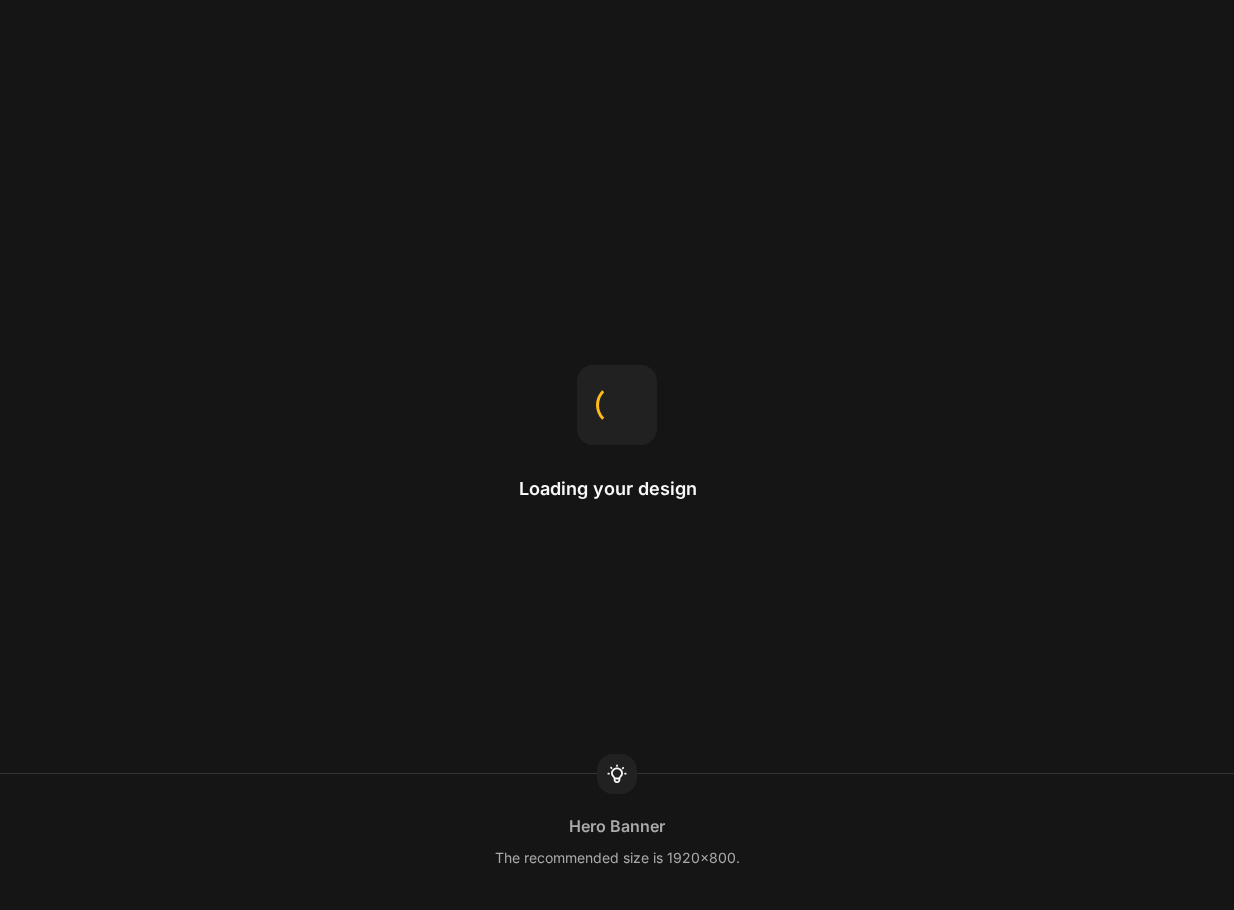 scroll, scrollTop: 0, scrollLeft: 0, axis: both 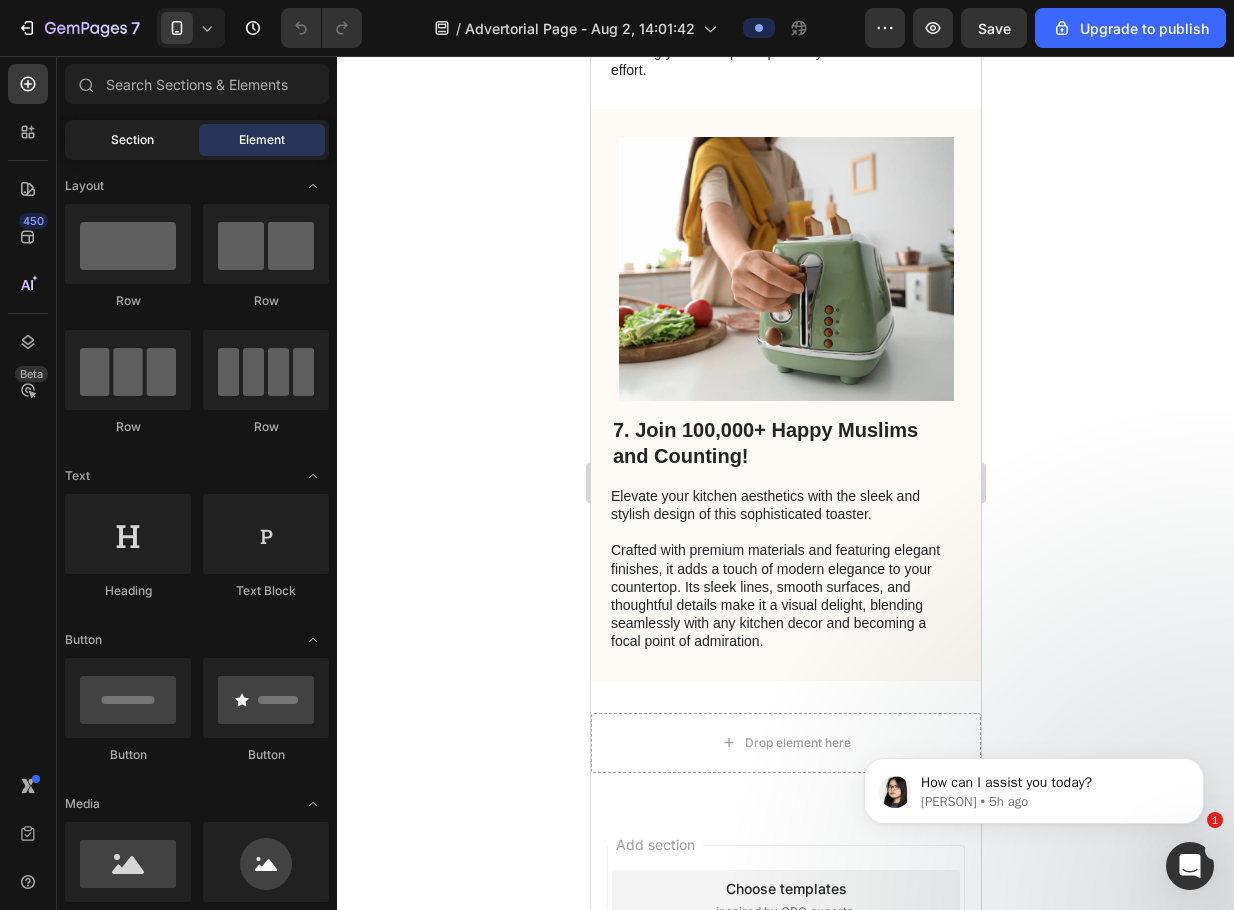 click on "Section" 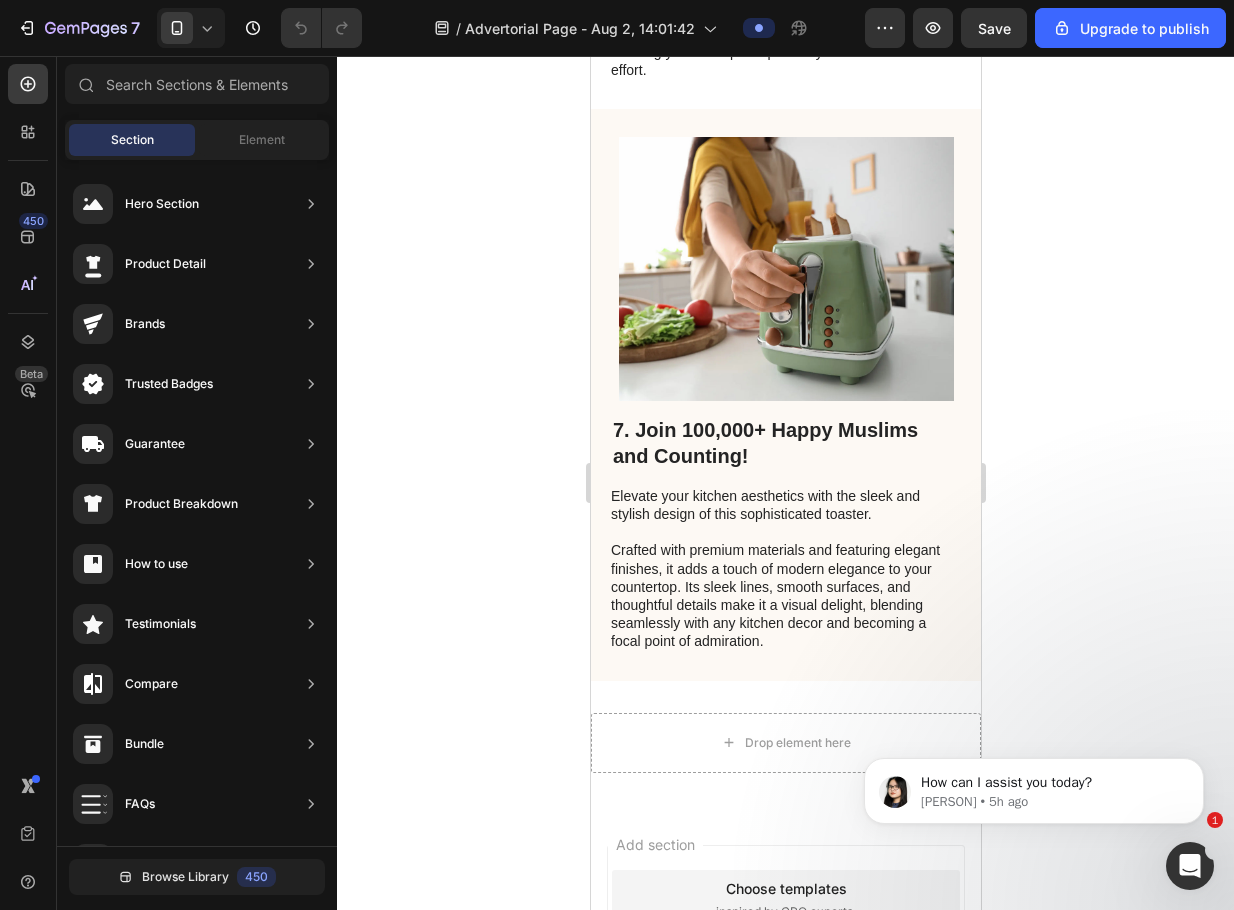 click 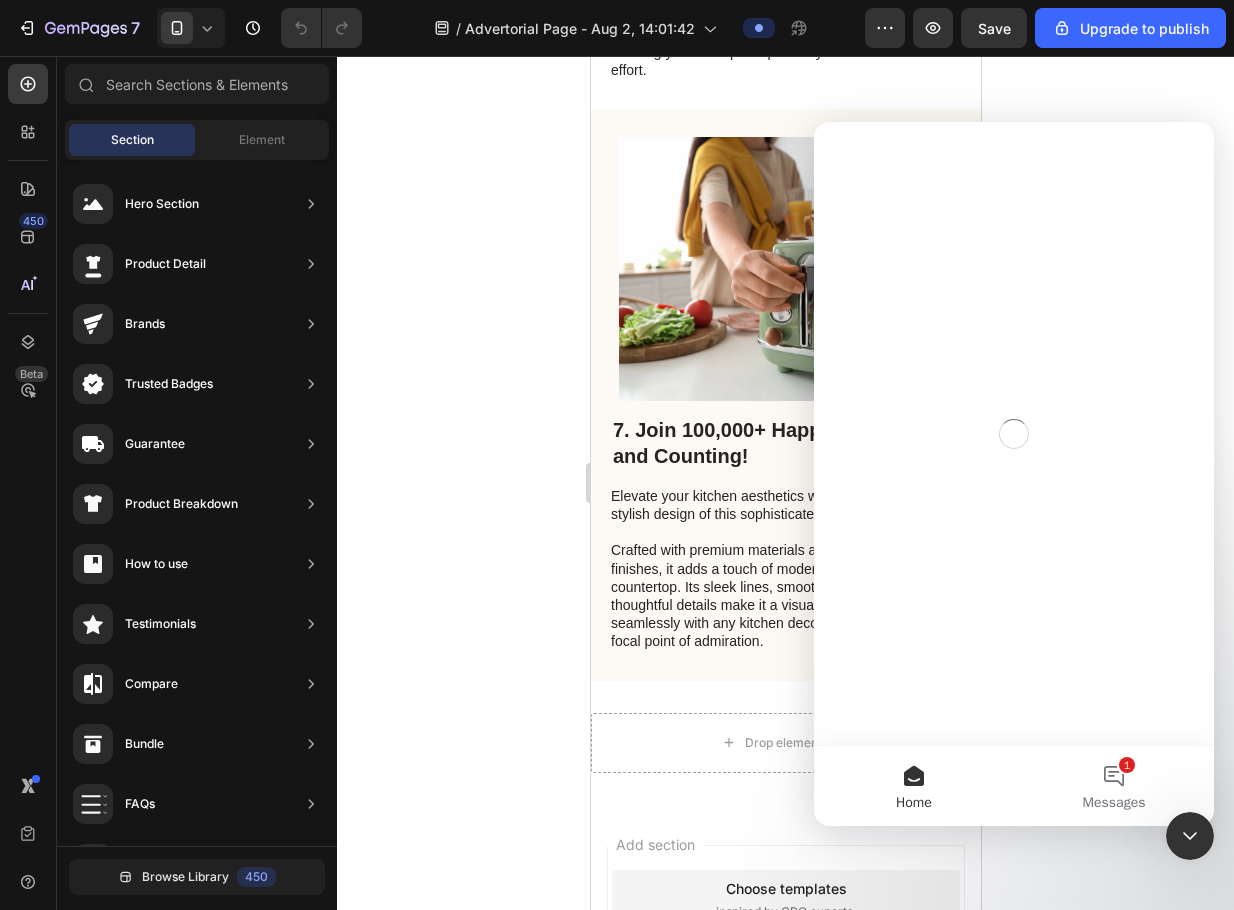 scroll, scrollTop: 0, scrollLeft: 0, axis: both 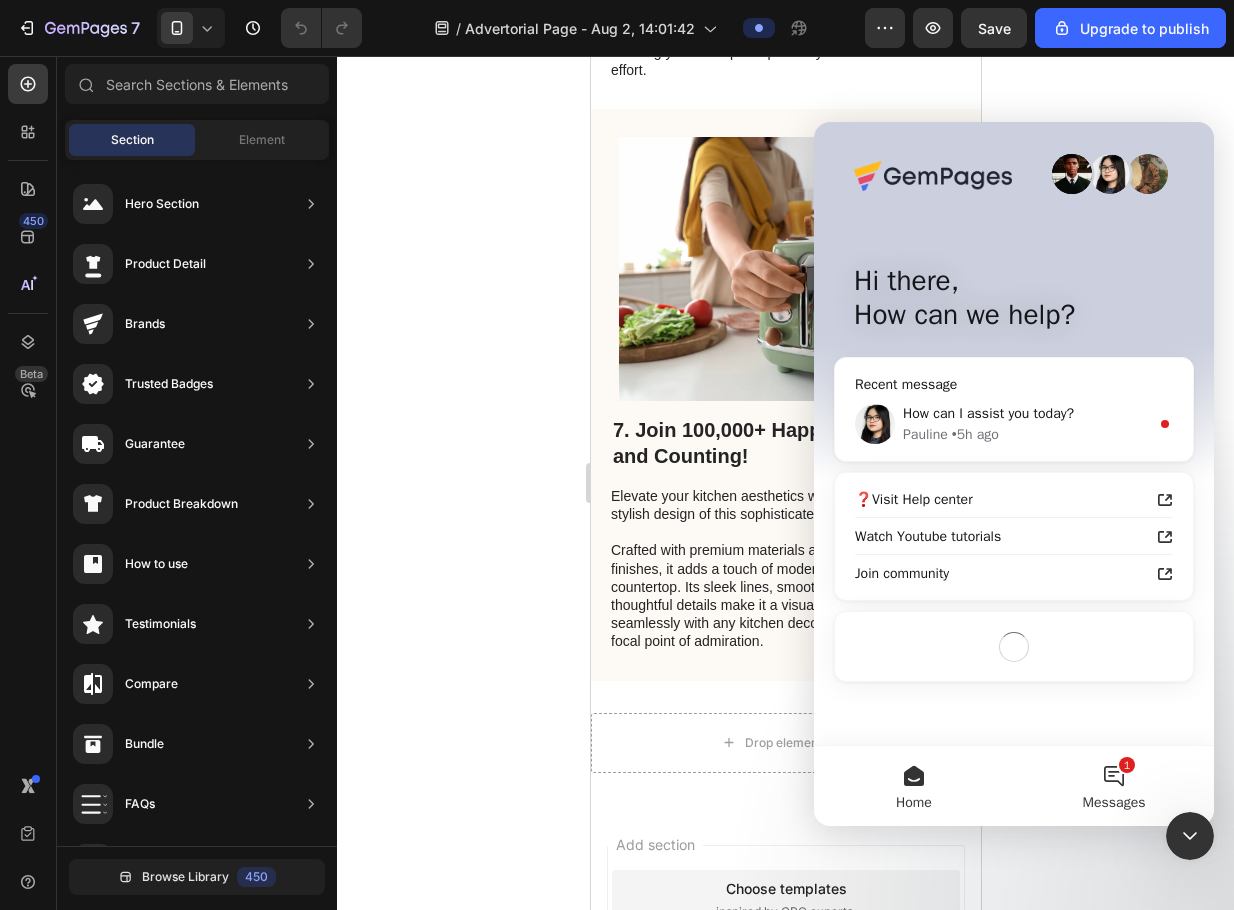 click on "Messages" at bounding box center [1114, 803] 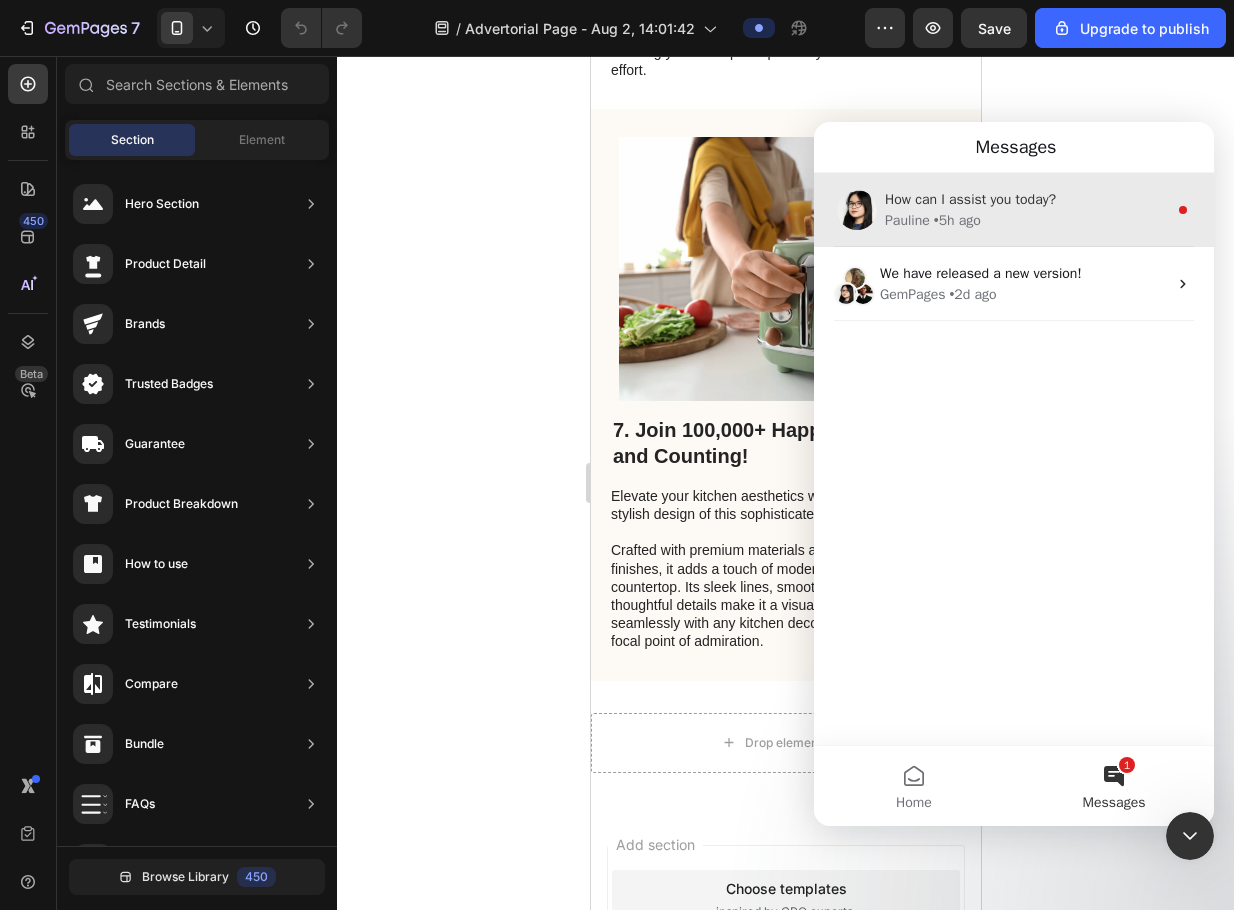 click on "How can I assist you today?" at bounding box center [1026, 199] 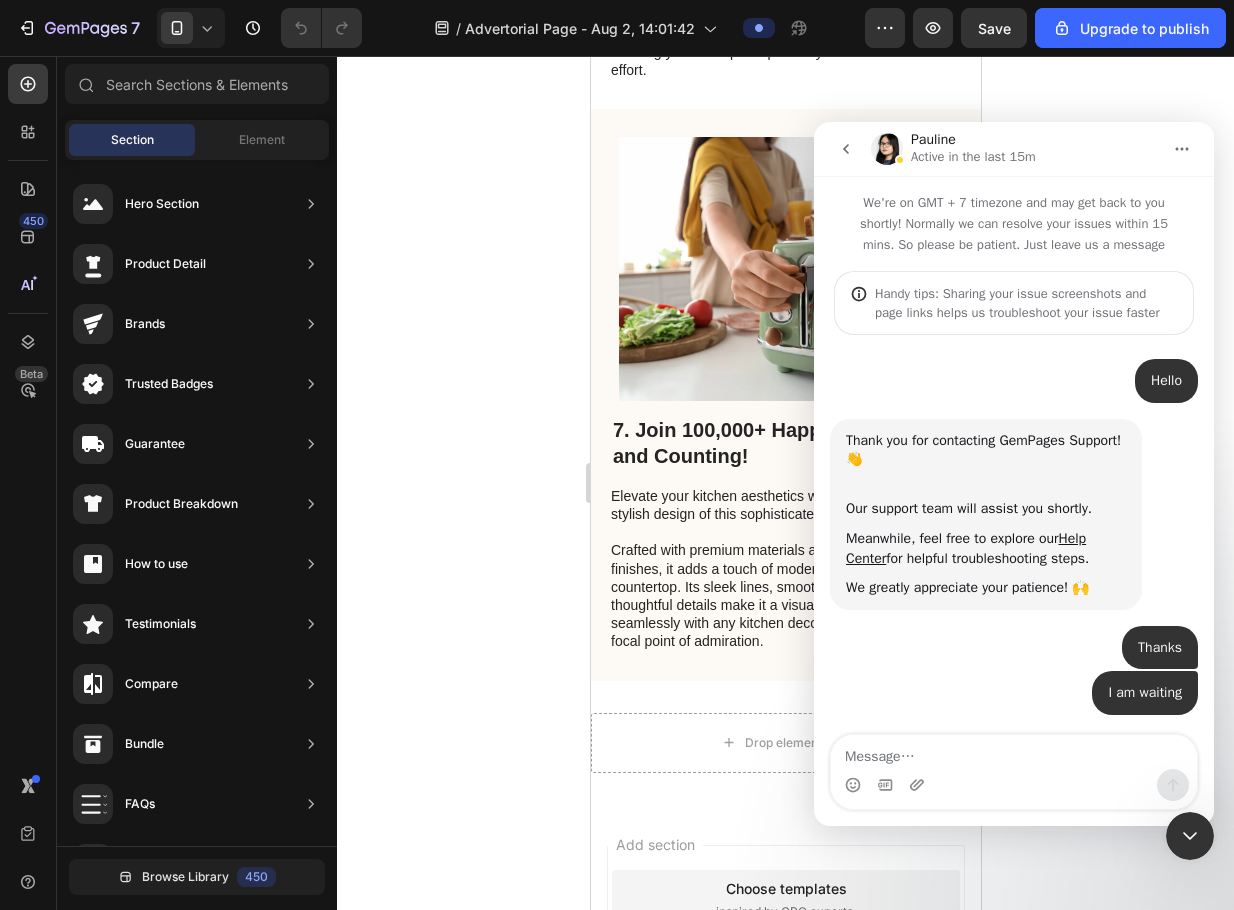 scroll, scrollTop: 3, scrollLeft: 0, axis: vertical 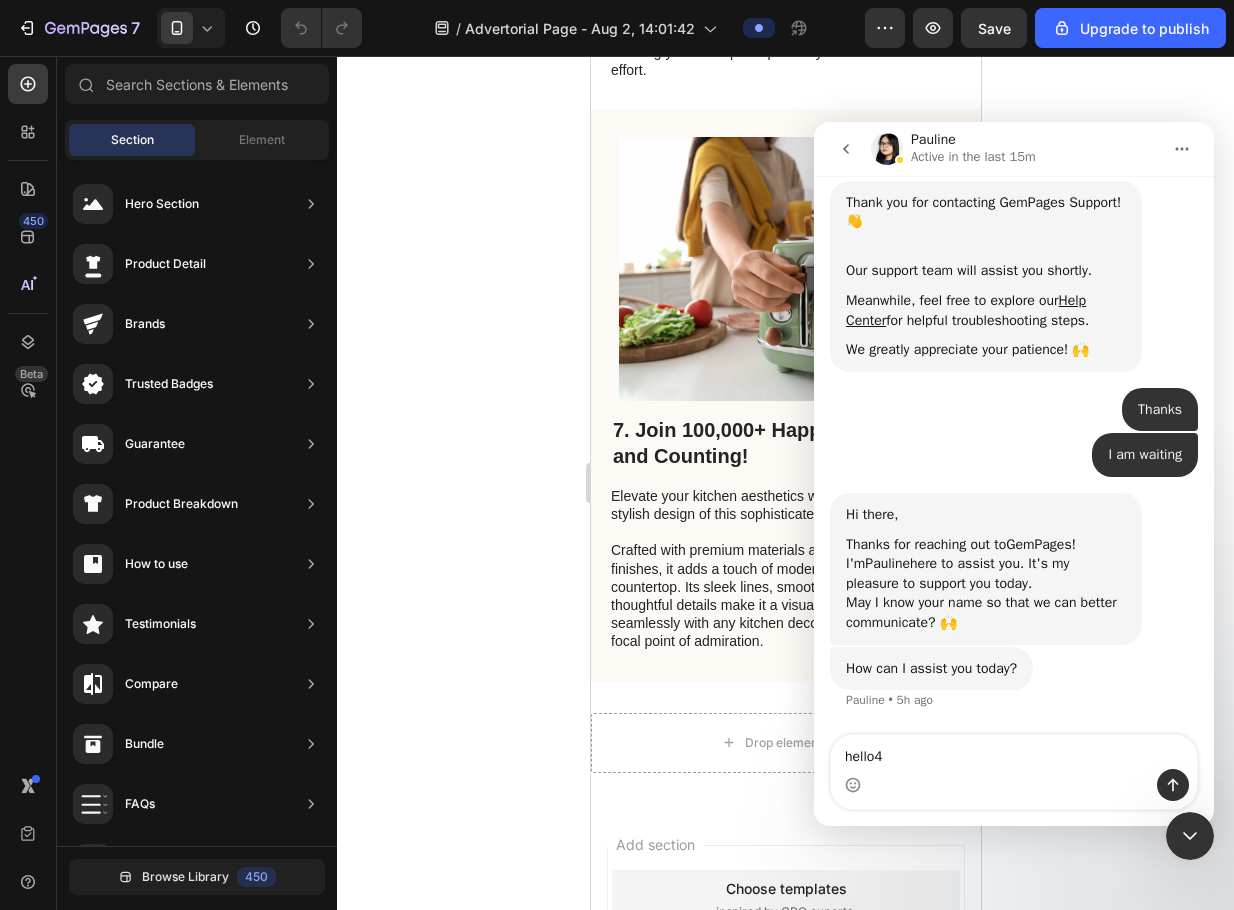 type on "hello" 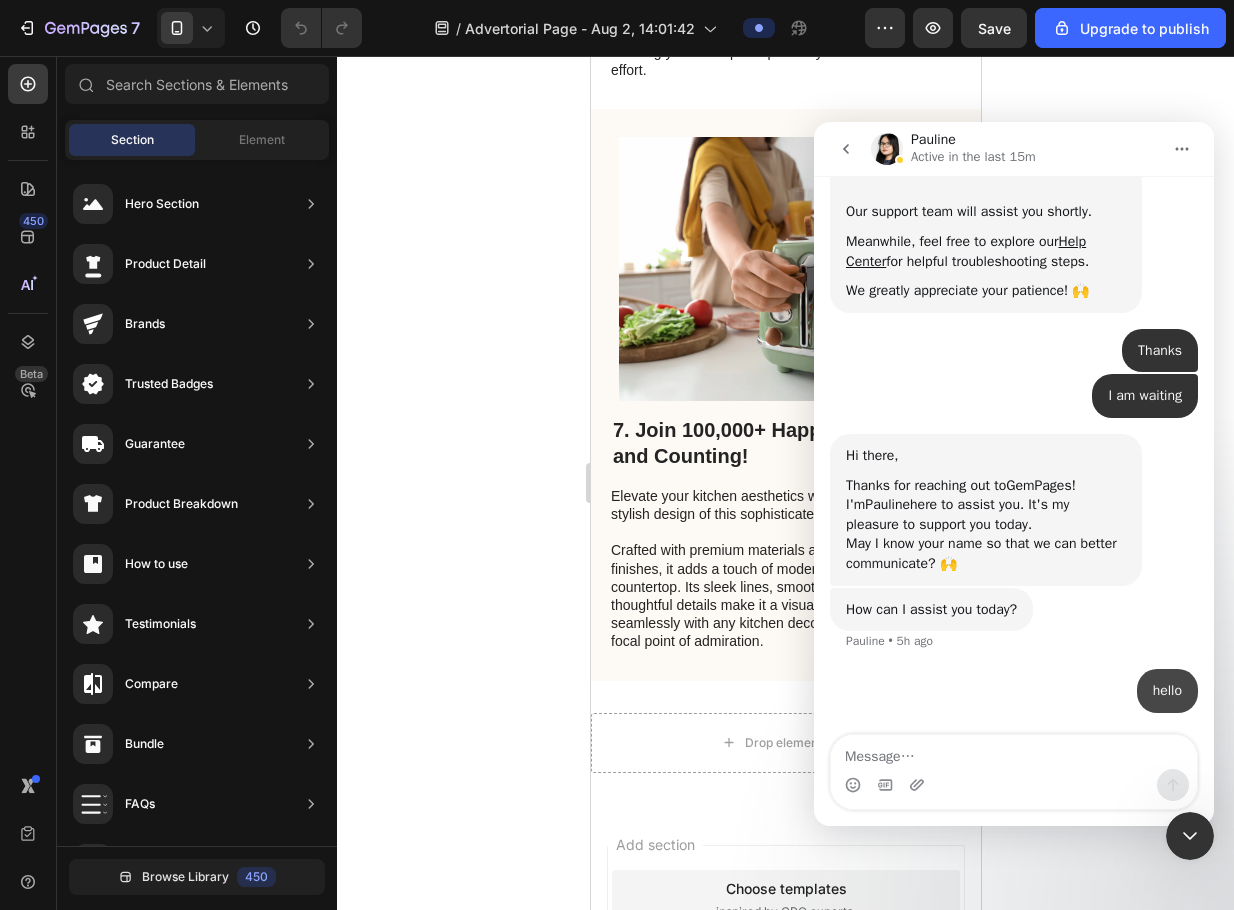 scroll, scrollTop: 295, scrollLeft: 0, axis: vertical 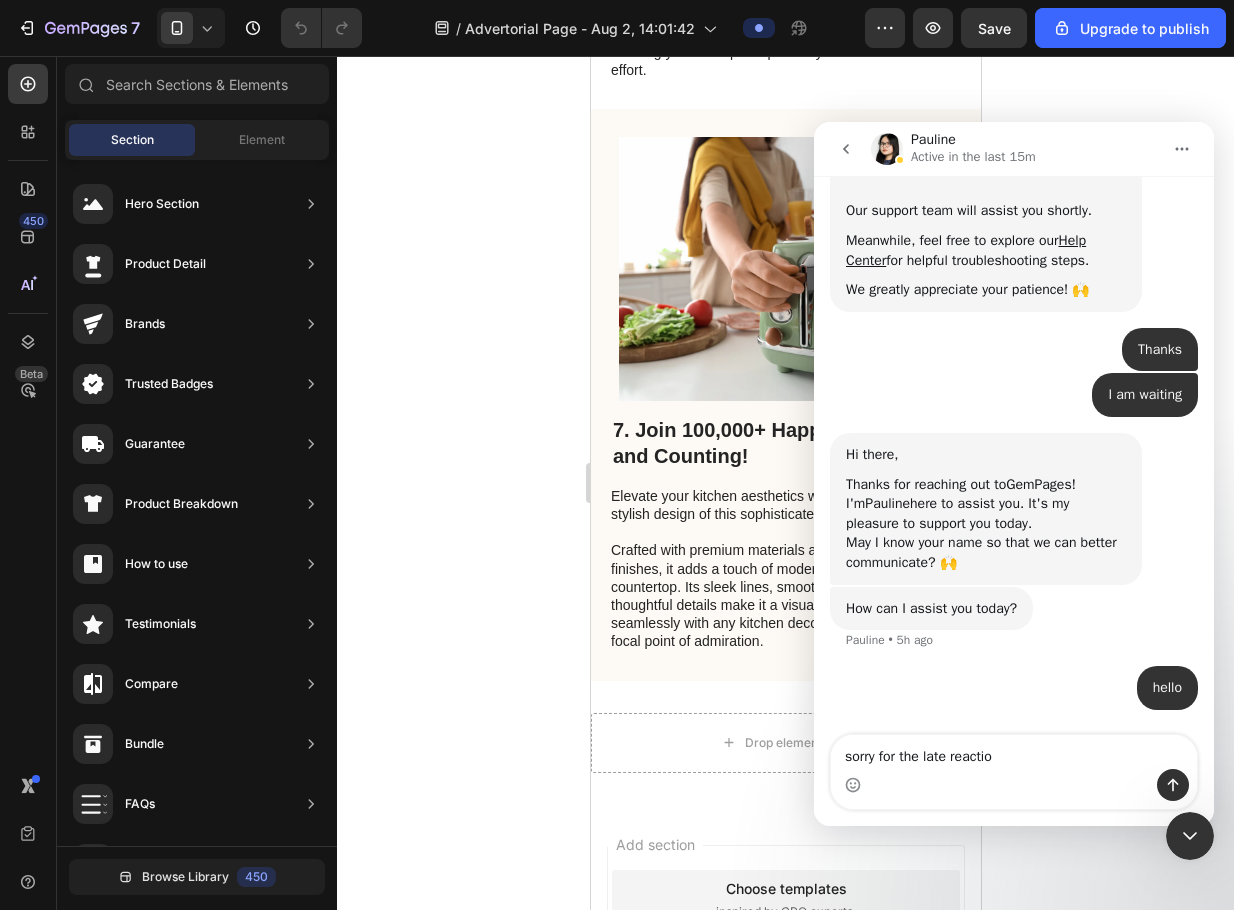 type on "sorry for the late reaction" 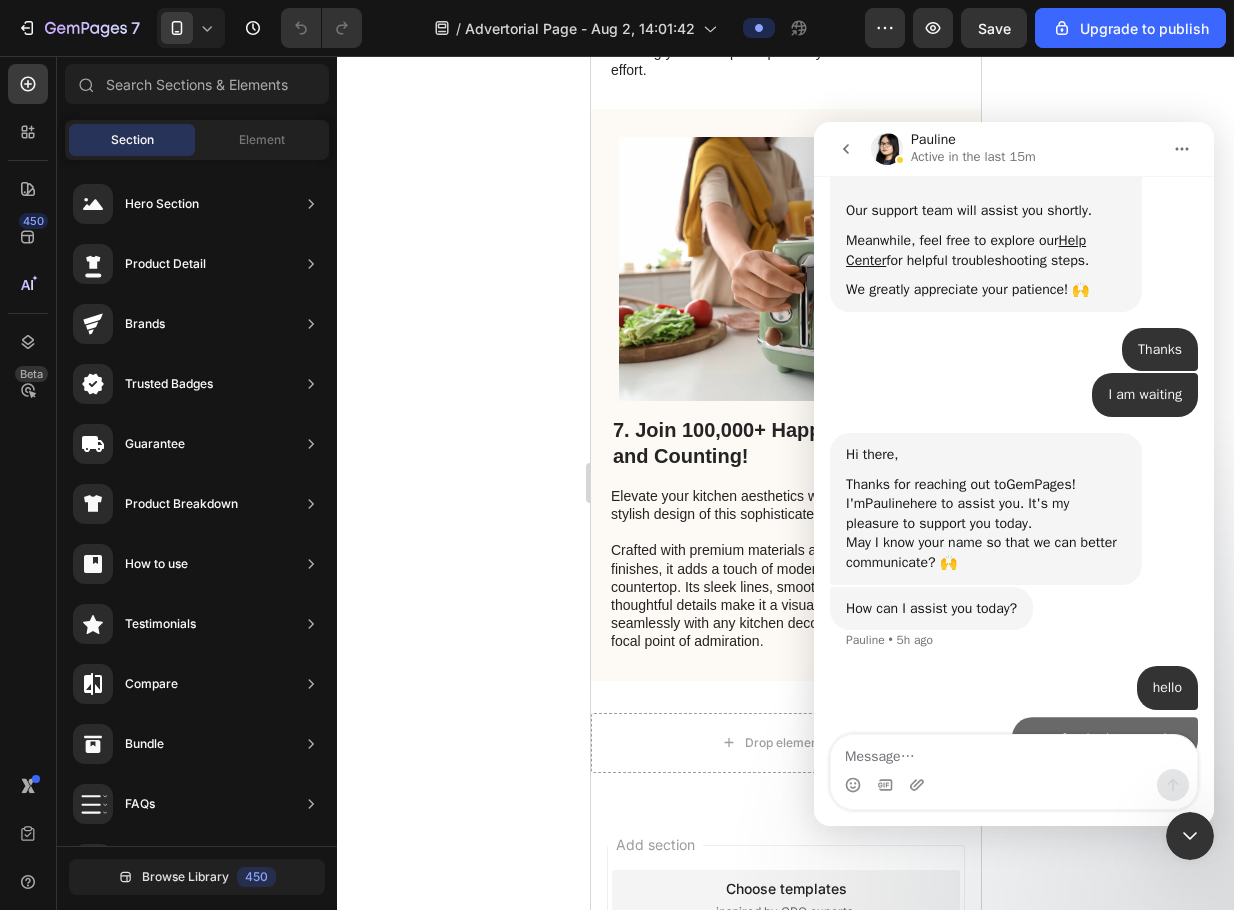 scroll, scrollTop: 340, scrollLeft: 0, axis: vertical 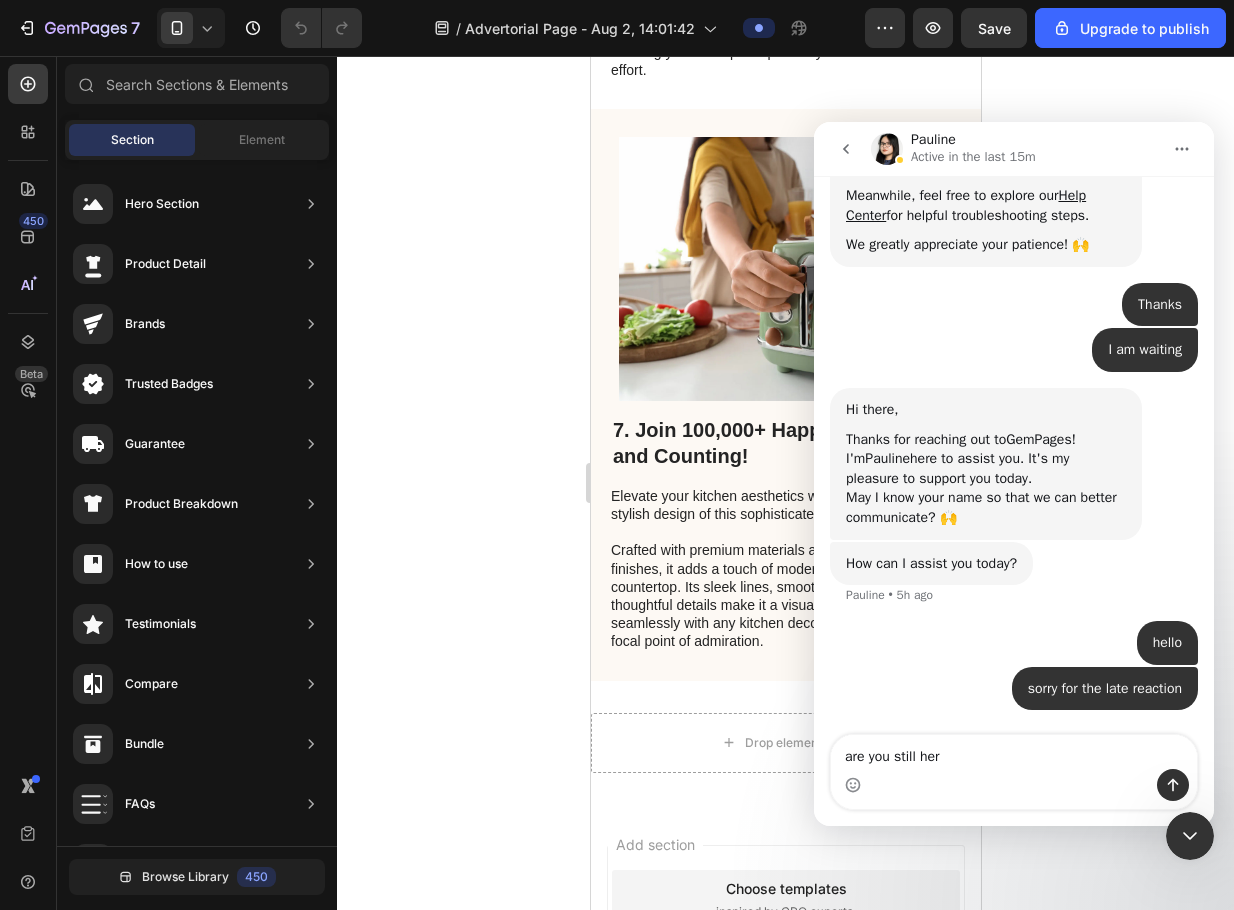 type on "are you still here" 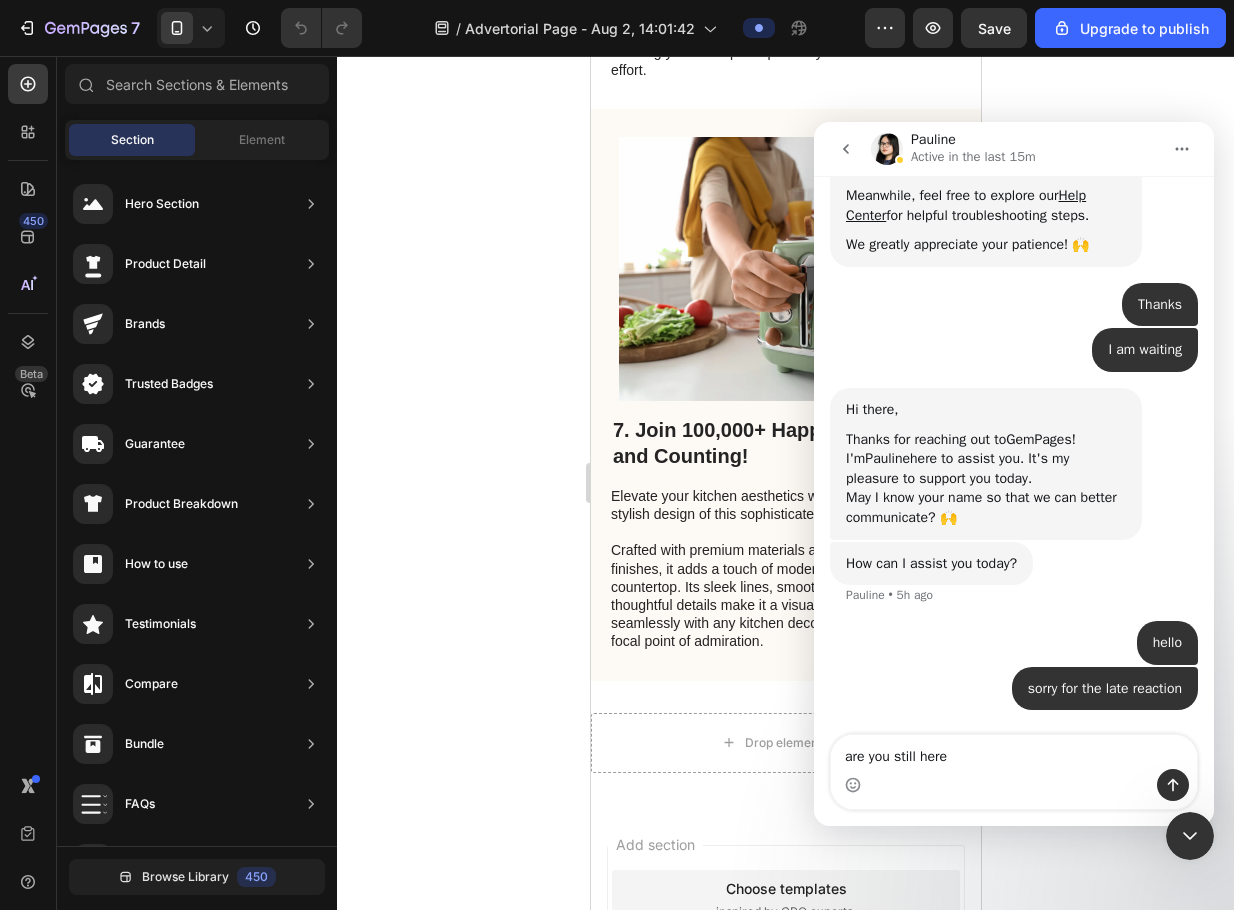 type 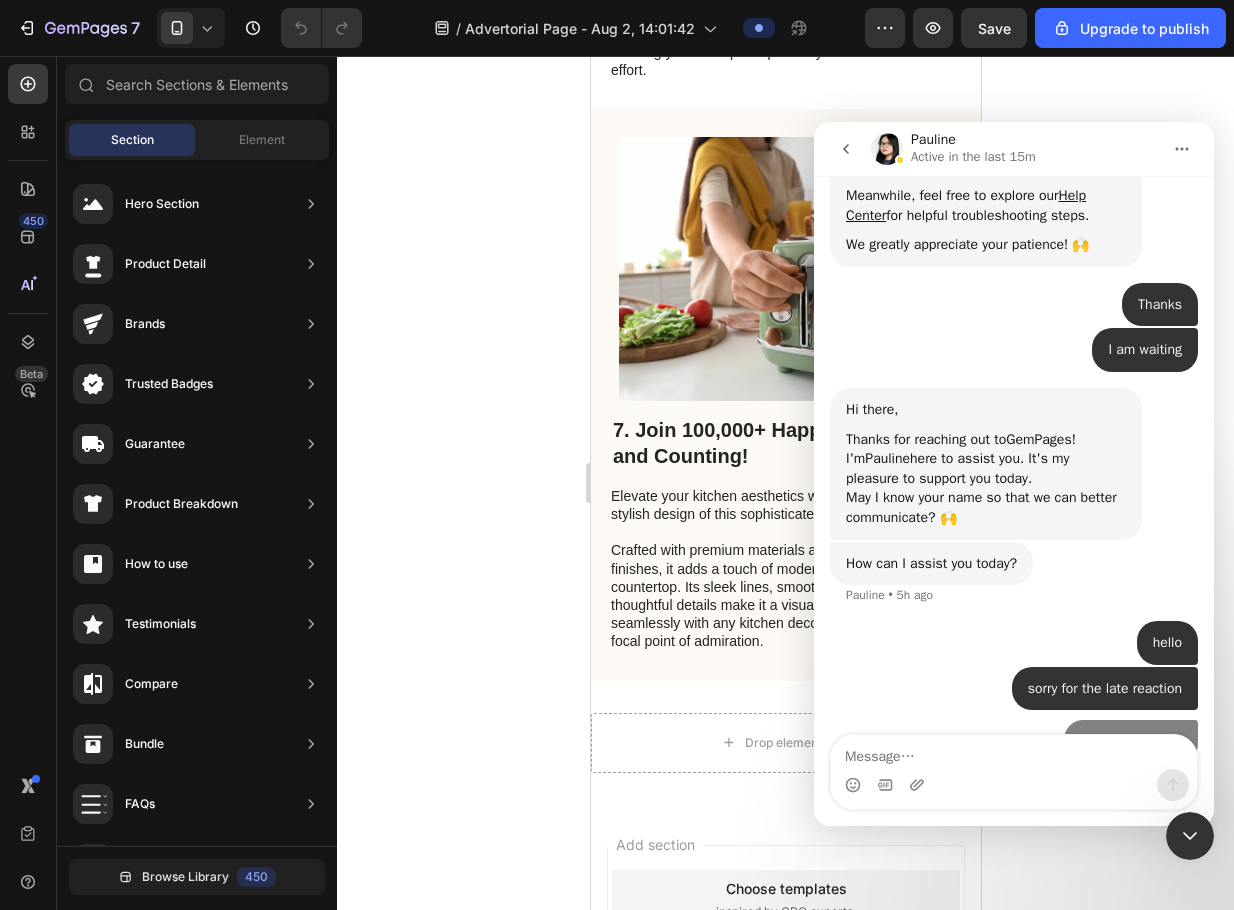 scroll, scrollTop: 386, scrollLeft: 0, axis: vertical 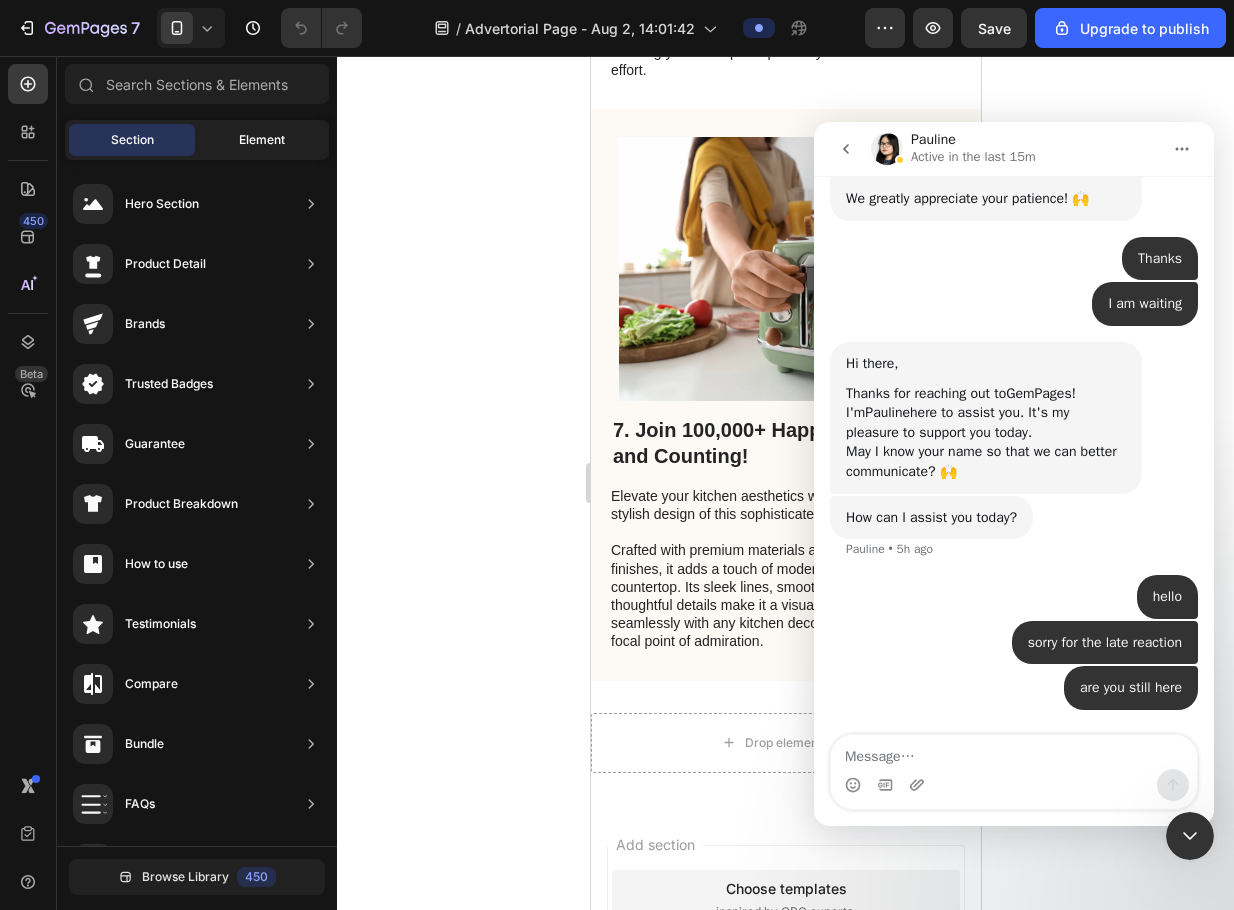click on "Element" at bounding box center [262, 140] 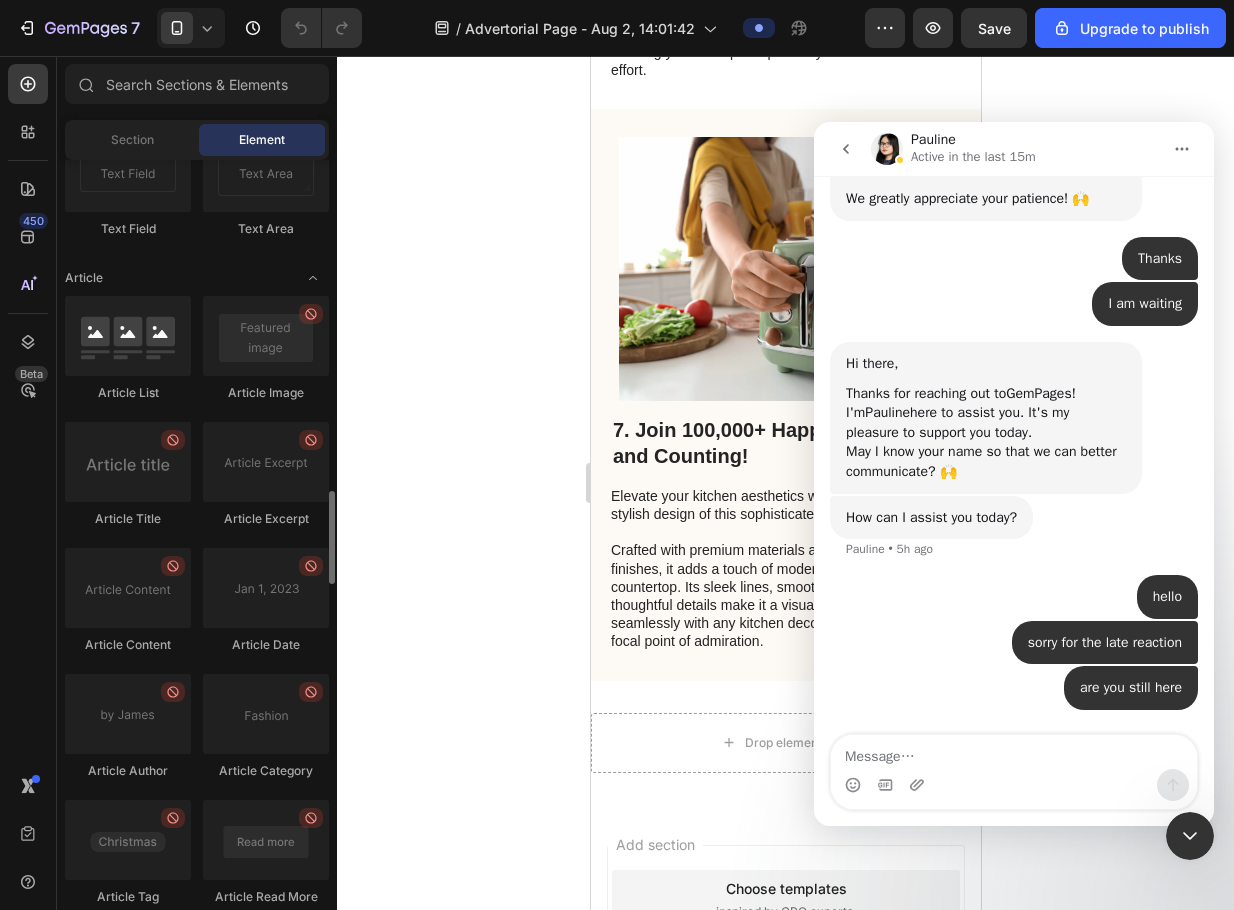 scroll, scrollTop: 5181, scrollLeft: 0, axis: vertical 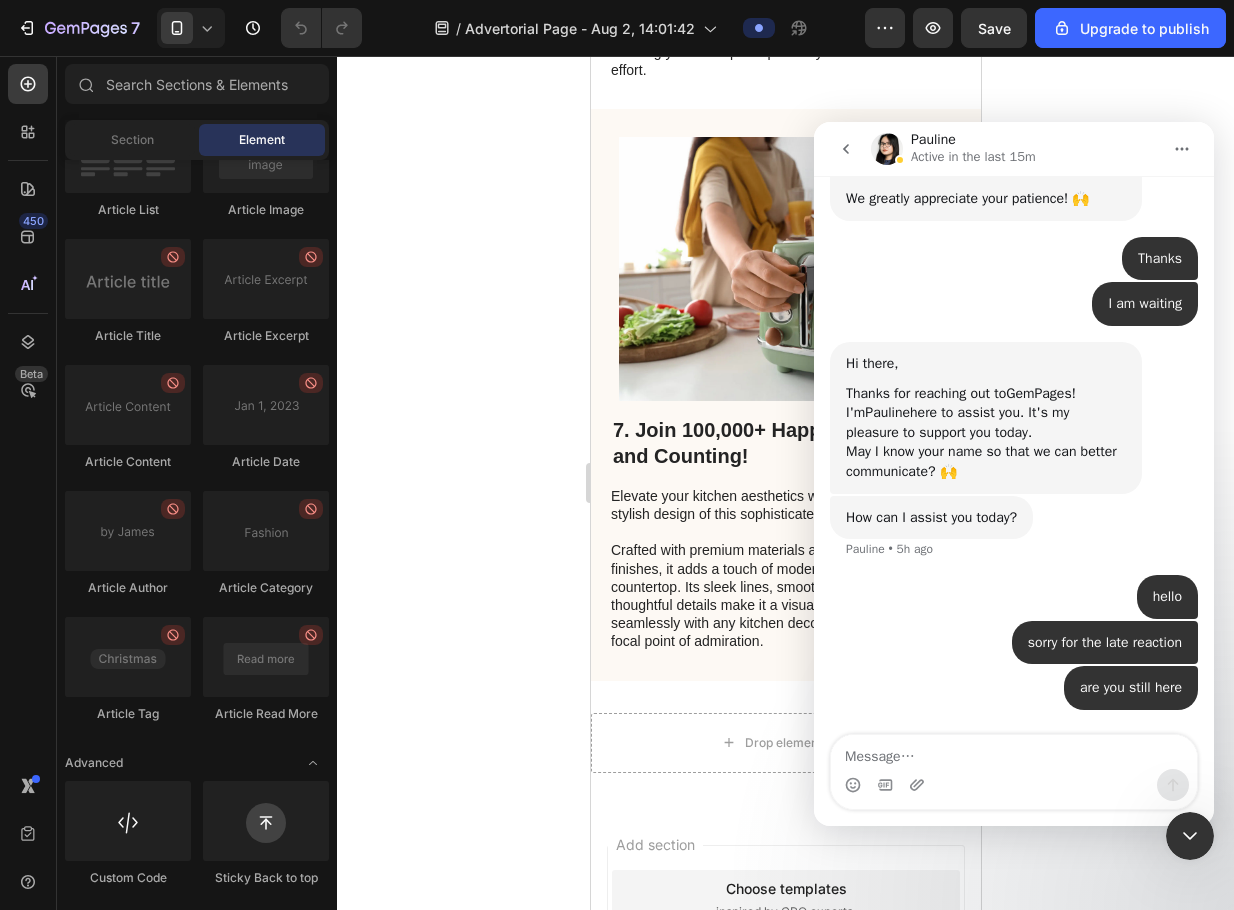 click 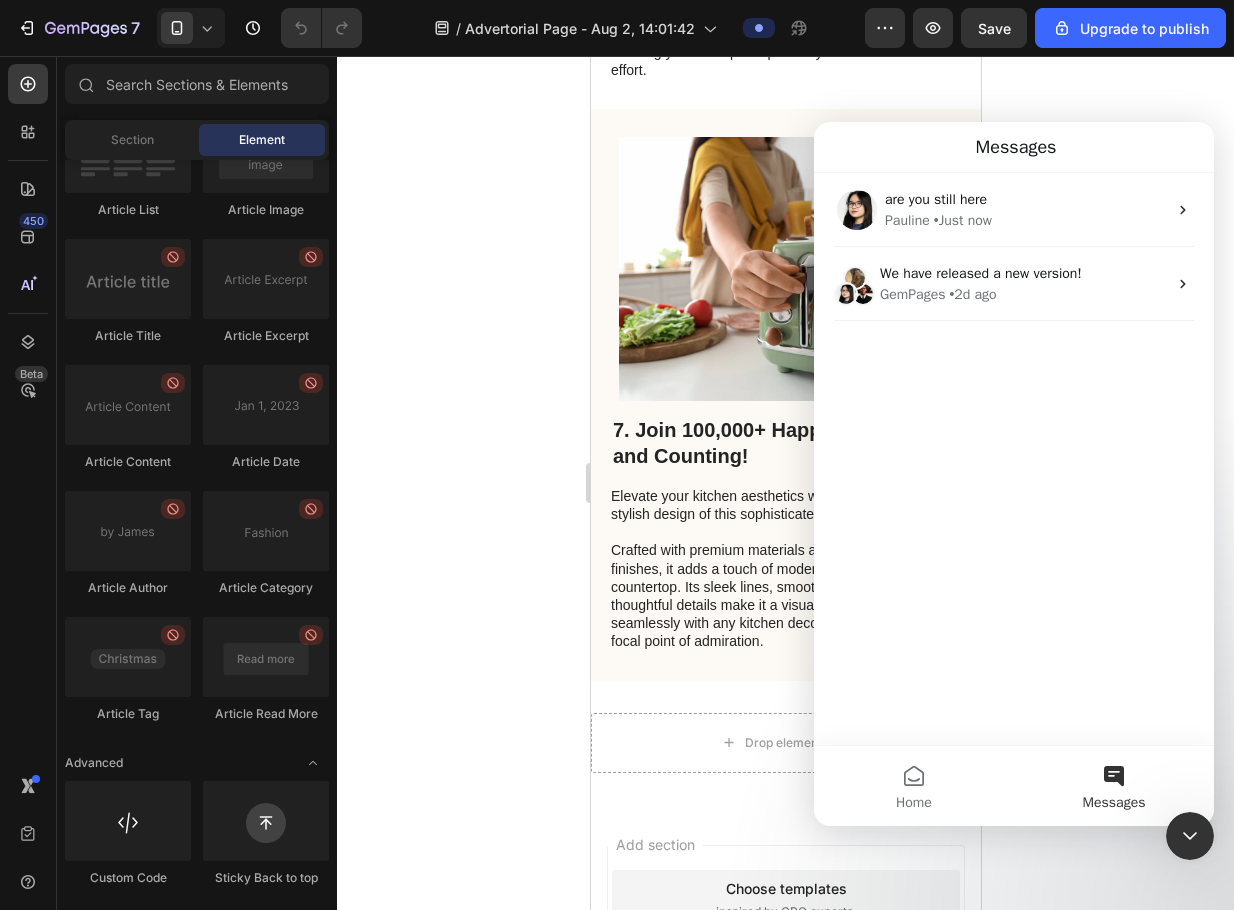 scroll, scrollTop: 0, scrollLeft: 0, axis: both 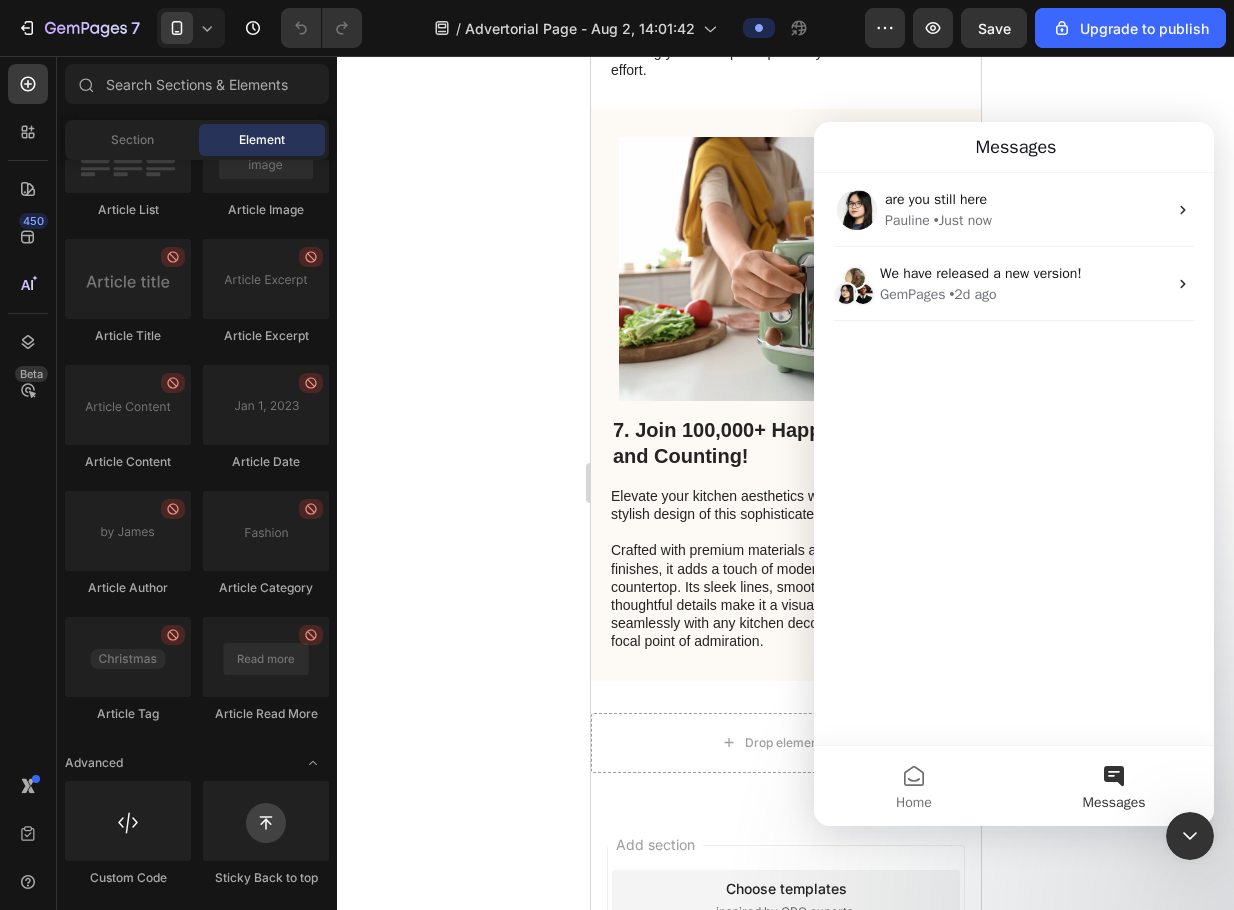 click 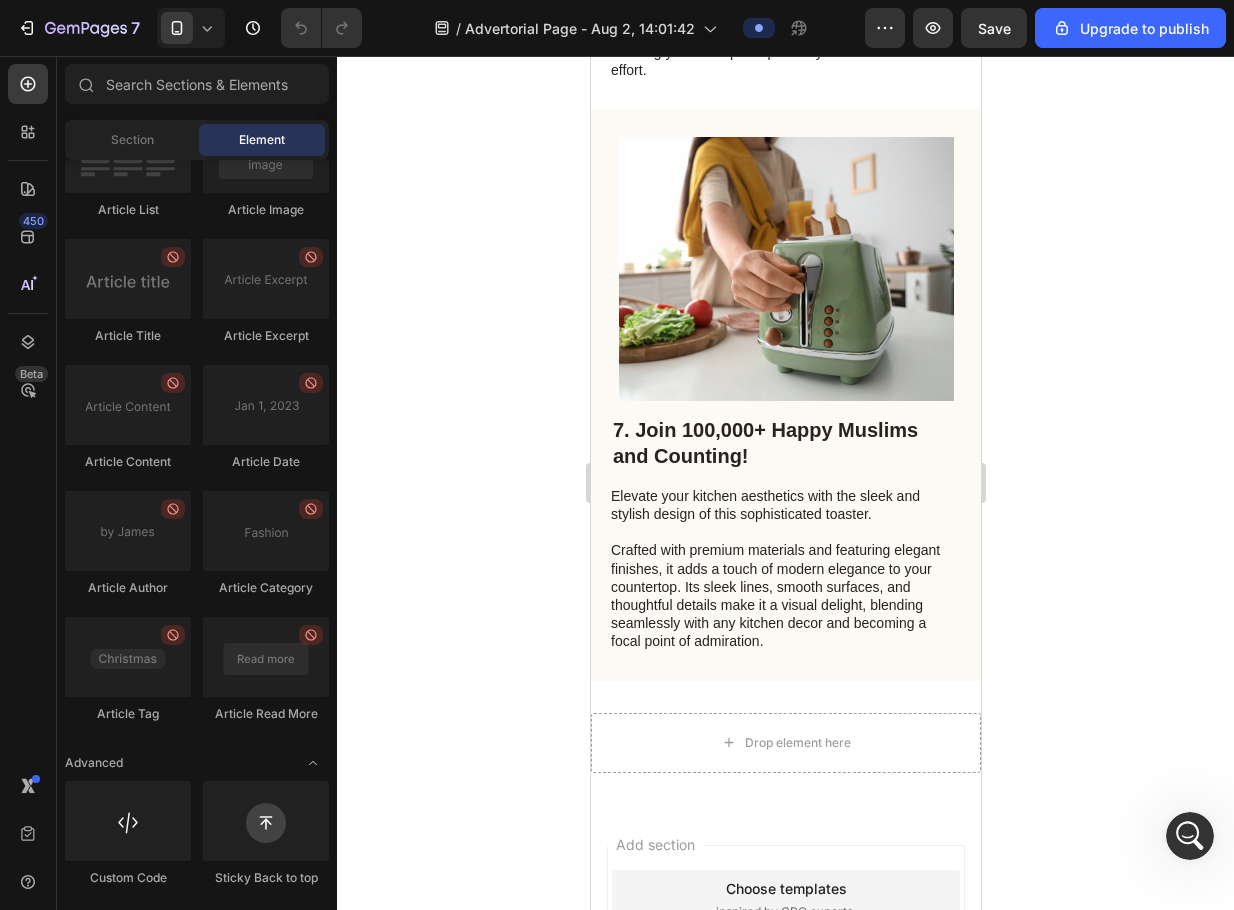 scroll, scrollTop: 0, scrollLeft: 0, axis: both 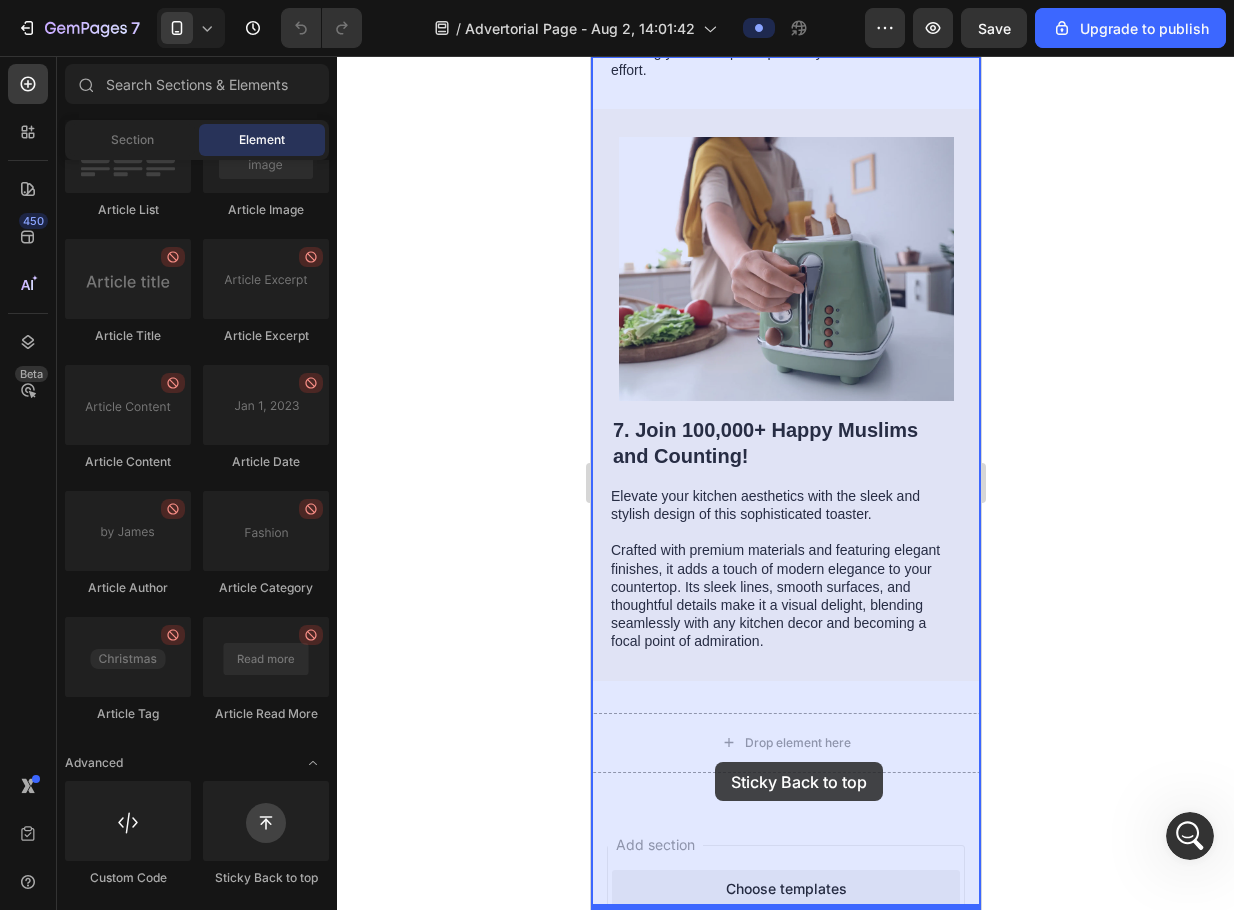 drag, startPoint x: 864, startPoint y: 877, endPoint x: 717, endPoint y: 762, distance: 186.63869 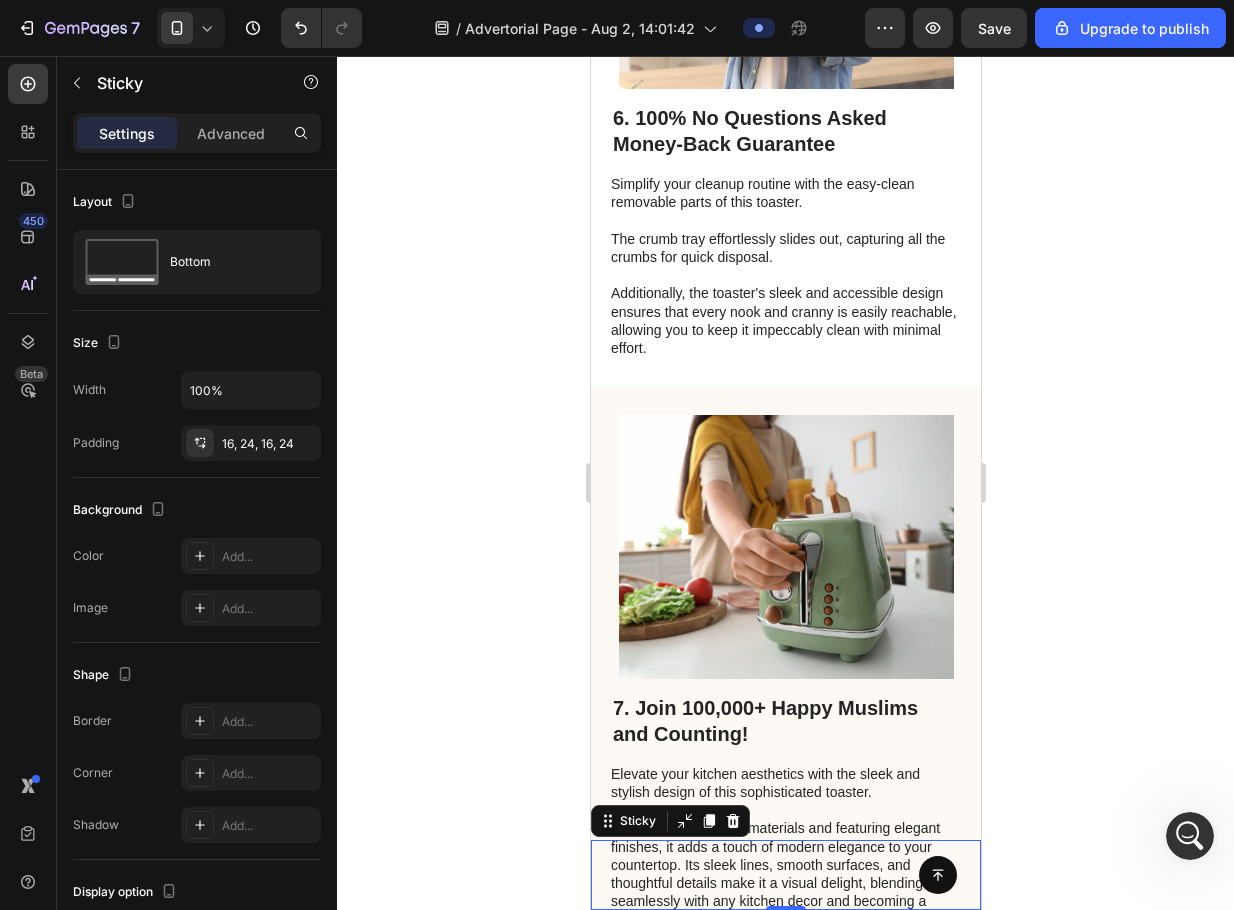 scroll, scrollTop: 2642, scrollLeft: 0, axis: vertical 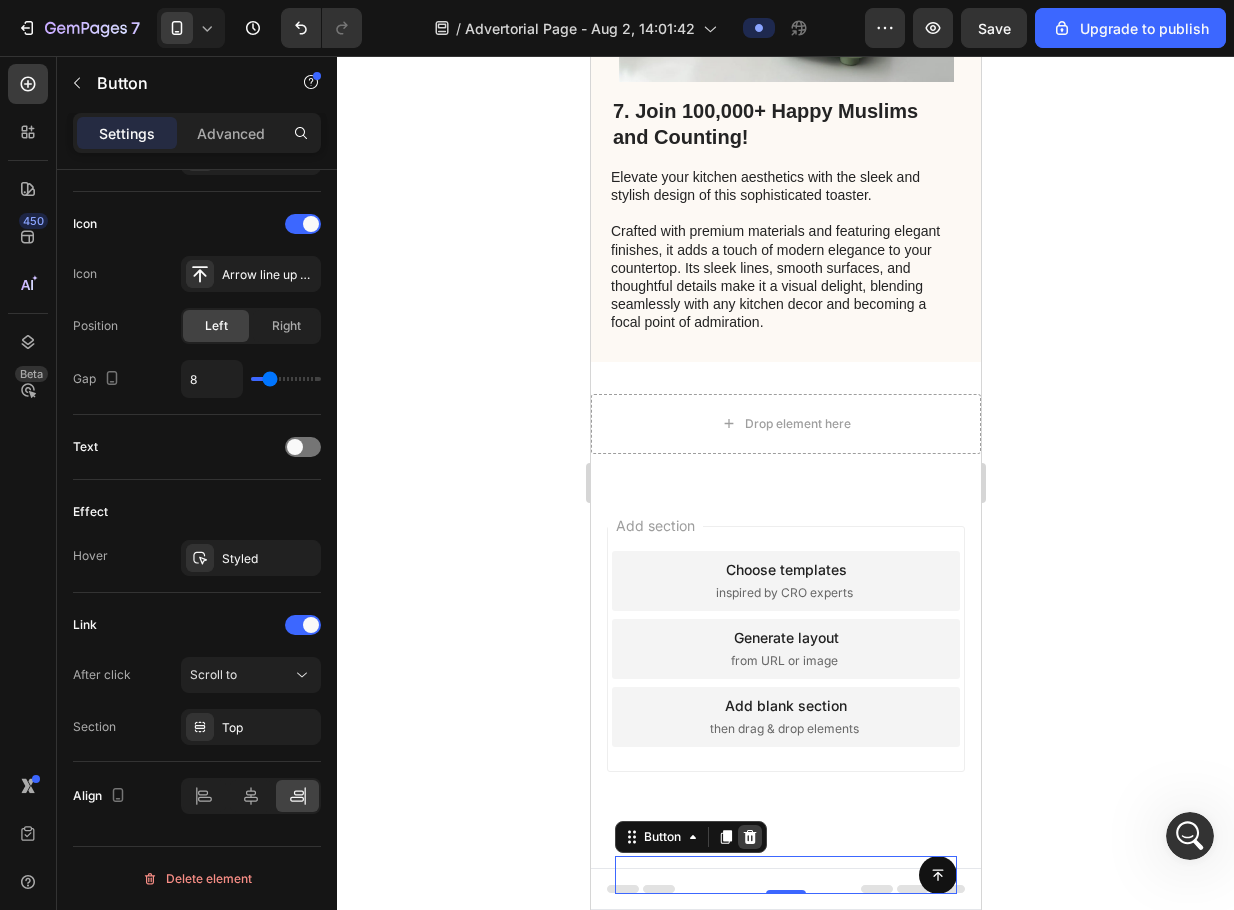 click 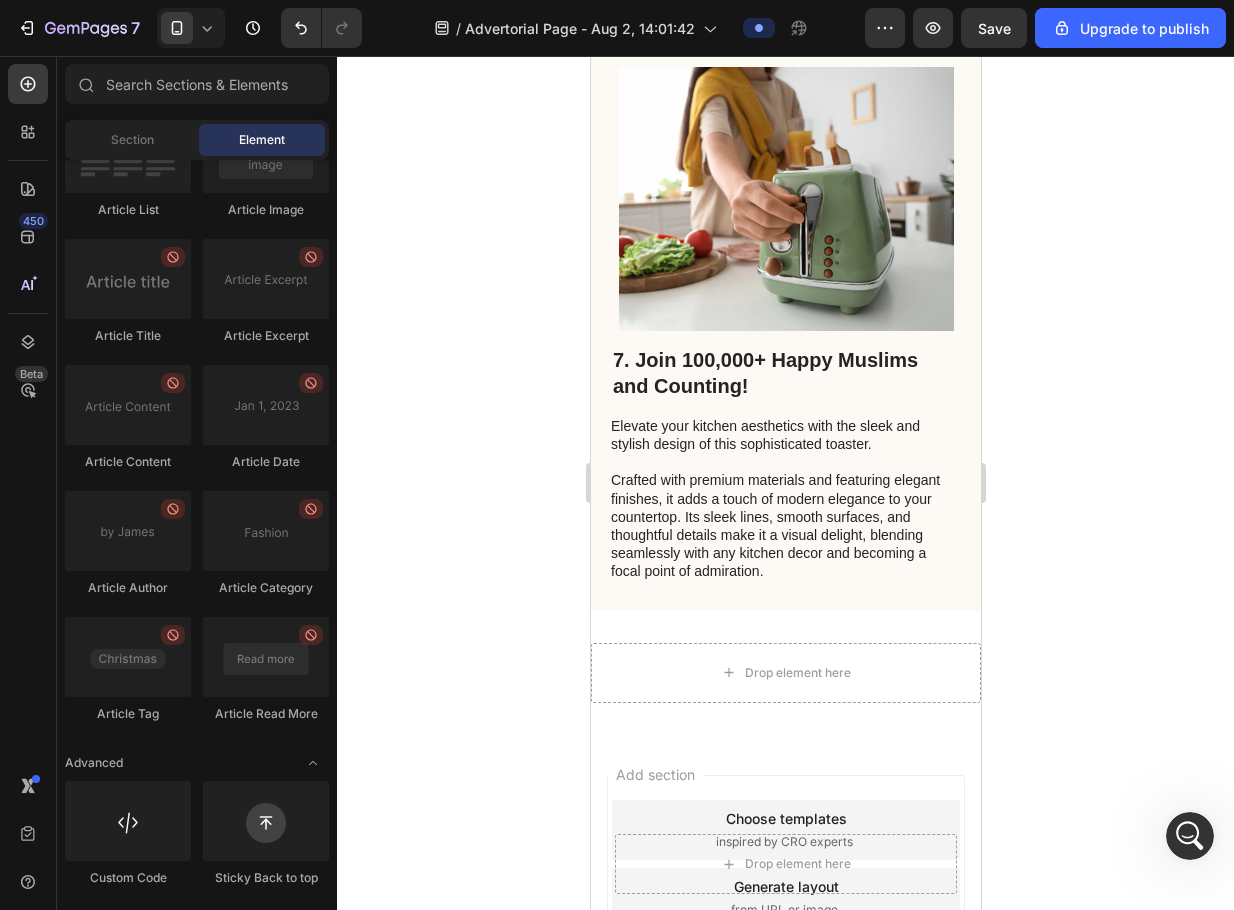 scroll, scrollTop: 3349, scrollLeft: 0, axis: vertical 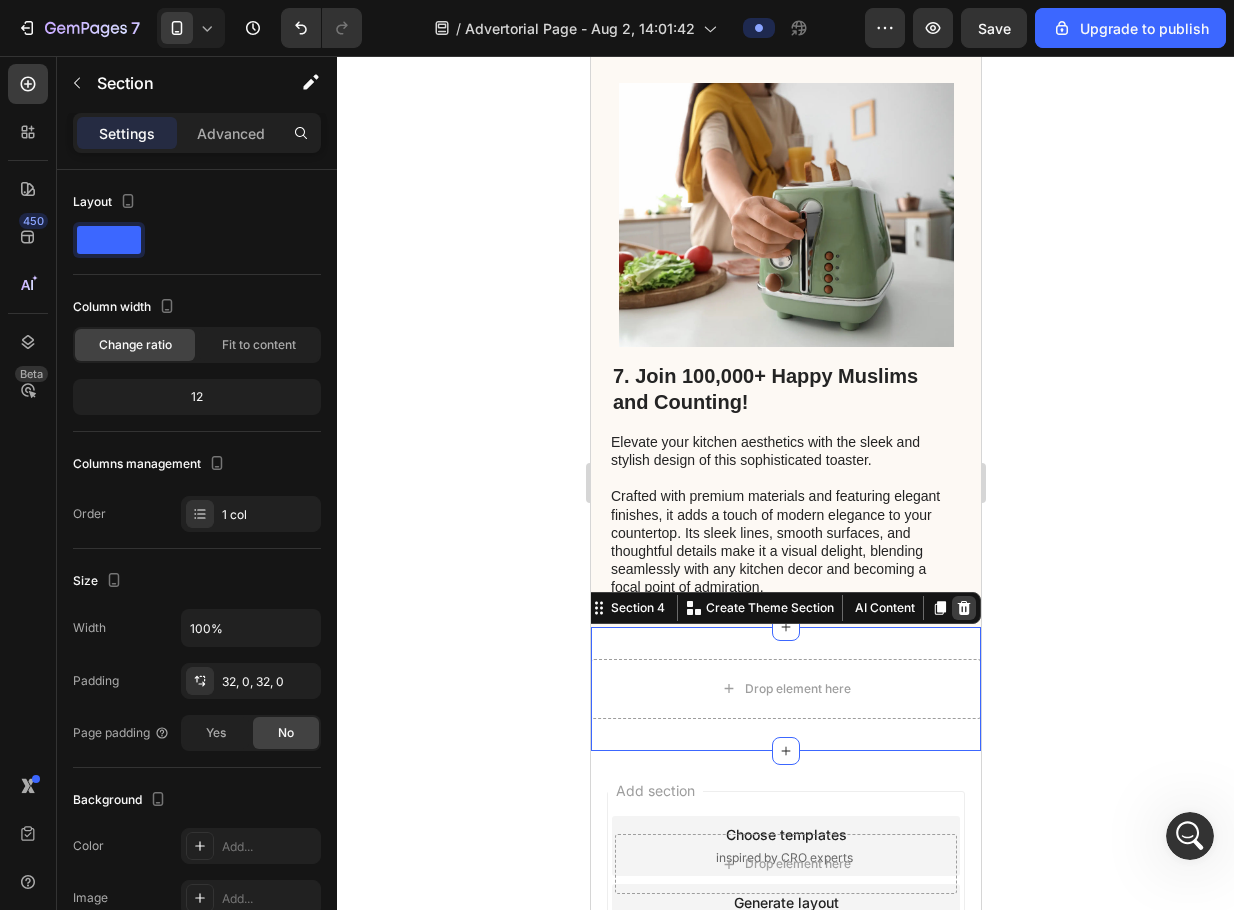 click 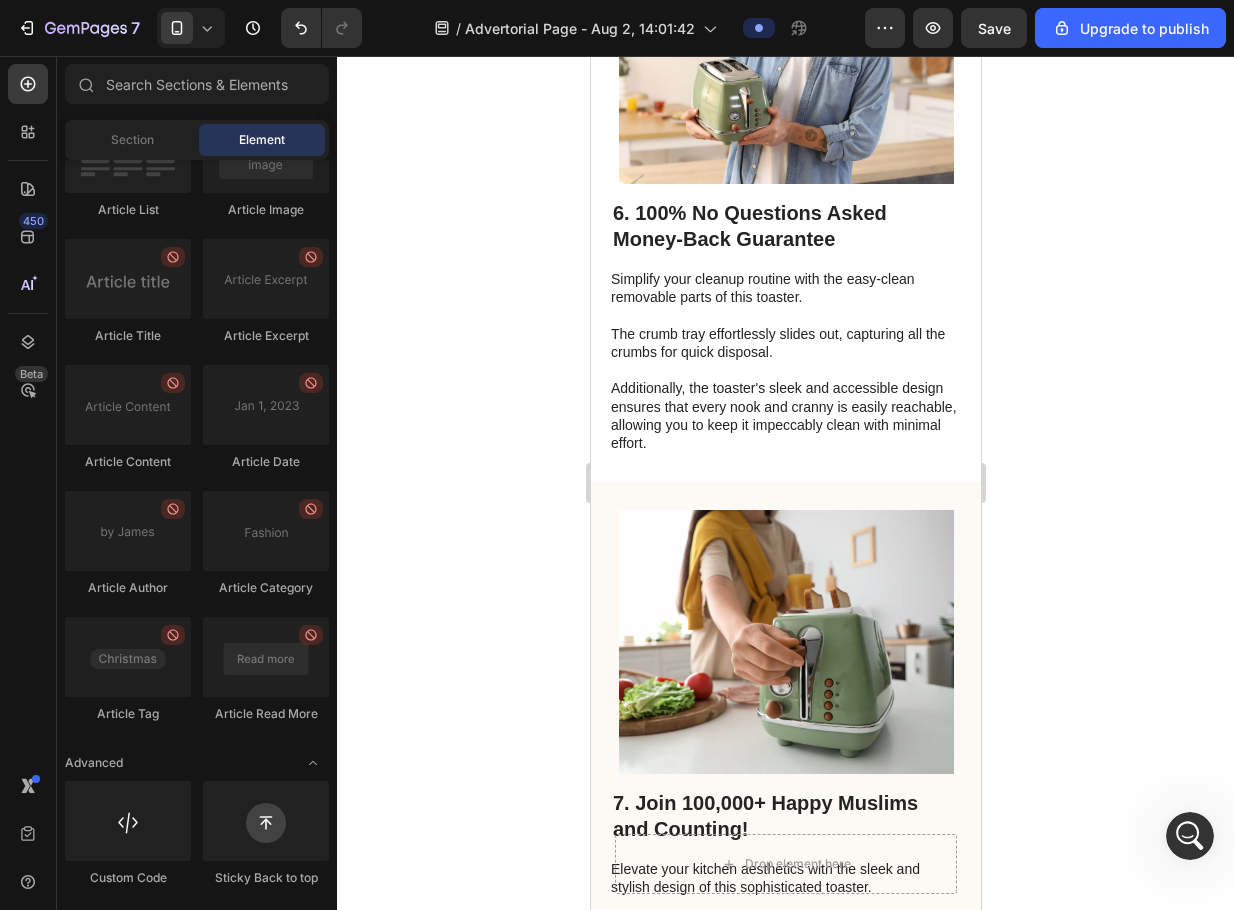 scroll, scrollTop: 2883, scrollLeft: 0, axis: vertical 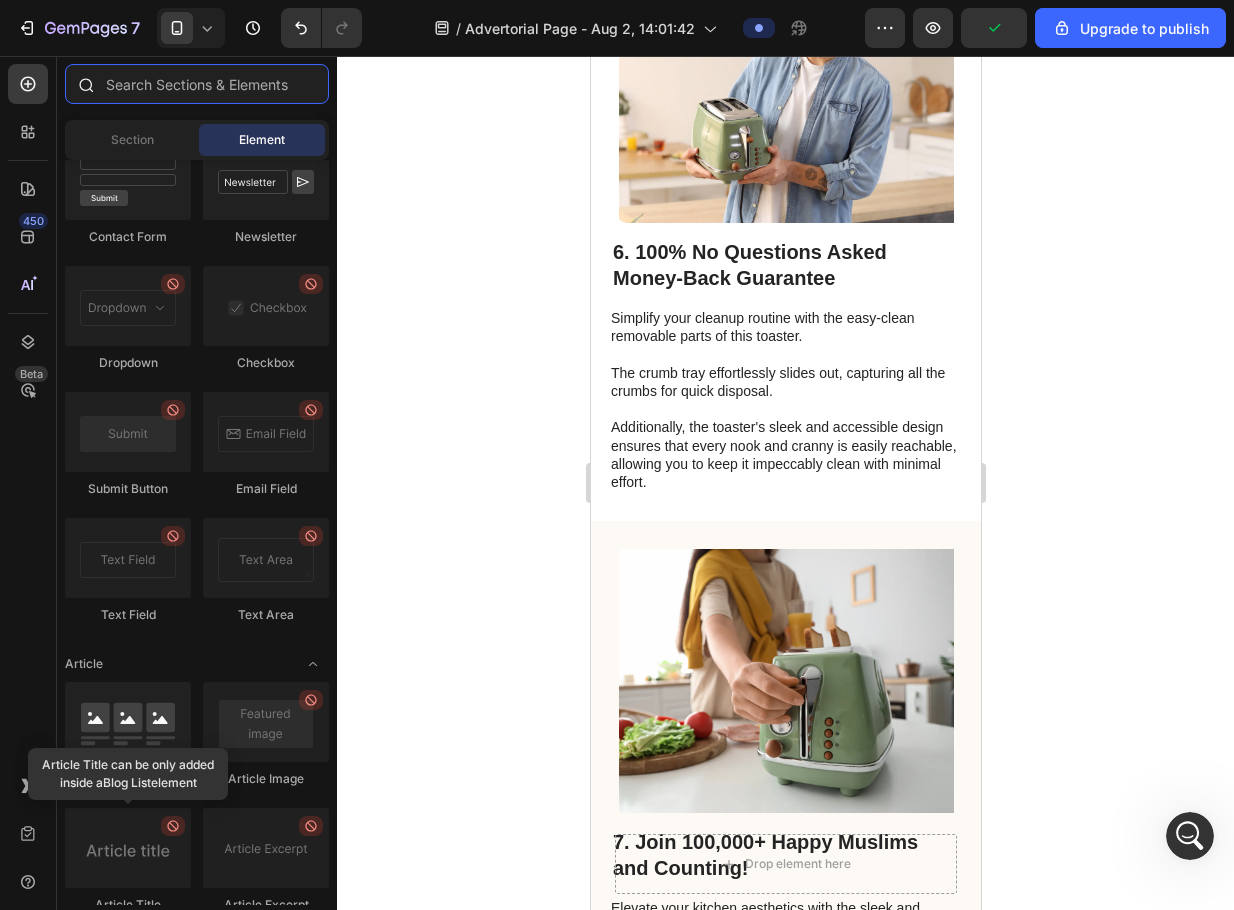 click at bounding box center (197, 84) 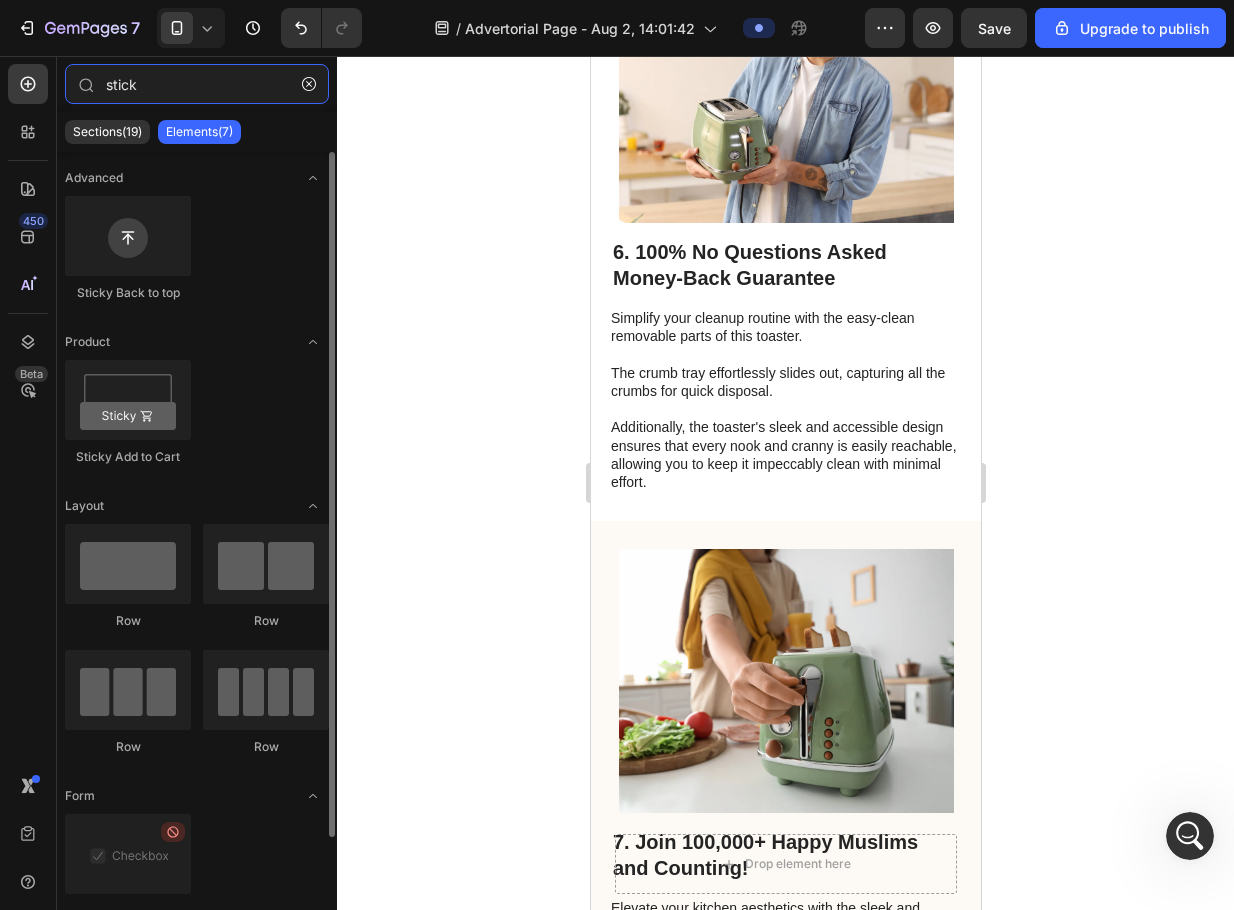 scroll, scrollTop: 65, scrollLeft: 0, axis: vertical 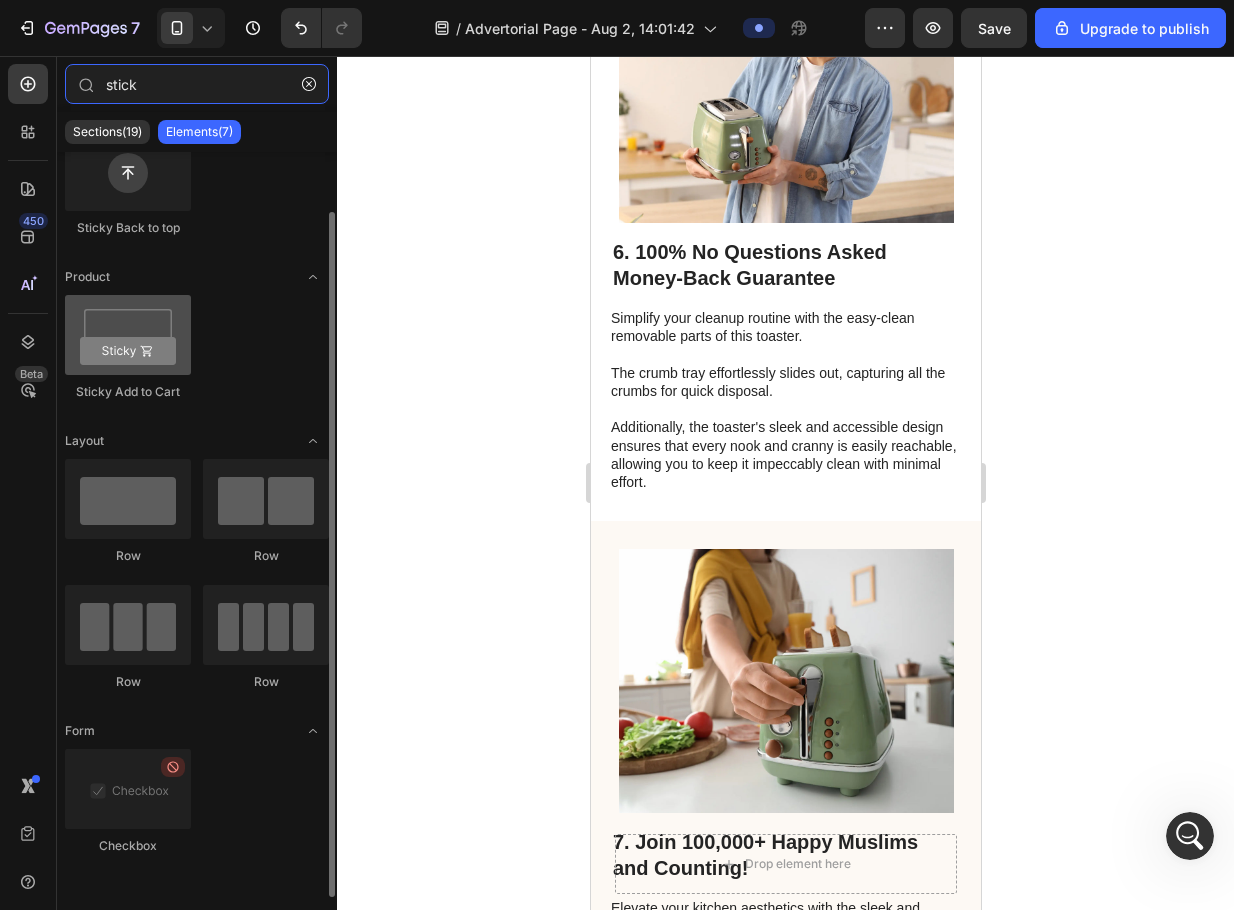 type on "stick" 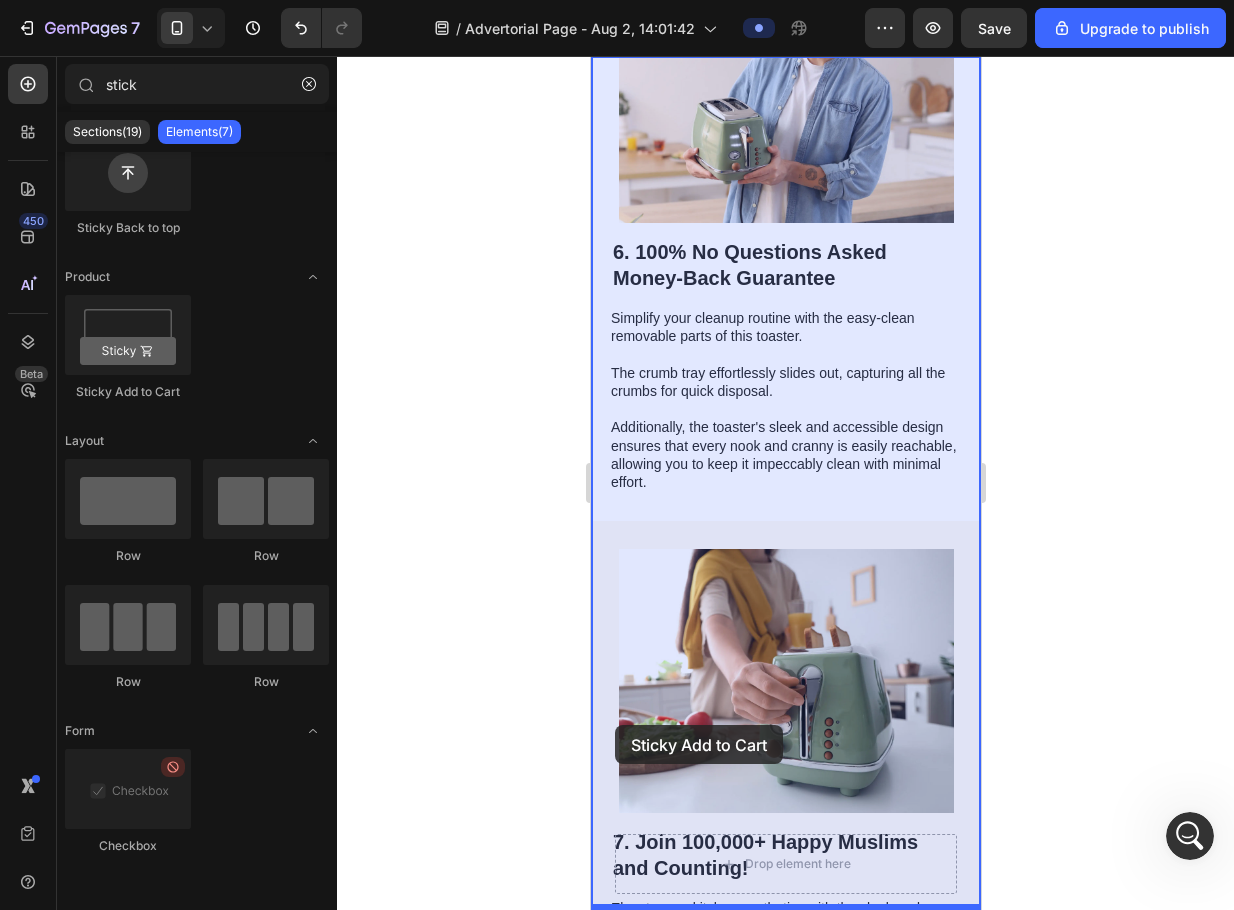drag, startPoint x: 750, startPoint y: 403, endPoint x: 647, endPoint y: 775, distance: 385.99612 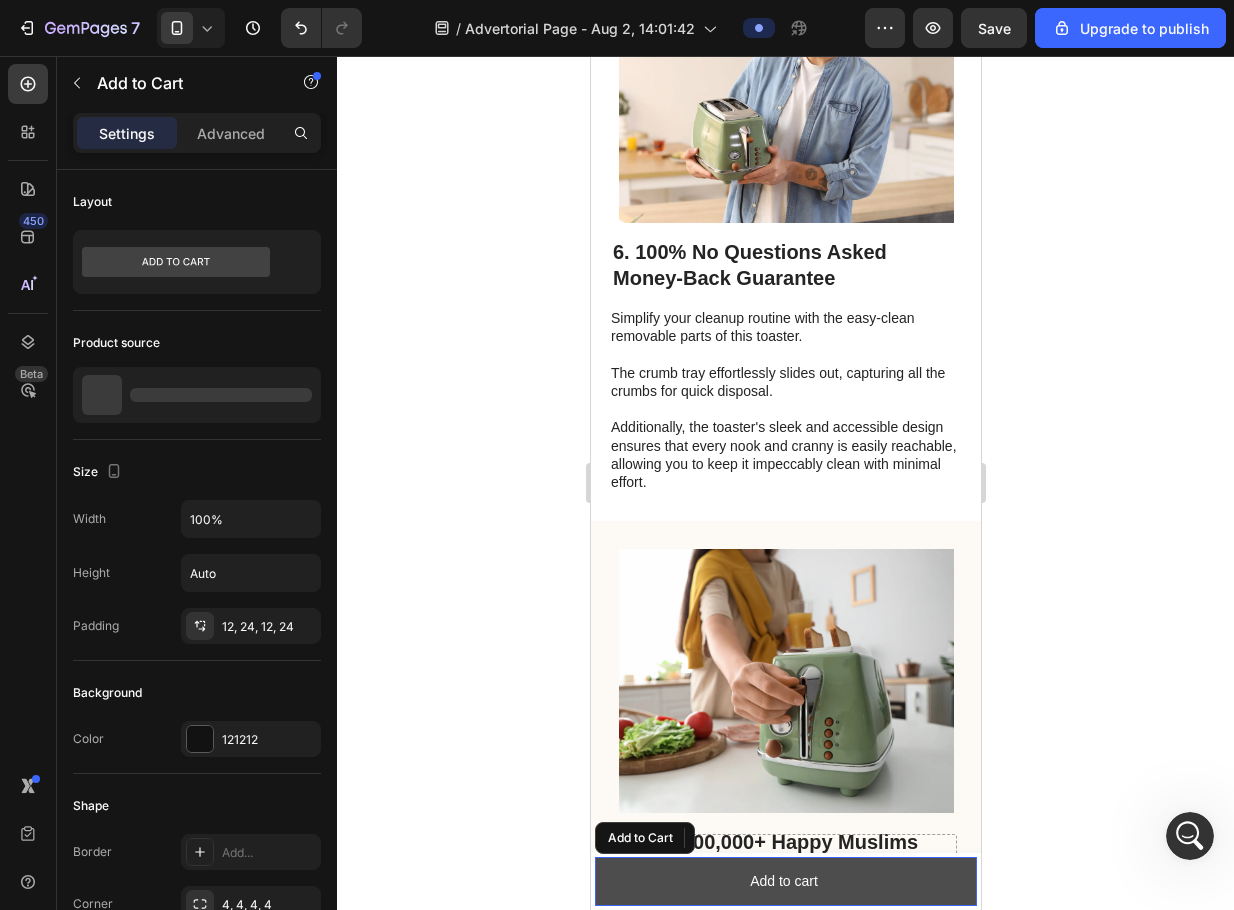 click on "Add to cart" at bounding box center [785, 881] 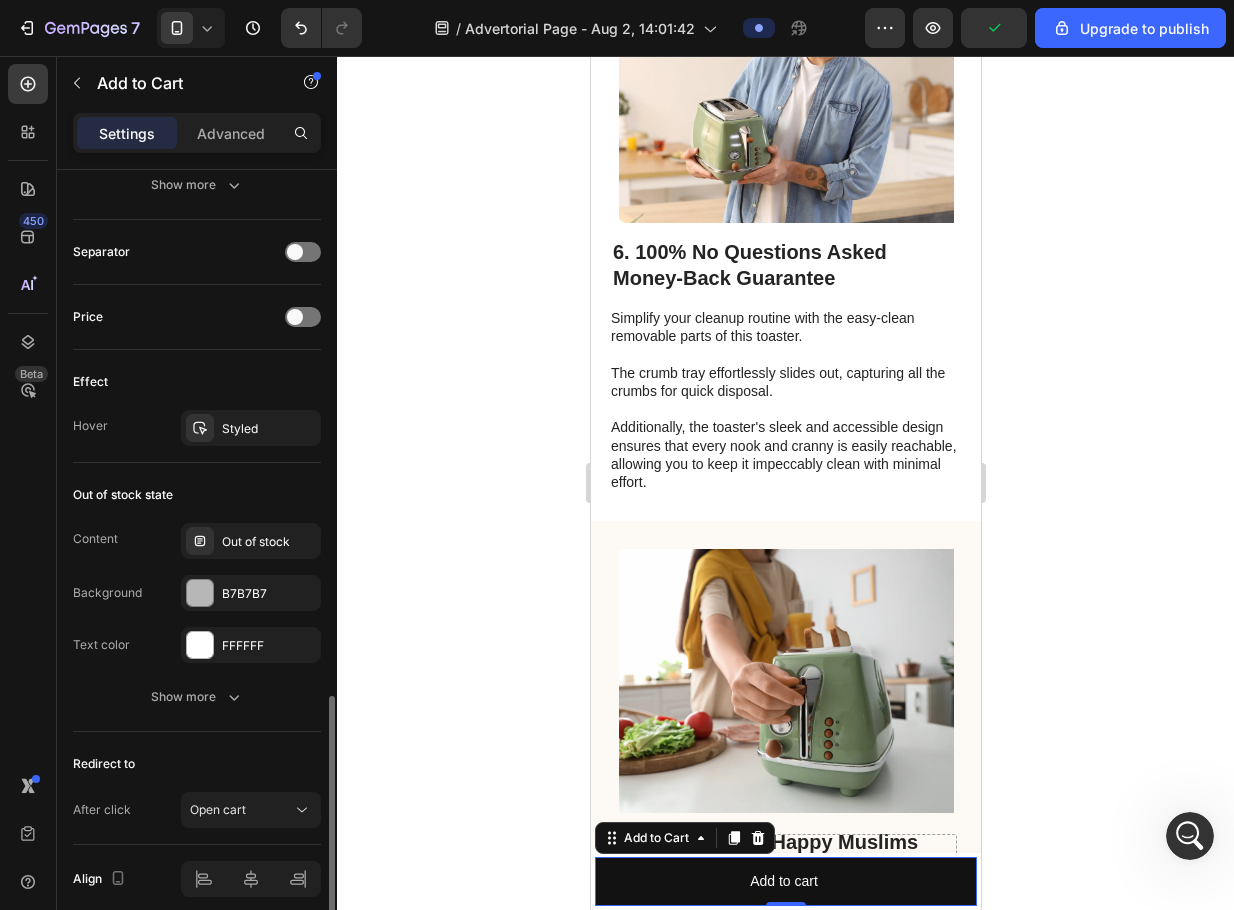 scroll, scrollTop: 1346, scrollLeft: 0, axis: vertical 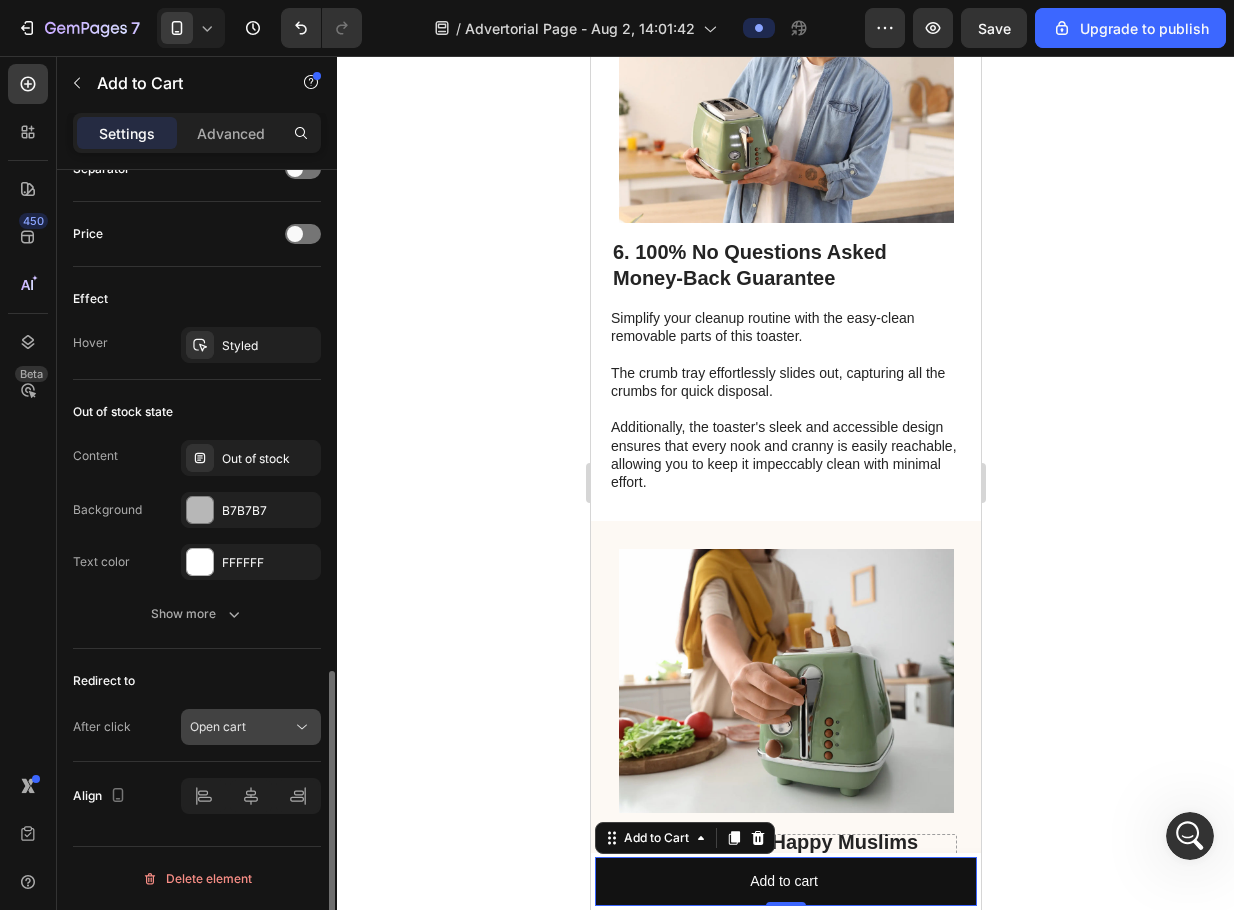 click on "Open cart" at bounding box center (218, 727) 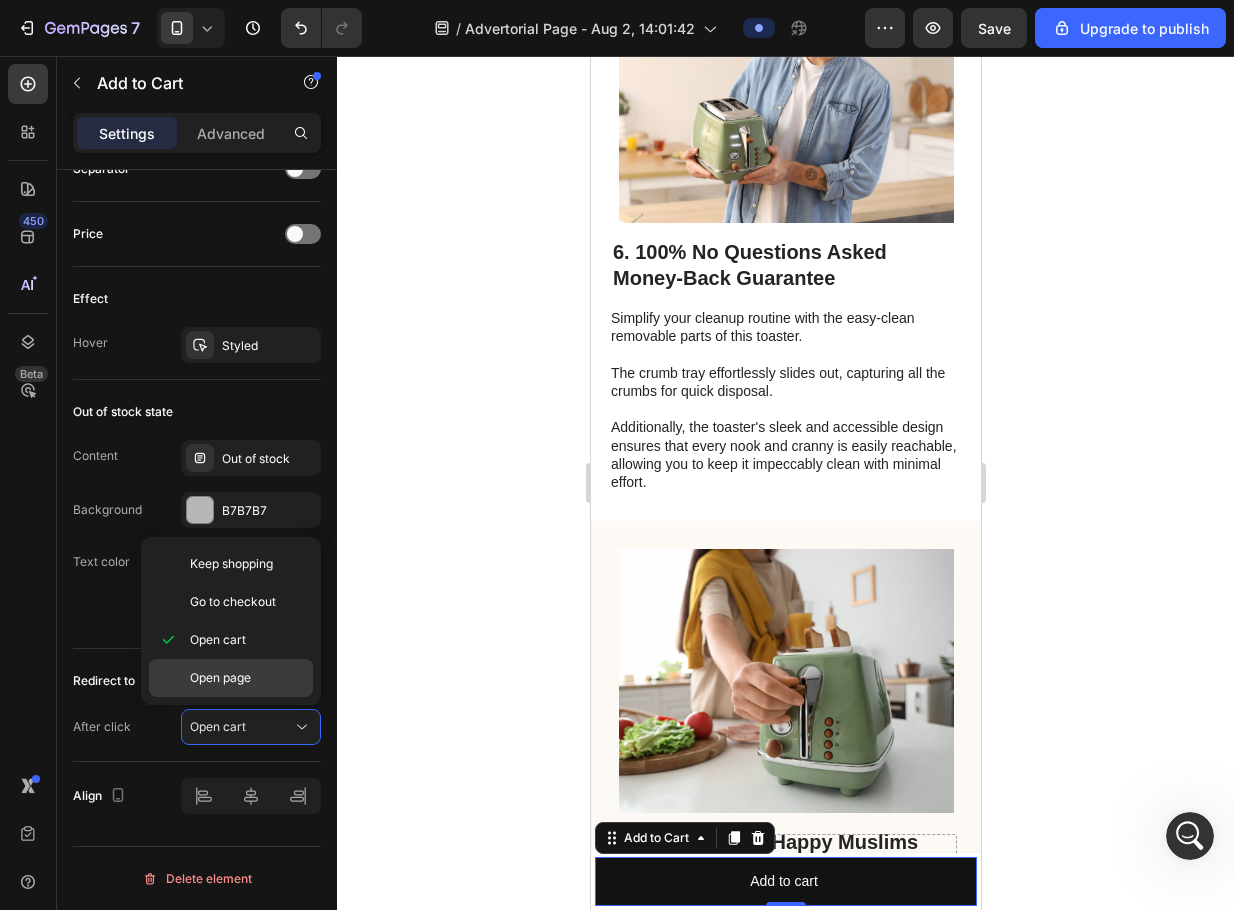 click on "Open page" at bounding box center (247, 678) 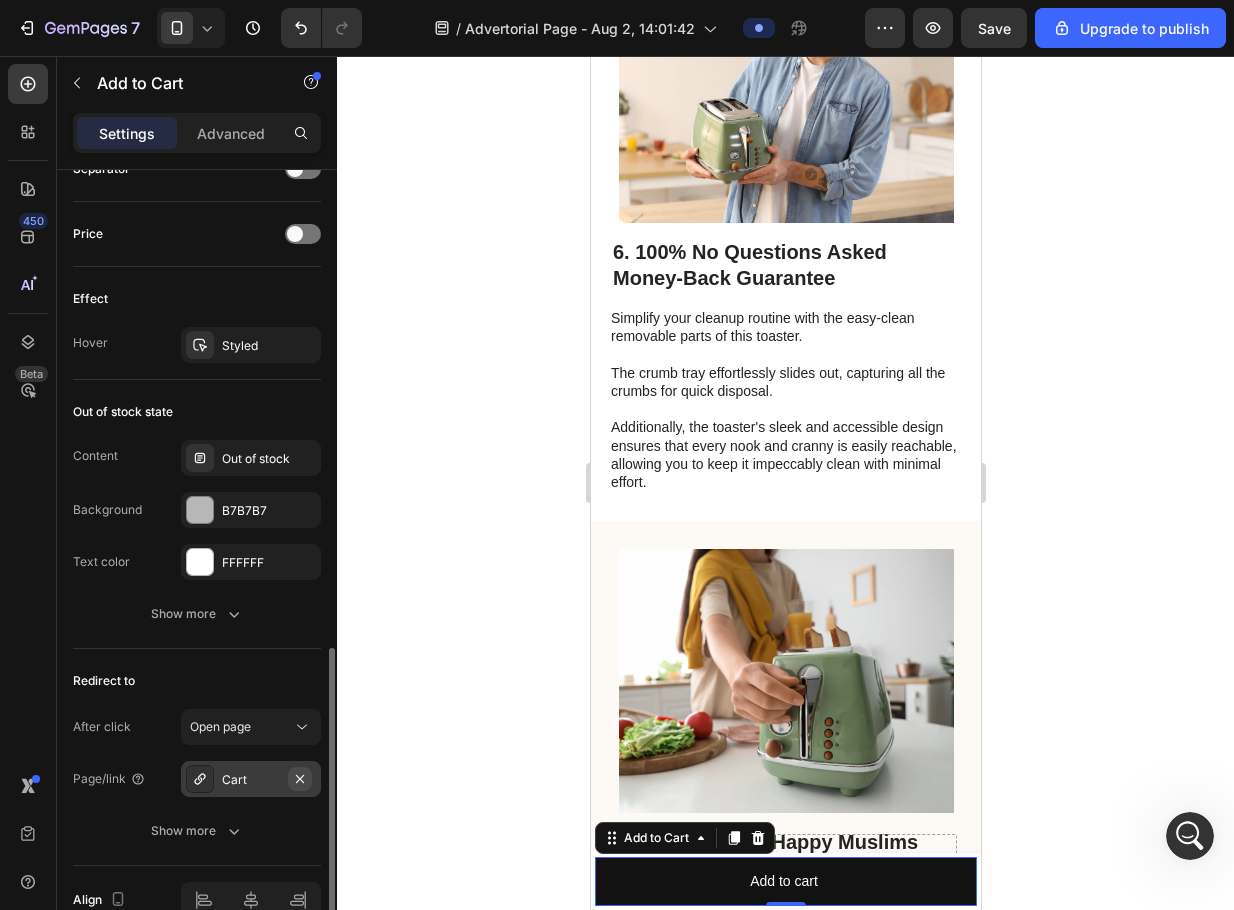 click 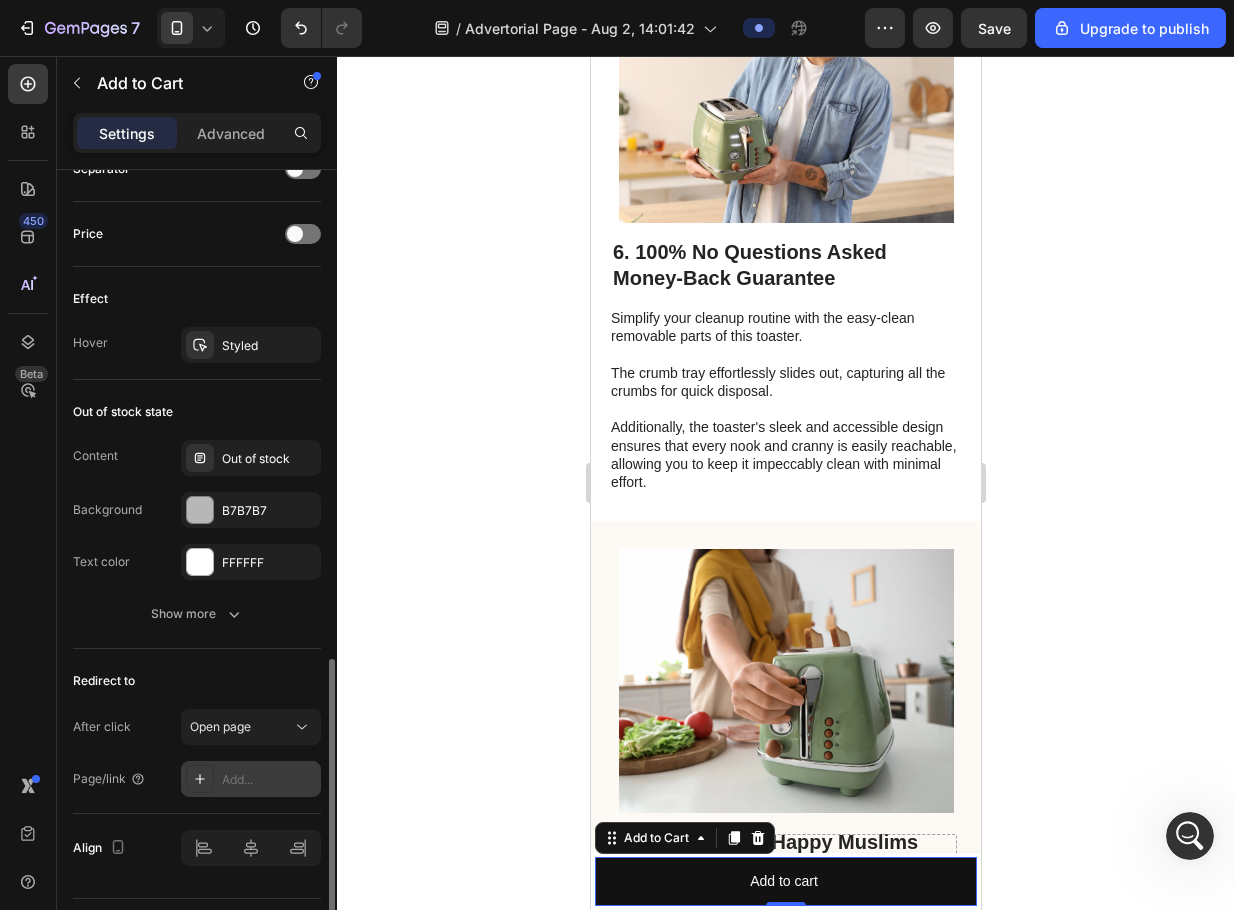 click on "Add..." at bounding box center [269, 780] 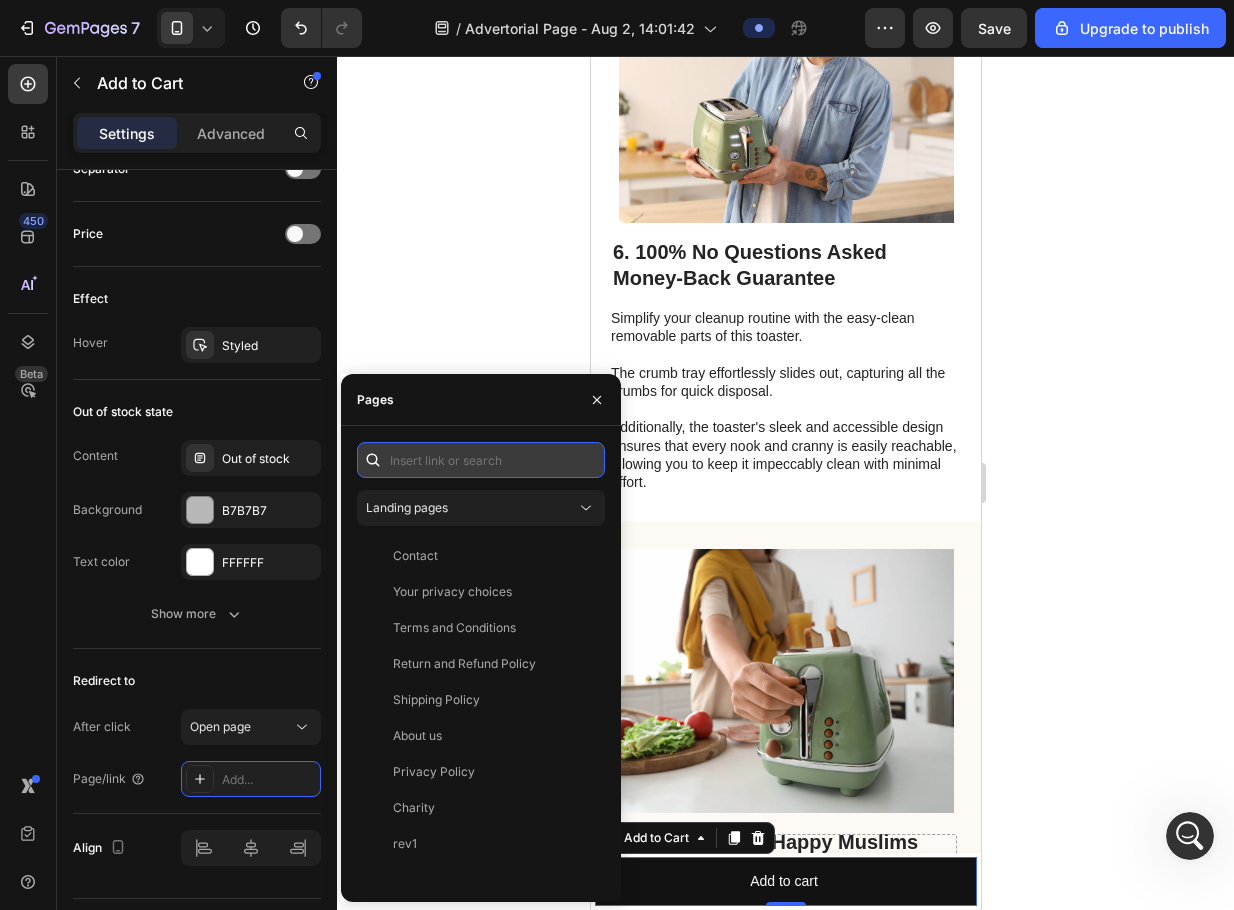 click at bounding box center [481, 460] 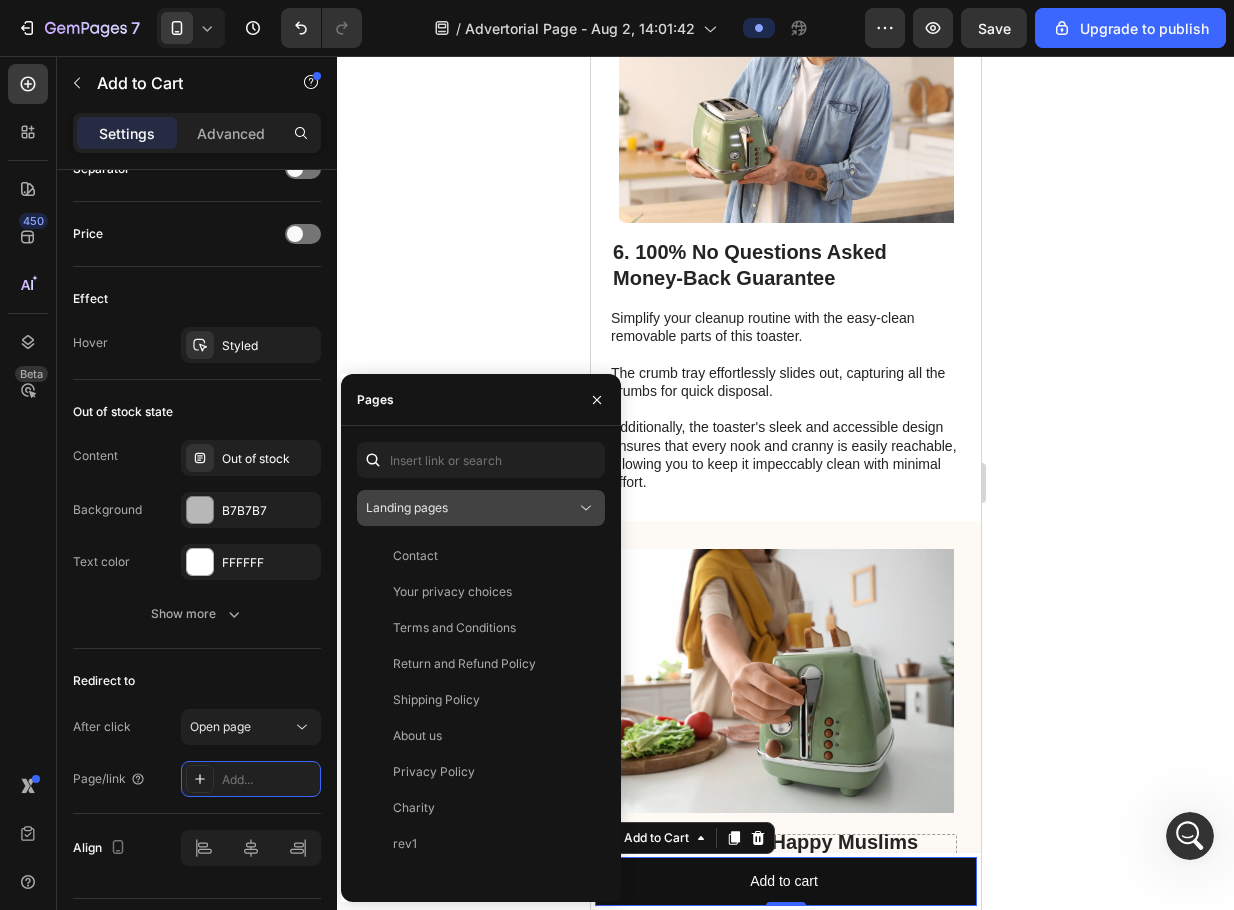 click on "Landing pages" at bounding box center (471, 508) 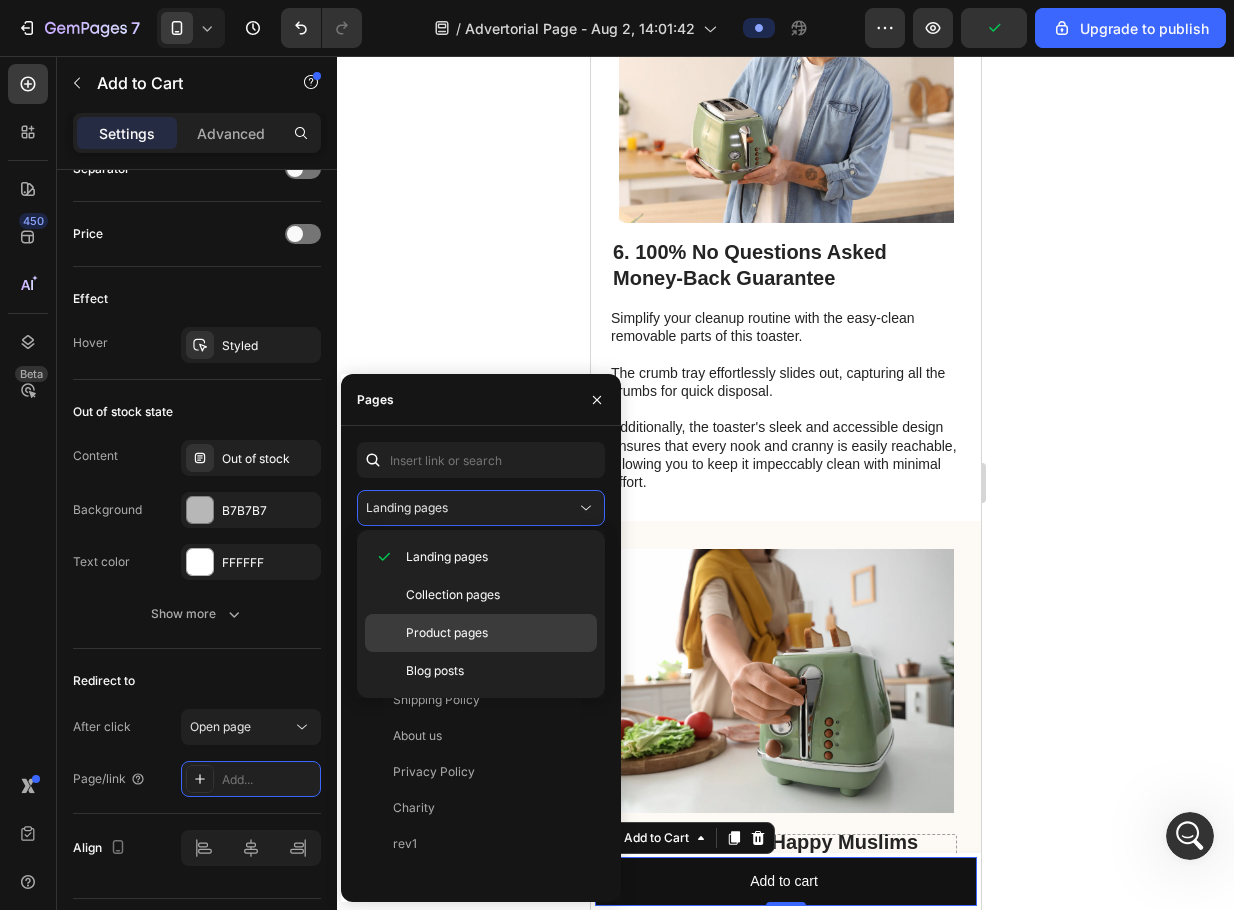click on "Product pages" at bounding box center [447, 633] 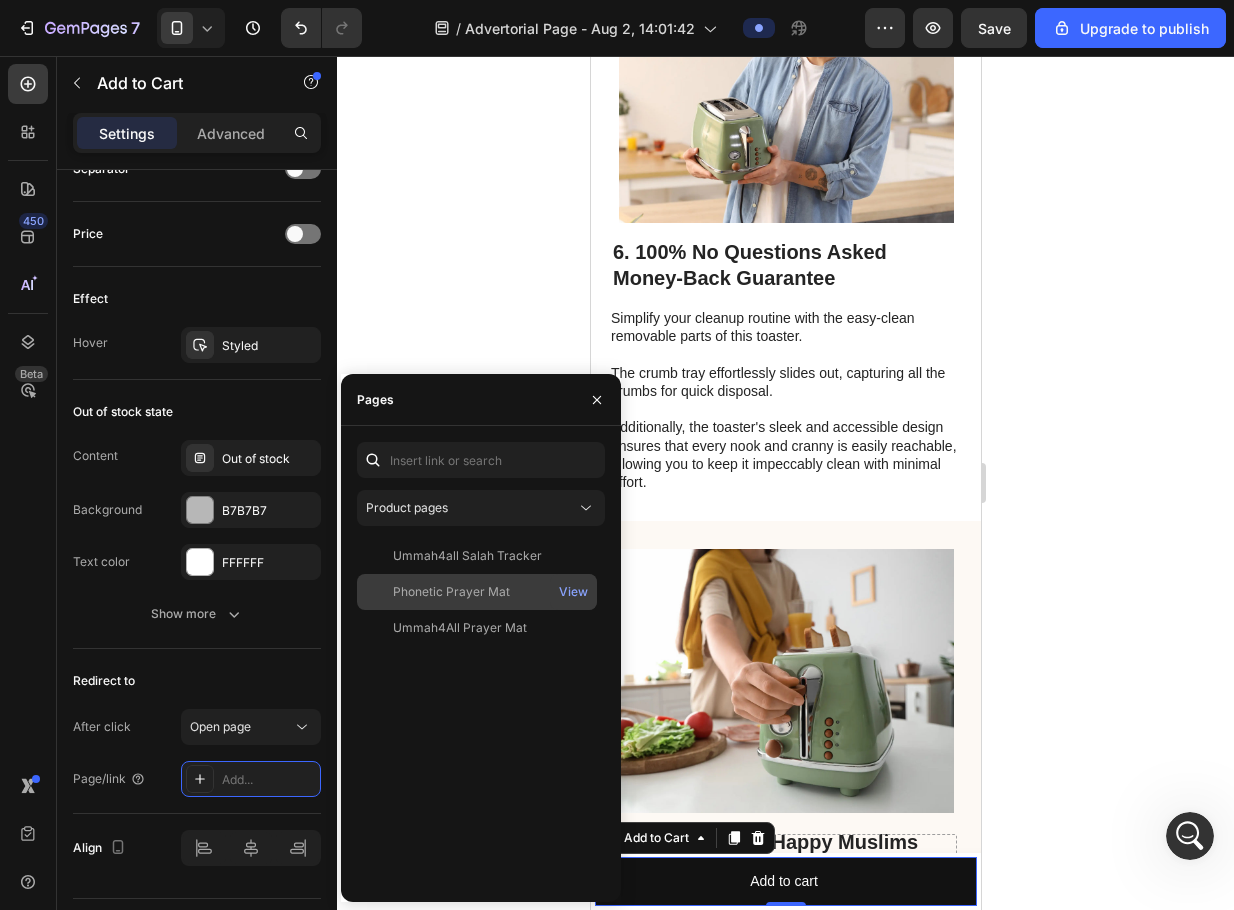 click on "Phonetic Prayer Mat" 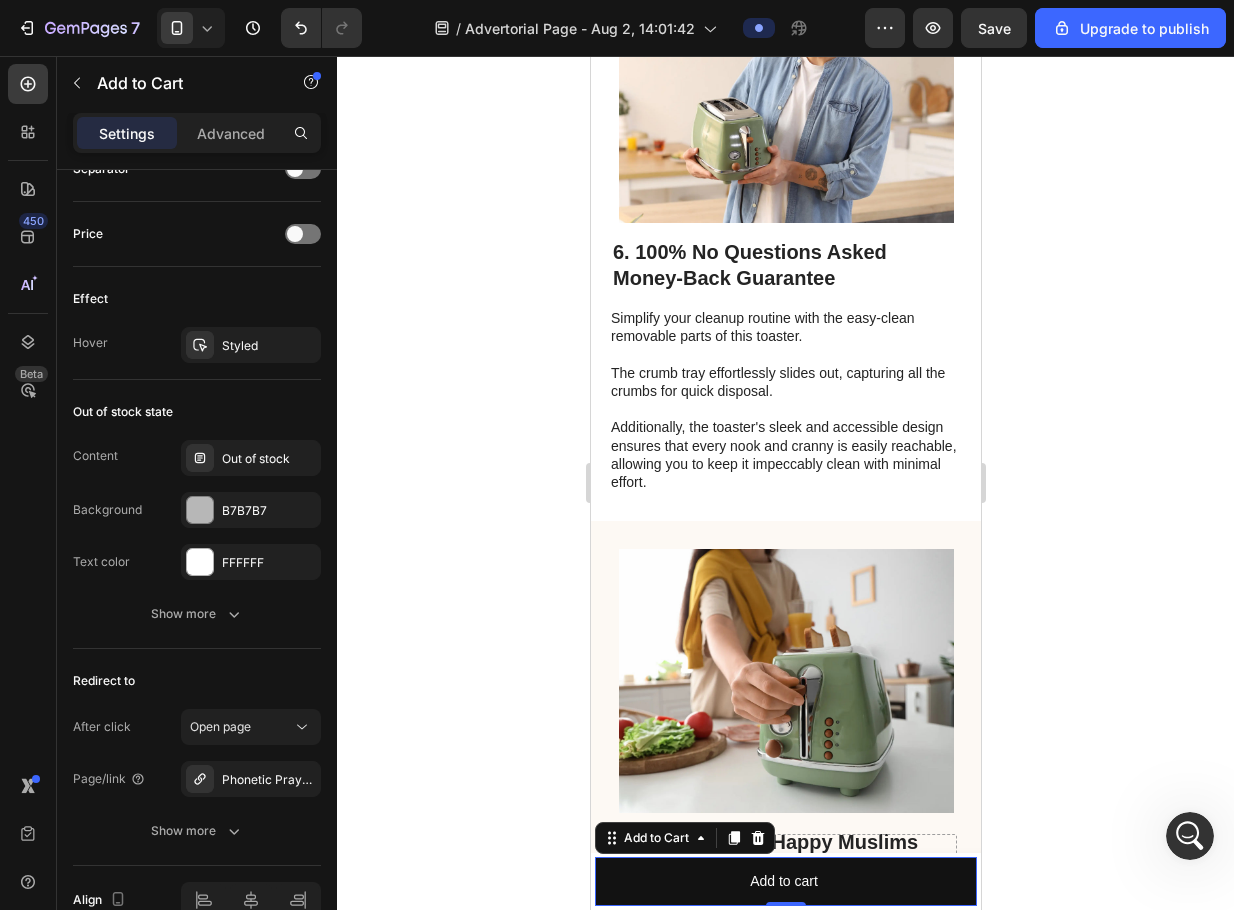 click 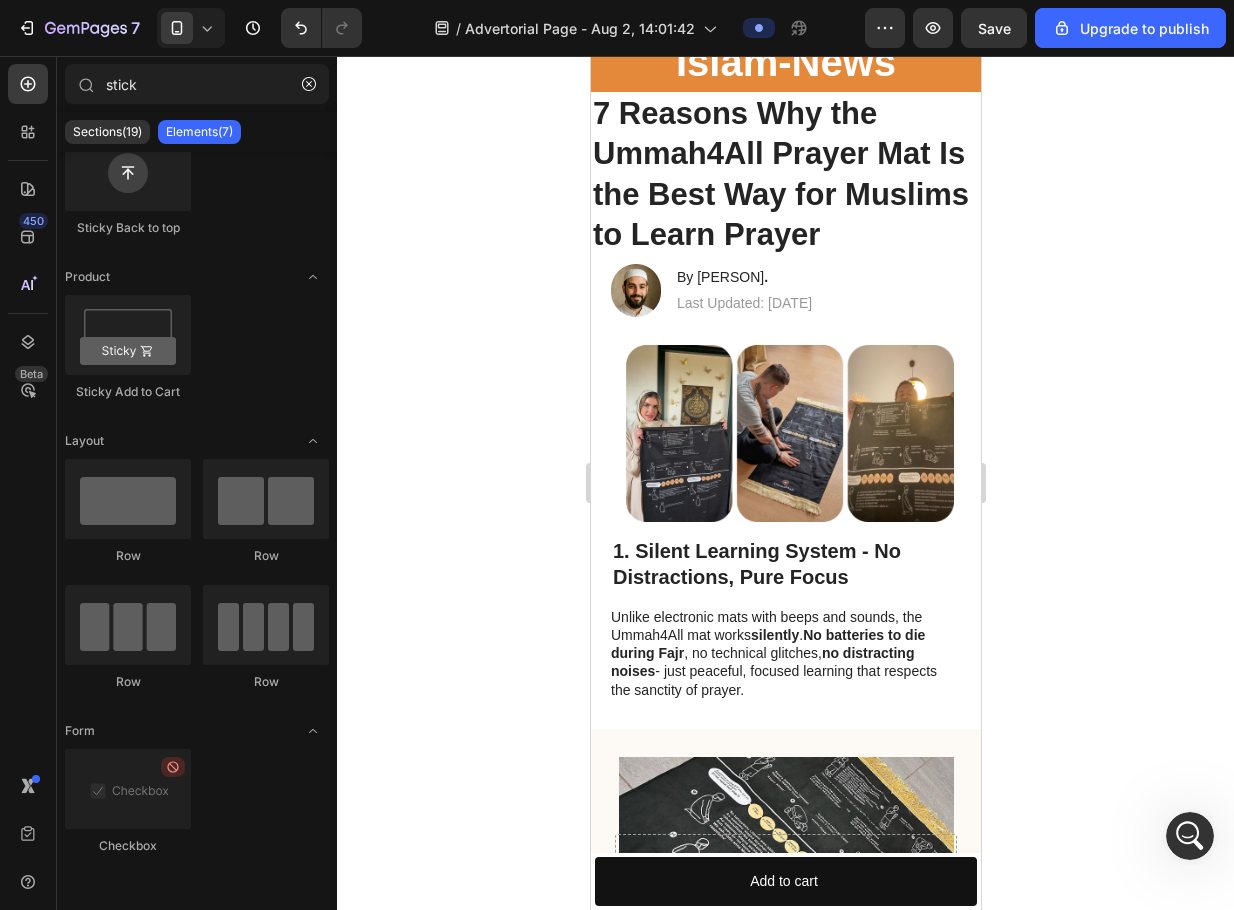 scroll, scrollTop: 0, scrollLeft: 0, axis: both 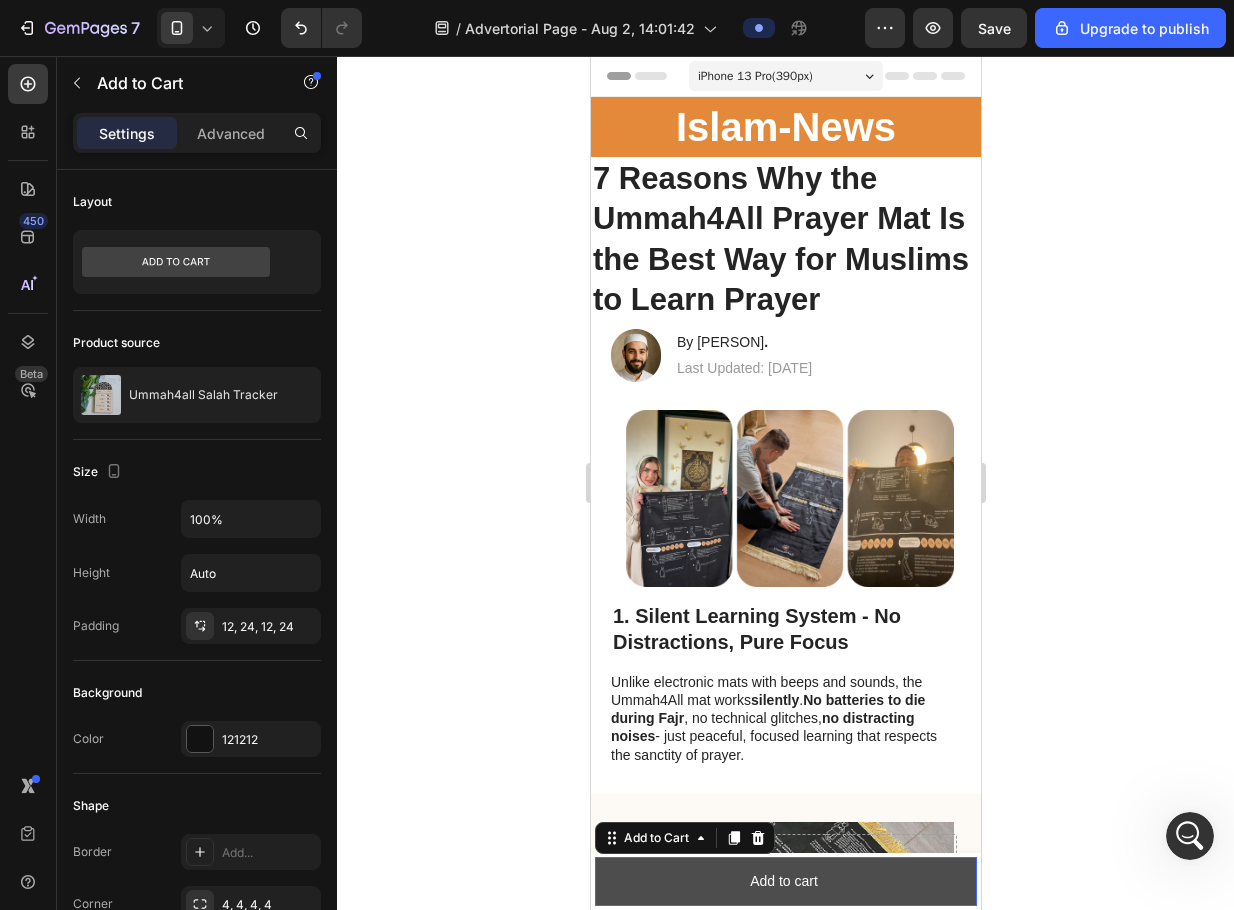 click on "Add to cart" at bounding box center (785, 881) 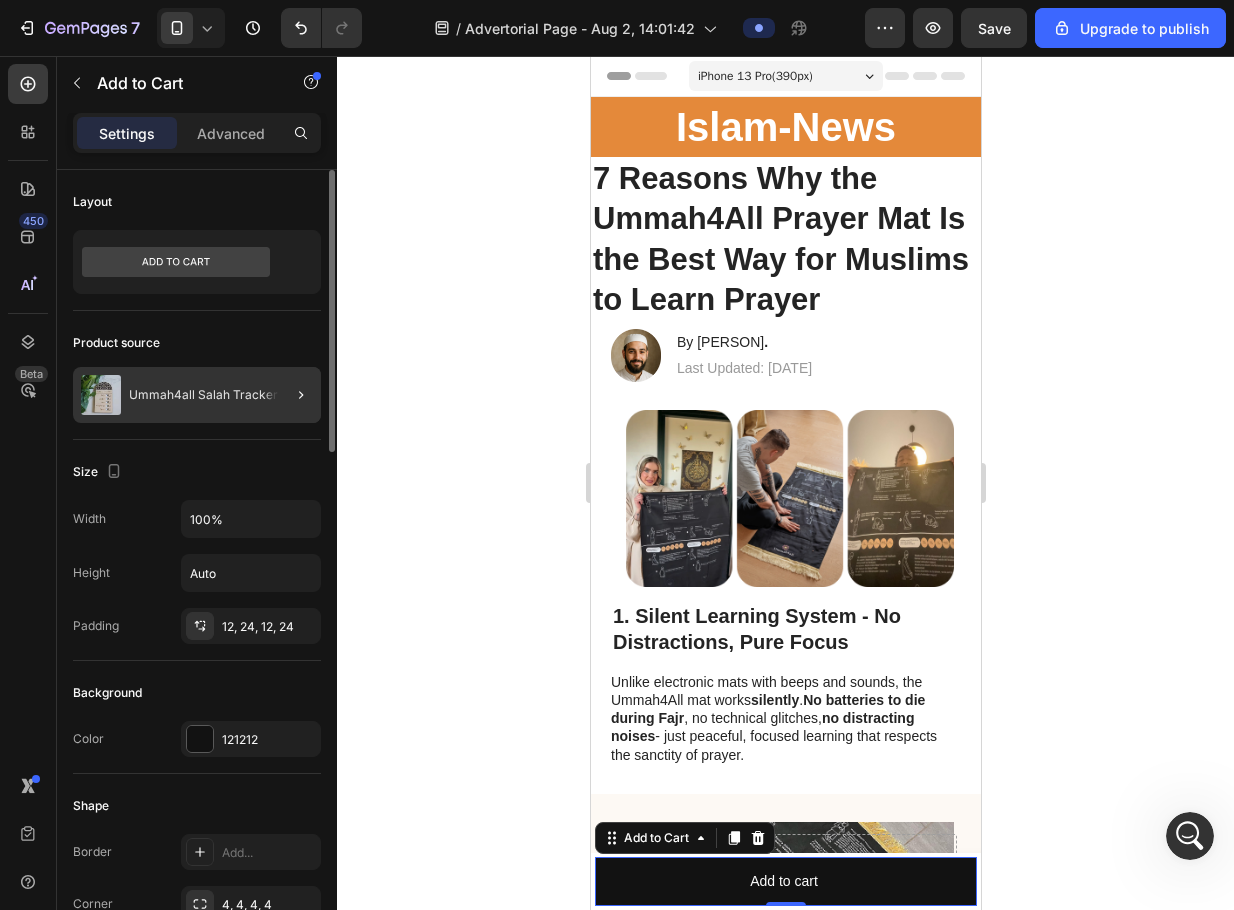 click 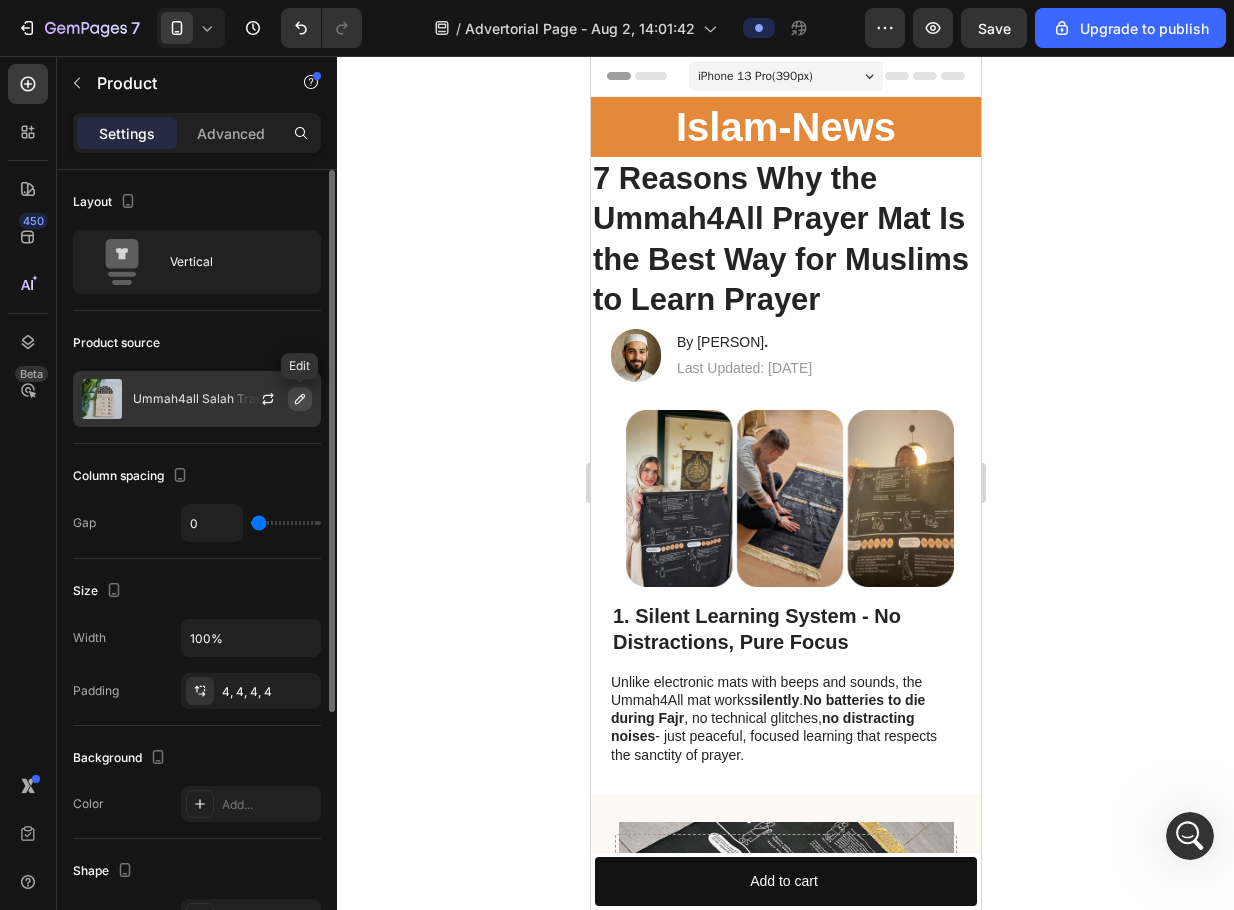 click 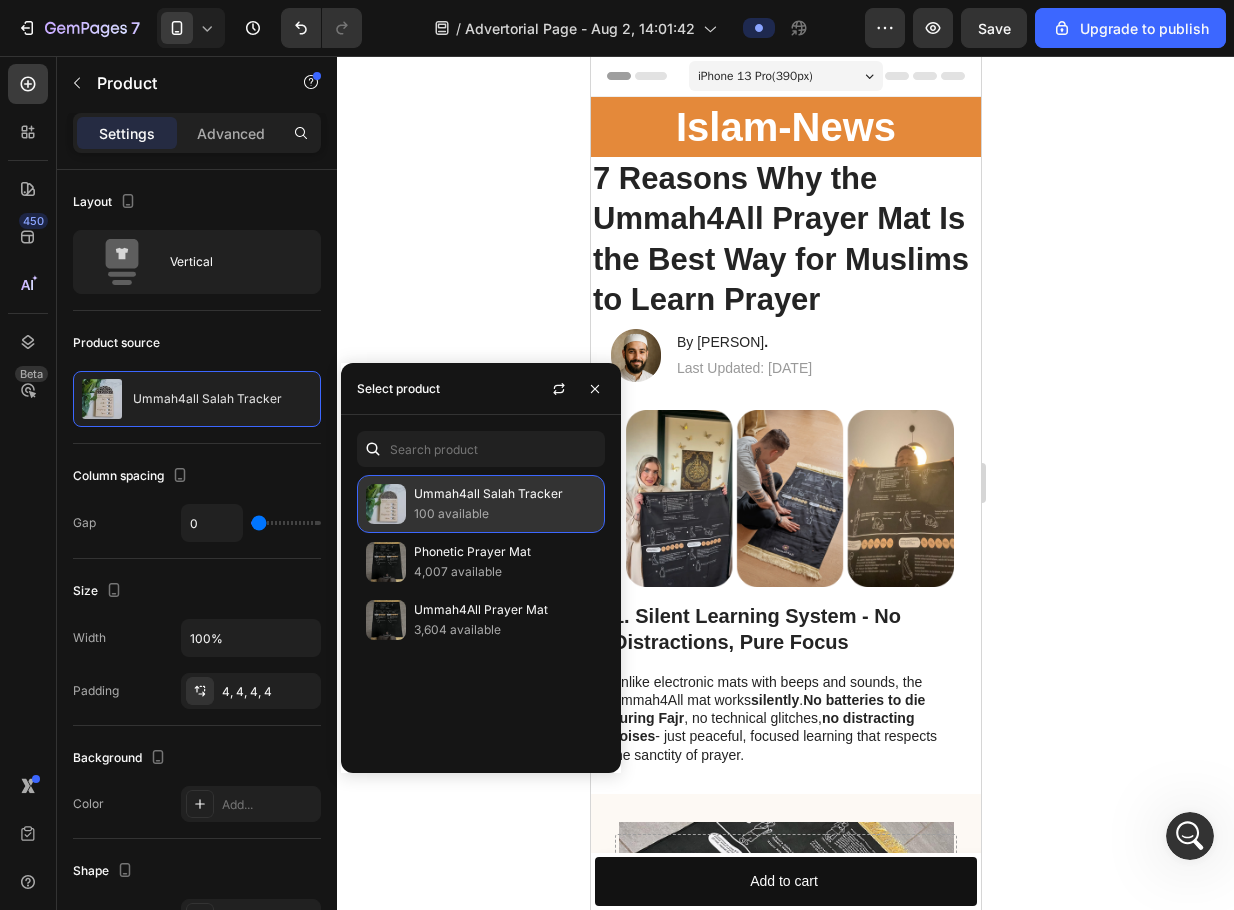 click on "Ummah4all Salah Tracker" at bounding box center (505, 494) 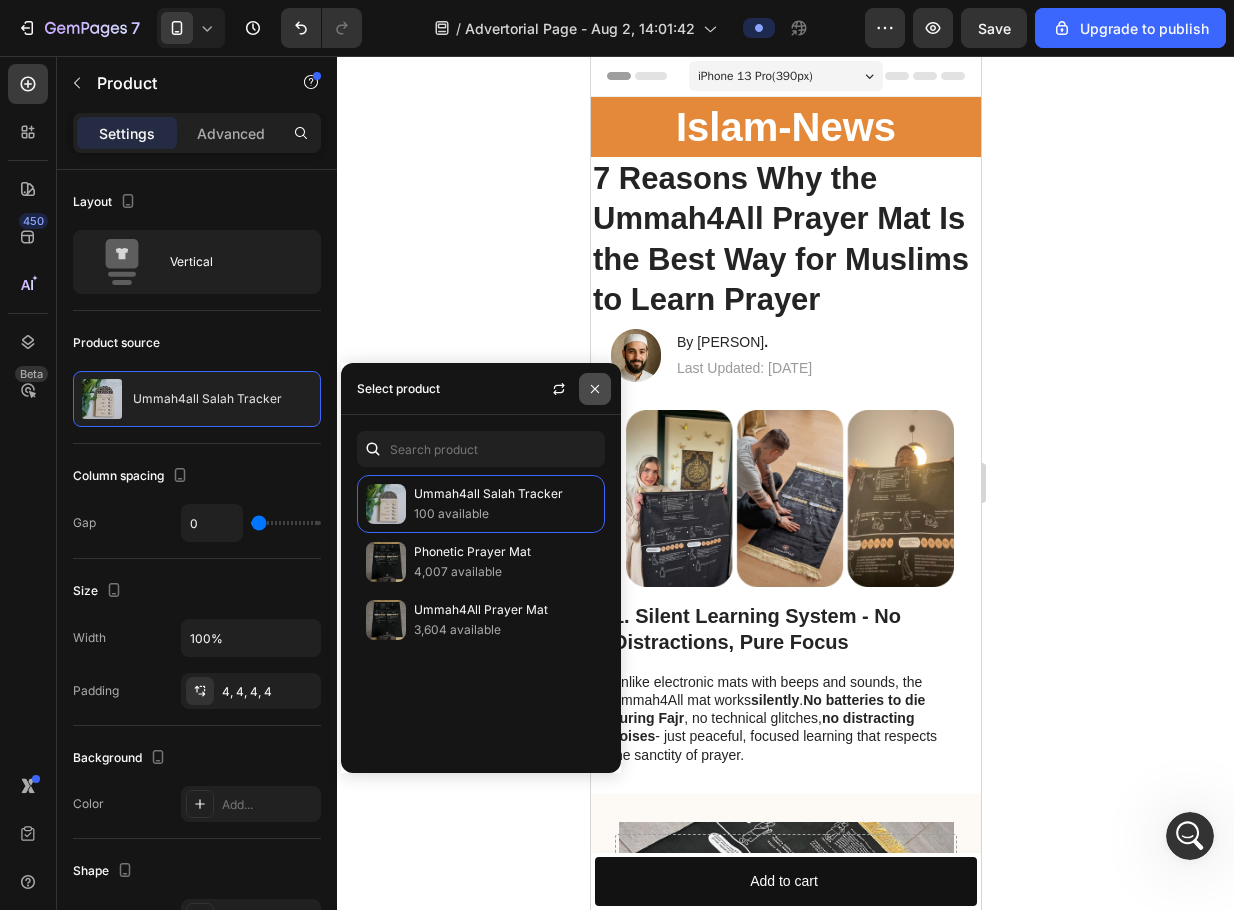 click 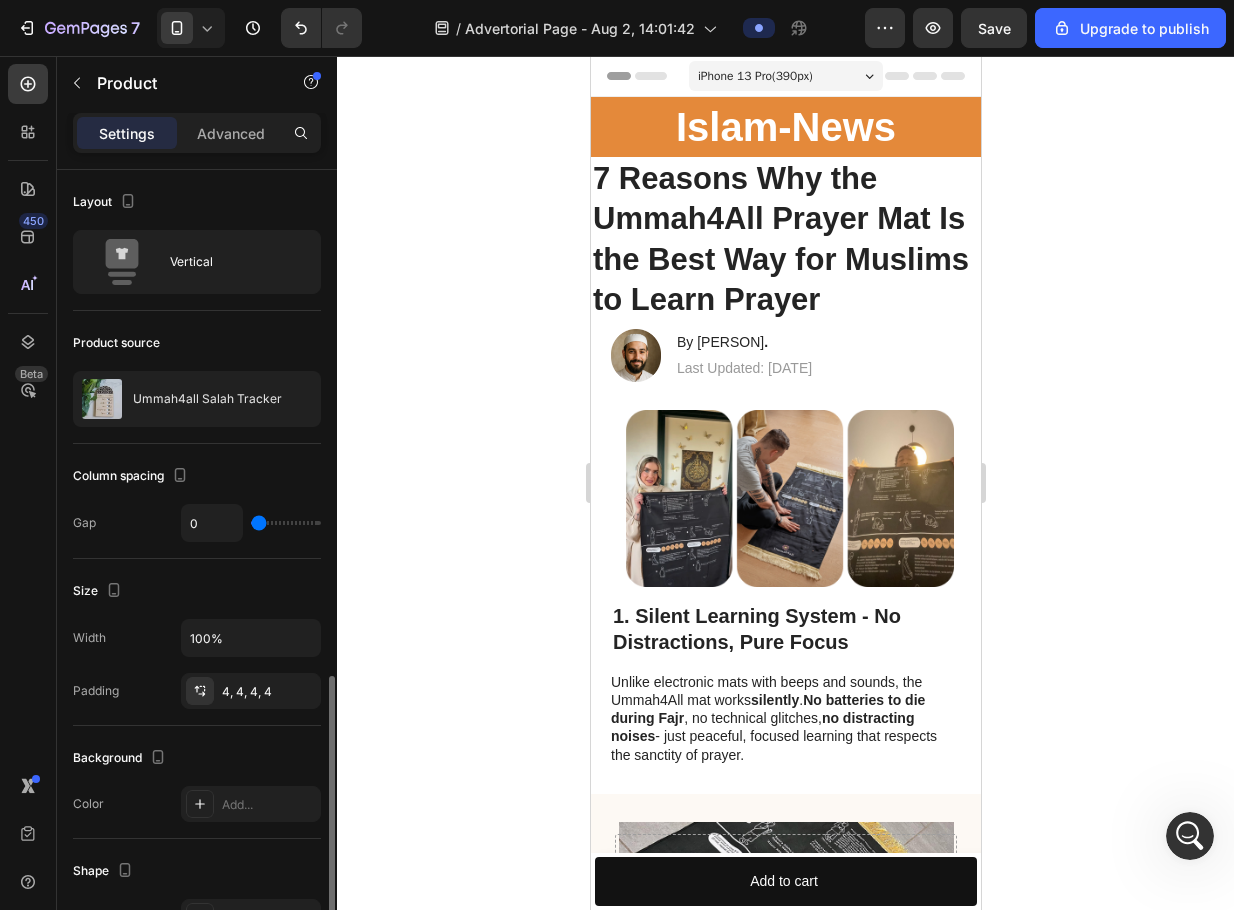 scroll, scrollTop: 442, scrollLeft: 0, axis: vertical 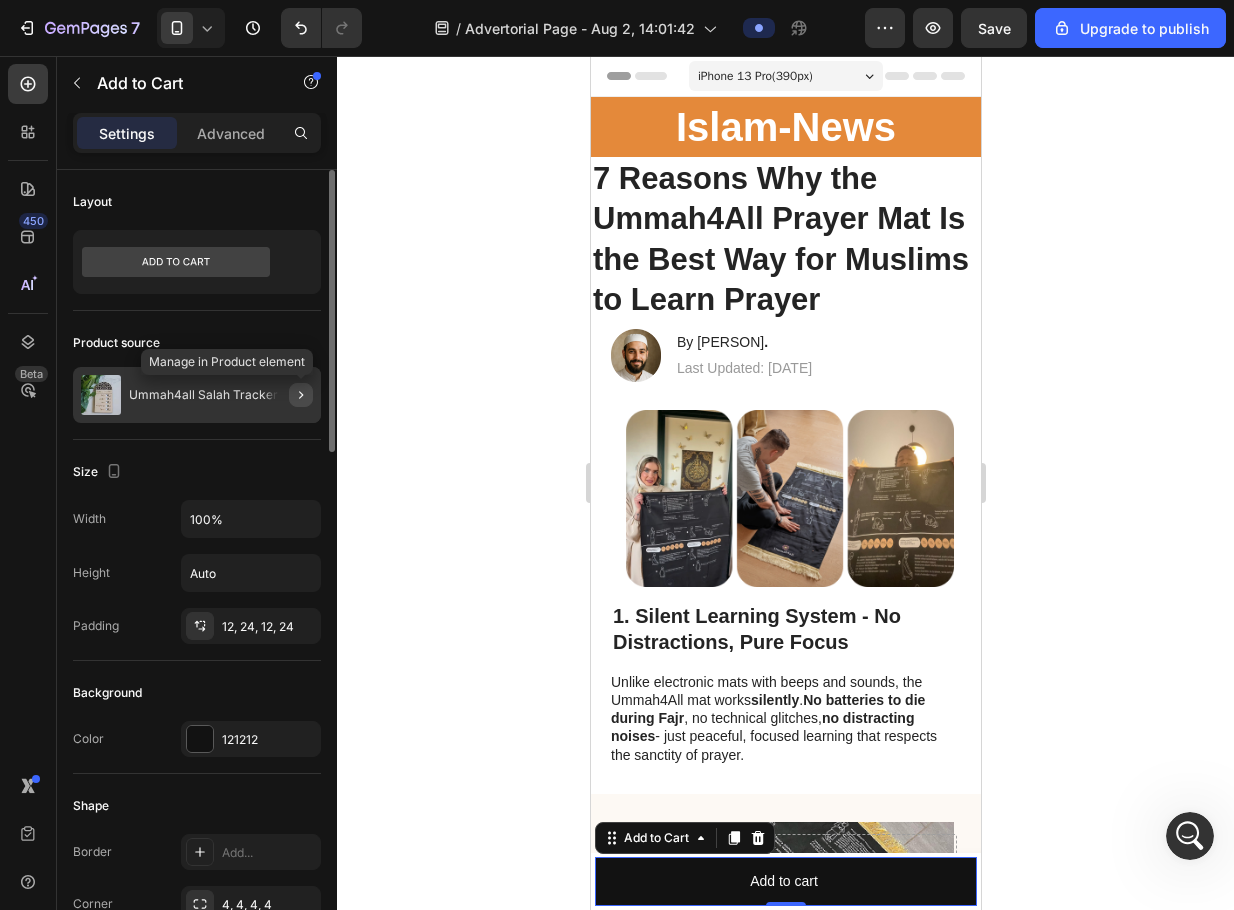 click 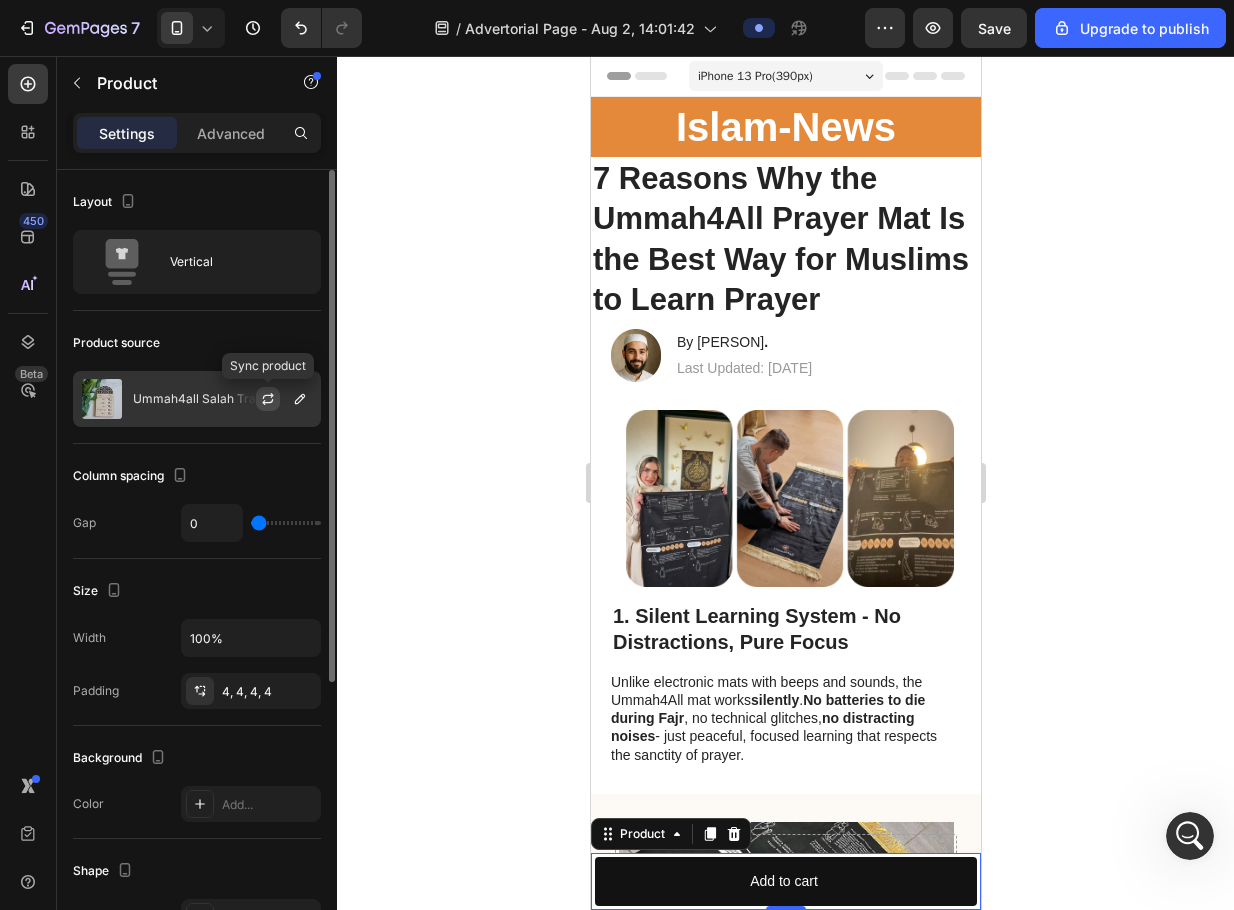 click 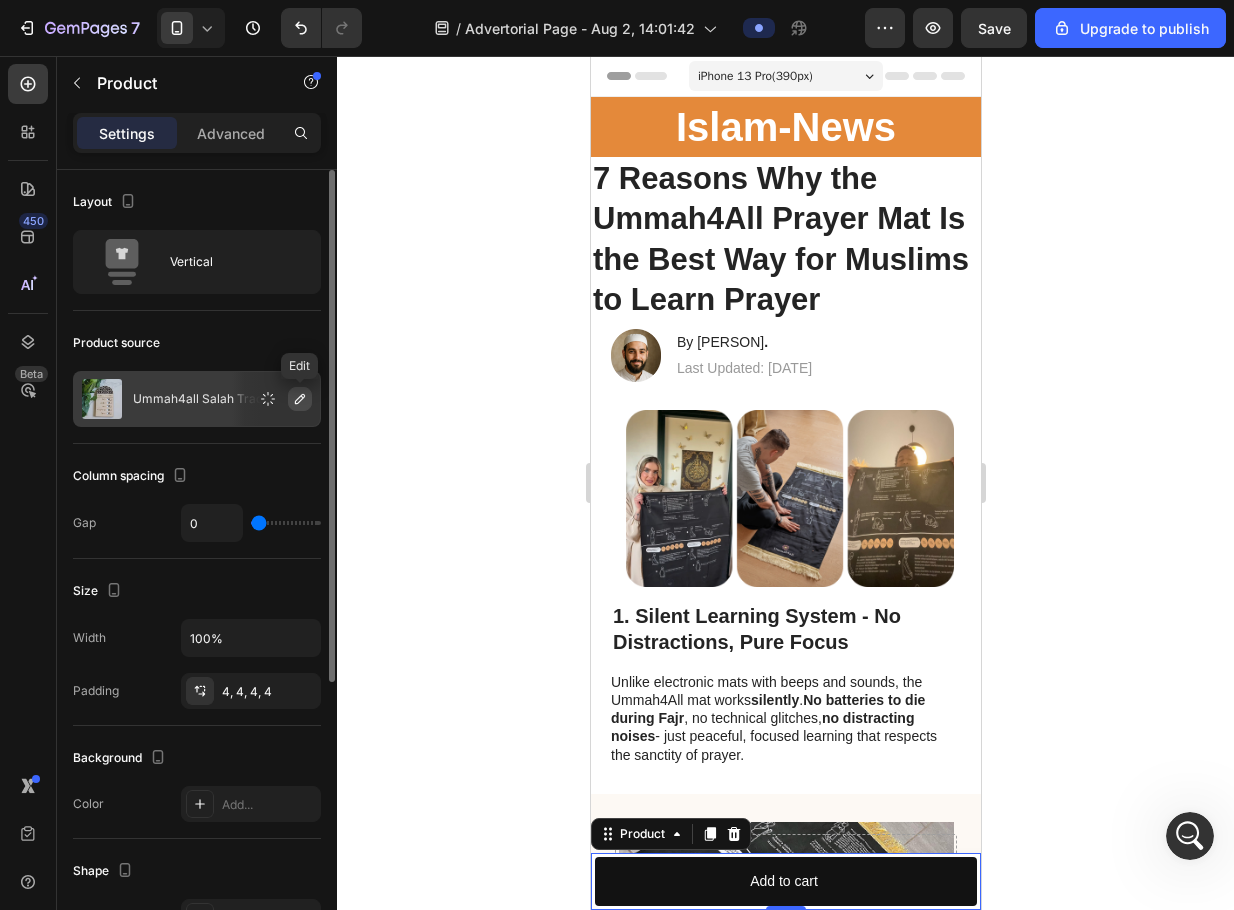 click 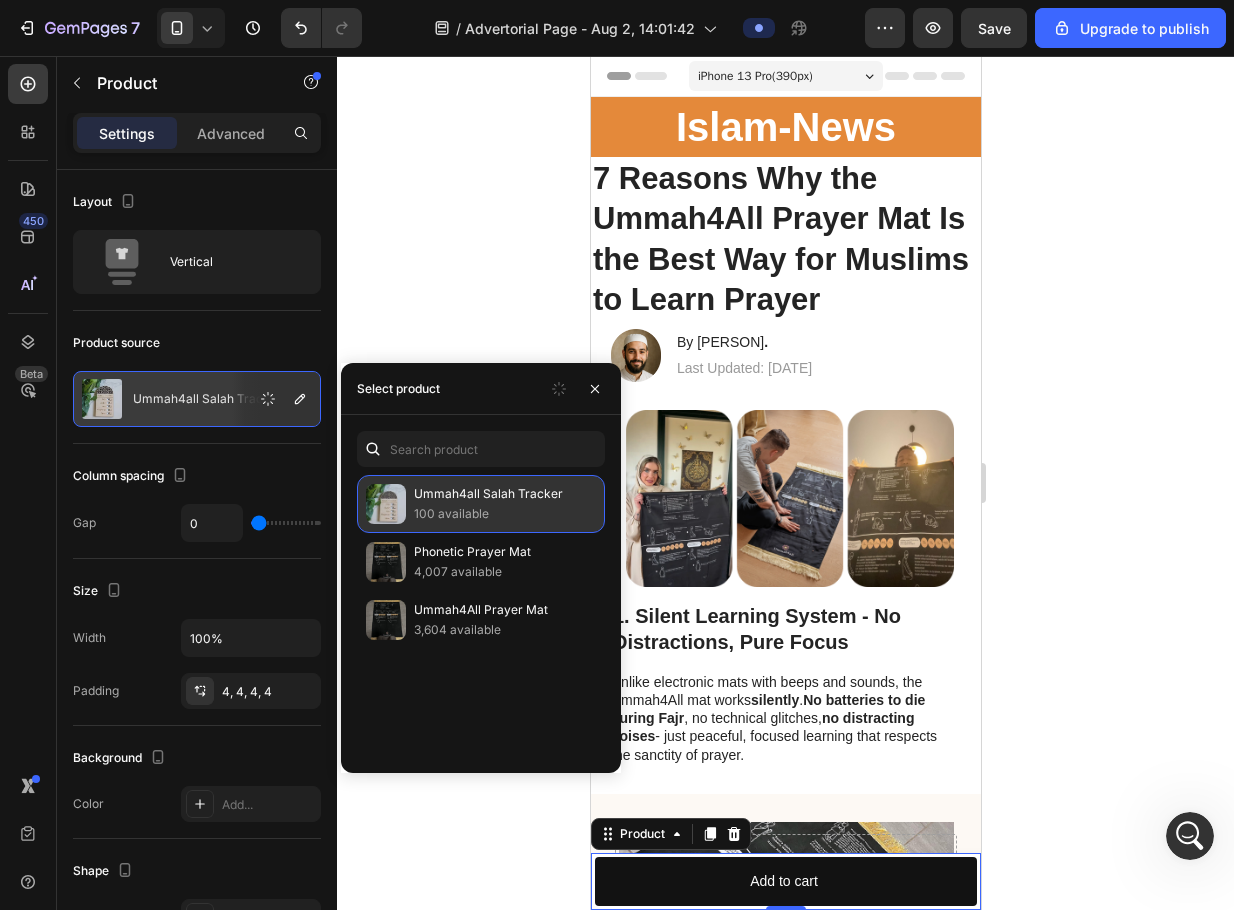 click on "Ummah4all Salah Tracker" at bounding box center (505, 494) 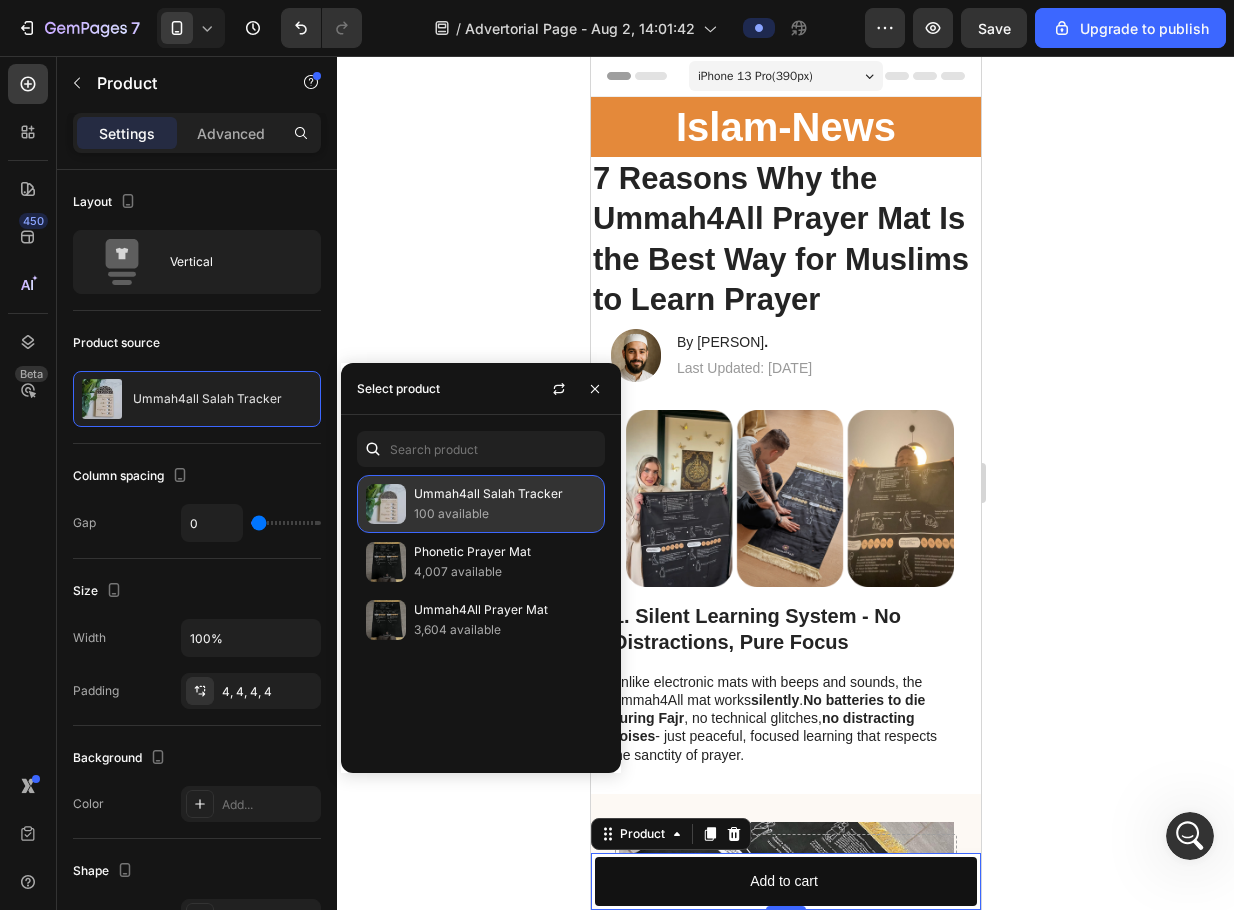 click on "Ummah4all Salah Tracker" at bounding box center (505, 494) 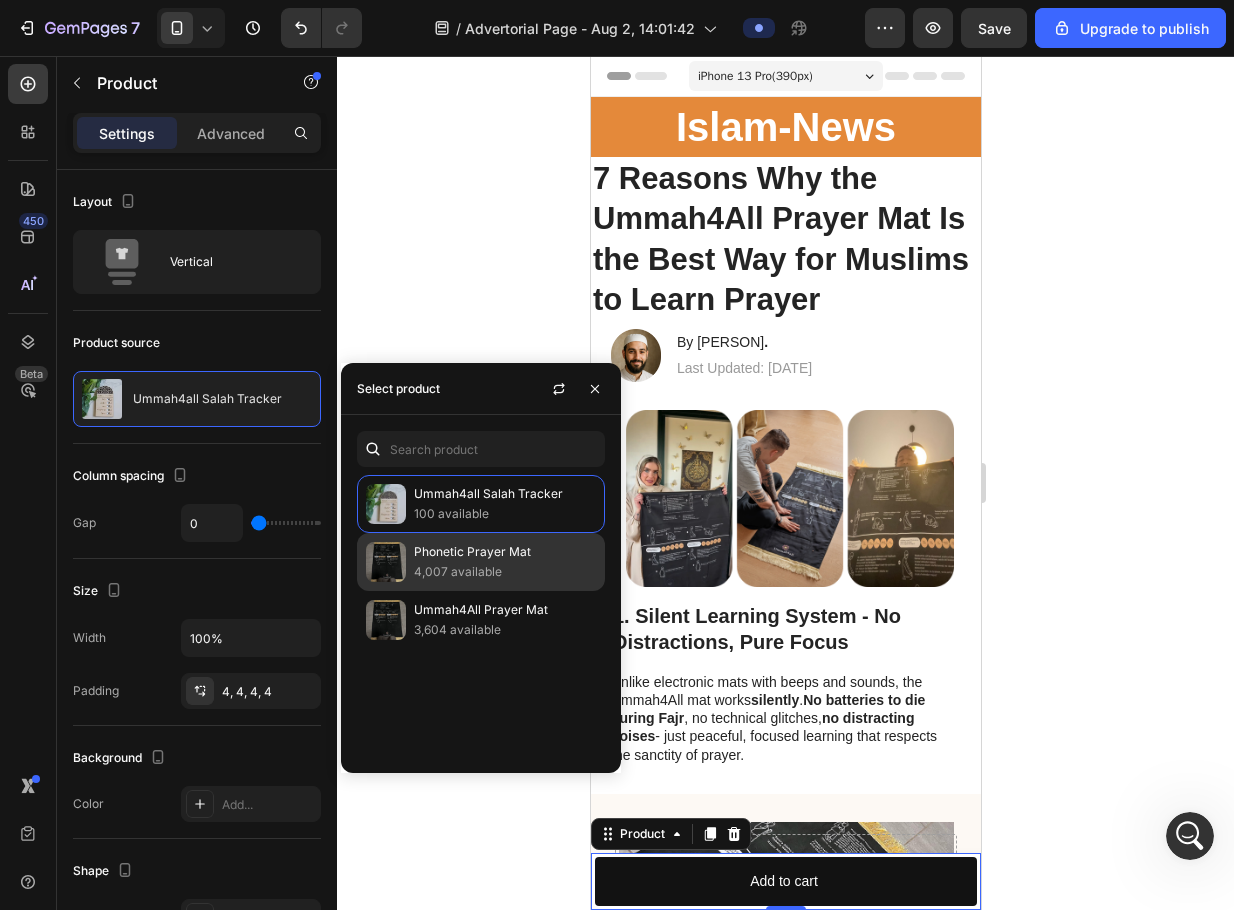 click on "Phonetic Prayer Mat" at bounding box center (505, 552) 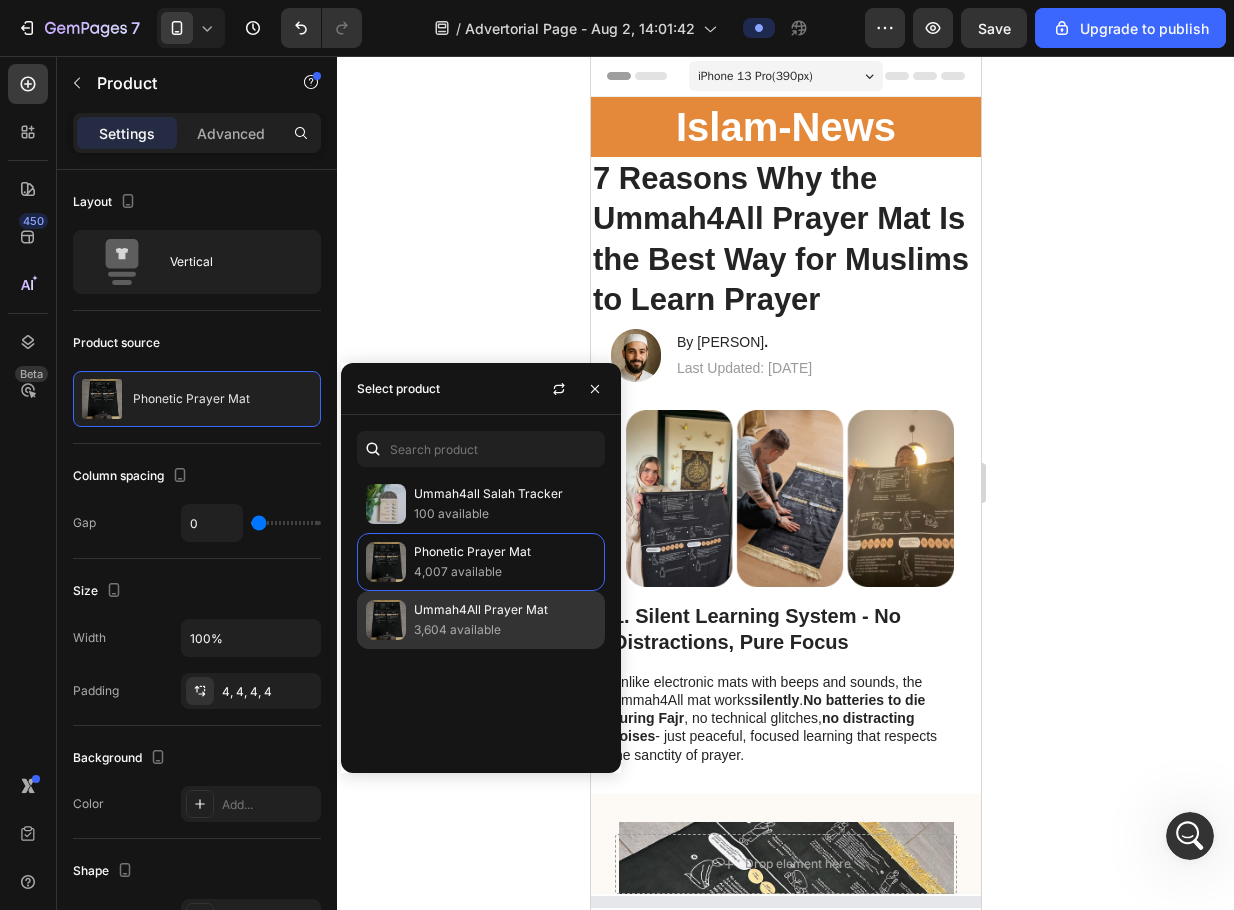 click on "Ummah4All Prayer Mat" at bounding box center [505, 610] 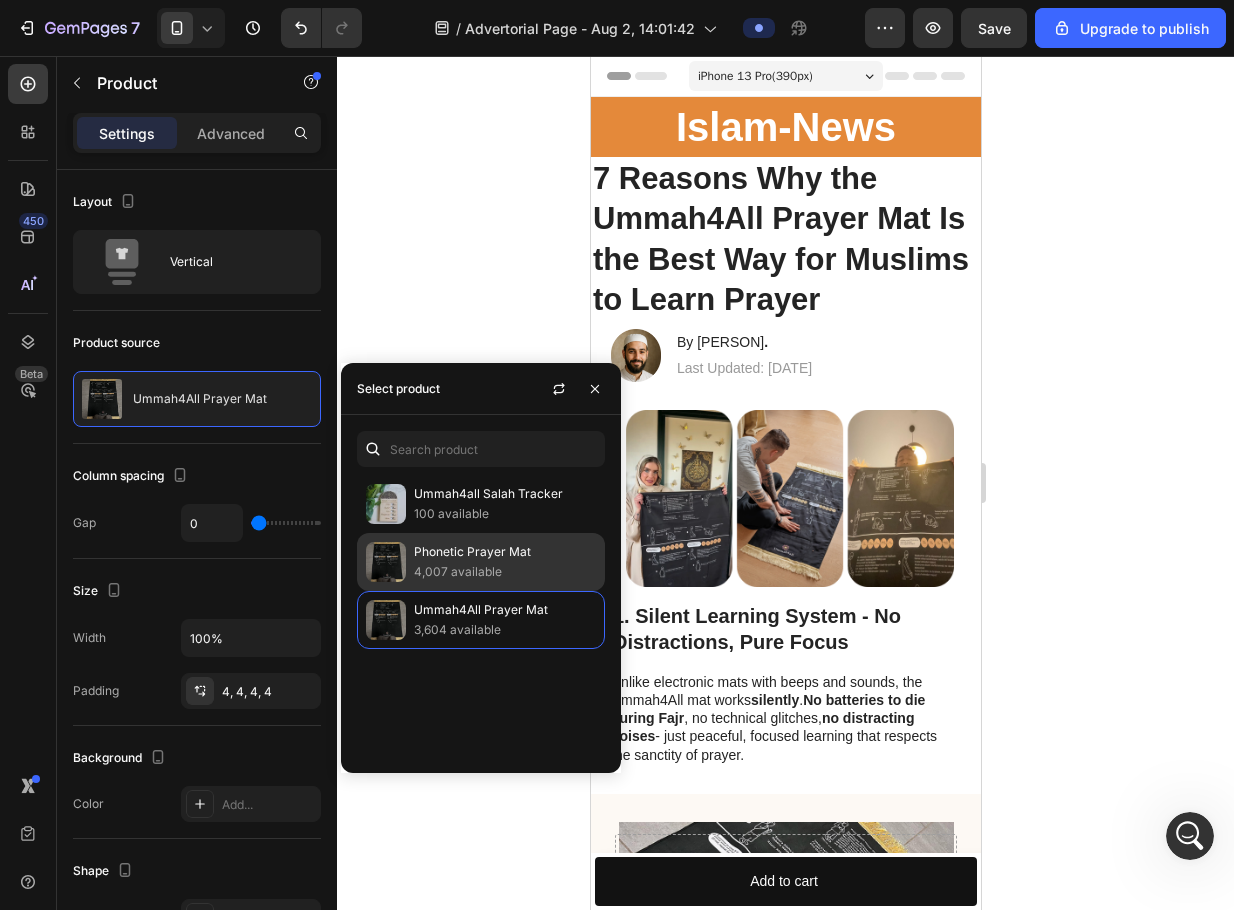 click on "4,007 available" at bounding box center [505, 572] 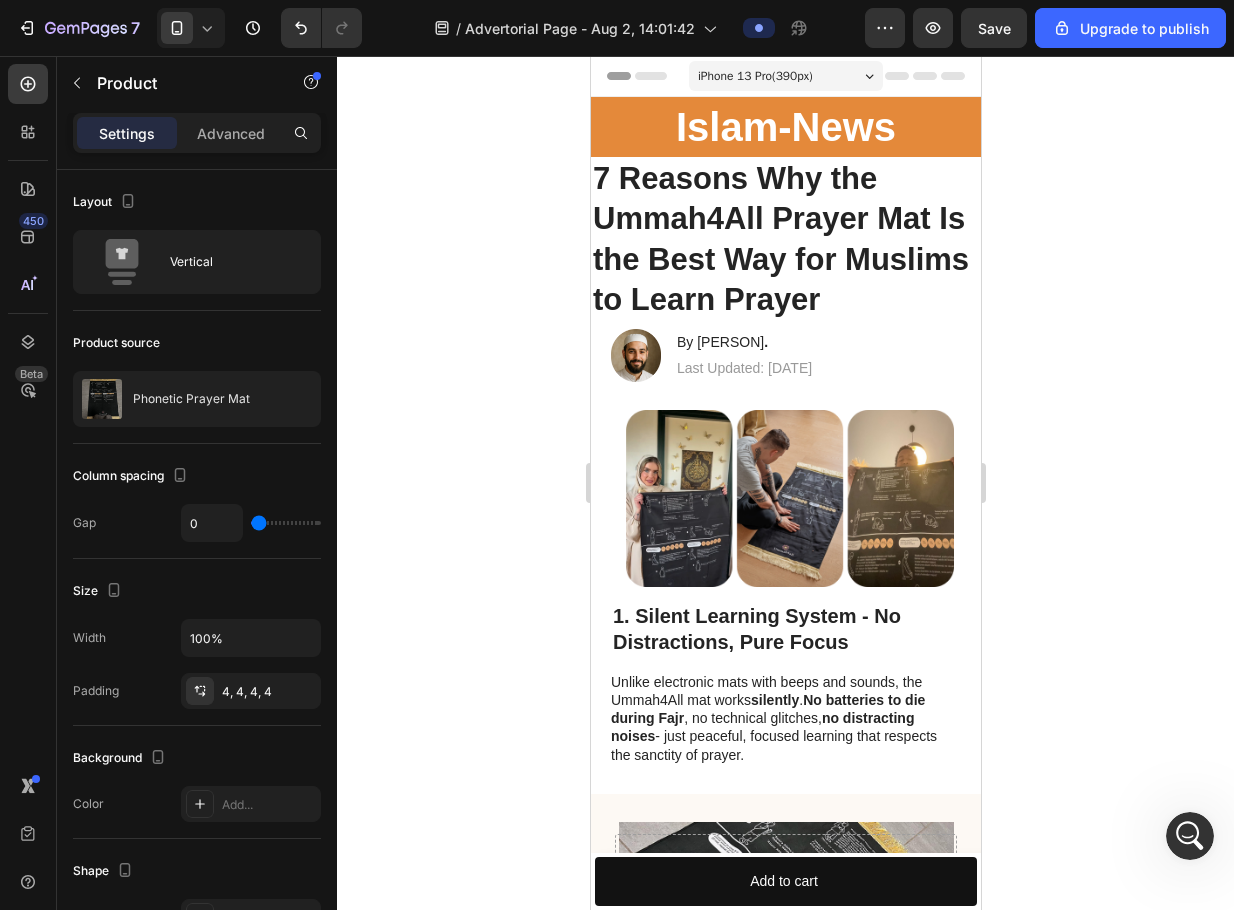 click 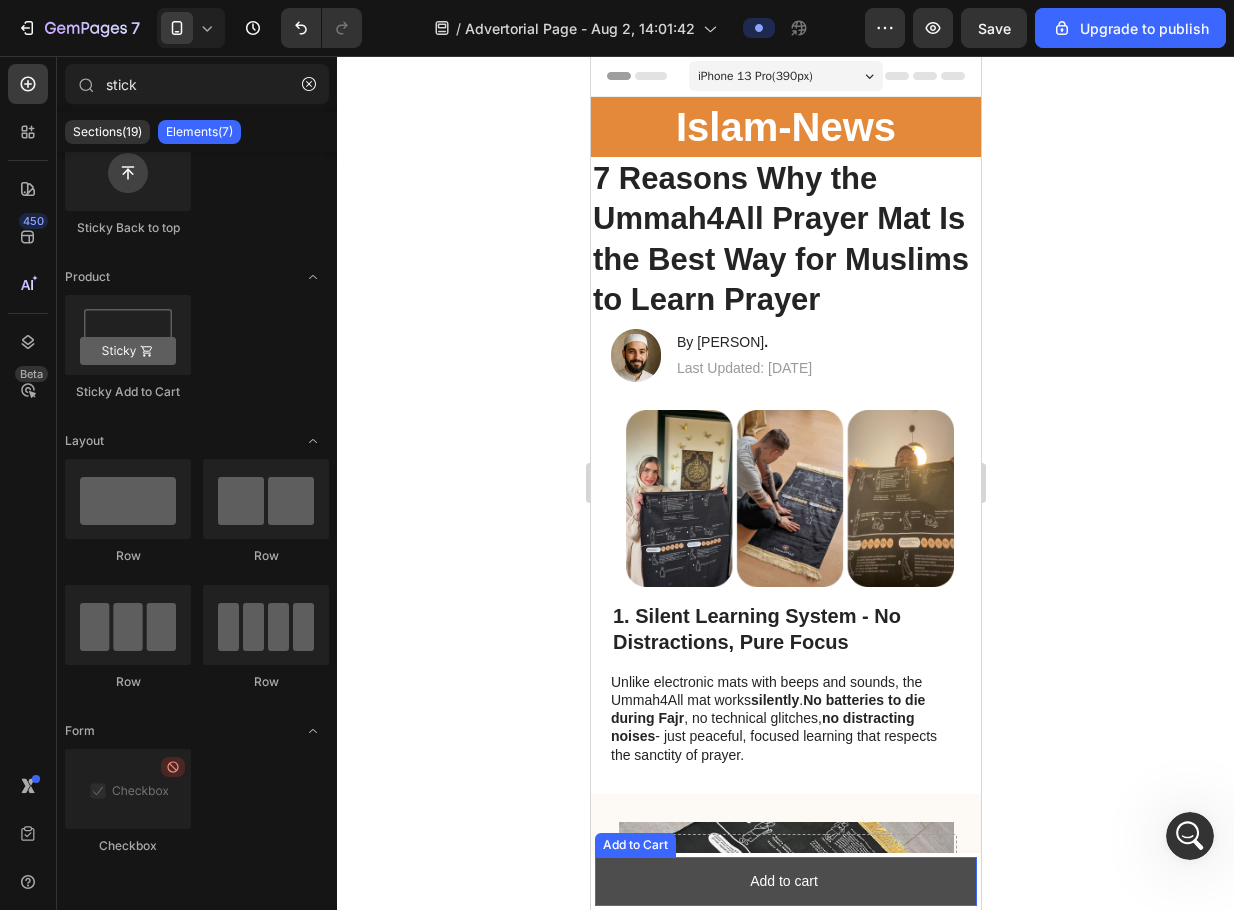 click on "Add to cart" at bounding box center (785, 881) 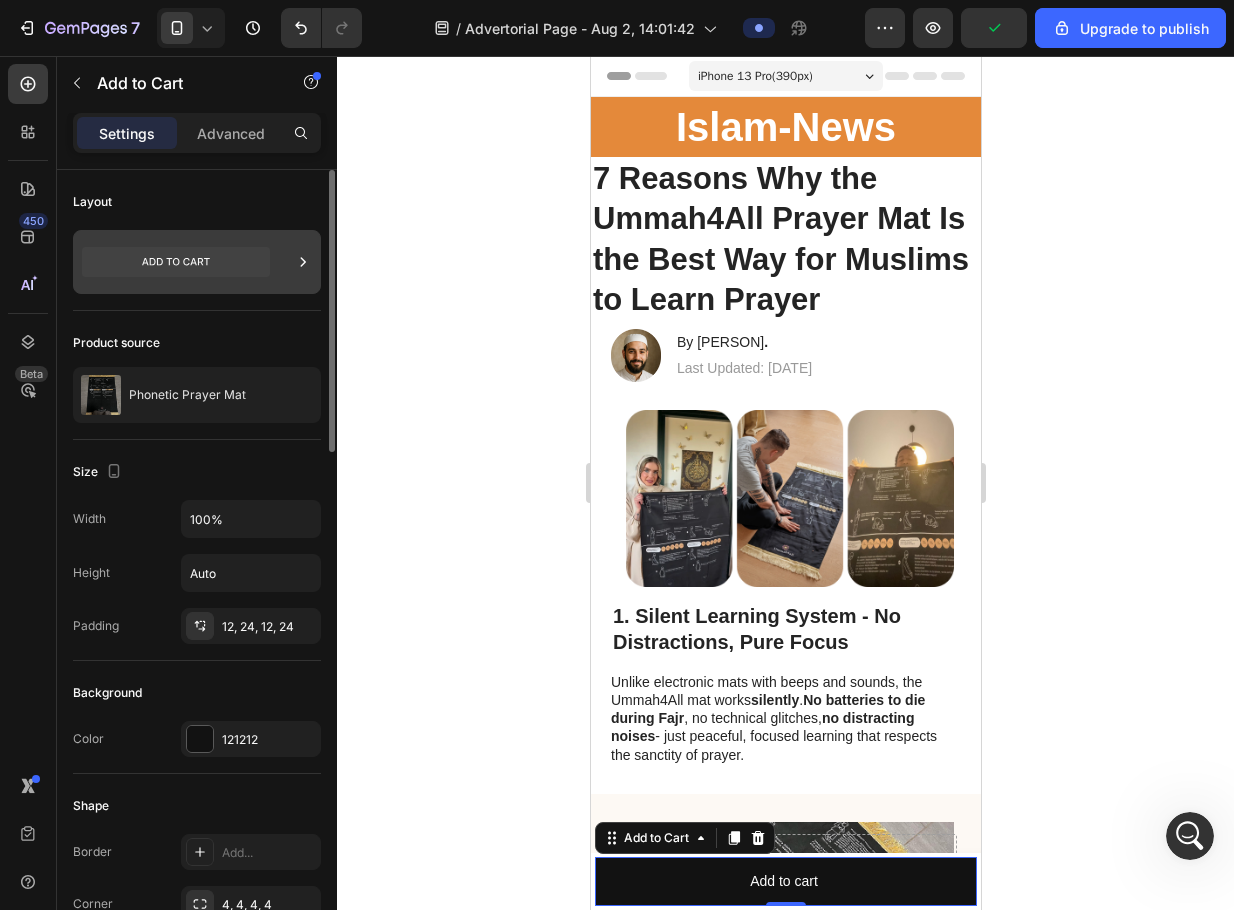 click 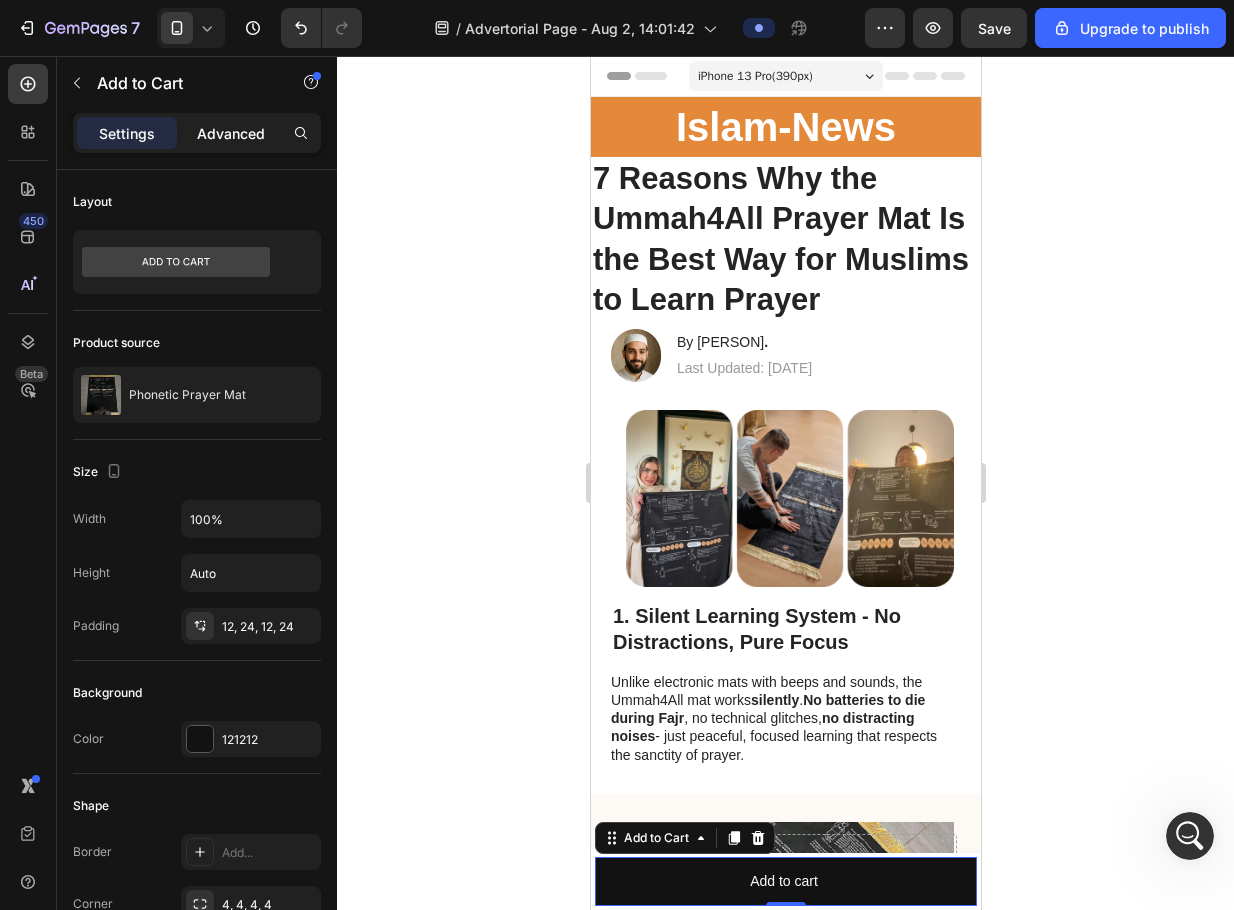 click on "Advanced" at bounding box center (231, 133) 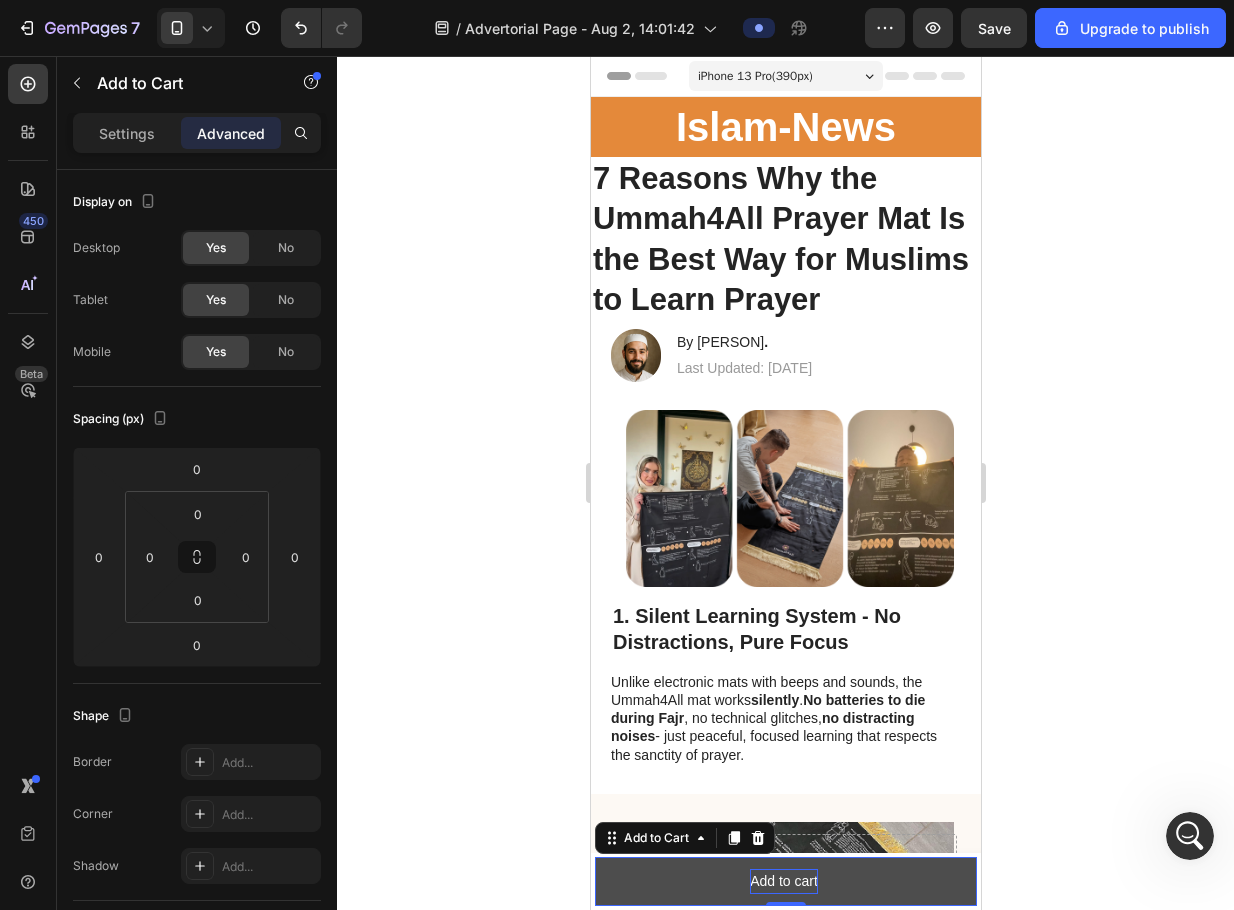 click on "Add to cart" at bounding box center (783, 881) 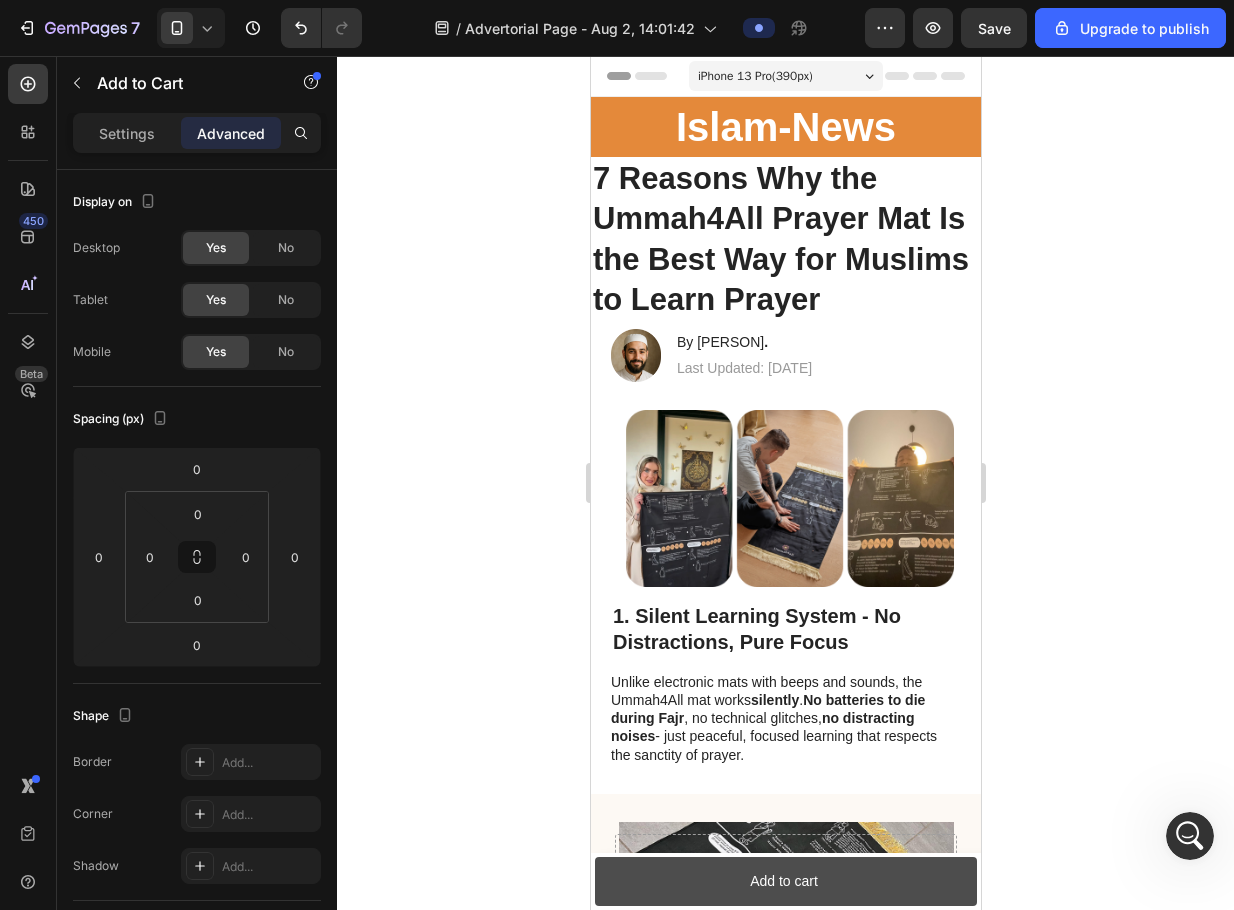 click on "Add to cart" at bounding box center [785, 881] 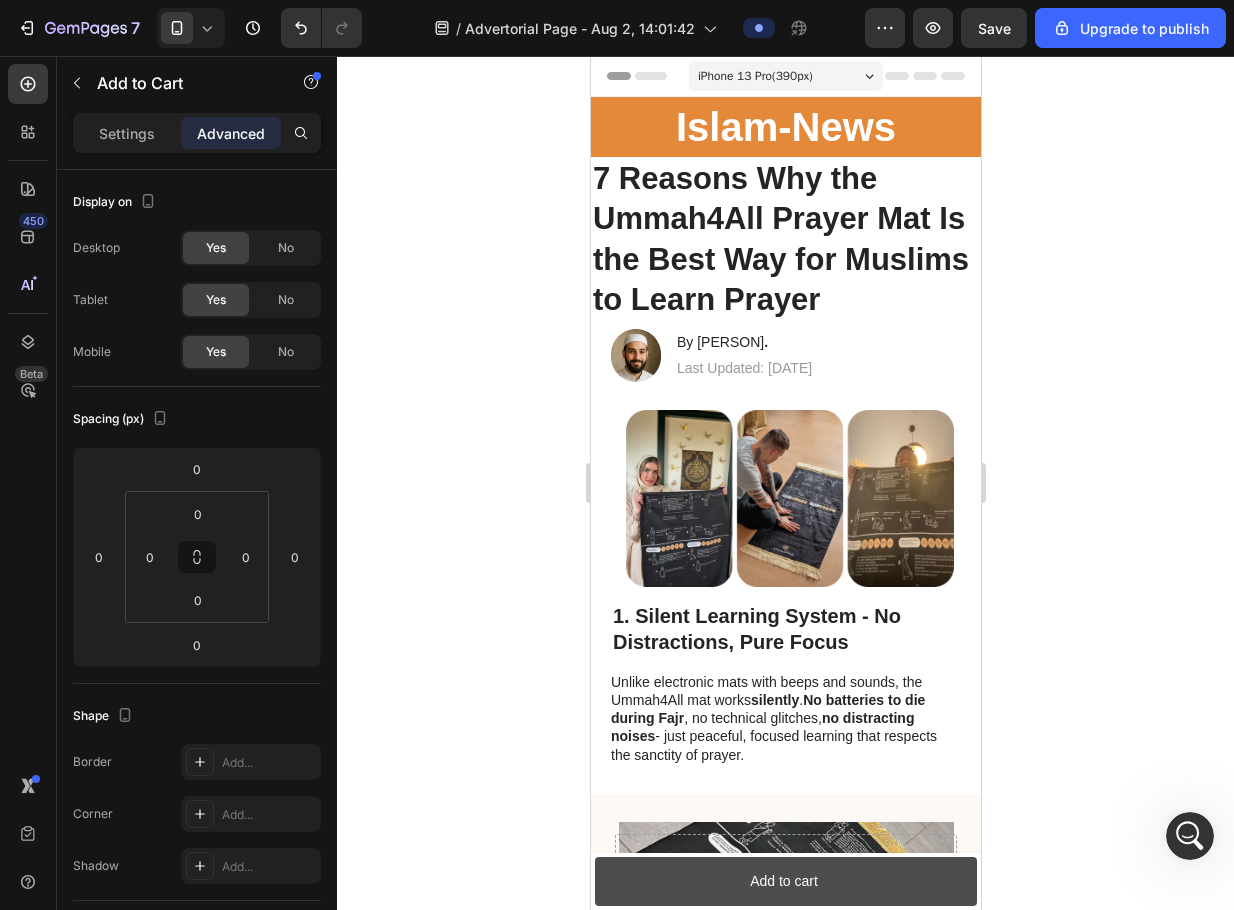 click on "Add to cart" at bounding box center [785, 881] 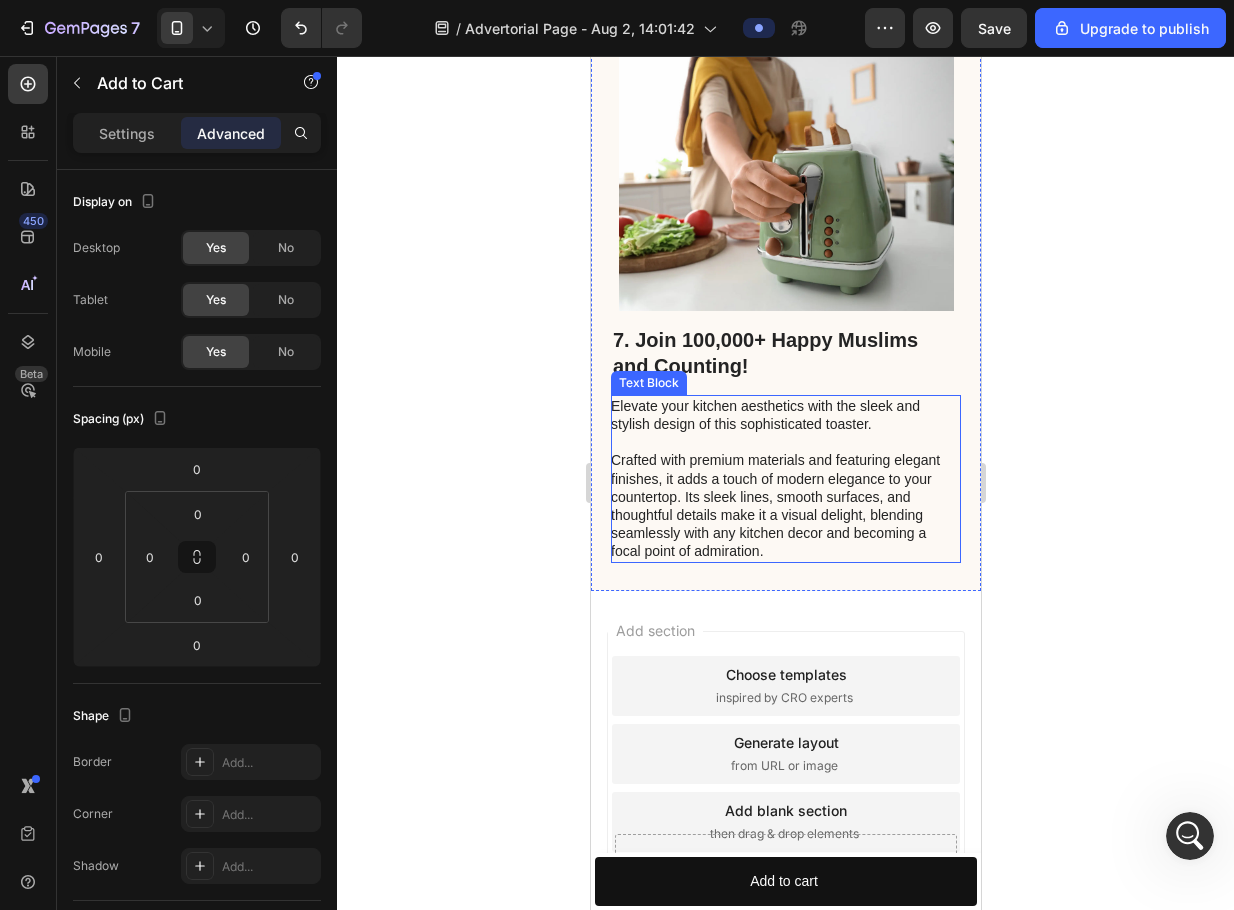scroll, scrollTop: 3490, scrollLeft: 0, axis: vertical 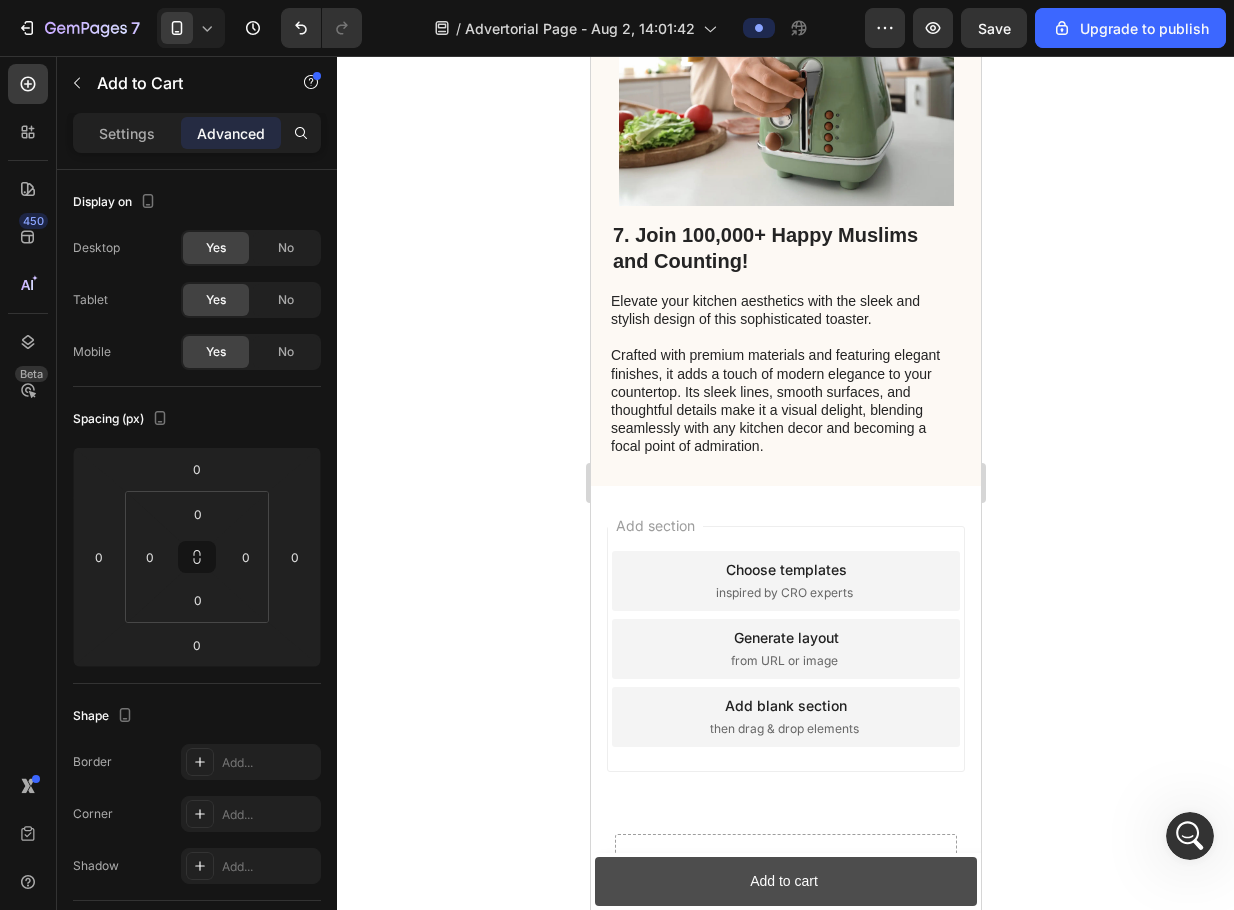 click on "Add to cart" at bounding box center [785, 881] 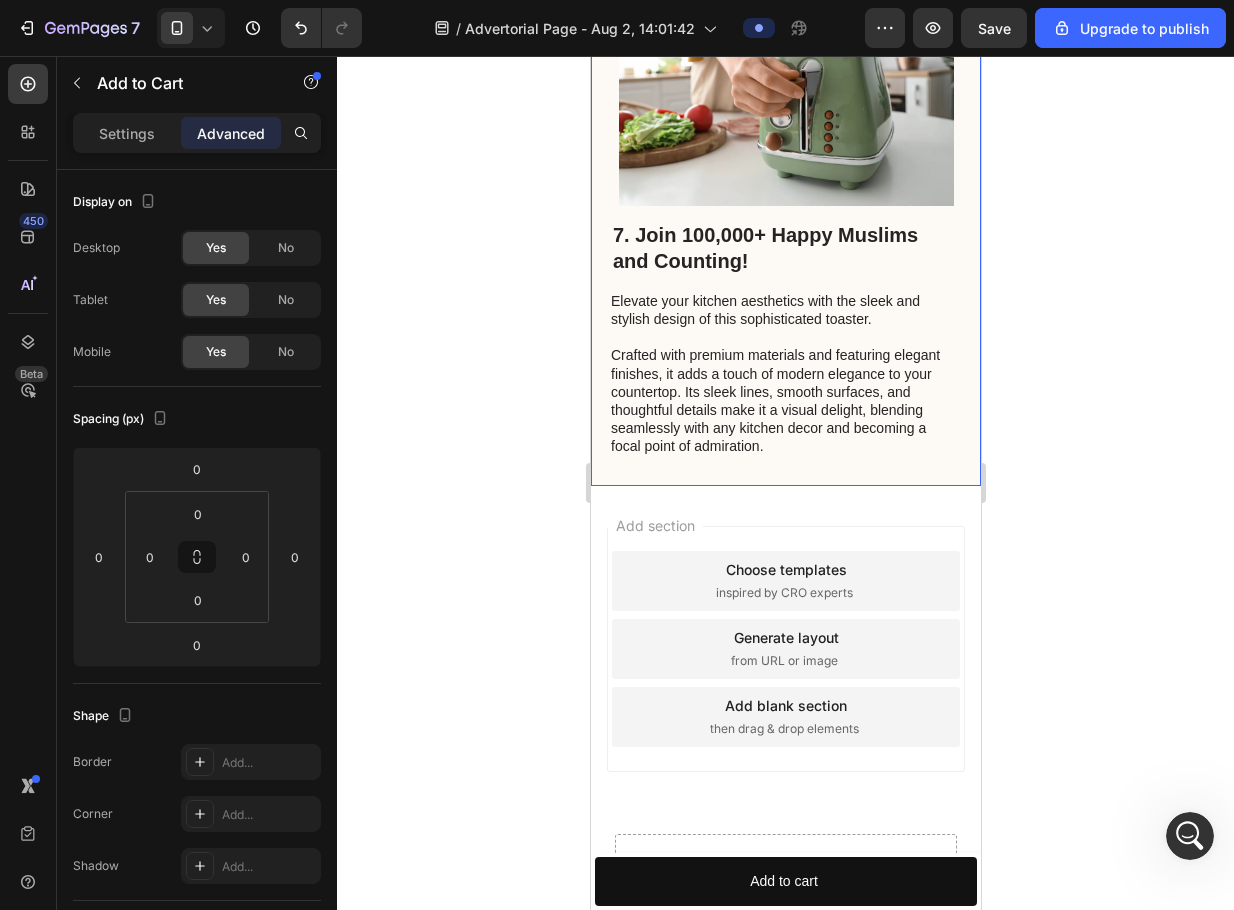 click on "Elevate your kitchen aesthetics with the sleek and stylish design of this sophisticated toaster.  Crafted with premium materials and featuring elegant finishes, it adds a touch of modern elegance to your countertop. Its sleek lines, smooth surfaces, and thoughtful details make it a visual delight, blending seamlessly with any kitchen decor and becoming a focal point of admiration." at bounding box center (784, 374) 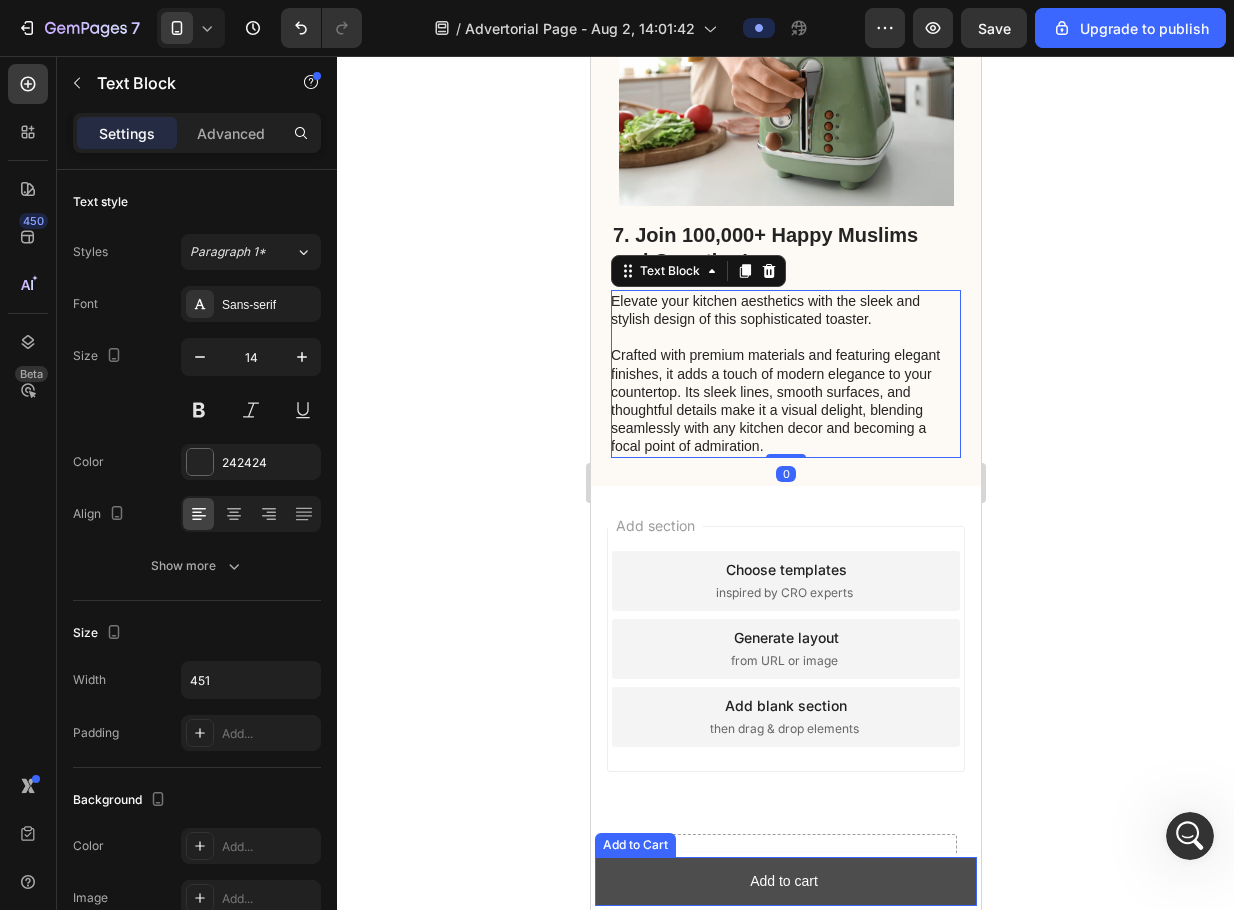 click on "Add to cart" at bounding box center [785, 881] 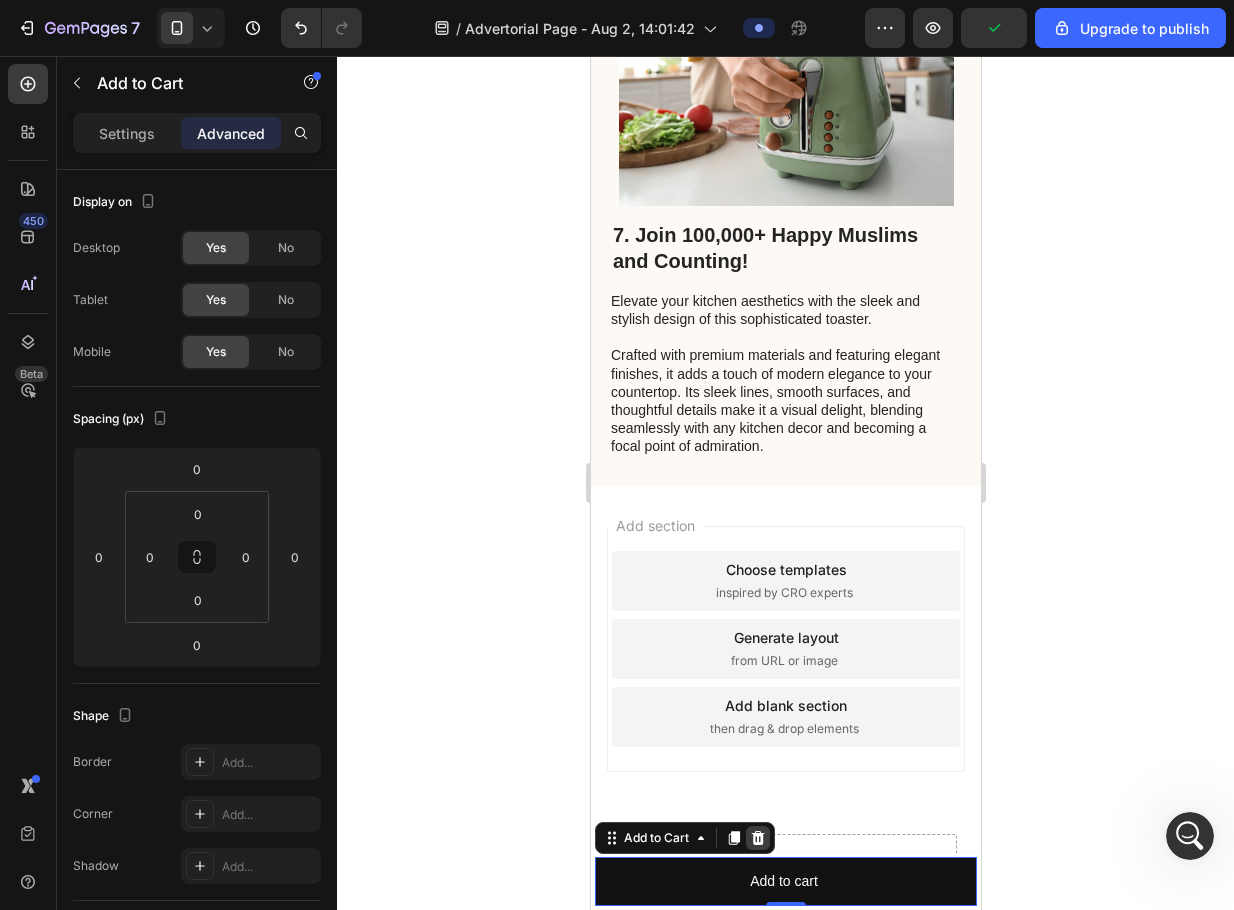 click 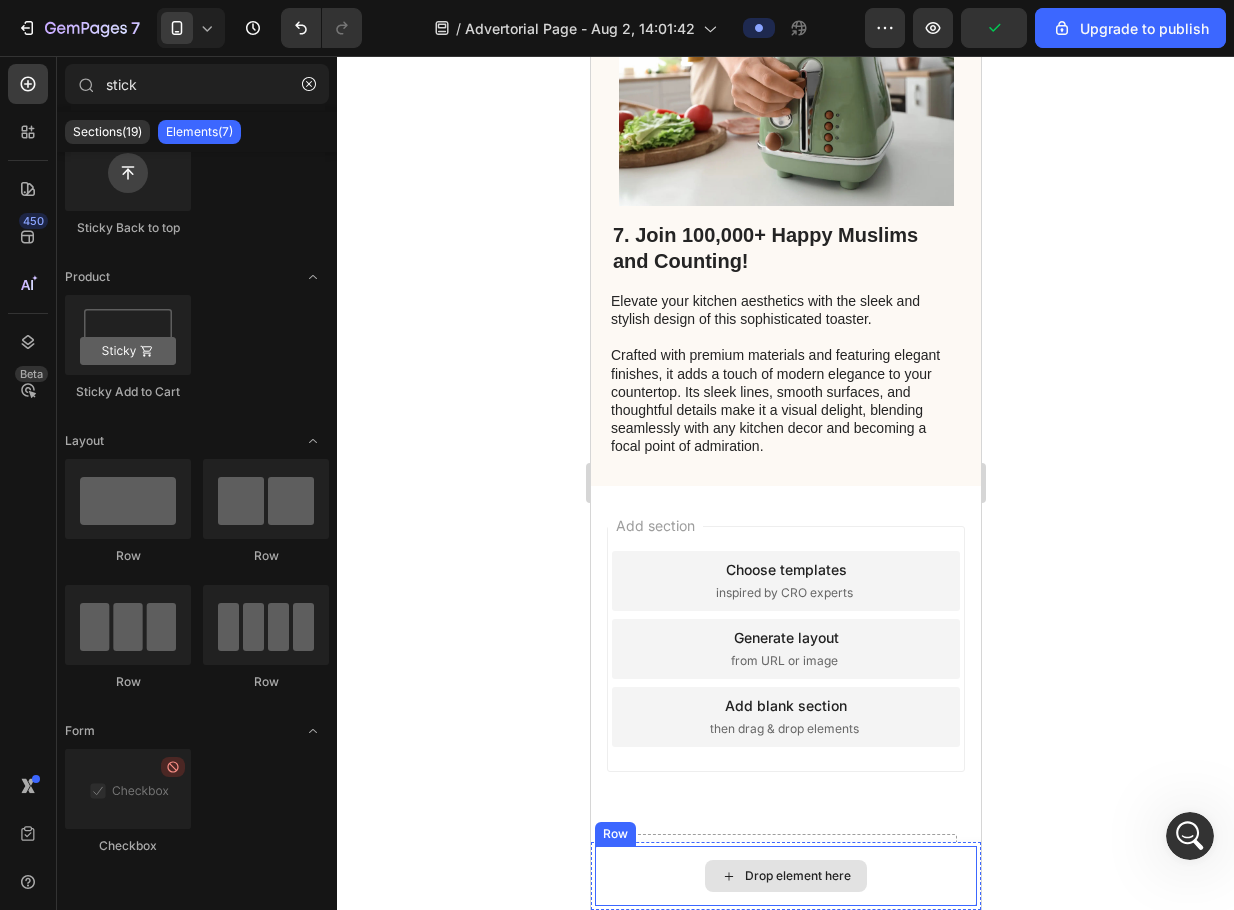 click on "Drop element here" at bounding box center [785, 876] 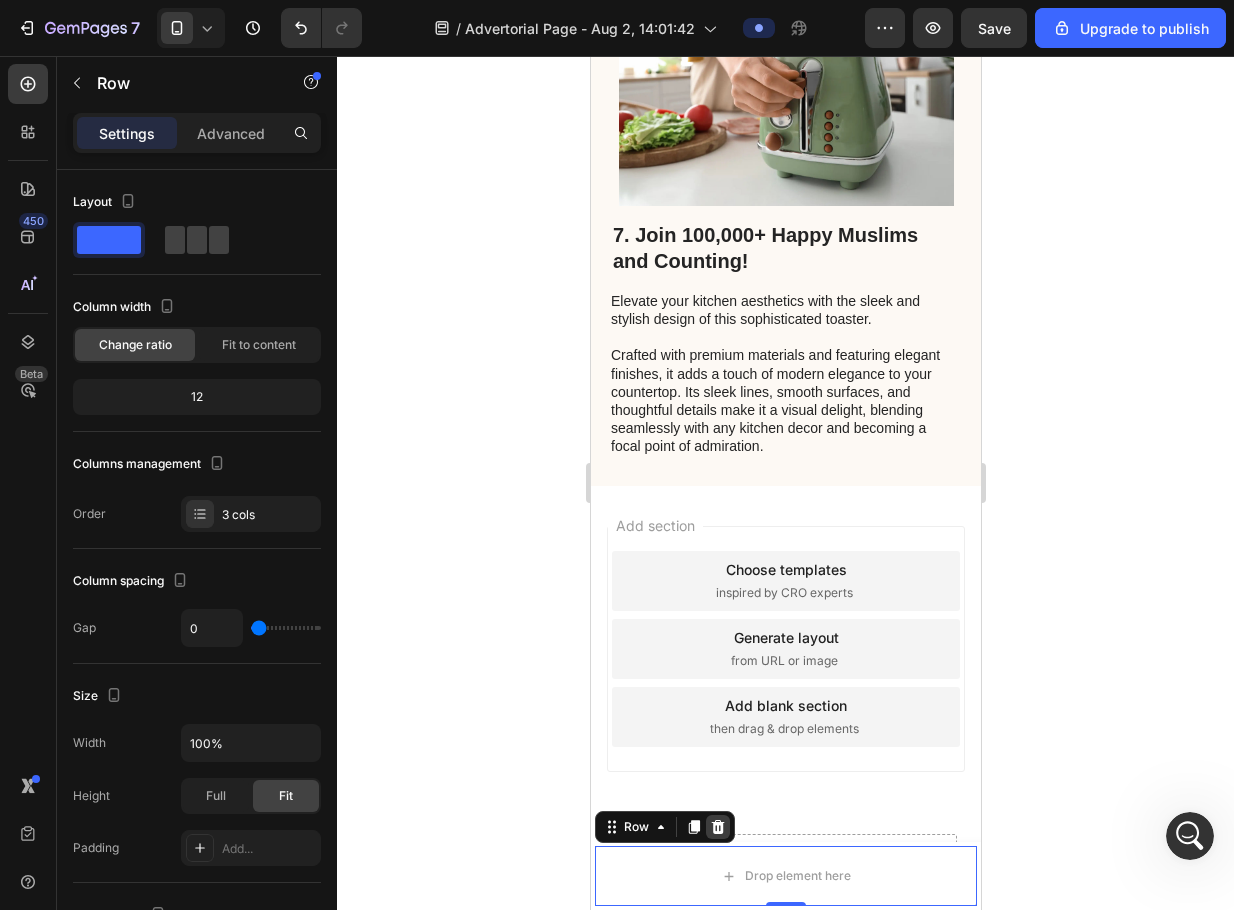 click at bounding box center (717, 827) 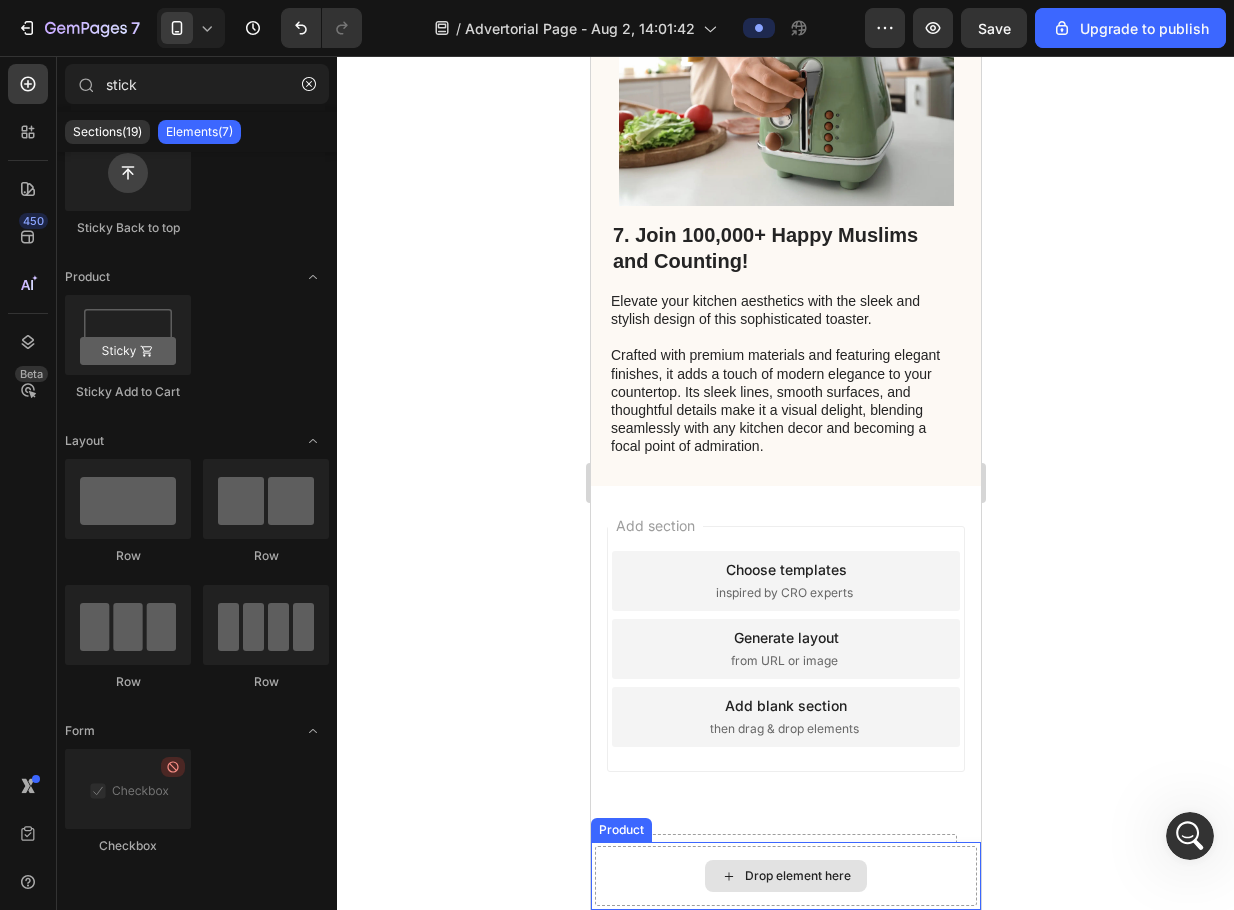 click on "Drop element here" at bounding box center [785, 876] 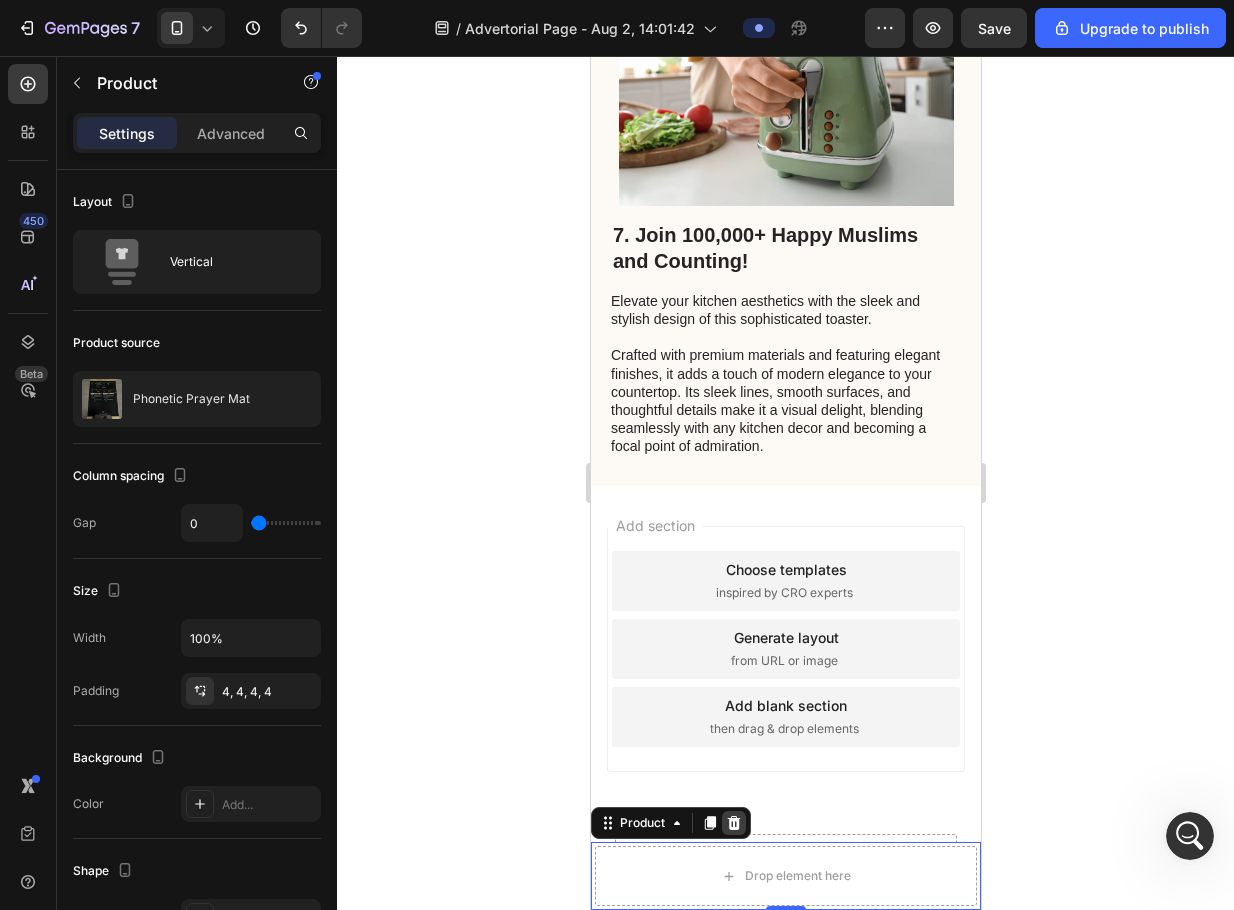 click 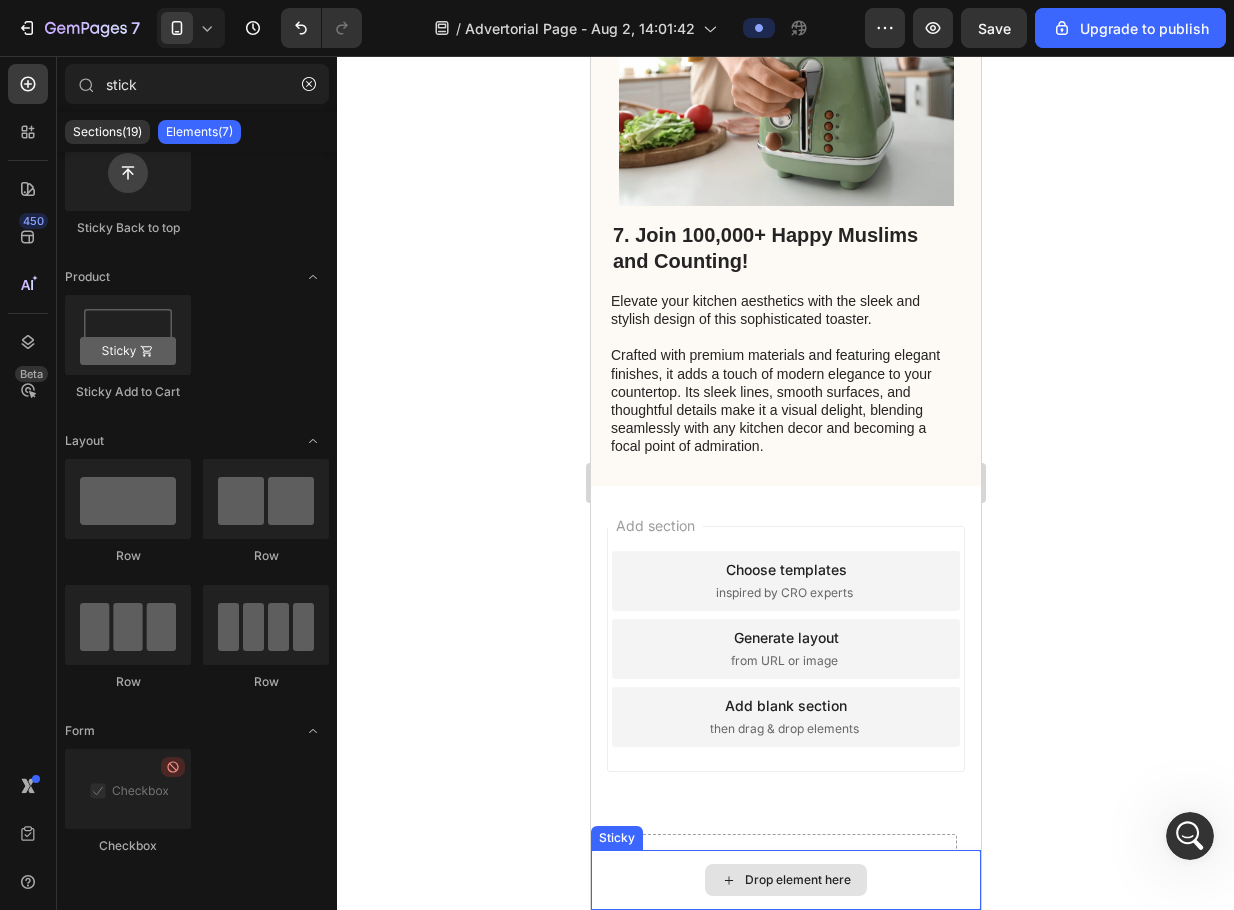 click on "Drop element here" at bounding box center (785, 880) 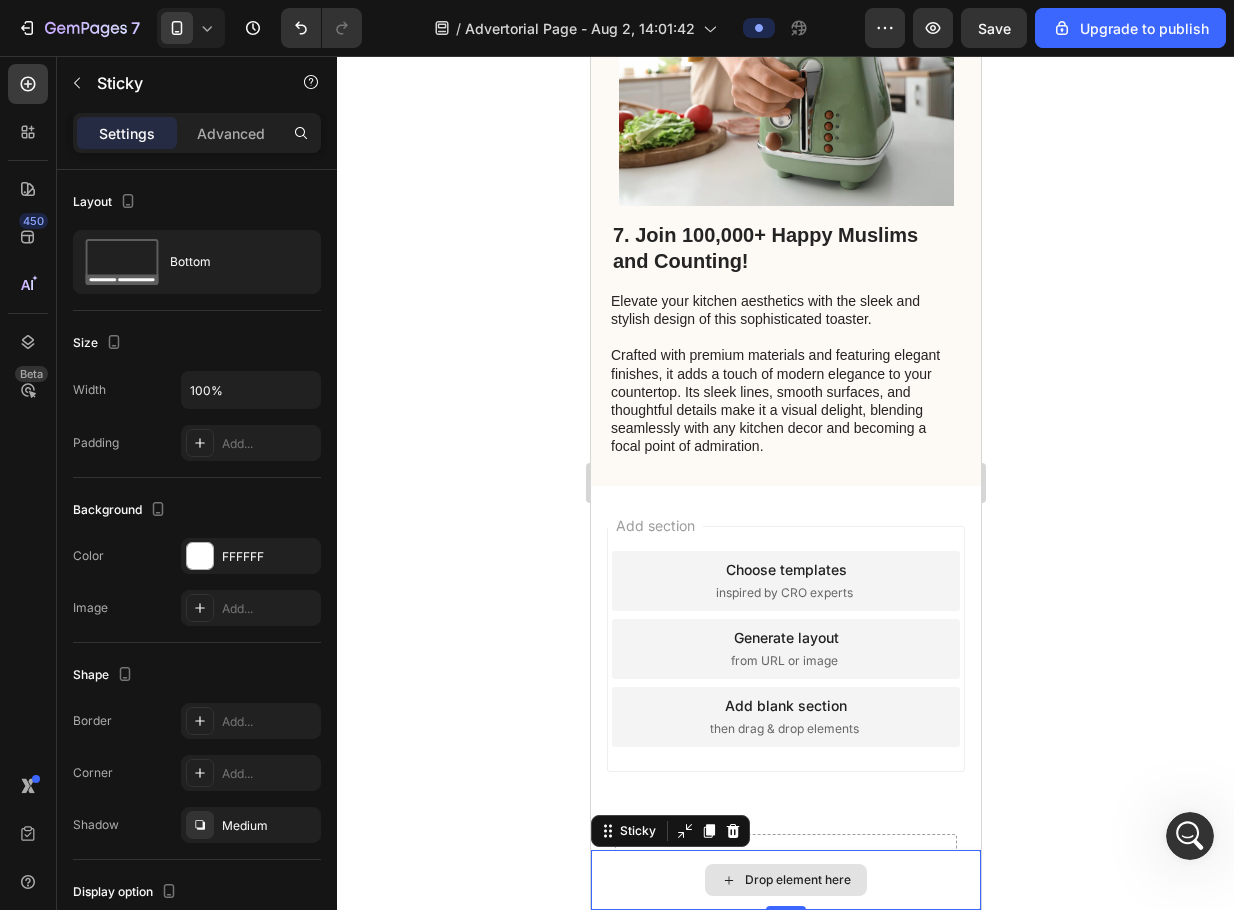 click on "Drop element here" at bounding box center [785, 880] 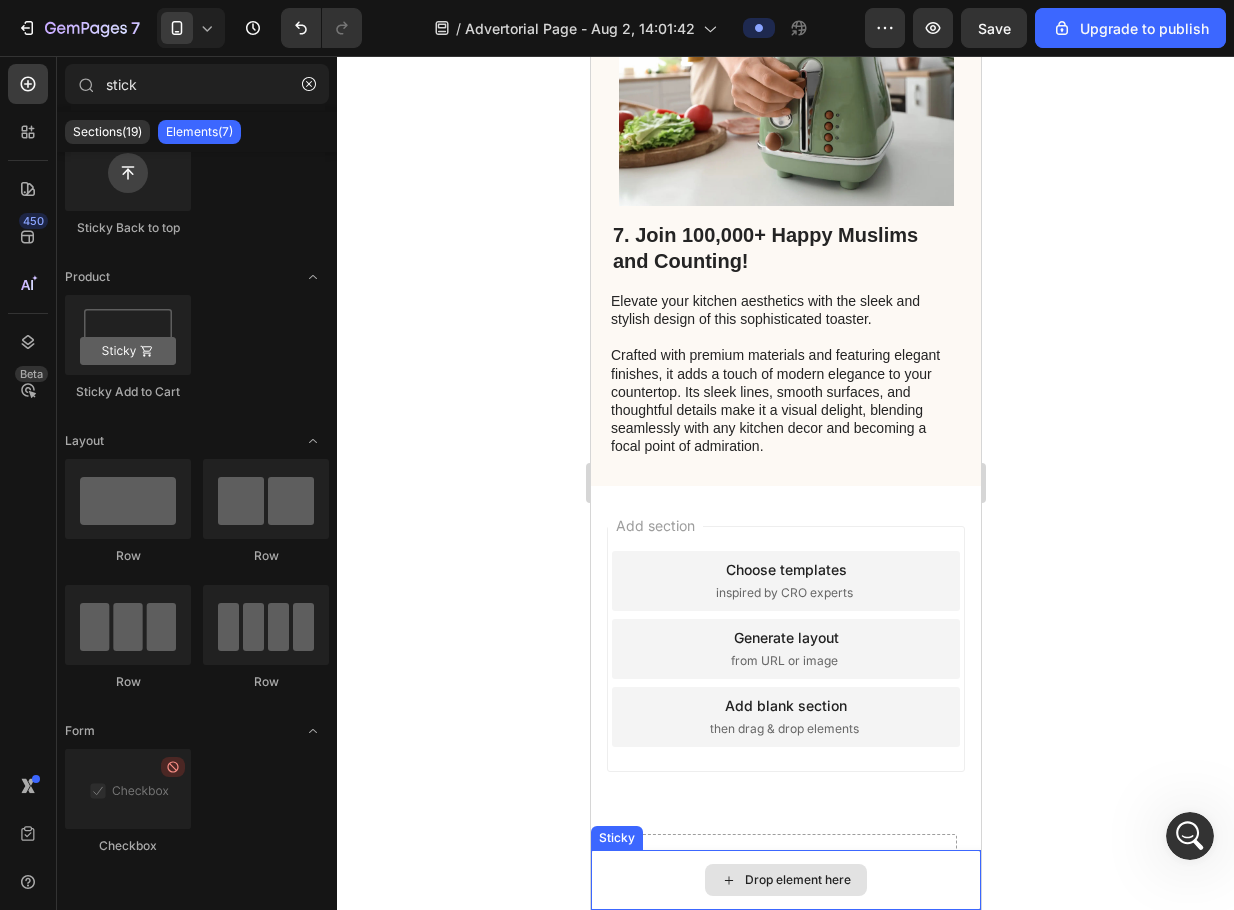 click on "Drop element here" at bounding box center (797, 880) 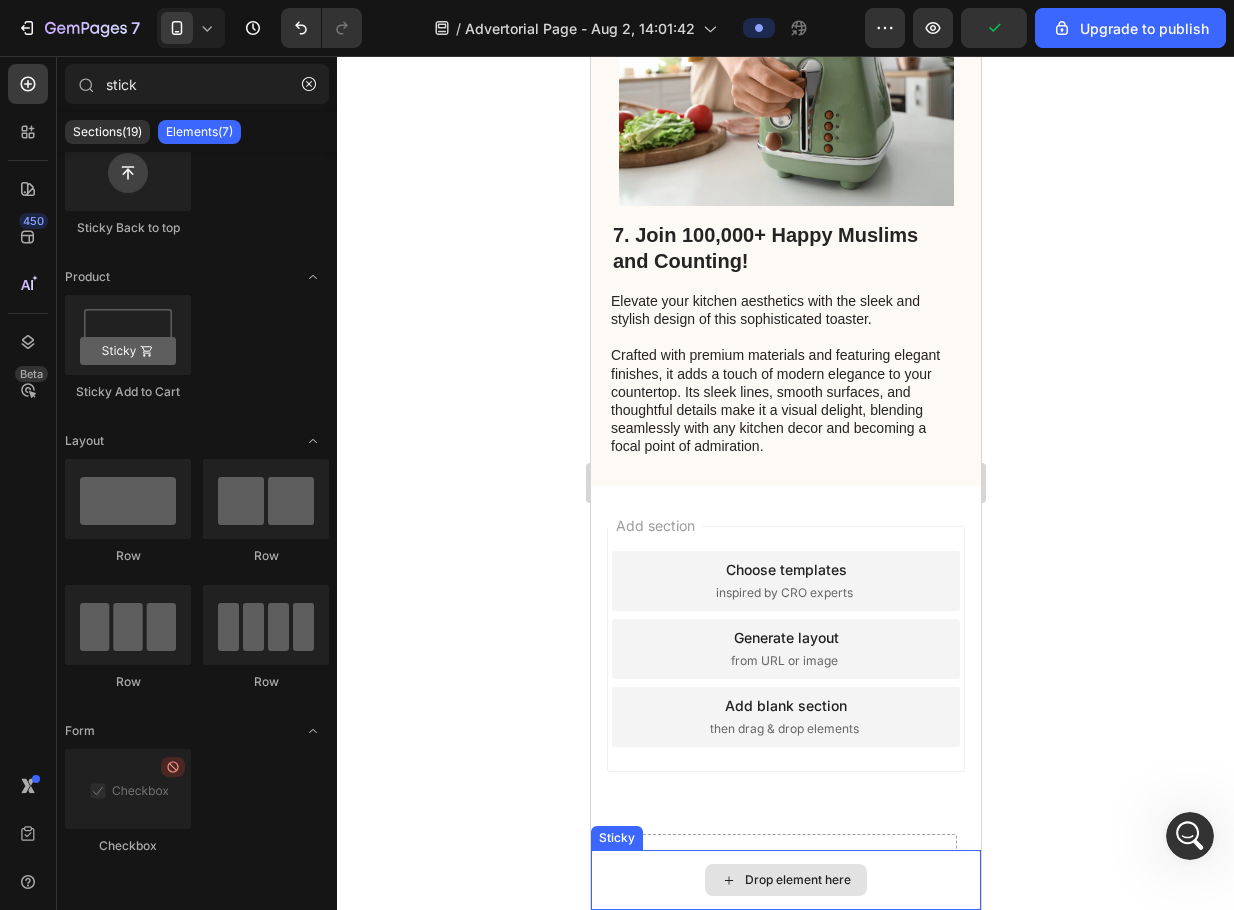 click on "Drop element here" at bounding box center (785, 880) 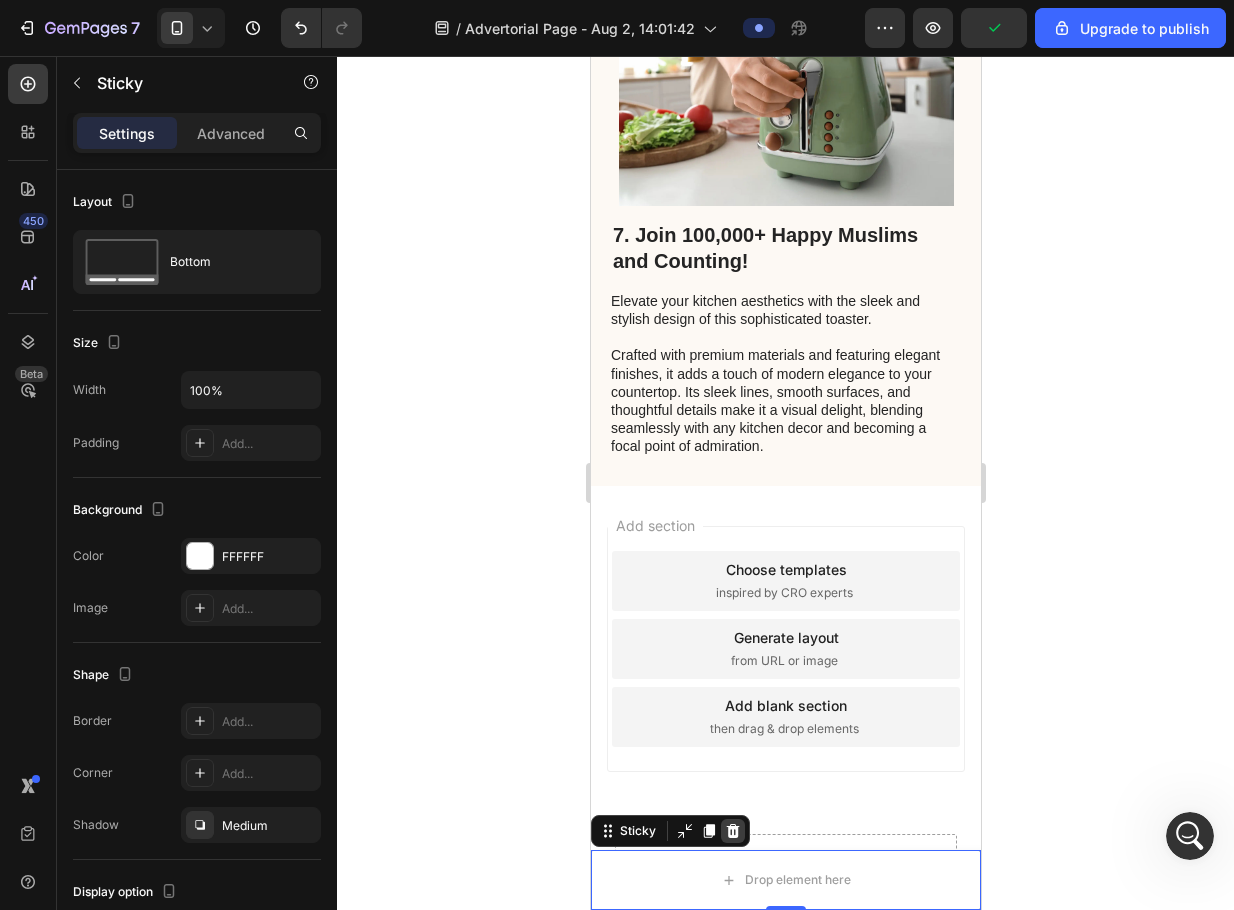 click 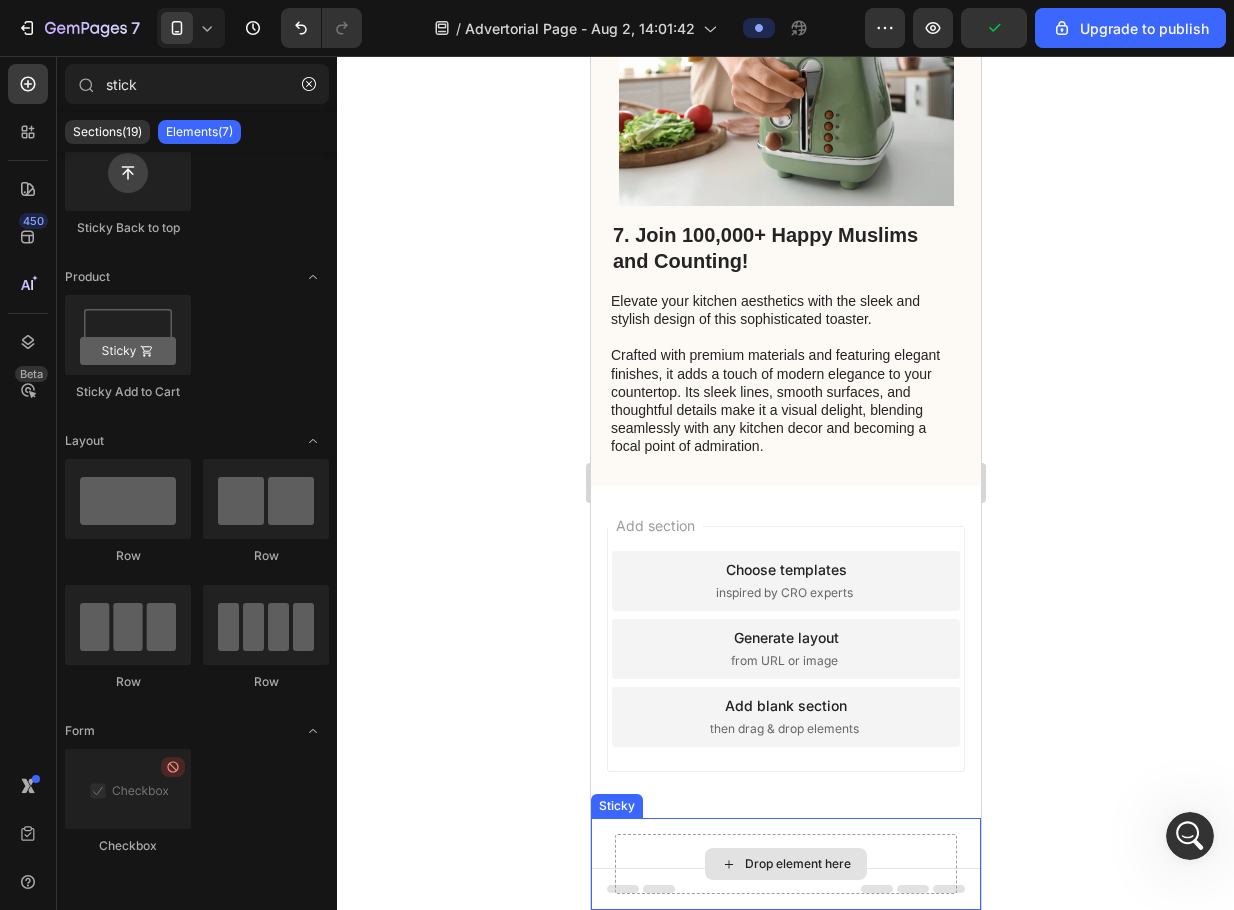 click on "Drop element here" at bounding box center (785, 864) 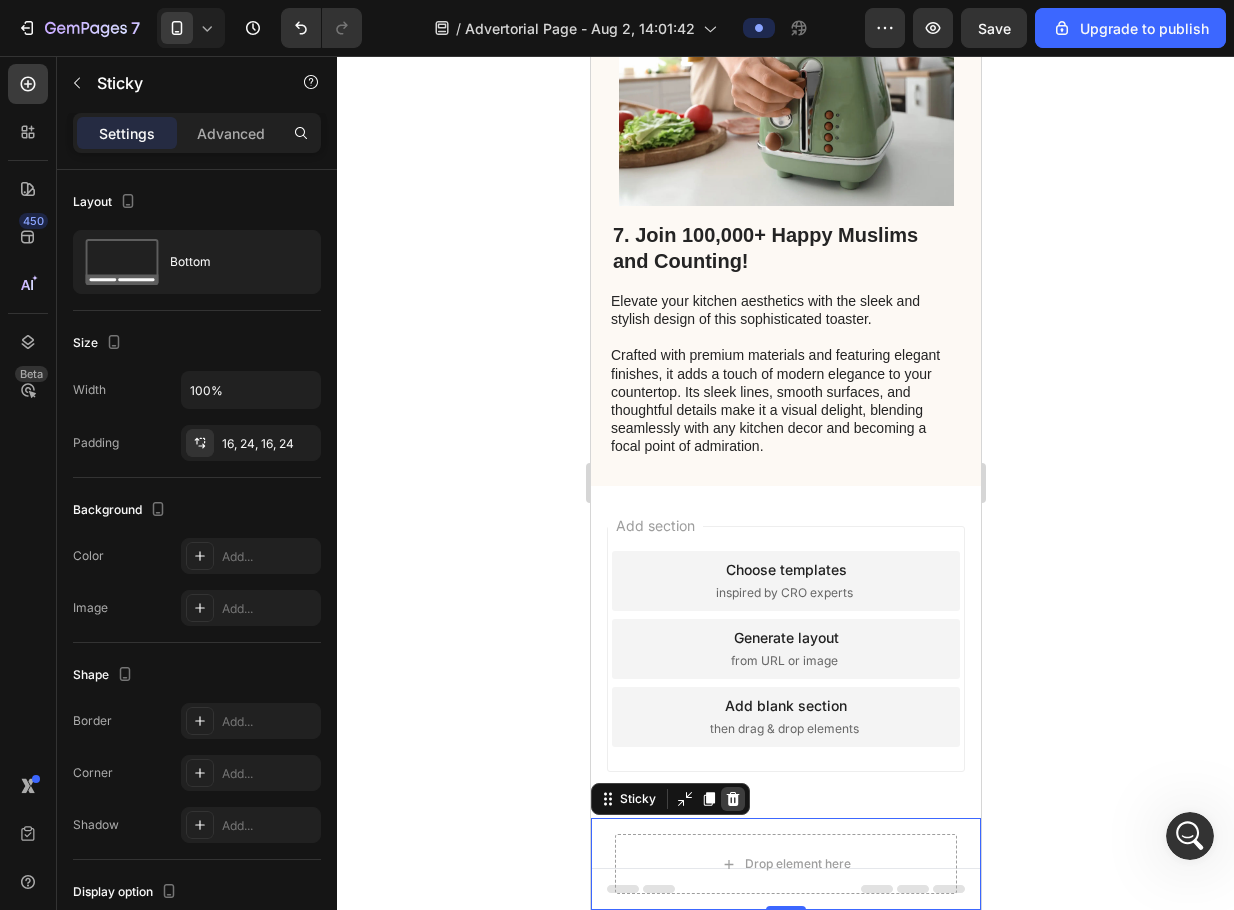 click 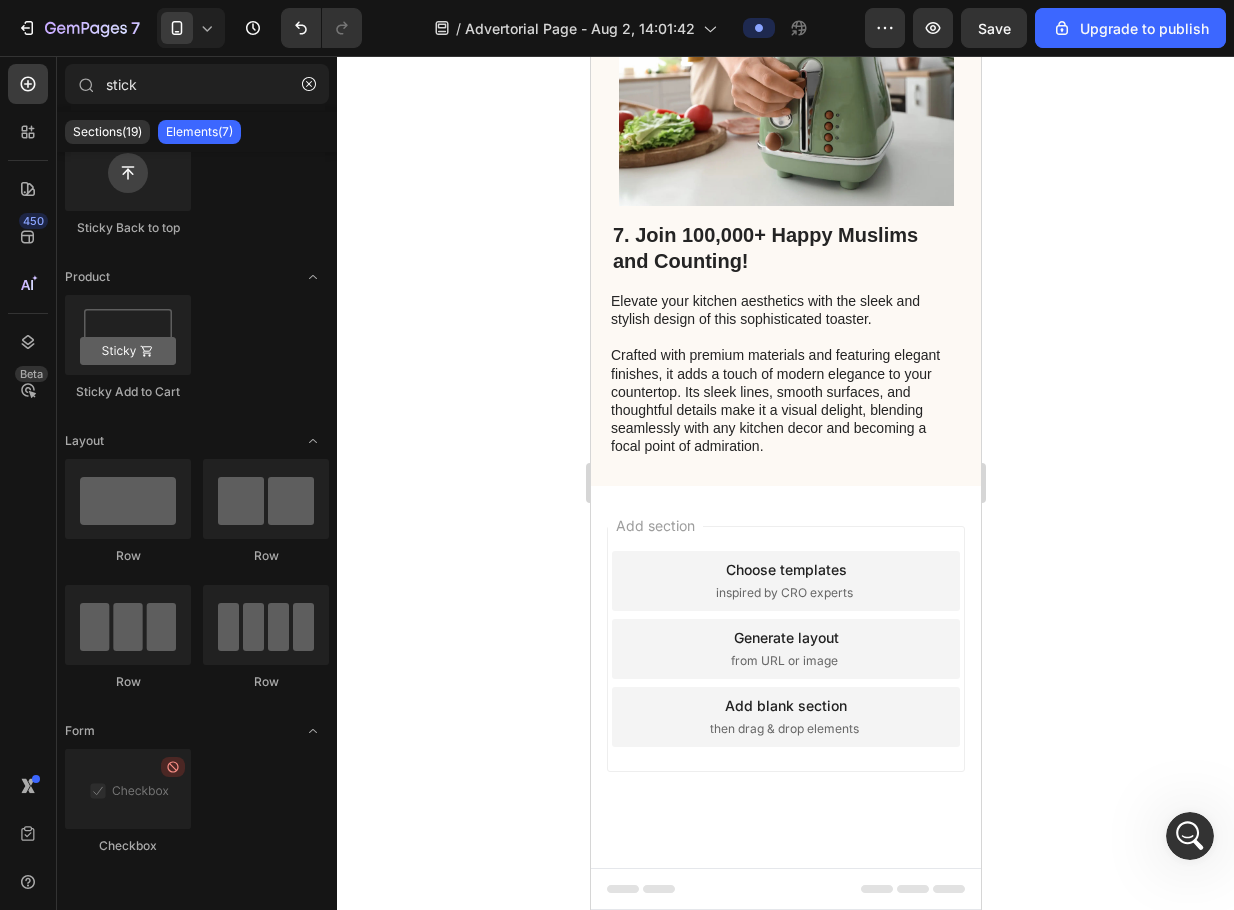 click on "Footer" at bounding box center (785, 889) 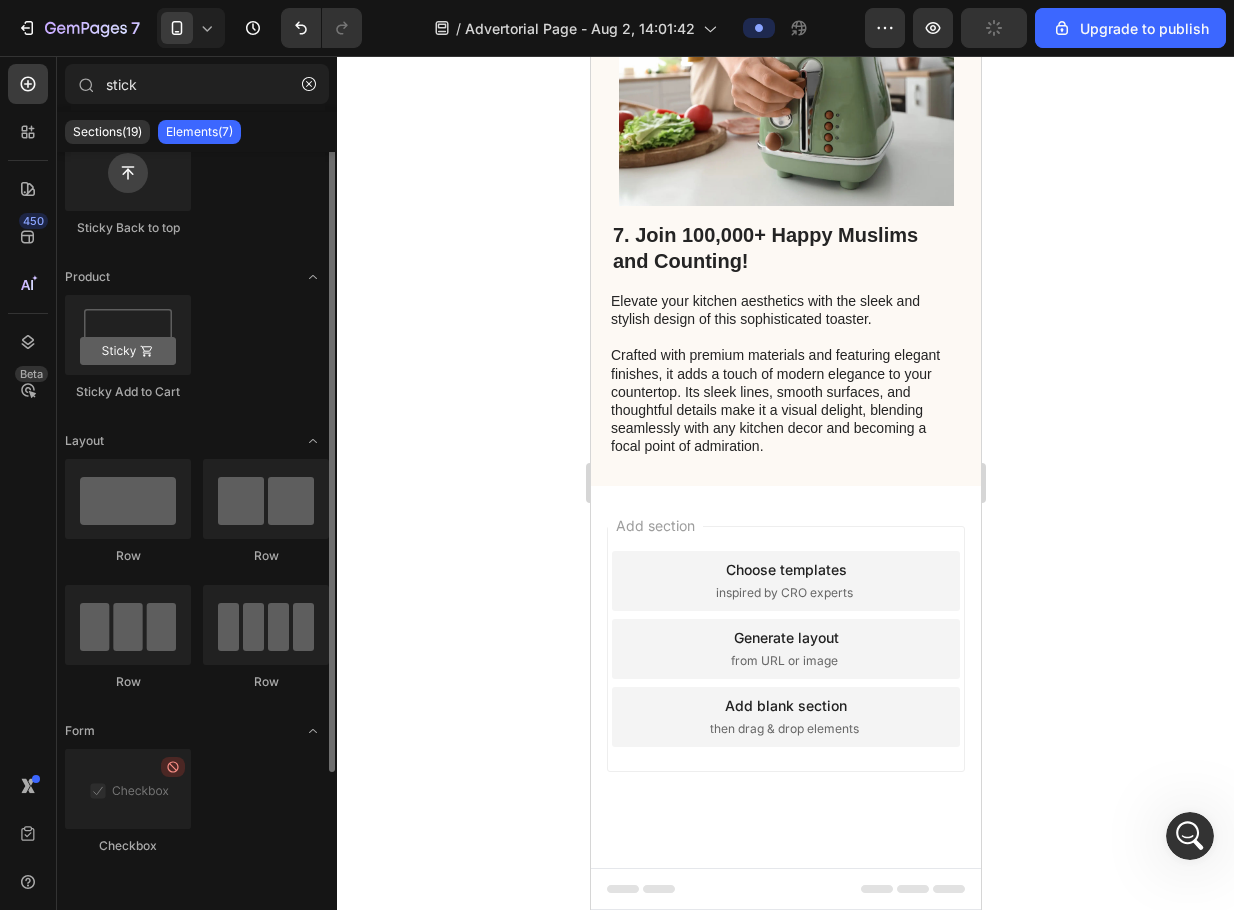 scroll, scrollTop: 0, scrollLeft: 0, axis: both 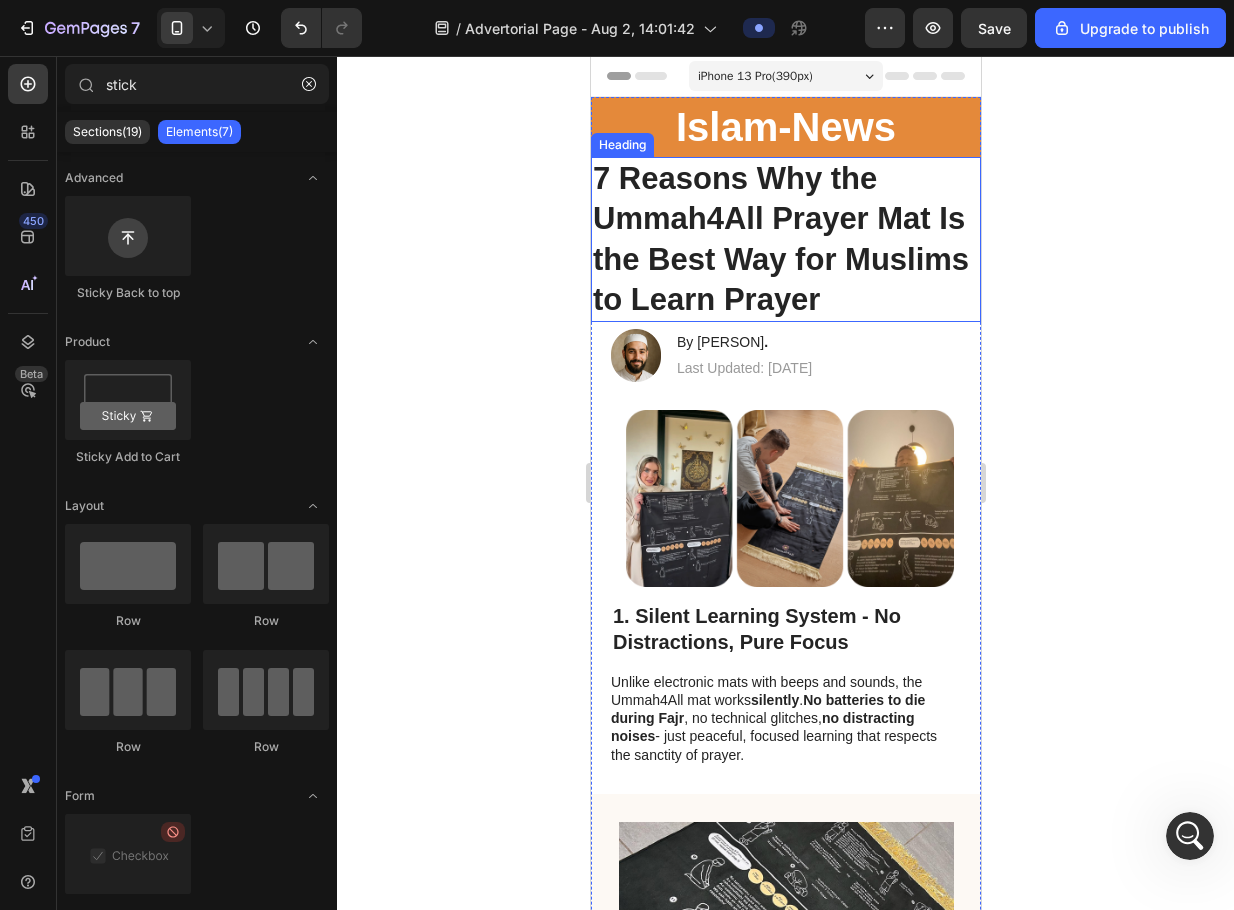 click on "7 Reasons Why the Ummah4All Prayer Mat Is the Best Way for Muslims to Learn Prayer" at bounding box center [785, 239] 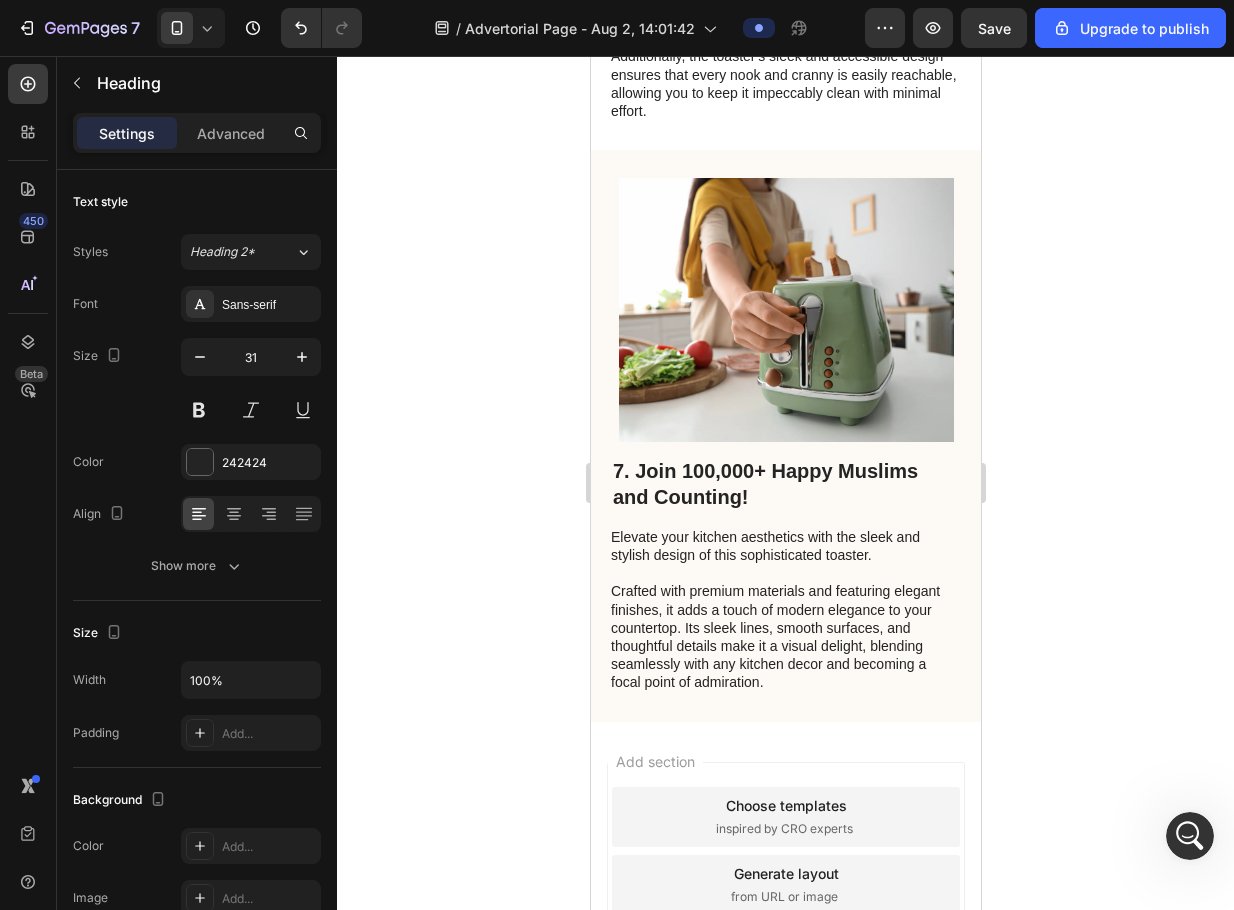 scroll, scrollTop: 3490, scrollLeft: 0, axis: vertical 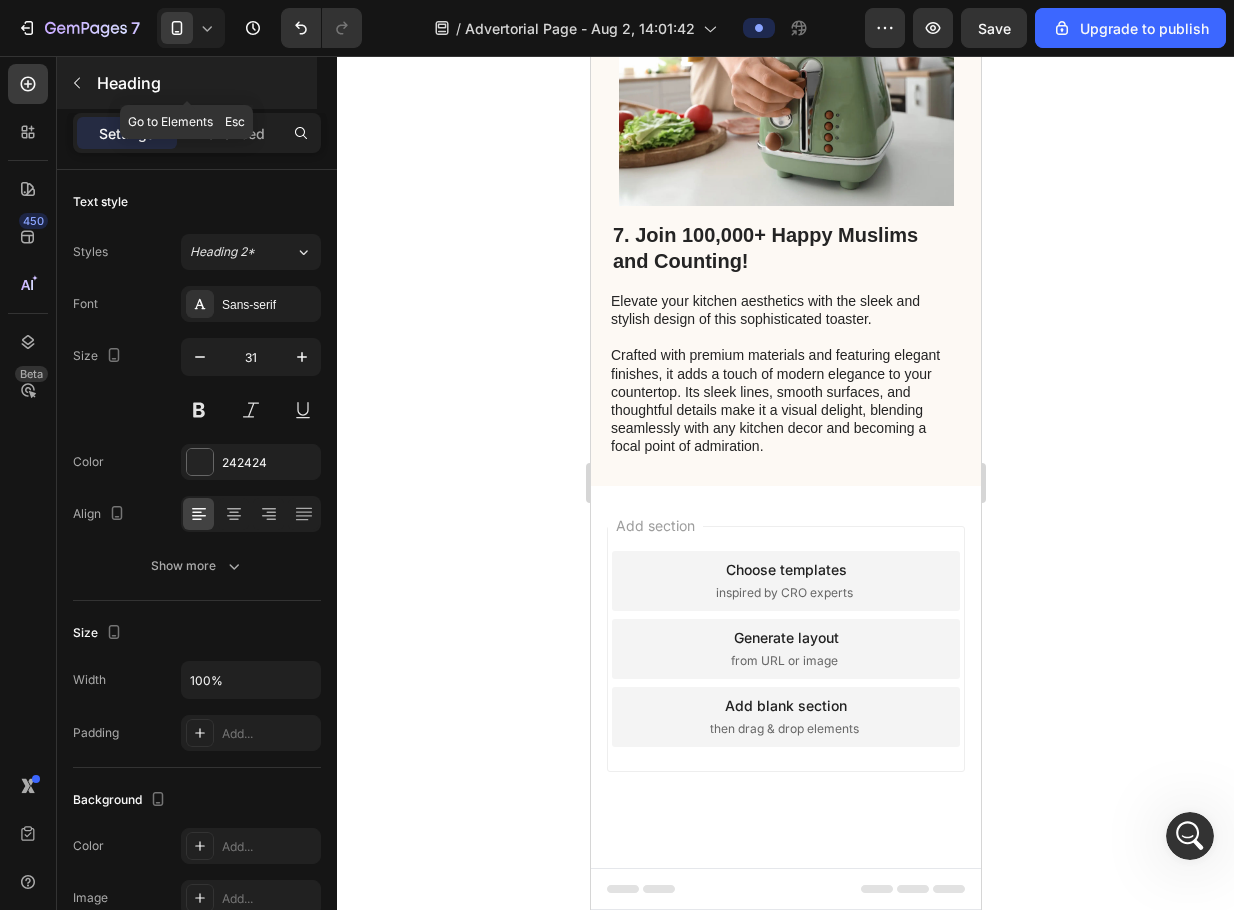 click on "Heading" at bounding box center (187, 83) 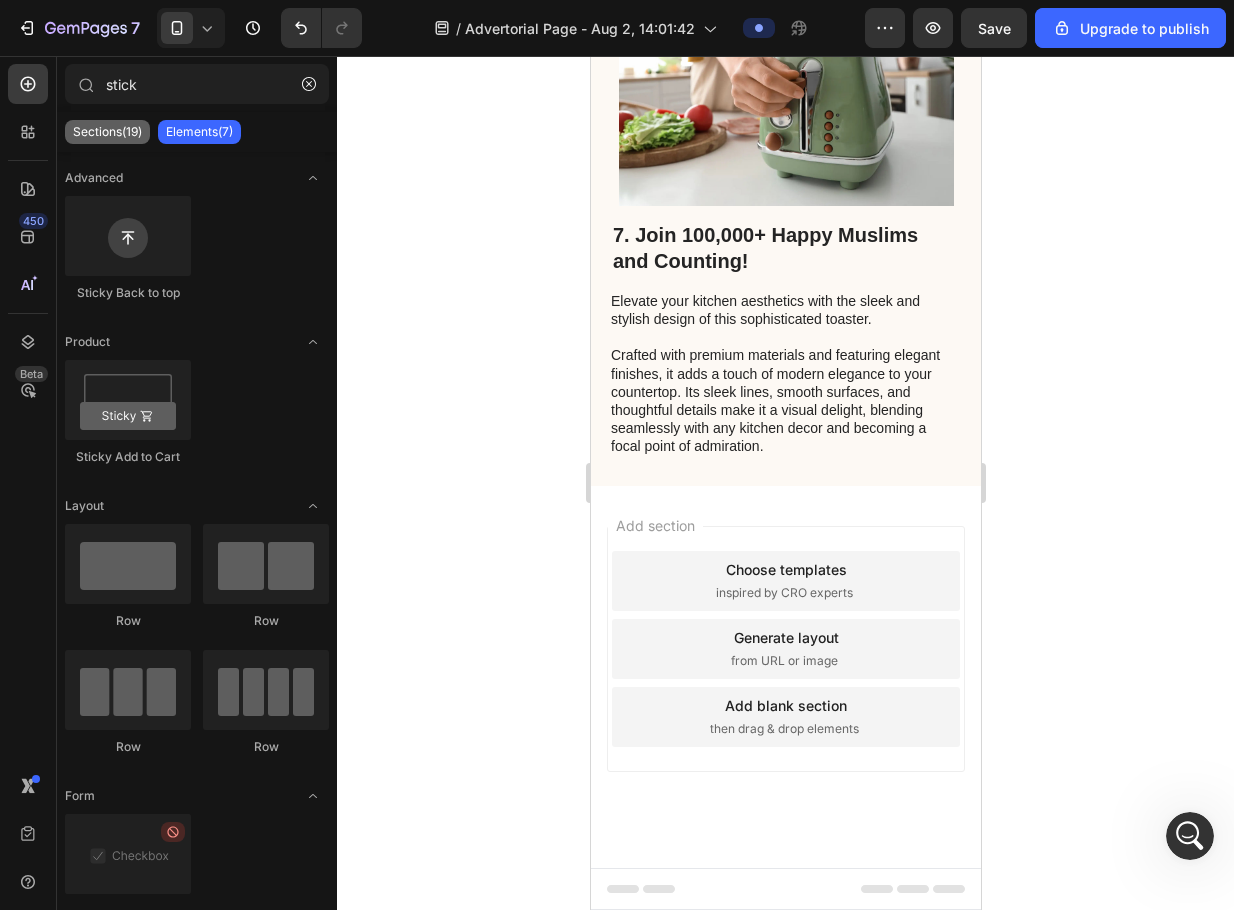 click on "Sections(19)" at bounding box center [107, 132] 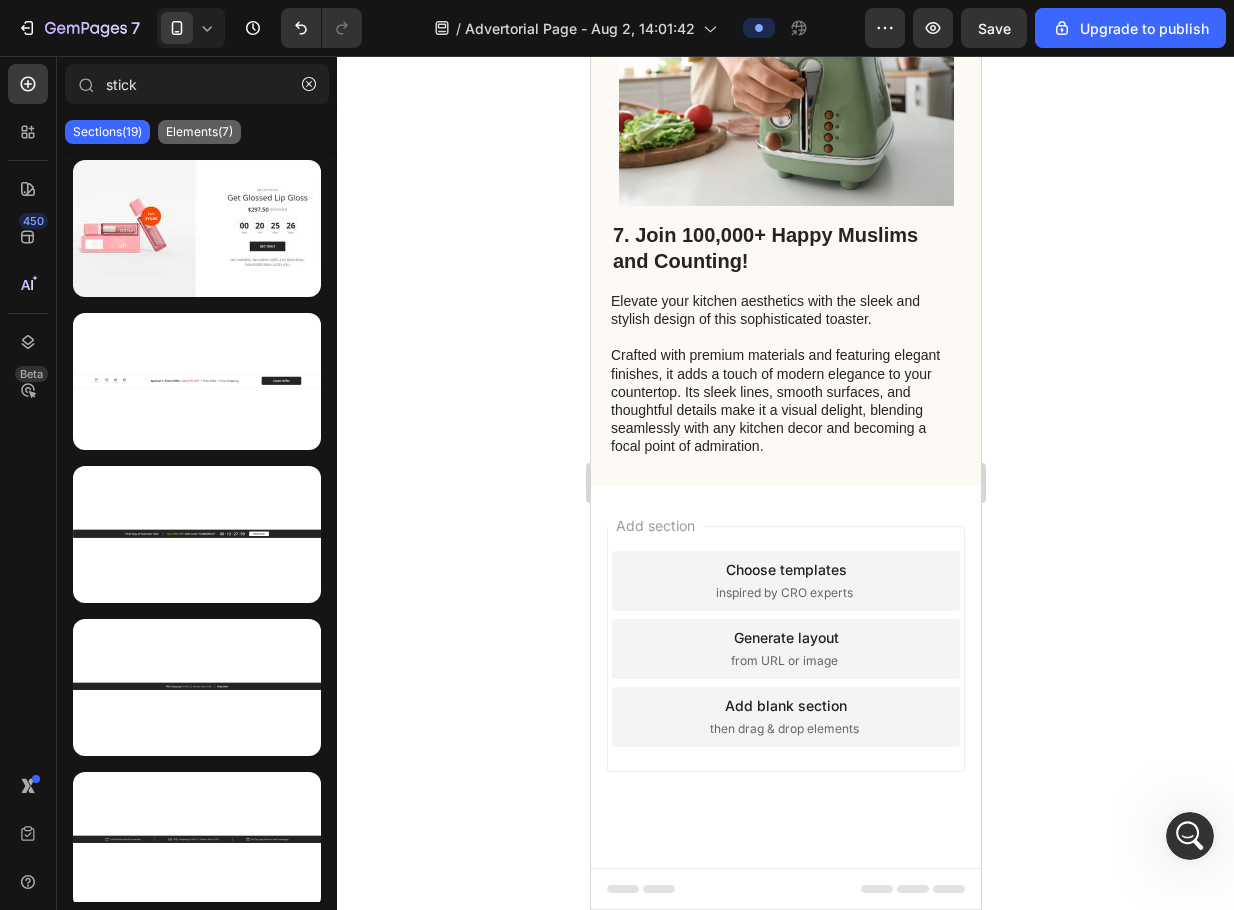 click on "Elements(7)" at bounding box center [199, 132] 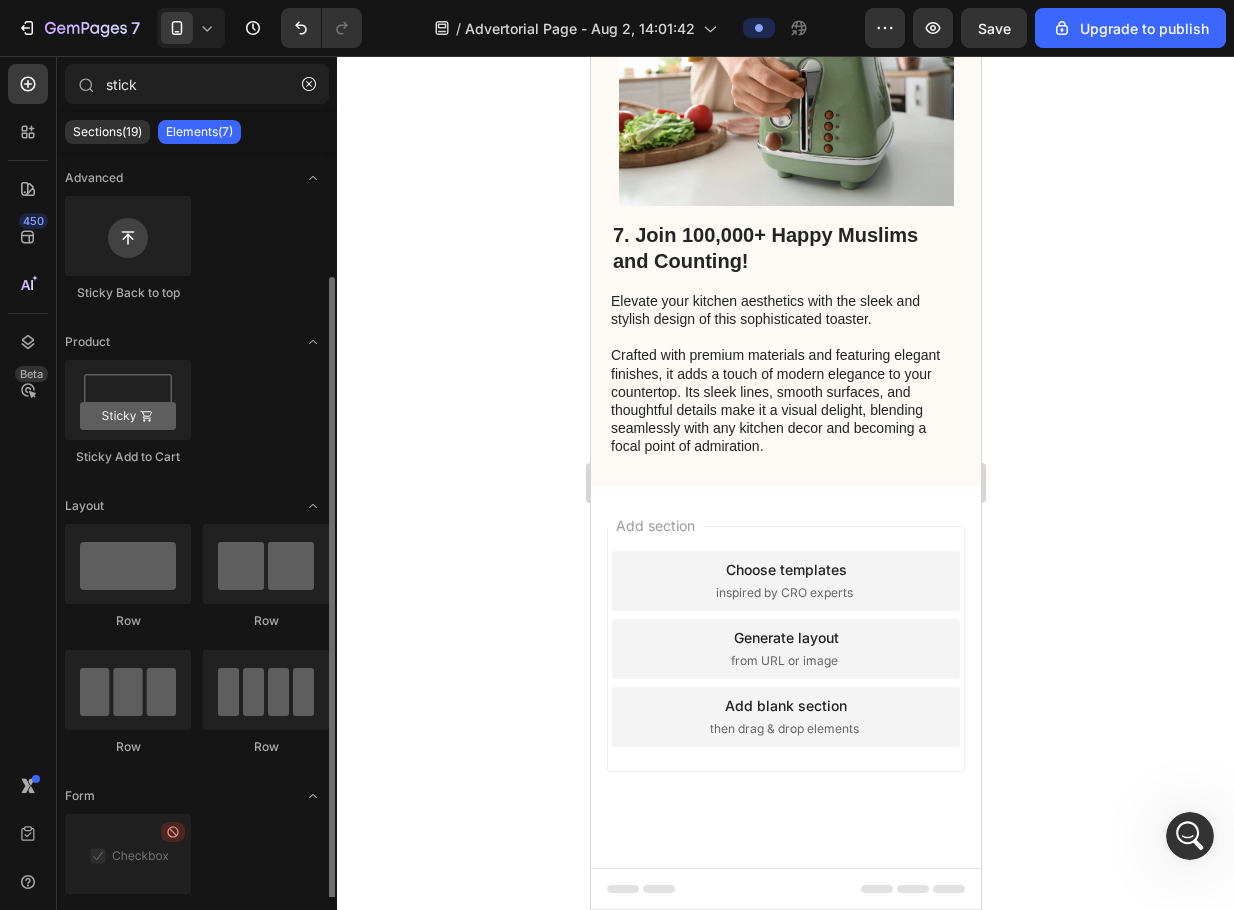 scroll, scrollTop: 65, scrollLeft: 0, axis: vertical 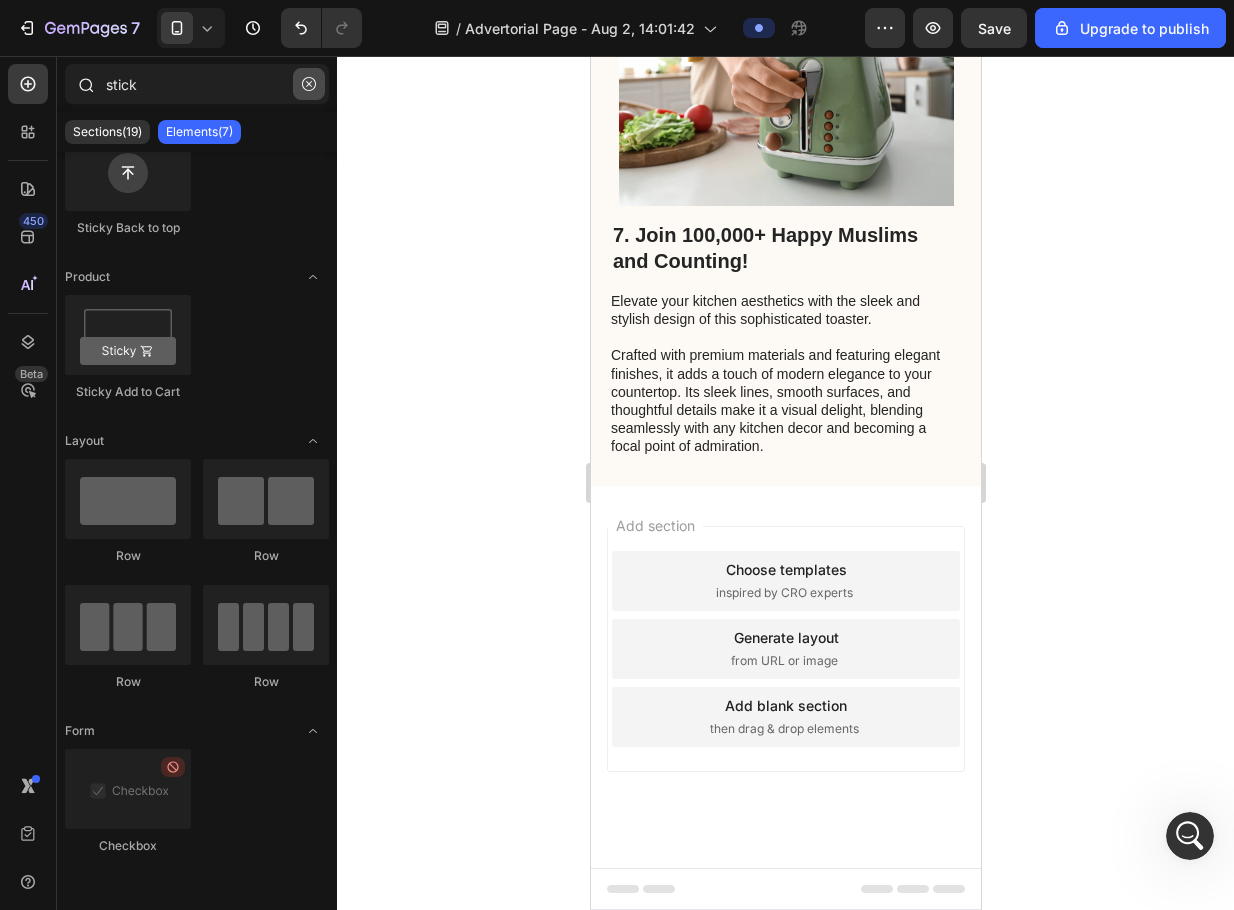 click at bounding box center [309, 84] 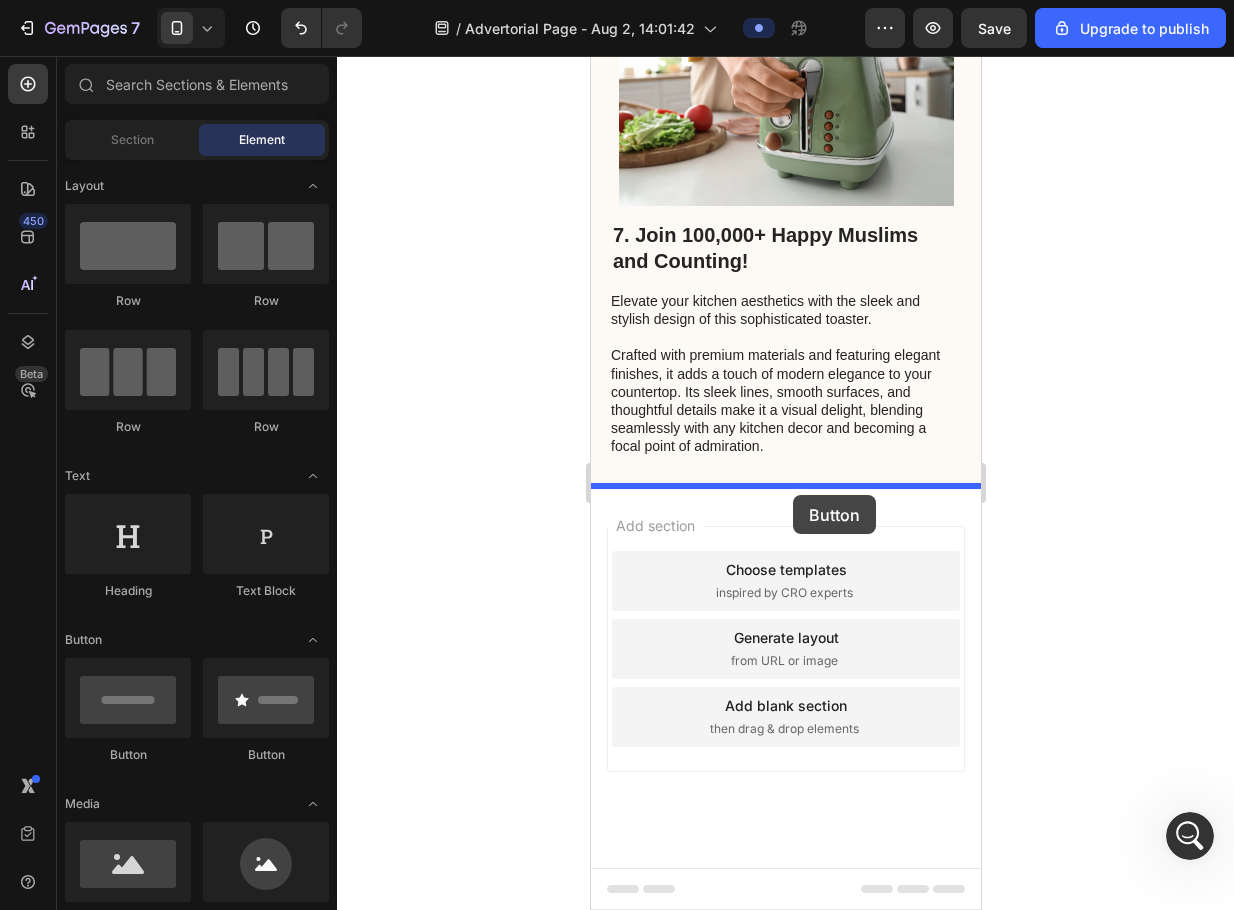 drag, startPoint x: 745, startPoint y: 773, endPoint x: 792, endPoint y: 494, distance: 282.9311 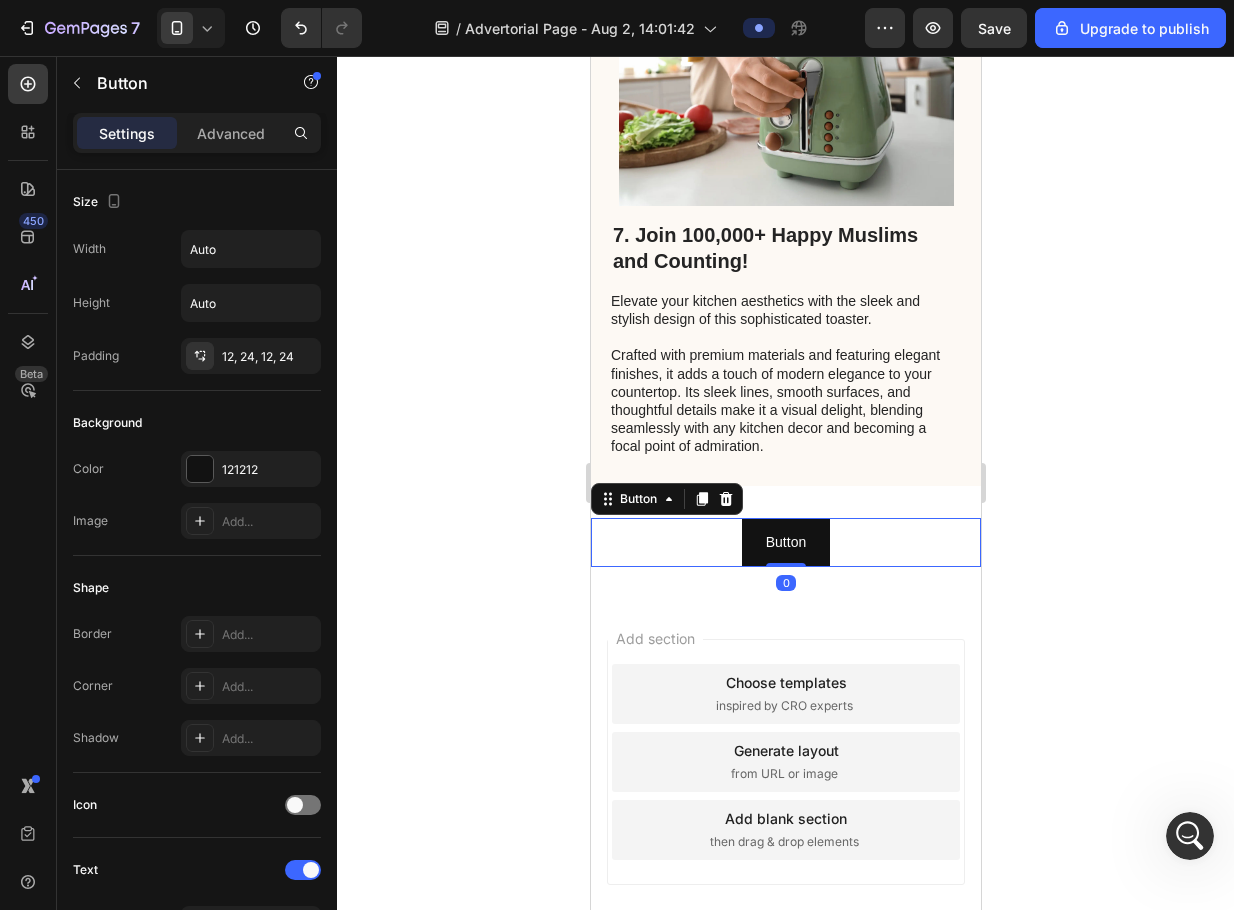 click on "Button Button   0" at bounding box center [785, 542] 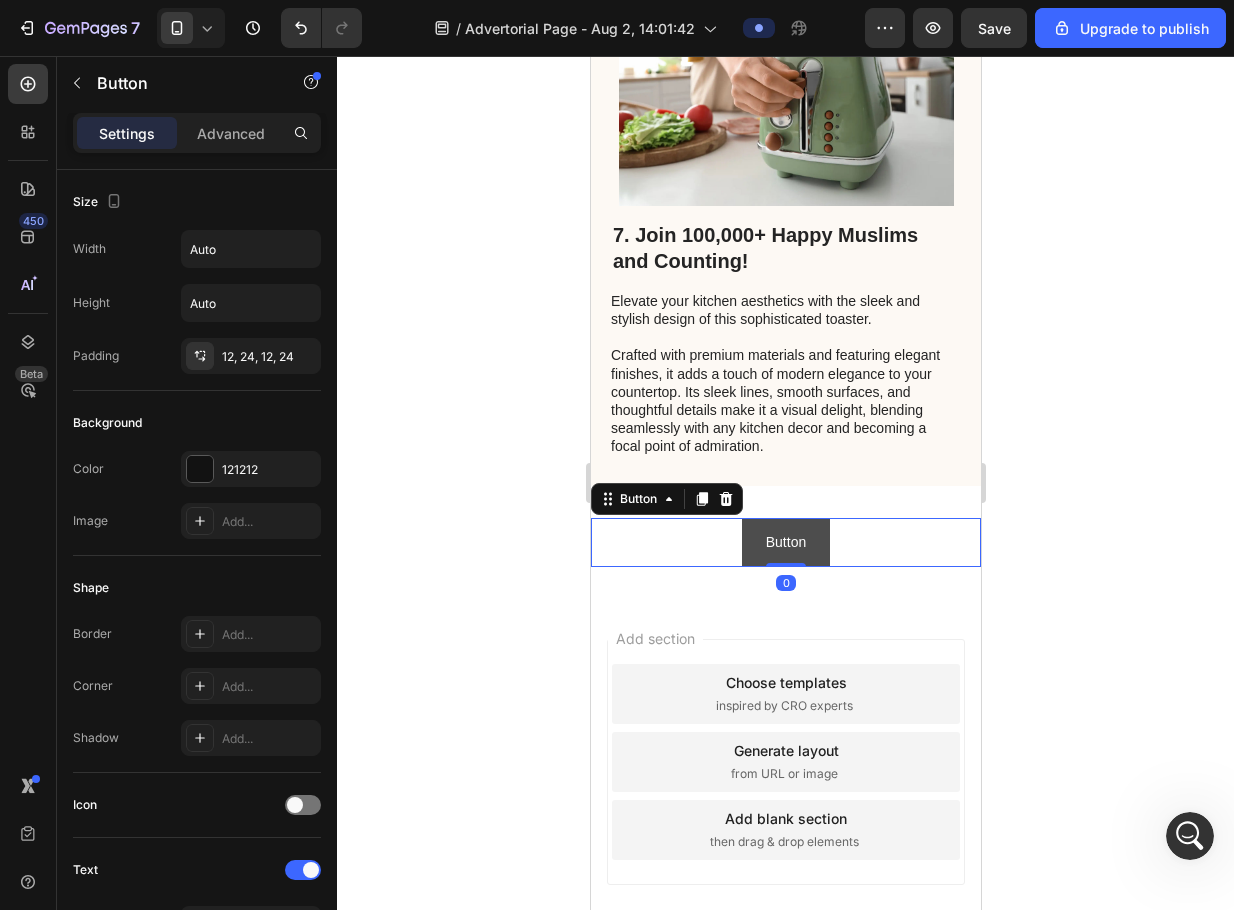 click on "Button" at bounding box center (785, 542) 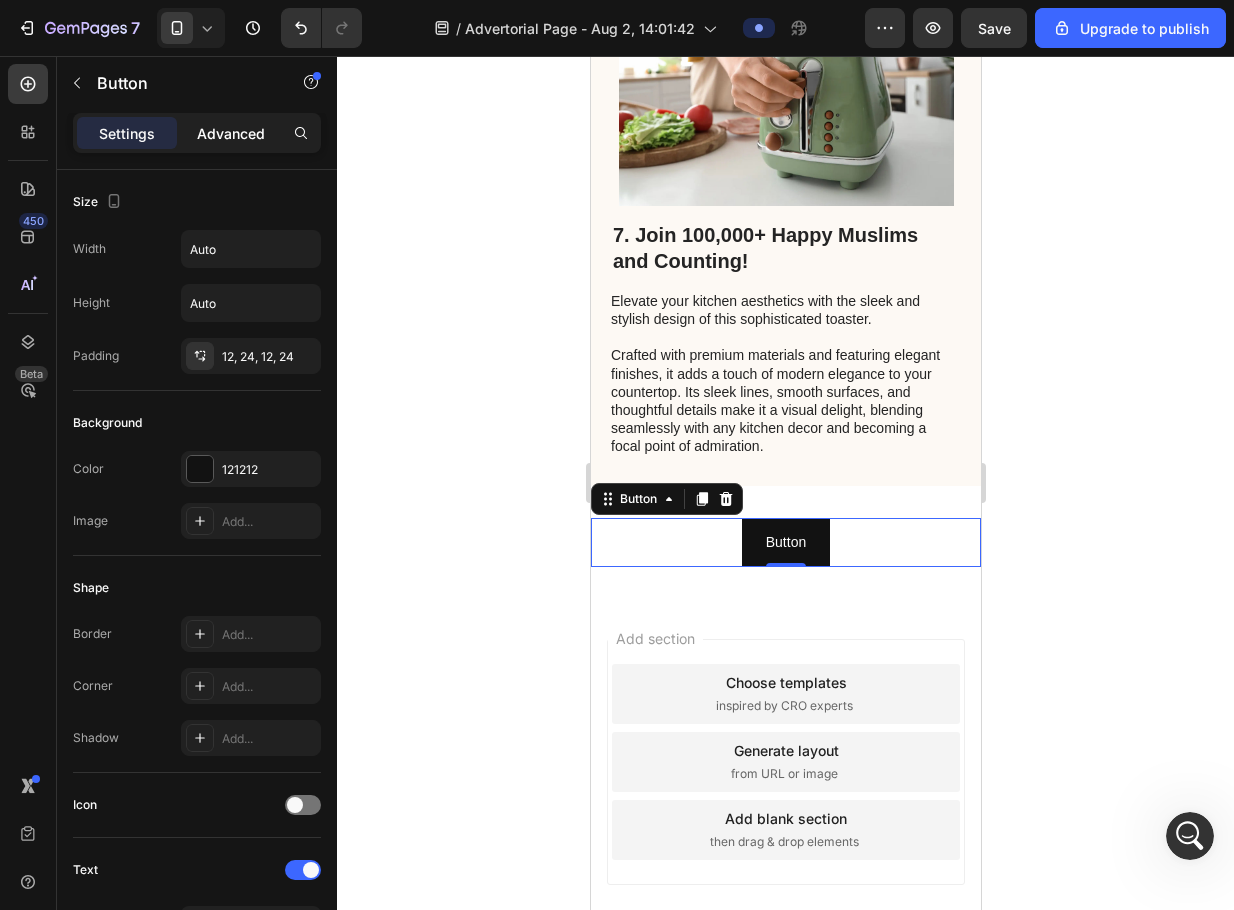 click on "Advanced" 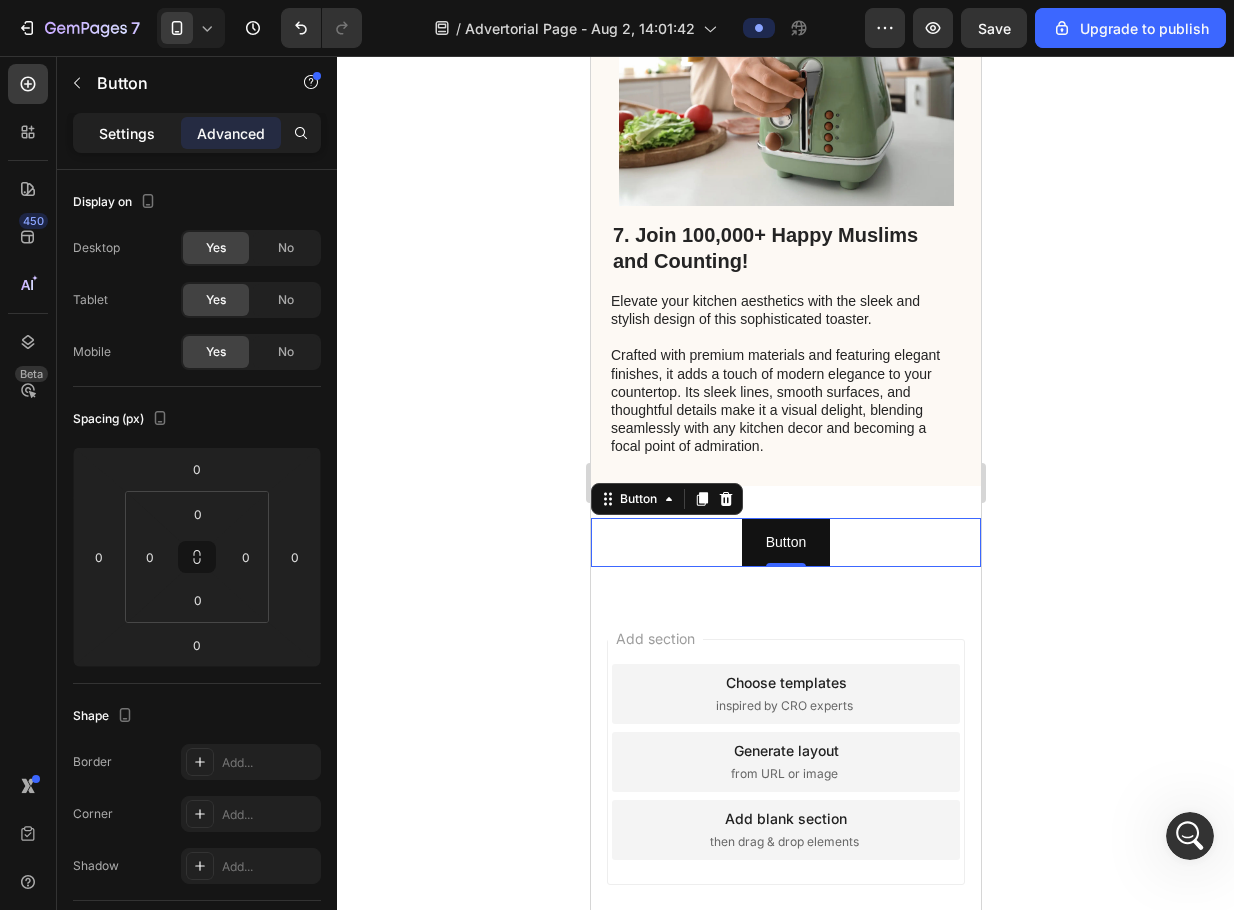 click on "Settings" at bounding box center (127, 133) 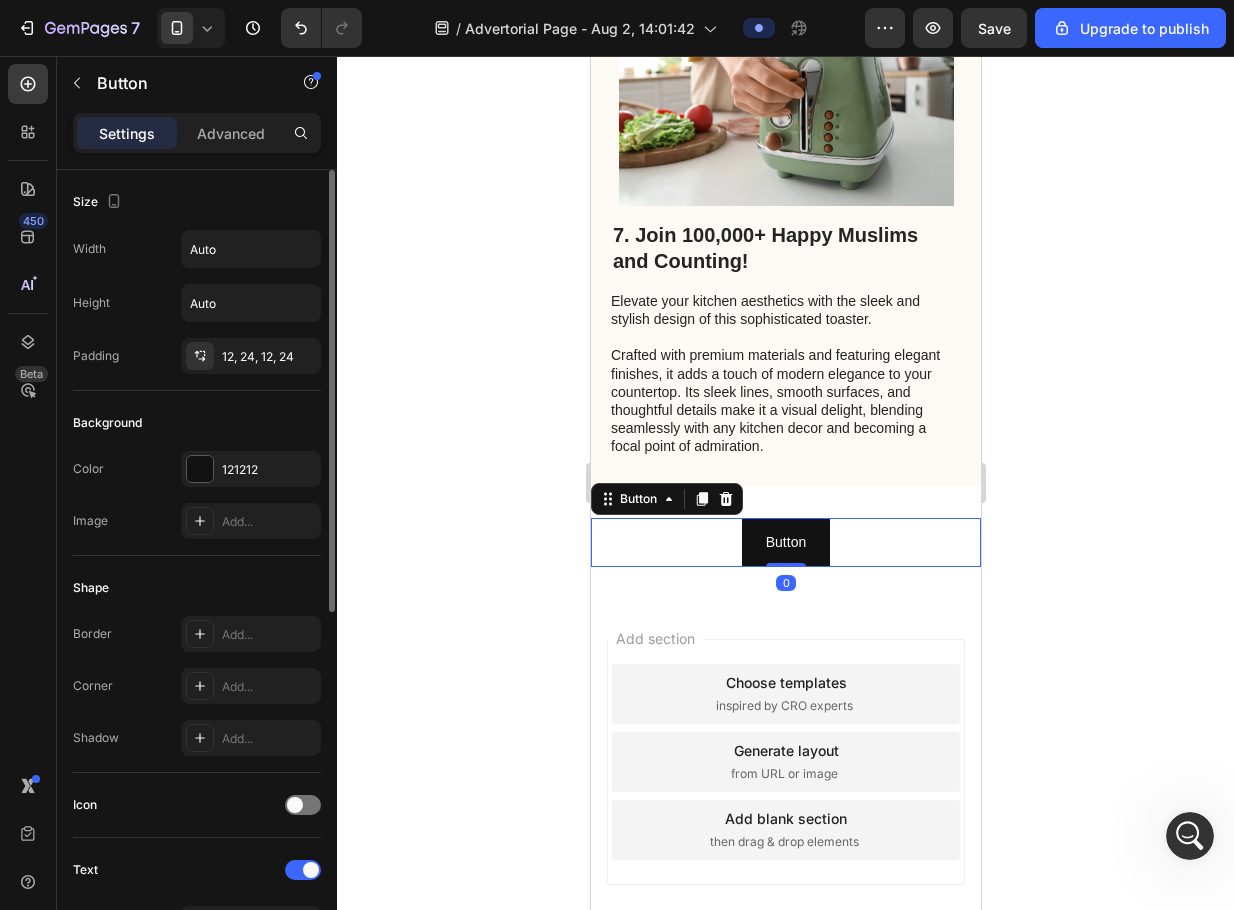 scroll, scrollTop: 637, scrollLeft: 0, axis: vertical 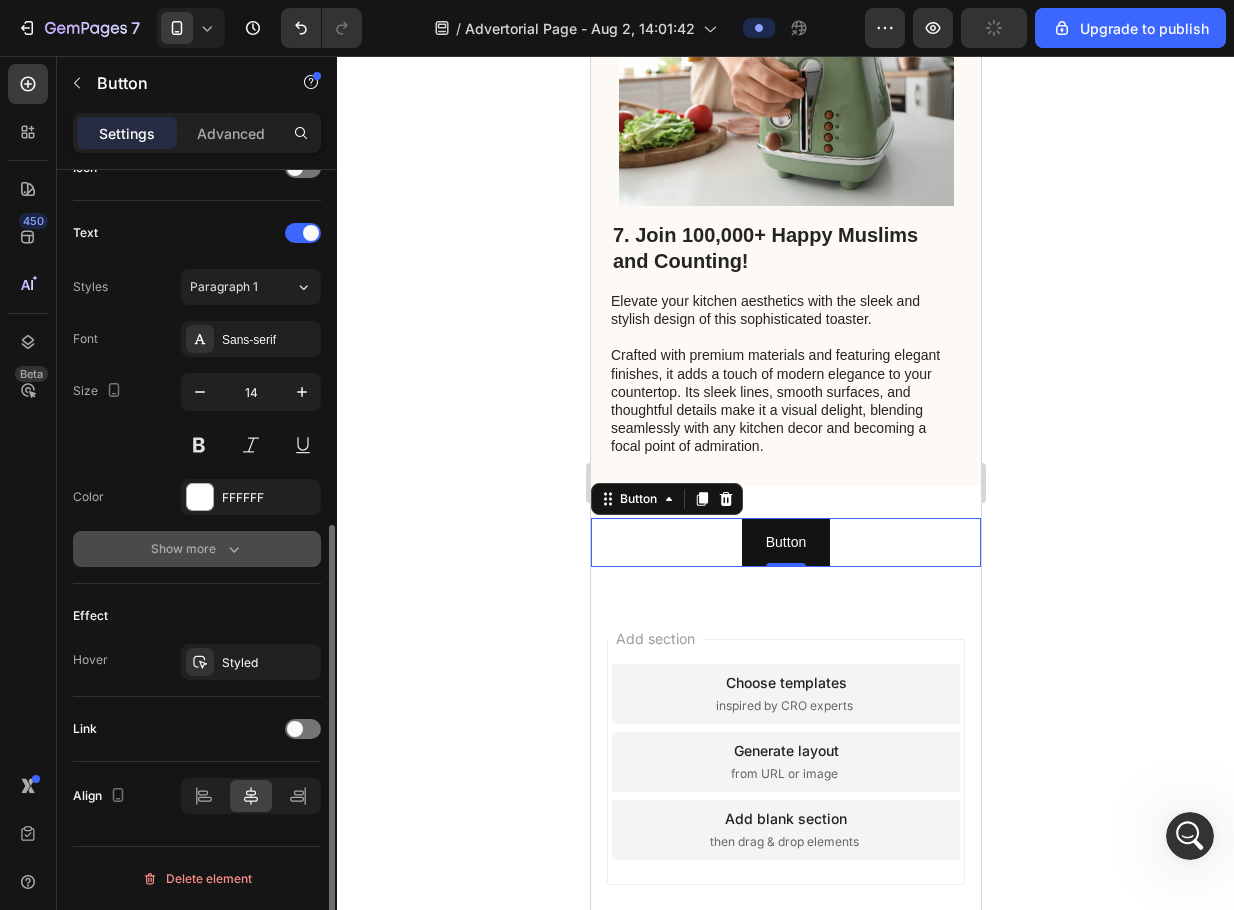 click 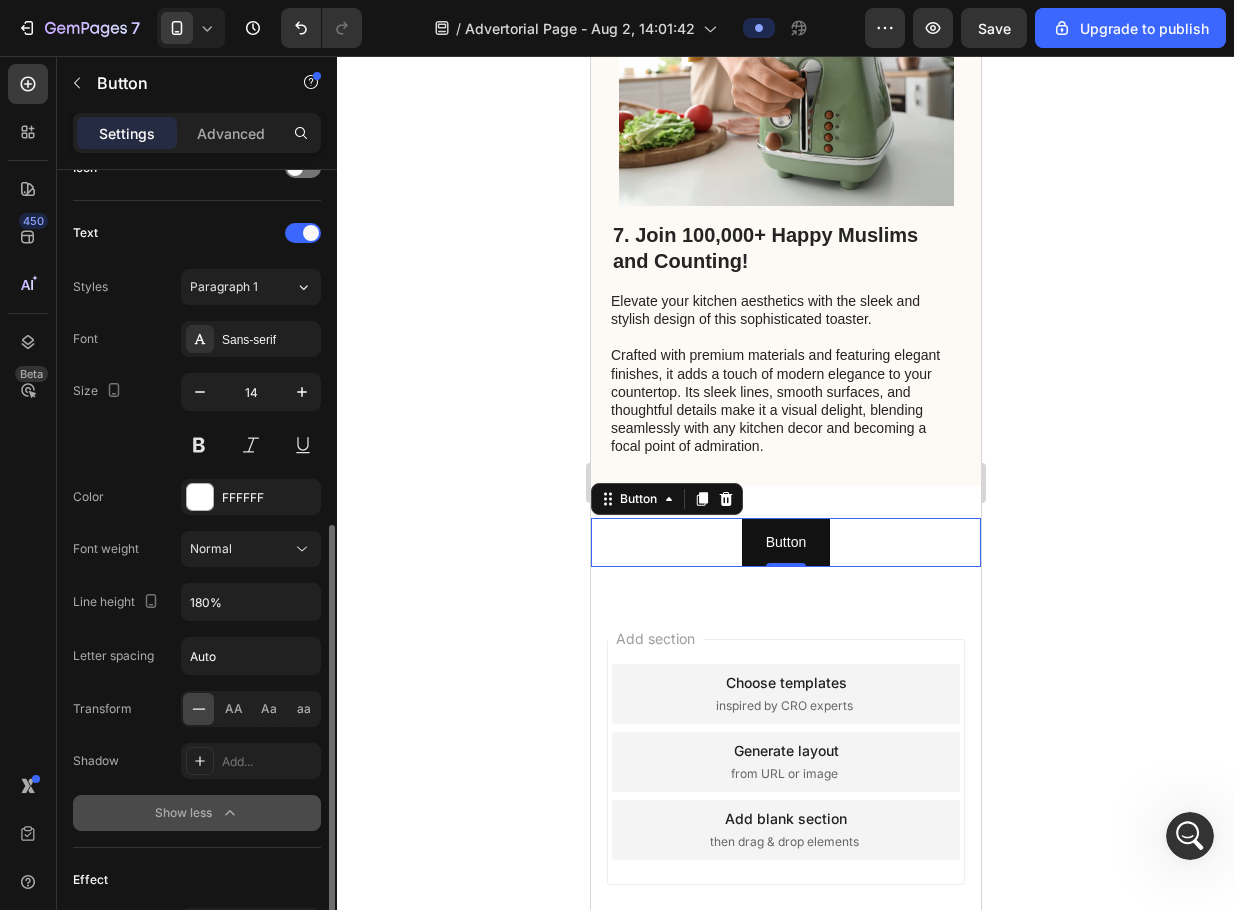 scroll, scrollTop: 837, scrollLeft: 0, axis: vertical 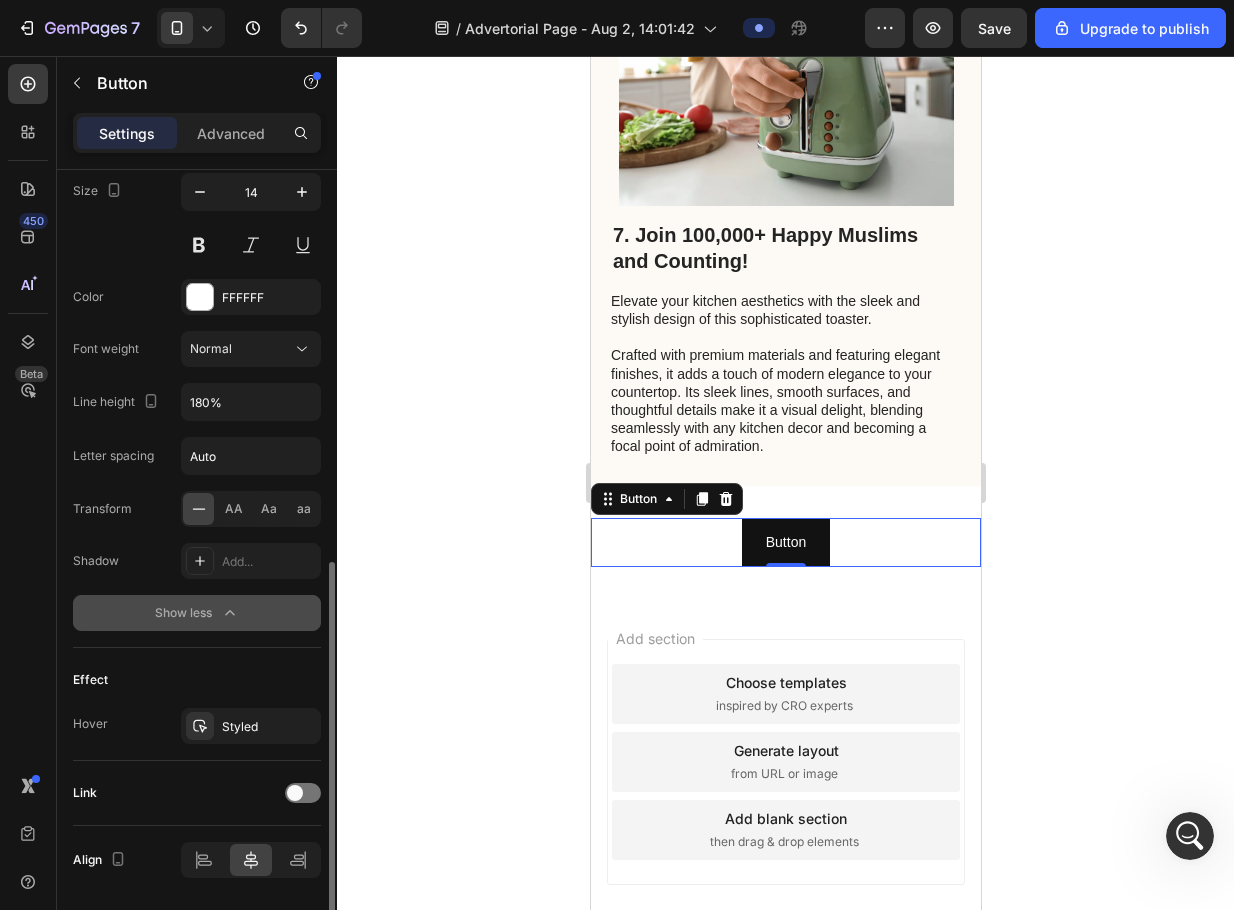 click 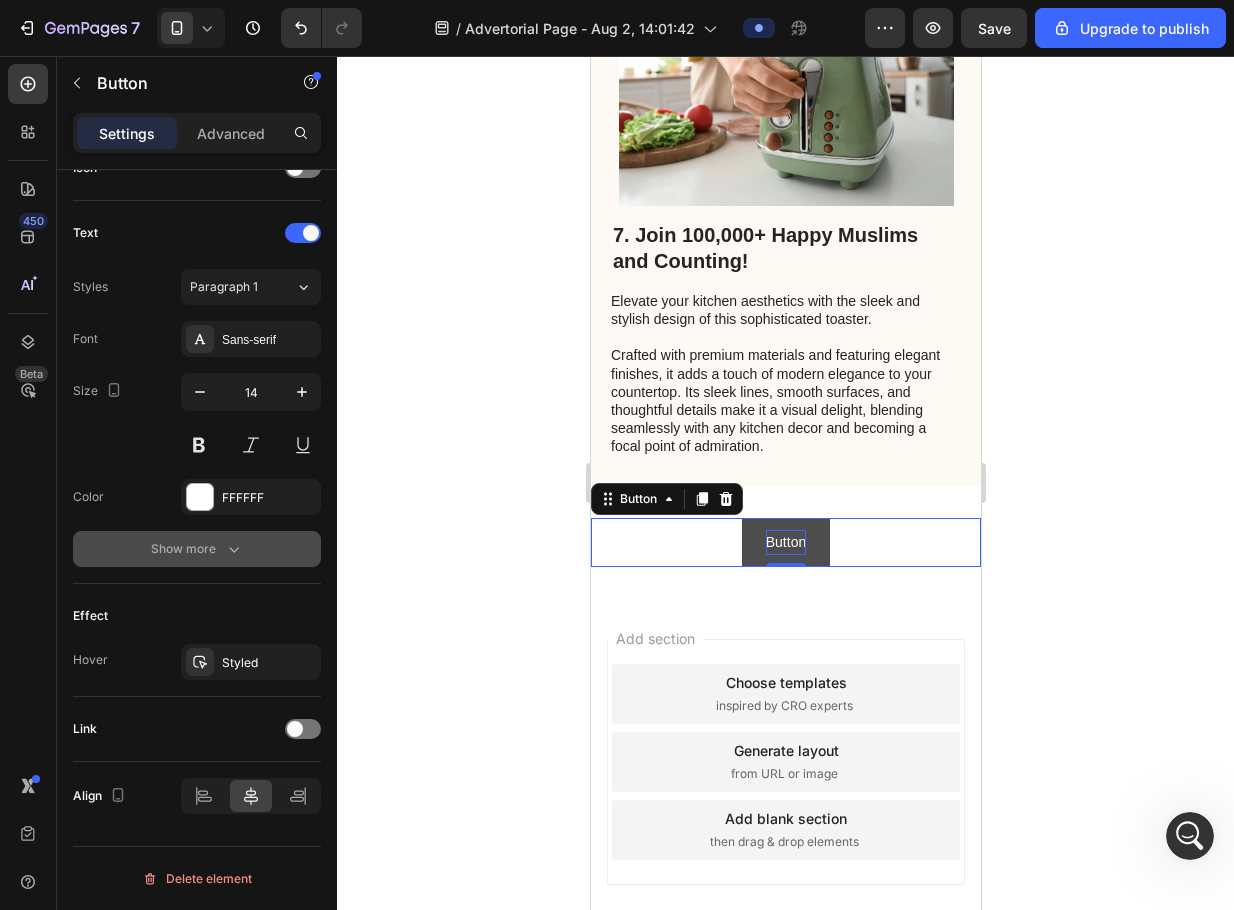 click on "Button" at bounding box center [785, 542] 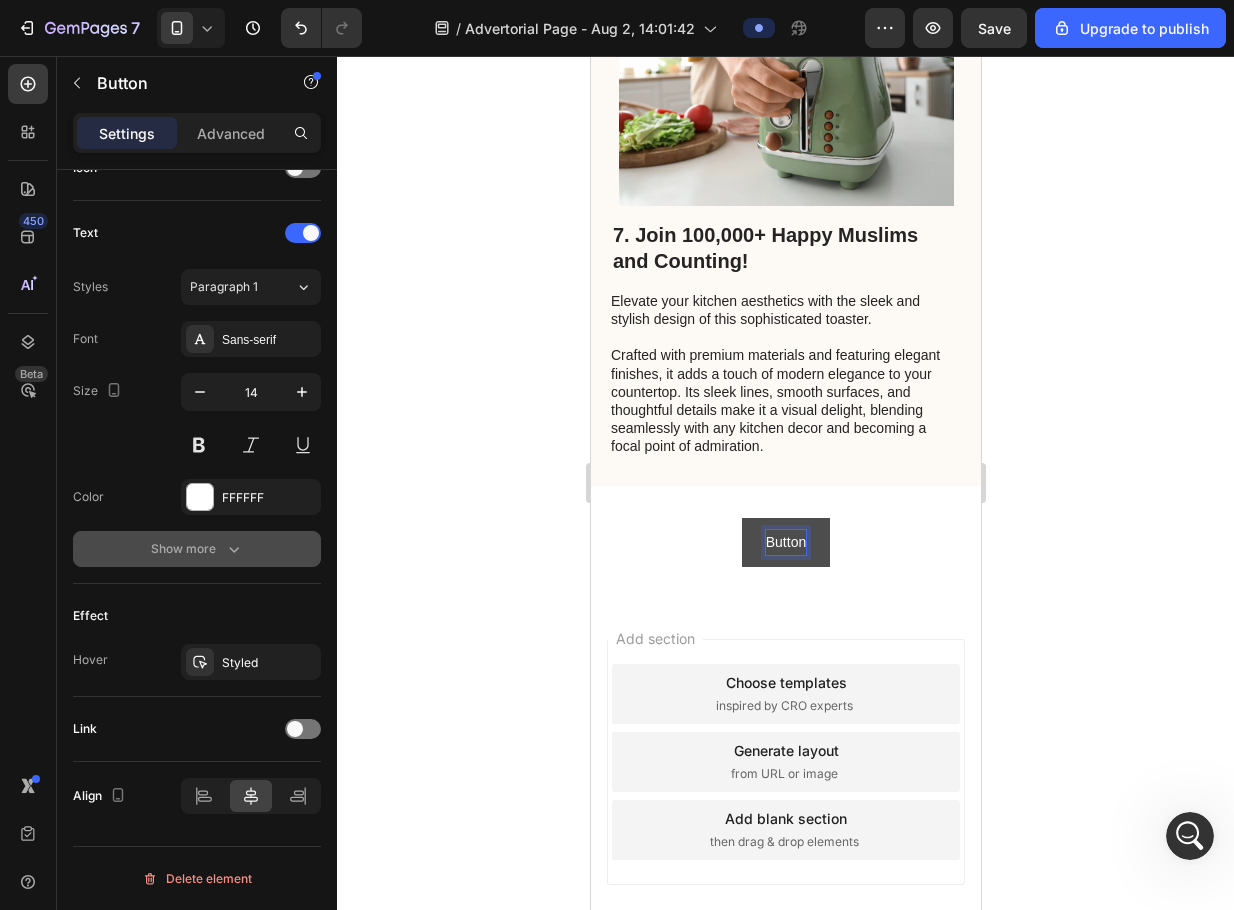 click on "Button" at bounding box center [785, 542] 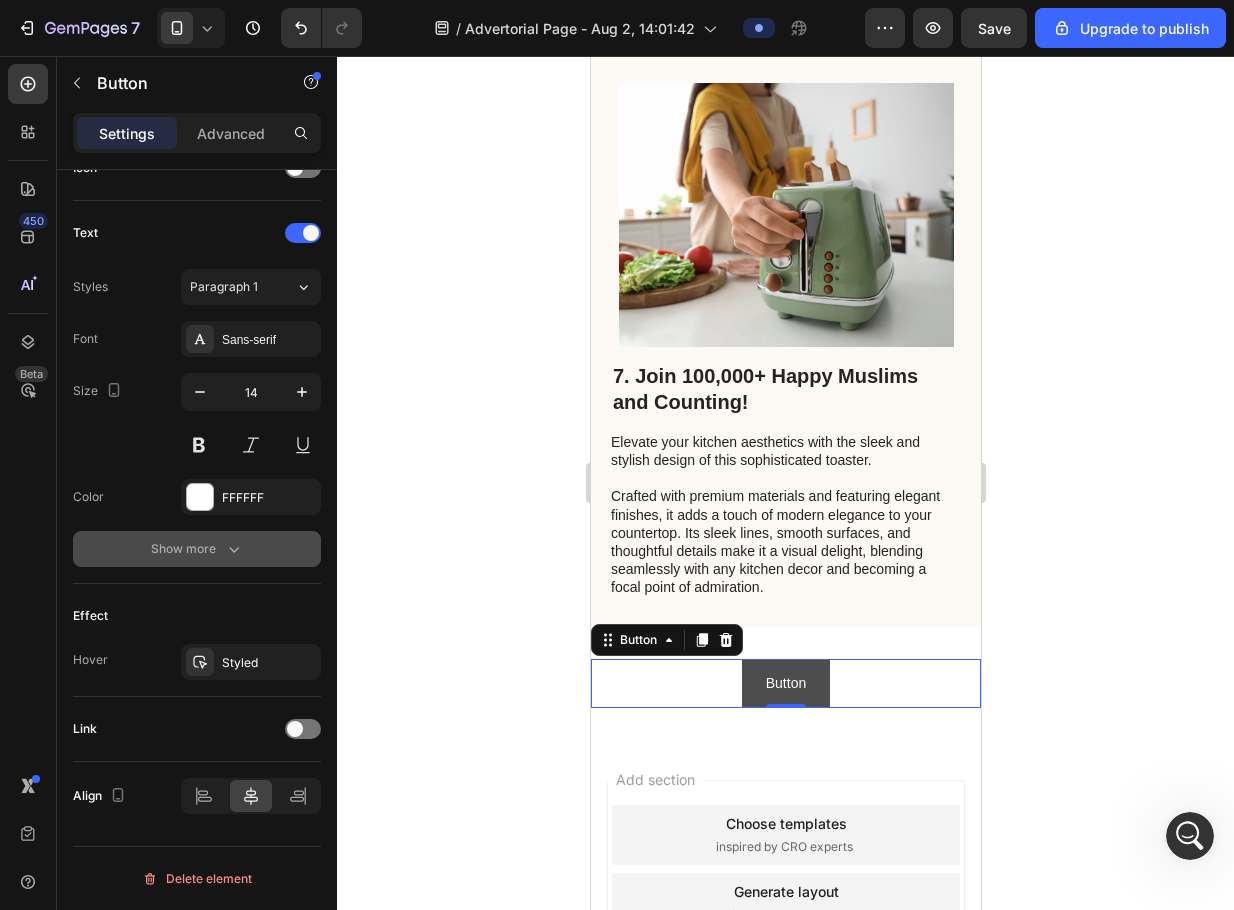 scroll, scrollTop: 3490, scrollLeft: 0, axis: vertical 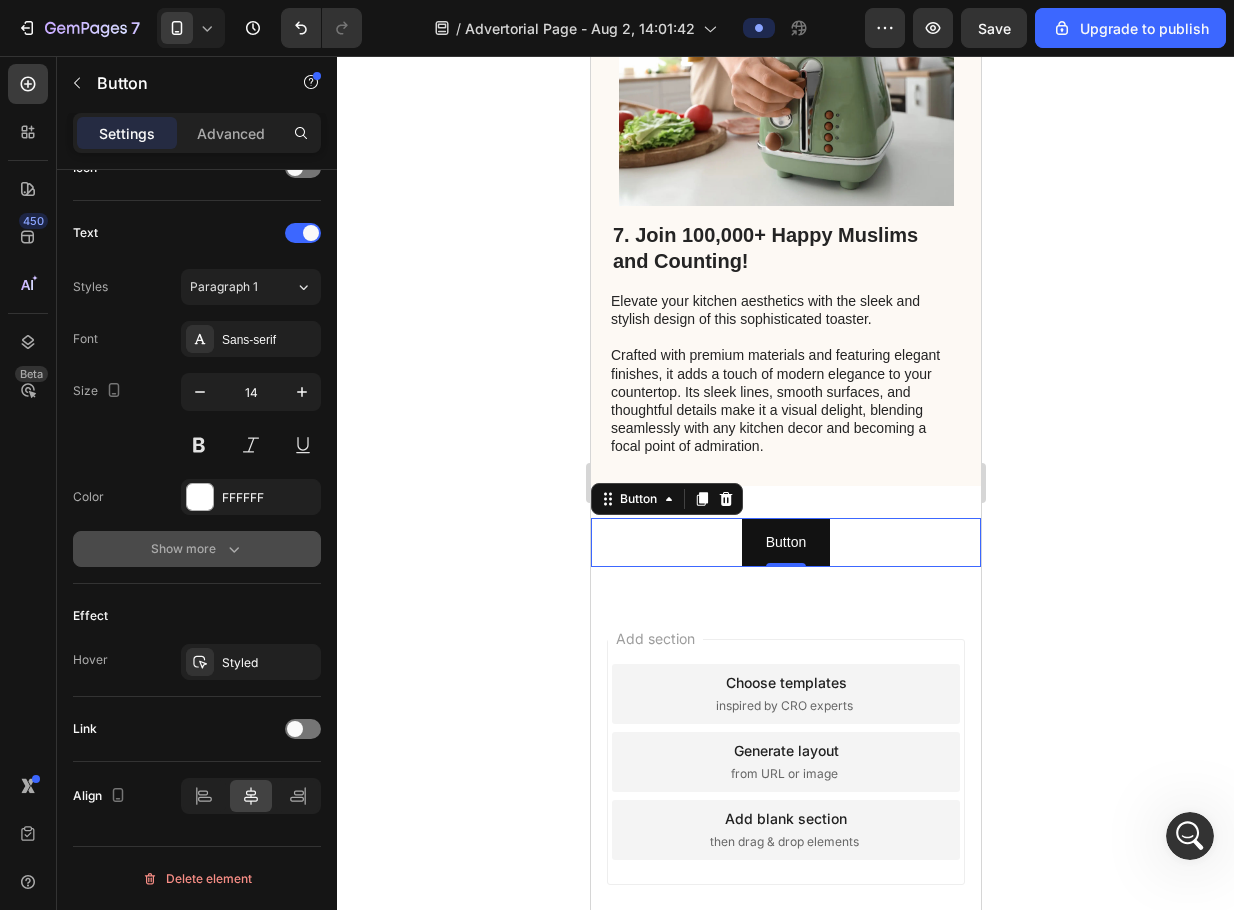 click on "Button Button   0" at bounding box center (785, 542) 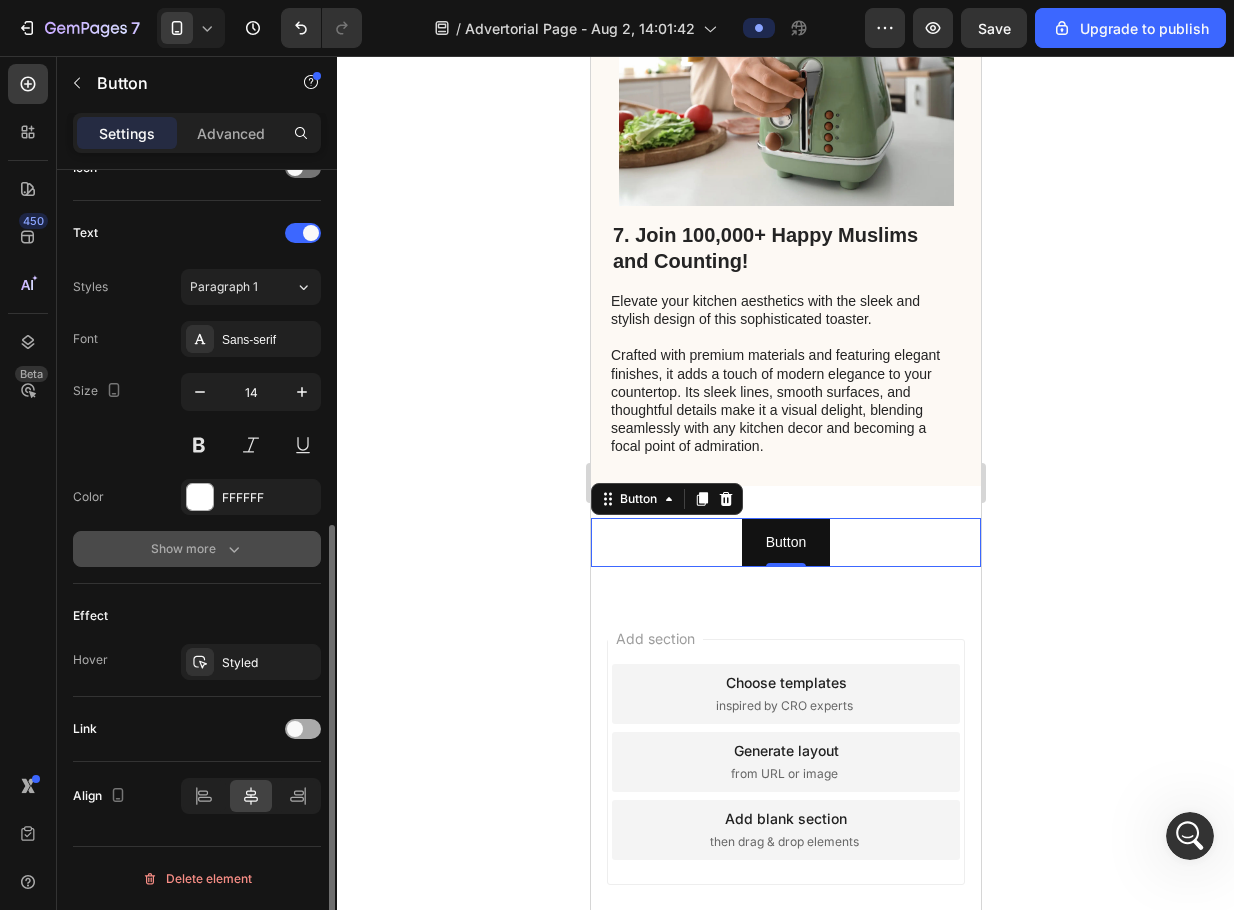 click at bounding box center (295, 729) 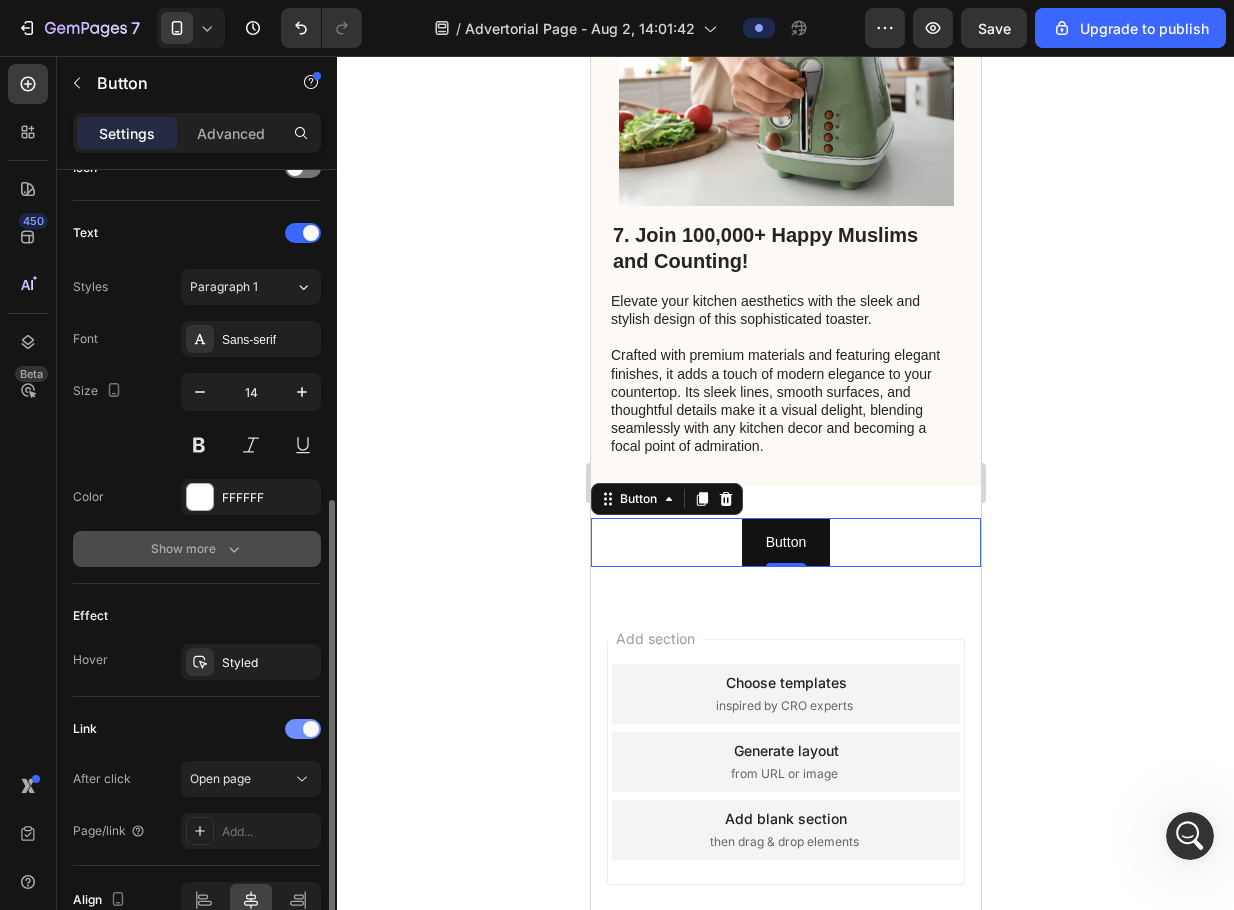 click at bounding box center (303, 729) 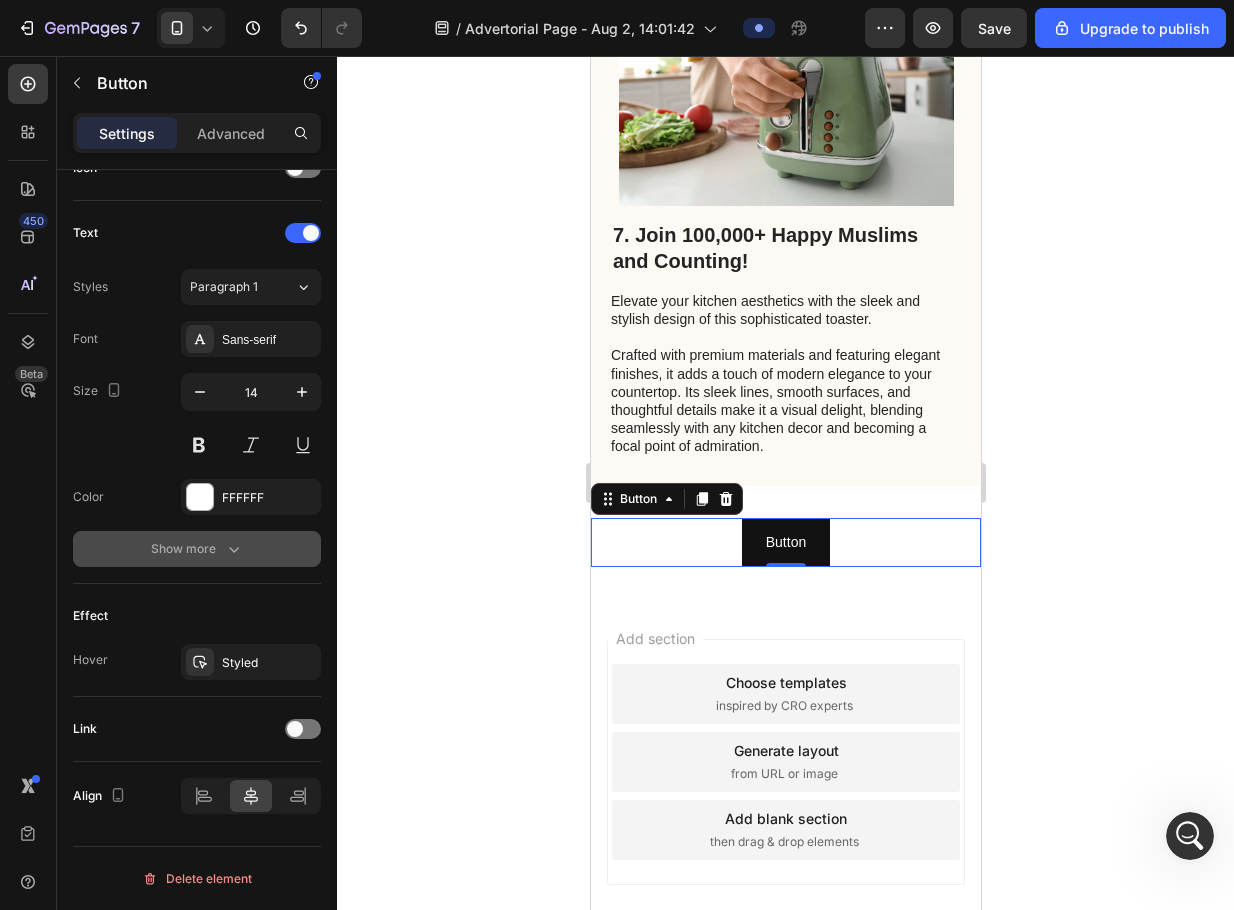 click on "Button Button   0" at bounding box center [785, 542] 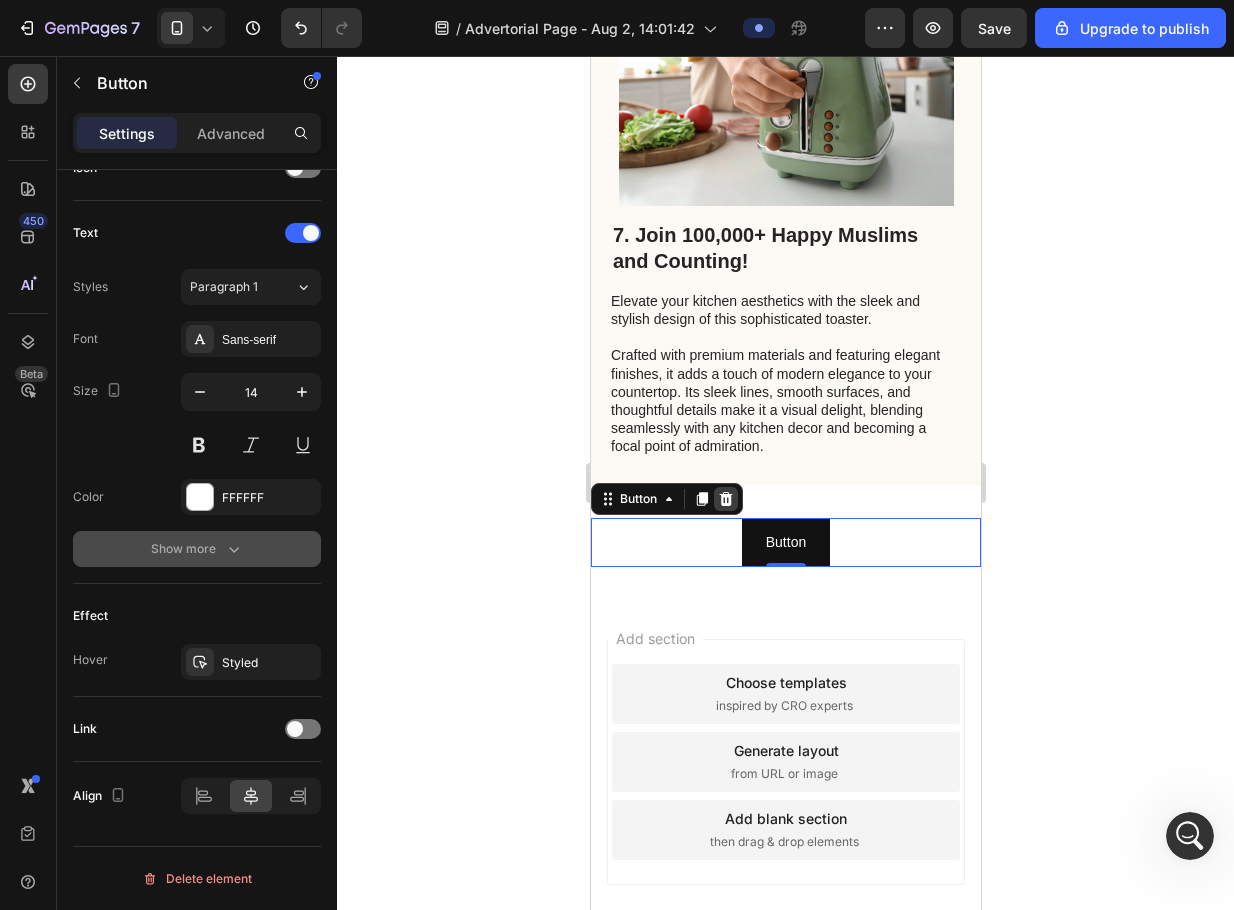 click 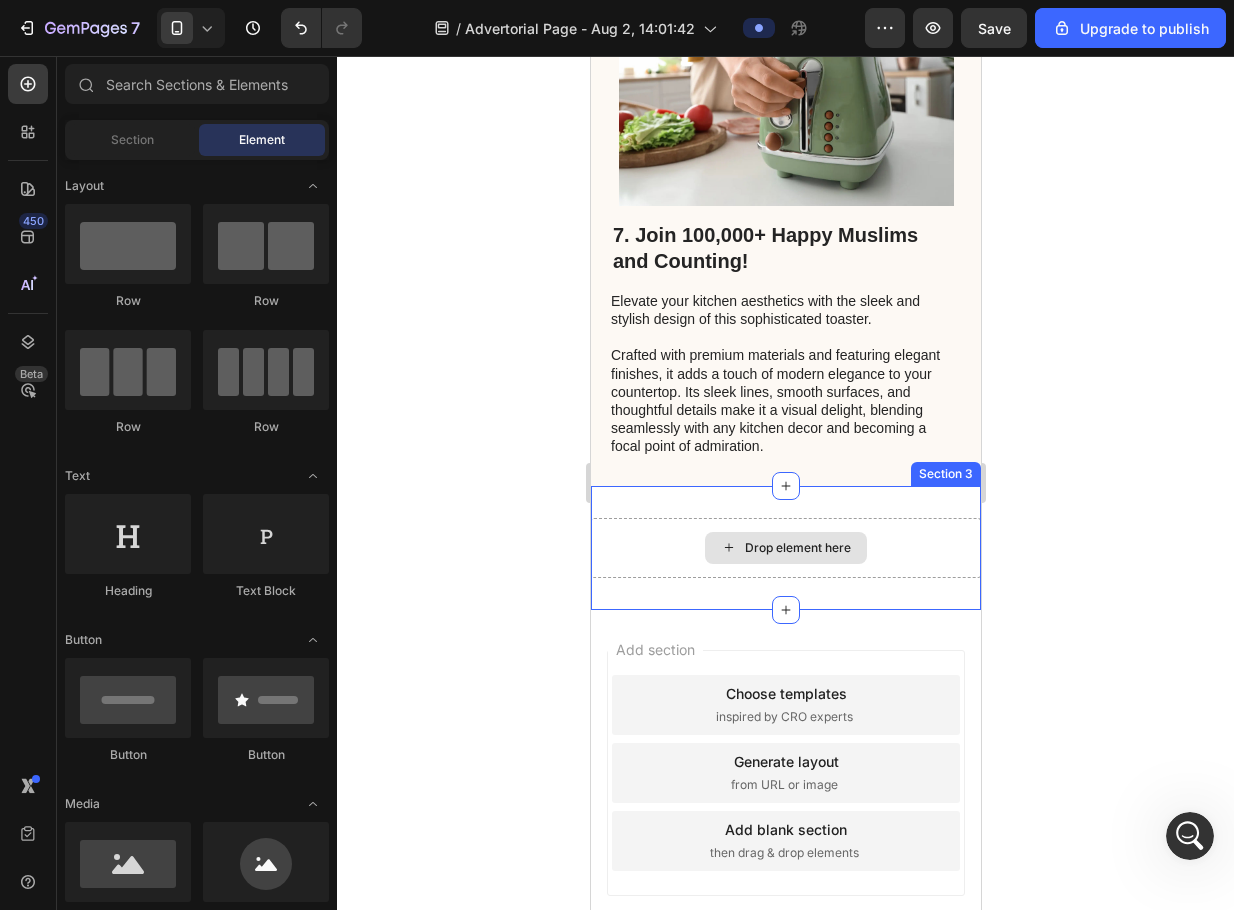 click on "Drop element here" at bounding box center (785, 548) 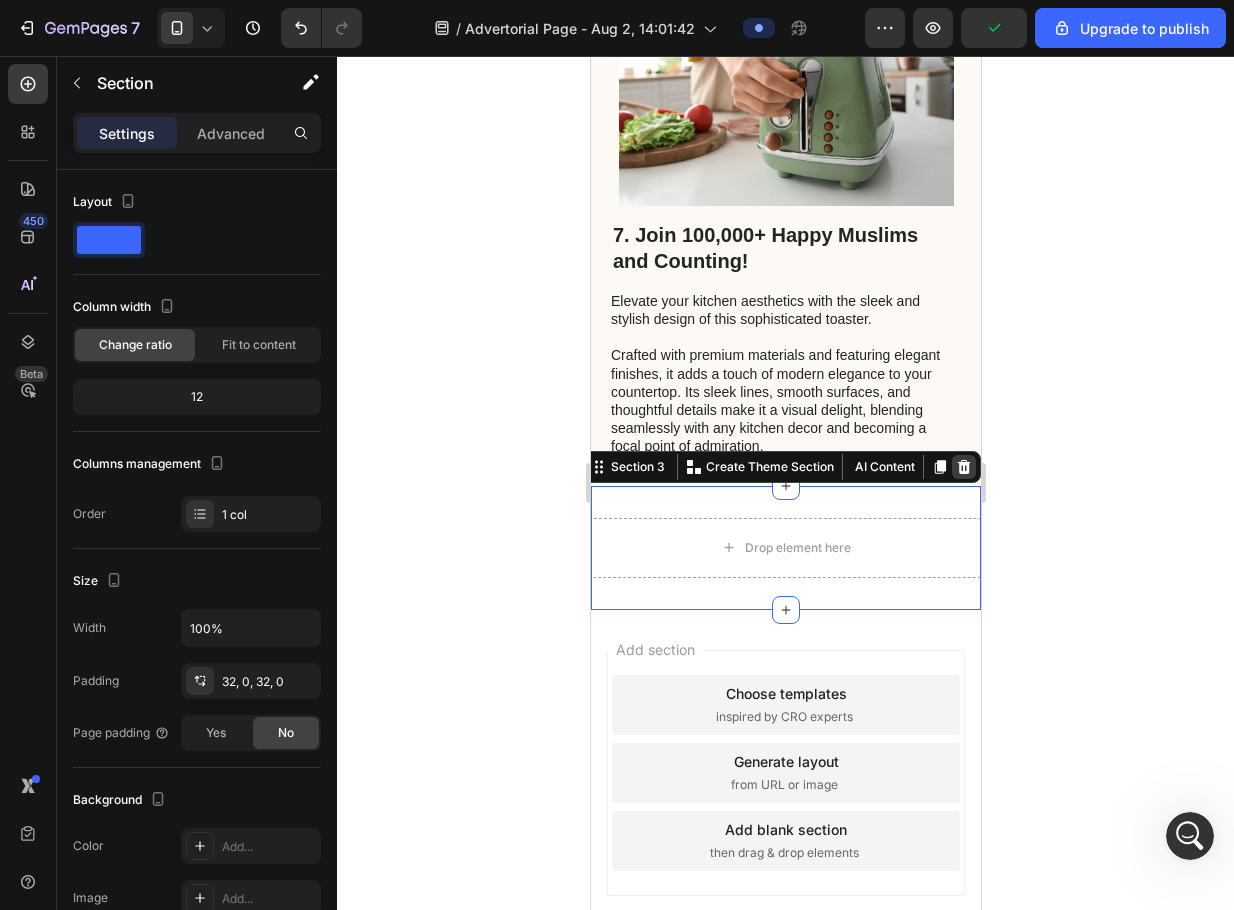click 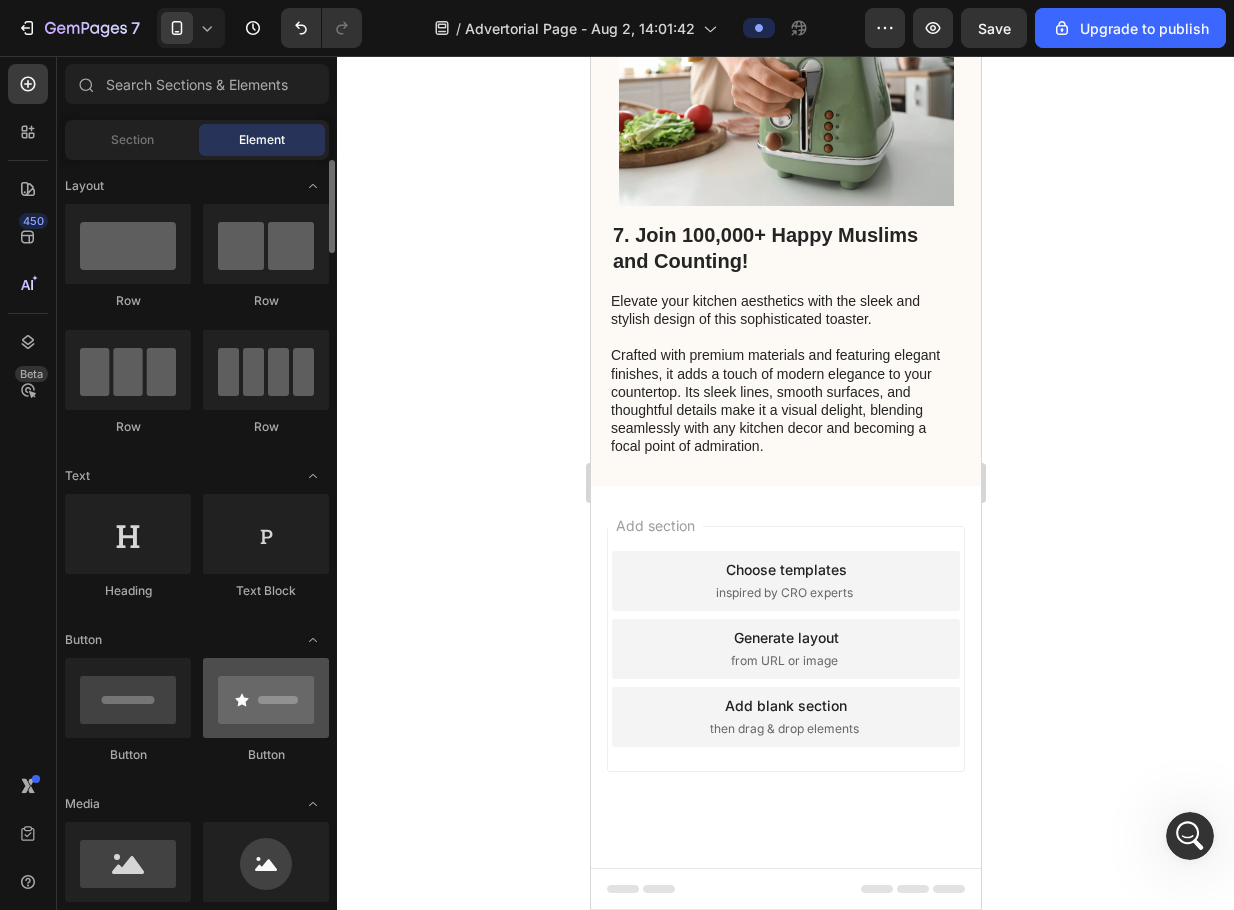 click at bounding box center (266, 698) 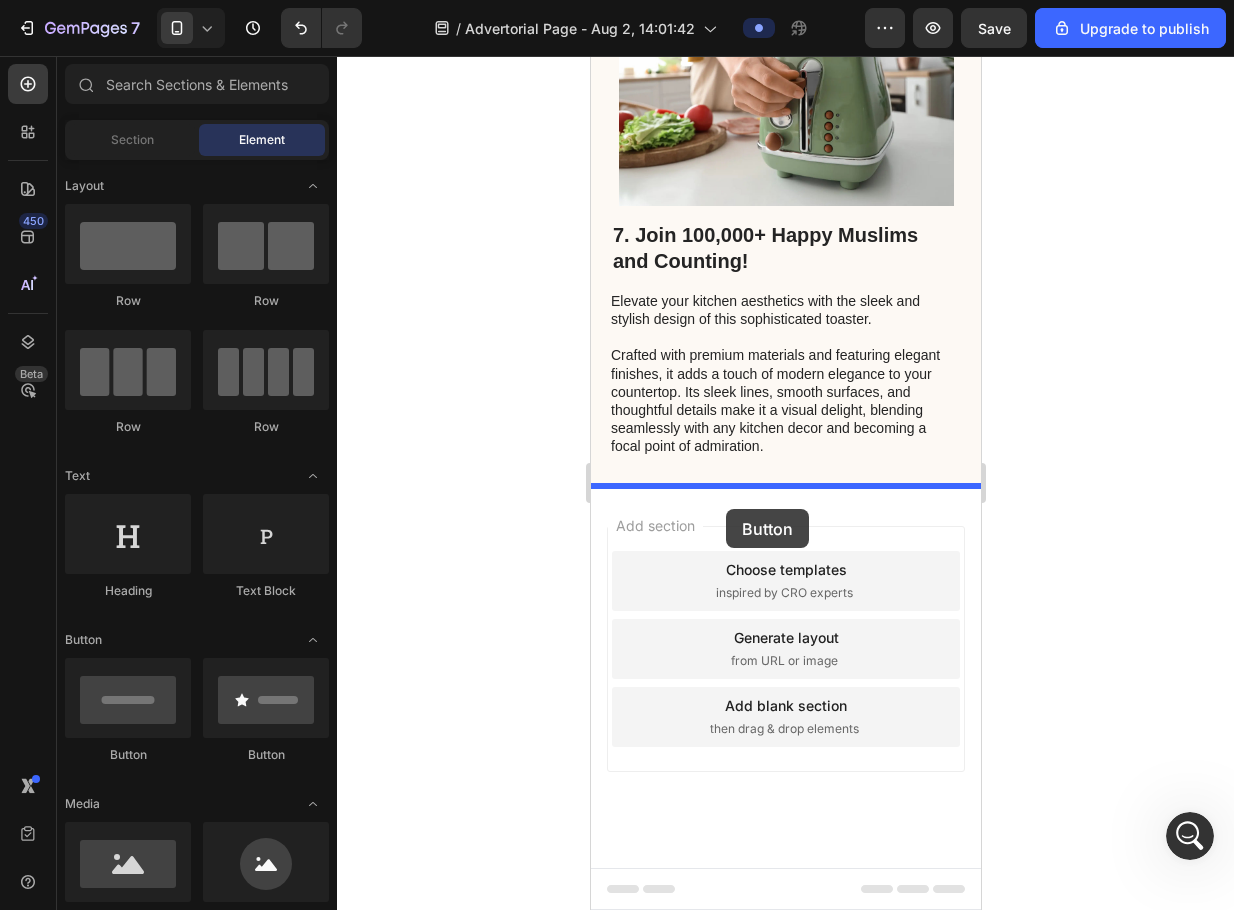 drag, startPoint x: 1038, startPoint y: 725, endPoint x: 725, endPoint y: 509, distance: 380.29593 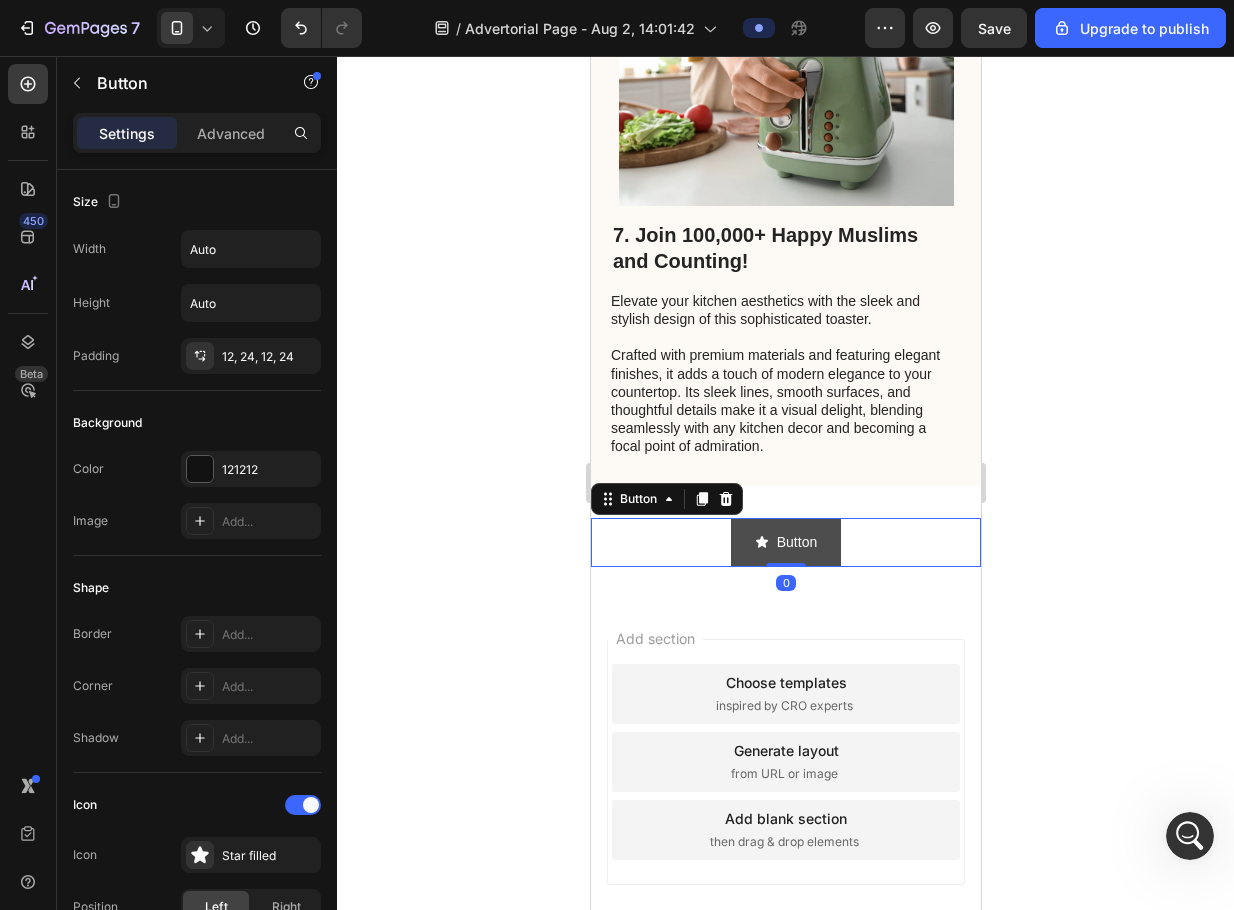 click on "Button" at bounding box center (785, 542) 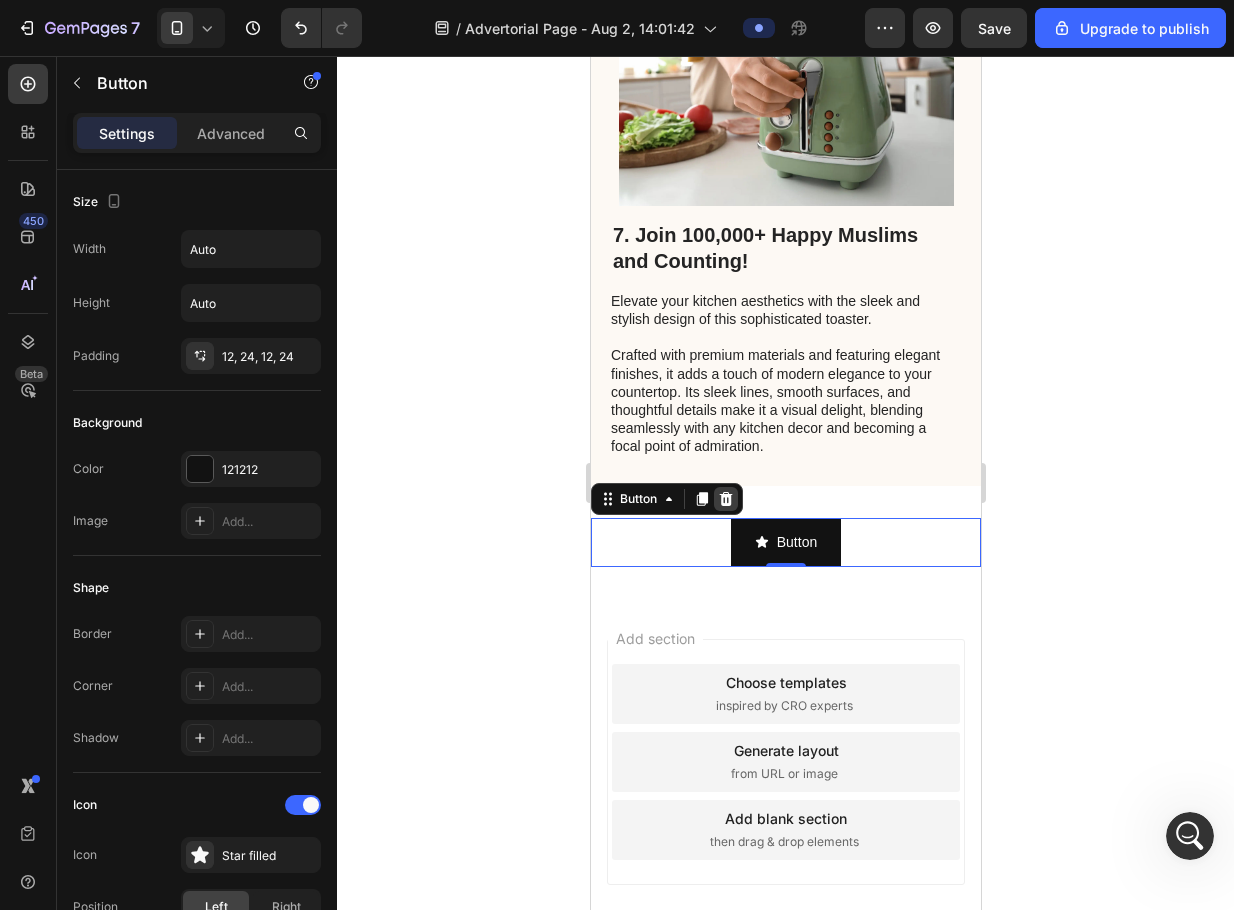 click at bounding box center [725, 499] 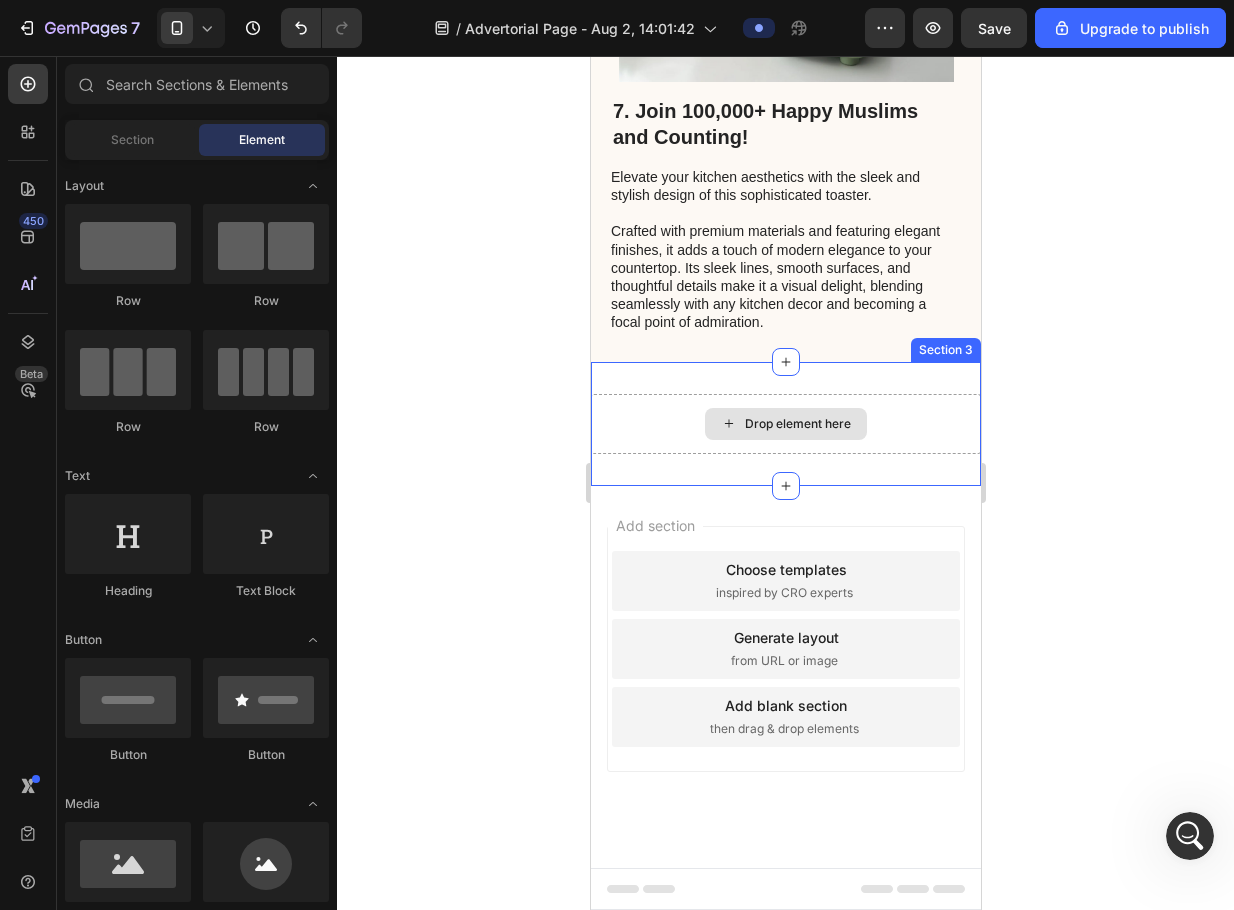 click on "Drop element here" at bounding box center (785, 424) 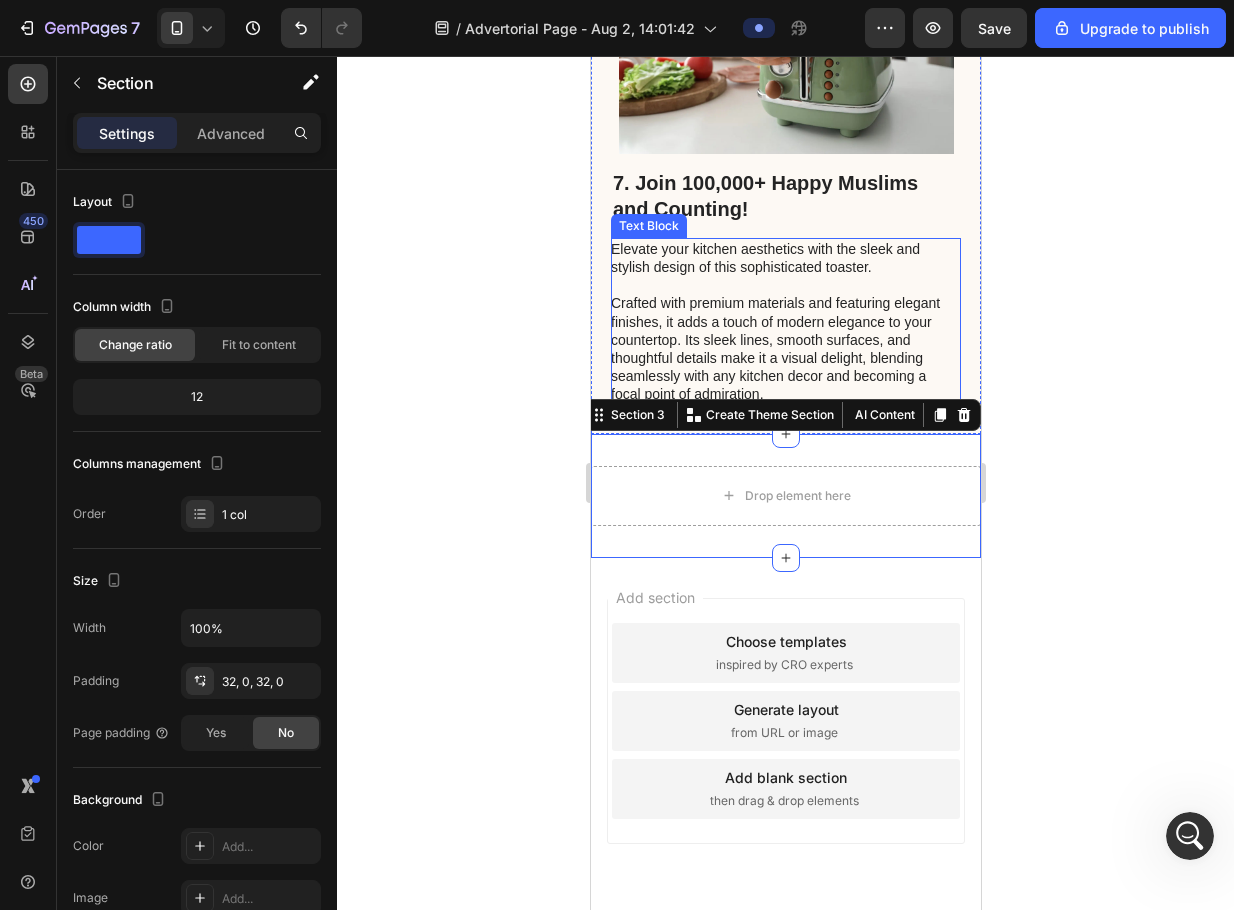 scroll, scrollTop: 3514, scrollLeft: 0, axis: vertical 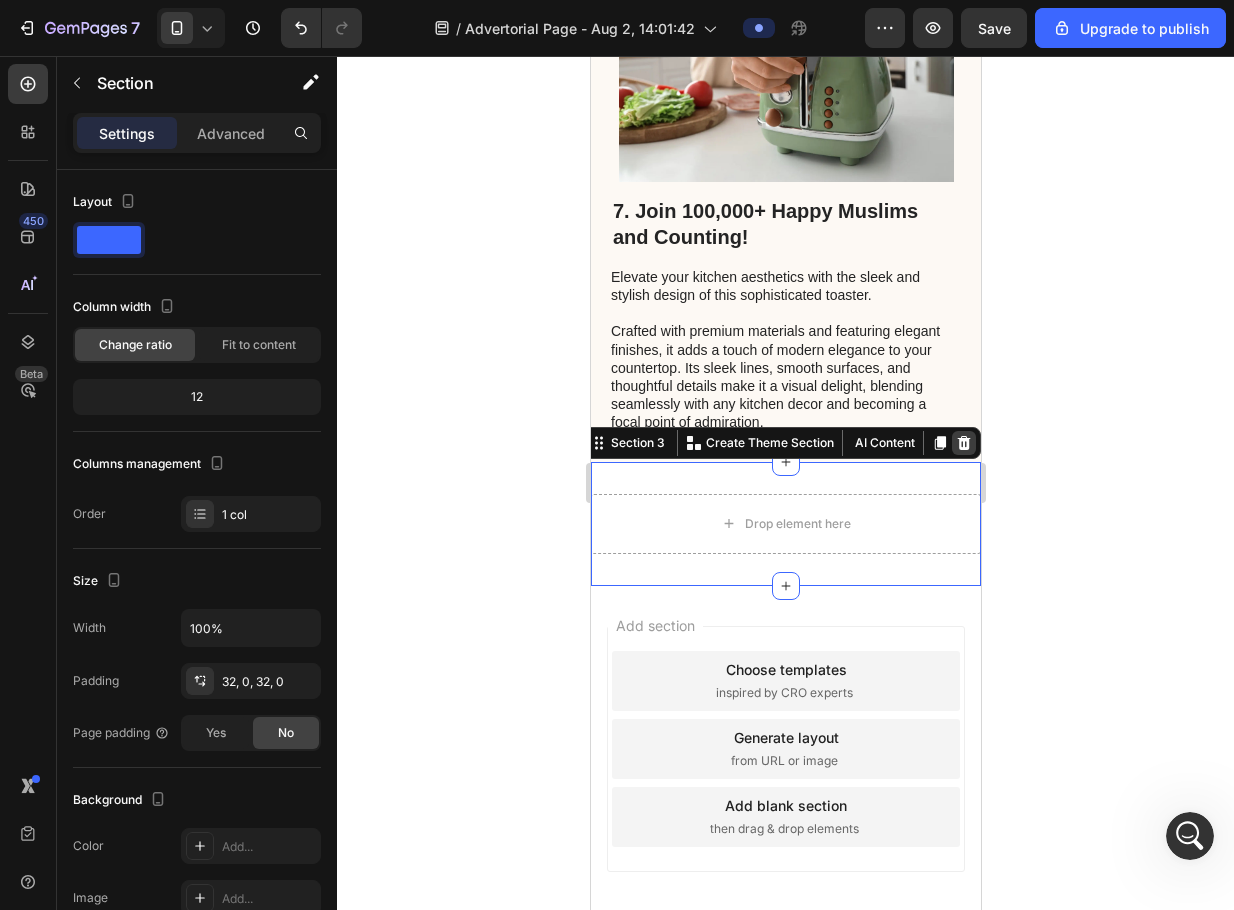 click 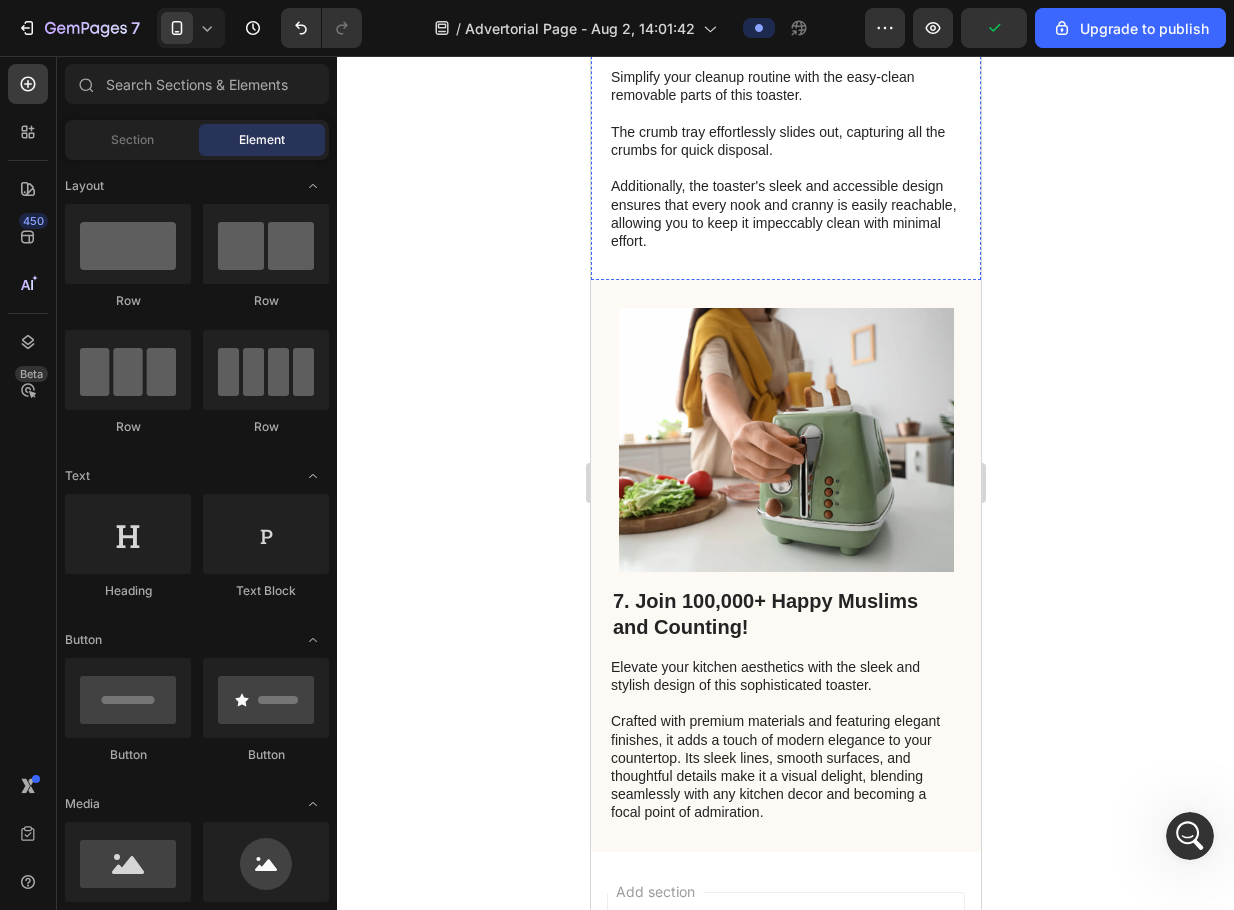 scroll, scrollTop: 3490, scrollLeft: 0, axis: vertical 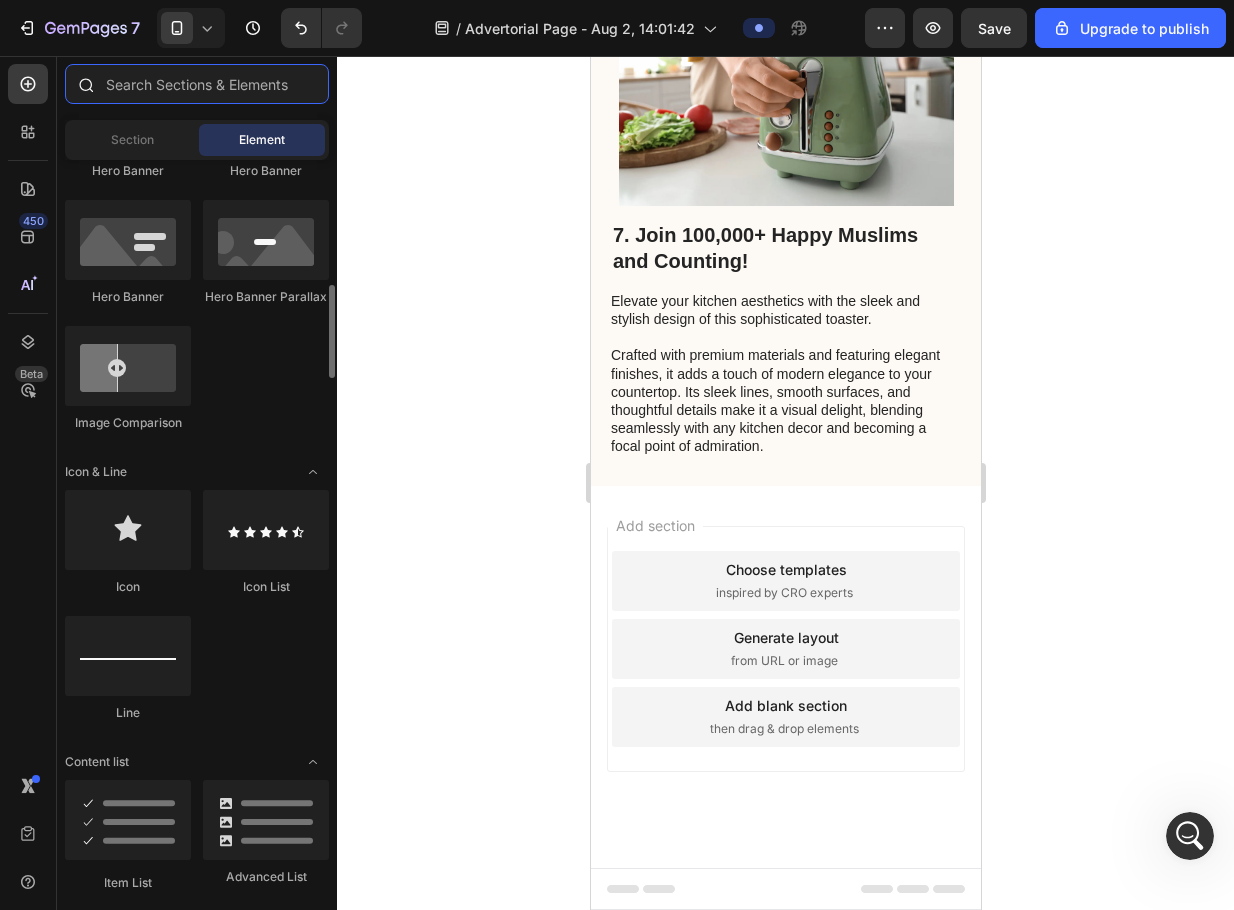 click at bounding box center (197, 84) 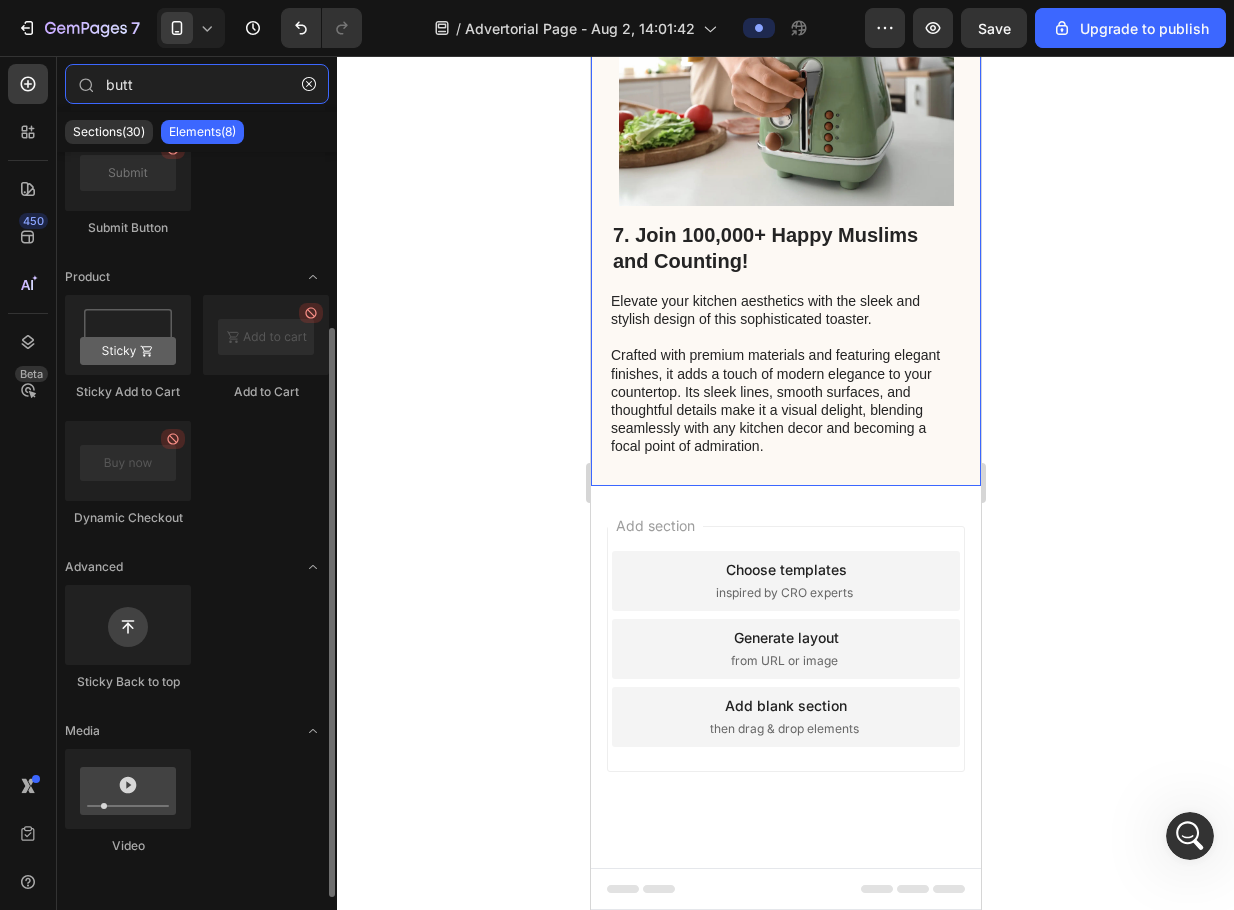 scroll, scrollTop: 0, scrollLeft: 0, axis: both 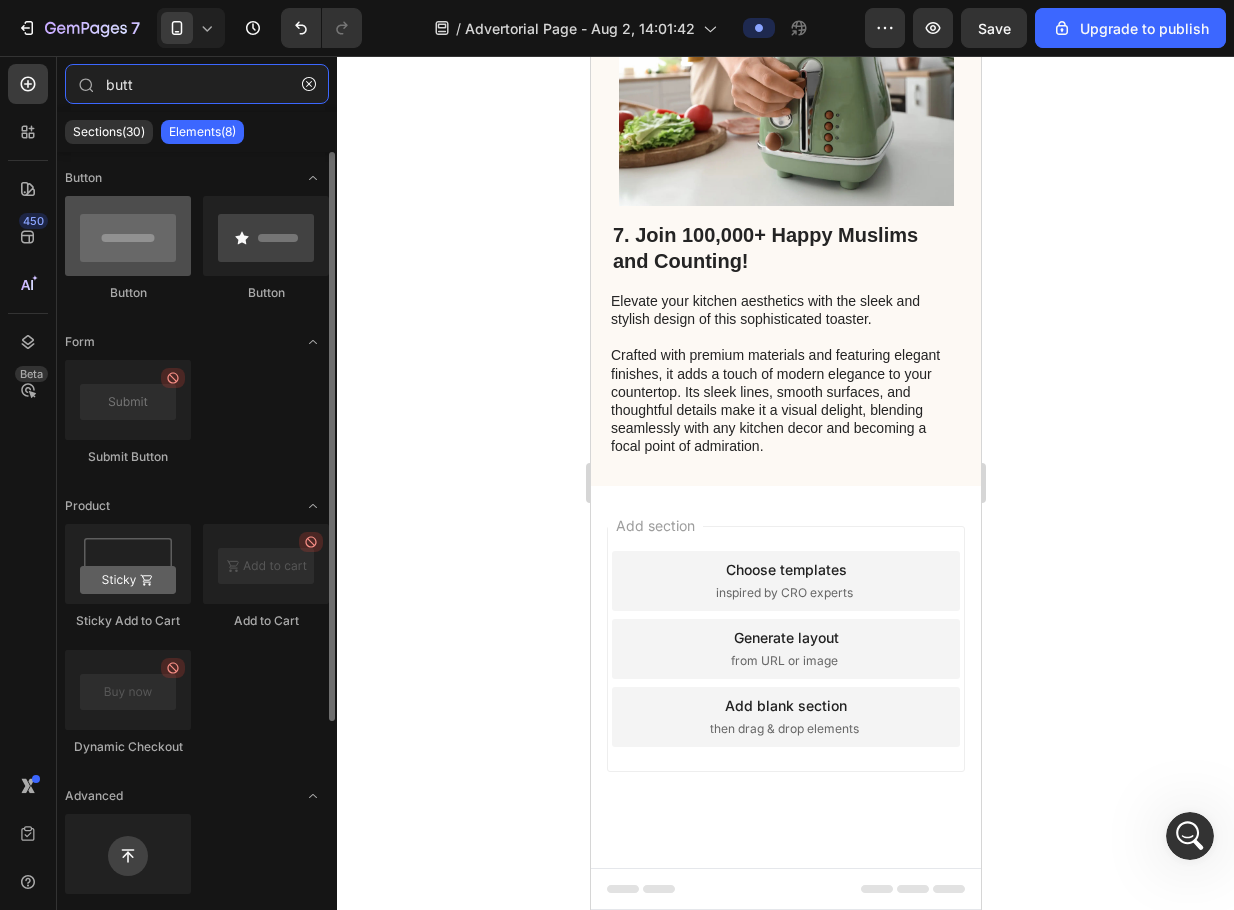 type on "butt" 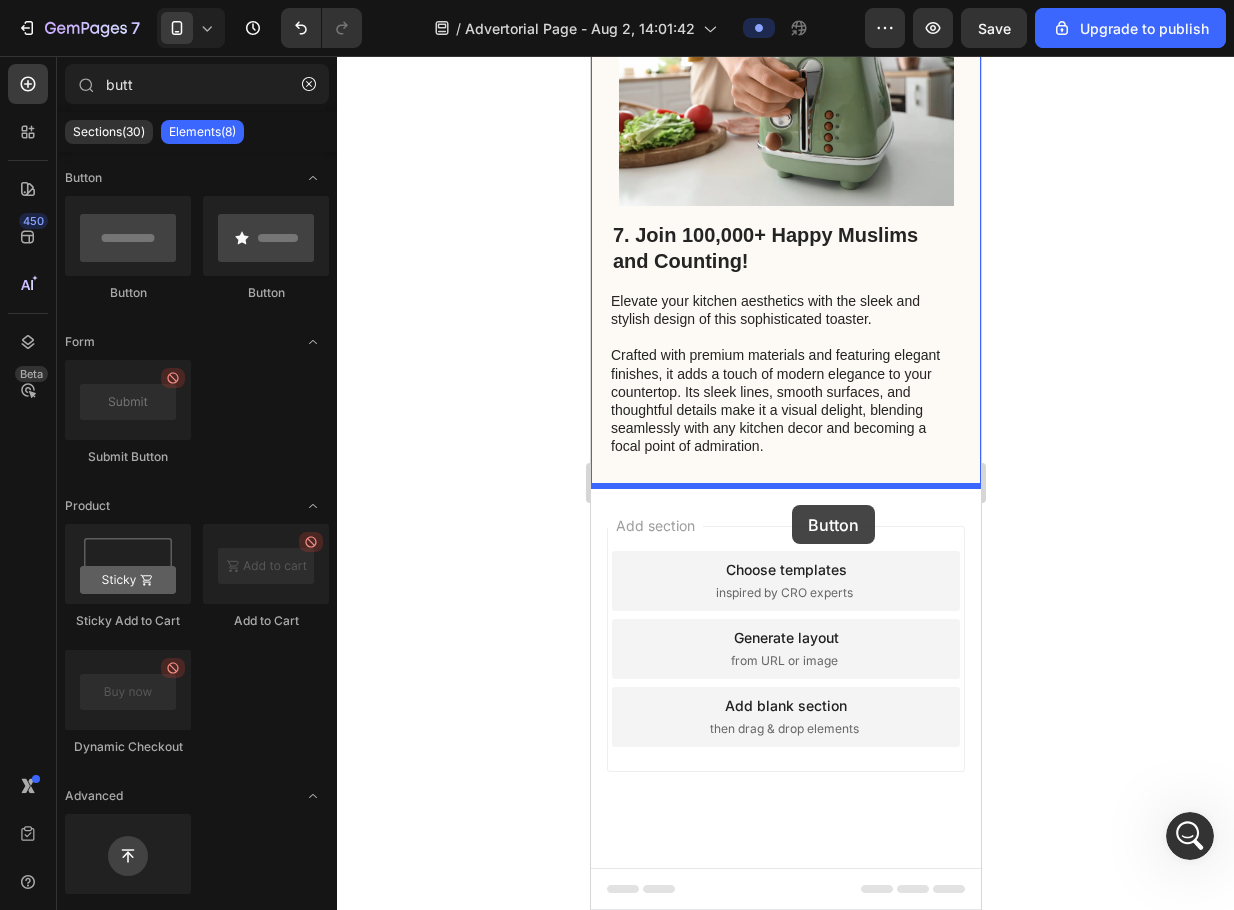 drag, startPoint x: 759, startPoint y: 283, endPoint x: 791, endPoint y: 505, distance: 224.29445 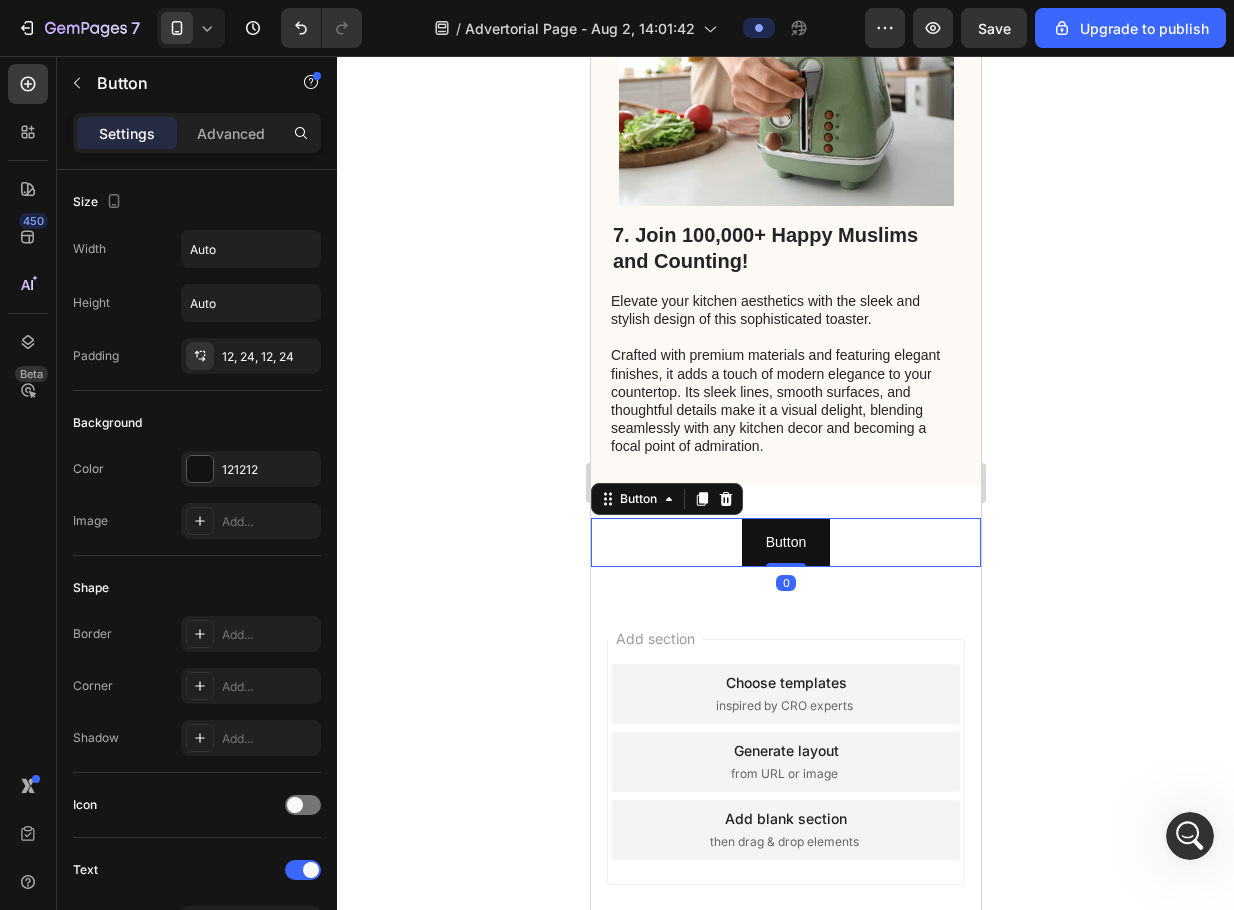 click on "Button Button   0" at bounding box center [785, 542] 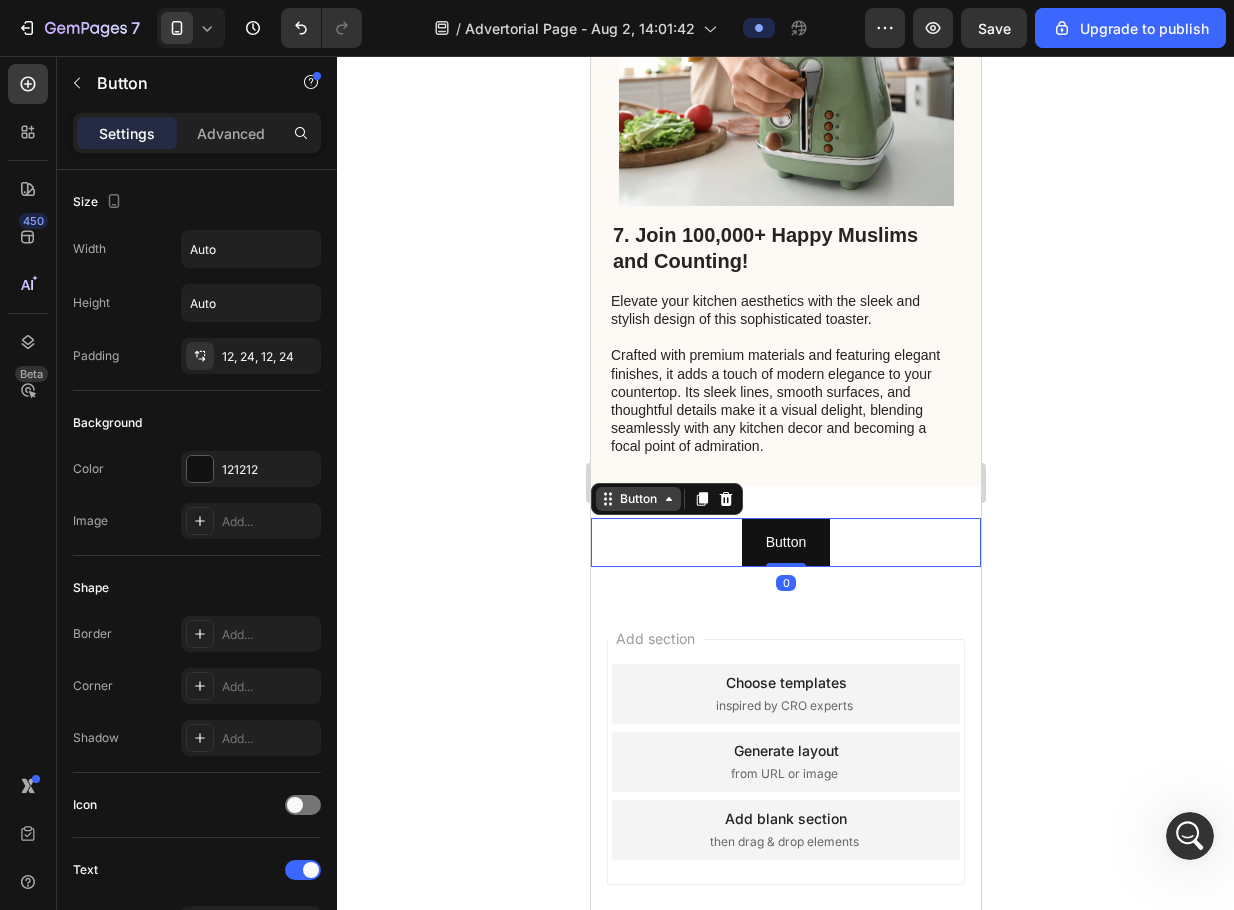 click on "Button" at bounding box center (637, 499) 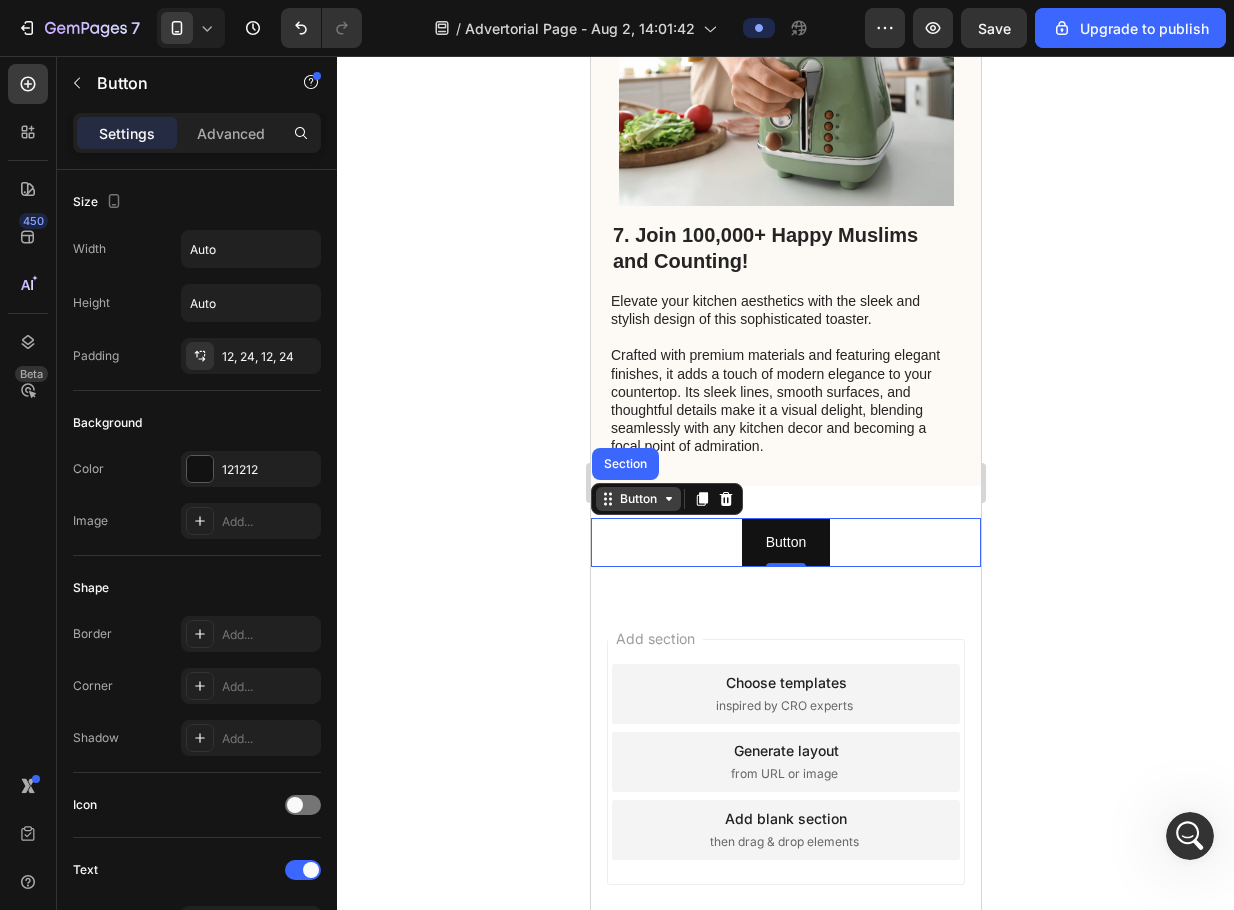 click on "Button" at bounding box center [637, 499] 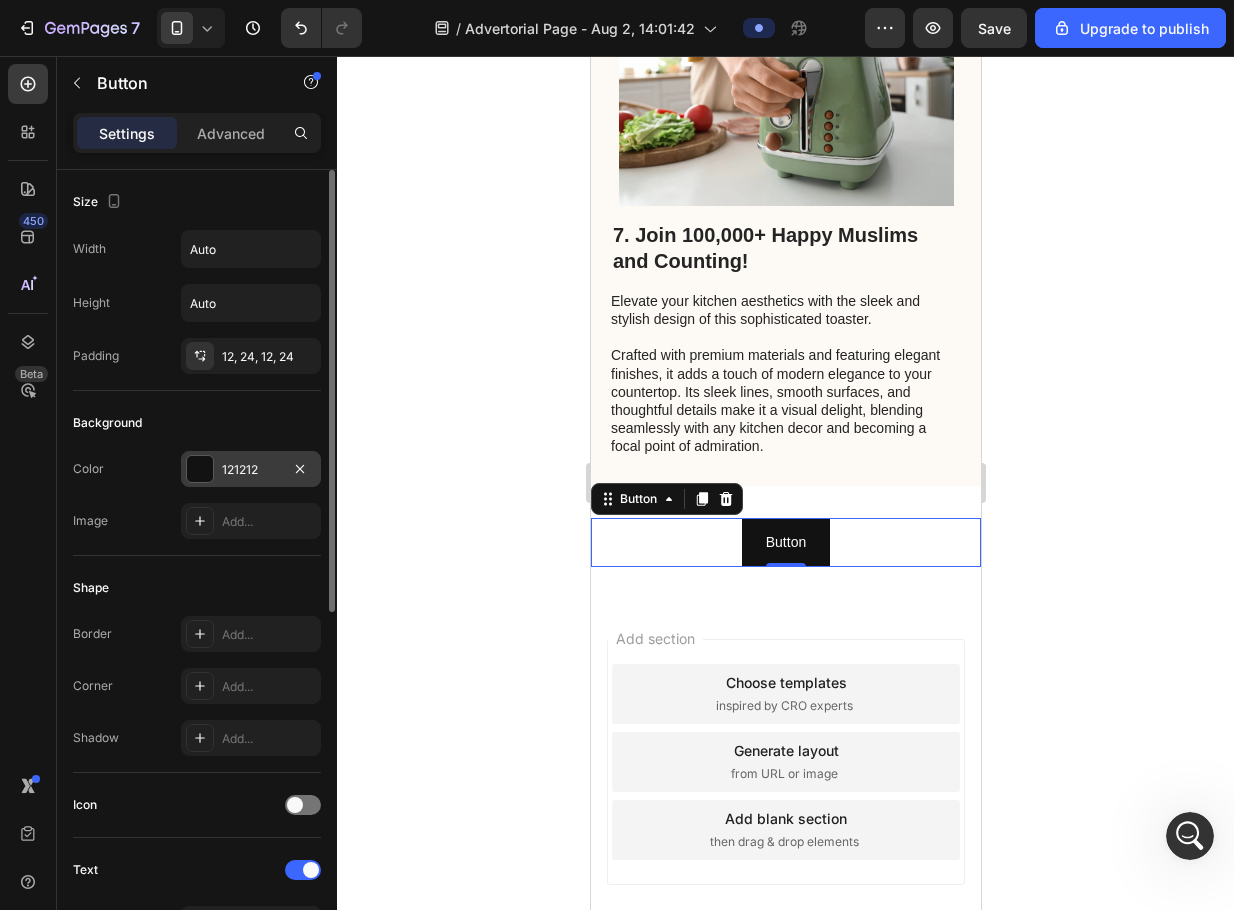 click at bounding box center [200, 469] 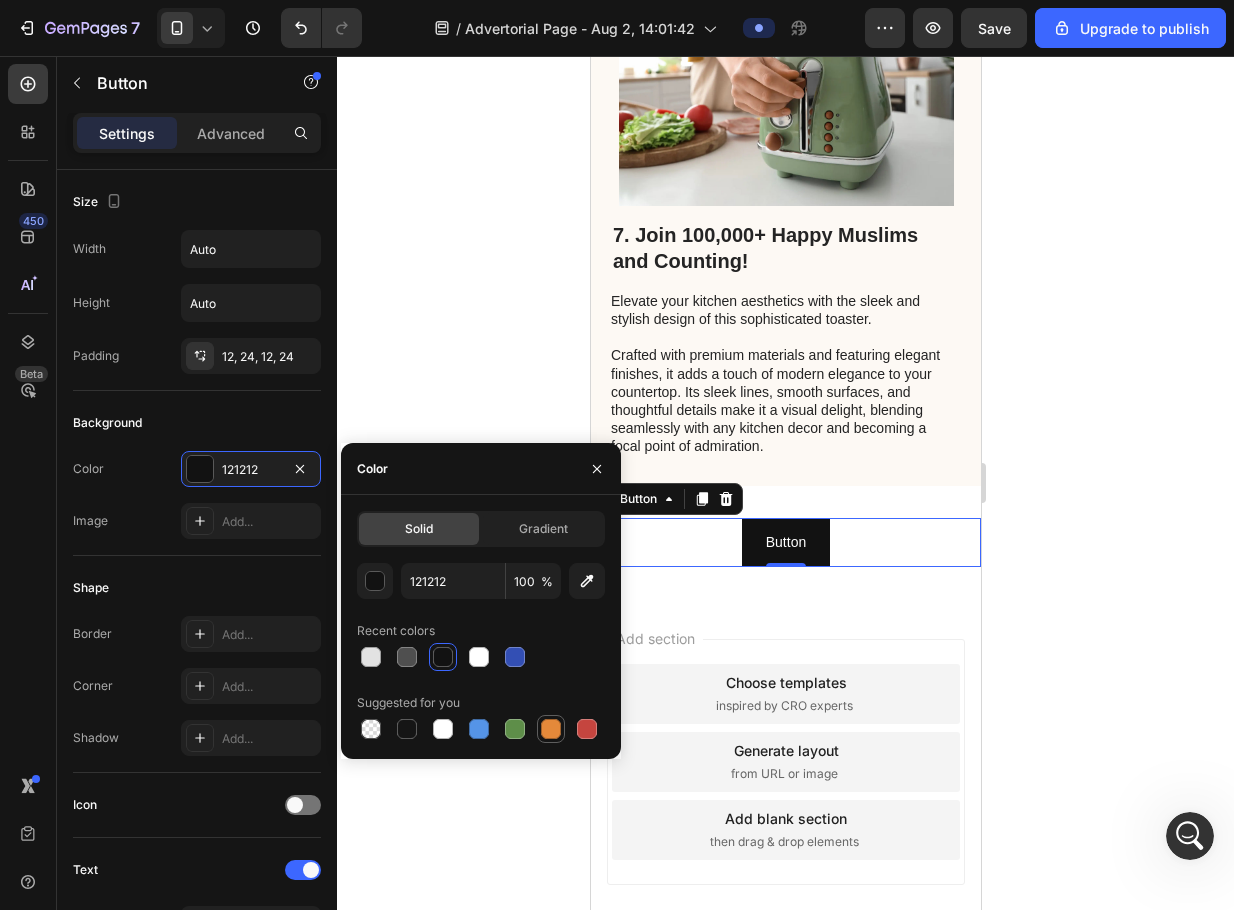 click at bounding box center [551, 729] 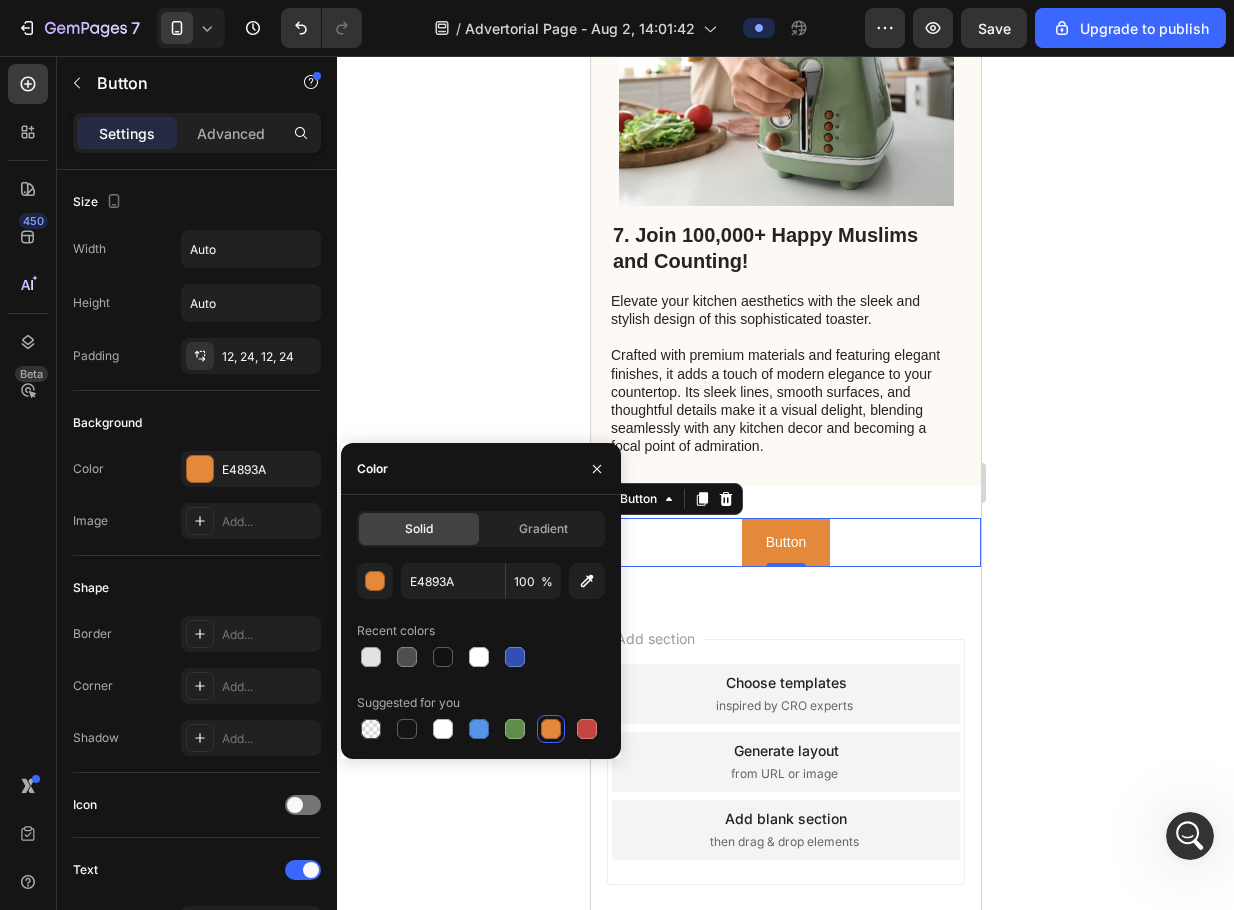 click 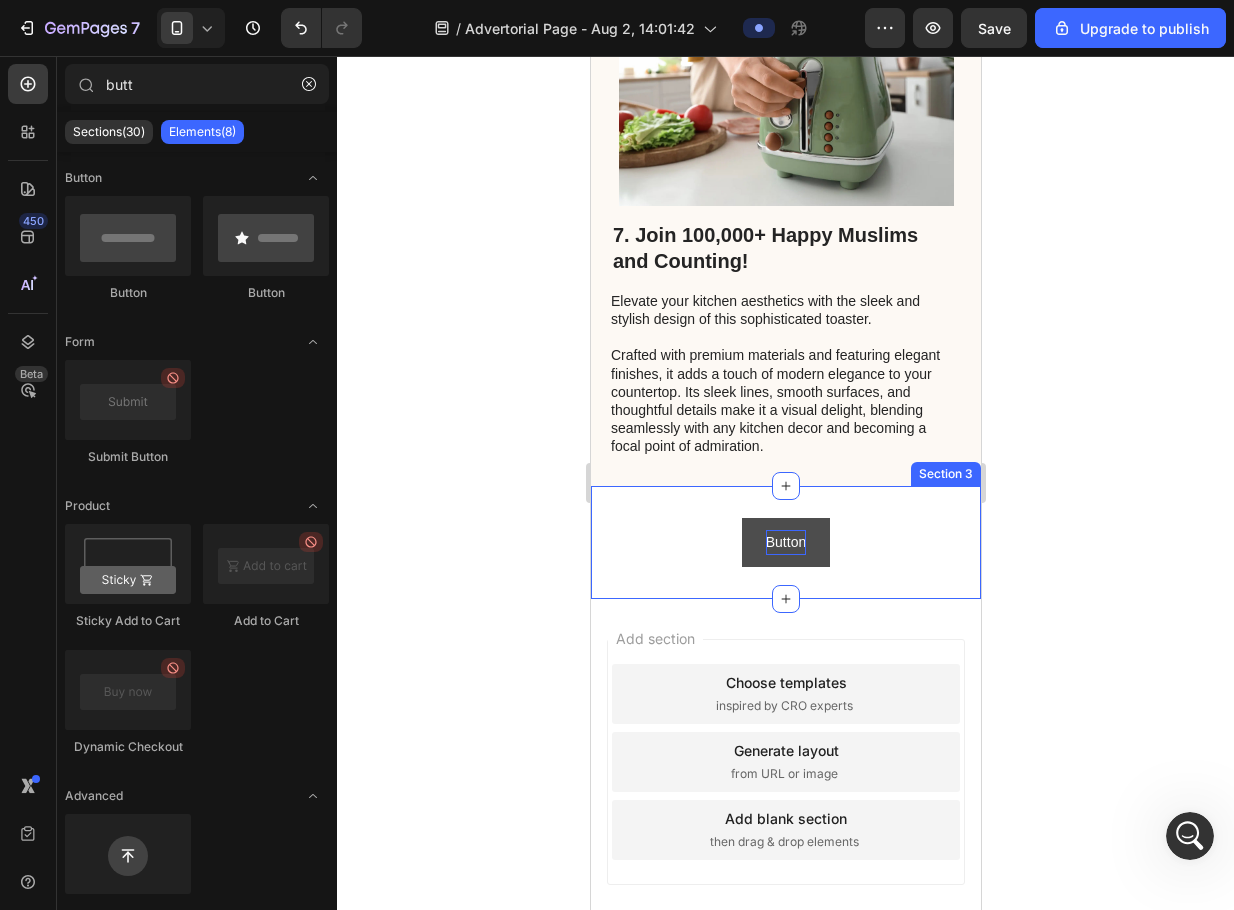 click on "Button" at bounding box center (785, 542) 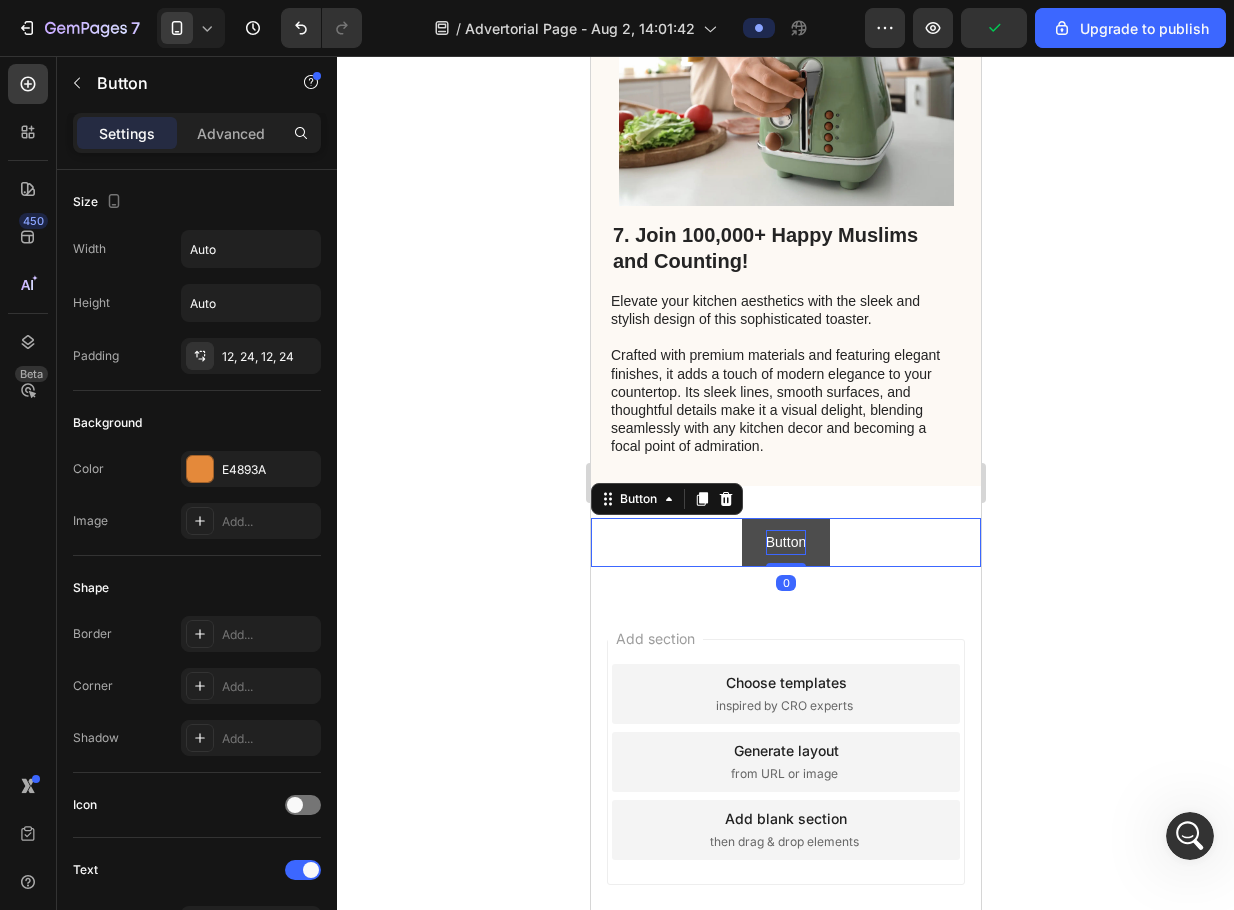 click on "Button" at bounding box center [785, 542] 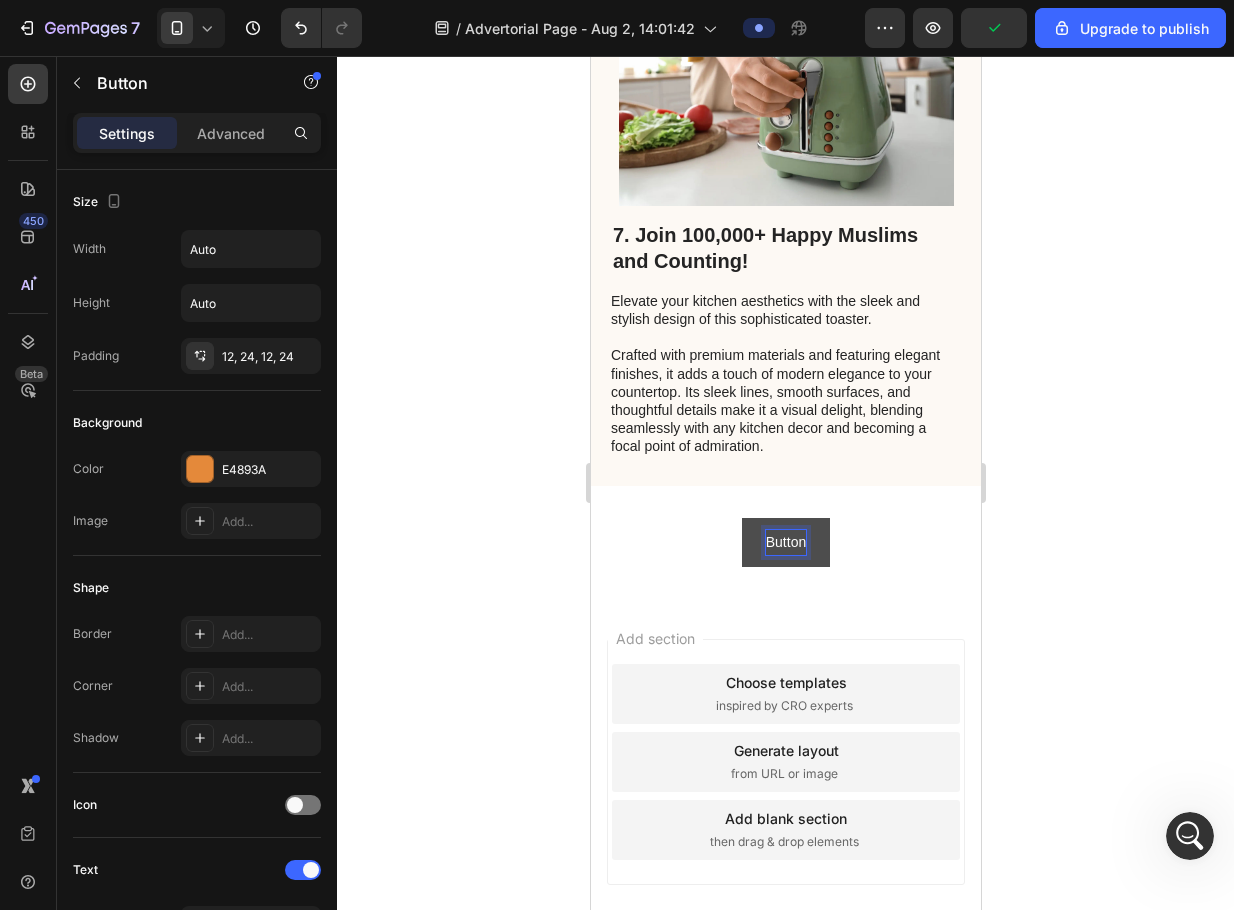 click on "Button" at bounding box center (785, 542) 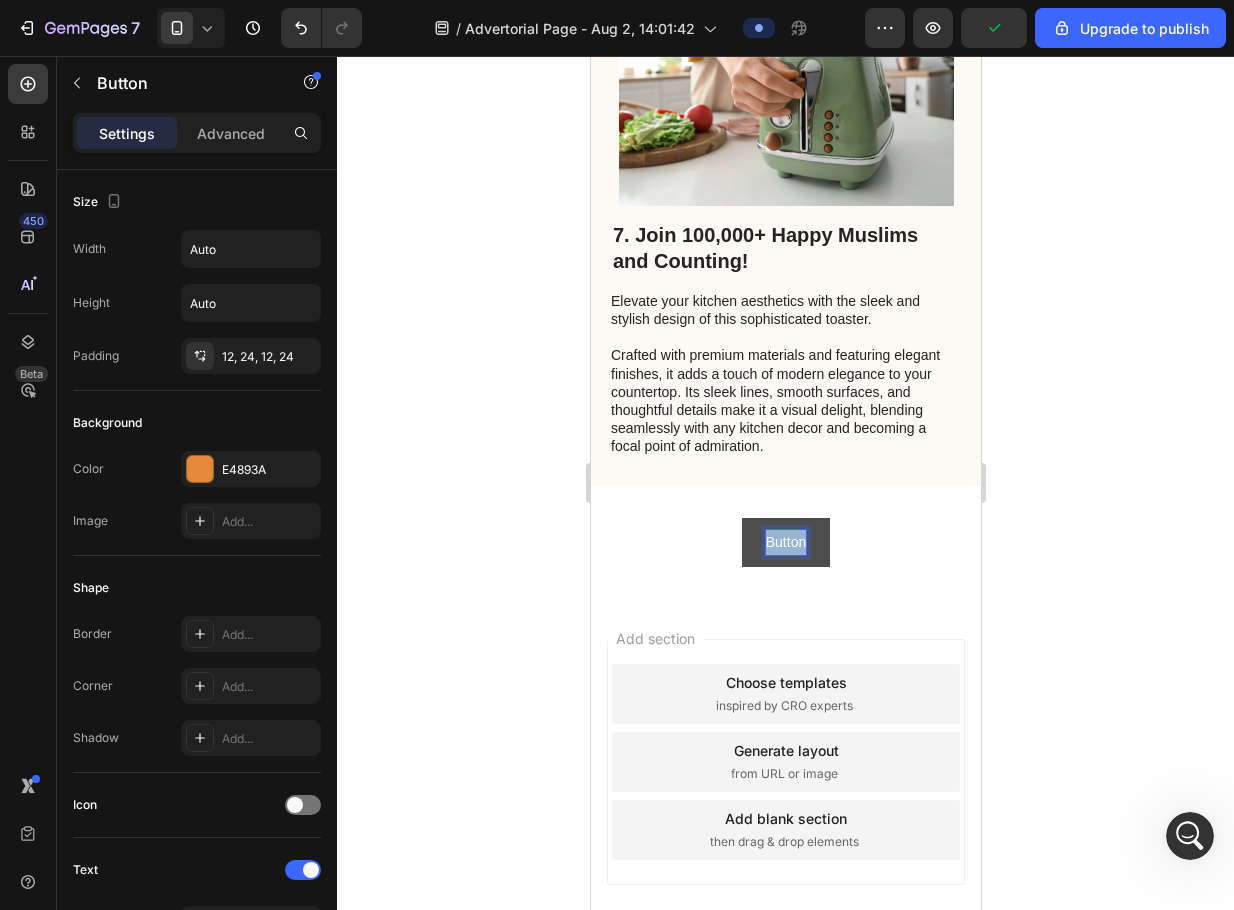 click on "Button" at bounding box center [785, 542] 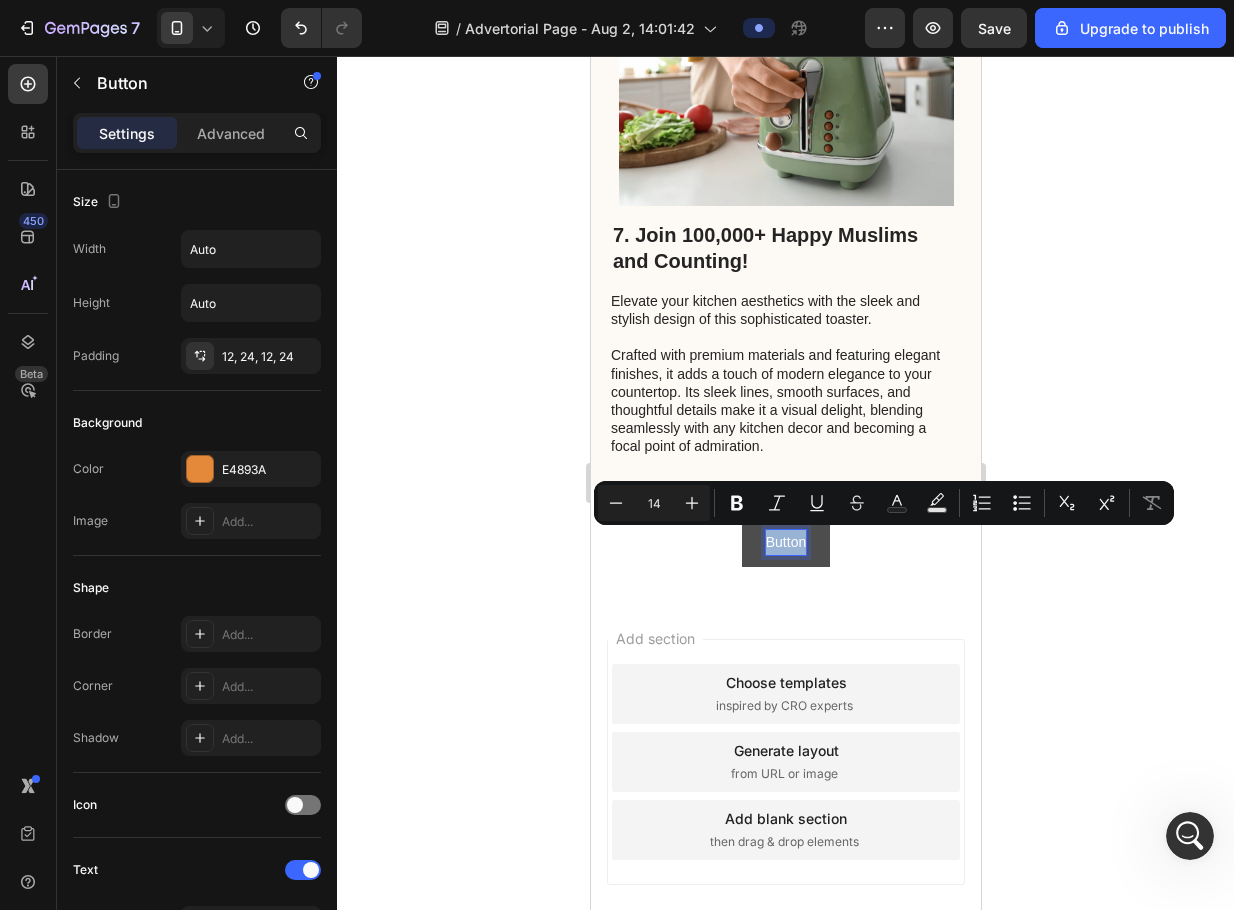 click on "Button" at bounding box center [785, 542] 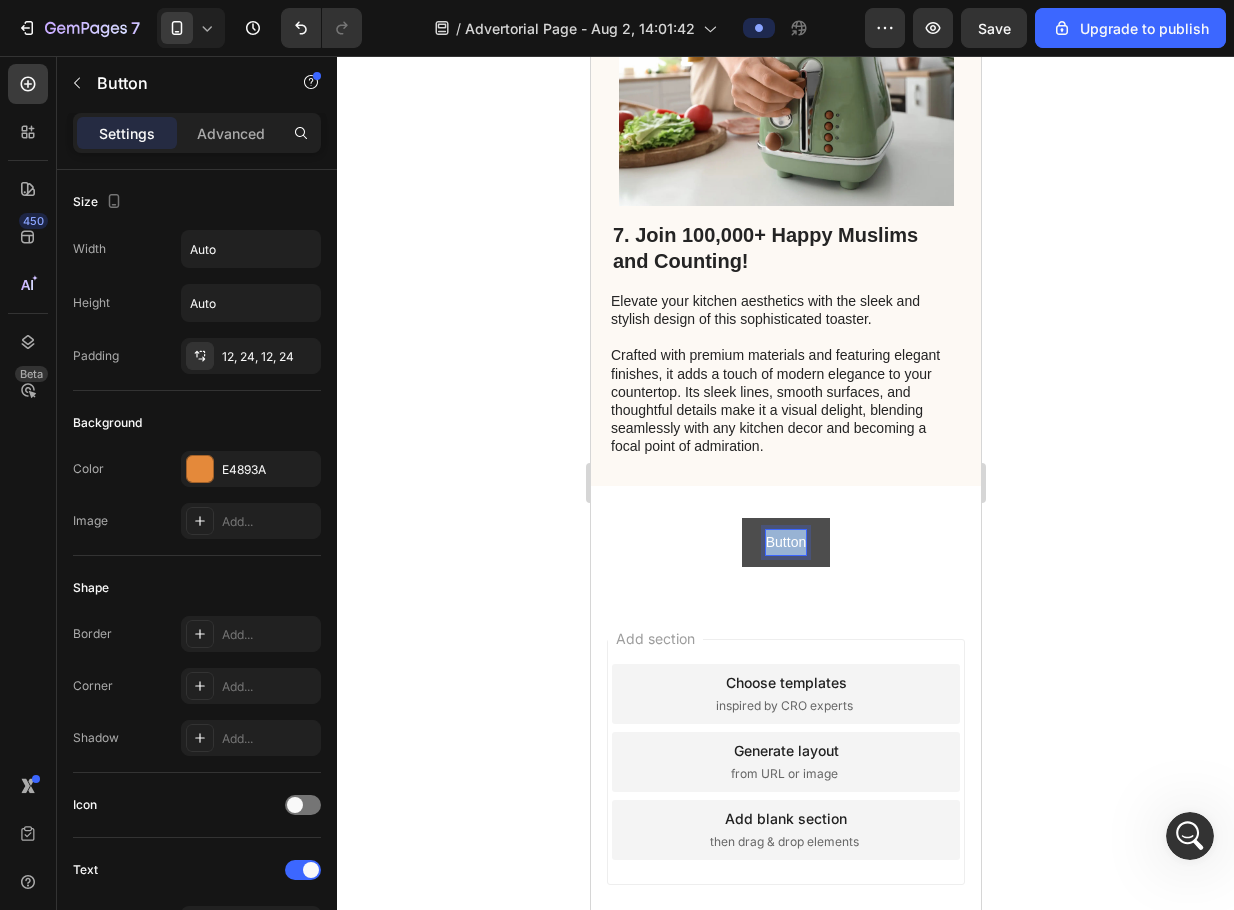 click on "Button" at bounding box center (785, 542) 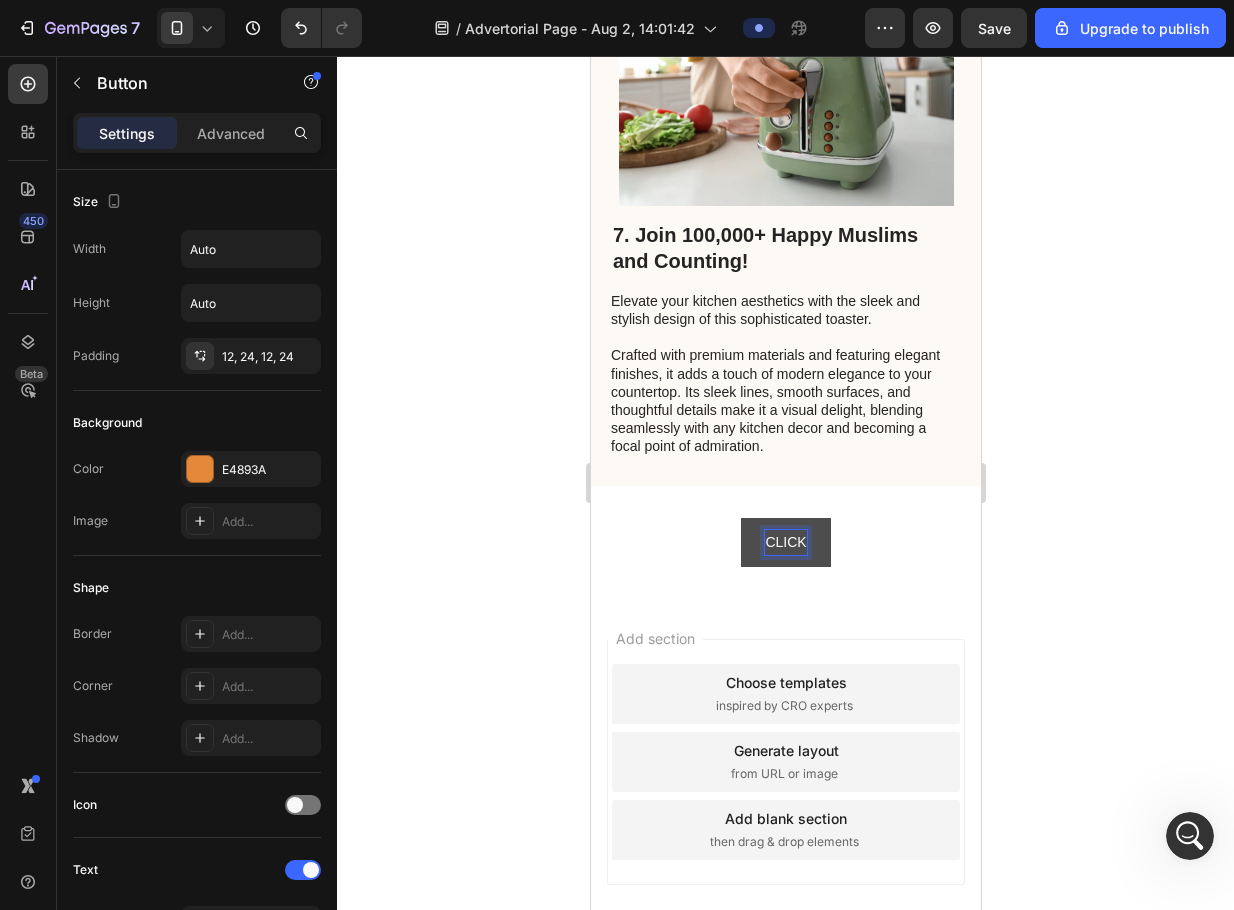 click on "CLICK" at bounding box center (784, 542) 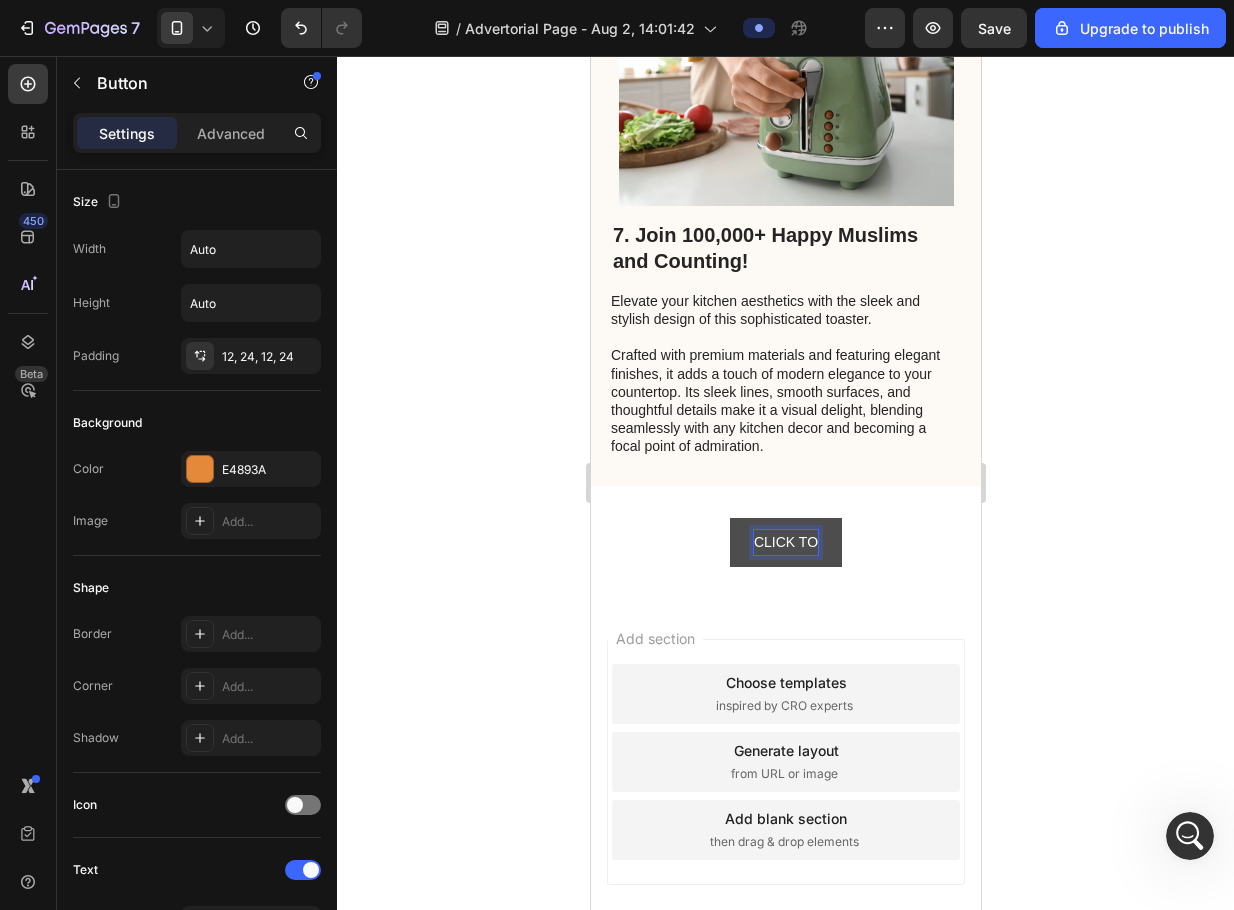 click on "CLICK TO" at bounding box center (785, 542) 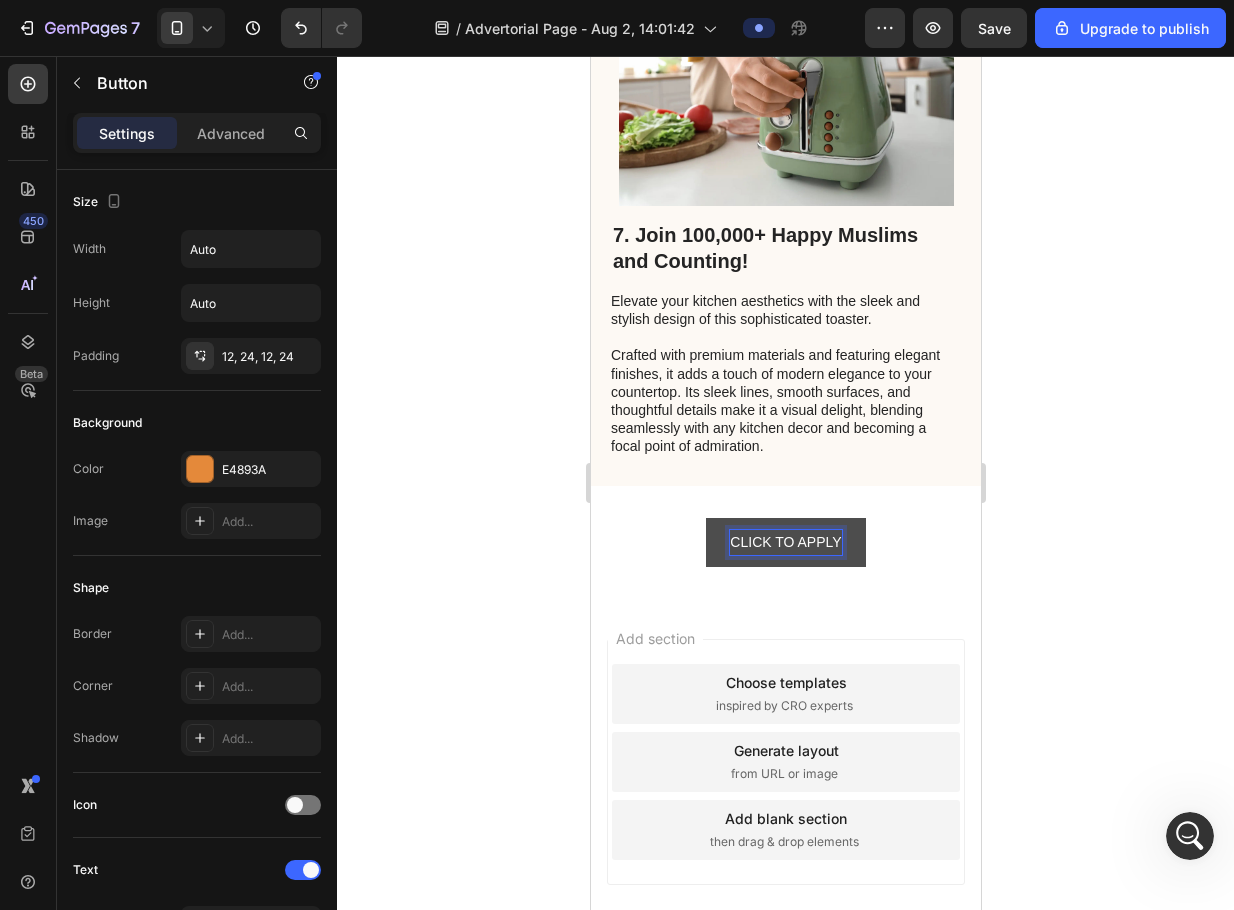 click on "CLICK TO APPLY" at bounding box center (784, 542) 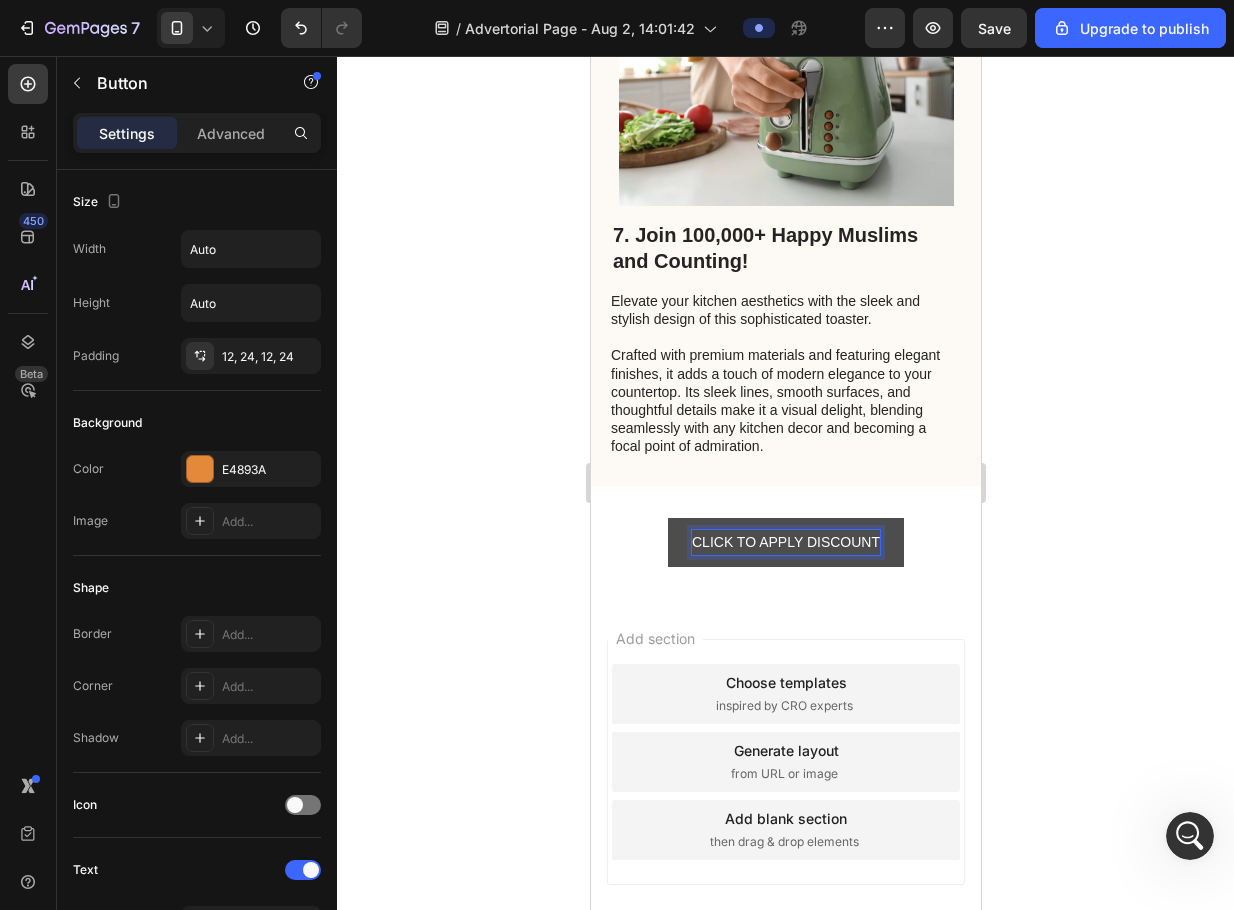 click on "CLICK TO APPLY DISCOUNT" at bounding box center (785, 542) 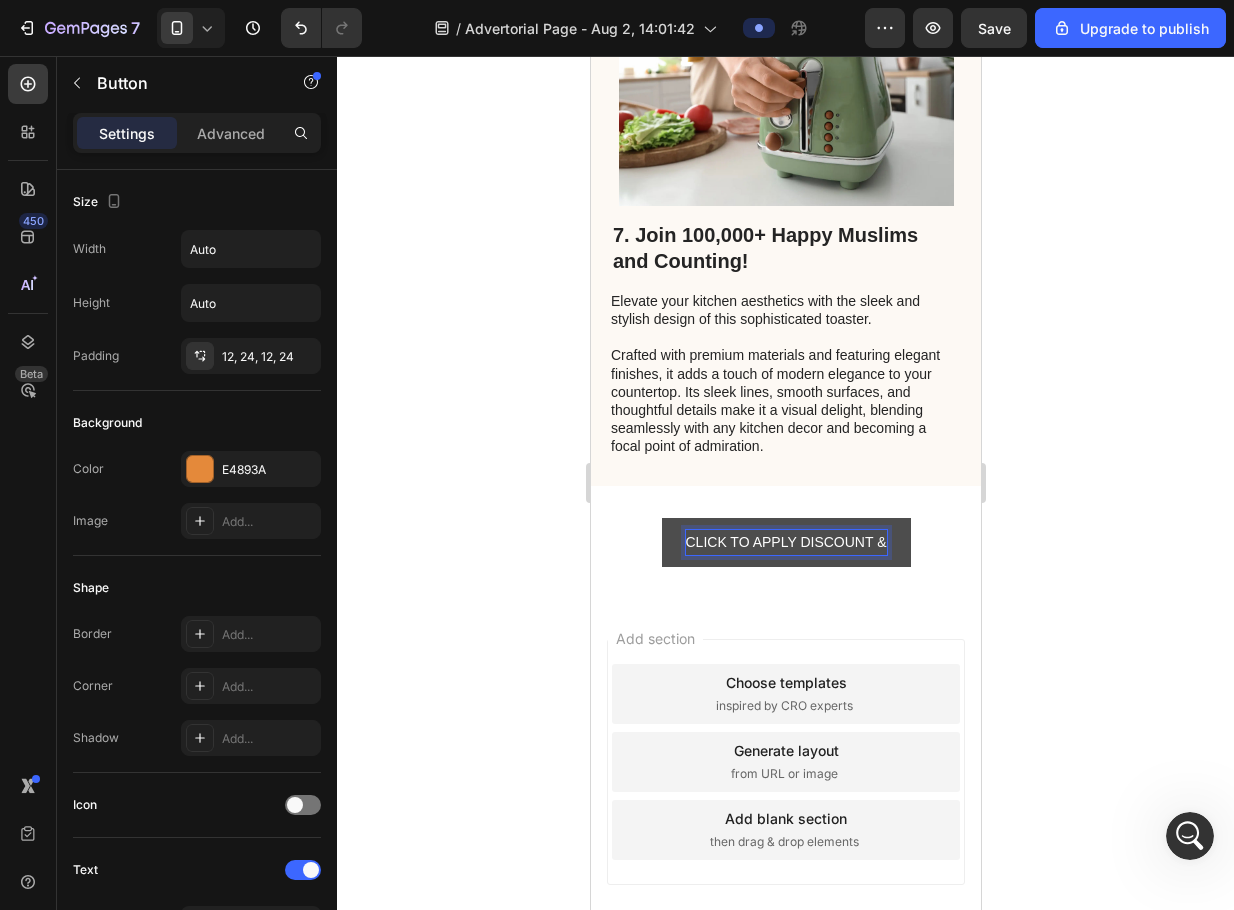 click on "CLICK TO APPLY DISCOUNT &" at bounding box center (785, 542) 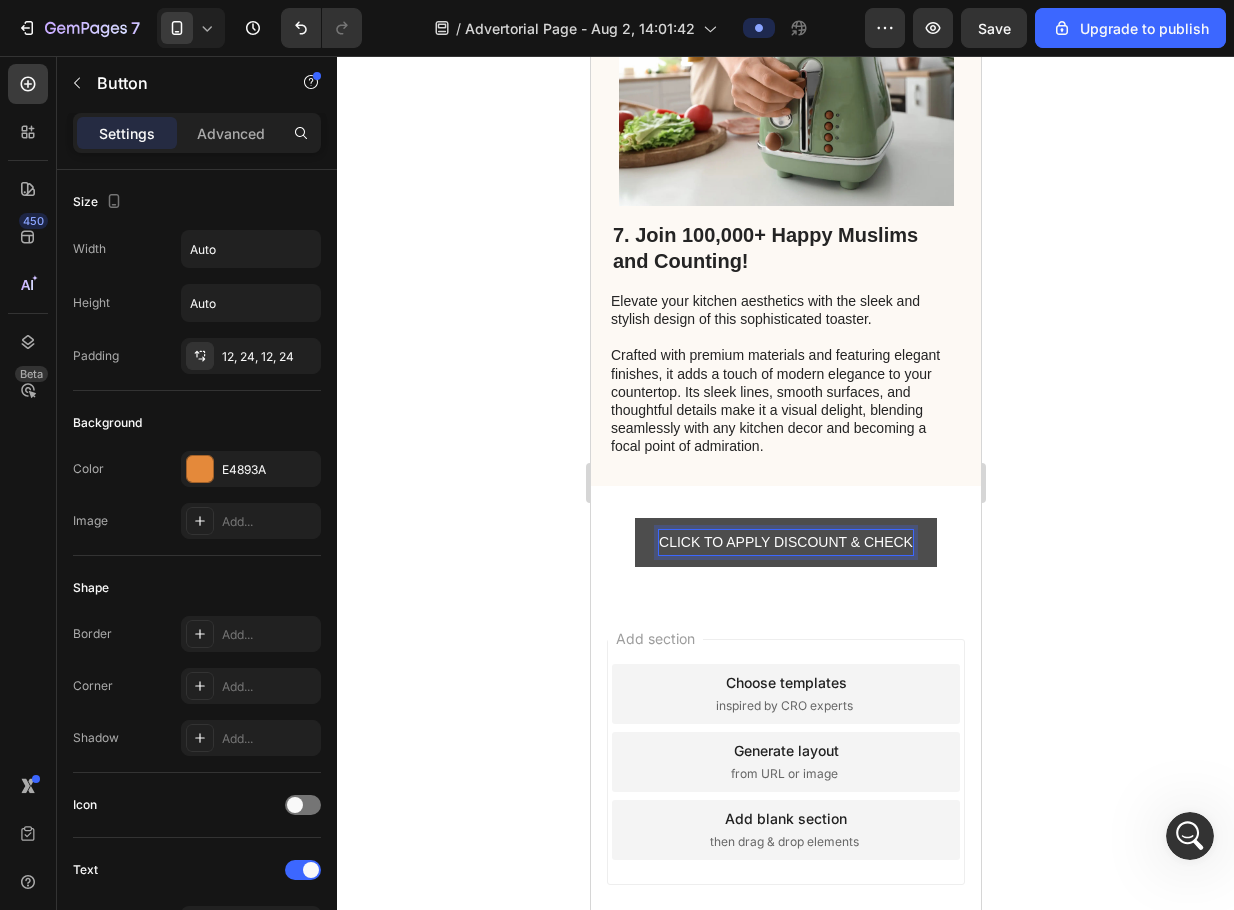 click on "CLICK TO APPLY DISCOUNT & CHECK" at bounding box center [785, 542] 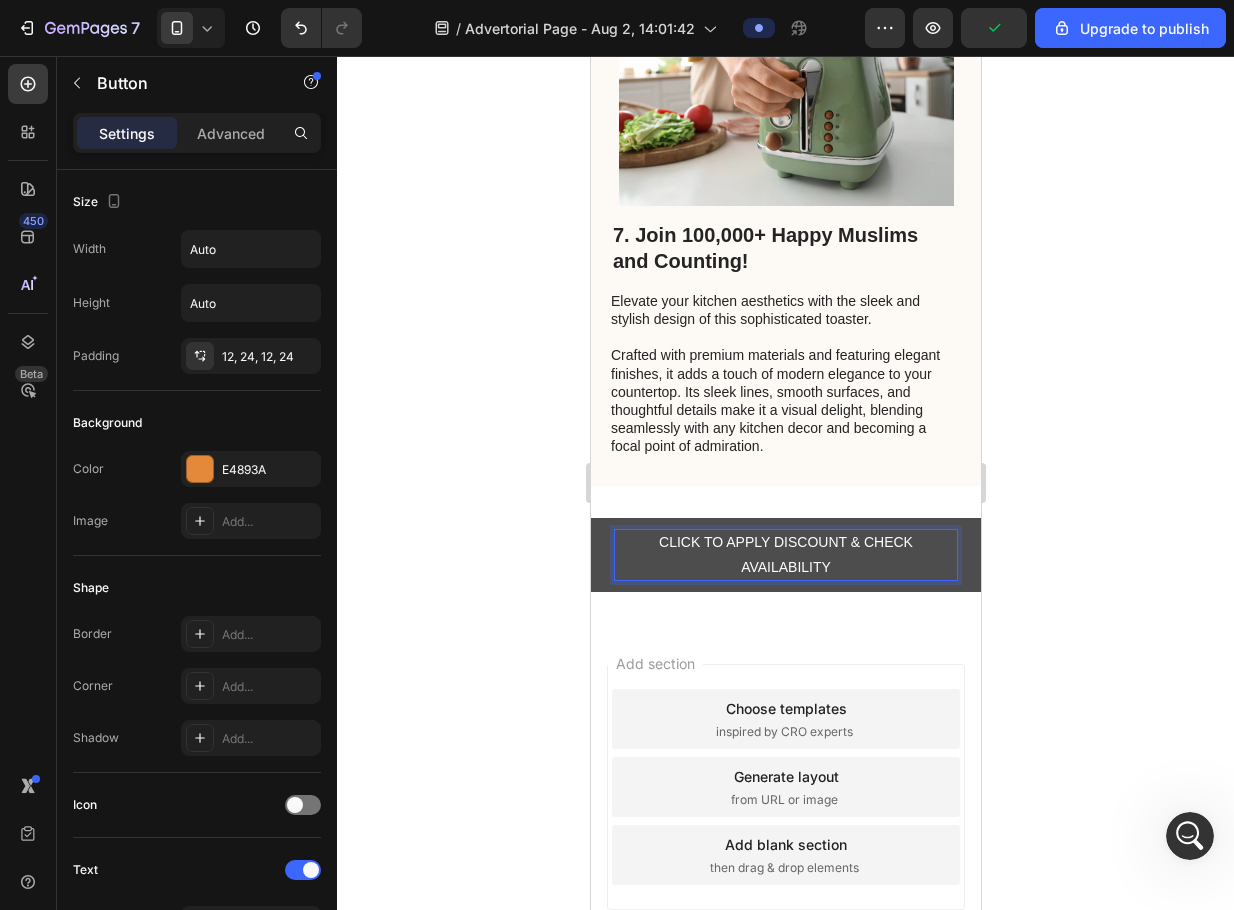 click on "CLICK TO APPLY DISCOUNT & CHECK AVAILABILITY" at bounding box center [785, 555] 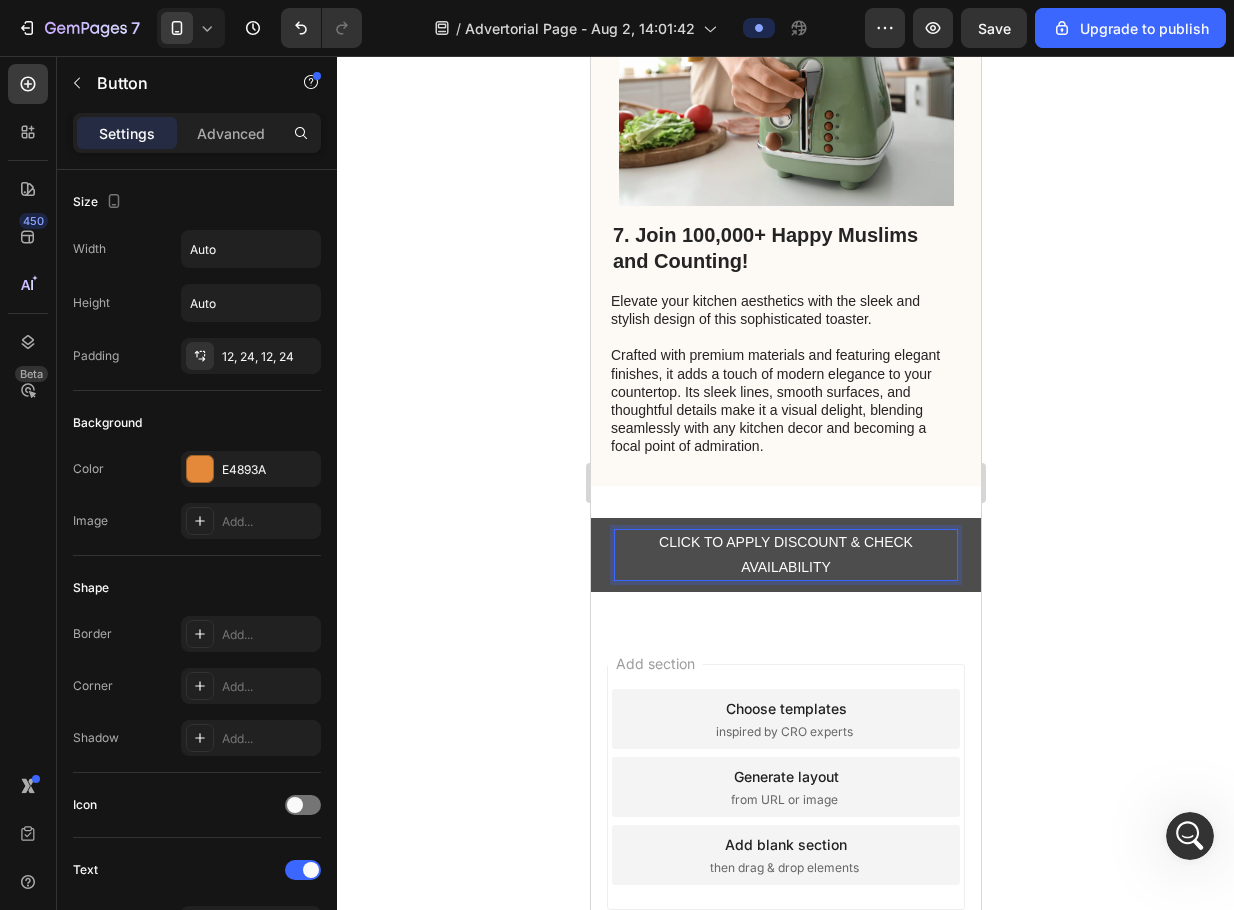 click 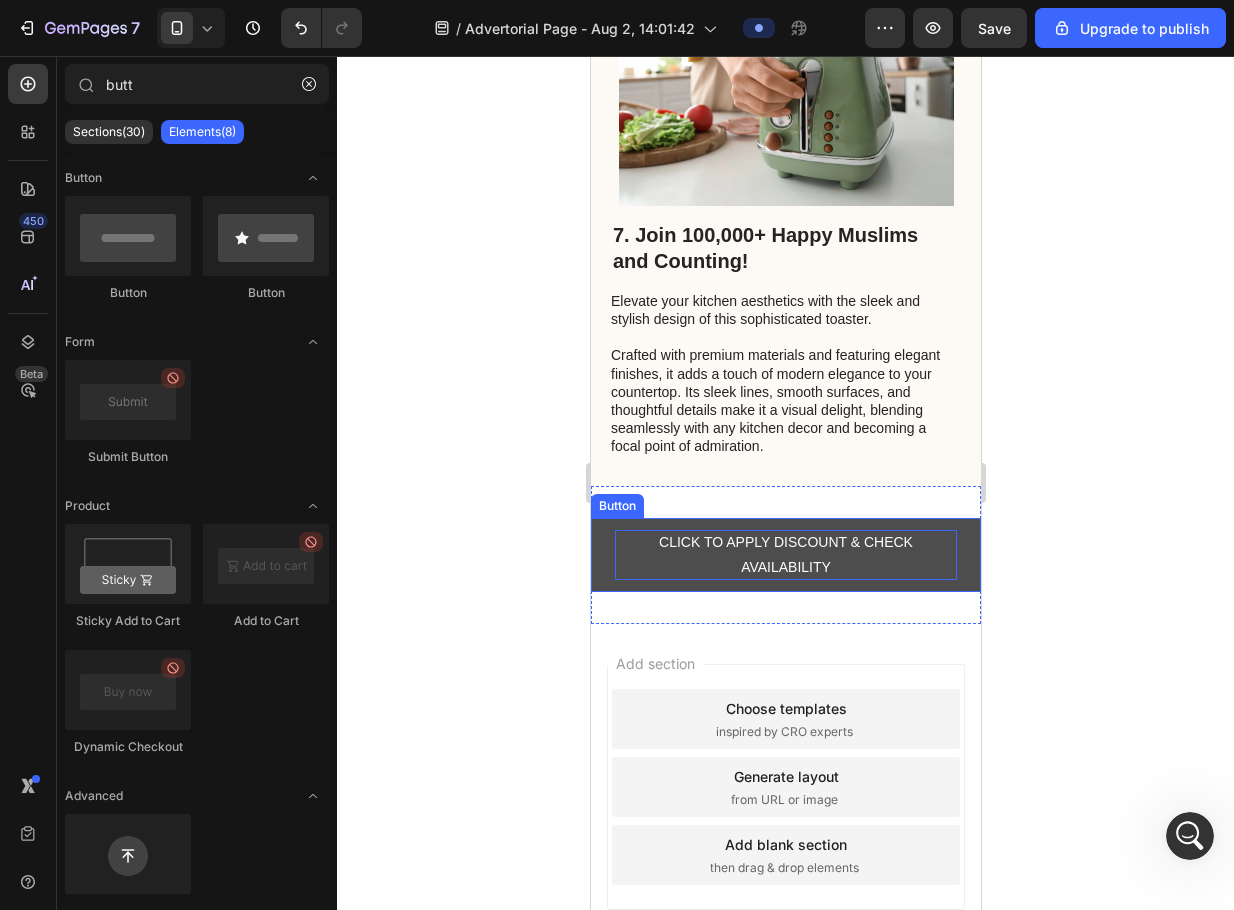 click on "CLICK TO APPLY DISCOUNT & CHECK AVAILABILITY" at bounding box center [785, 555] 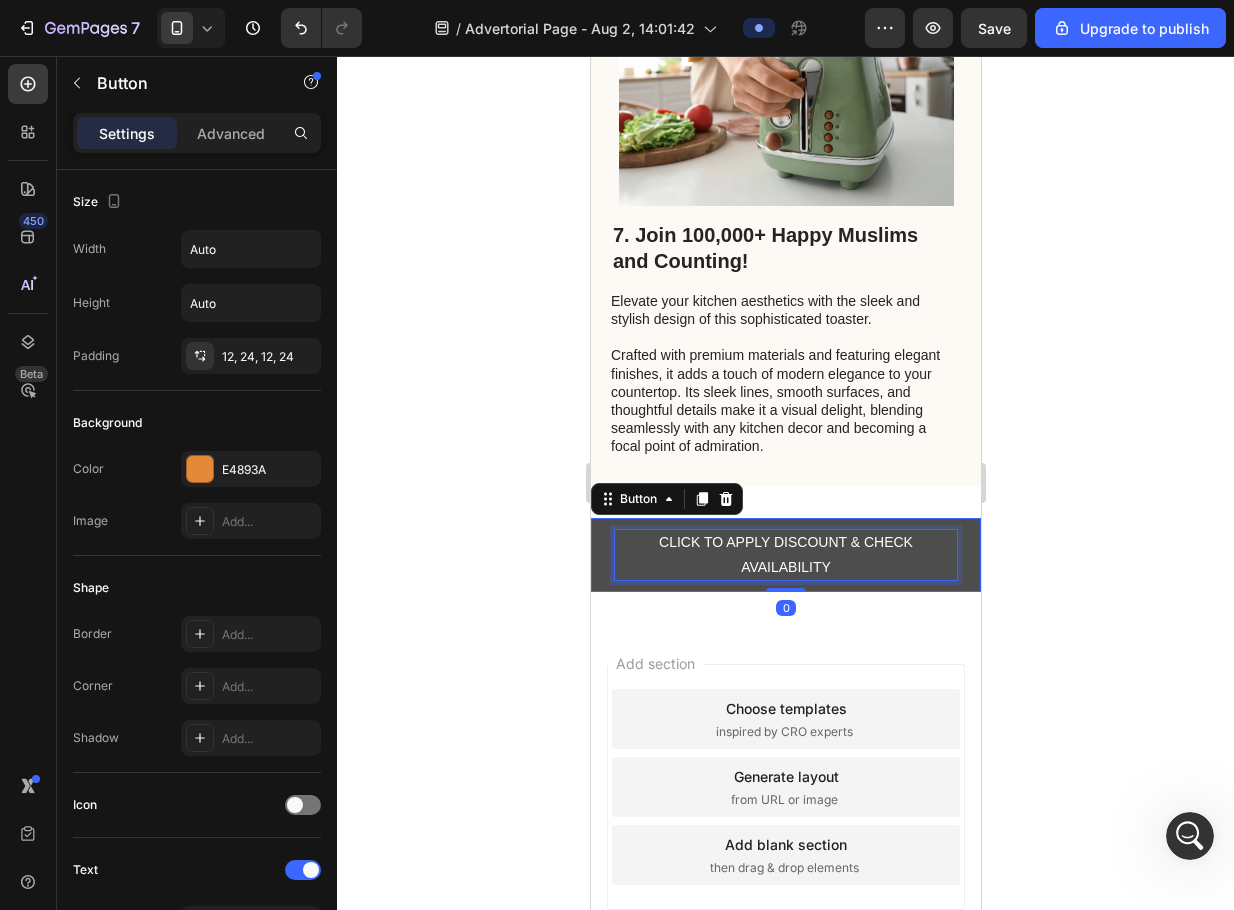 click on "CLICK TO APPLY DISCOUNT & CHECK AVAILABILITY" at bounding box center (785, 555) 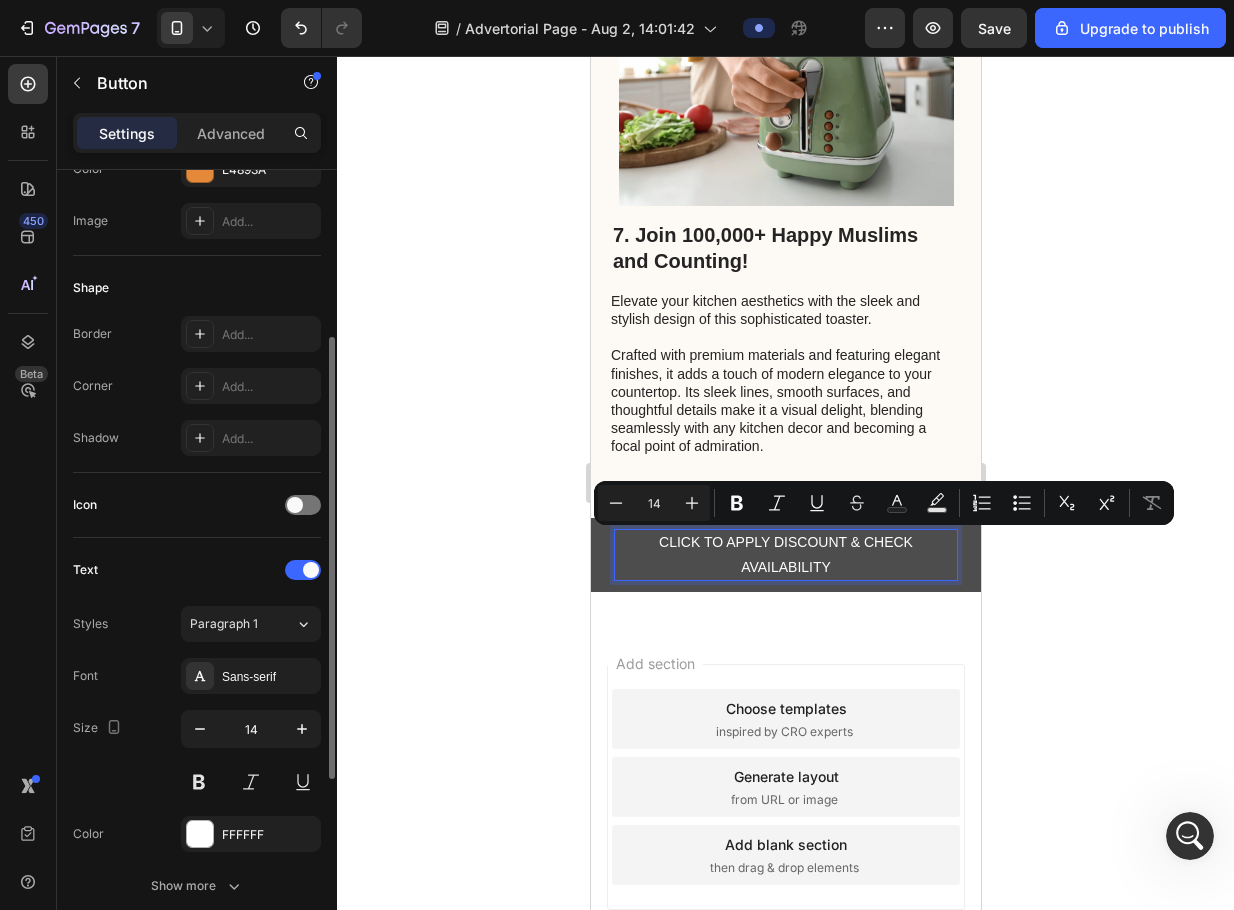 scroll, scrollTop: 400, scrollLeft: 0, axis: vertical 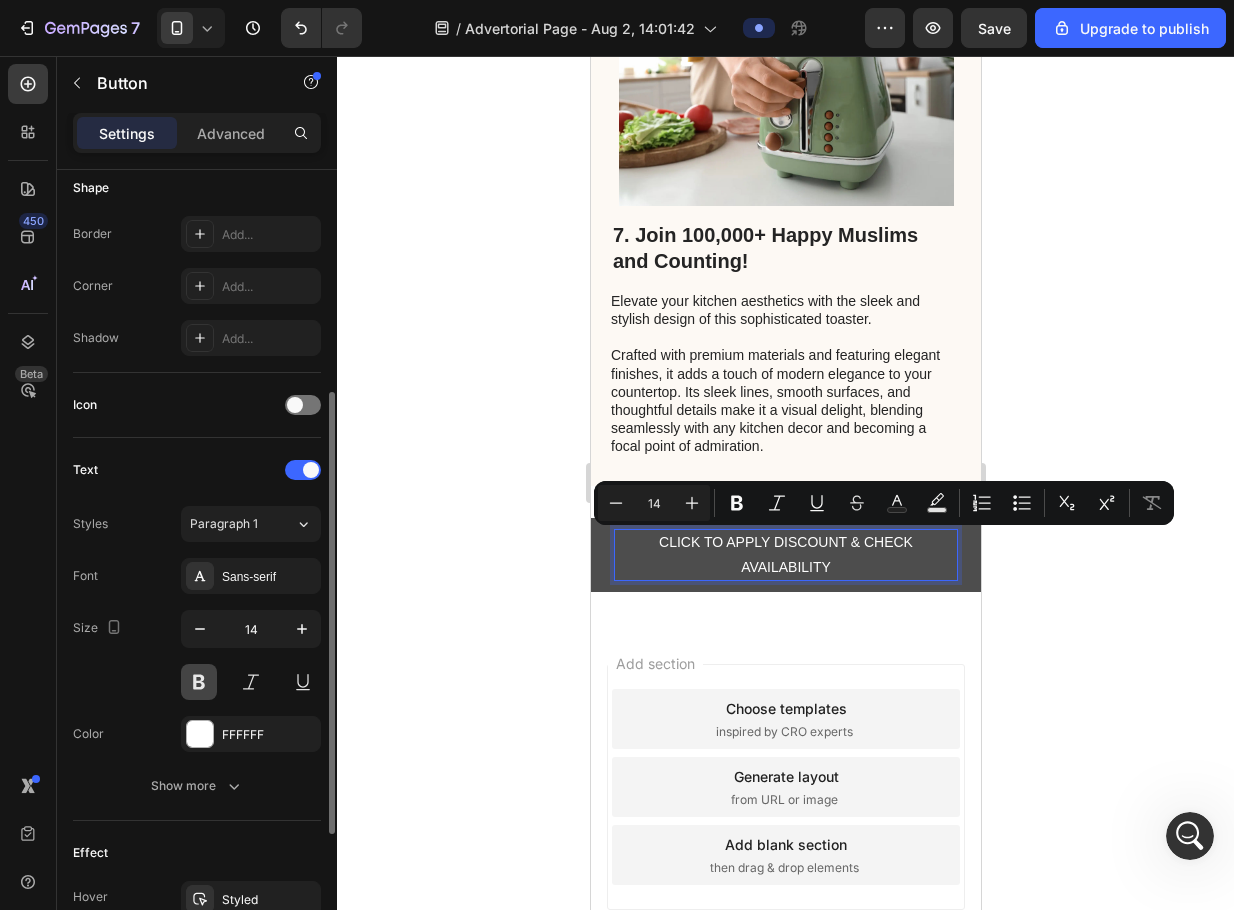 click at bounding box center [199, 682] 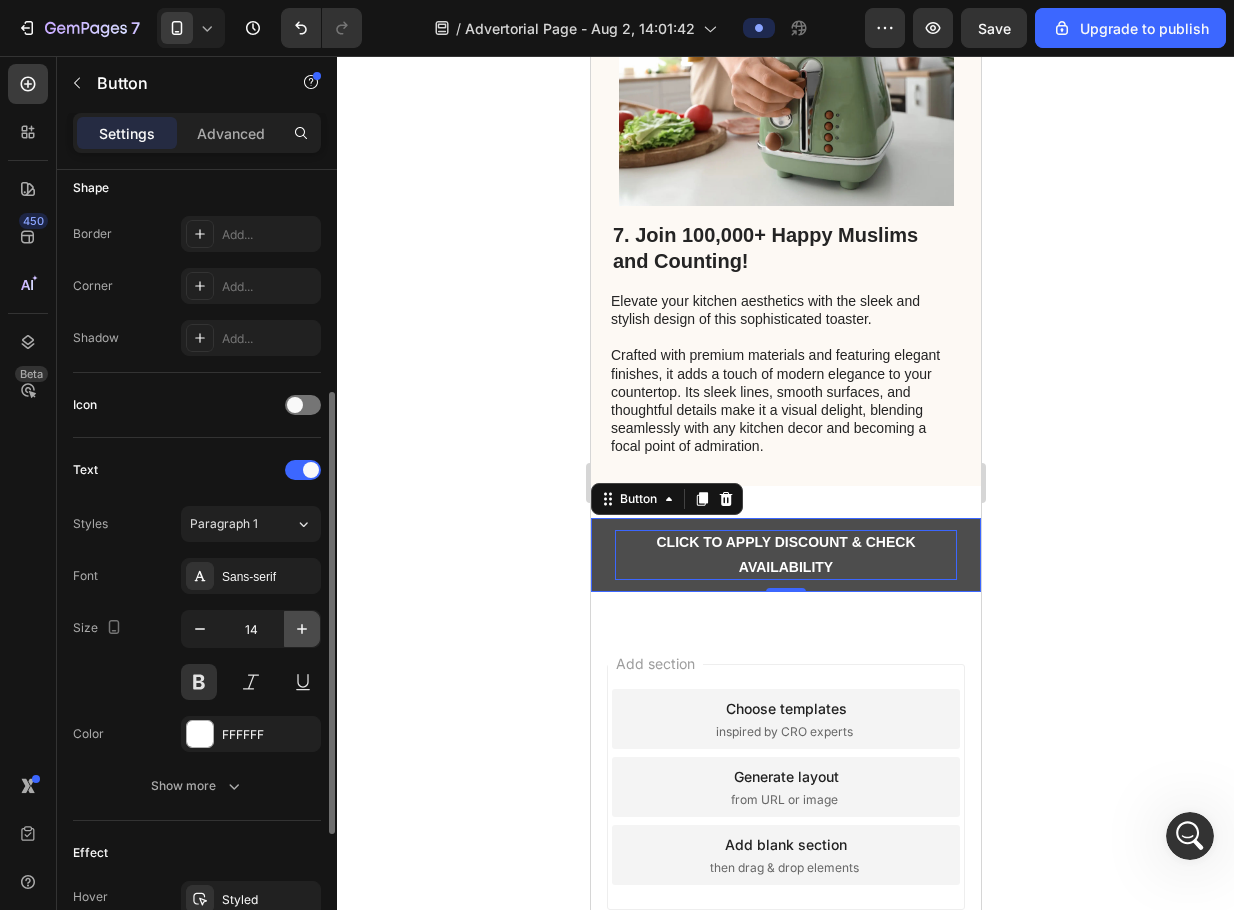 click 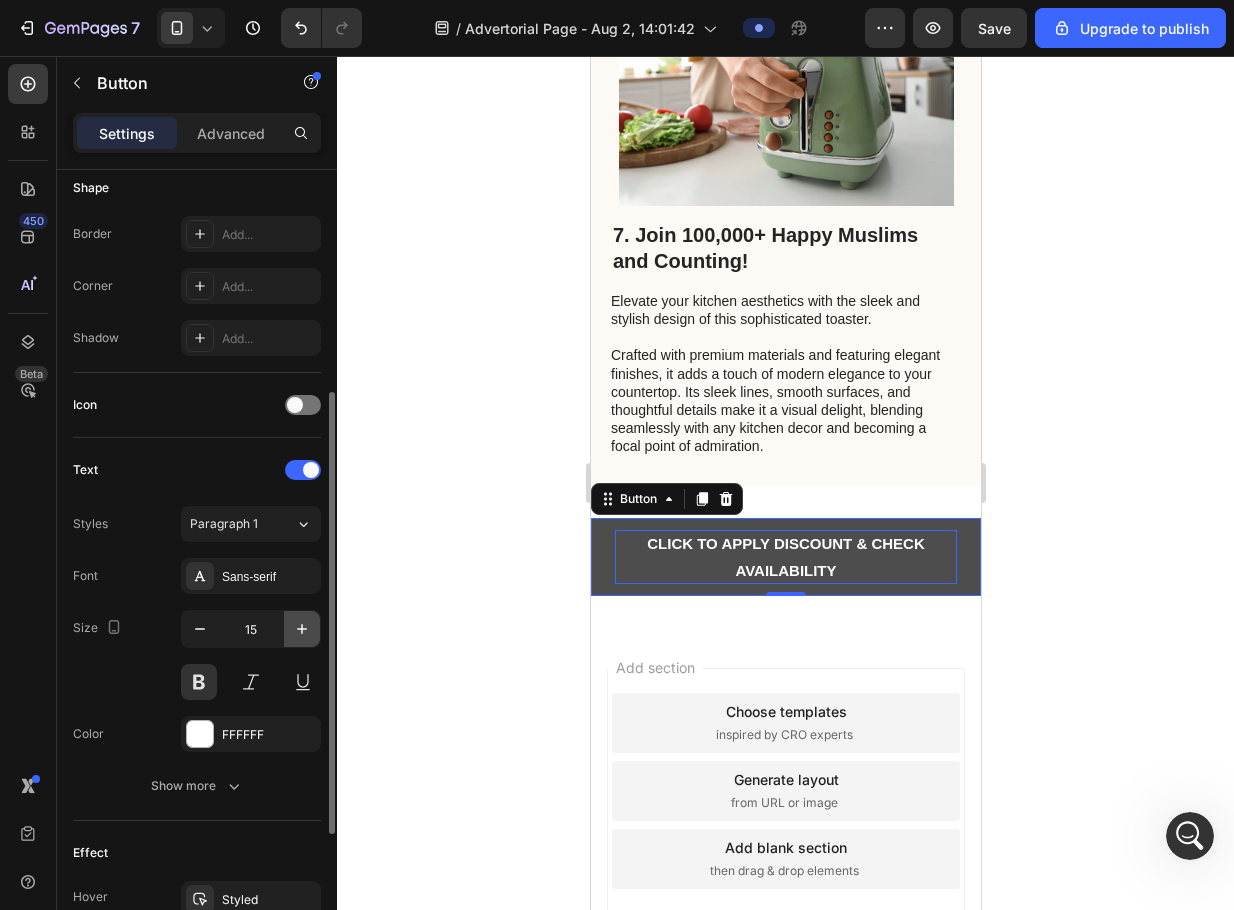 click 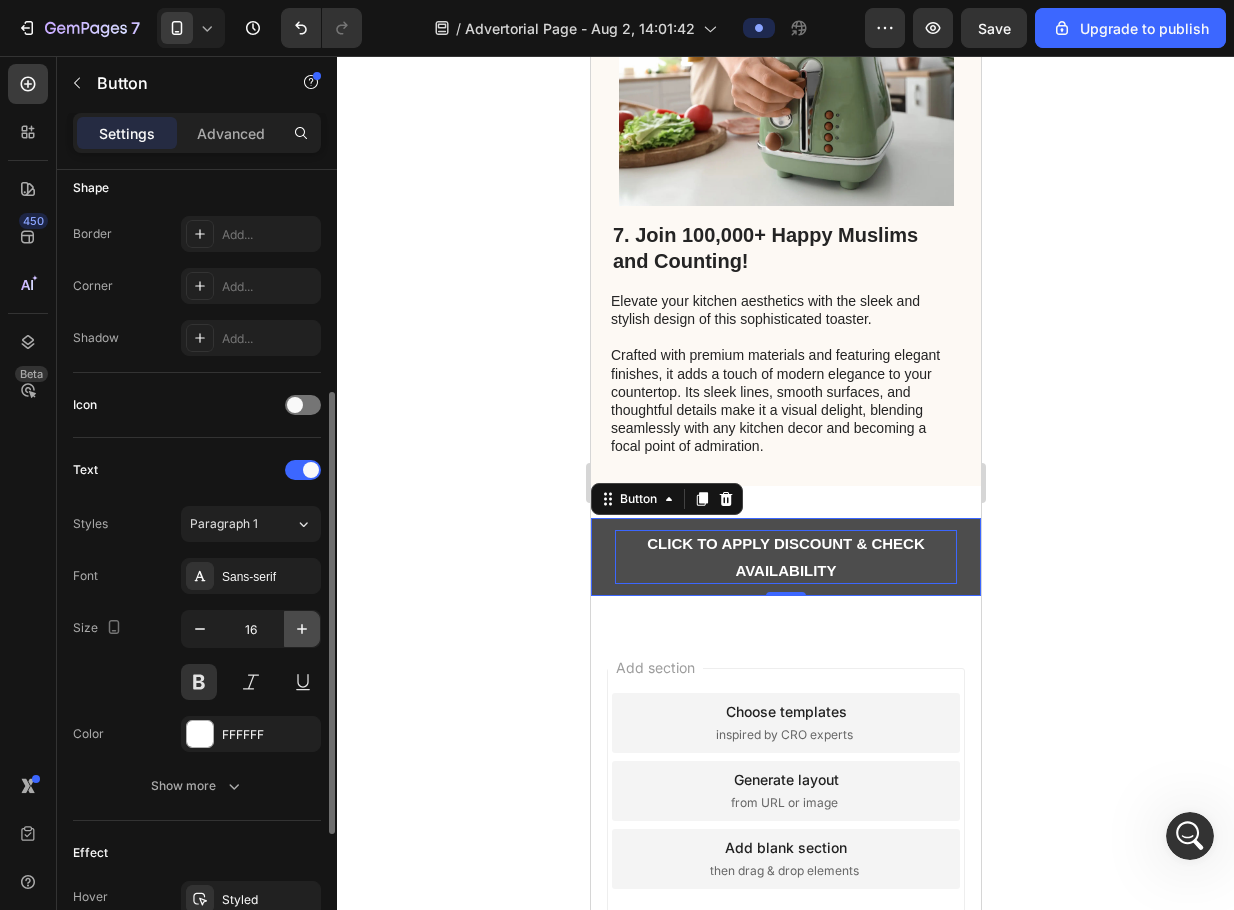 click 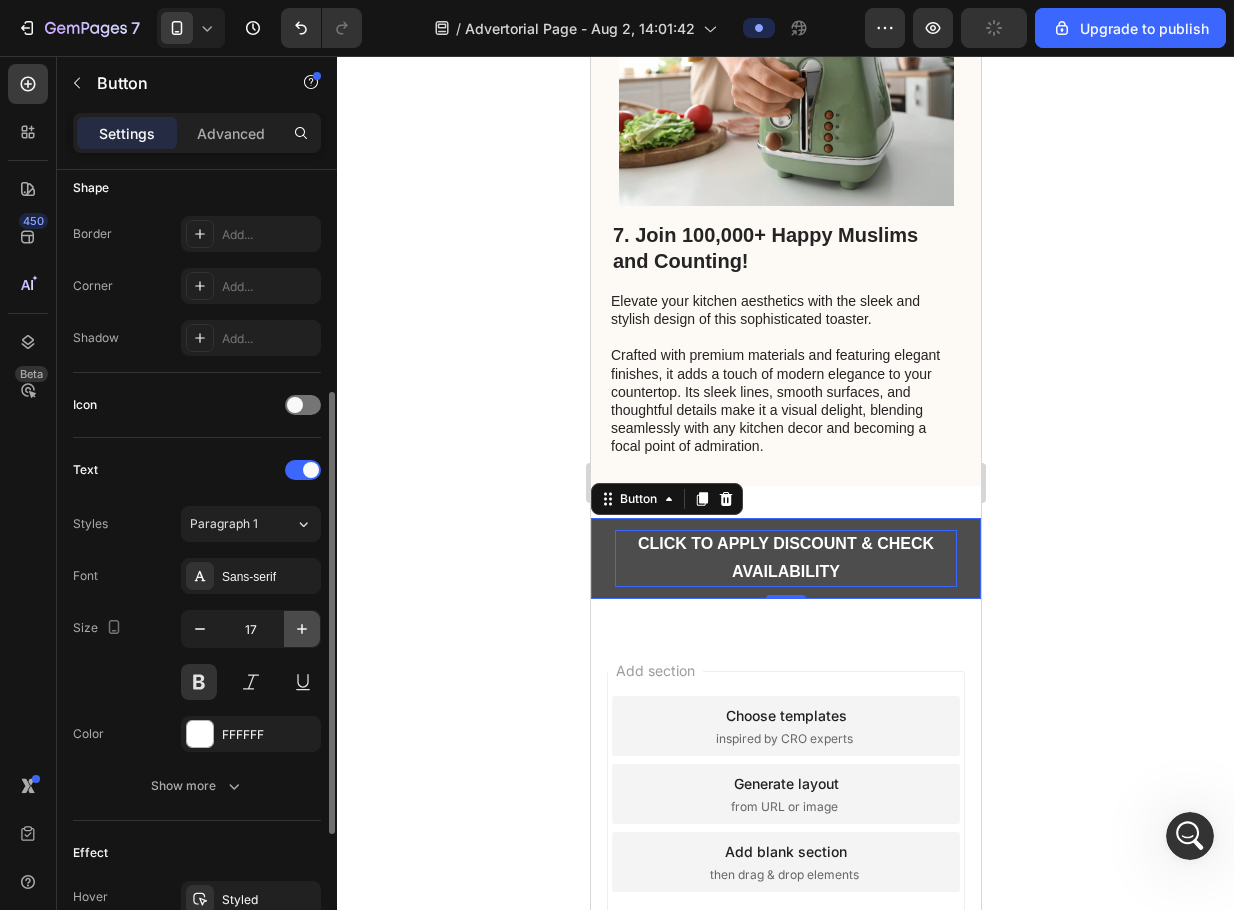 click 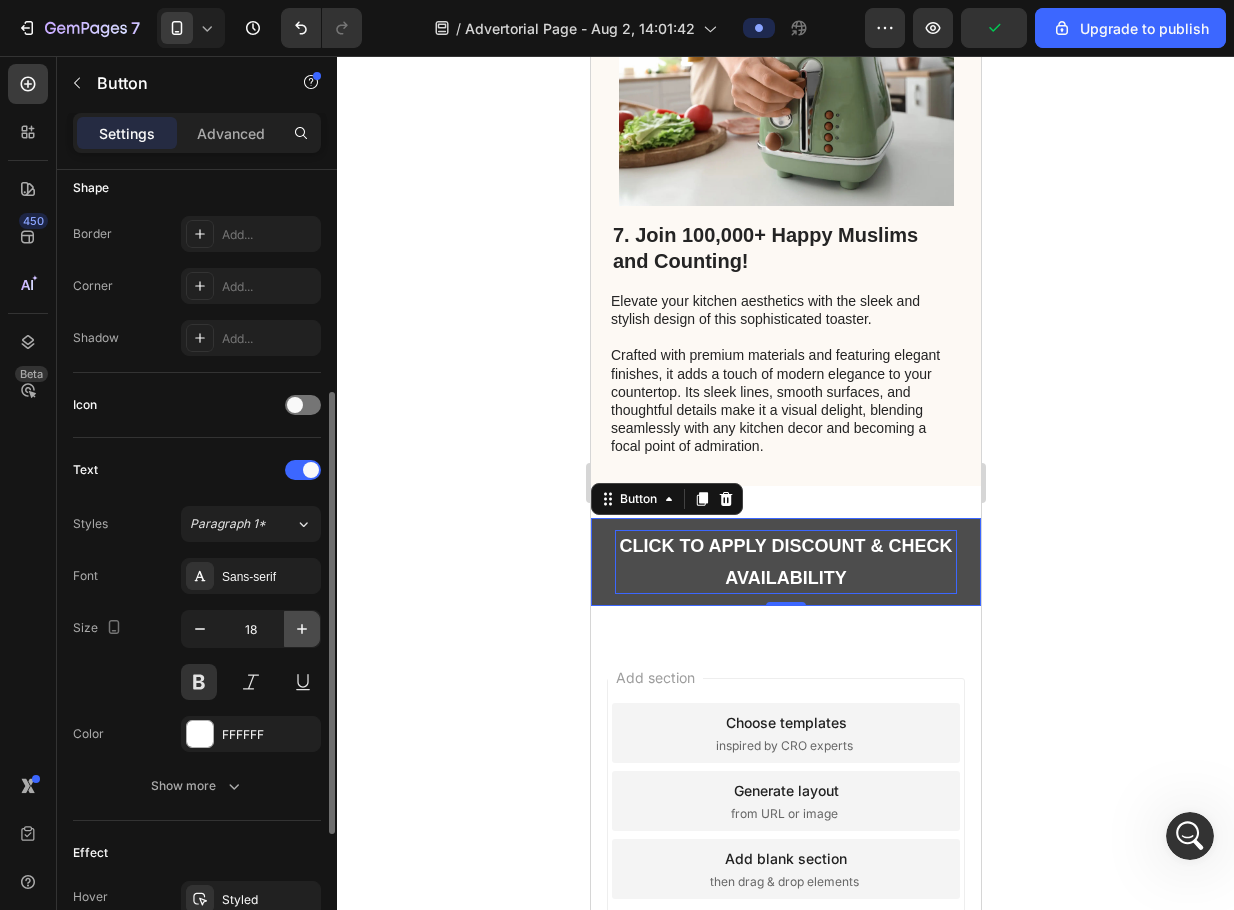 click 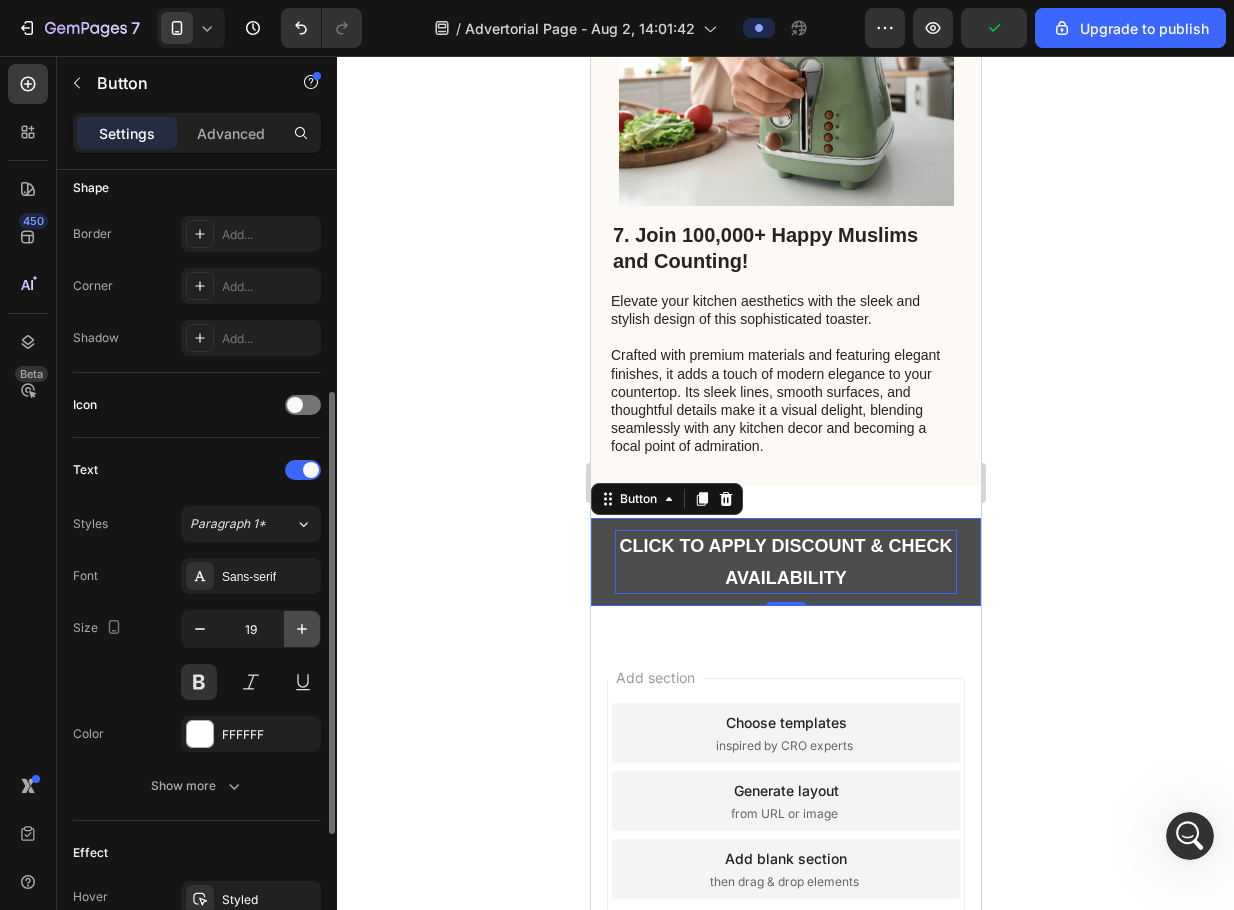 click 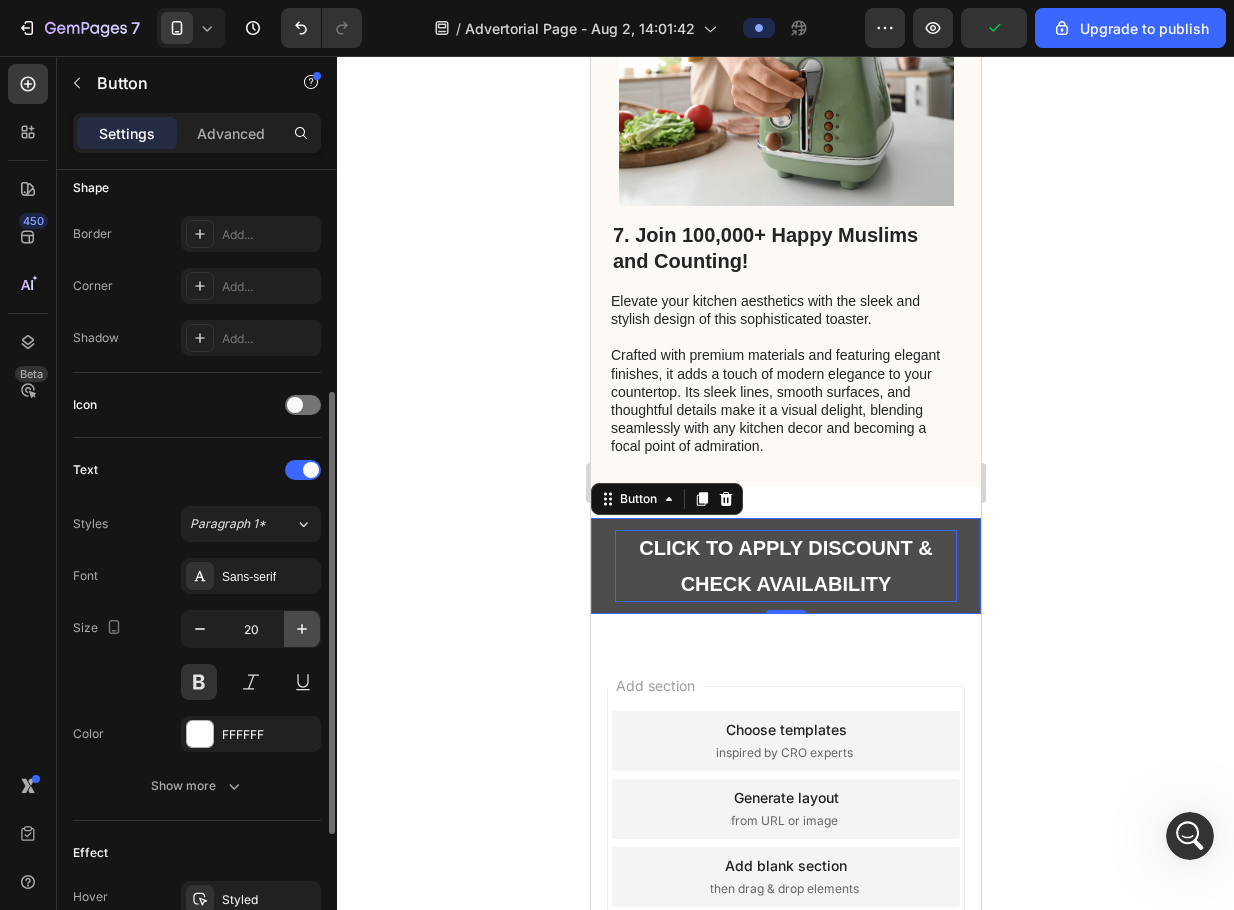 click 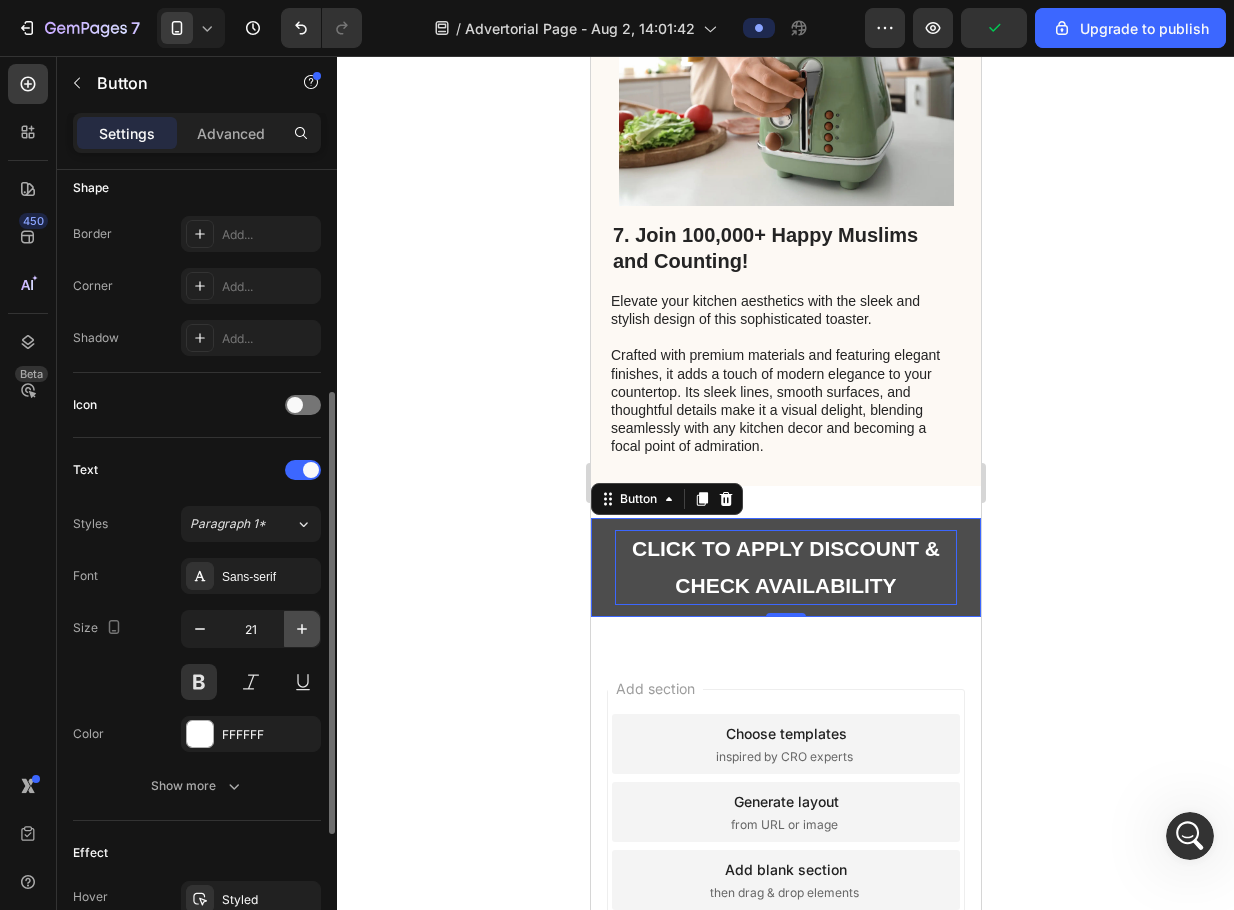 click 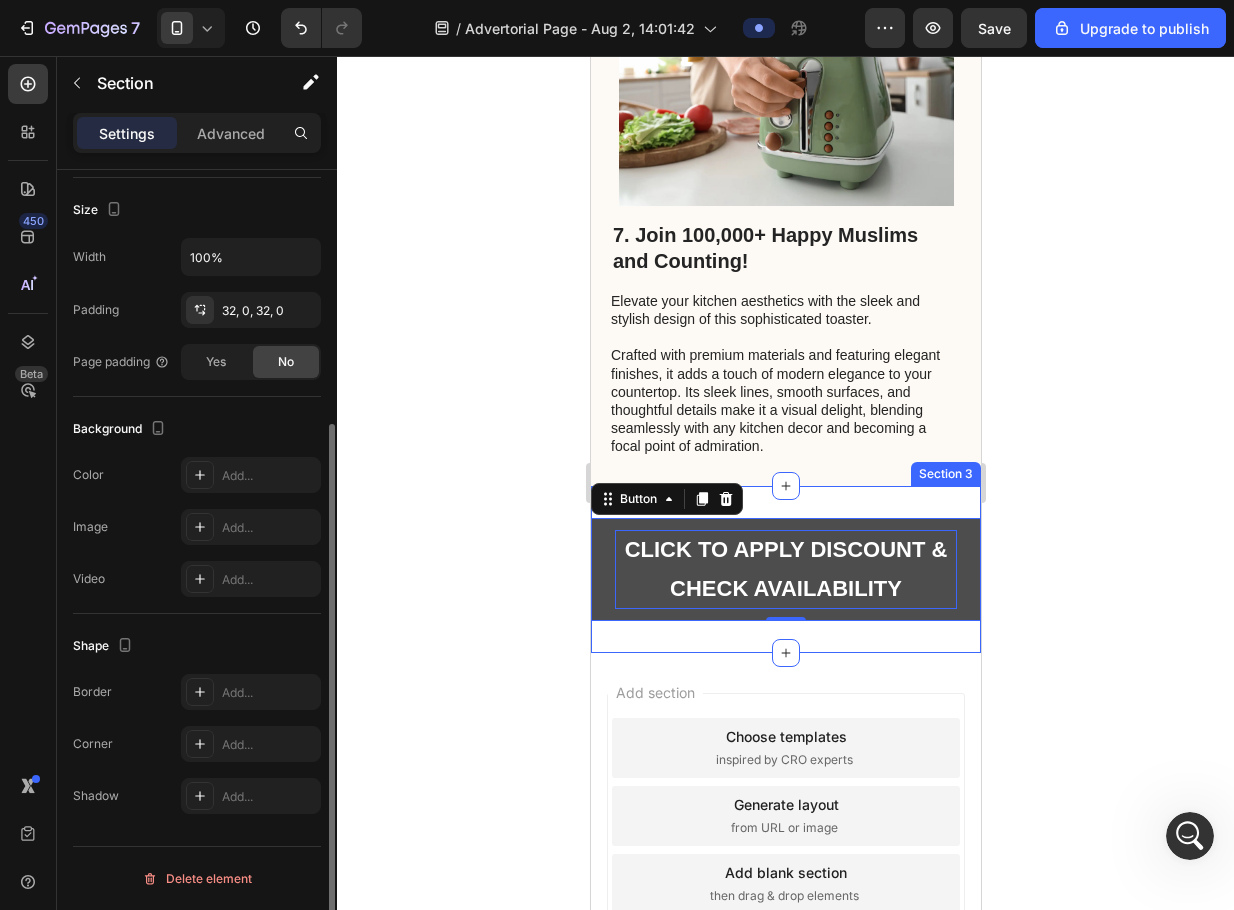 scroll, scrollTop: 0, scrollLeft: 0, axis: both 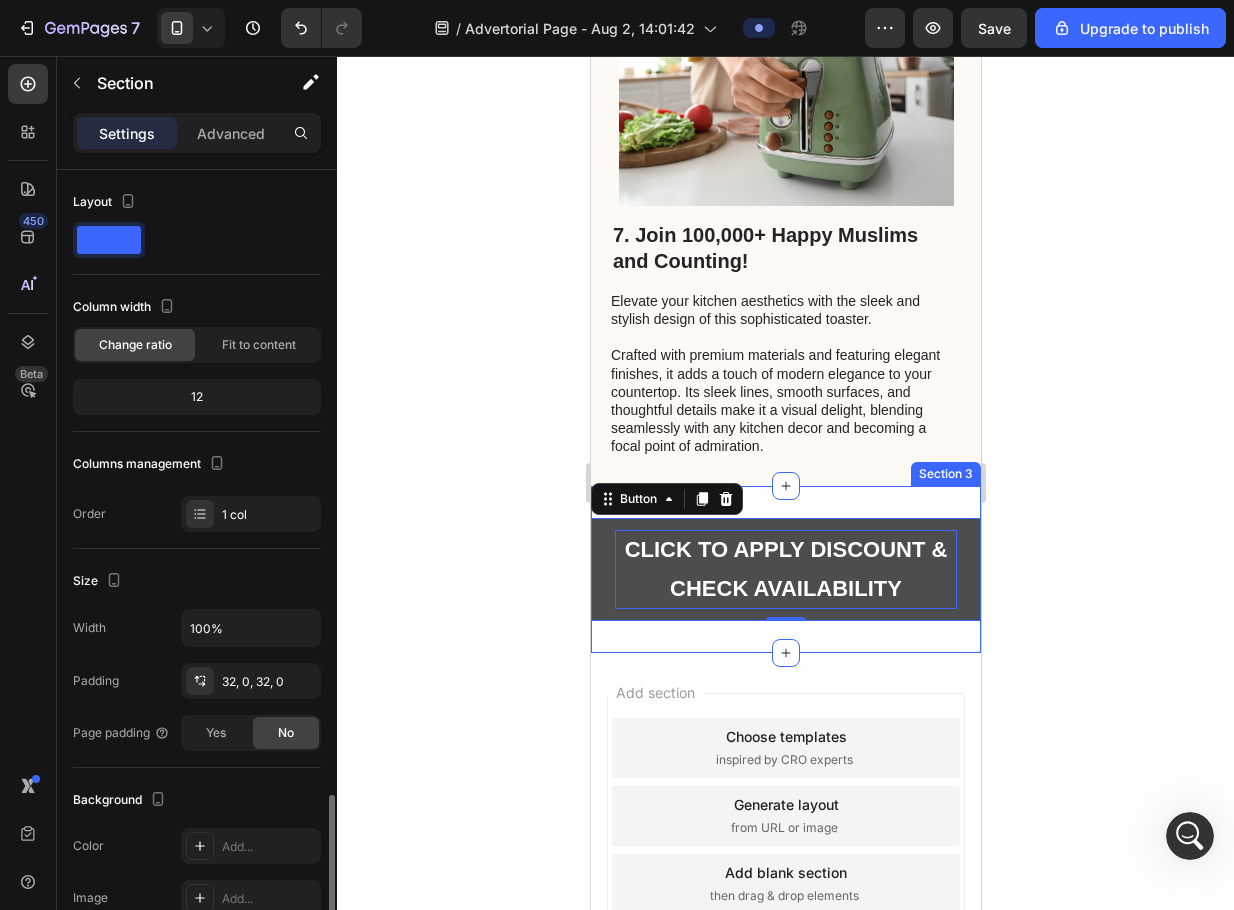 click on "CLICK TO APPLY DISCOUNT & CHECK AVAILABILITY  Button  0 Section 3" at bounding box center (785, 569) 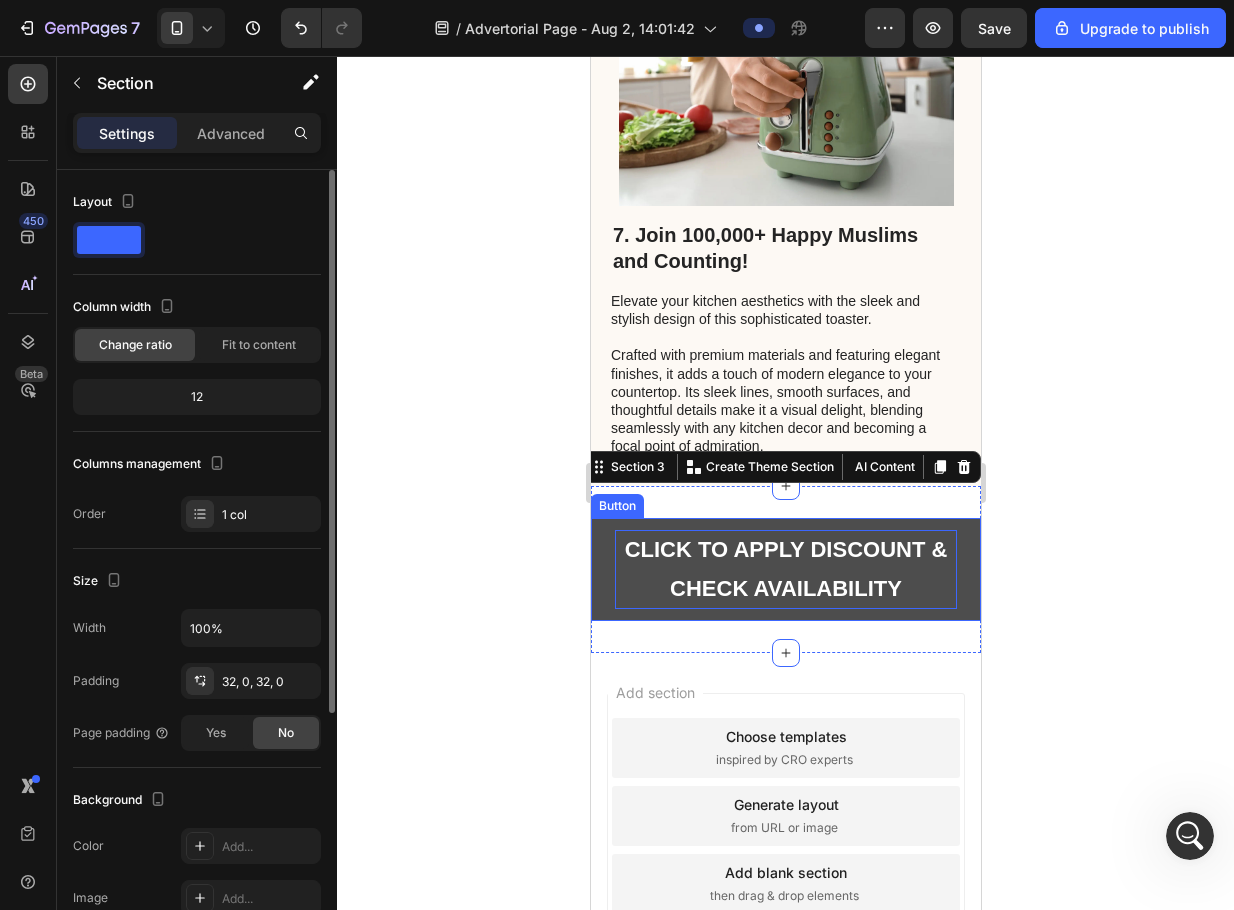click on "CLICK TO APPLY DISCOUNT & CHECK AVAILABILITY" at bounding box center (785, 569) 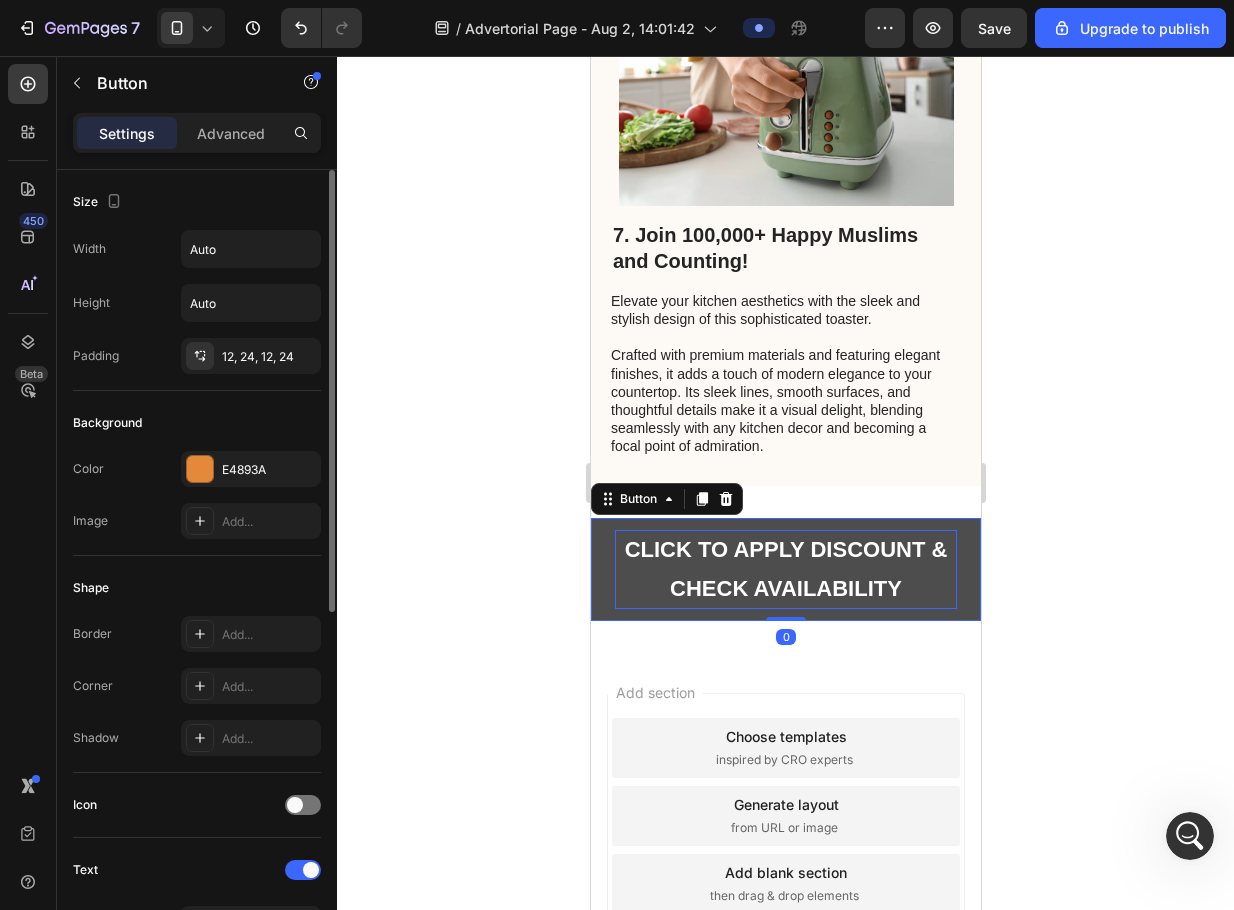 drag, startPoint x: 782, startPoint y: 618, endPoint x: 782, endPoint y: 595, distance: 23 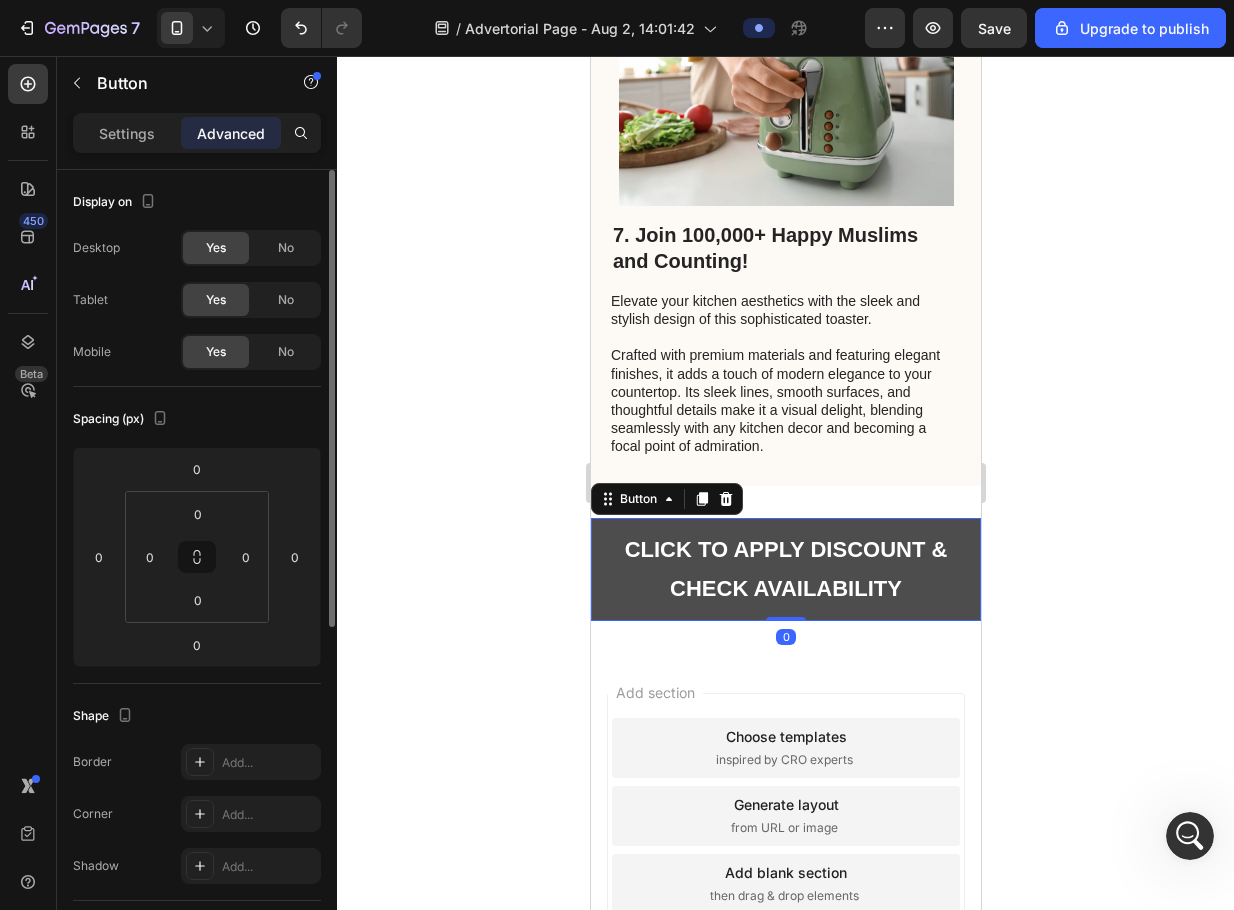 click on "CLICK TO APPLY DISCOUNT & CHECK AVAILABILITY" at bounding box center (785, 569) 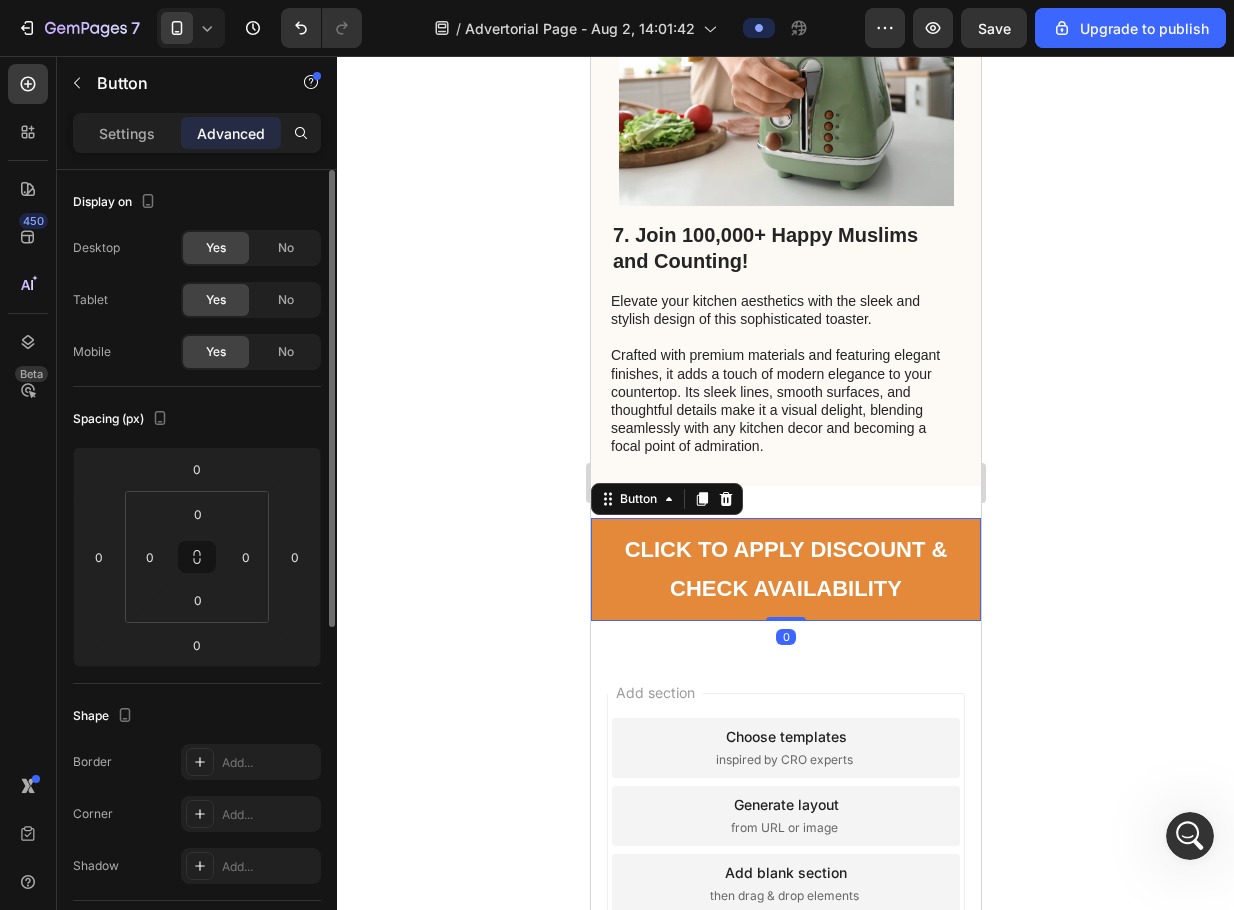 click 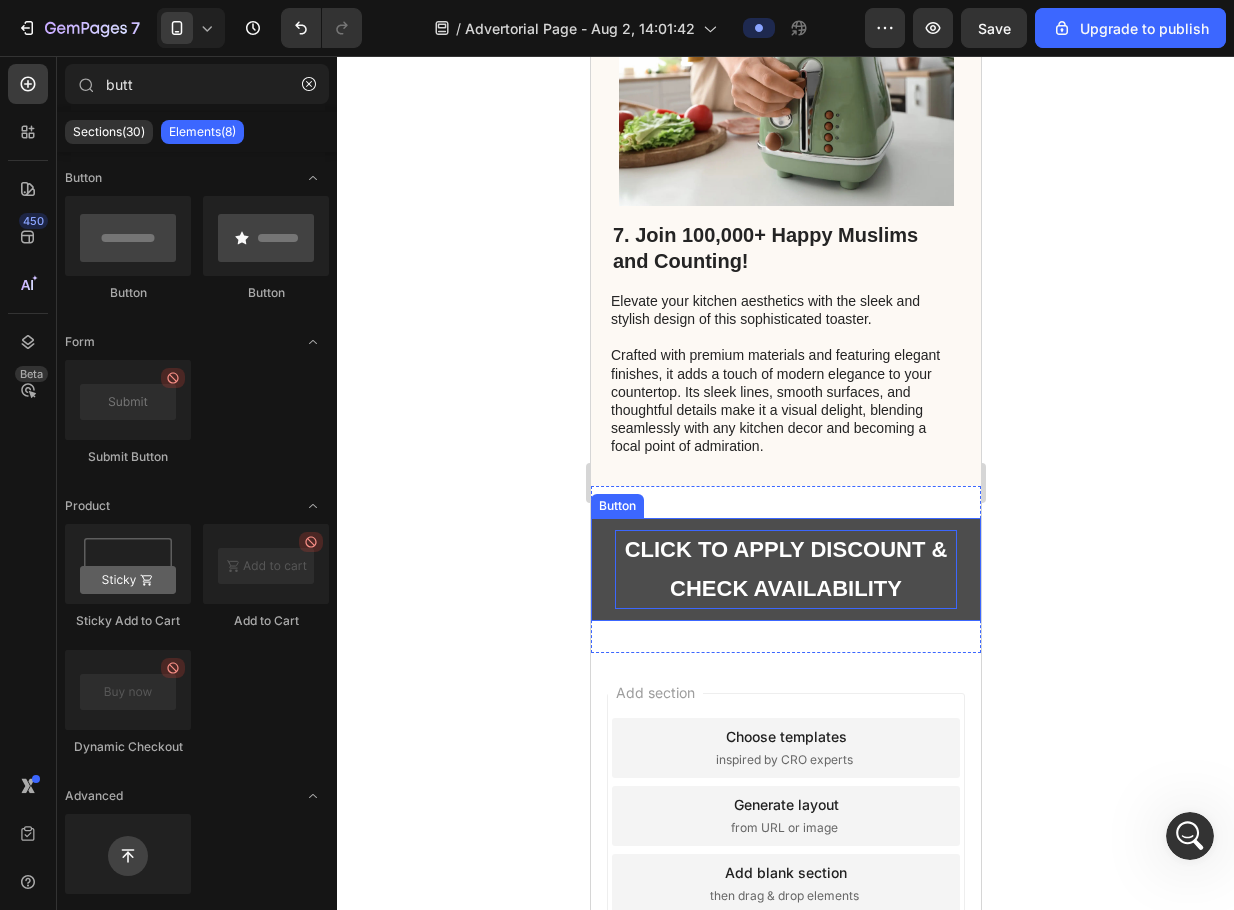 click on "CLICK TO APPLY DISCOUNT & CHECK AVAILABILITY" at bounding box center [785, 569] 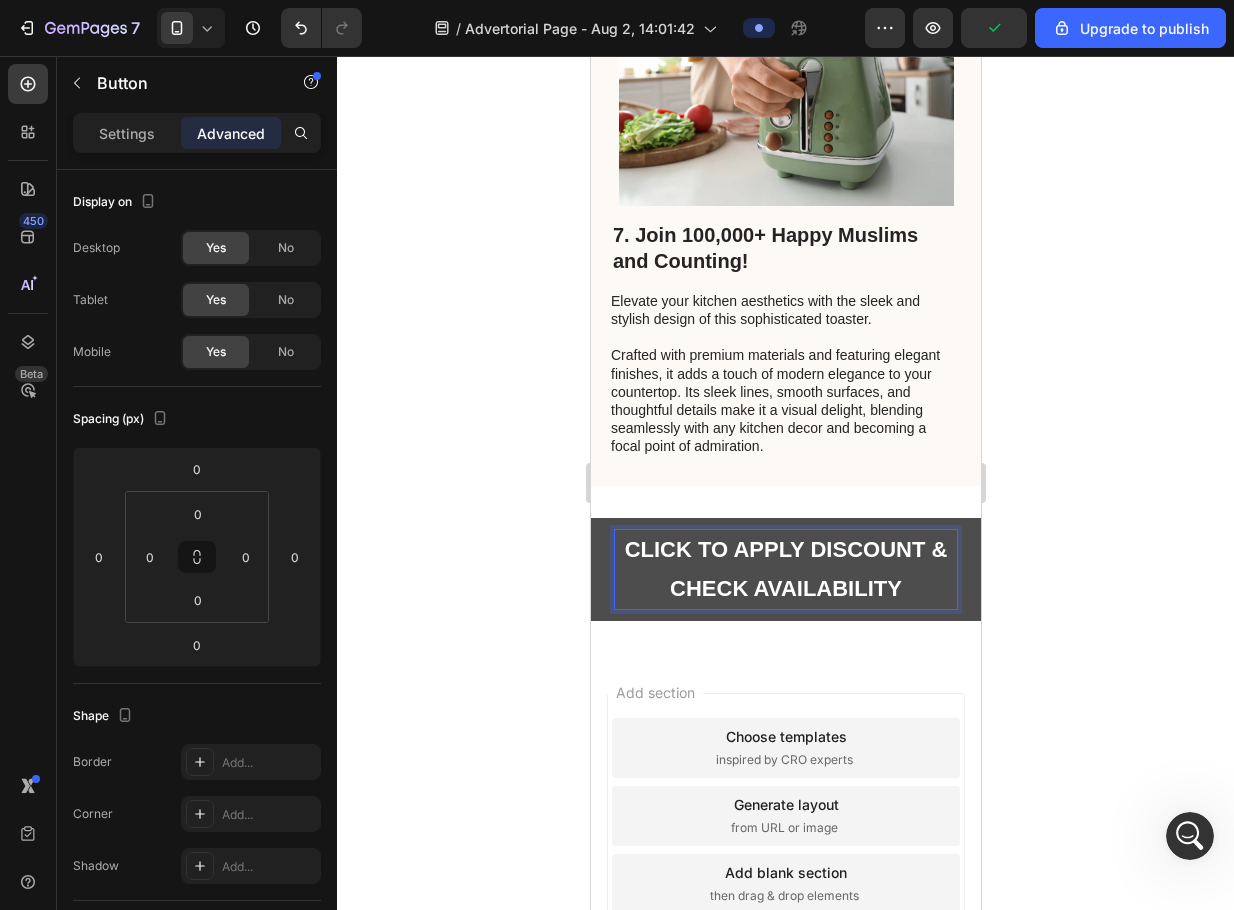 click on "CLICK TO APPLY DISCOUNT & CHECK AVAILABILITY" at bounding box center (785, 569) 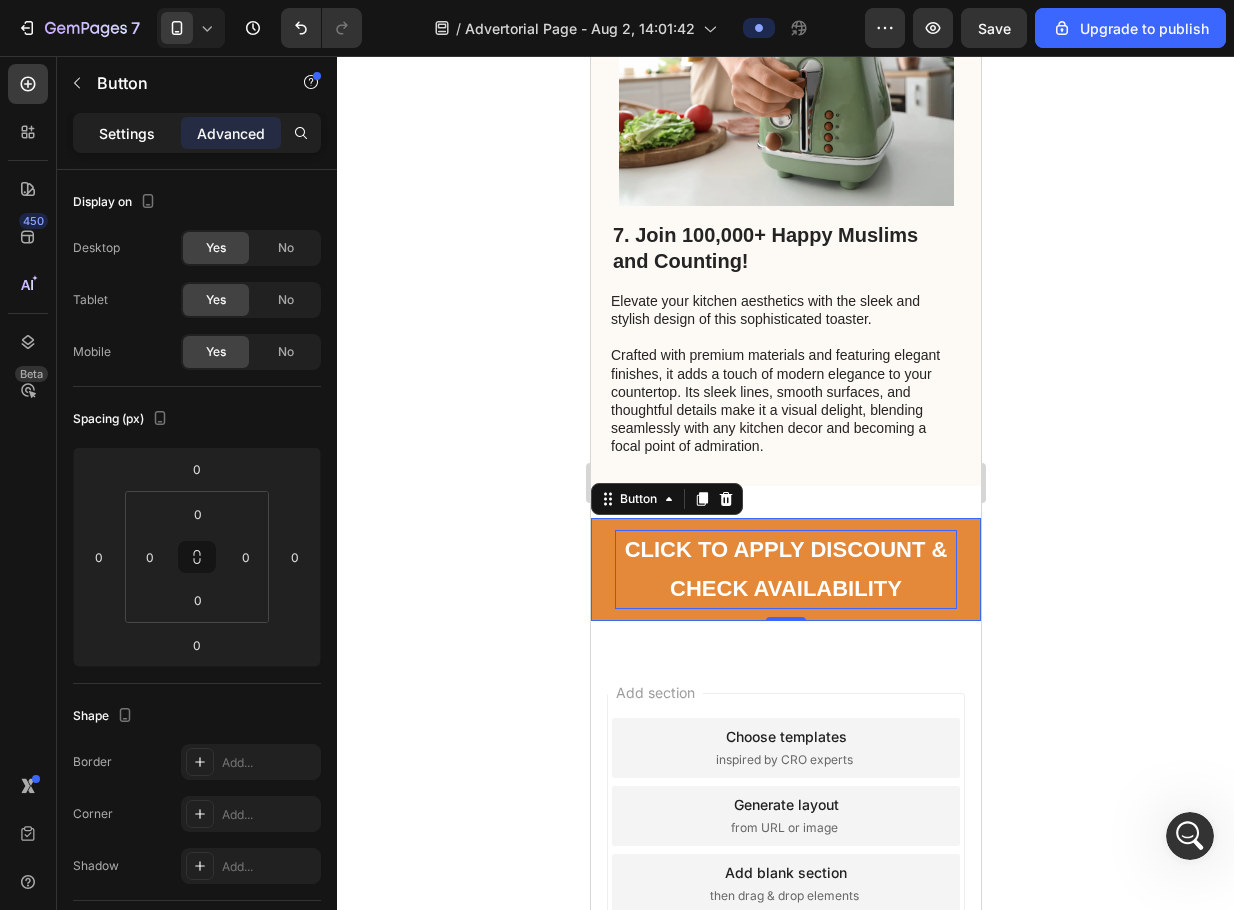 click on "Settings" at bounding box center [127, 133] 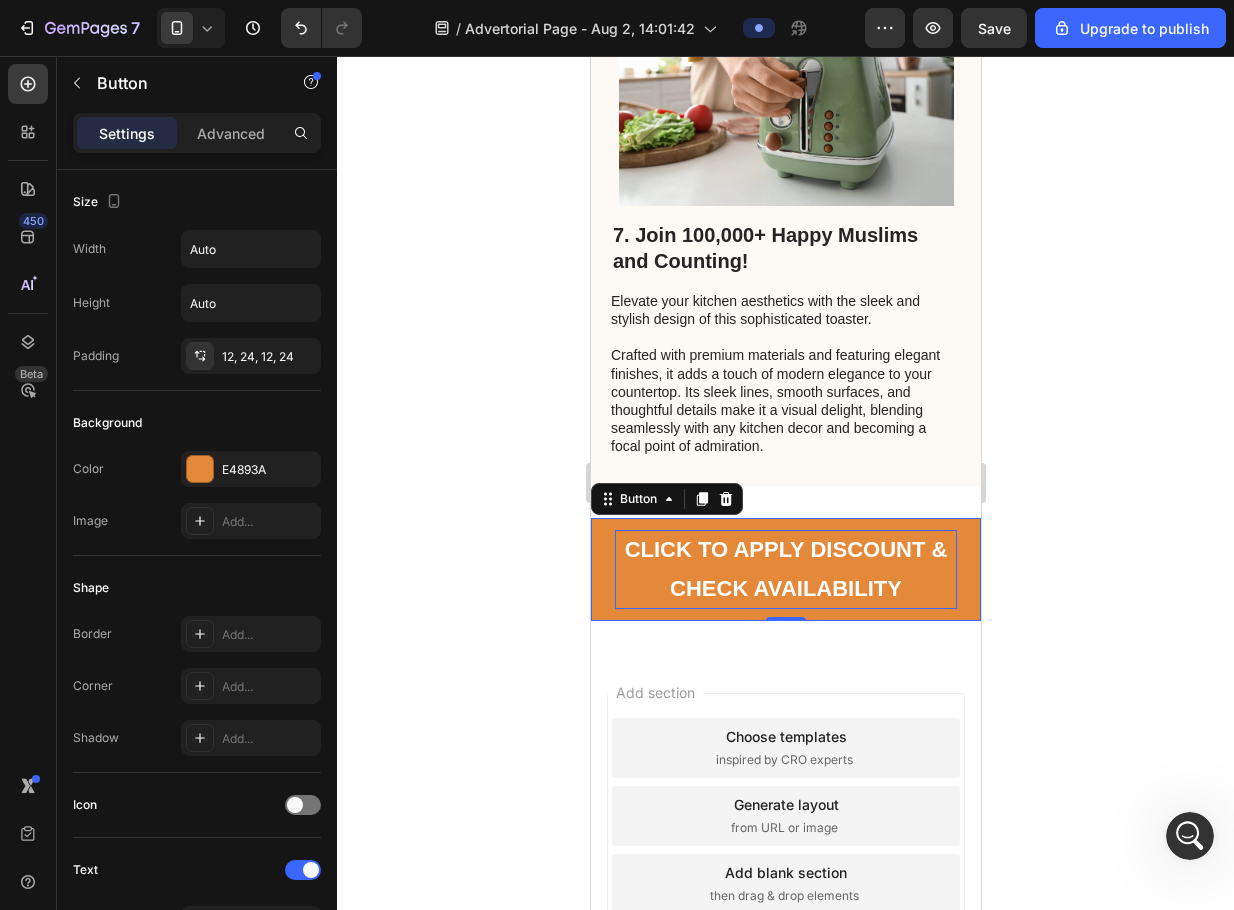 scroll, scrollTop: 600, scrollLeft: 0, axis: vertical 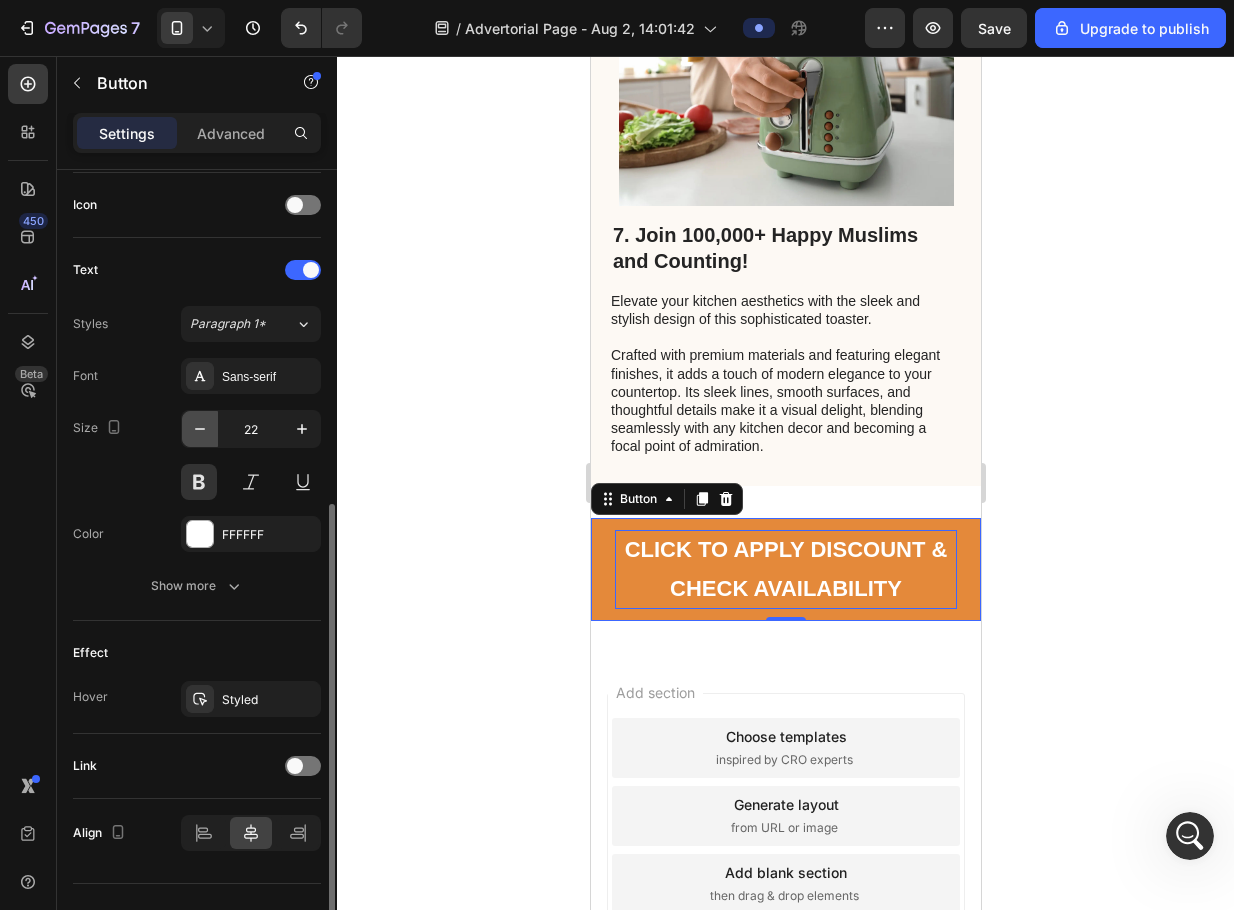 click 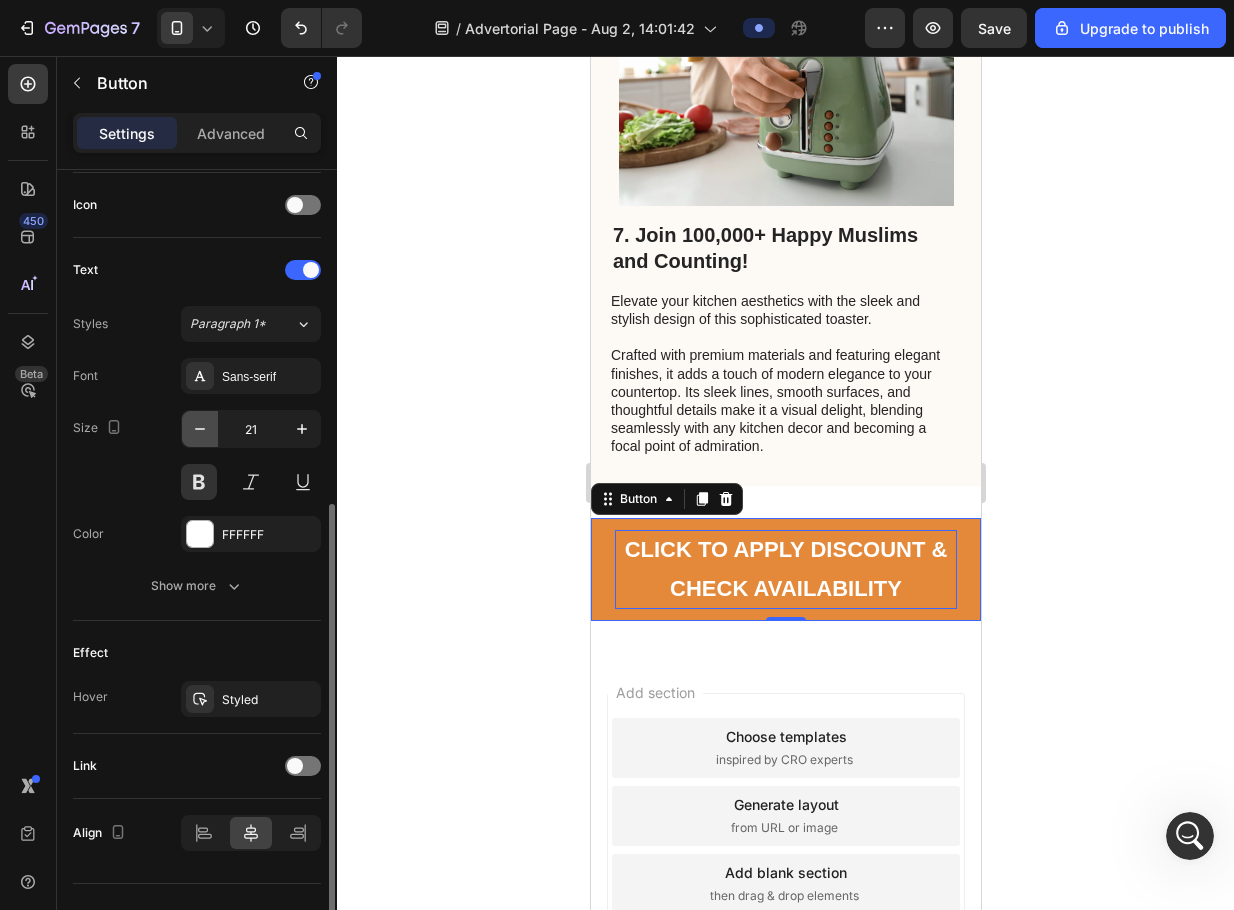 click 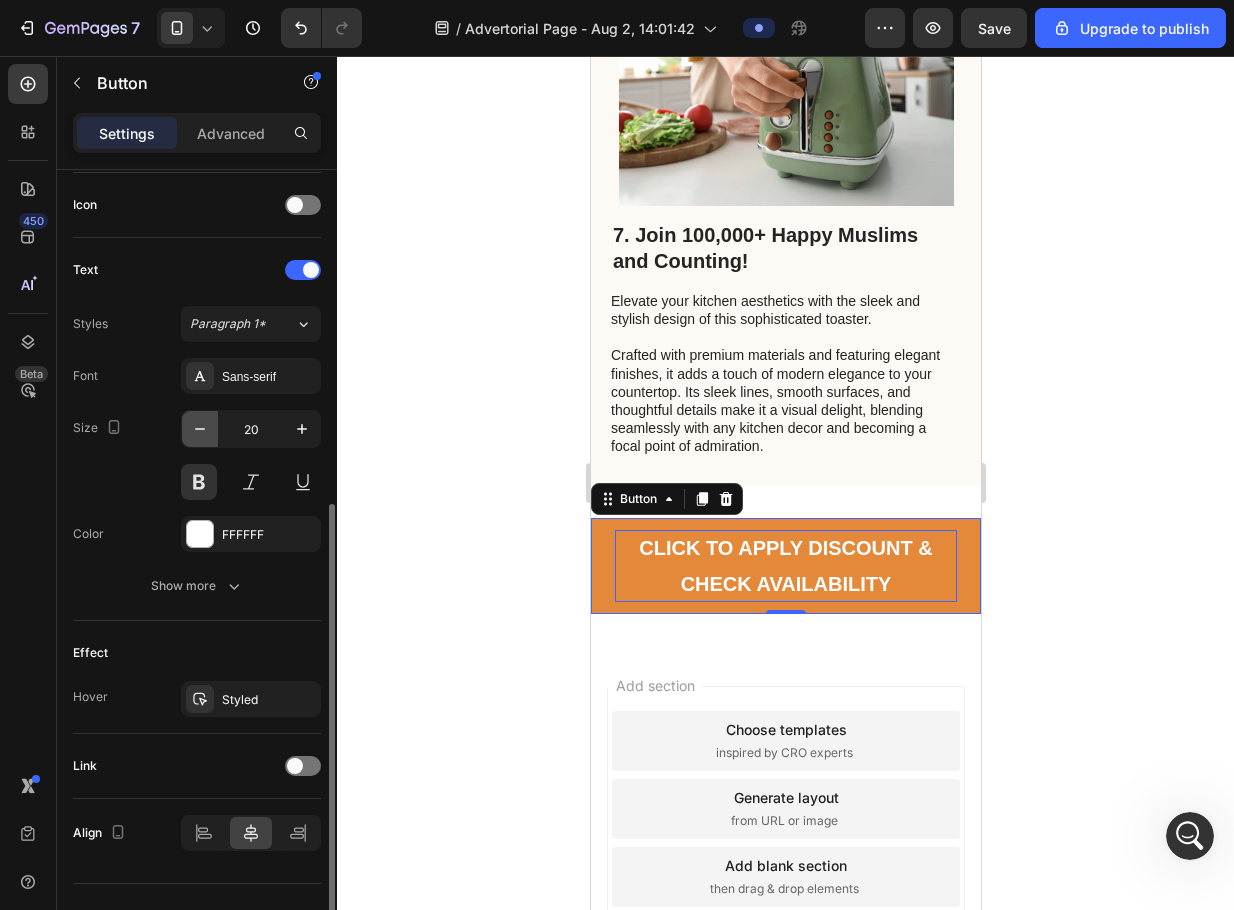 click 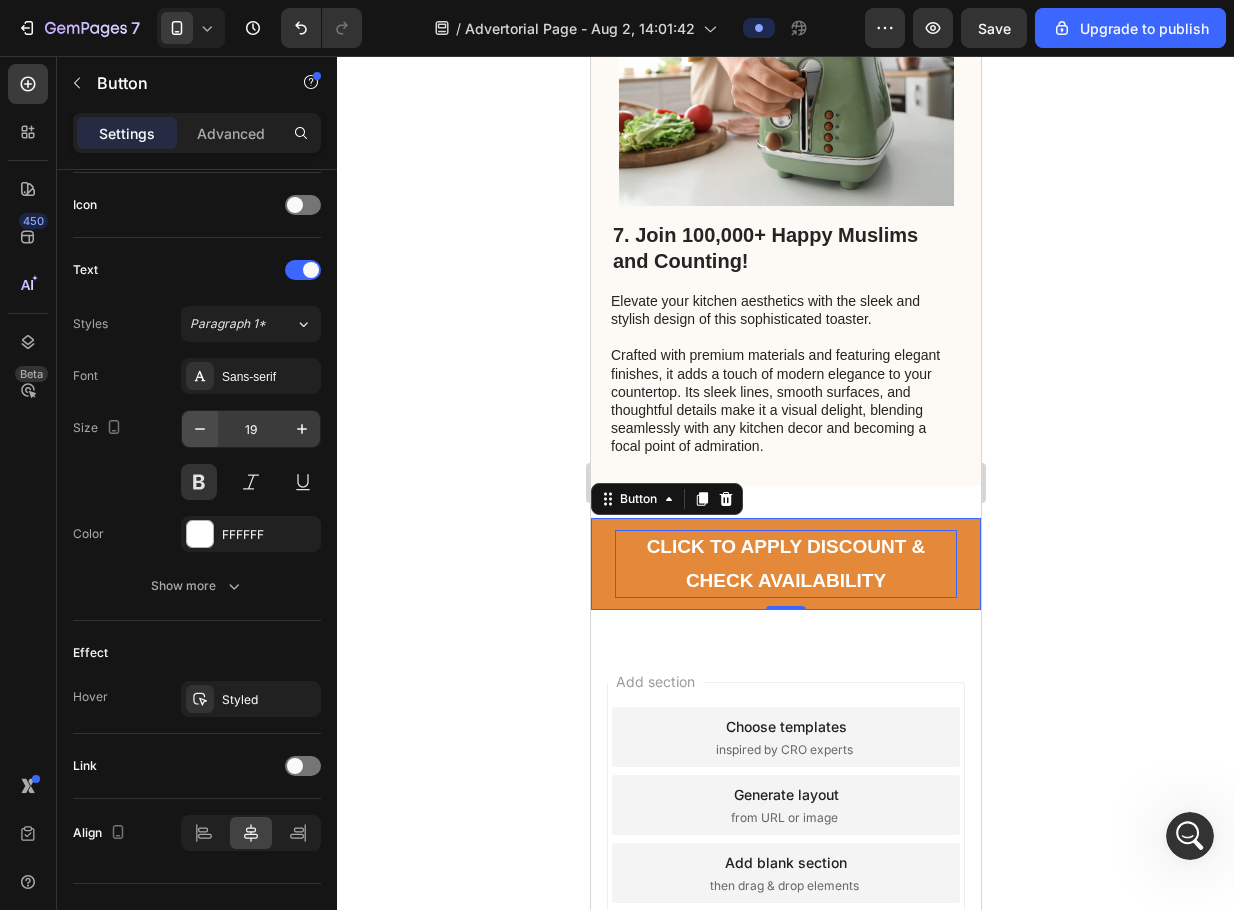 scroll, scrollTop: 100, scrollLeft: 0, axis: vertical 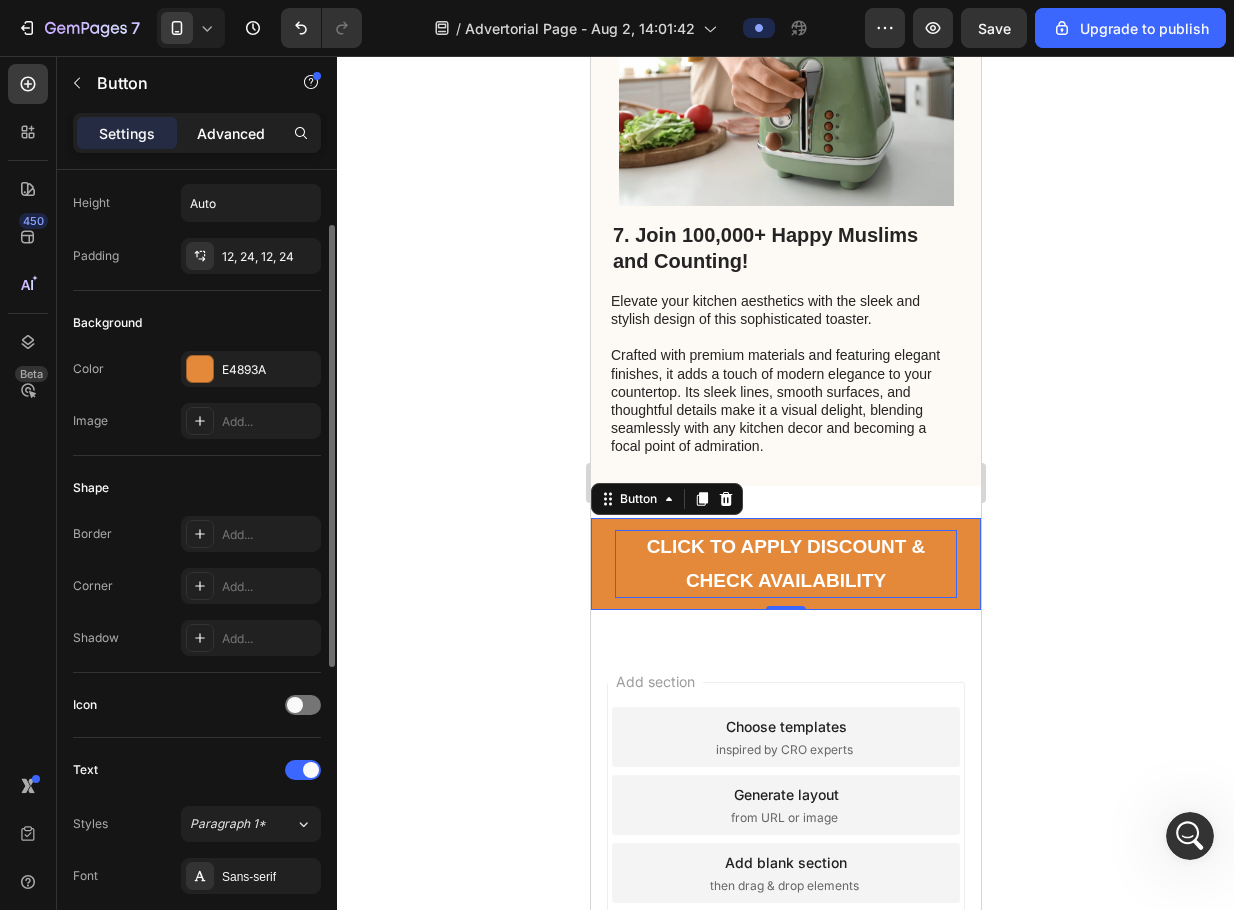 click on "Advanced" at bounding box center (231, 133) 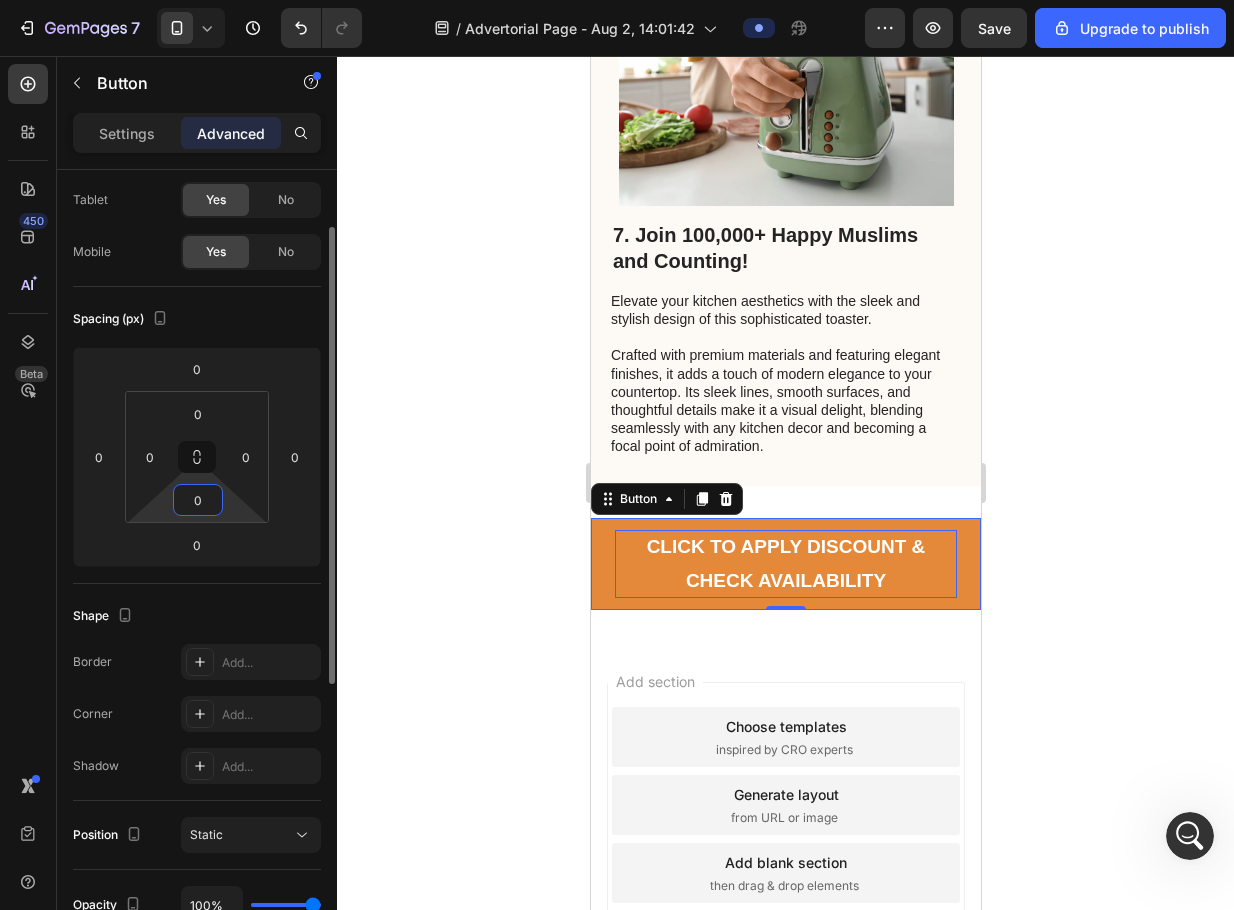 click on "0" at bounding box center [198, 500] 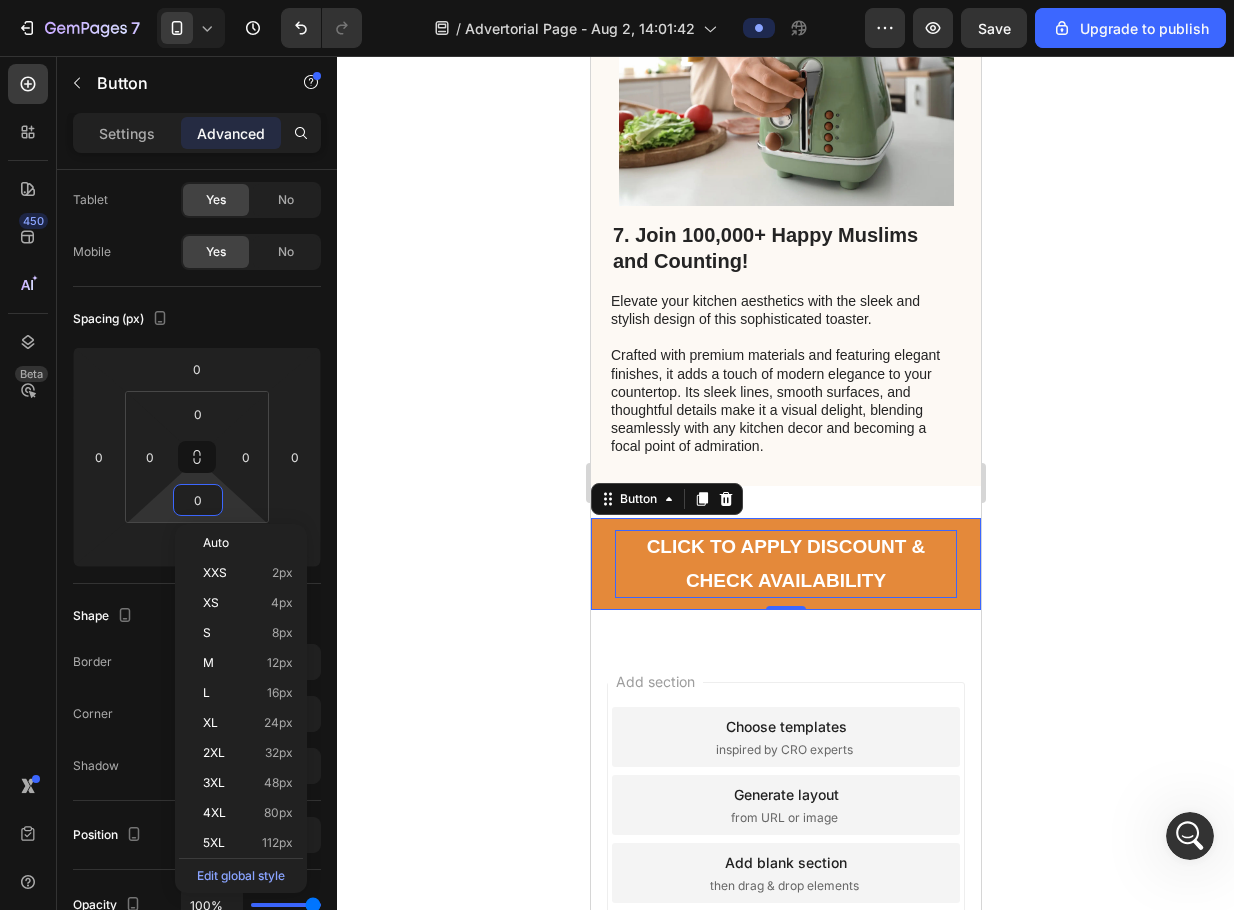click 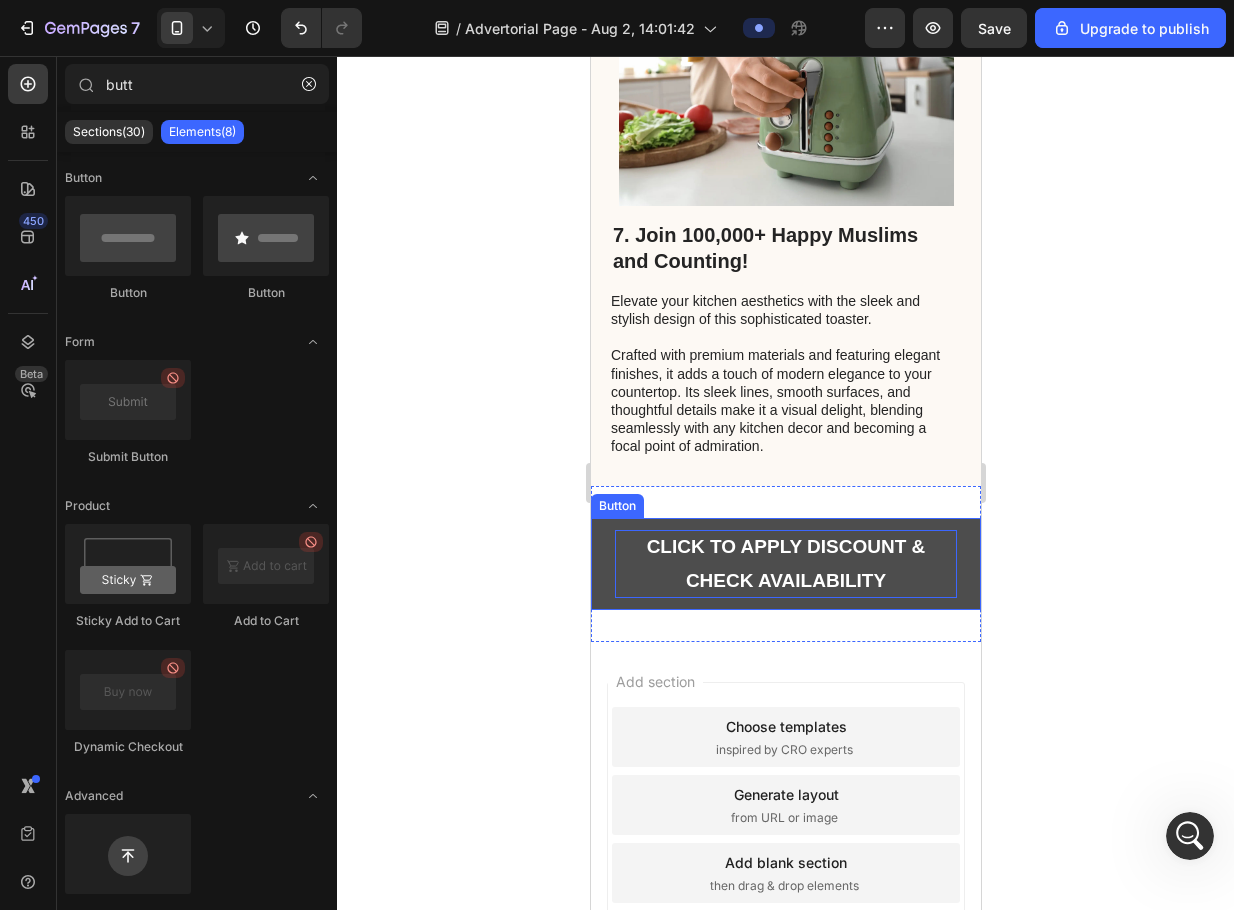 click on "CLICK TO APPLY DISCOUNT & CHECK AVAILABILITY" at bounding box center (785, 564) 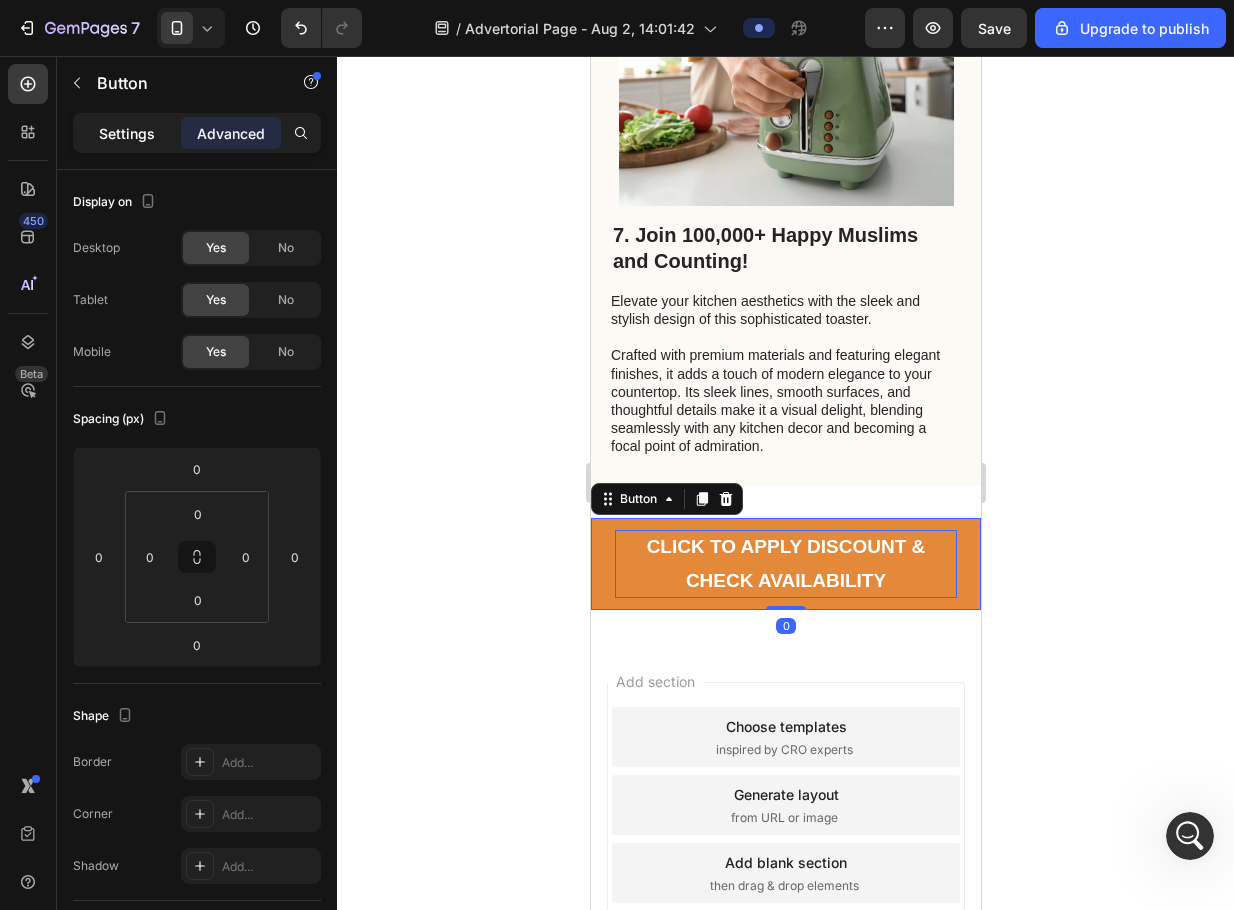 click on "Settings" 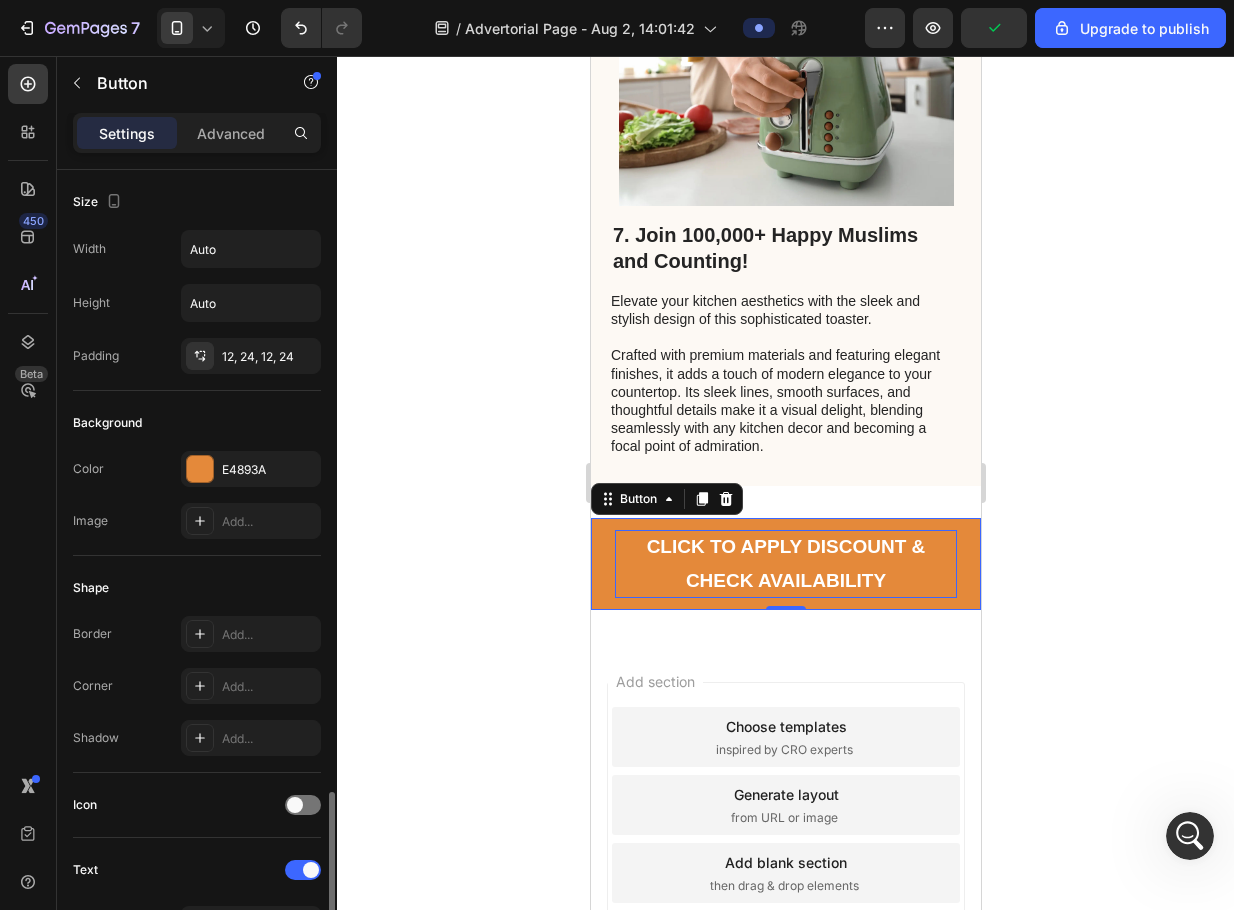 scroll, scrollTop: 500, scrollLeft: 0, axis: vertical 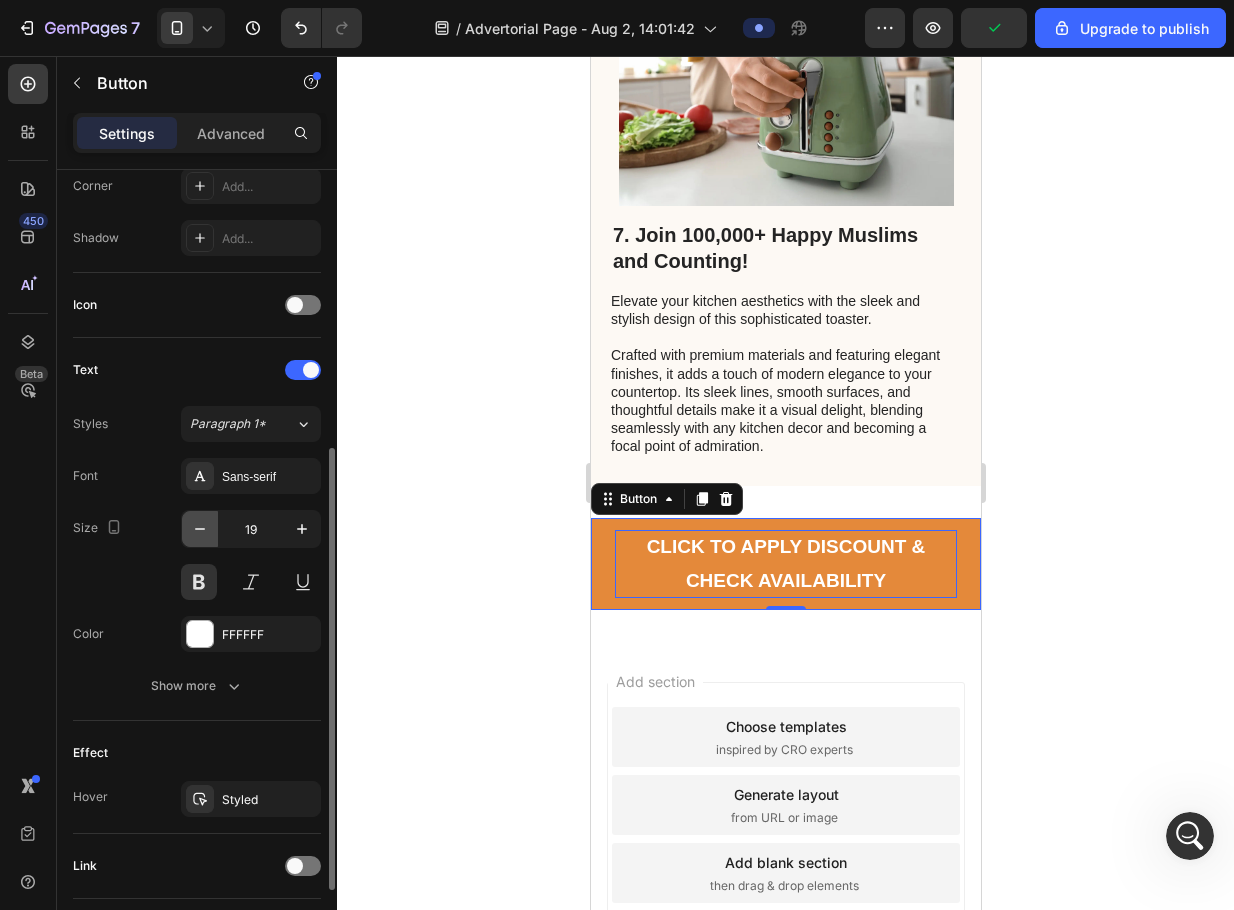 click 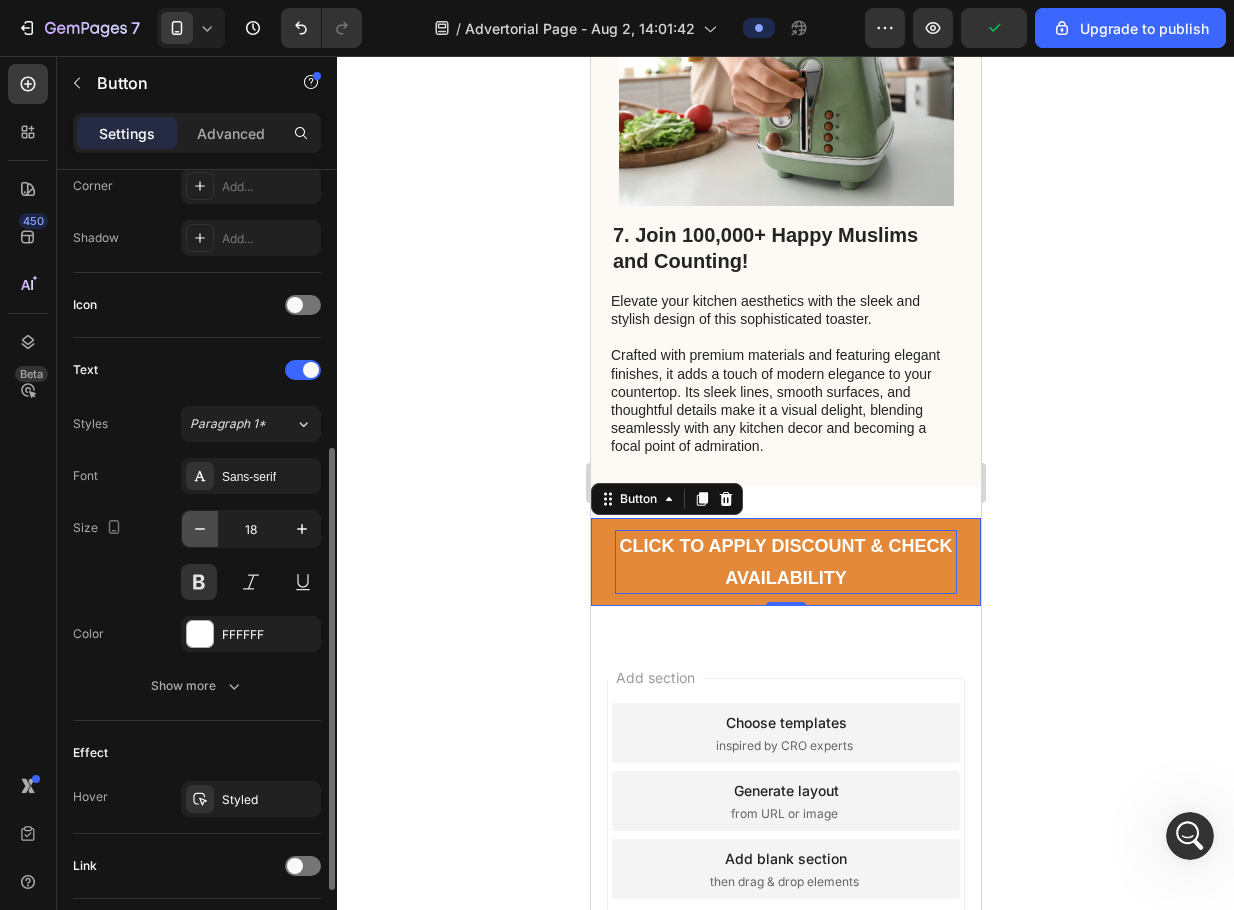 click 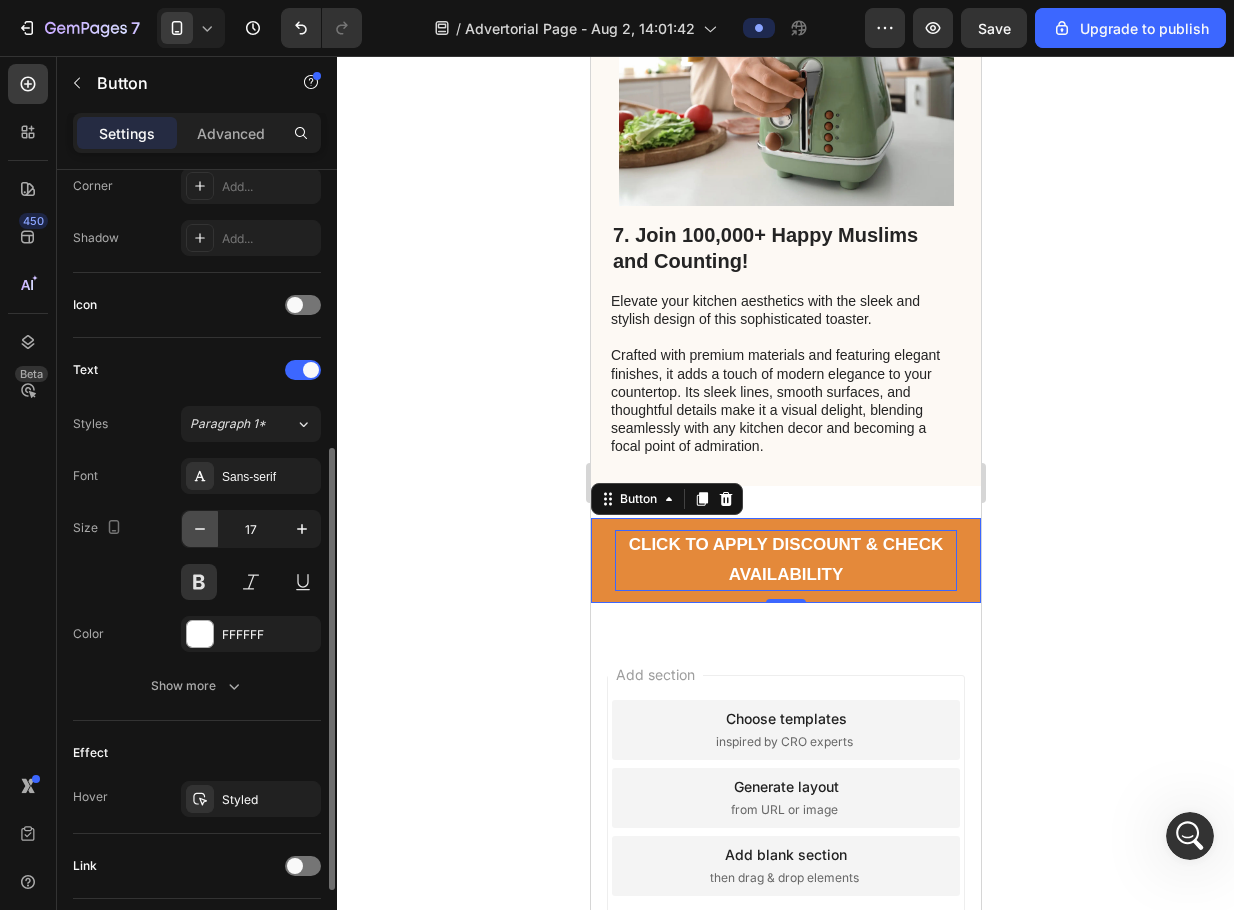 click 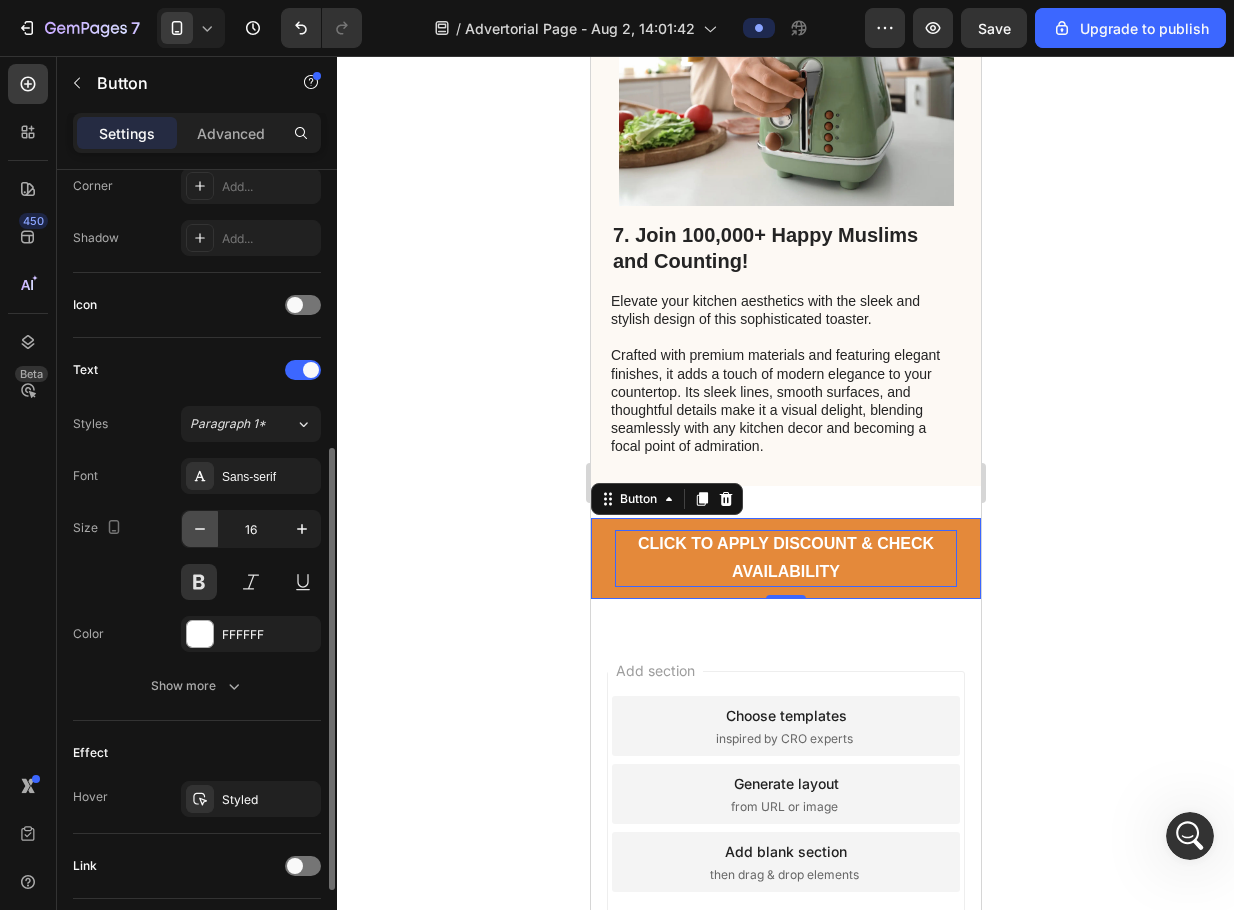 click 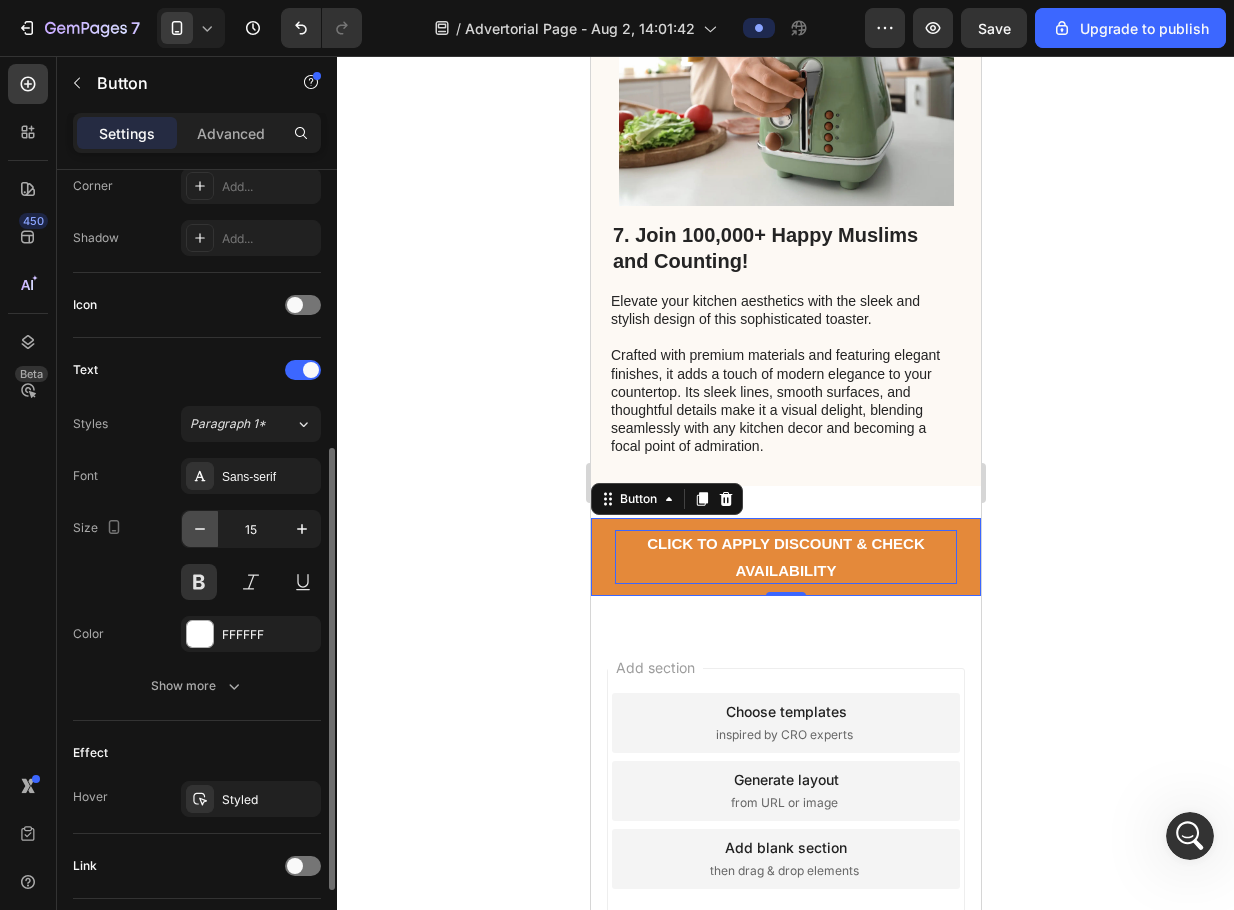 click 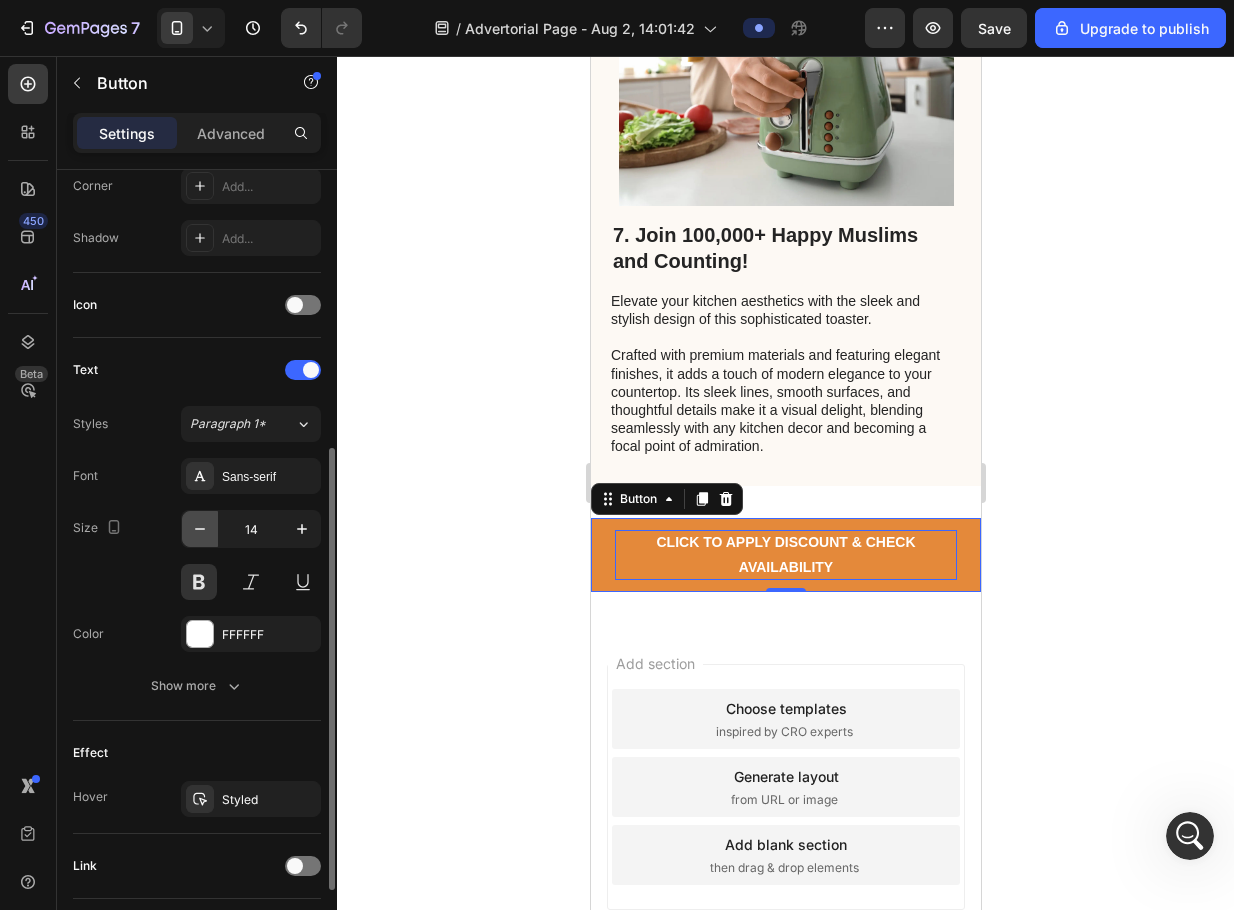 click 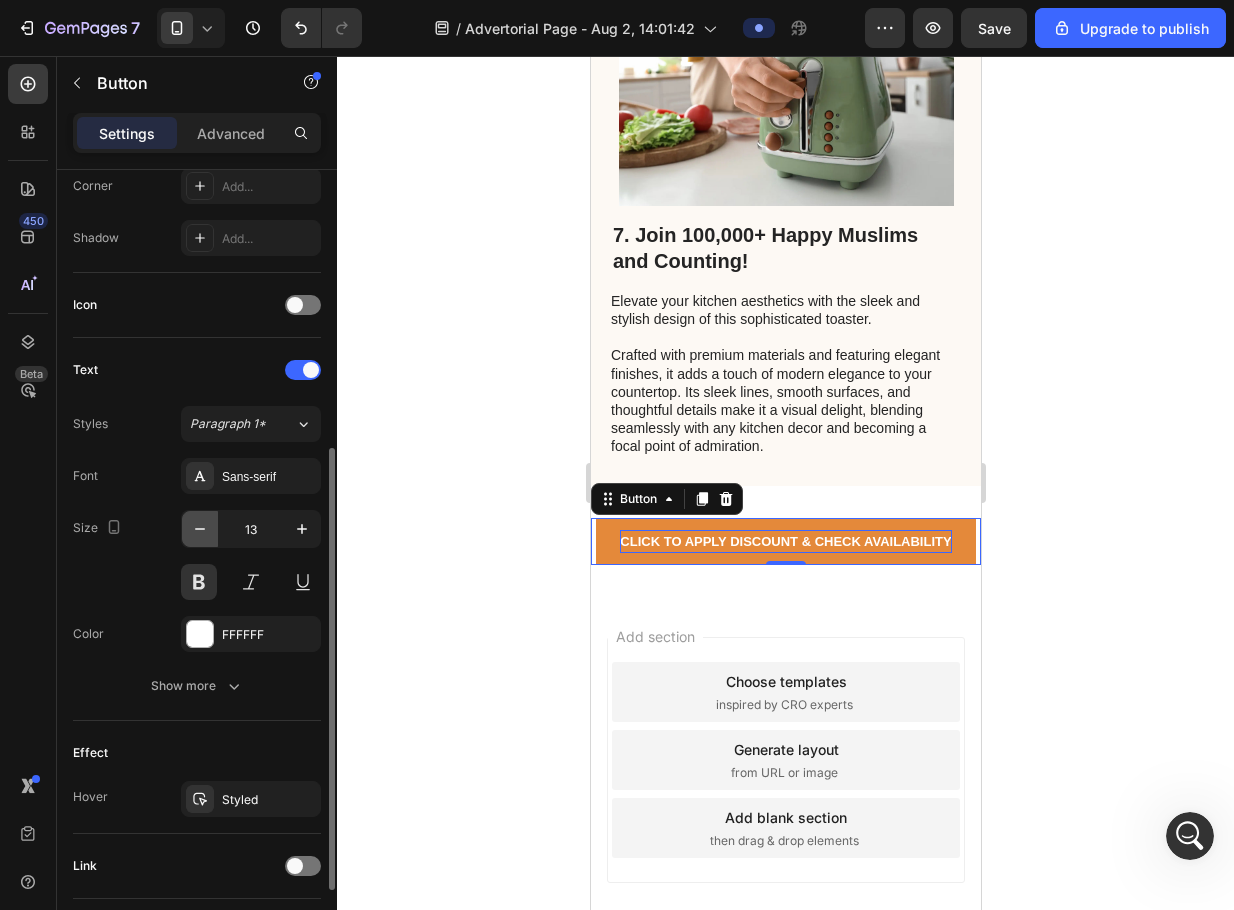 click 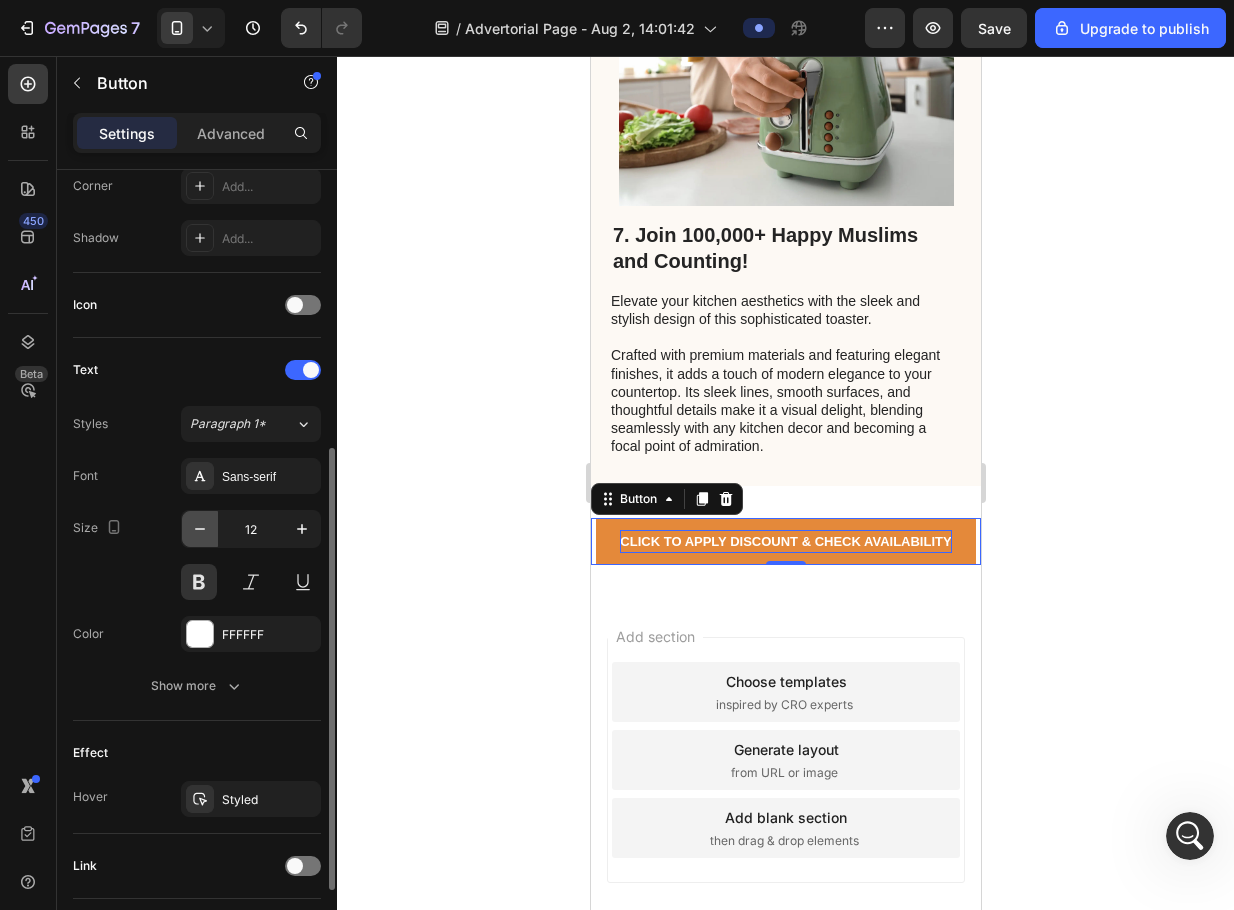 click 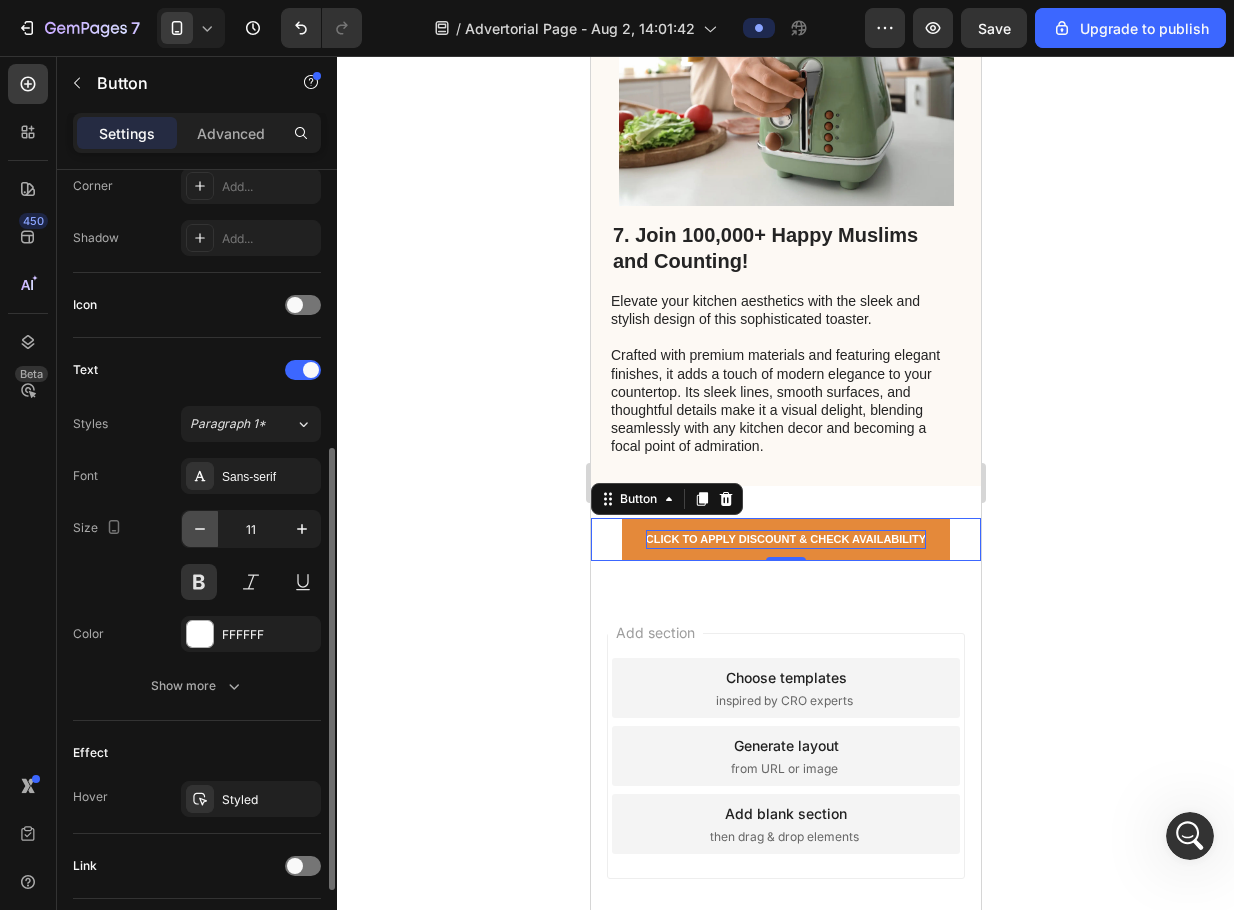 click 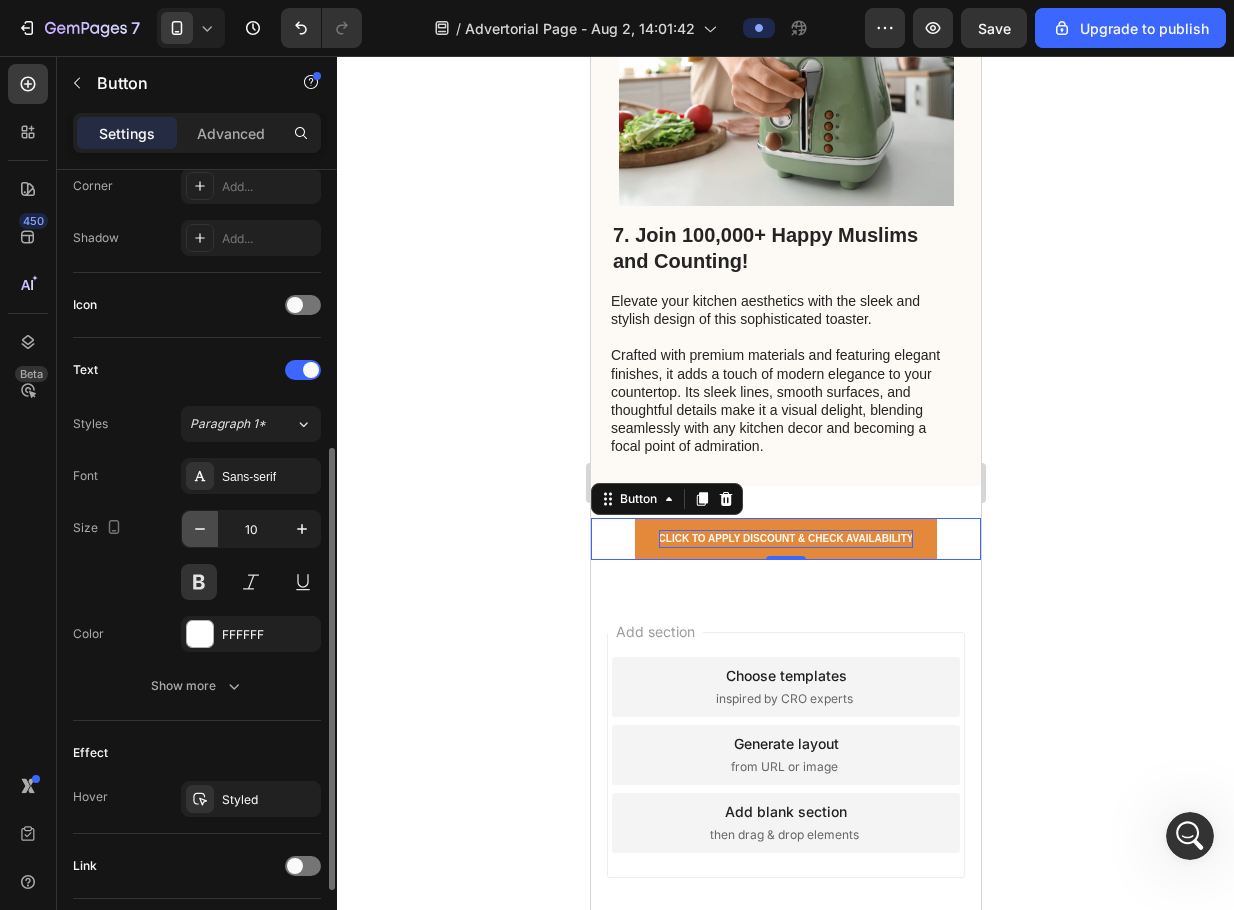 click 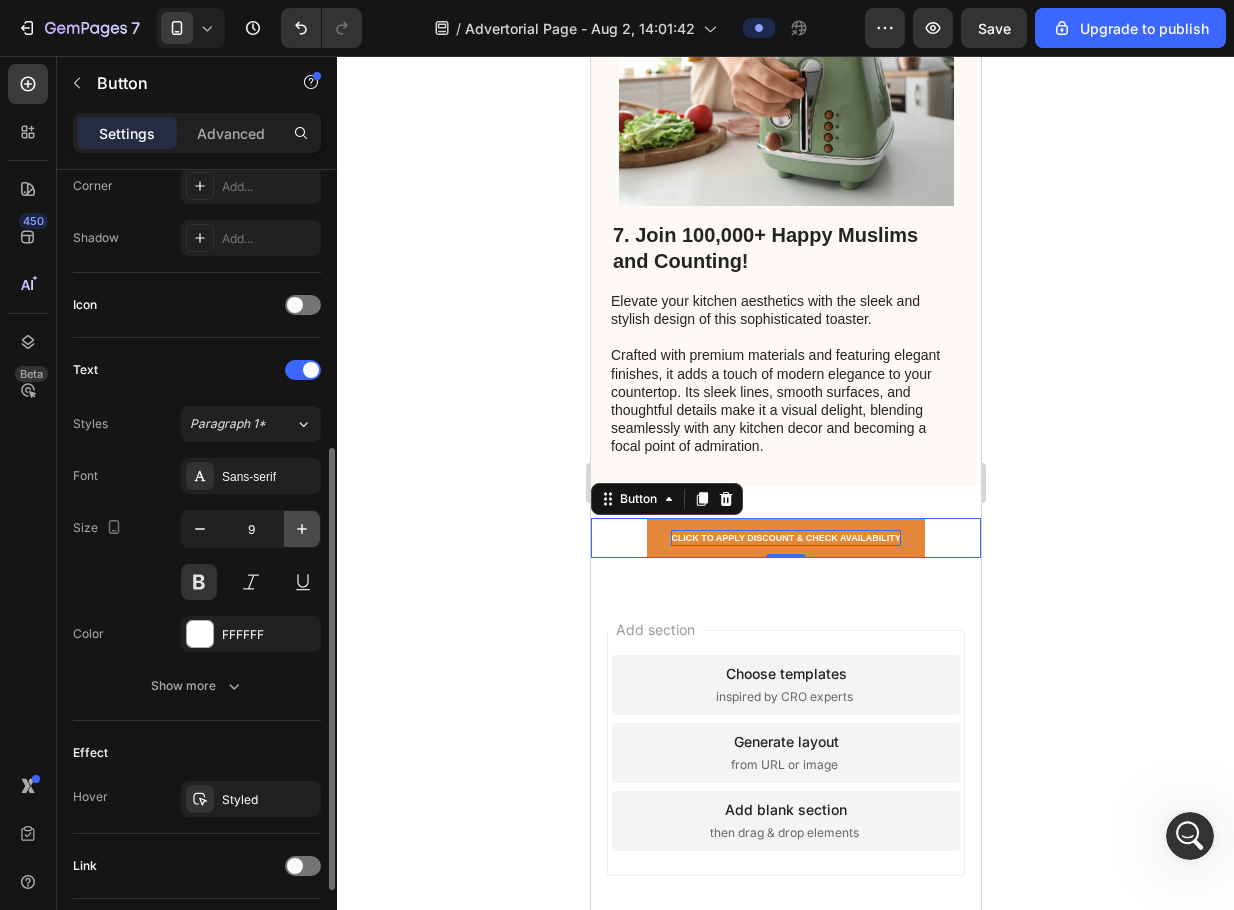 click at bounding box center [302, 529] 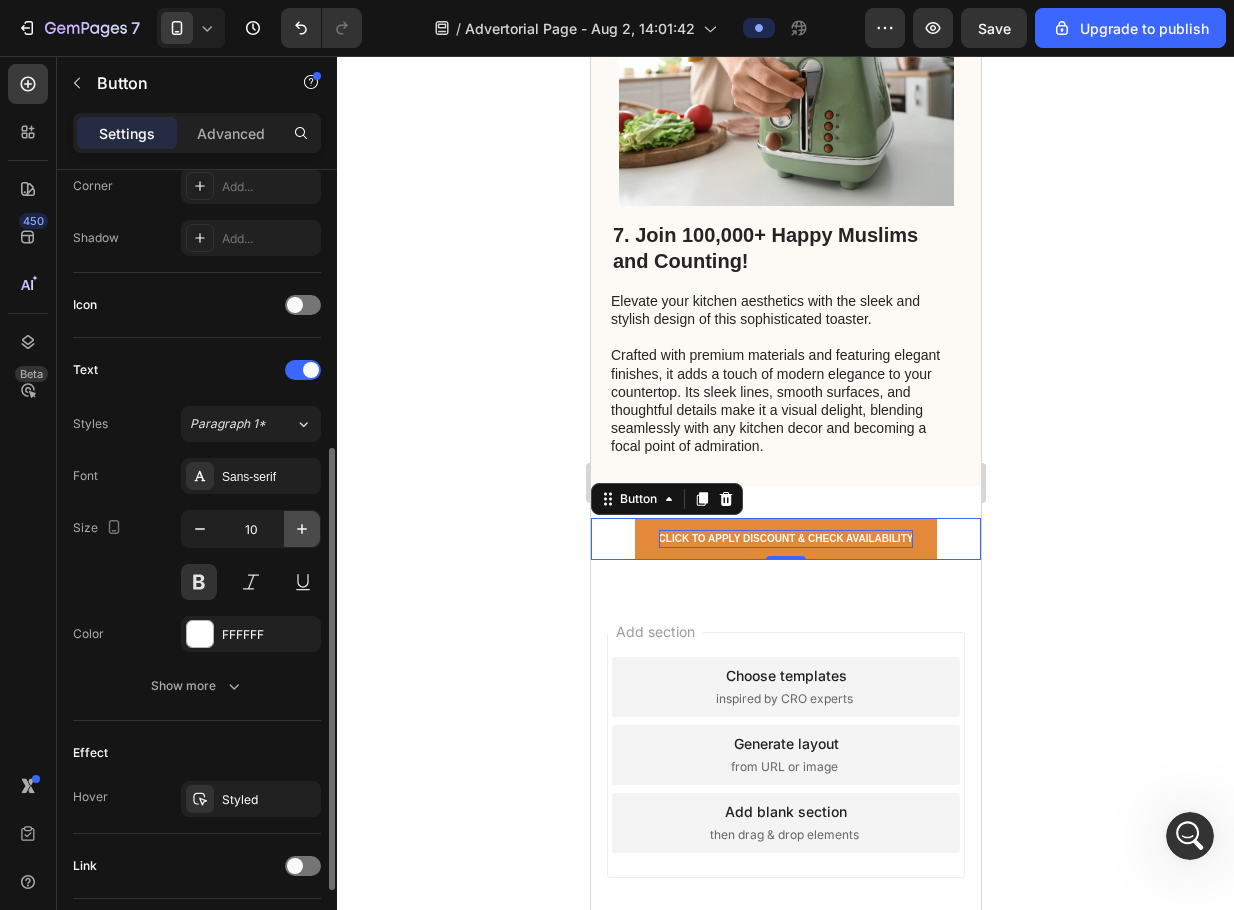 click at bounding box center [302, 529] 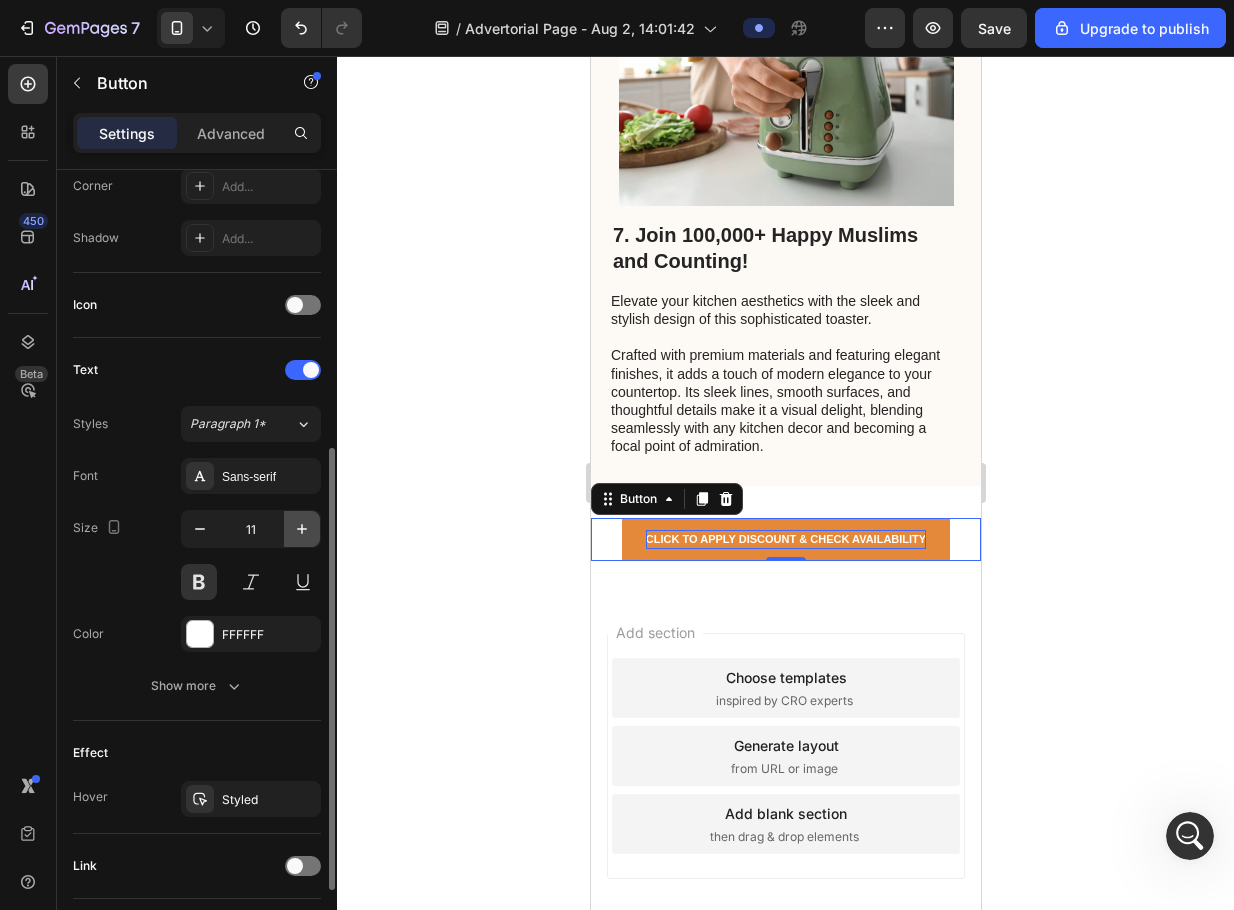 click at bounding box center [302, 529] 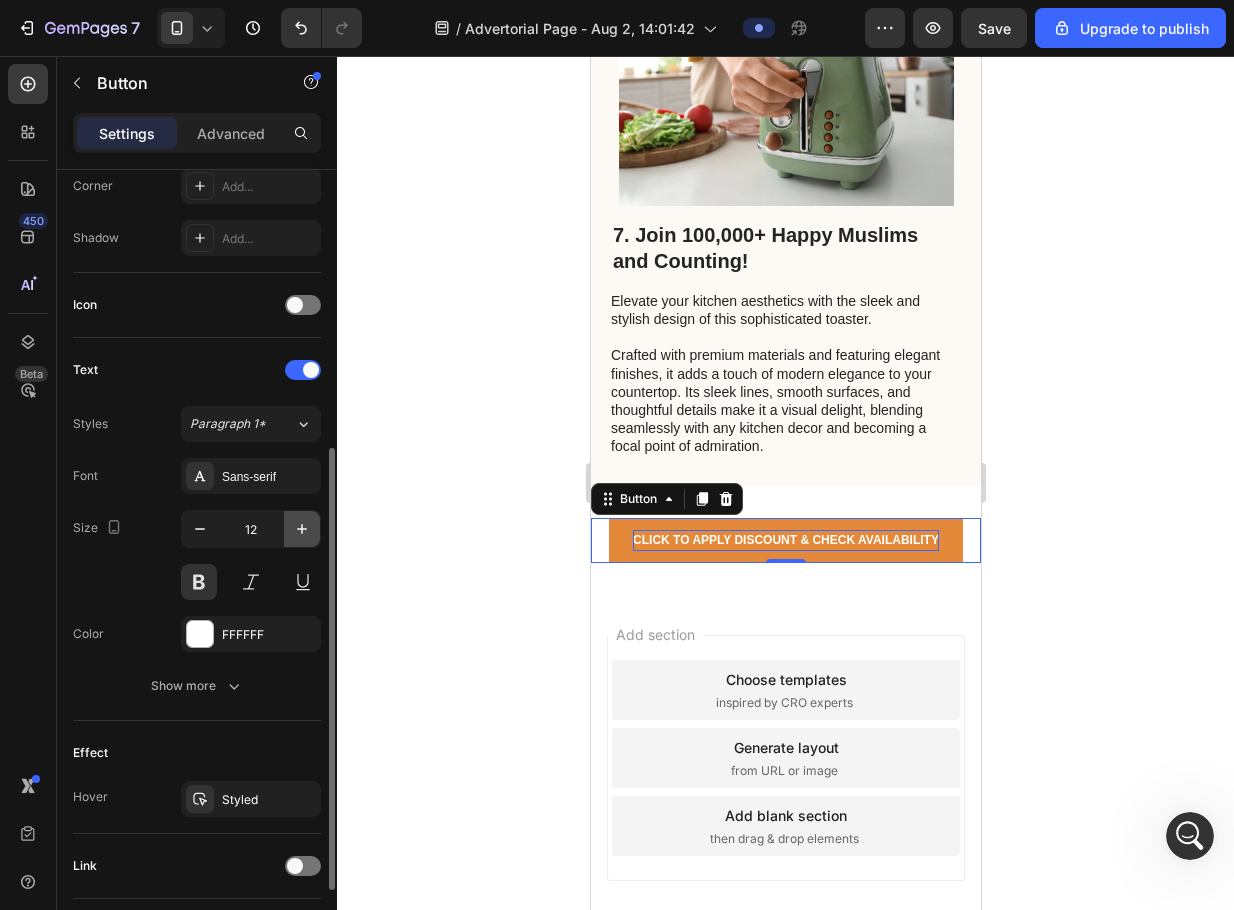 click at bounding box center (302, 529) 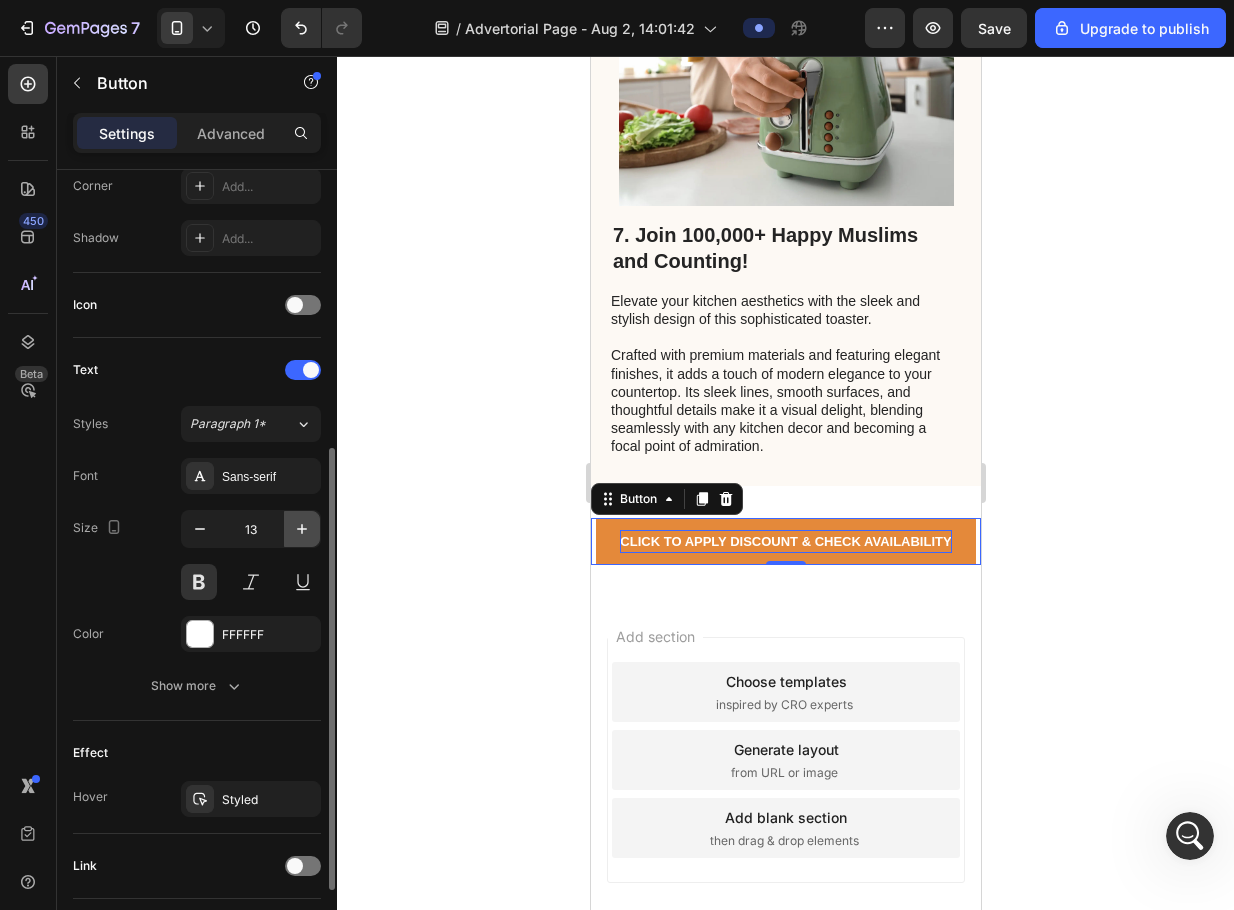 click at bounding box center (302, 529) 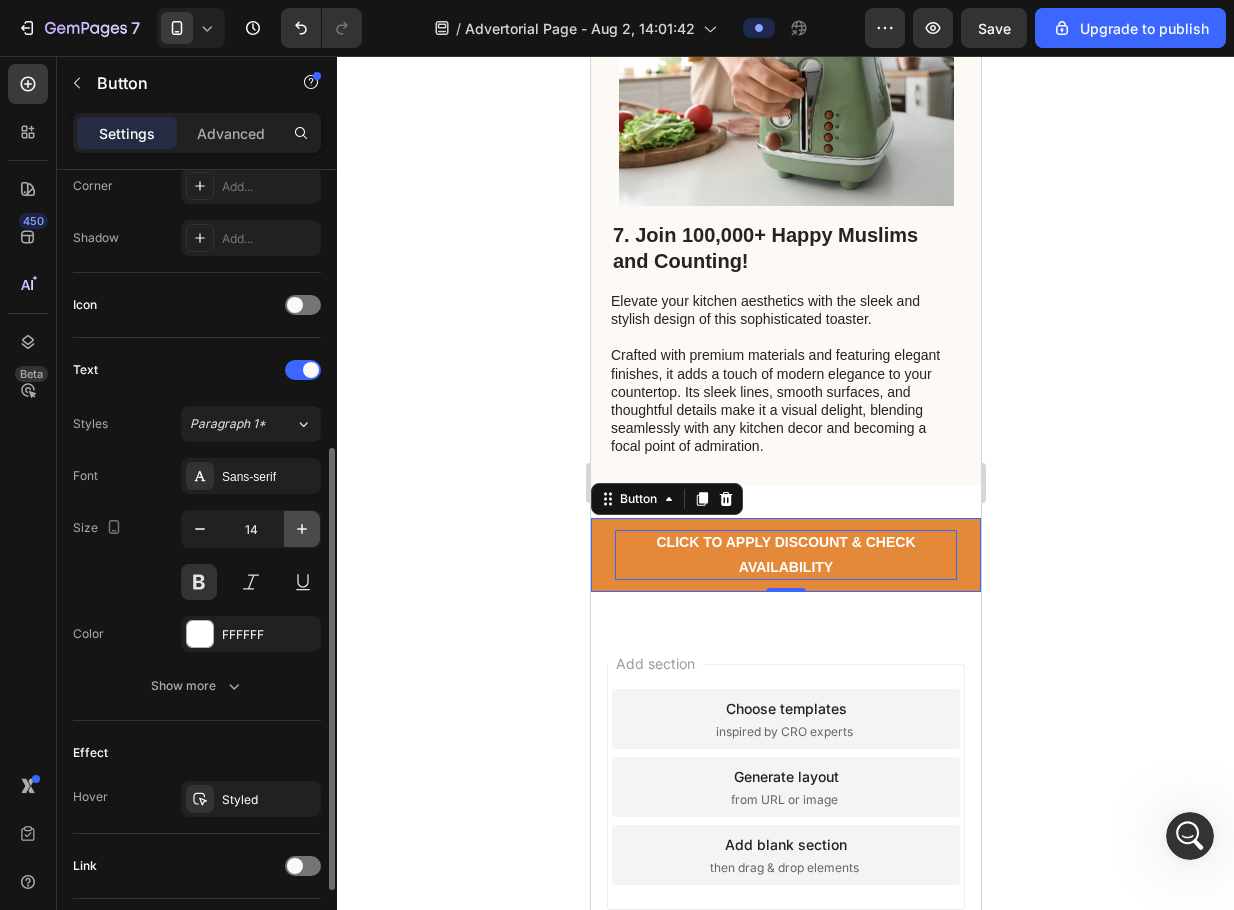 click at bounding box center [302, 529] 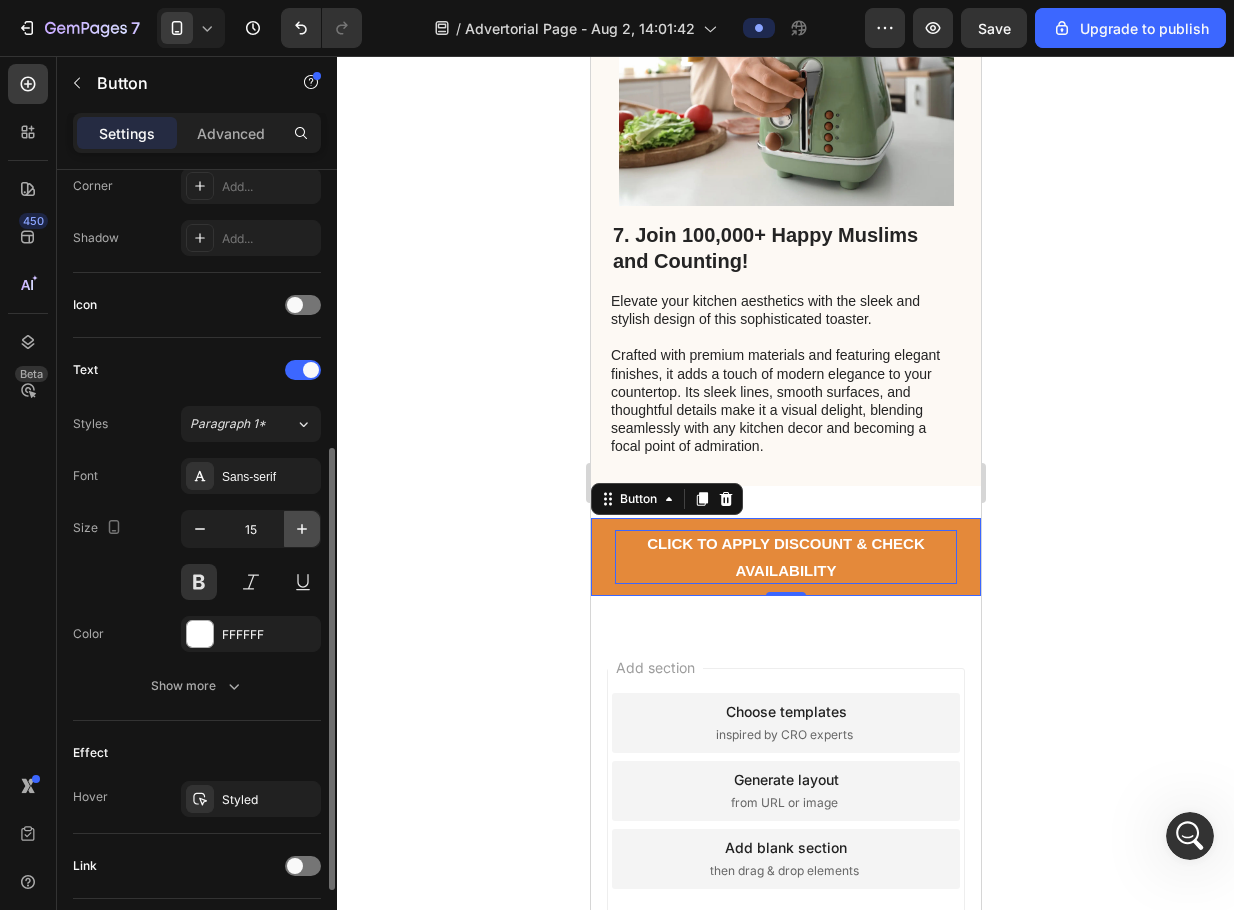 click at bounding box center [302, 529] 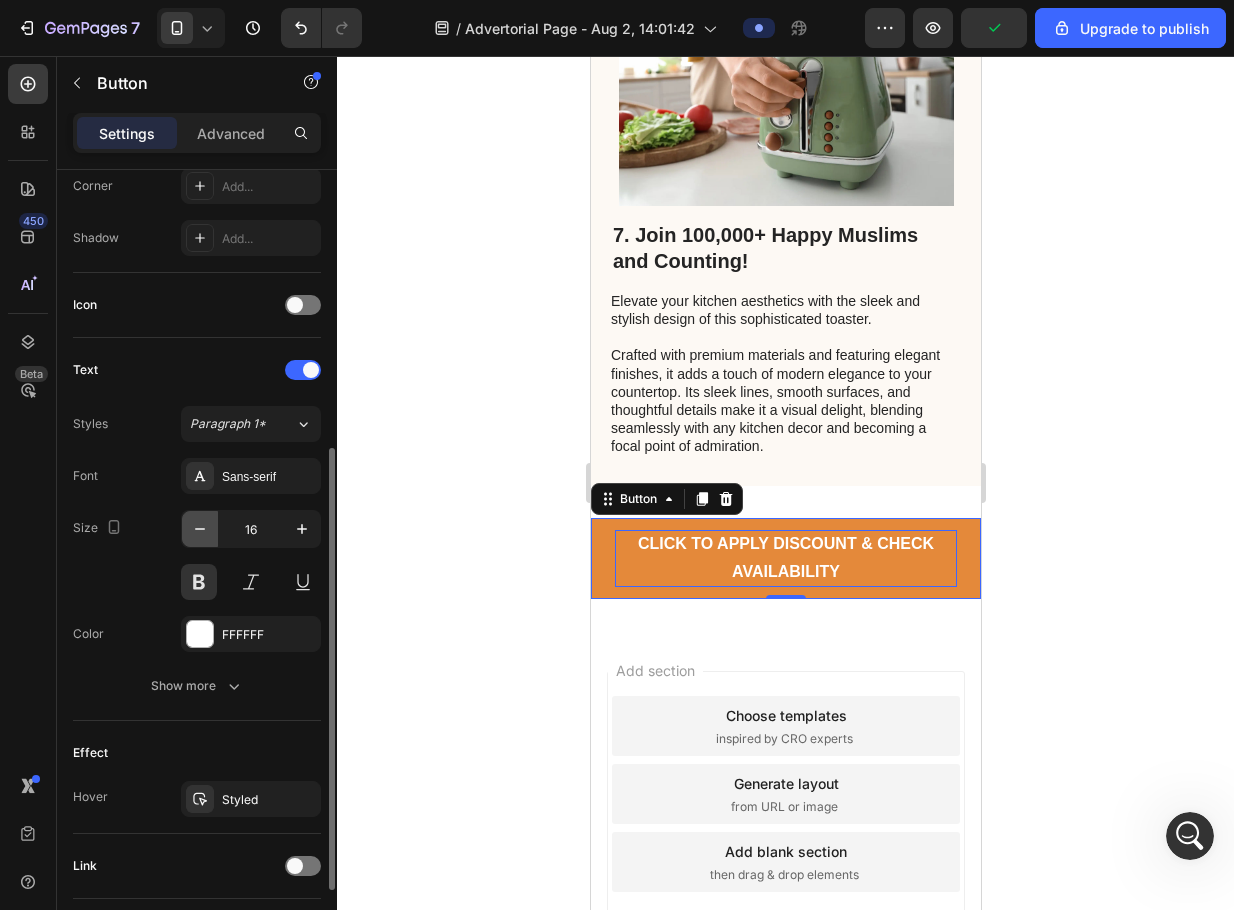 click 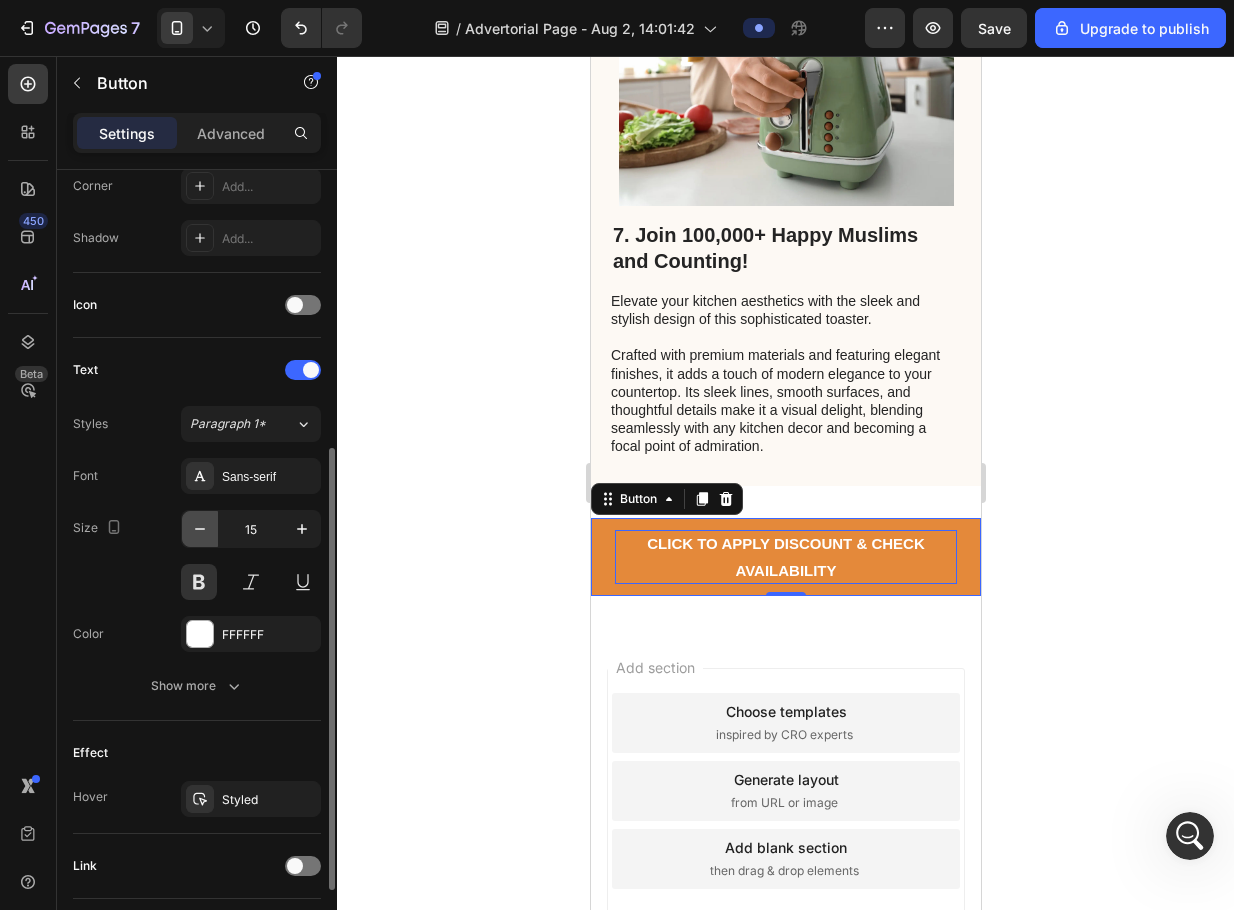 click 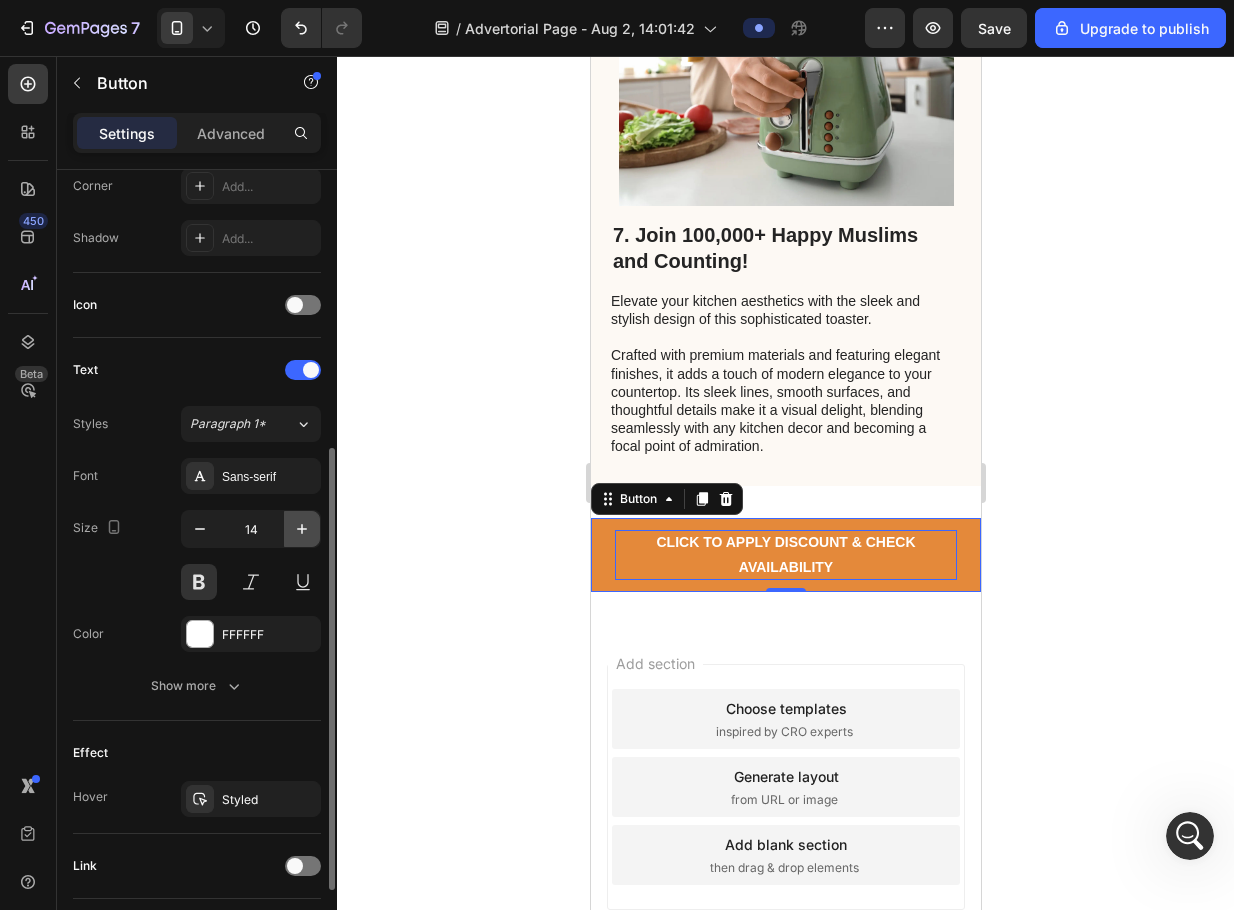 click 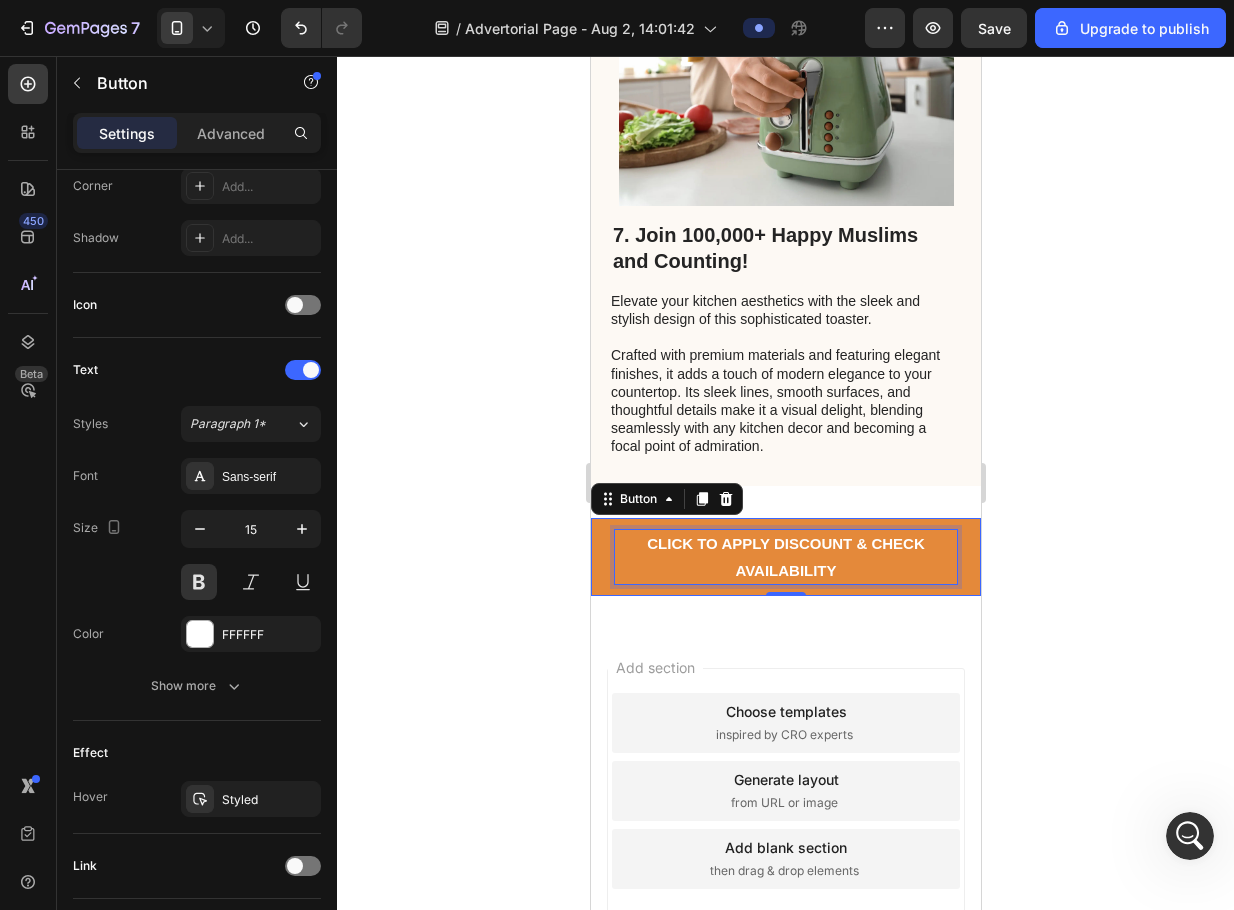 click on "CLICK TO APPLY DISCOUNT & CHECK AVAILABILITY" at bounding box center [785, 557] 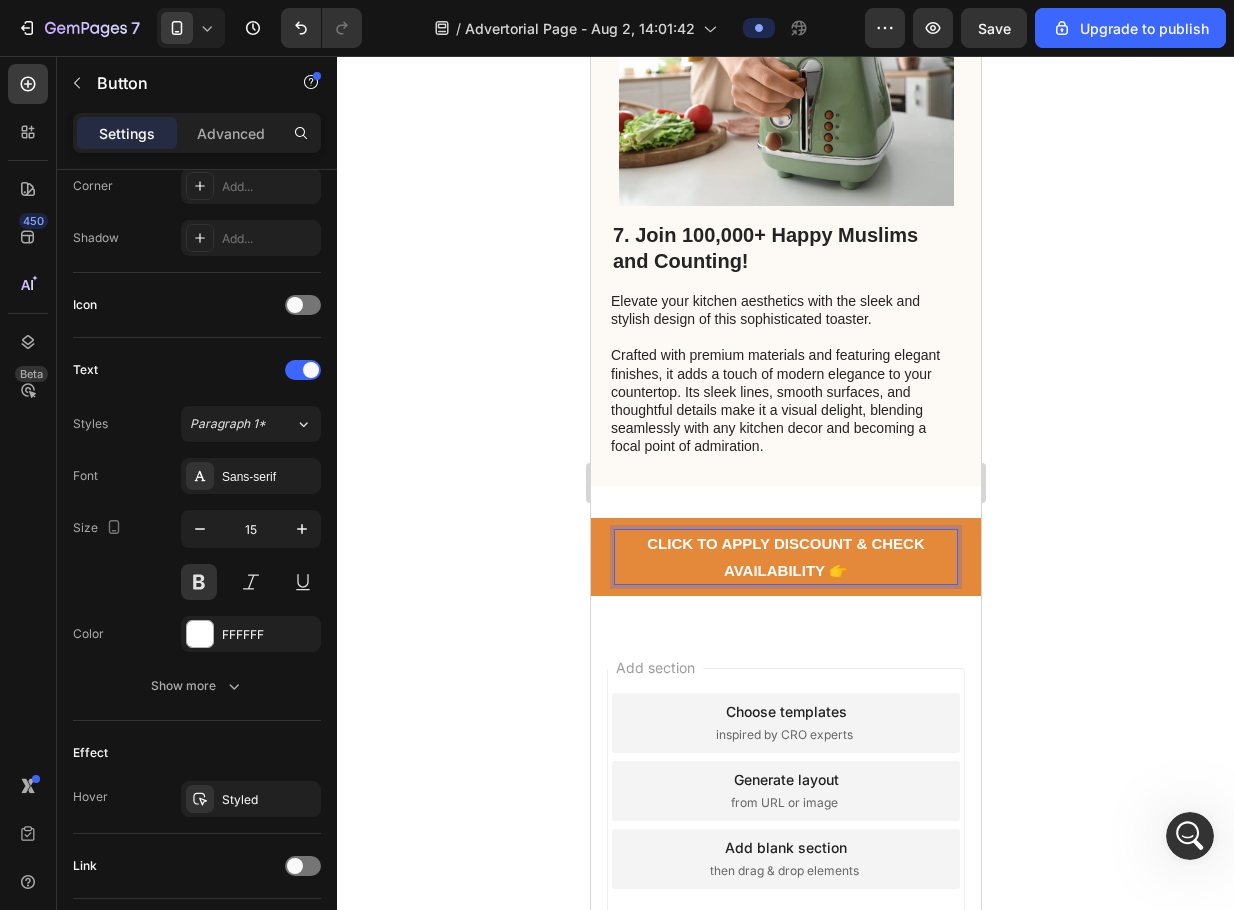 click 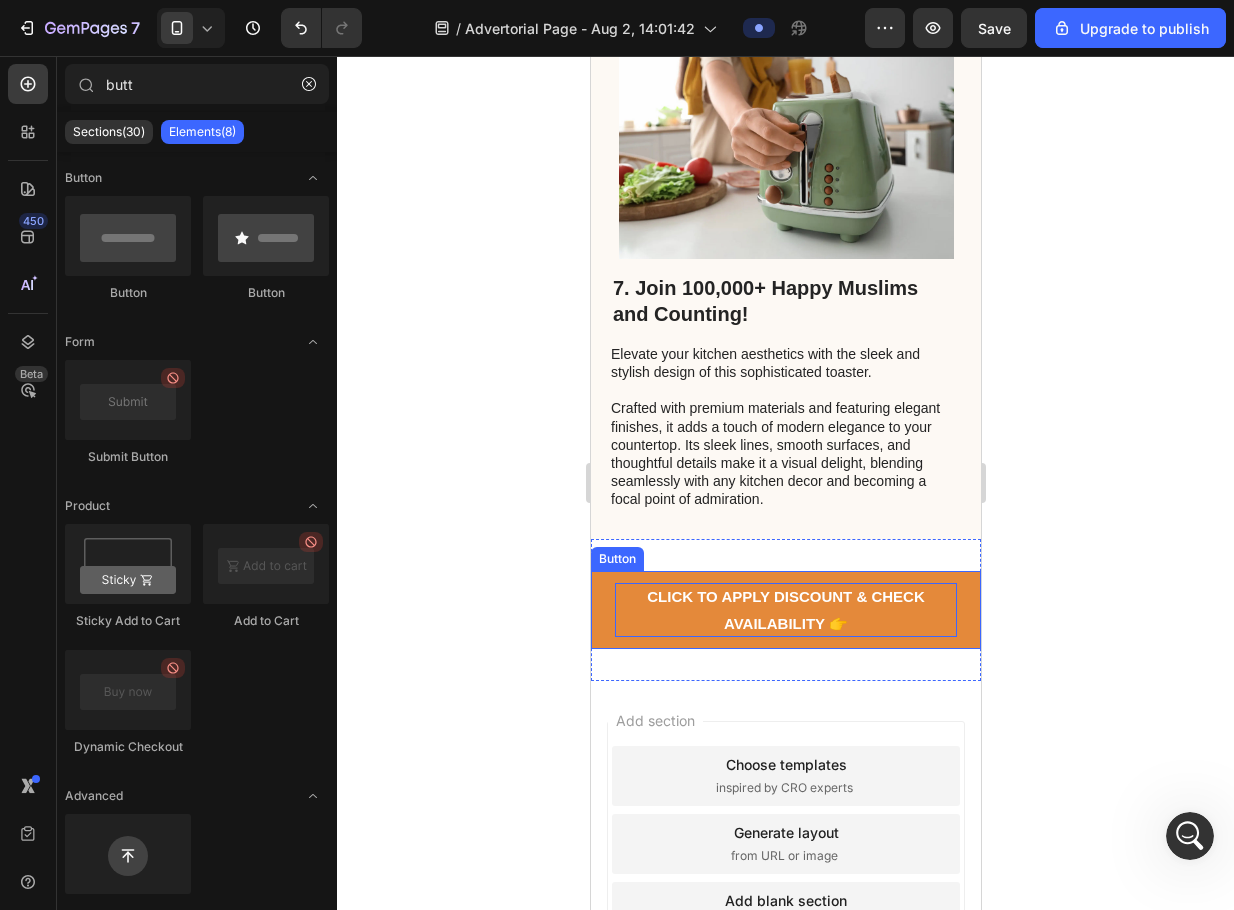 scroll, scrollTop: 3490, scrollLeft: 0, axis: vertical 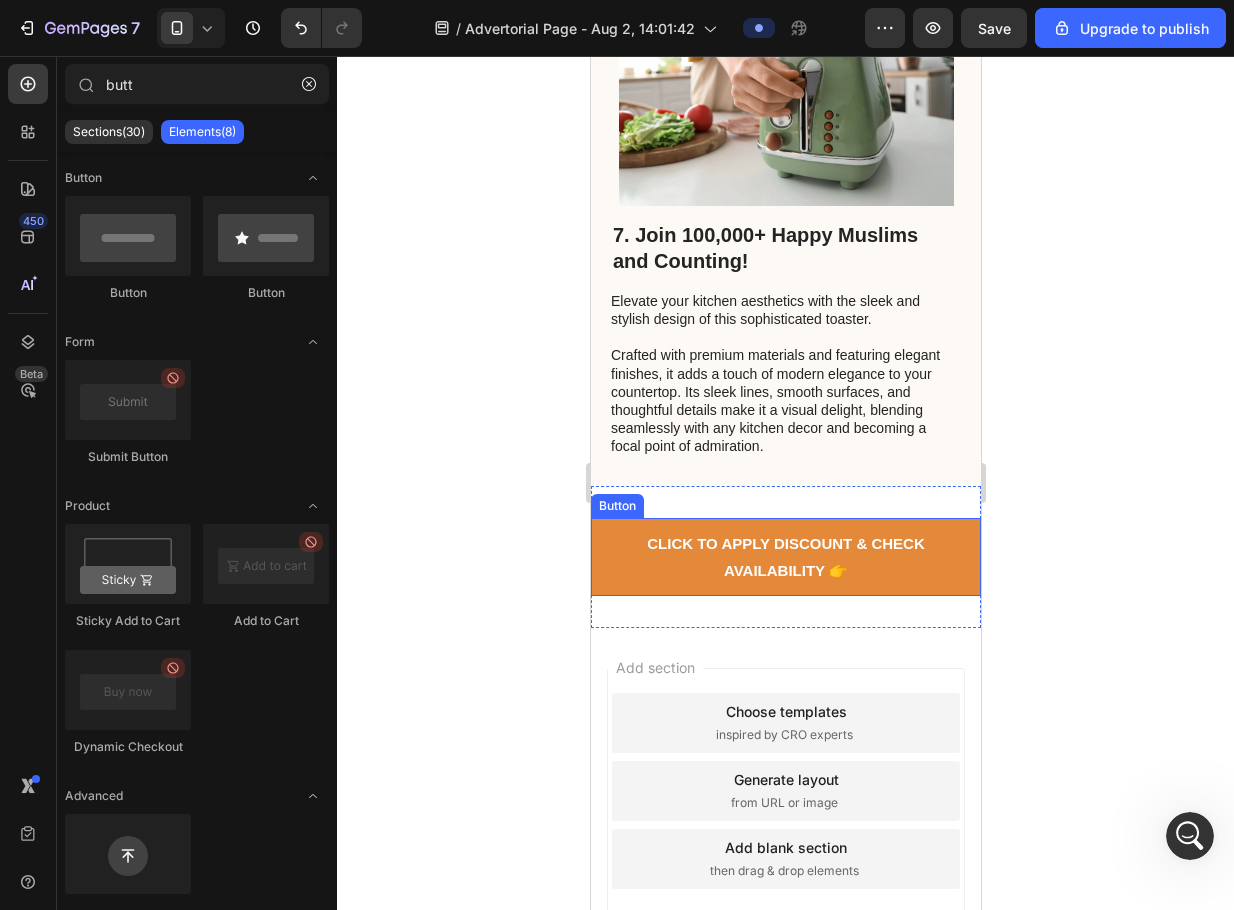 click on "CLICK TO APPLY DISCOUNT & CHECK AVAILABILITY 👉" at bounding box center [785, 557] 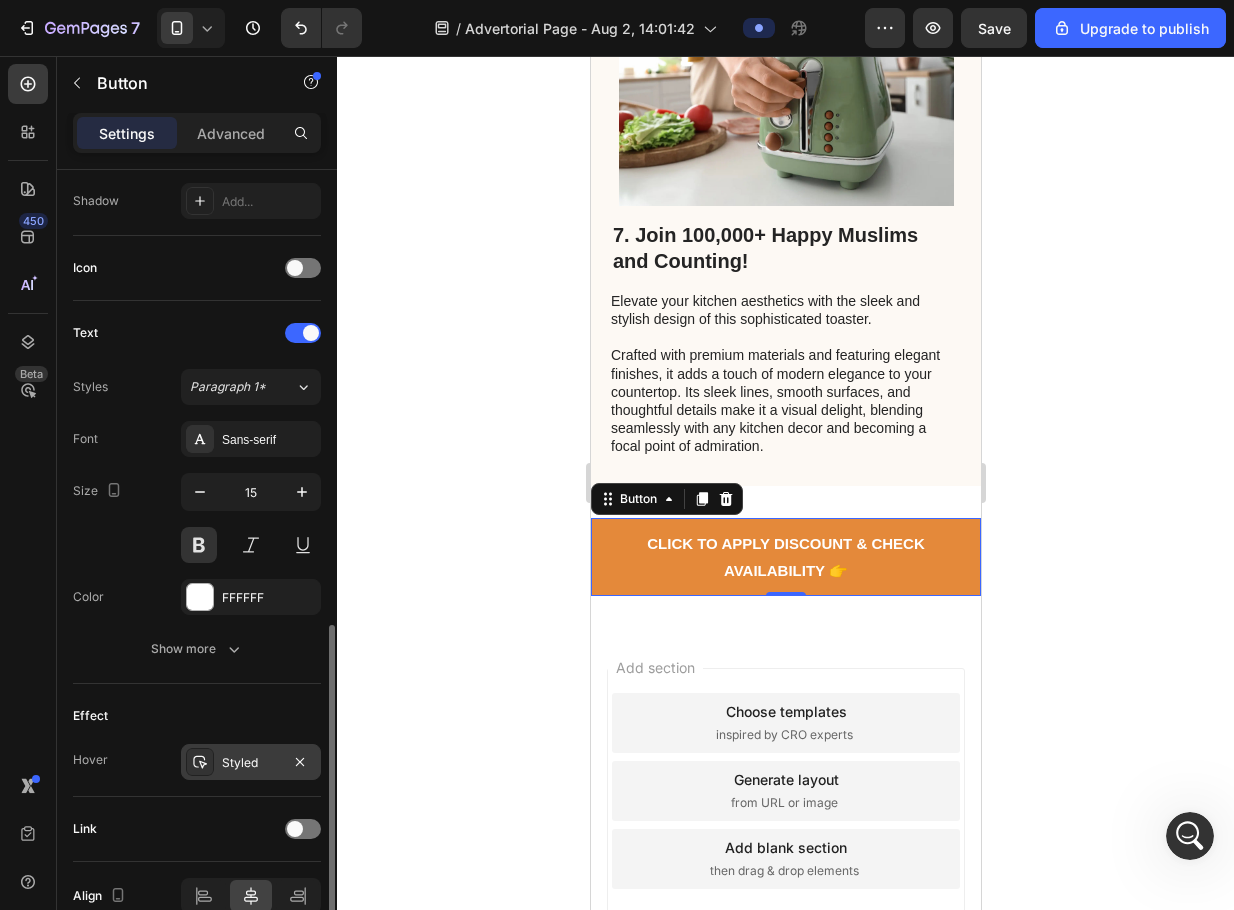 scroll, scrollTop: 637, scrollLeft: 0, axis: vertical 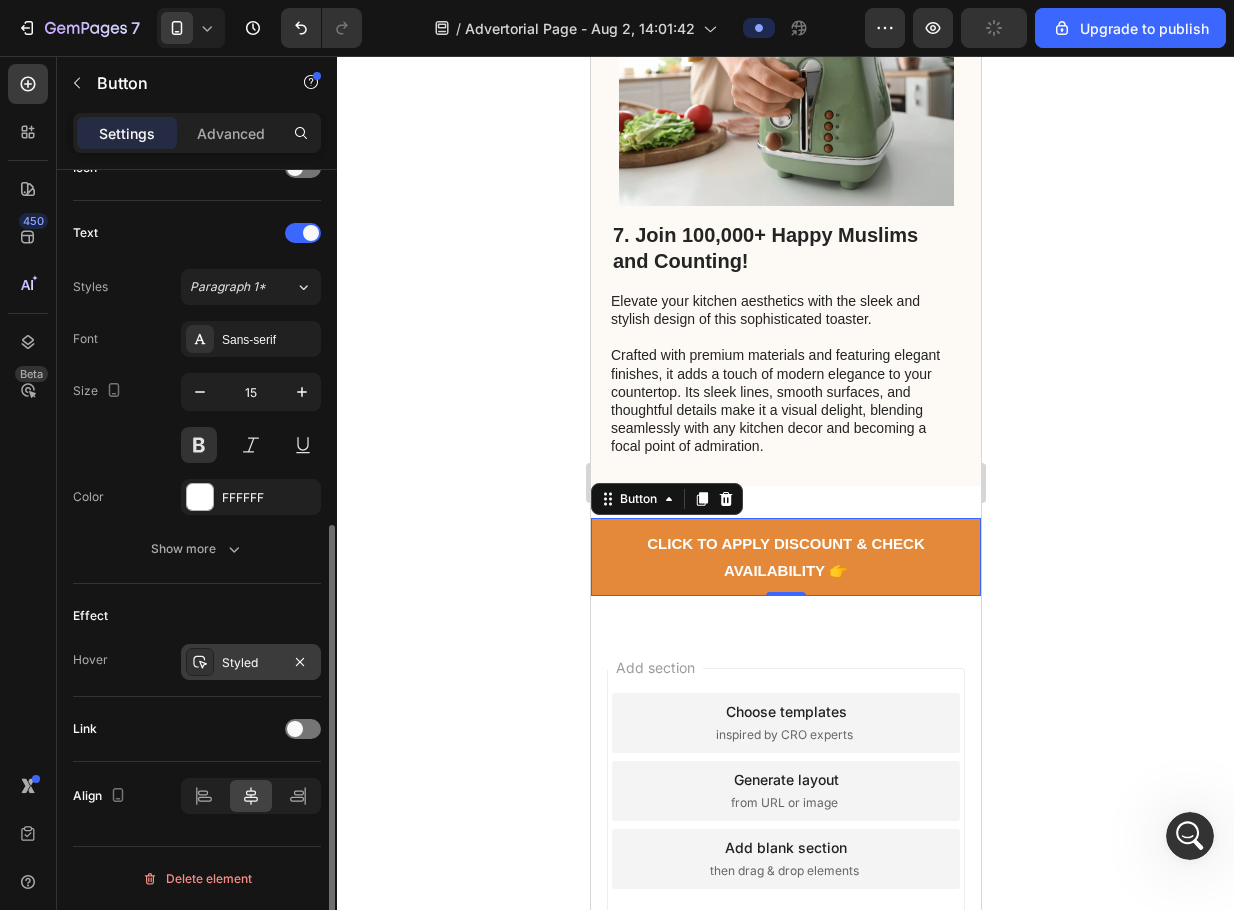 click on "Styled" at bounding box center (251, 663) 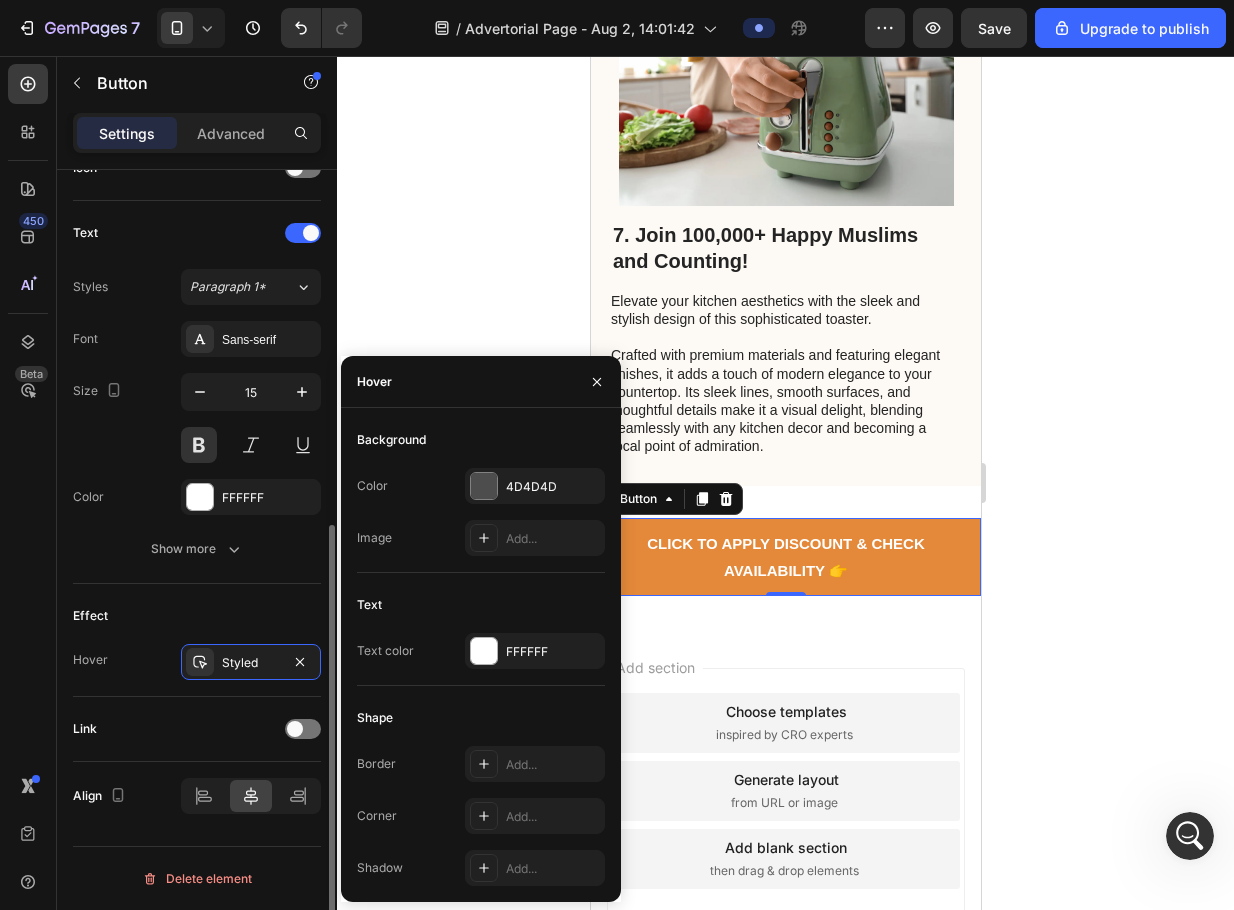 click on "Link" 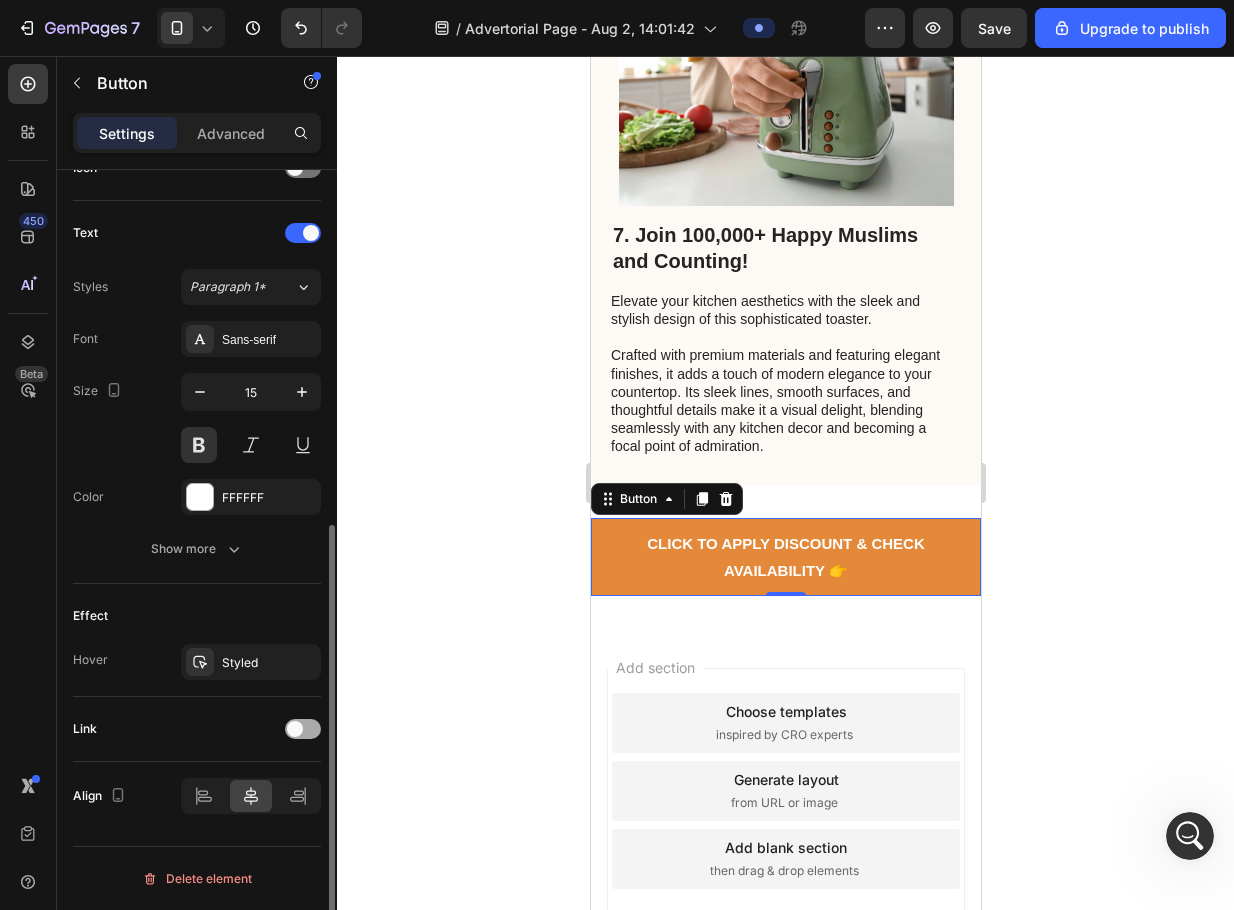 click at bounding box center [295, 729] 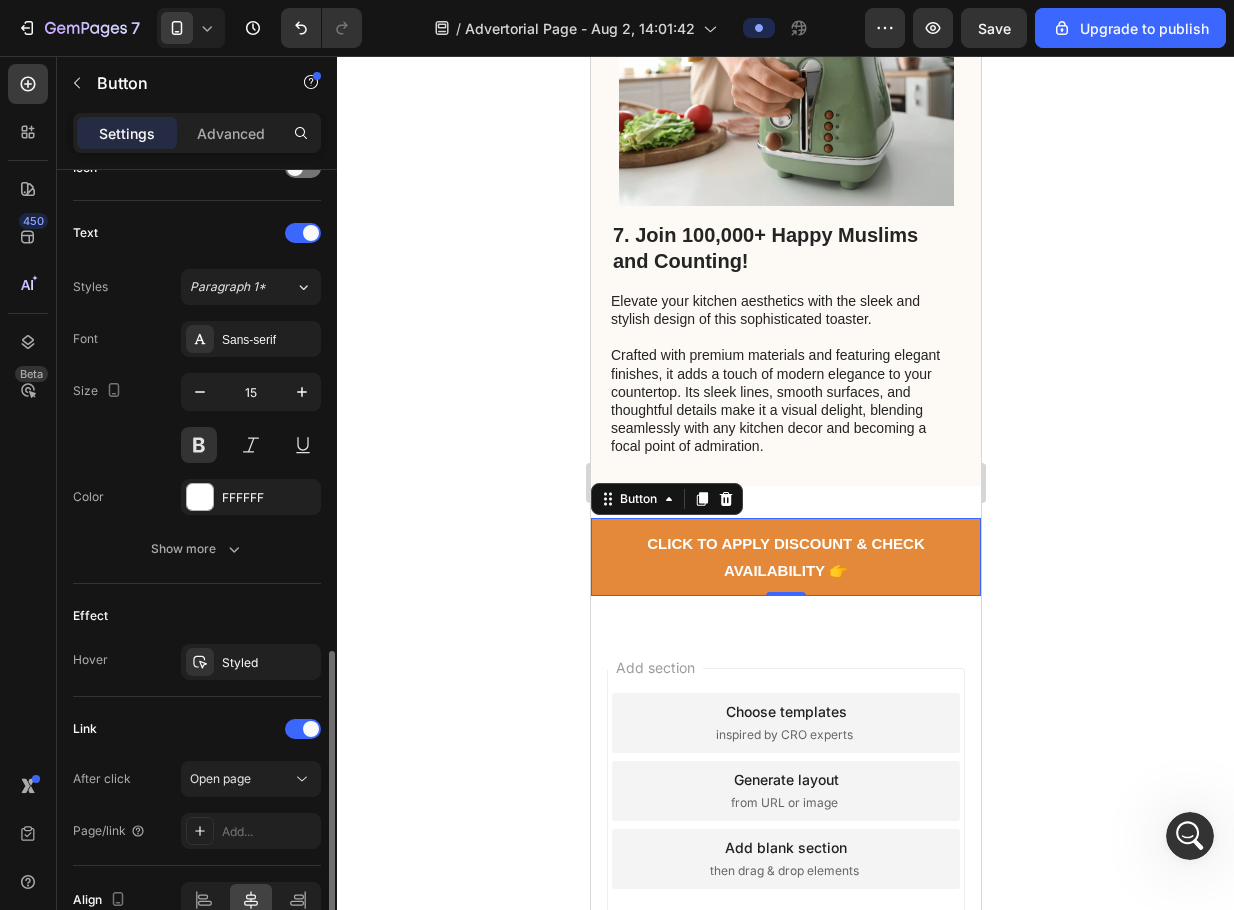 scroll, scrollTop: 737, scrollLeft: 0, axis: vertical 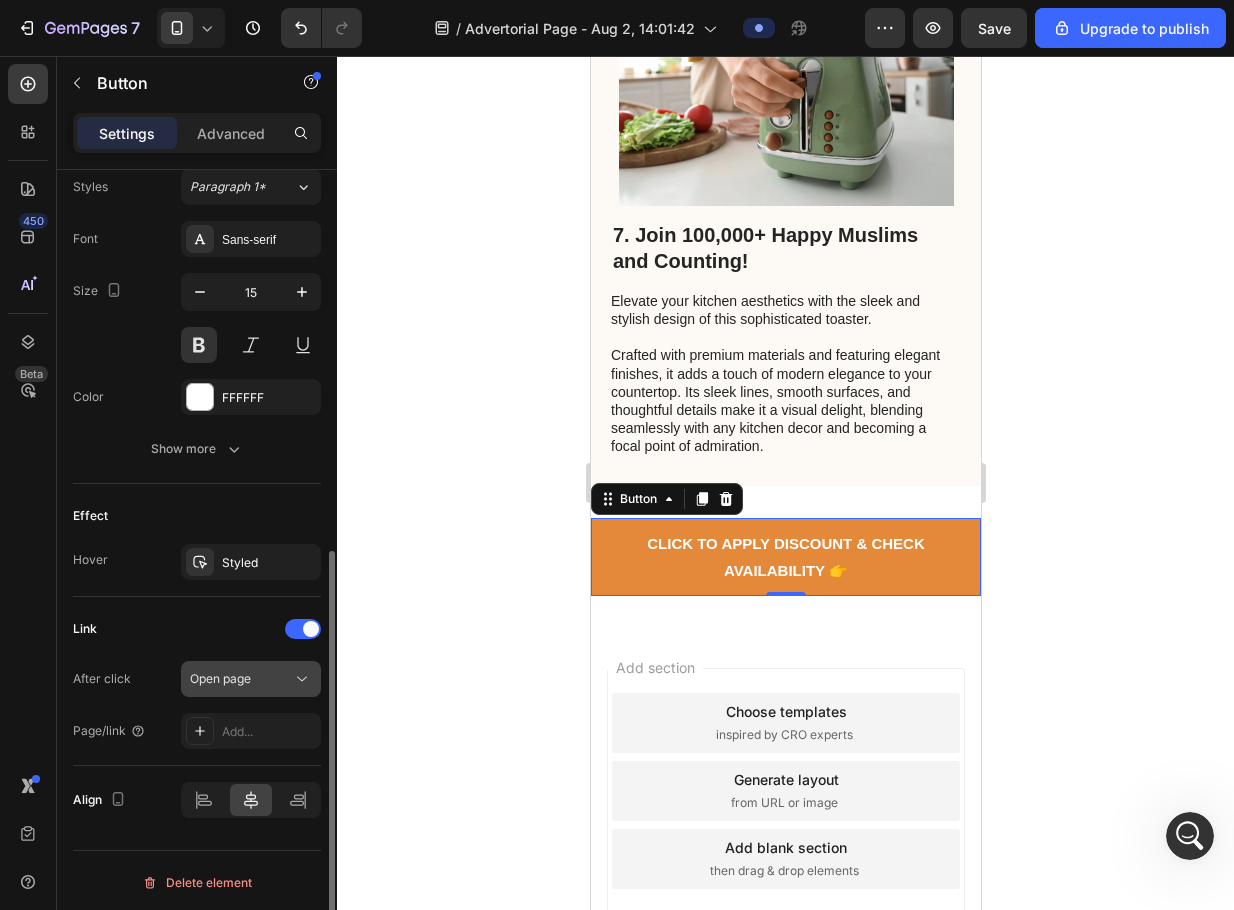 click on "Open page" at bounding box center [241, 679] 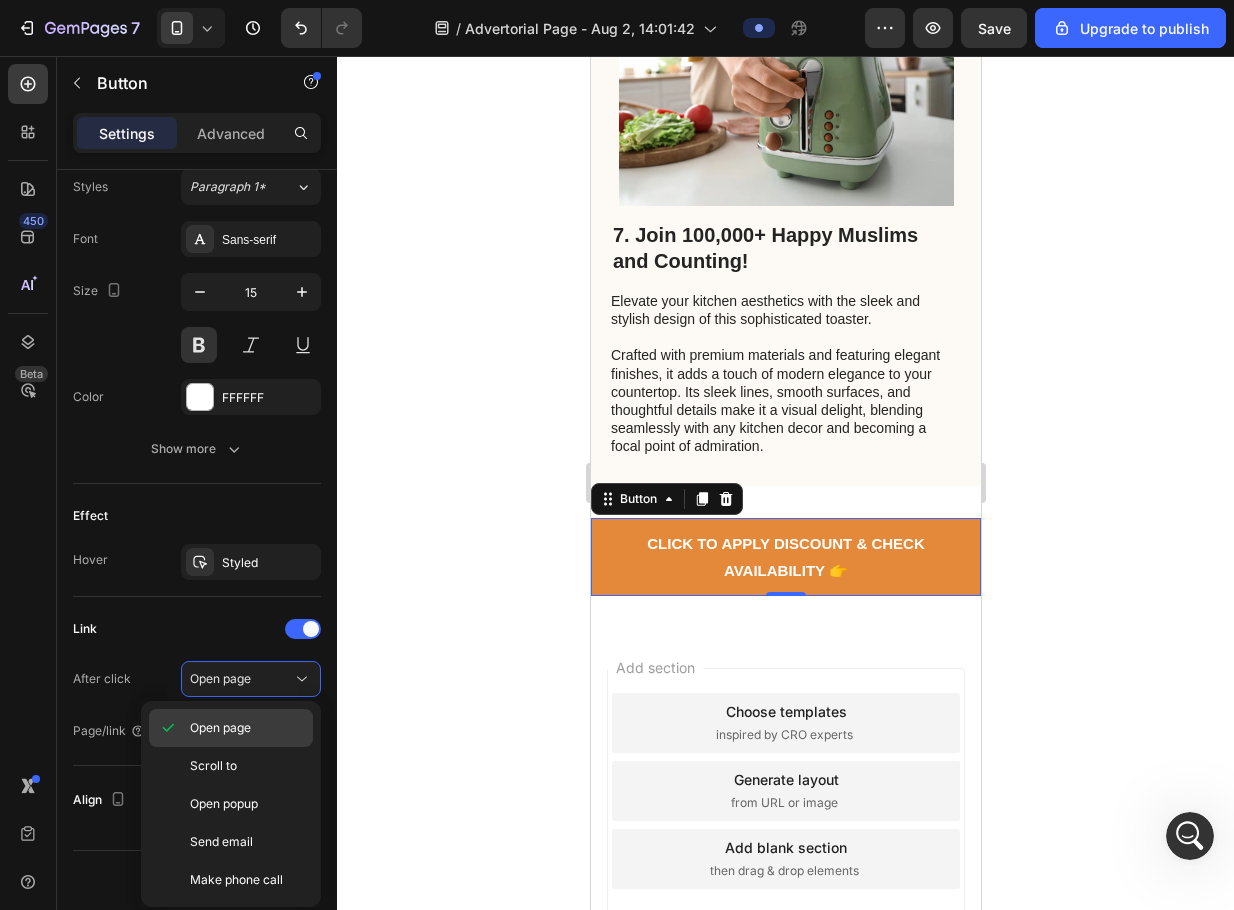 click on "Open page" at bounding box center [247, 728] 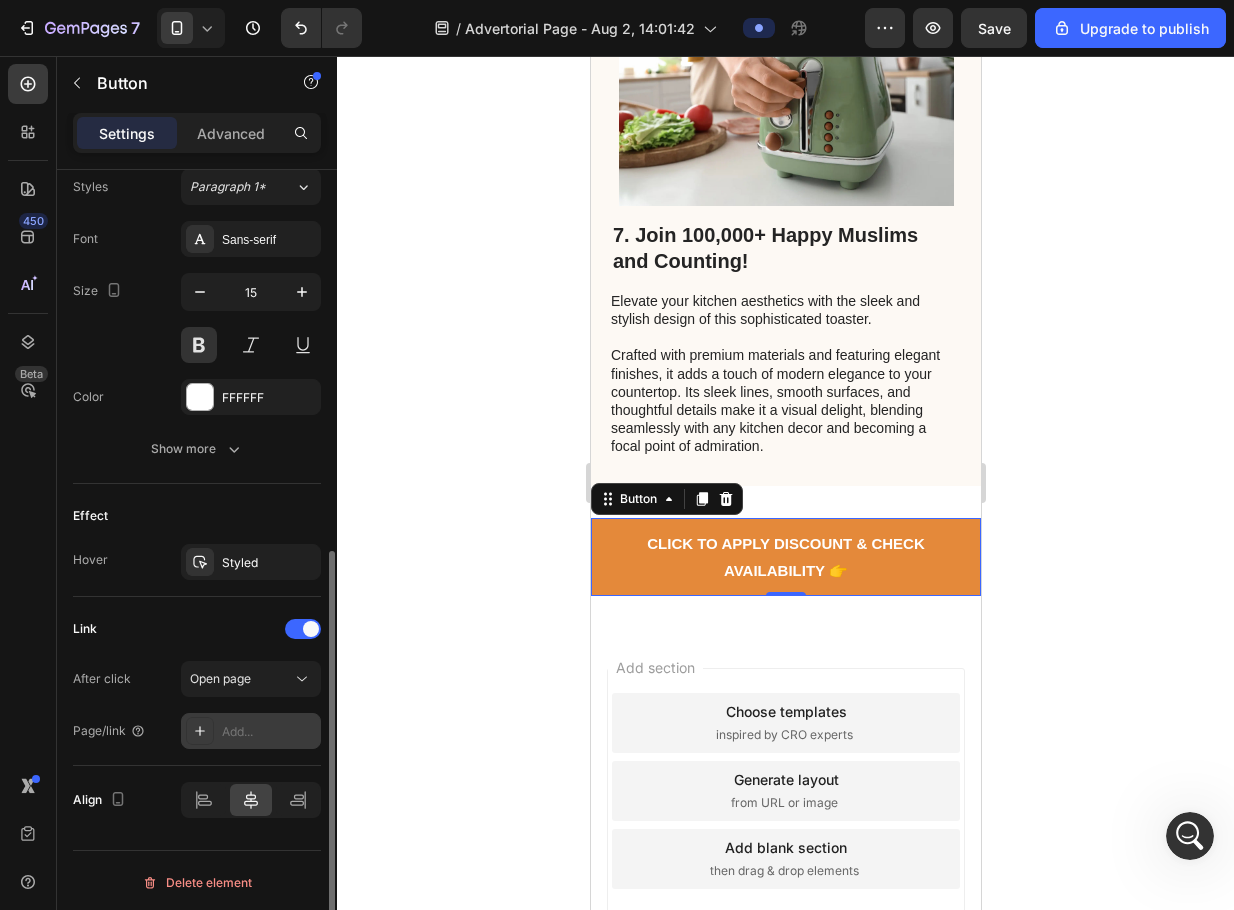 click on "Add..." at bounding box center (269, 732) 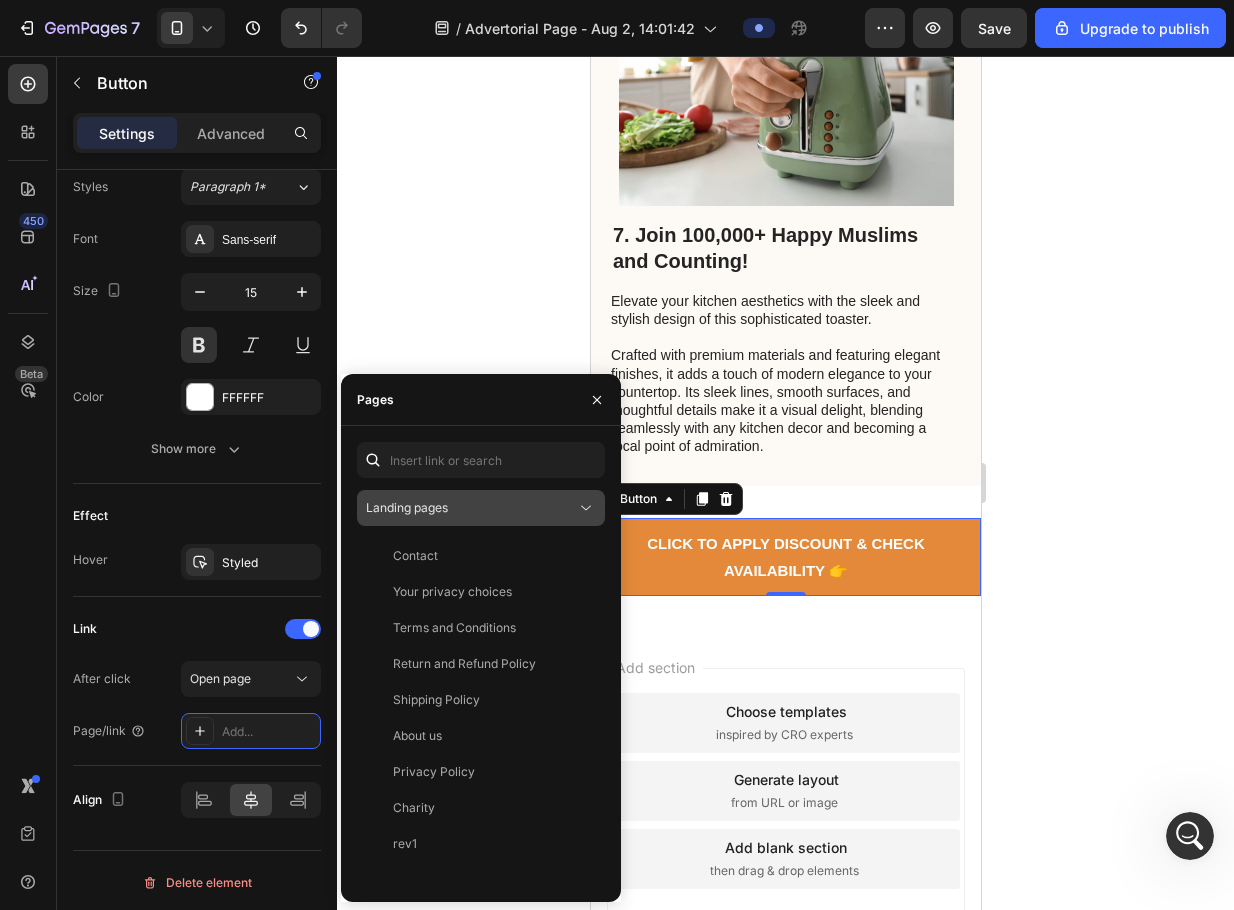 click on "Landing pages" at bounding box center [471, 508] 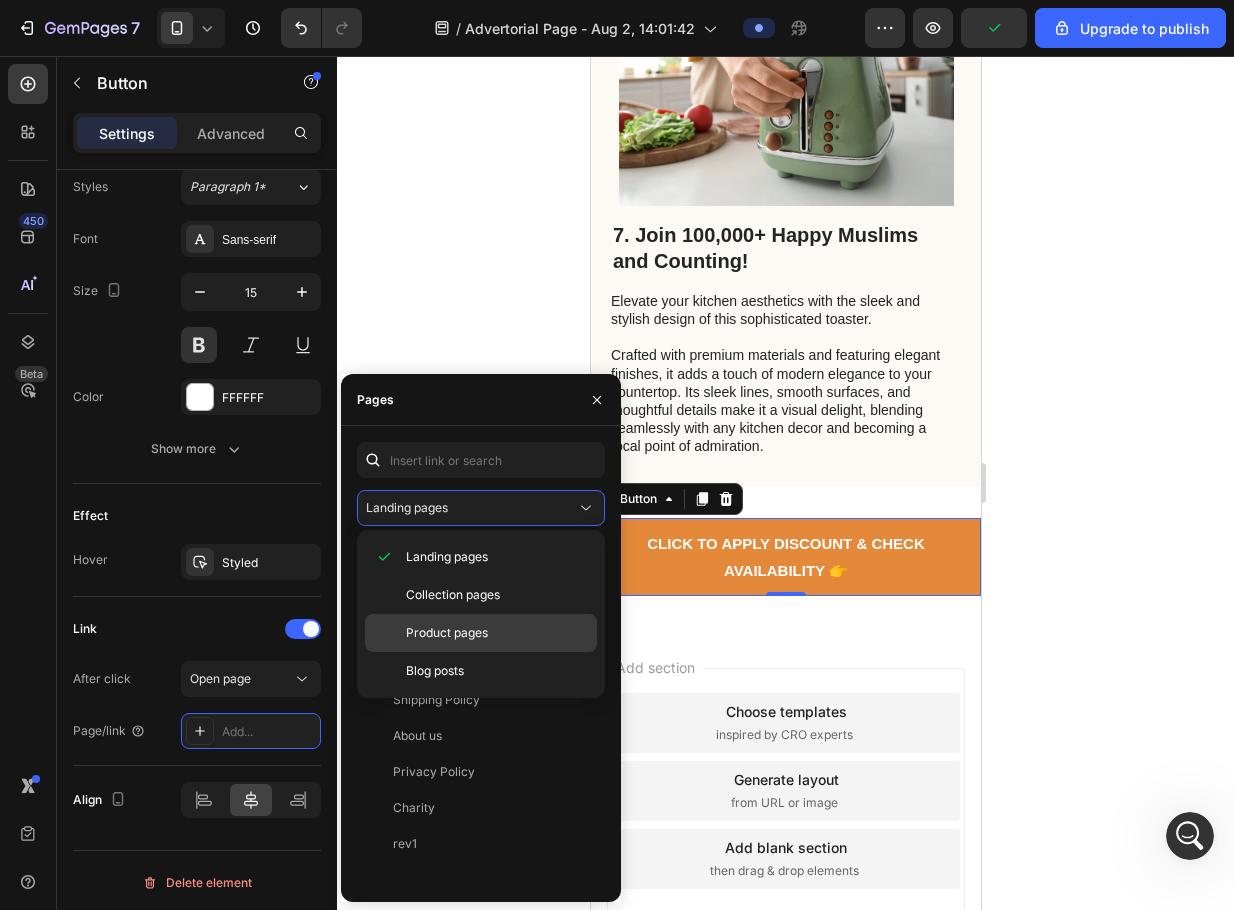 click on "Product pages" at bounding box center [447, 633] 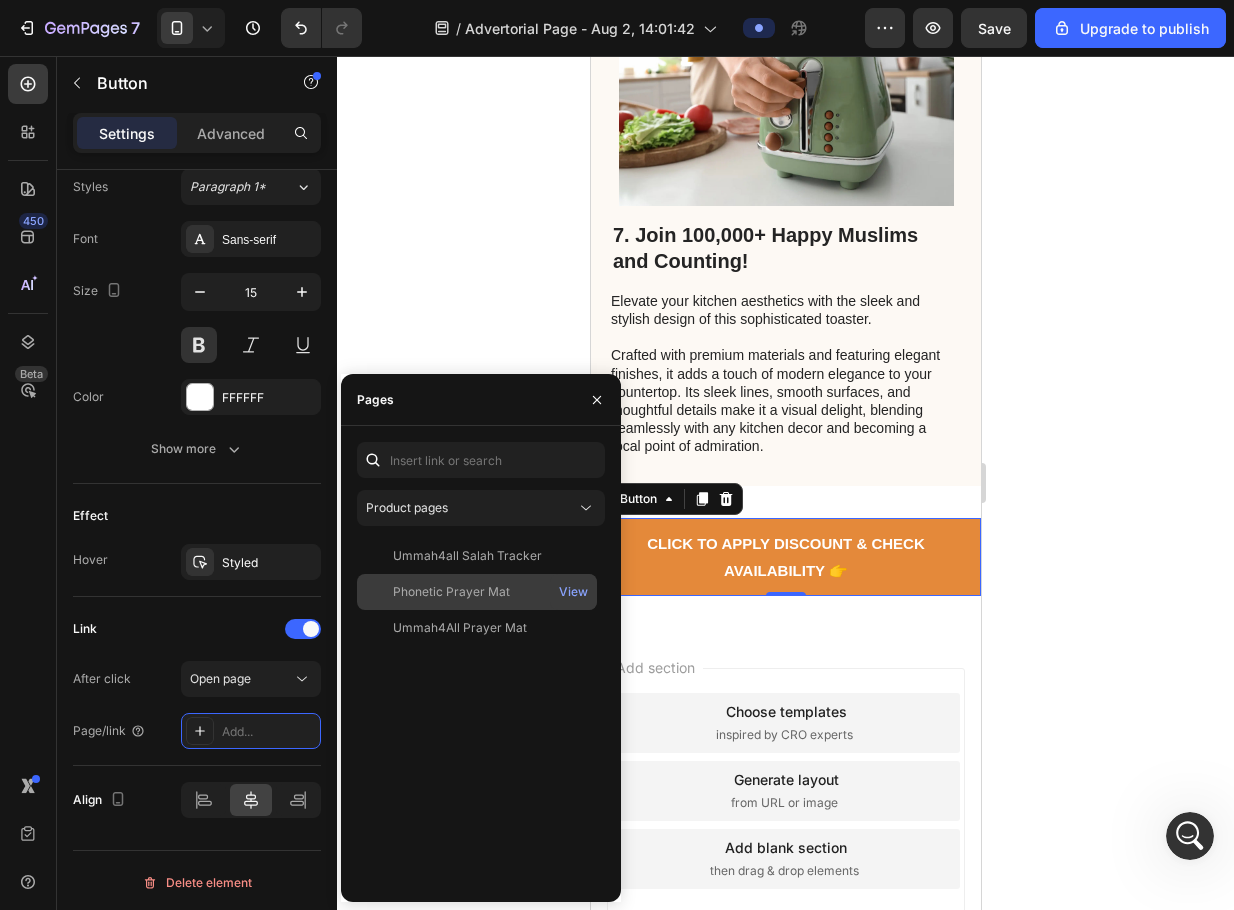 click on "Phonetic Prayer Mat" 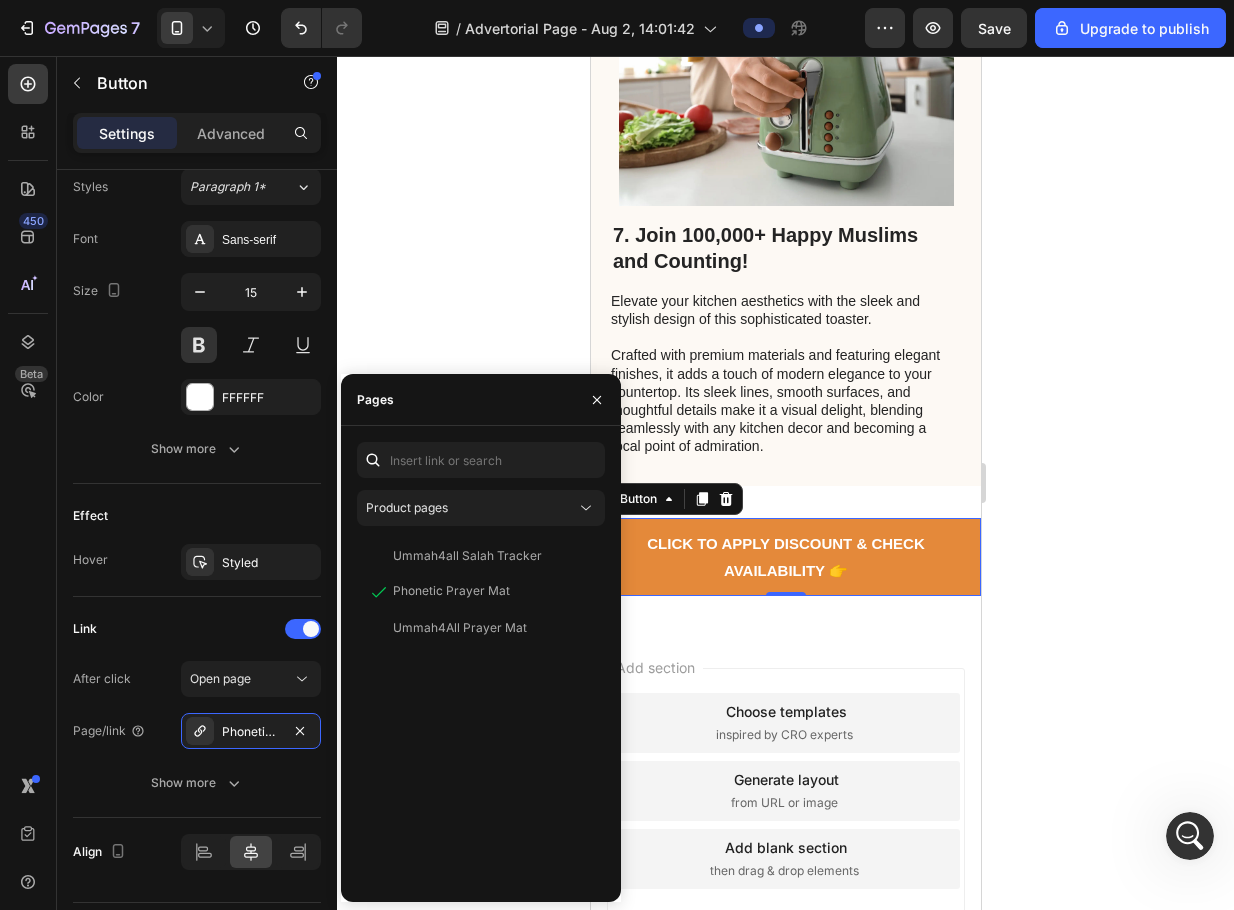 click 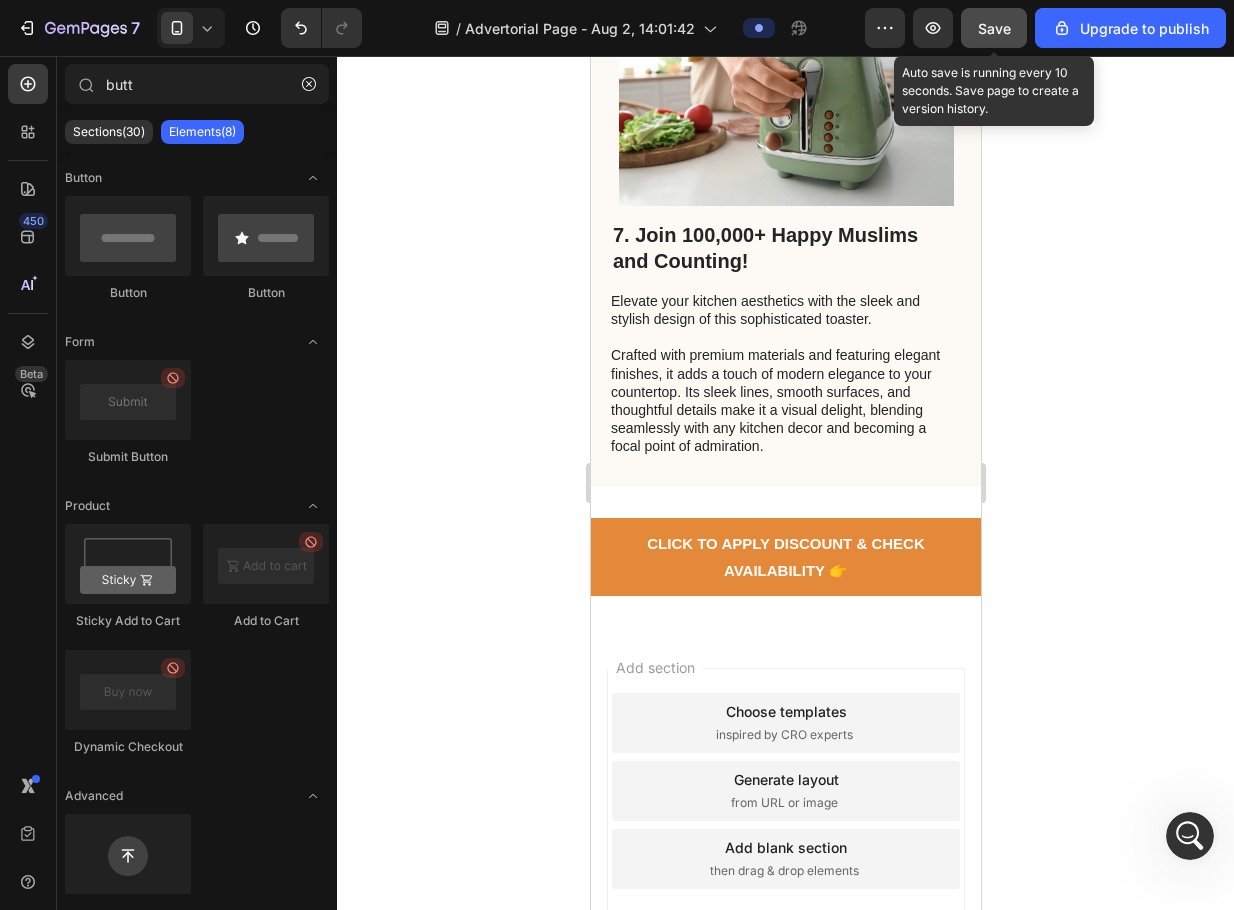 click on "Save" at bounding box center (994, 28) 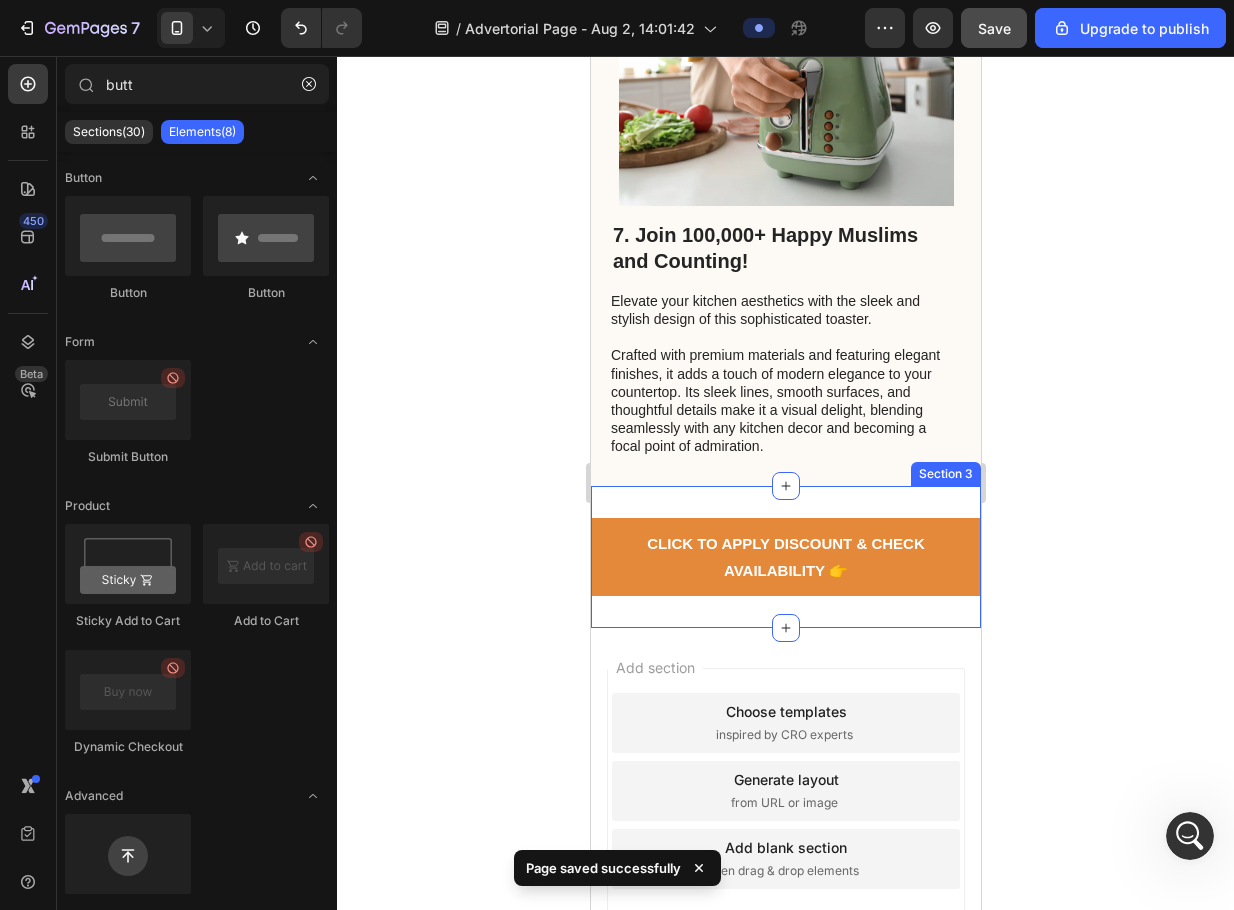 click on "CLICK TO APPLY DISCOUNT & CHECK AVAILABILITY 👉 Button Section 3" at bounding box center (785, 557) 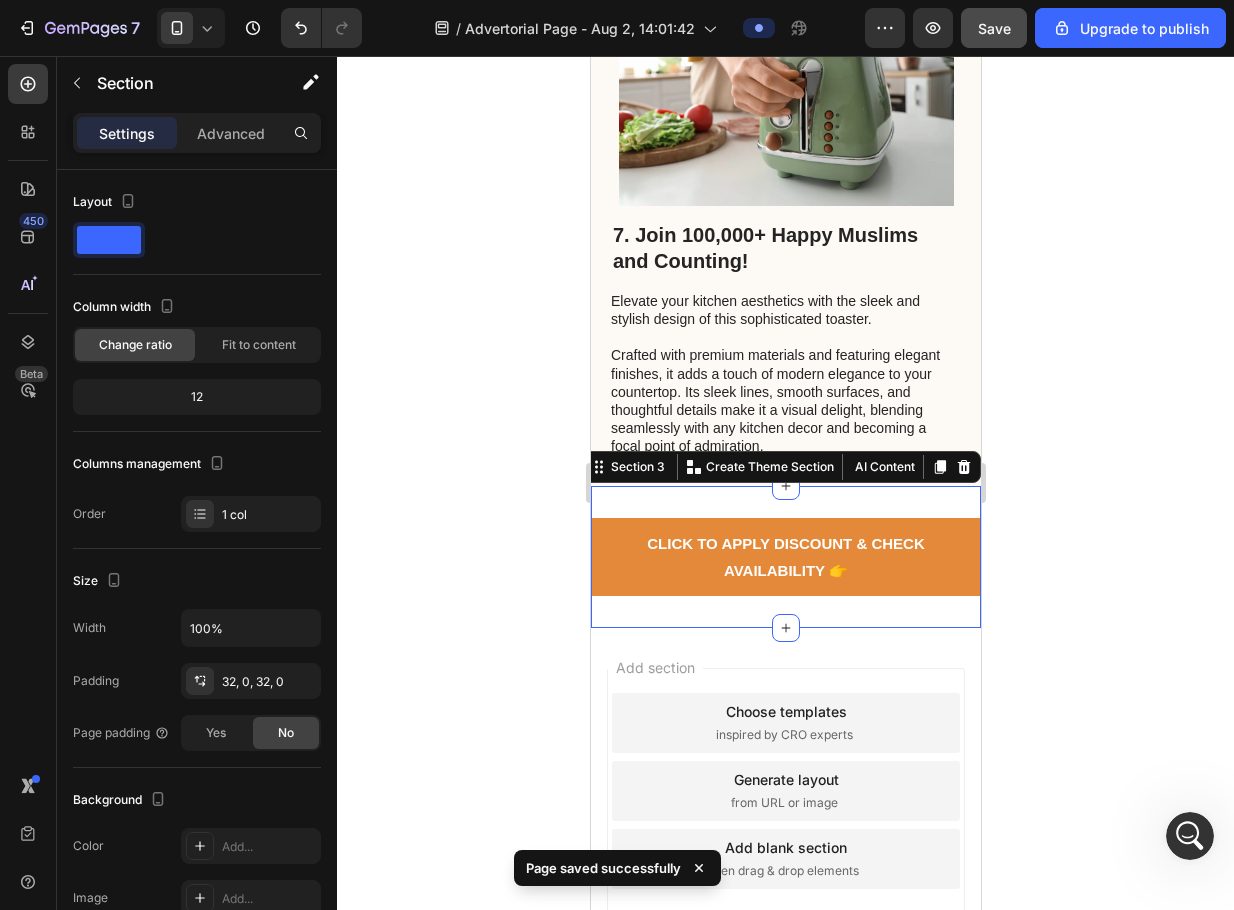 click on "CLICK TO APPLY DISCOUNT & CHECK AVAILABILITY ➡ Button Section 3   You can create reusable sections Create Theme Section AI Content Write with GemAI What would you like to describe here? Tone and Voice Persuasive Product Ummah4all Salah Tracker Show more Generate" at bounding box center [785, 557] 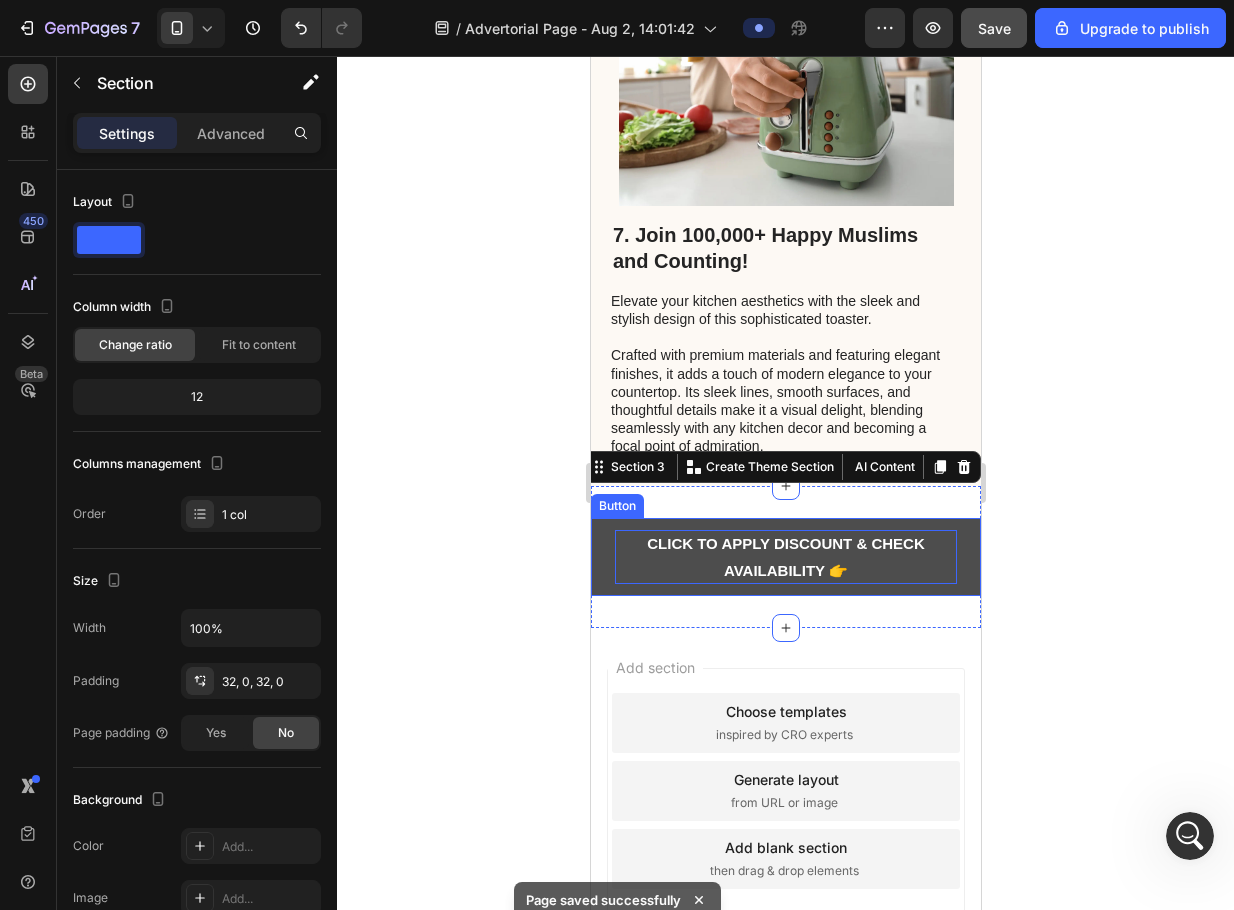 click on "CLICK TO APPLY DISCOUNT & CHECK AVAILABILITY 👉" at bounding box center (785, 557) 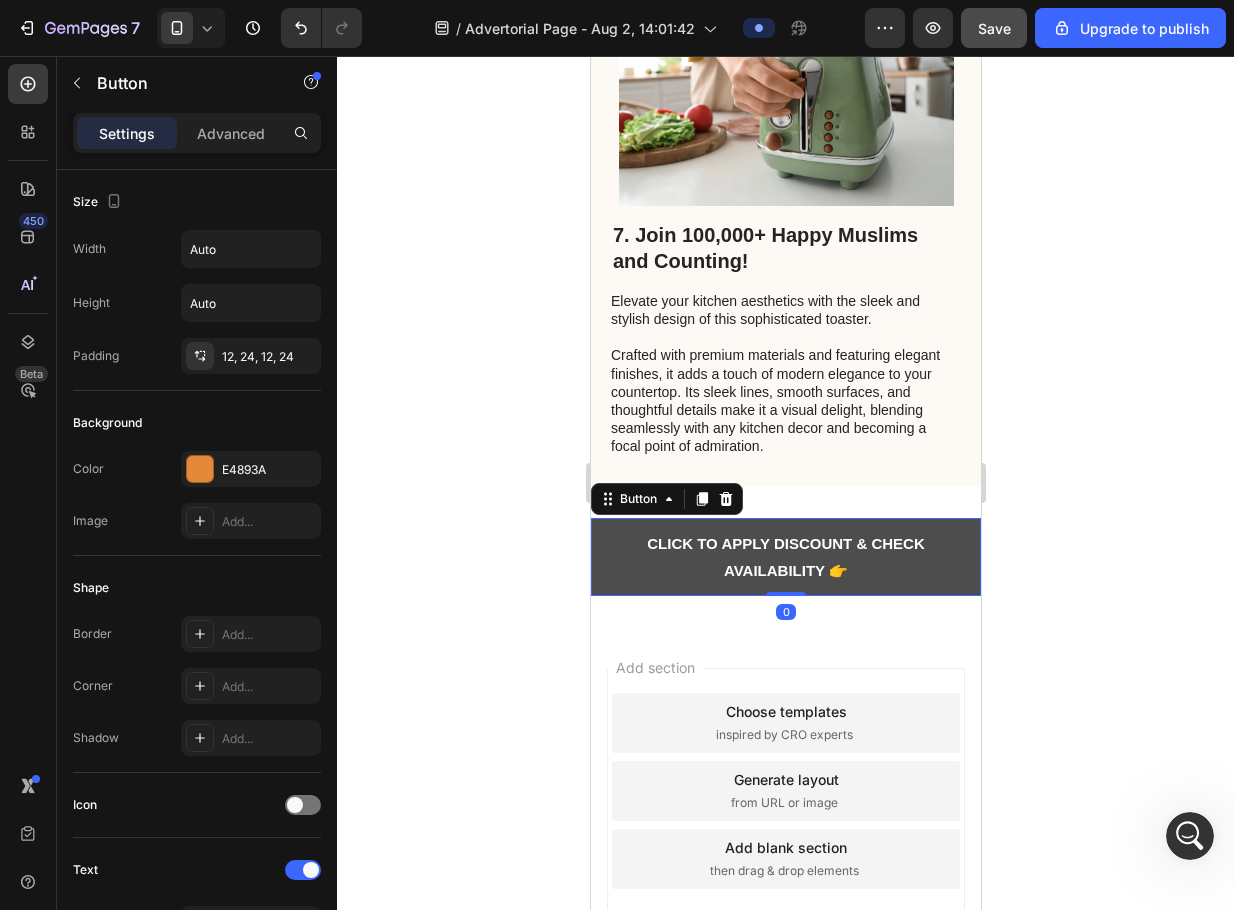 click on "CLICK TO APPLY DISCOUNT & CHECK AVAILABILITY 👉" at bounding box center (785, 557) 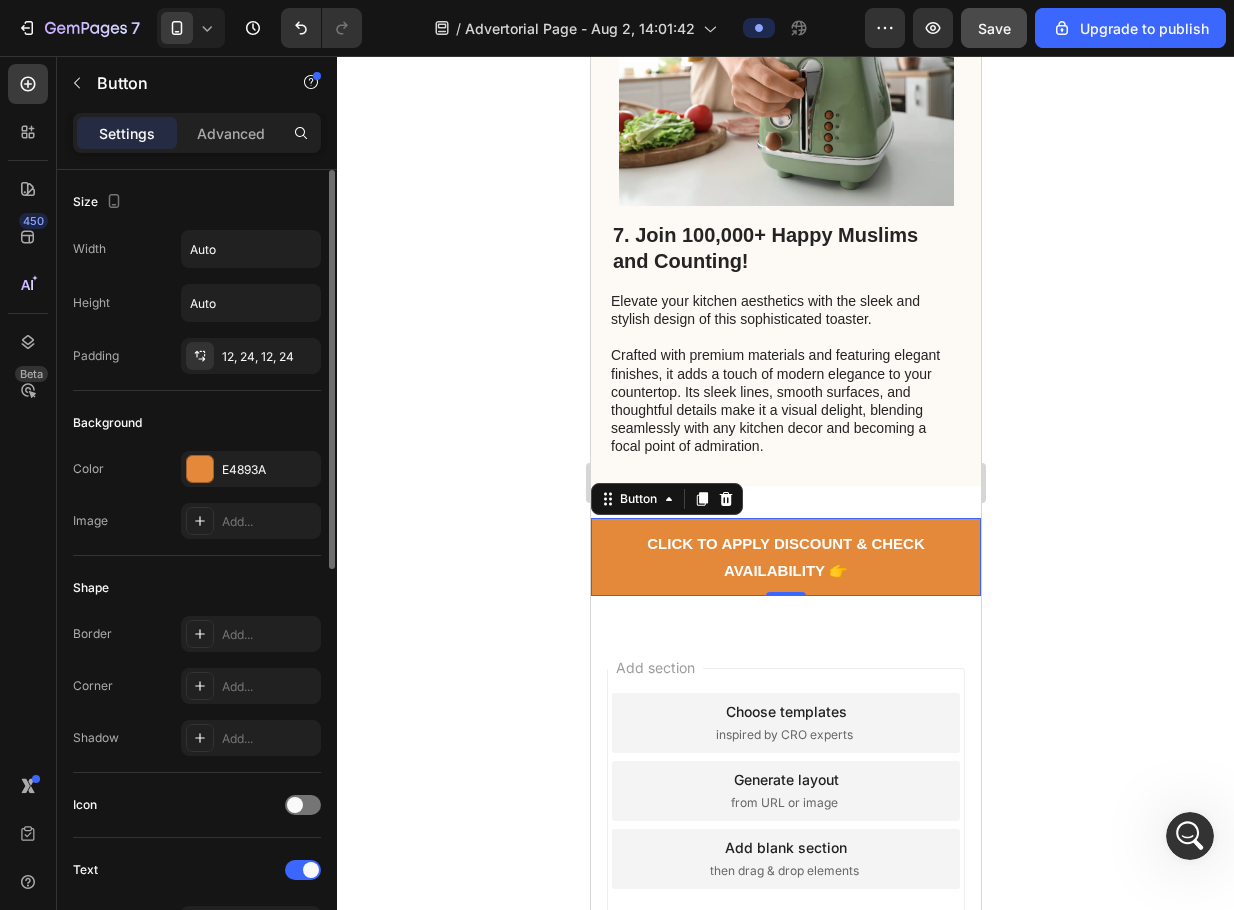 scroll, scrollTop: 500, scrollLeft: 0, axis: vertical 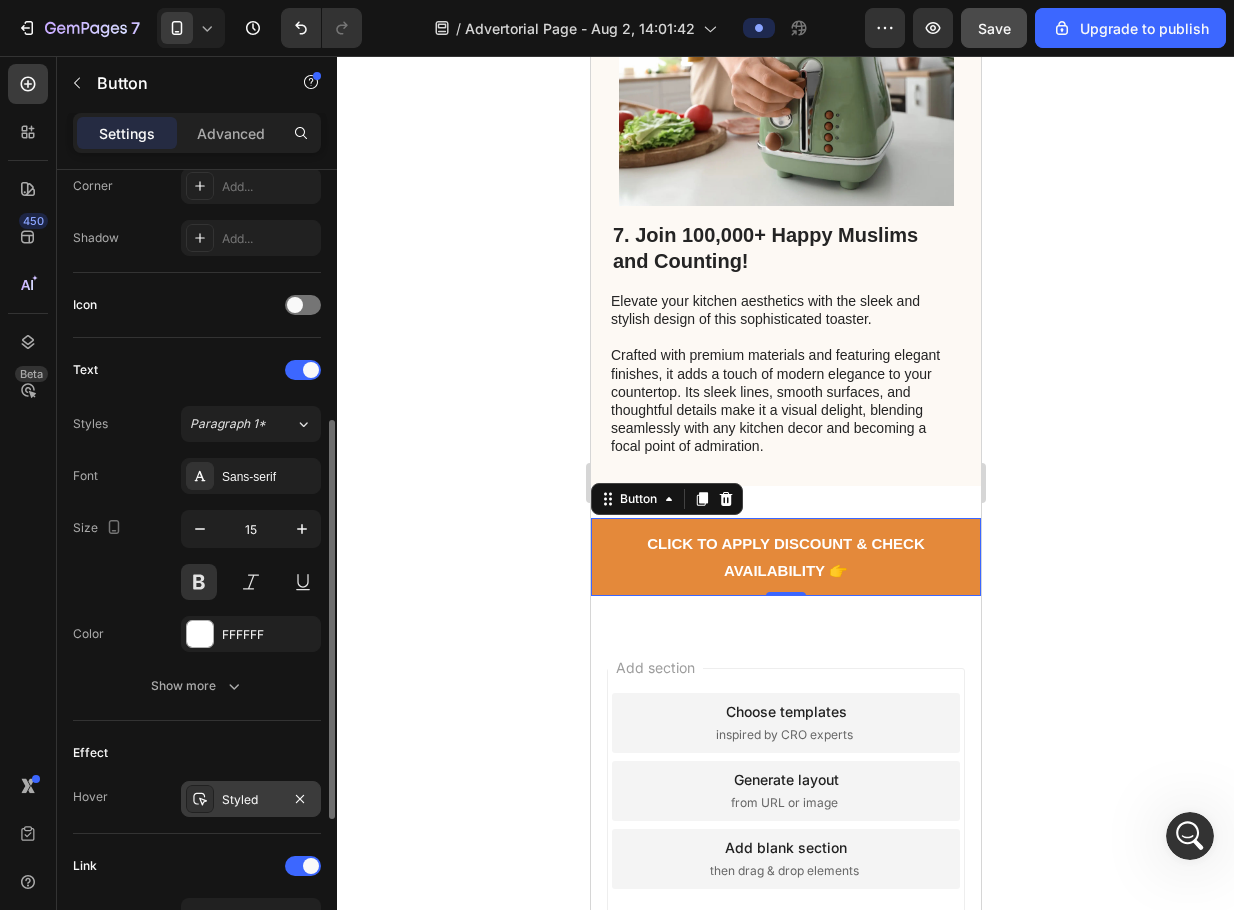 click on "Styled" at bounding box center [251, 800] 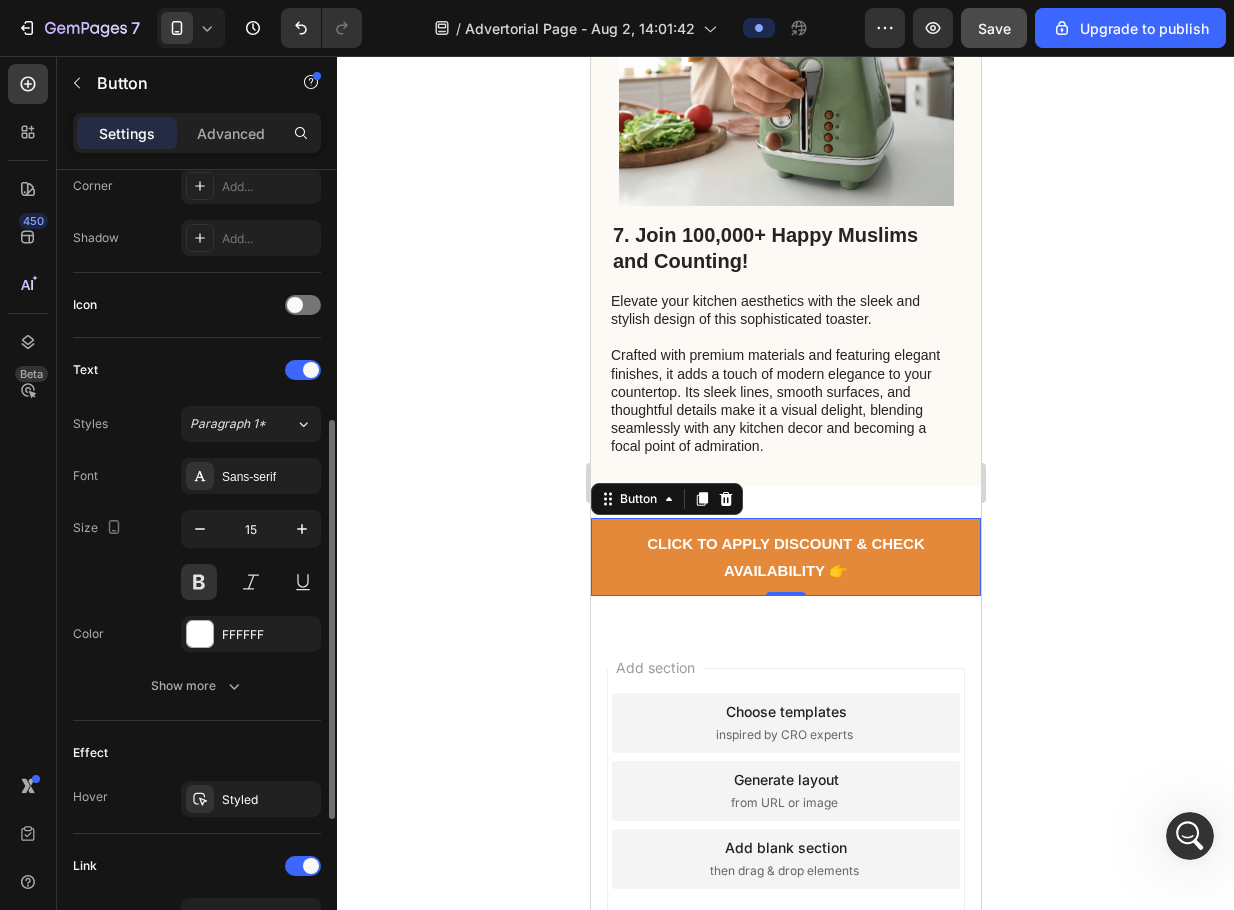 click on "Effect" at bounding box center (197, 753) 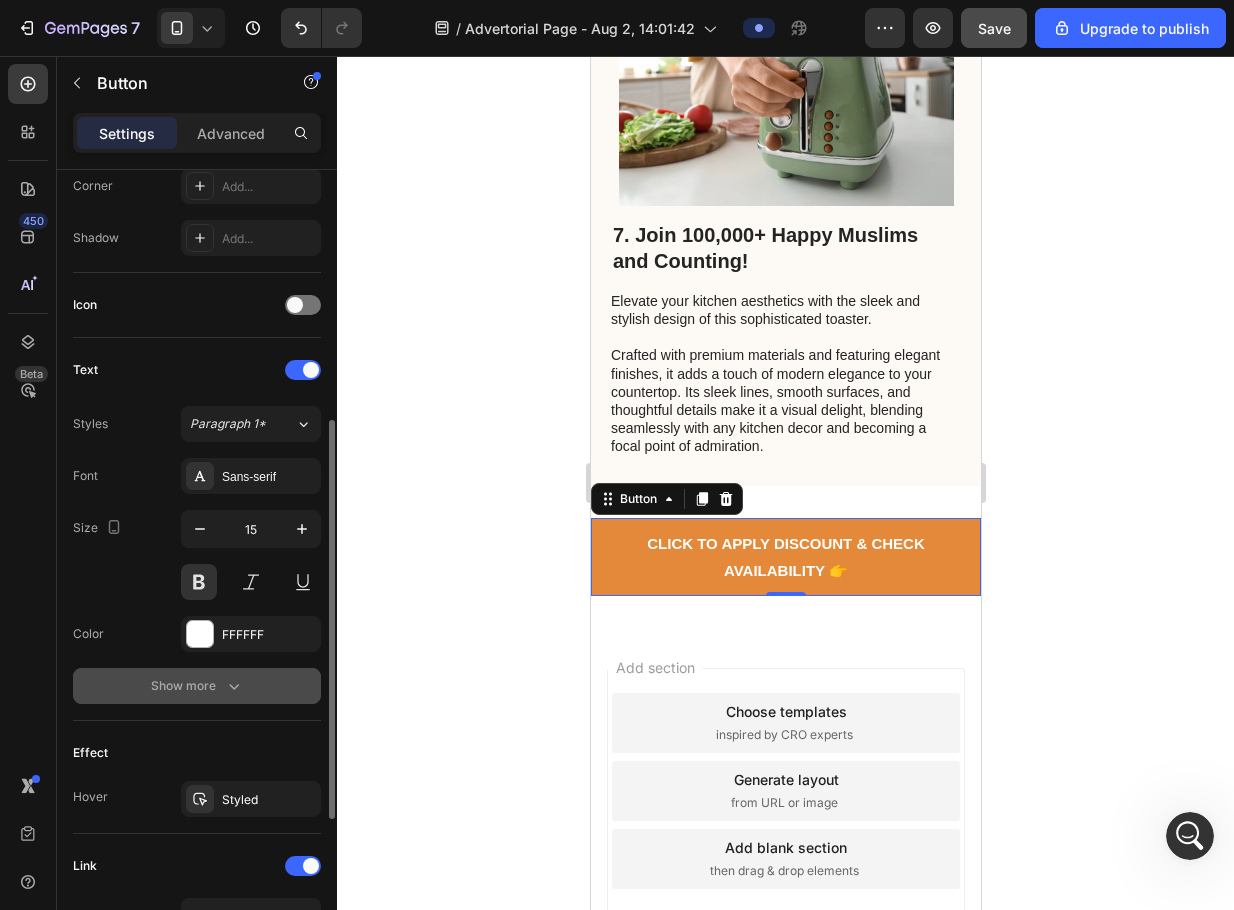 click on "Show more" at bounding box center (197, 686) 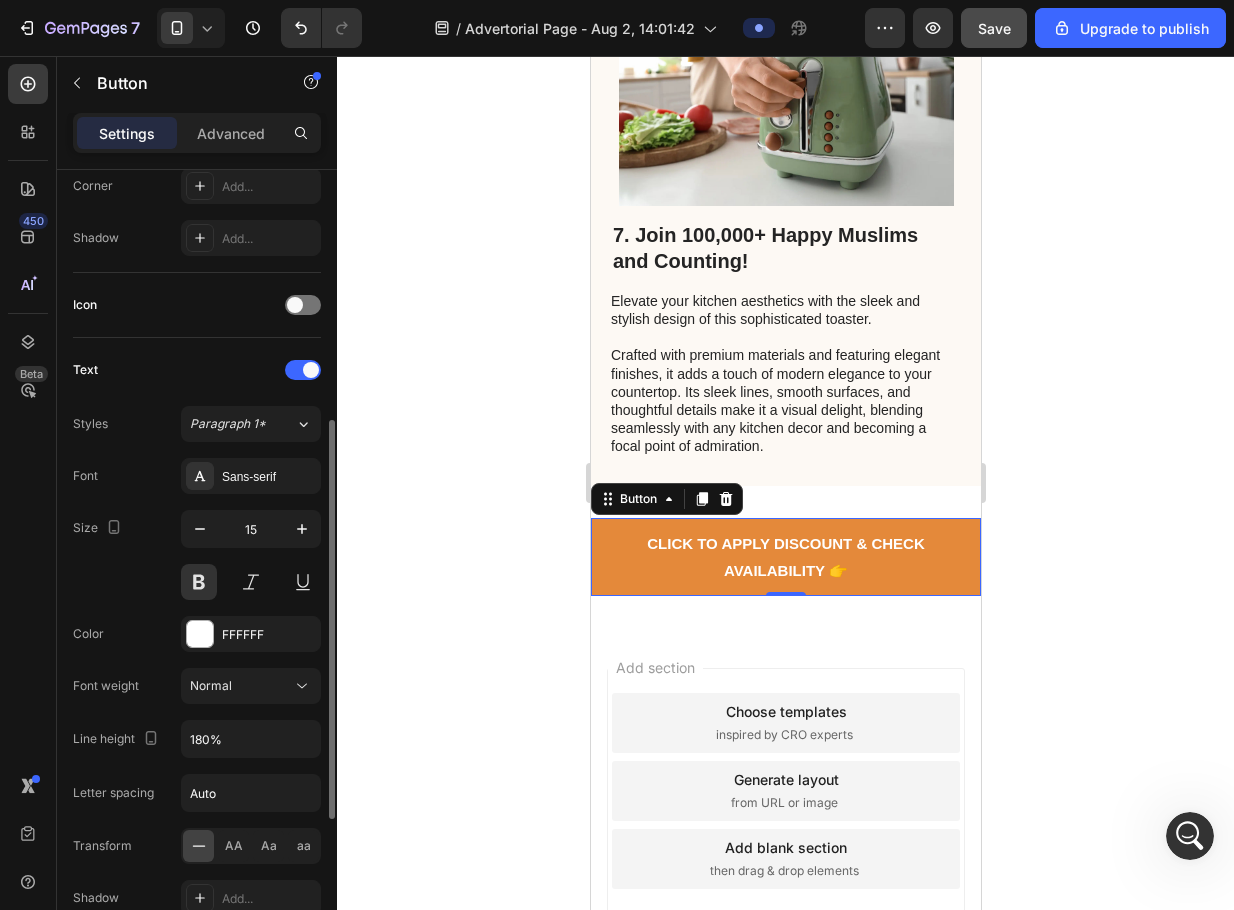 scroll, scrollTop: 700, scrollLeft: 0, axis: vertical 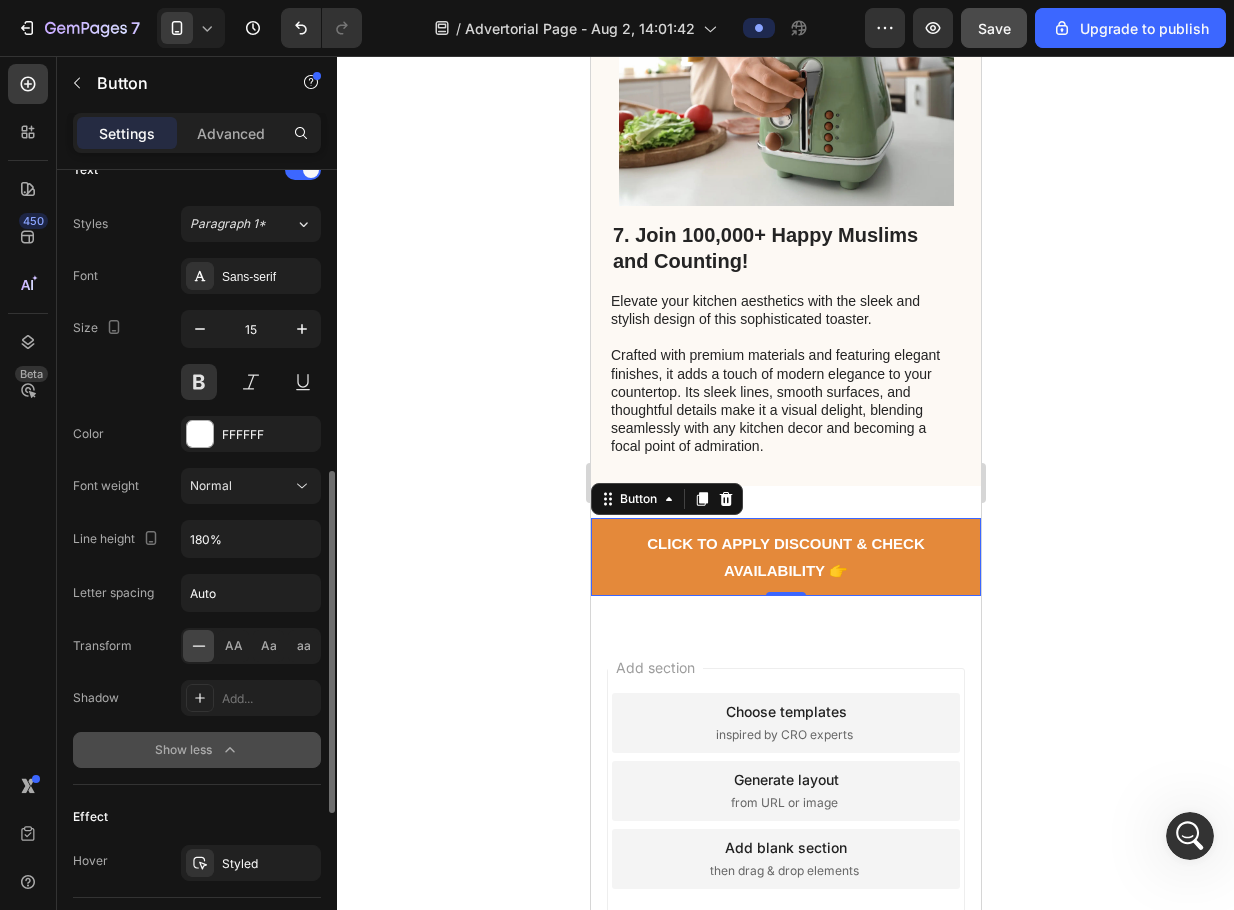 click 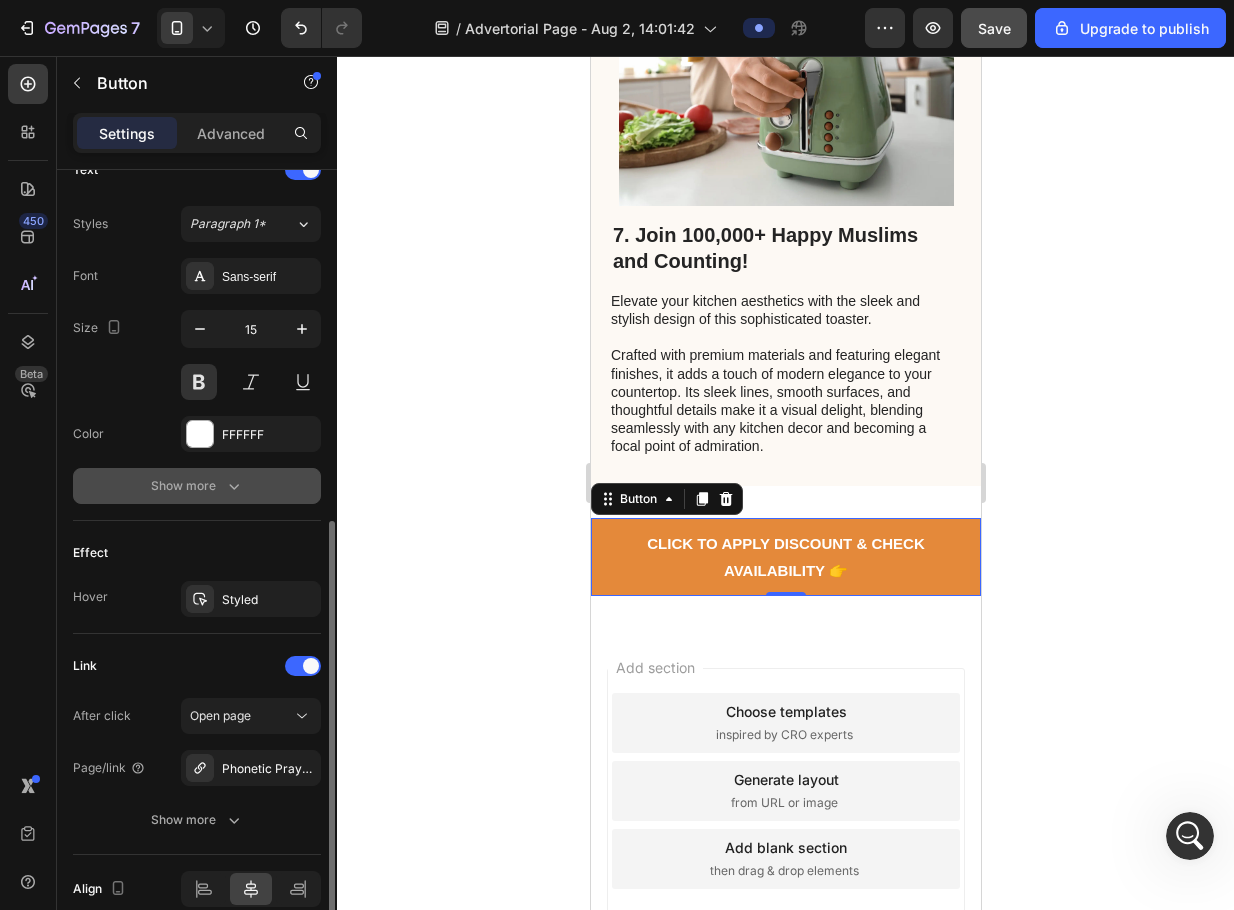scroll, scrollTop: 793, scrollLeft: 0, axis: vertical 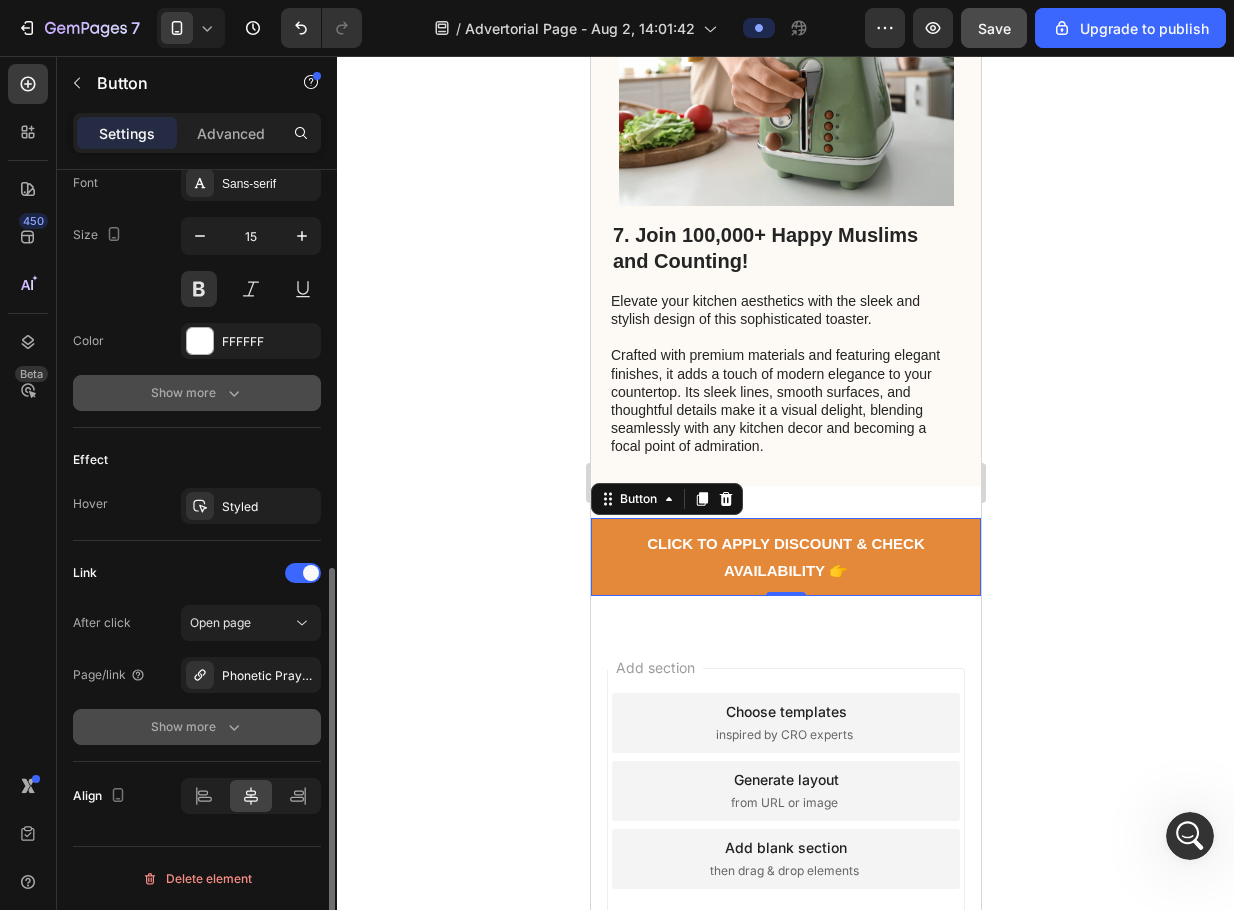 click on "Show more" at bounding box center (197, 727) 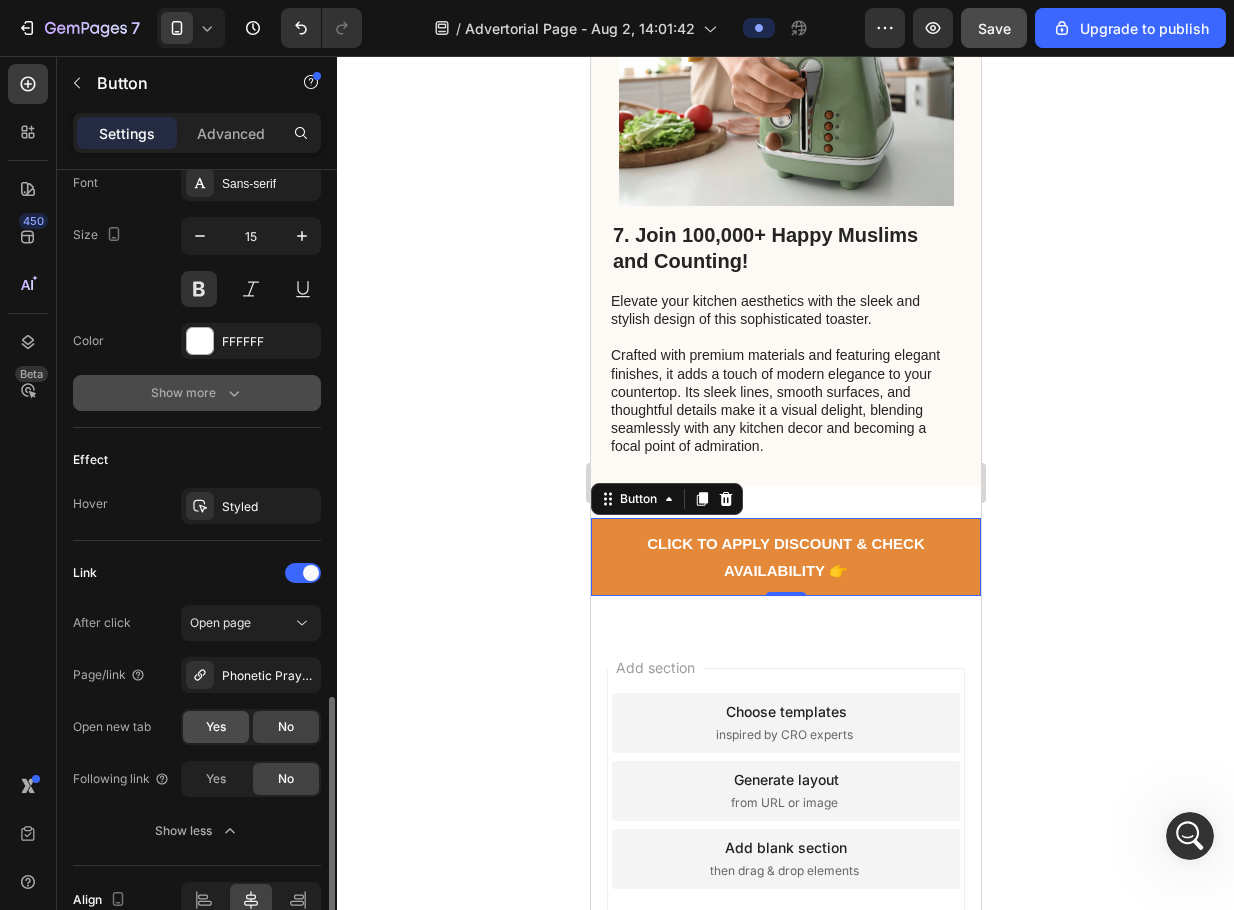 scroll, scrollTop: 897, scrollLeft: 0, axis: vertical 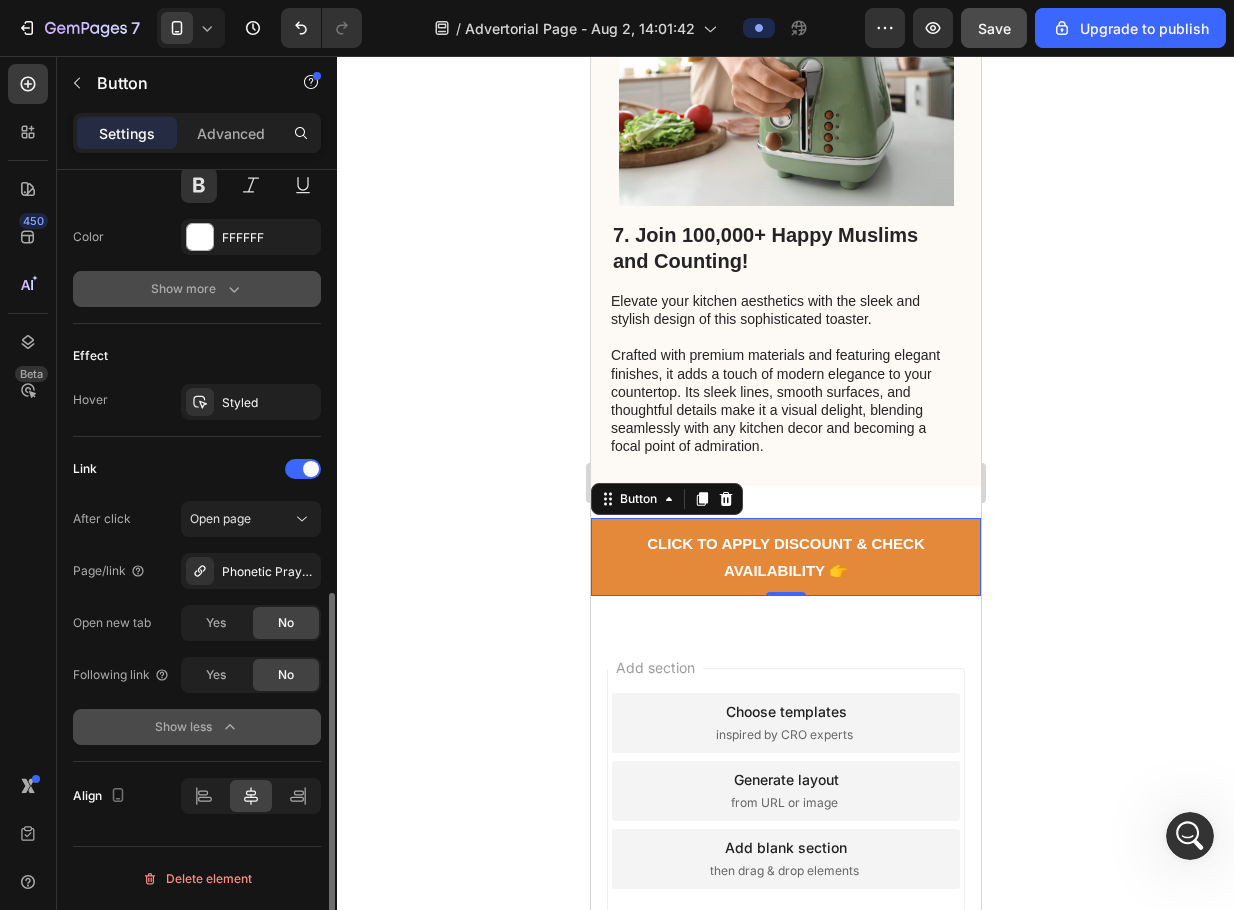 click on "Show less" at bounding box center [197, 727] 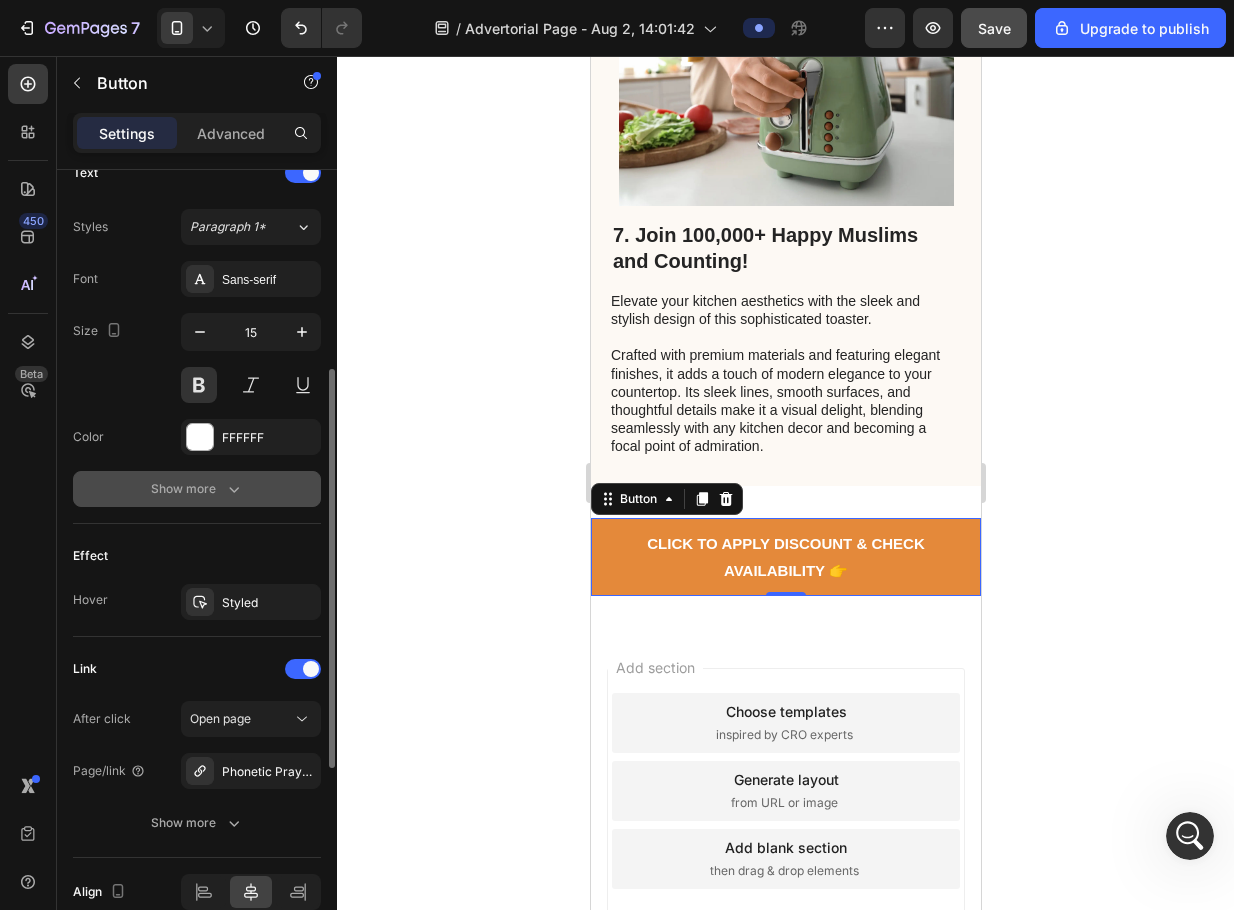 scroll, scrollTop: 597, scrollLeft: 0, axis: vertical 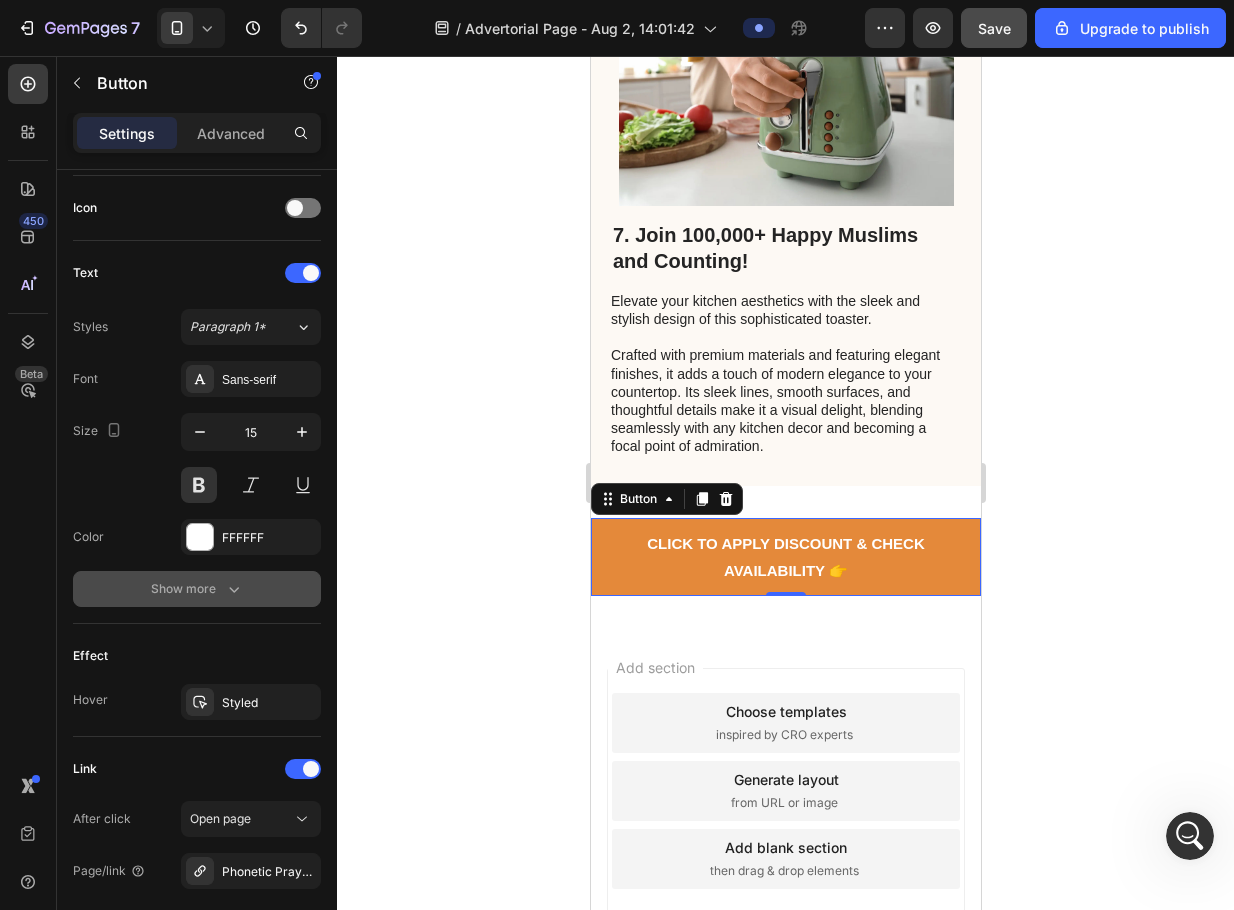 click on "Show more" at bounding box center (197, 589) 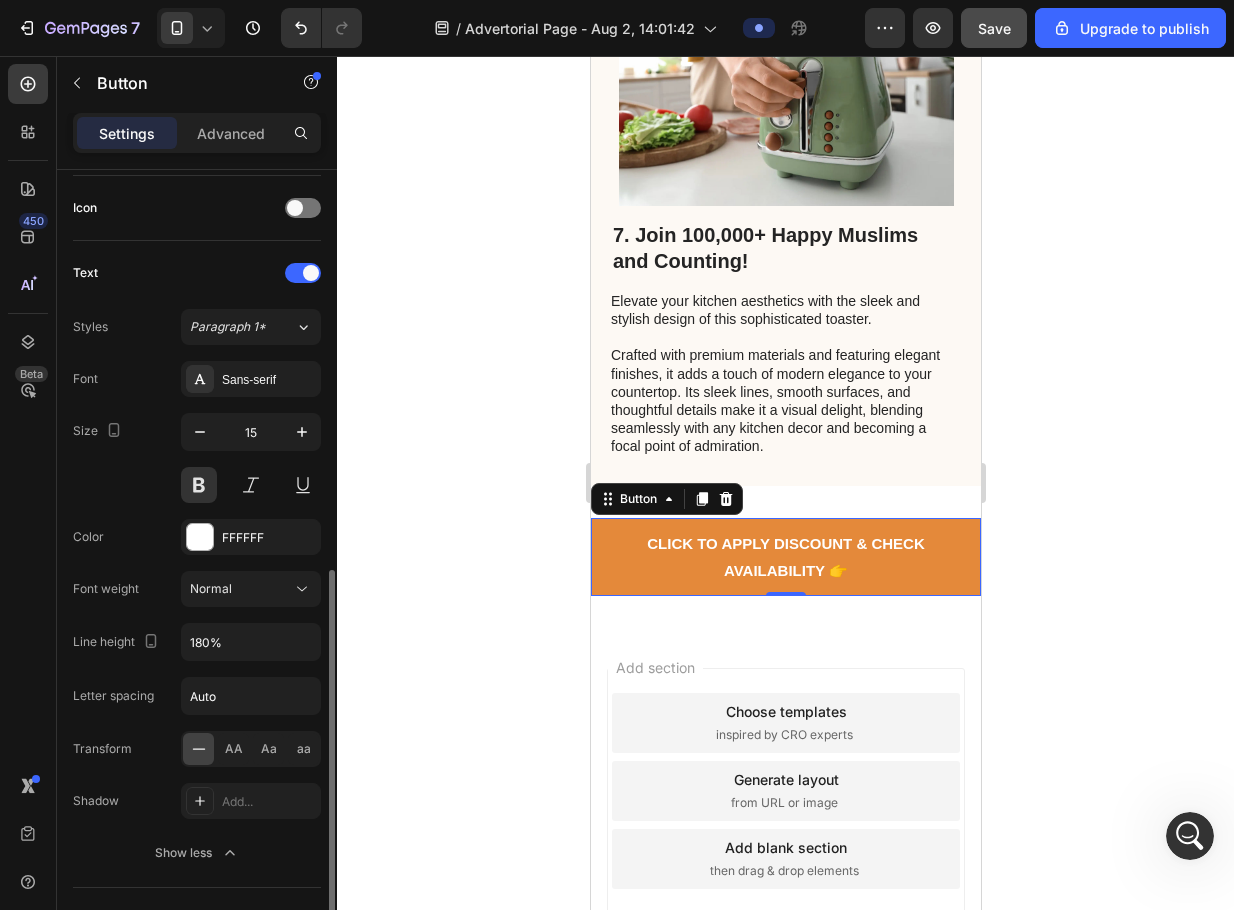 scroll, scrollTop: 697, scrollLeft: 0, axis: vertical 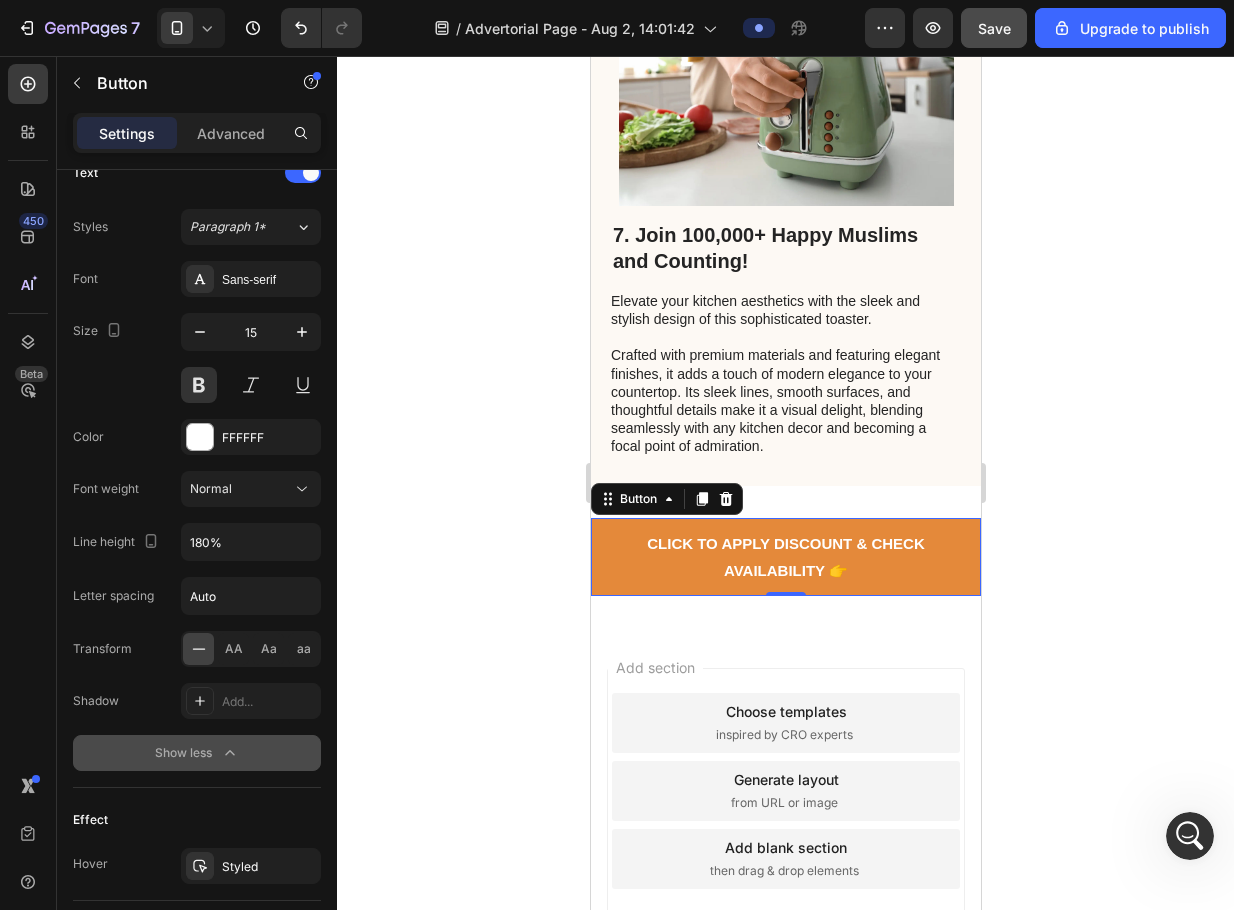 click on "Show less" at bounding box center (197, 753) 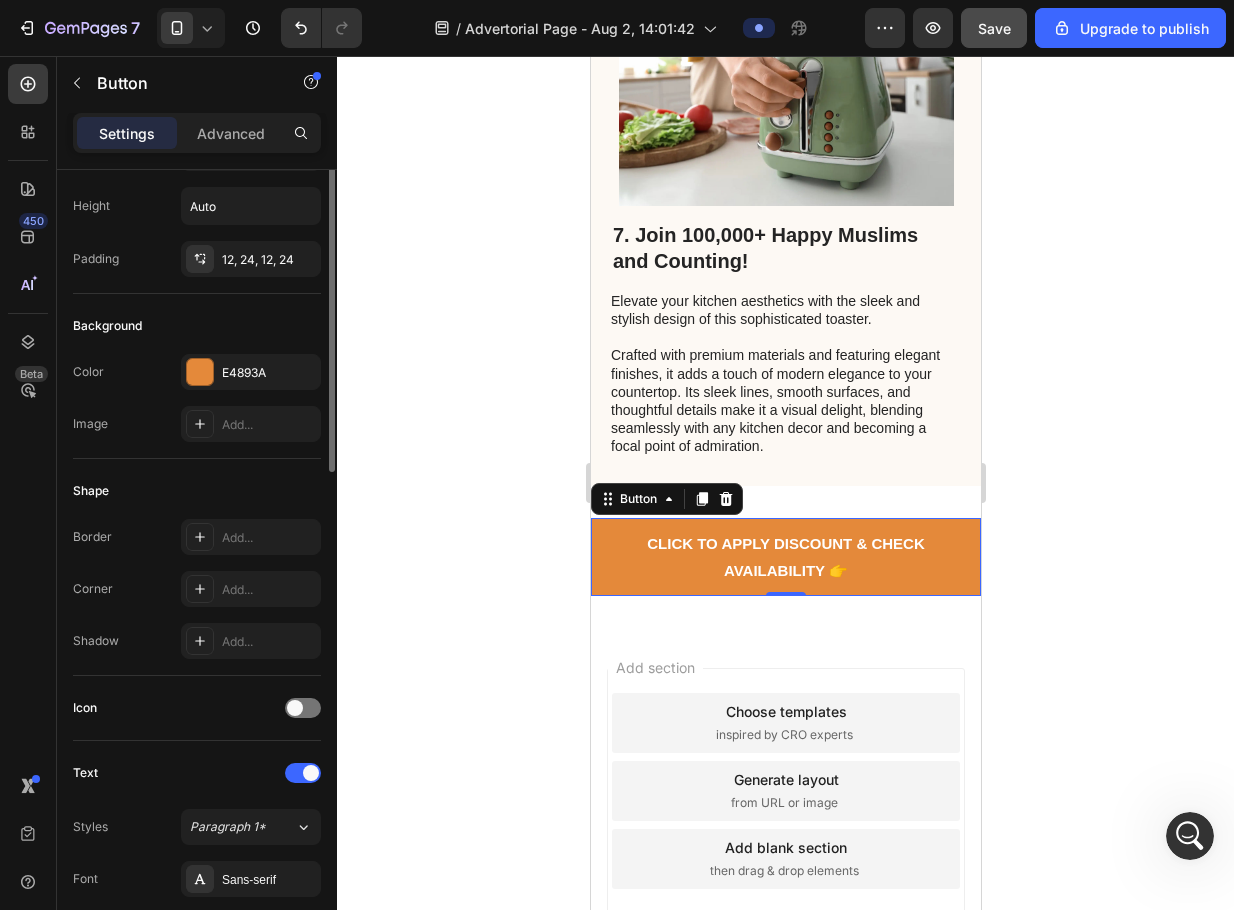 scroll, scrollTop: 0, scrollLeft: 0, axis: both 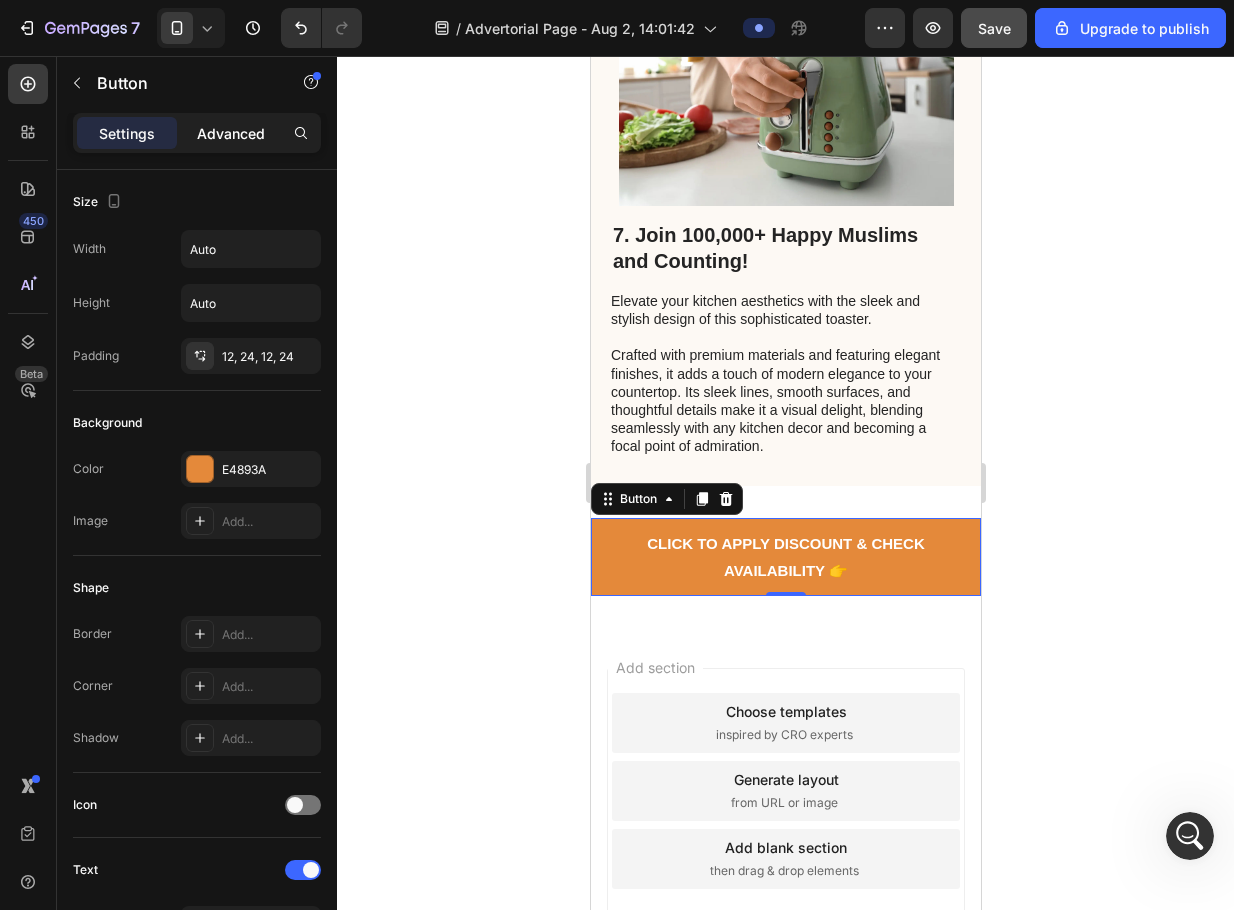 click on "Advanced" at bounding box center [231, 133] 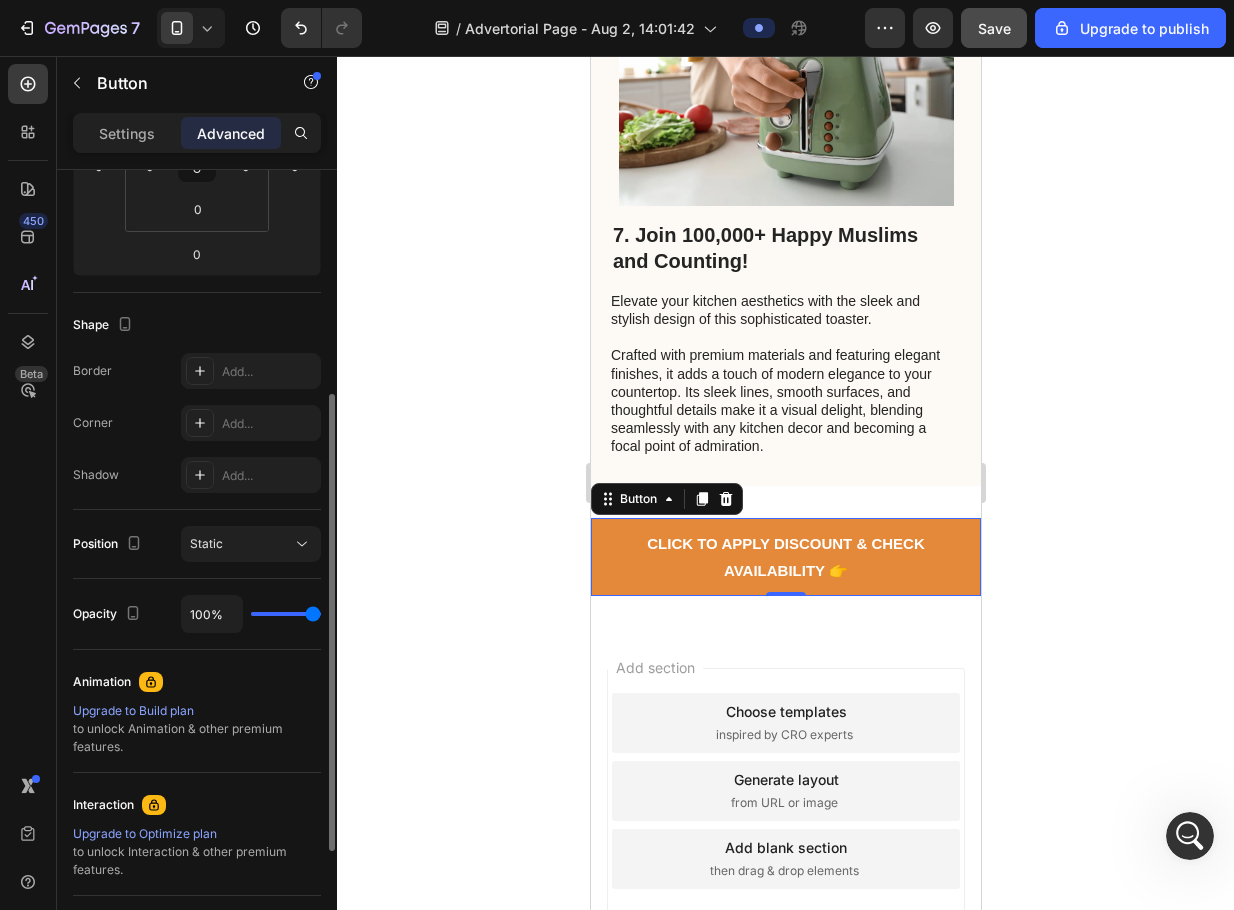 scroll, scrollTop: 0, scrollLeft: 0, axis: both 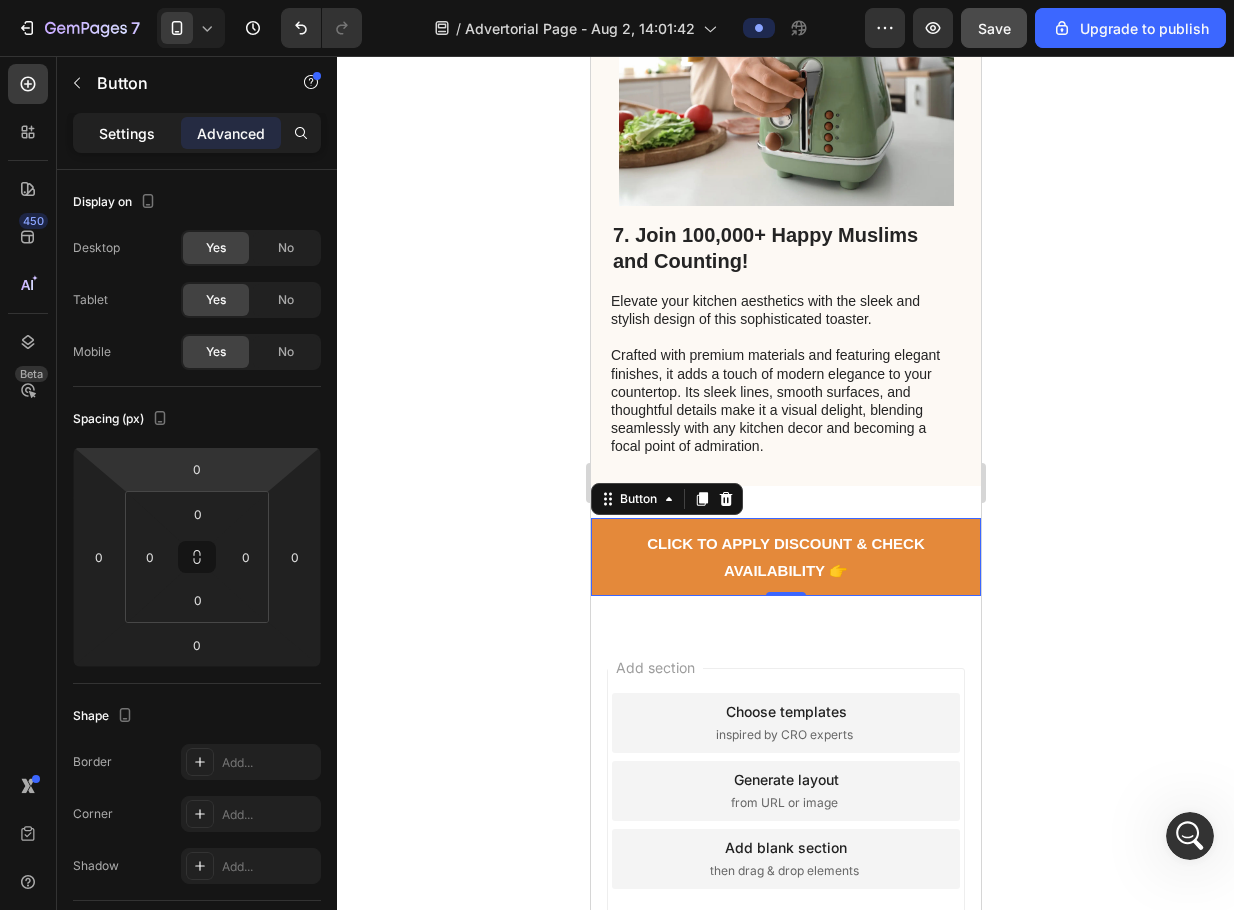 click on "Settings" at bounding box center (127, 133) 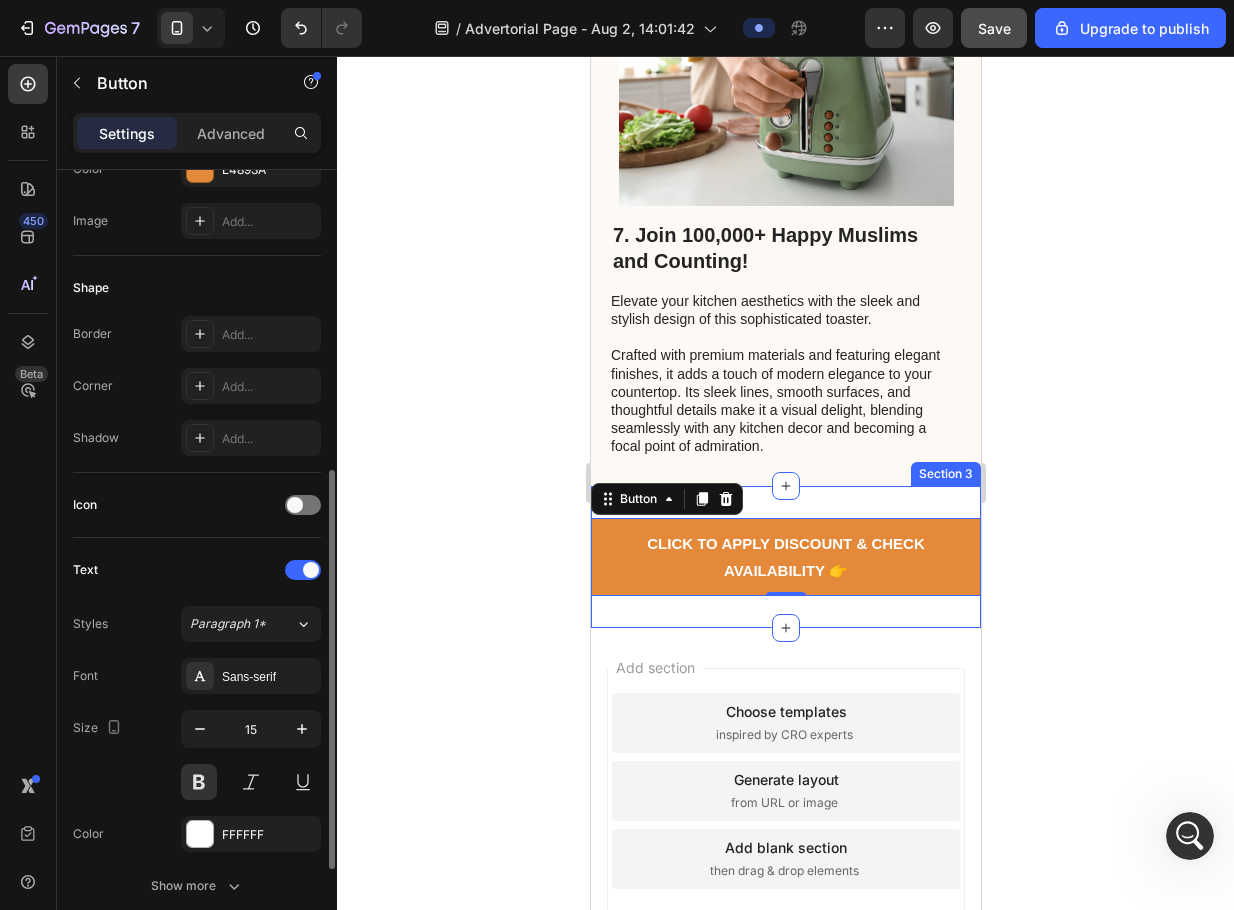 scroll, scrollTop: 600, scrollLeft: 0, axis: vertical 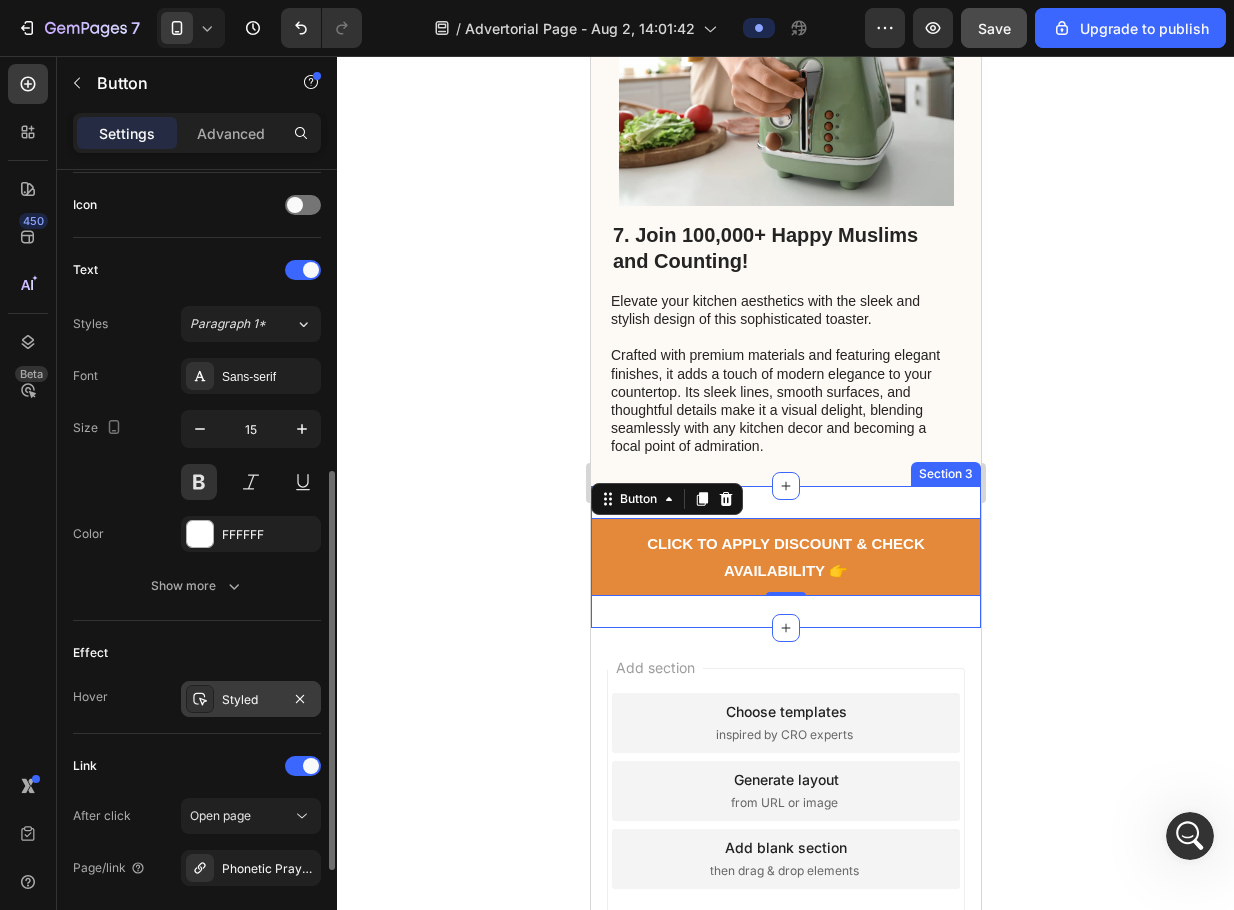 click on "Styled" at bounding box center (251, 700) 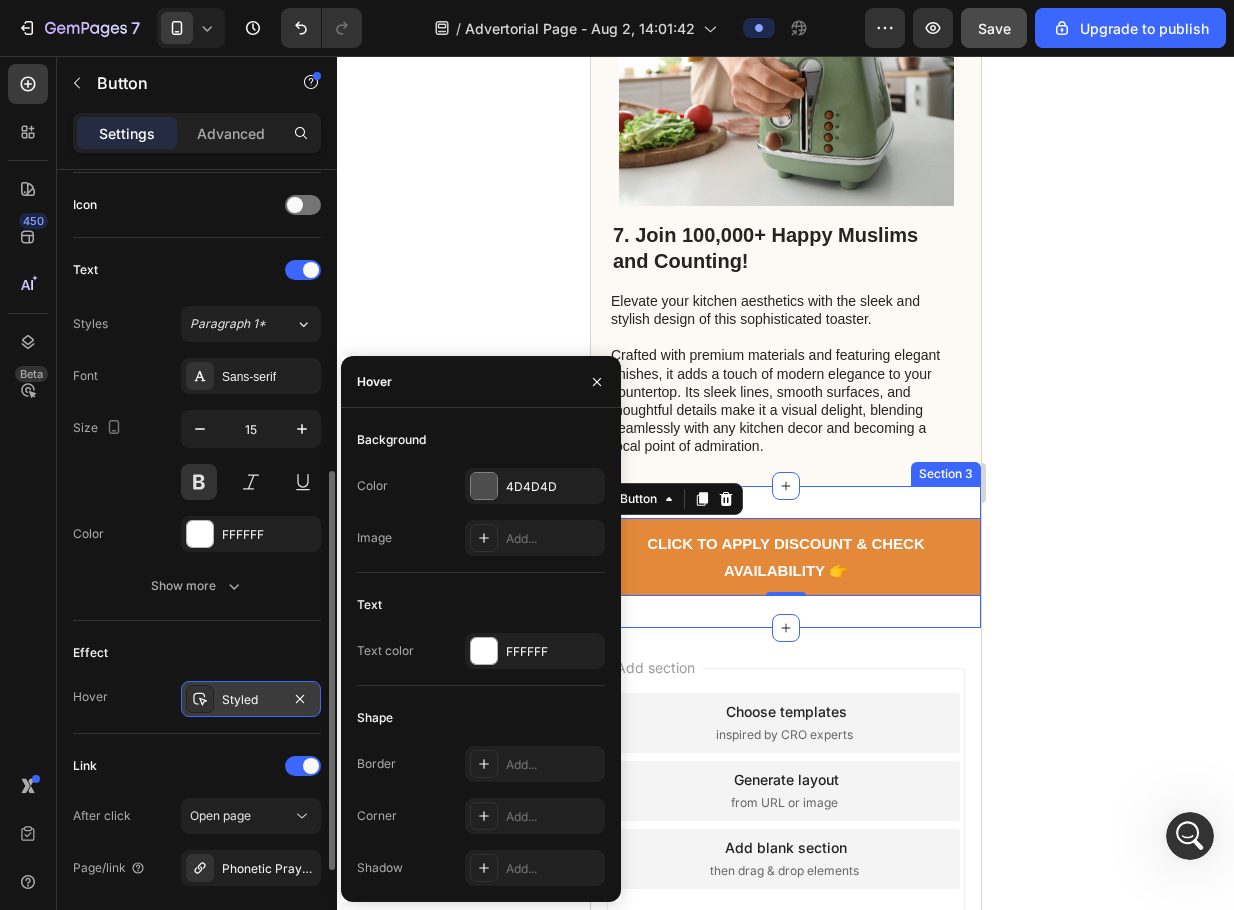 click at bounding box center [200, 699] 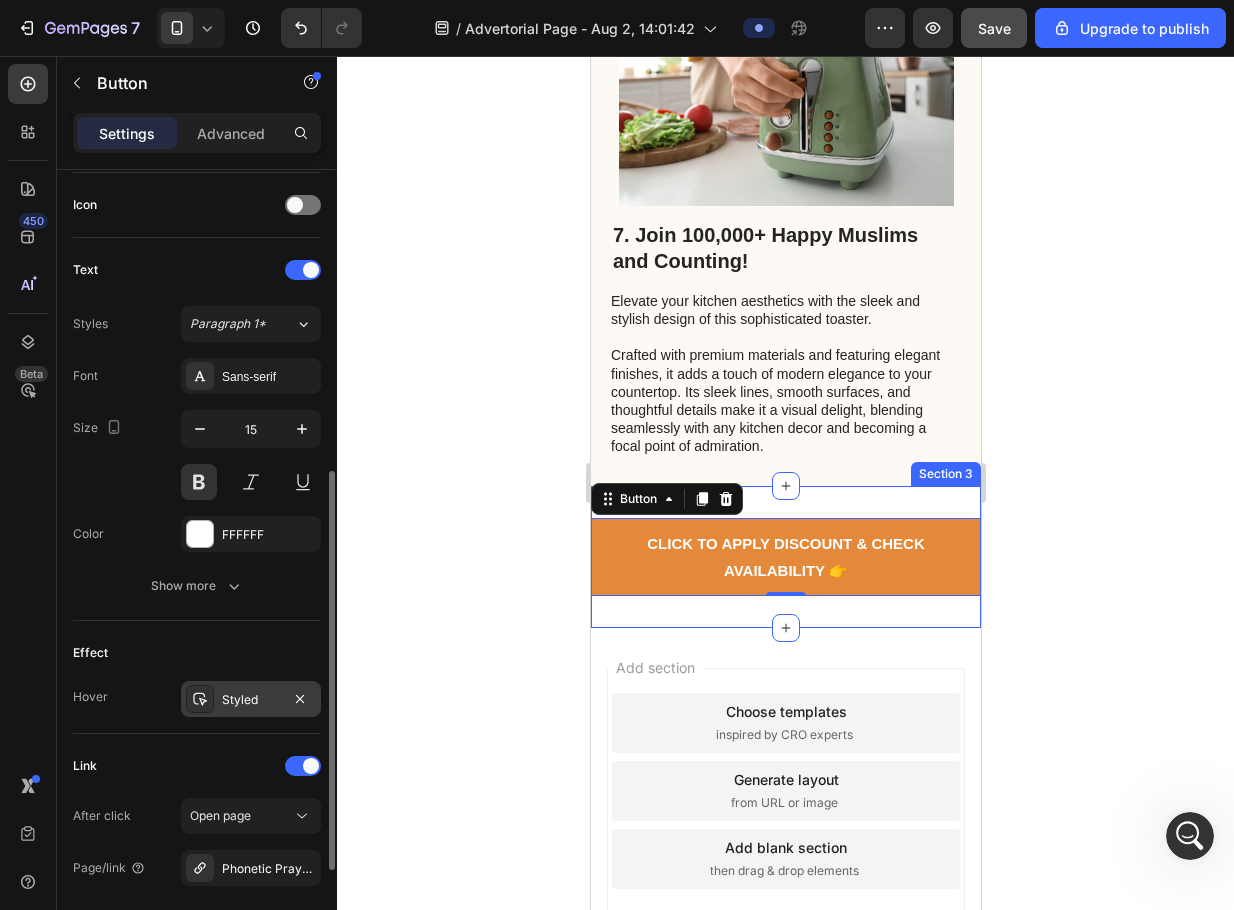 click at bounding box center [200, 699] 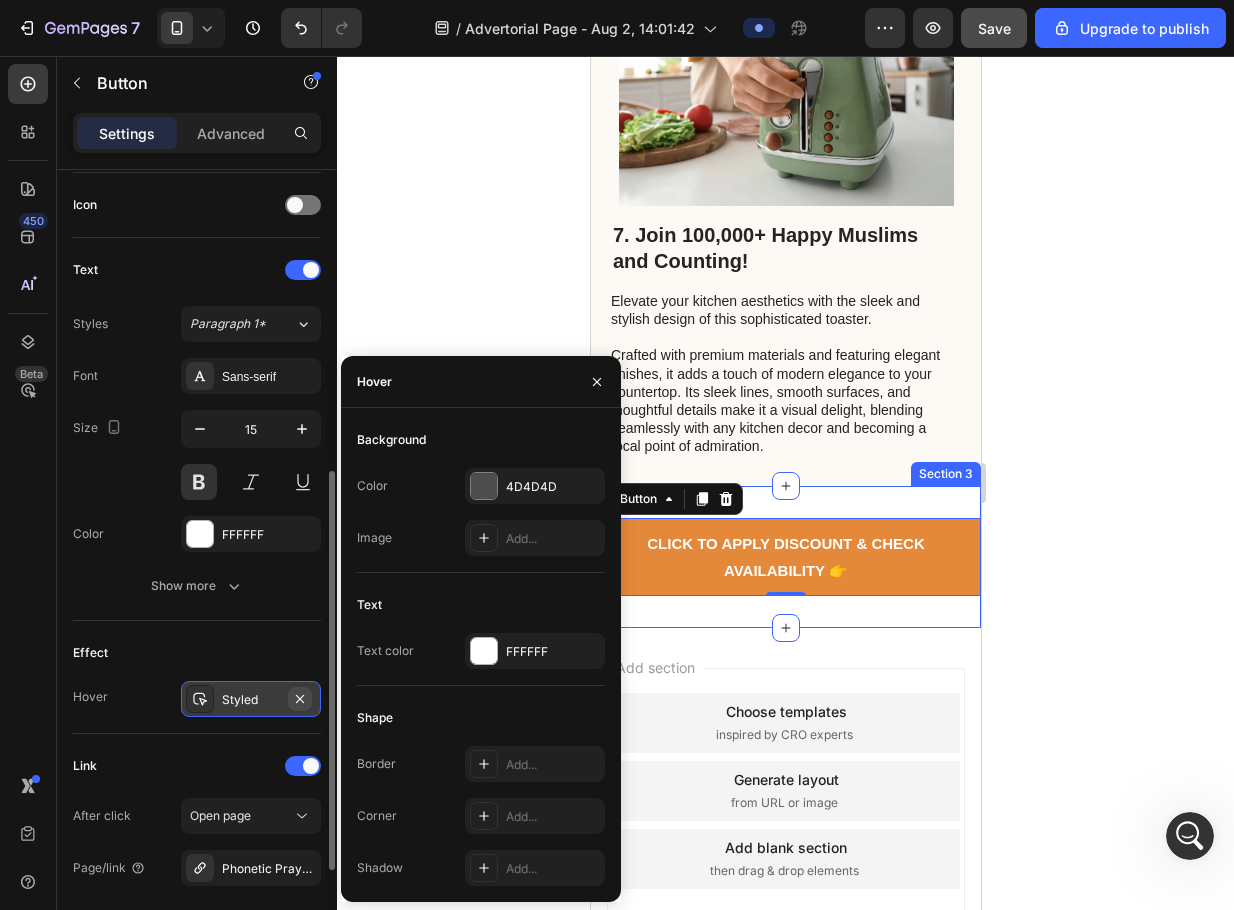 click 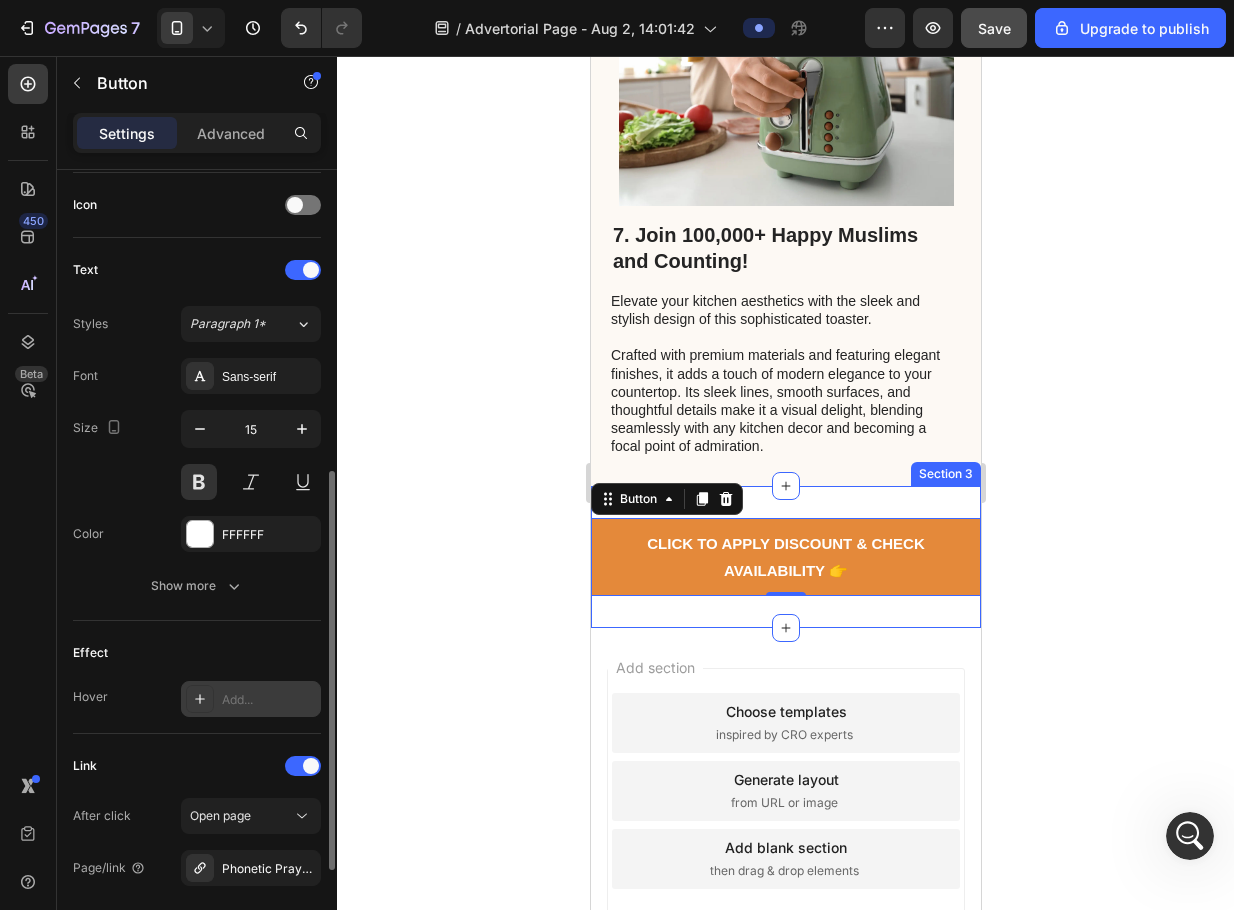 click on "Add..." at bounding box center [269, 700] 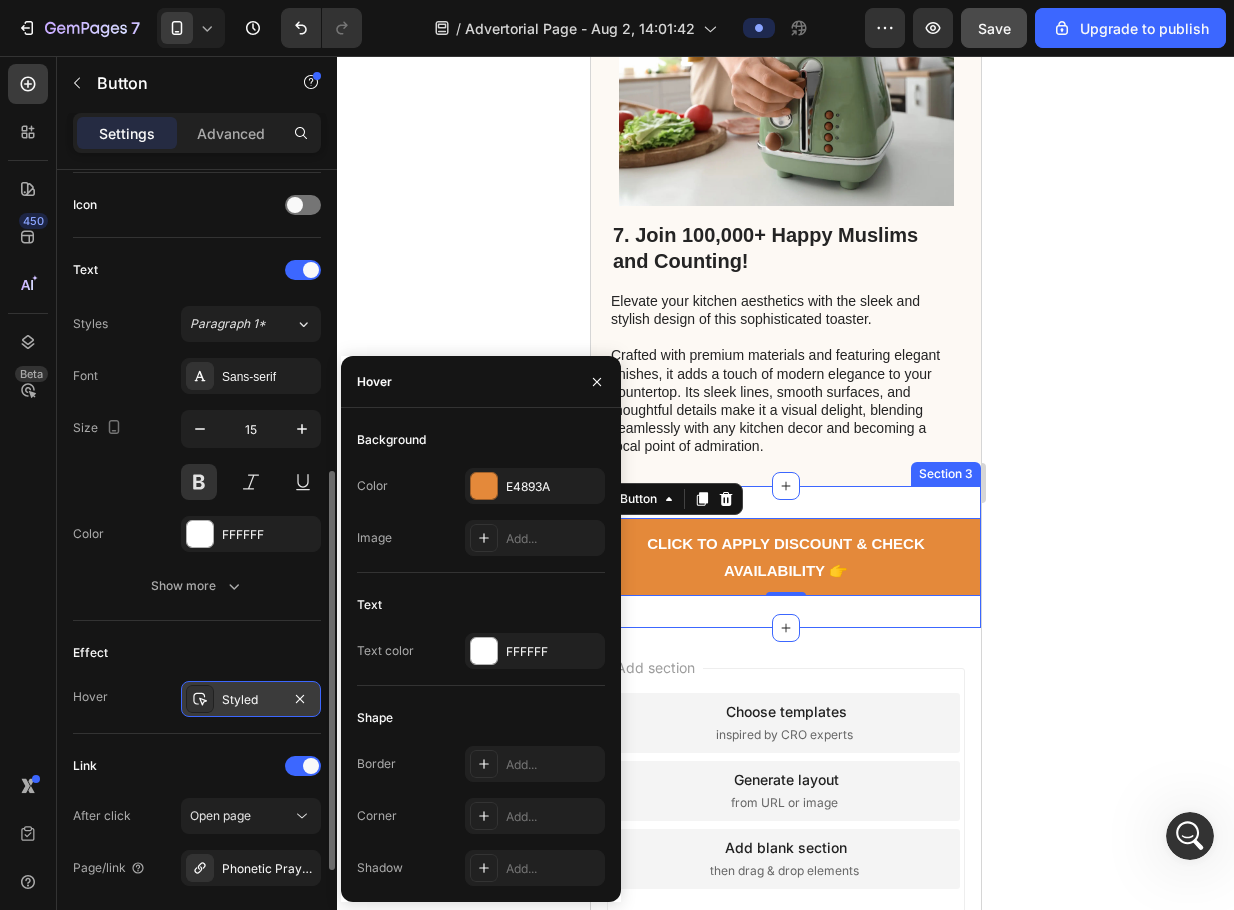 click on "Effect" at bounding box center (197, 653) 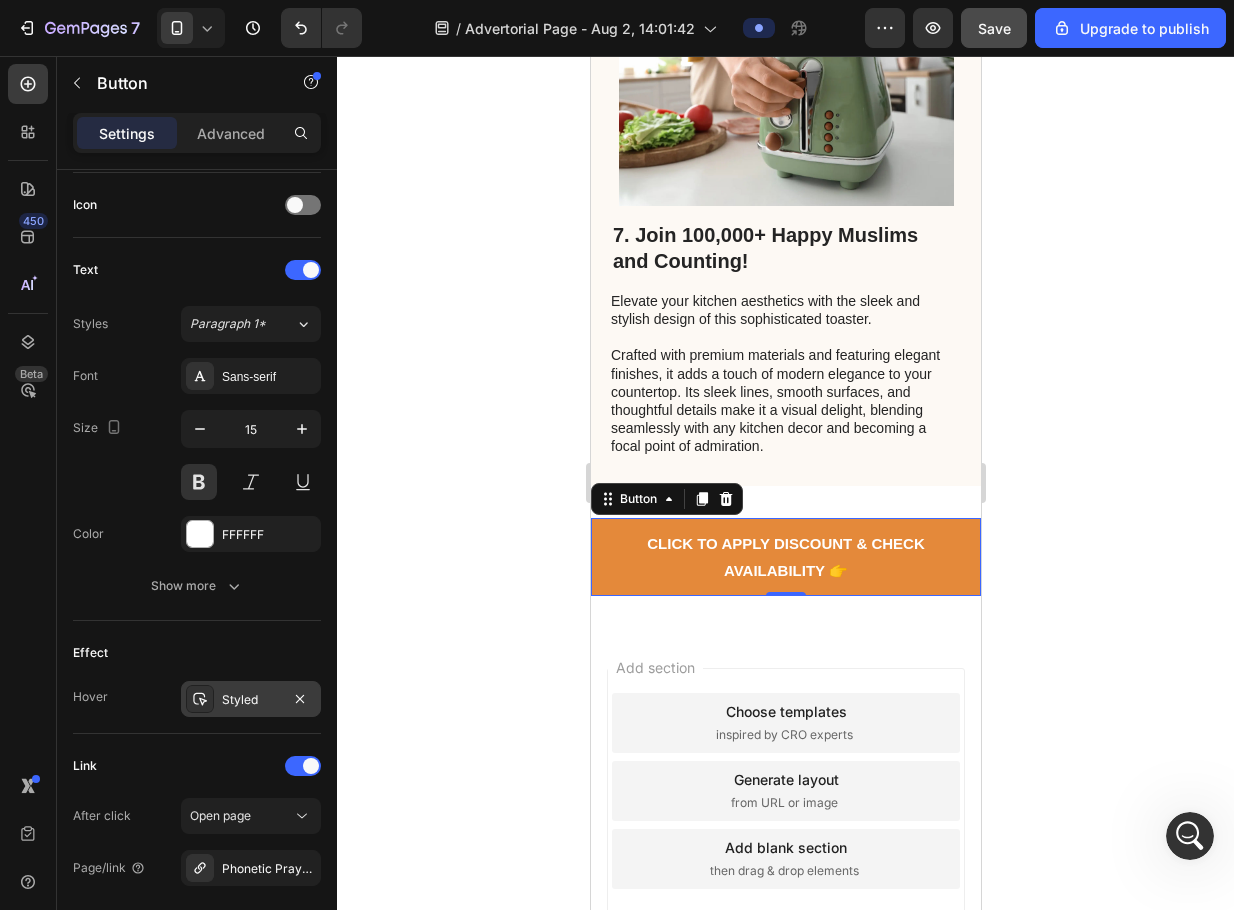 click 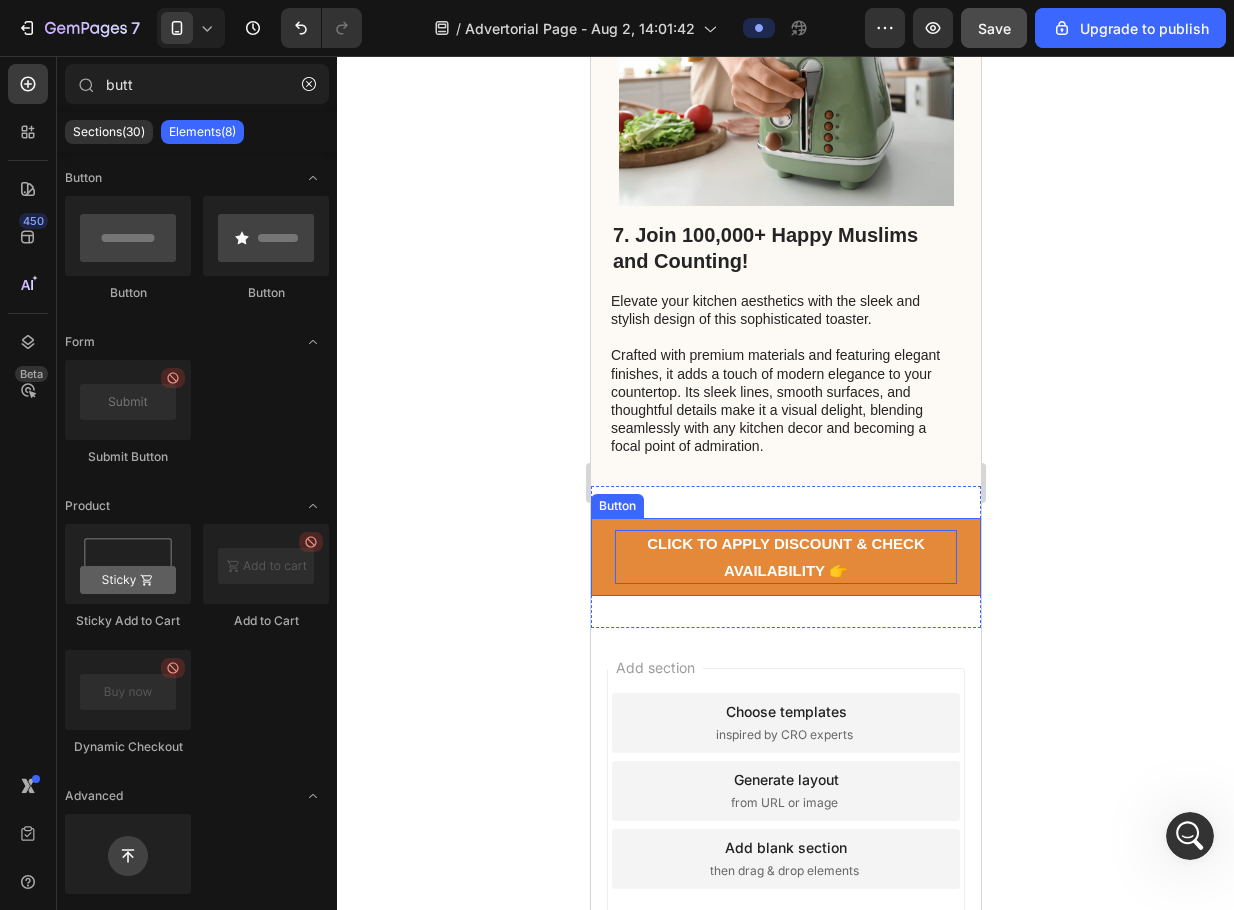 click on "CLICK TO APPLY DISCOUNT & CHECK AVAILABILITY 👉" at bounding box center (785, 557) 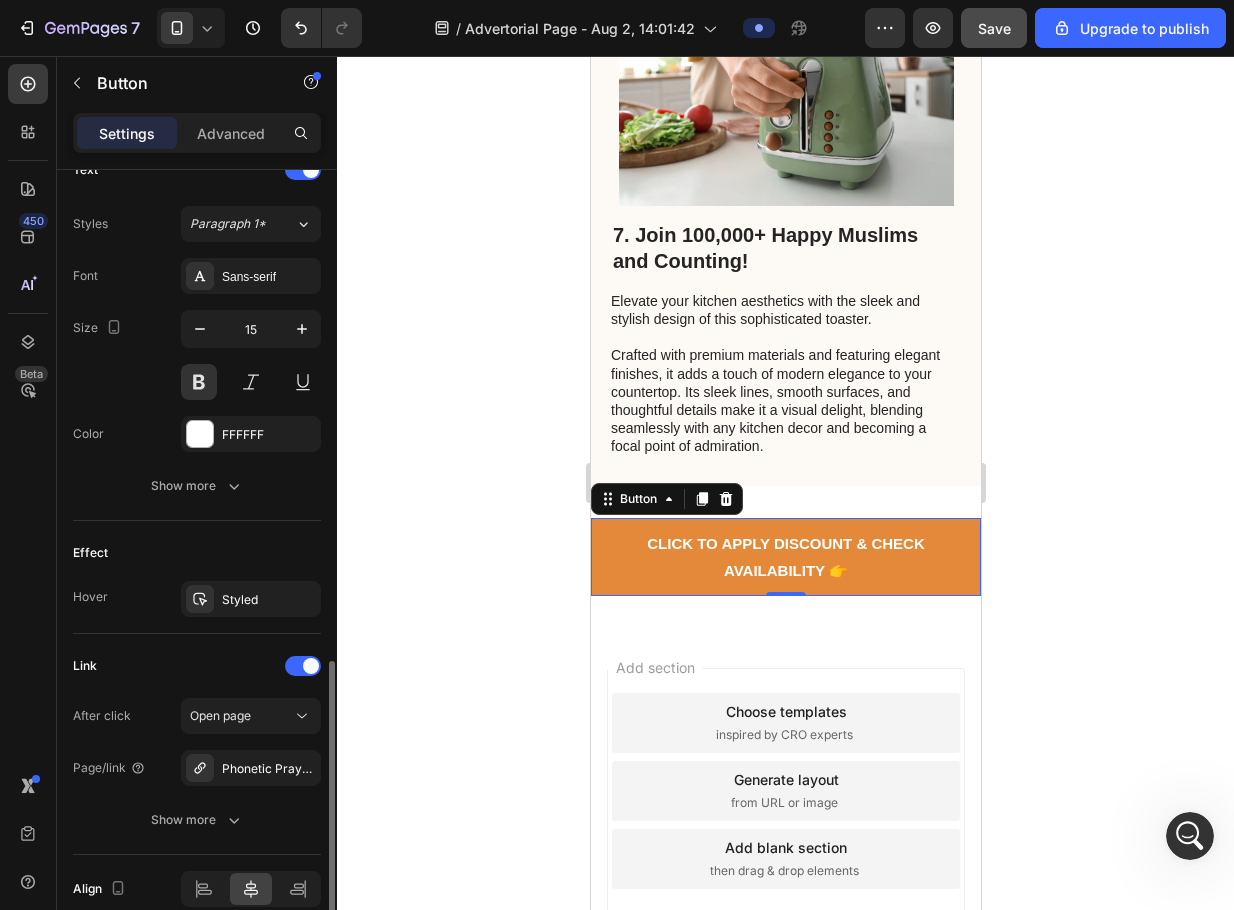scroll, scrollTop: 793, scrollLeft: 0, axis: vertical 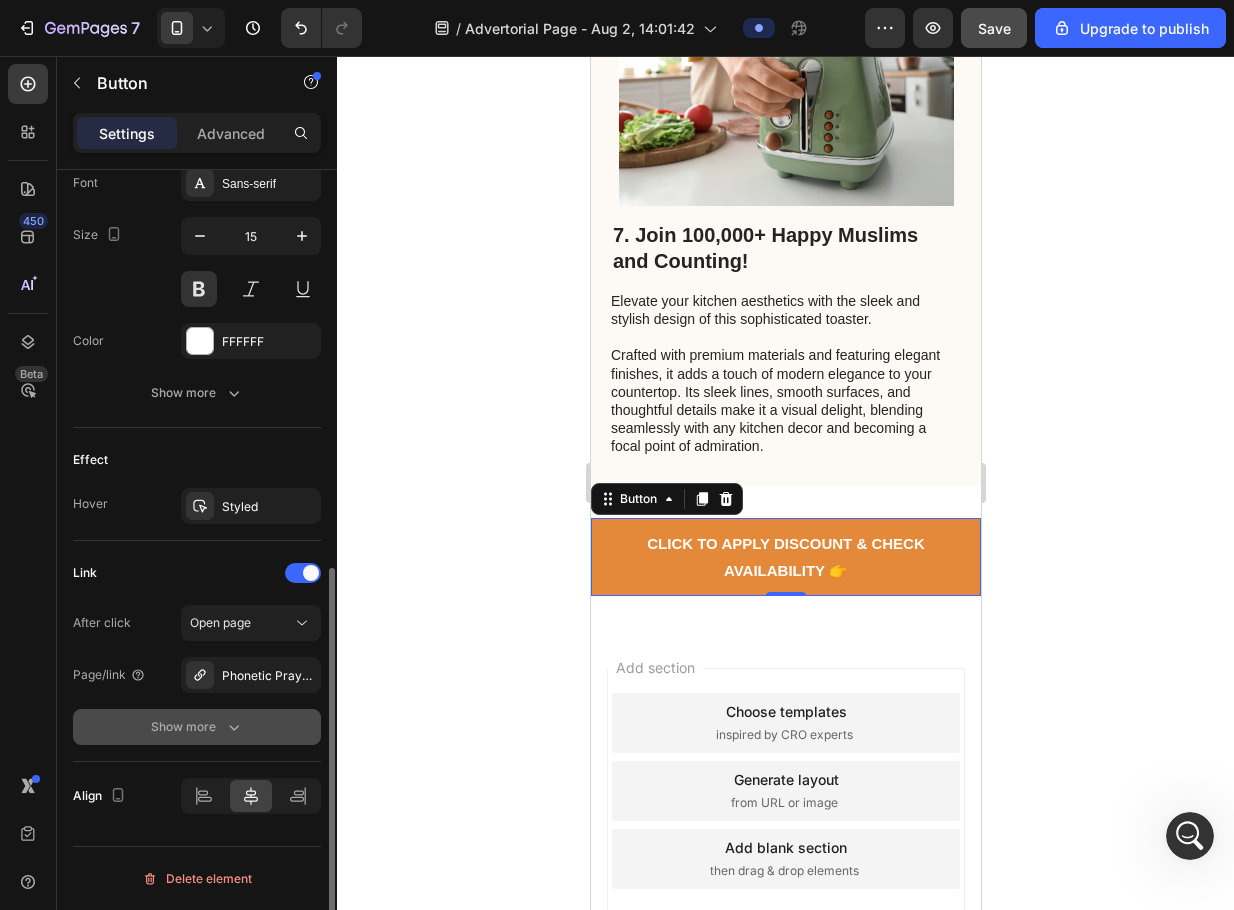 click on "Show more" 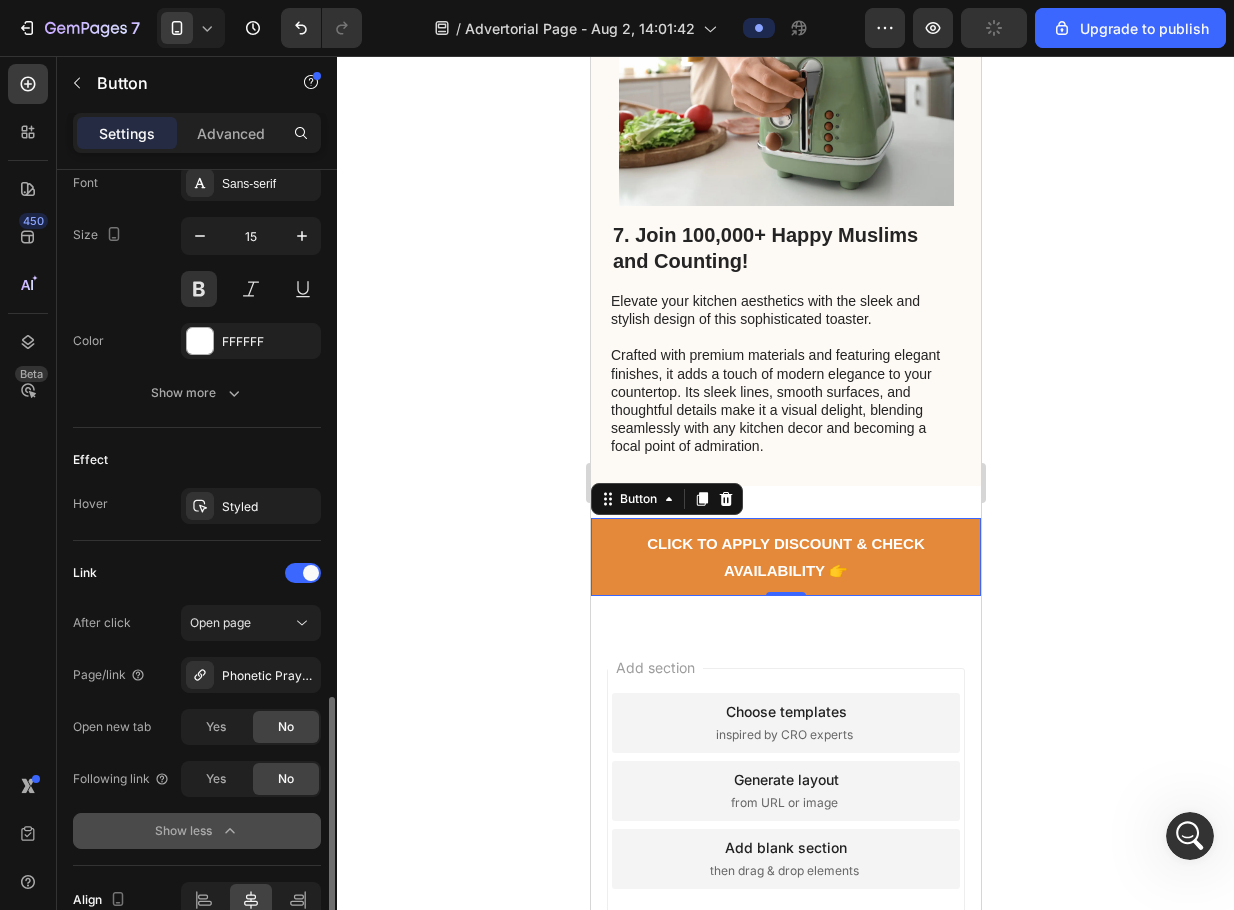 scroll, scrollTop: 897, scrollLeft: 0, axis: vertical 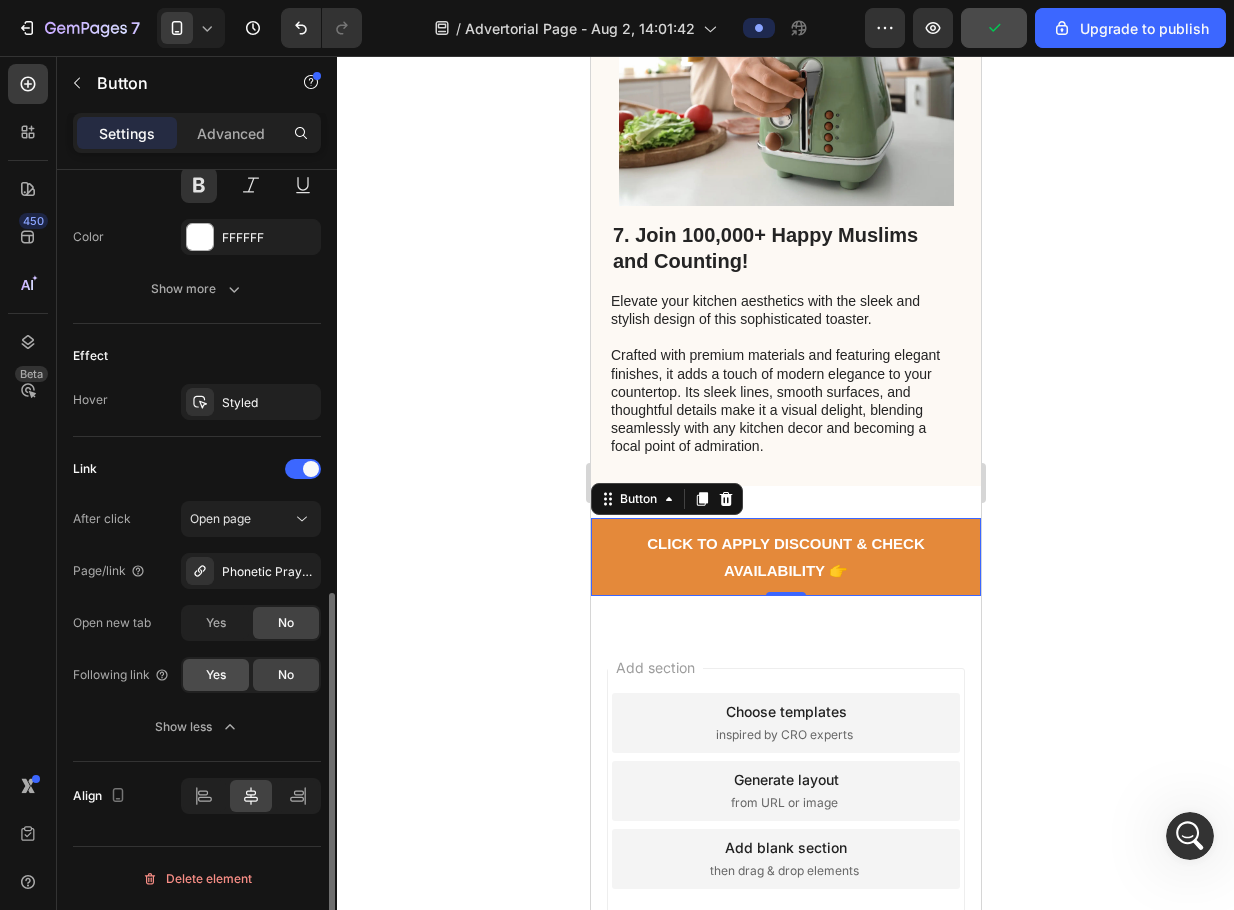 click on "Yes" 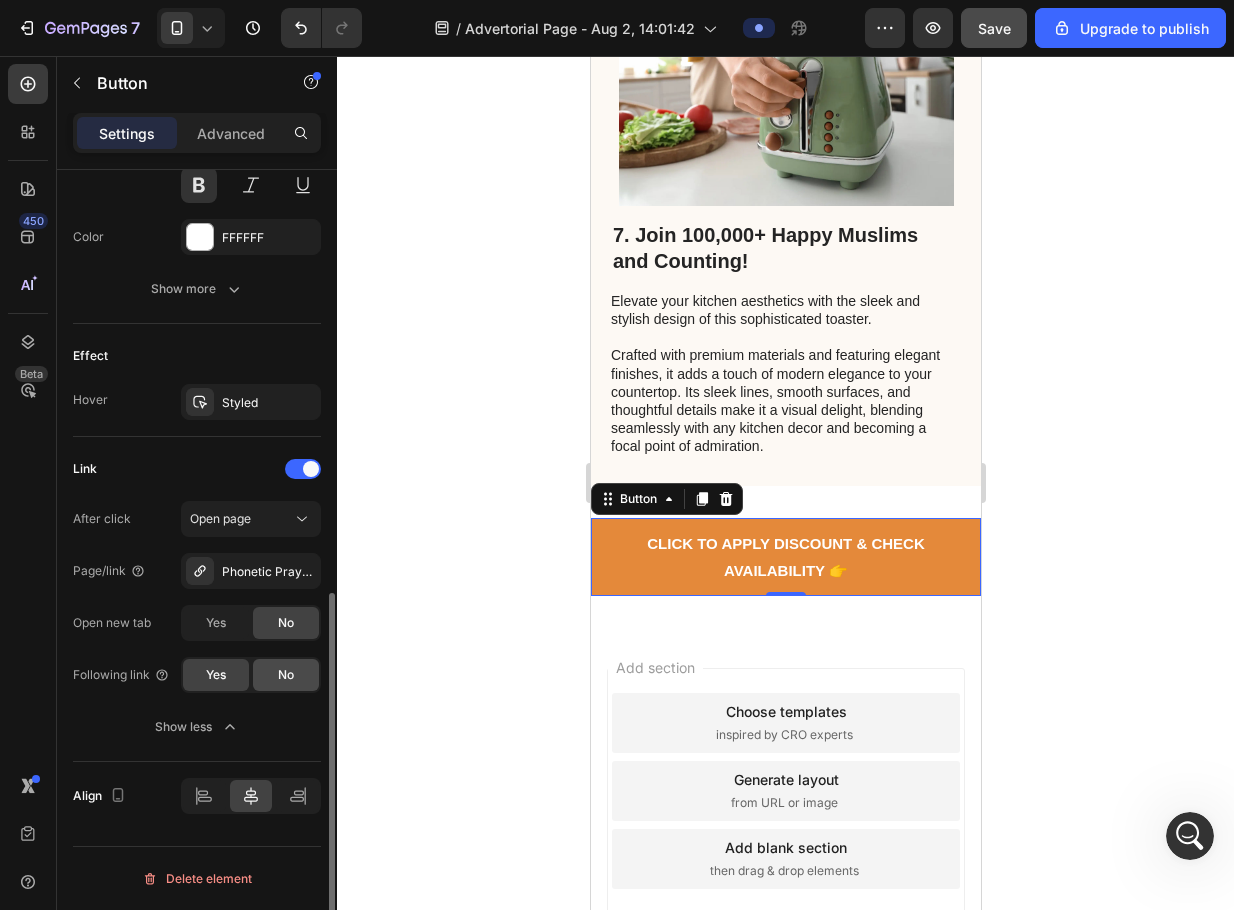click on "No" 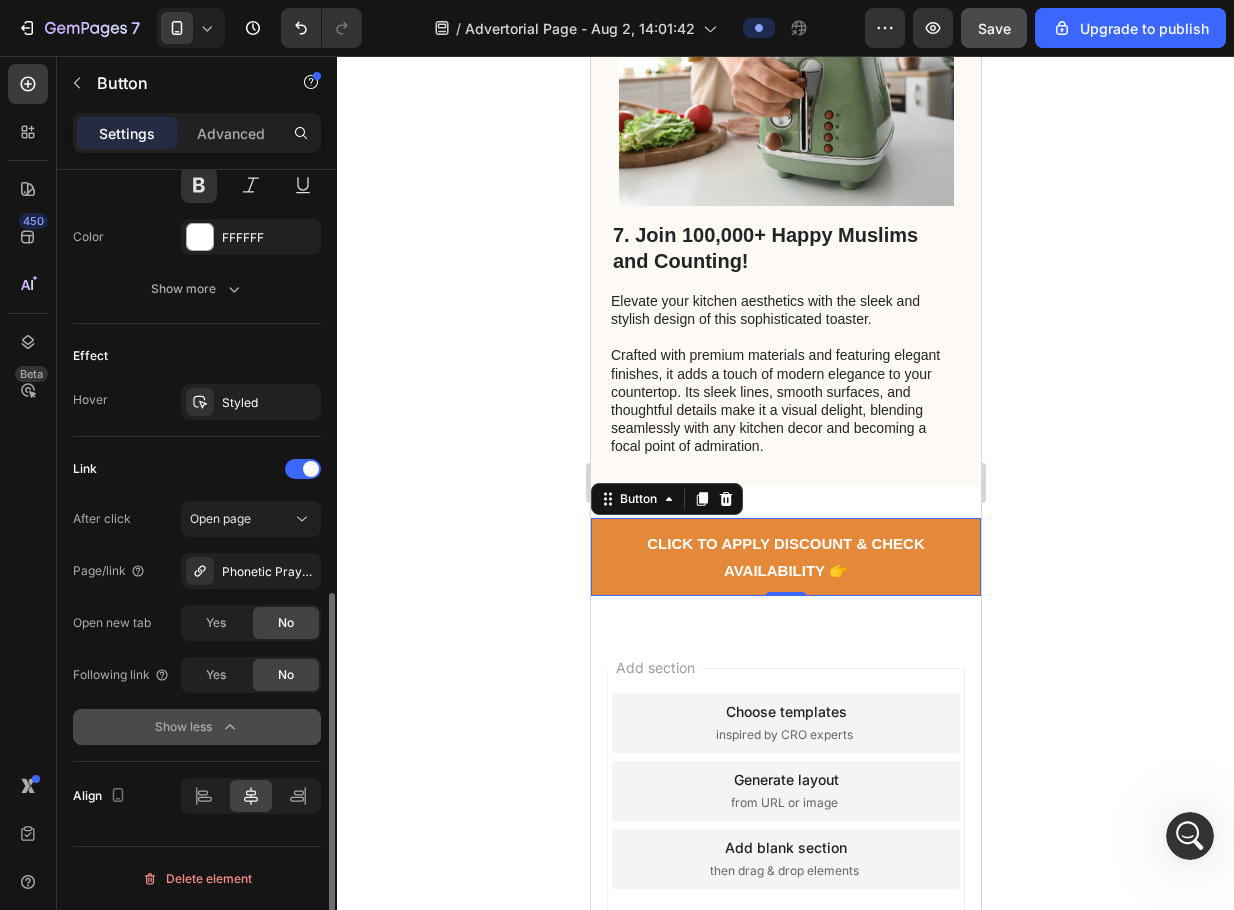 click on "Show less" at bounding box center [197, 727] 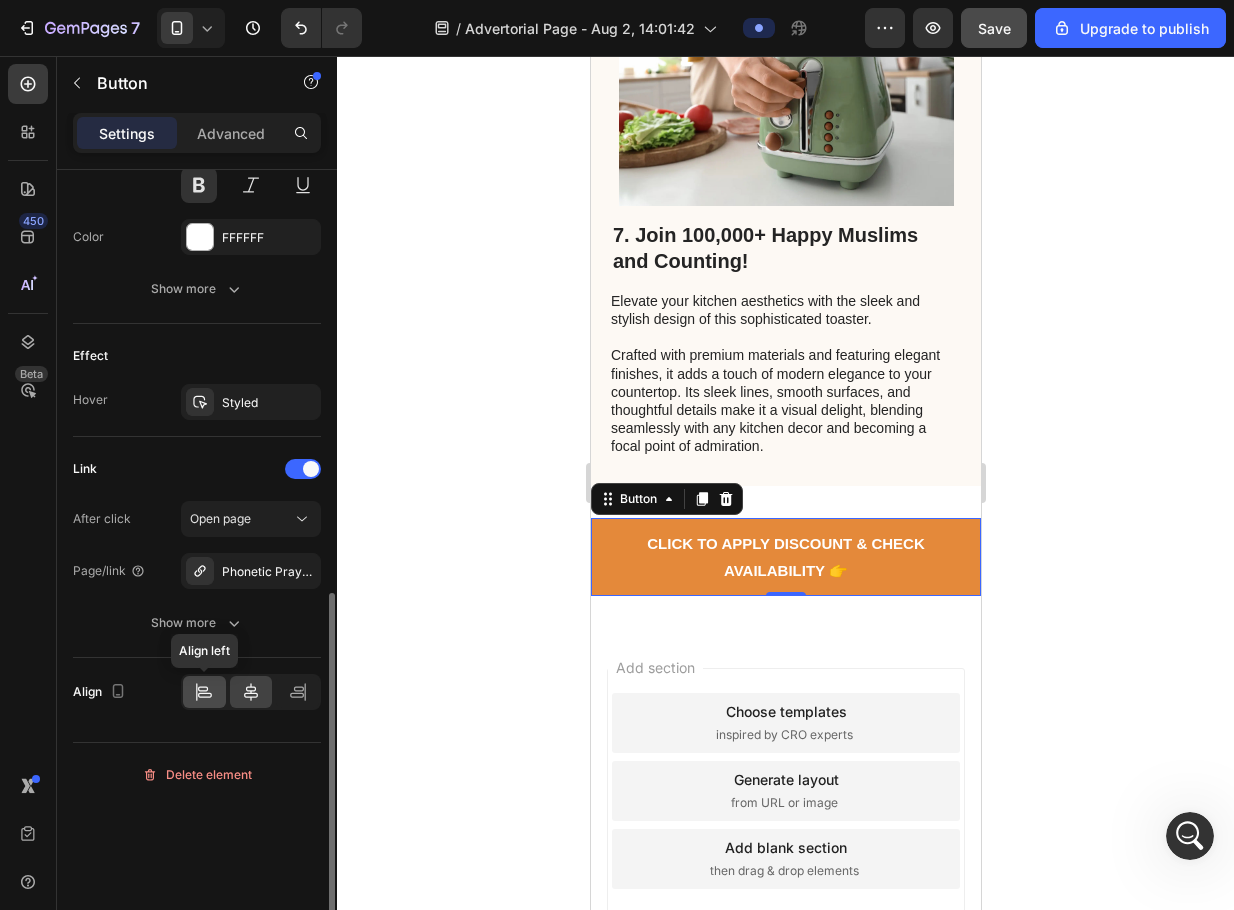 click 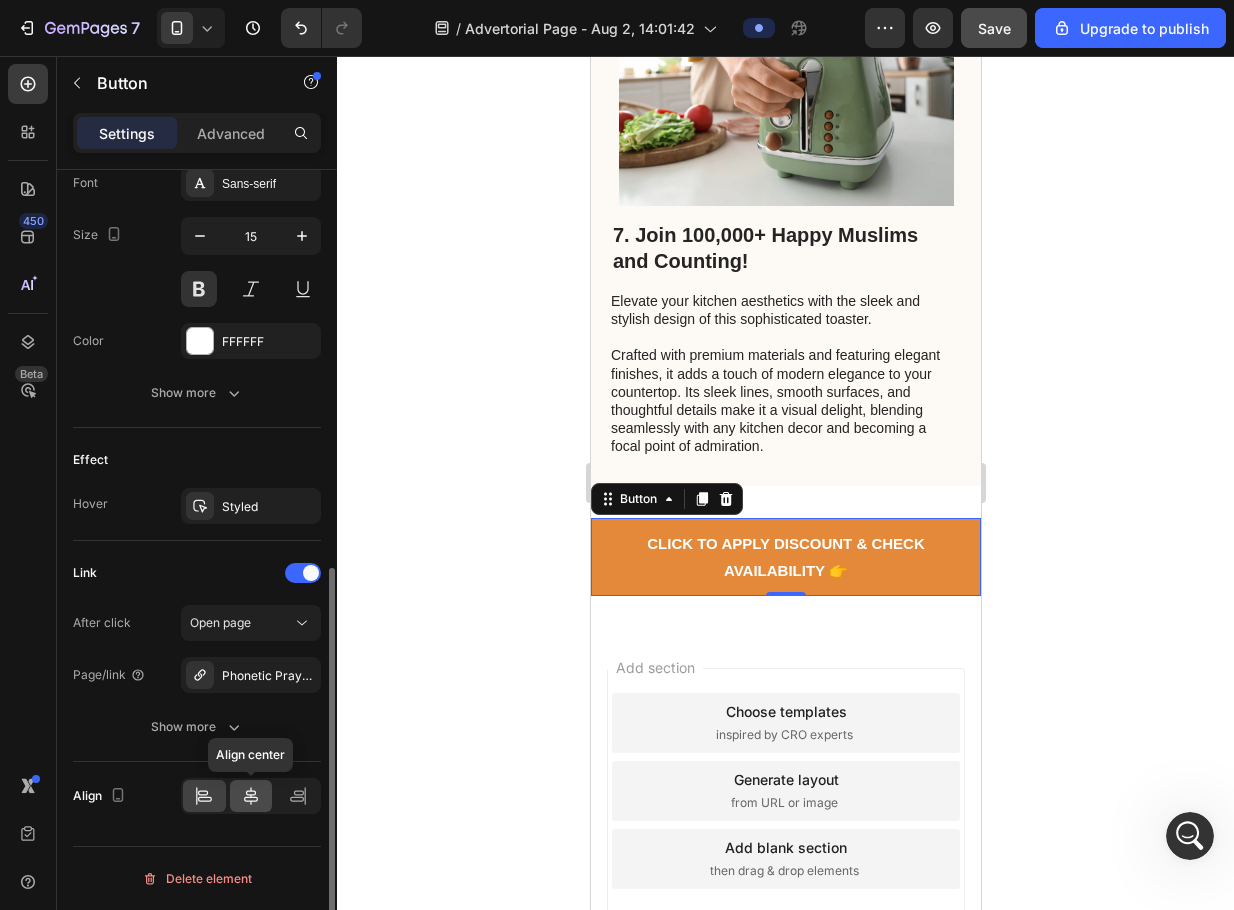 click 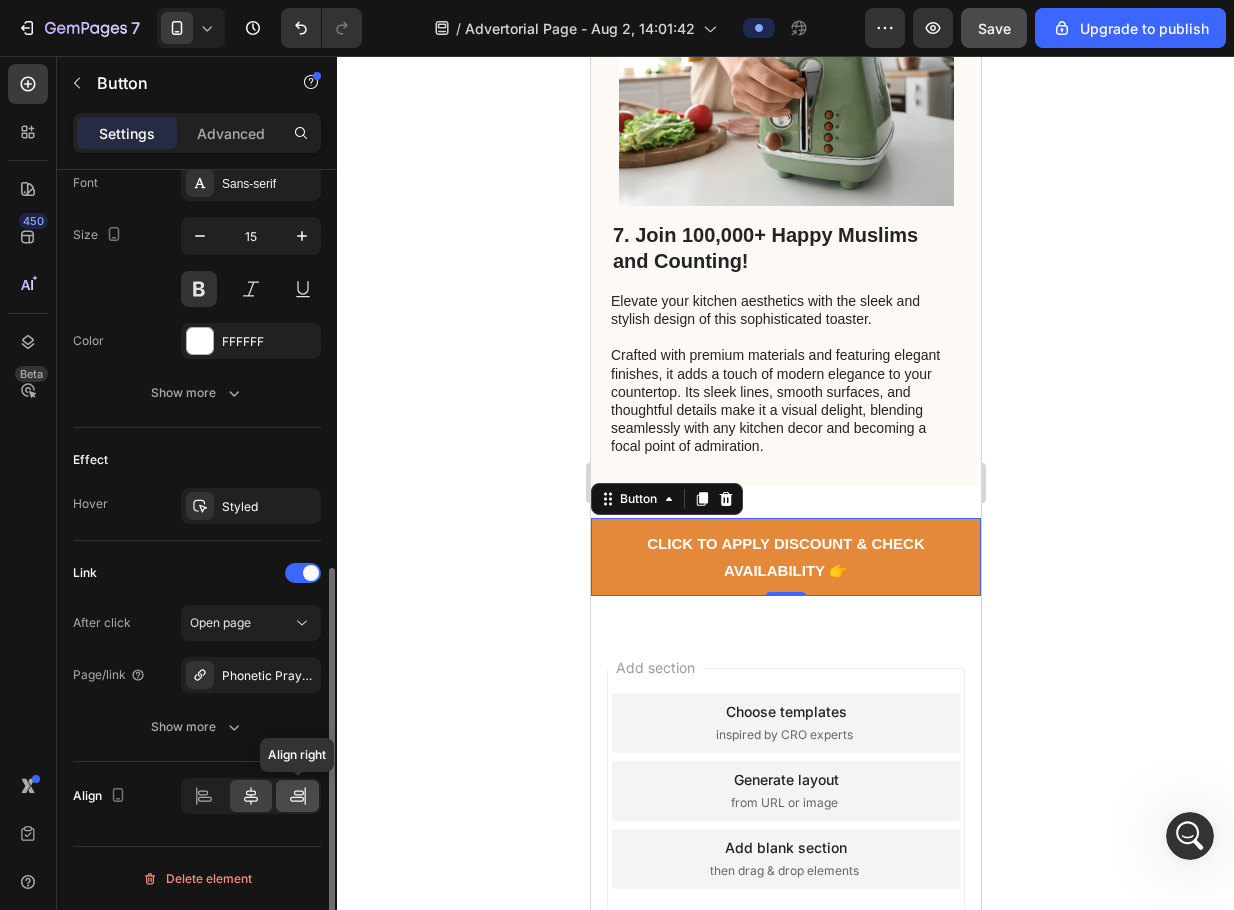 click 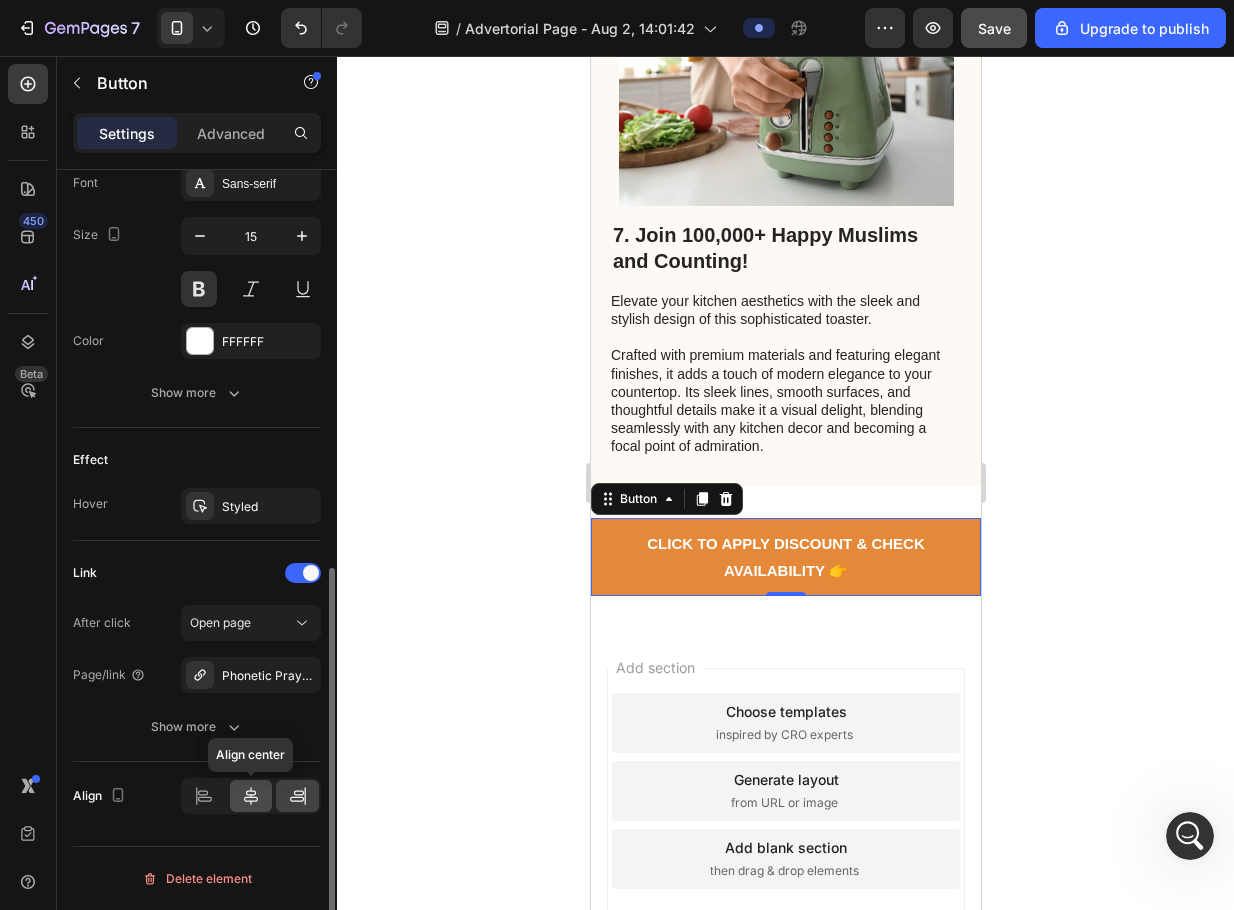 click 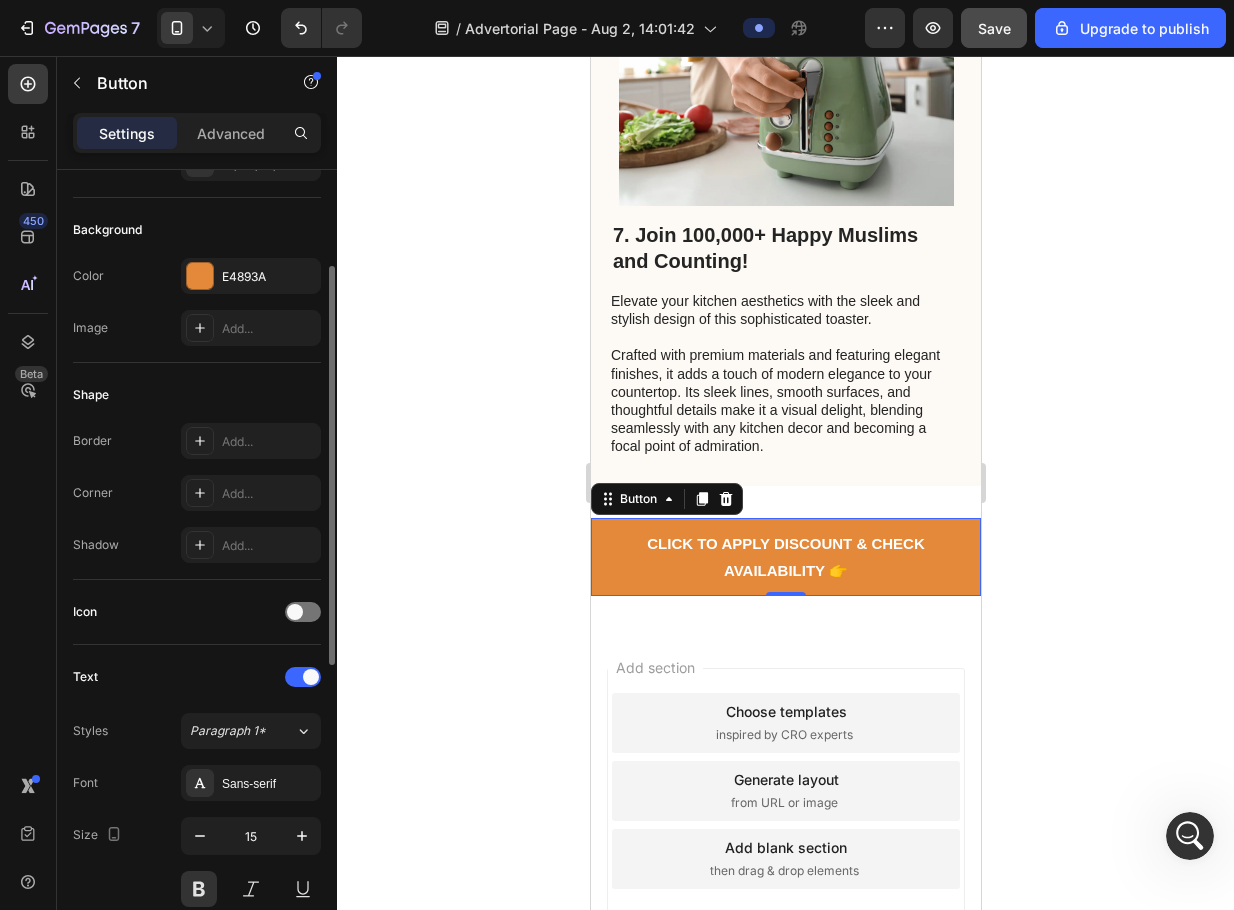 scroll, scrollTop: 0, scrollLeft: 0, axis: both 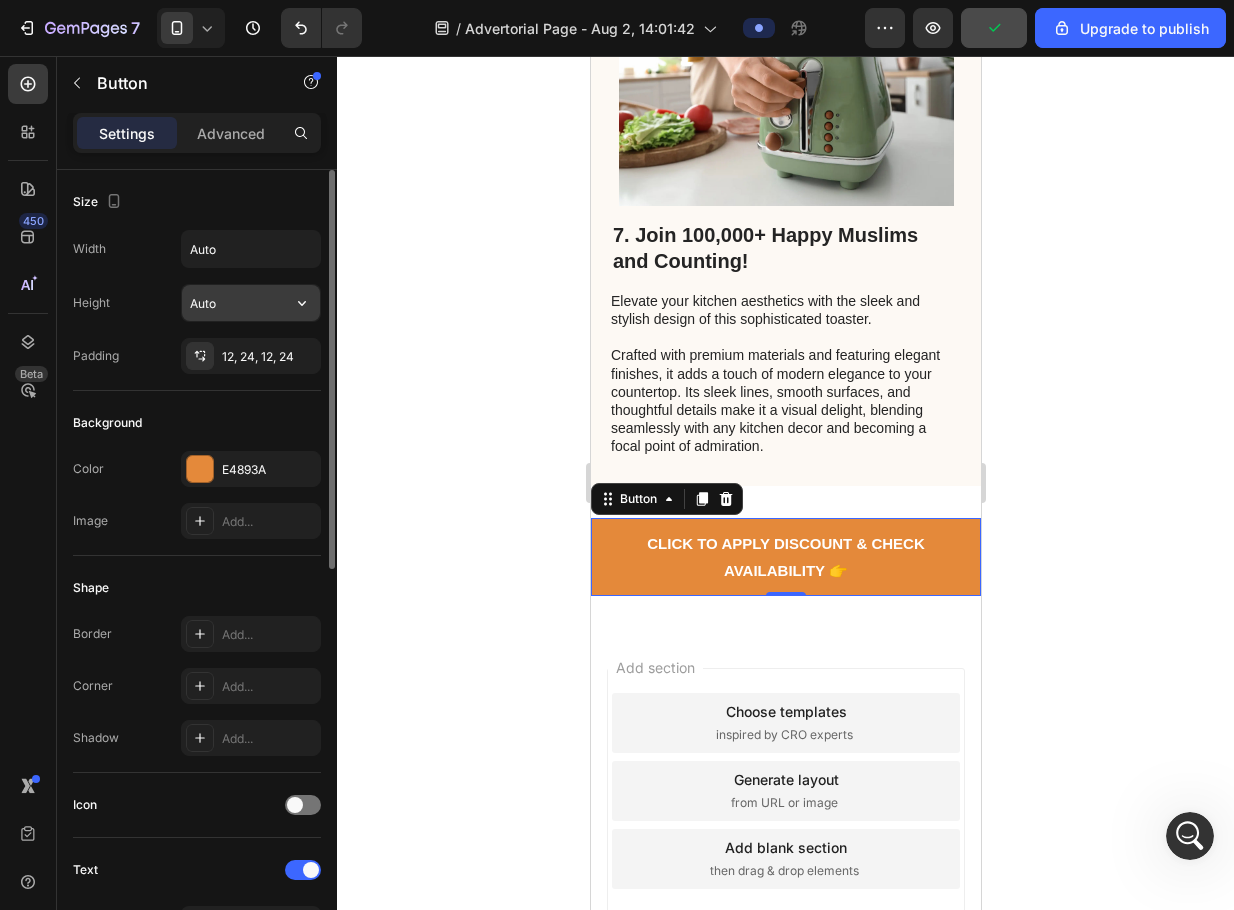 click on "Auto" at bounding box center [251, 303] 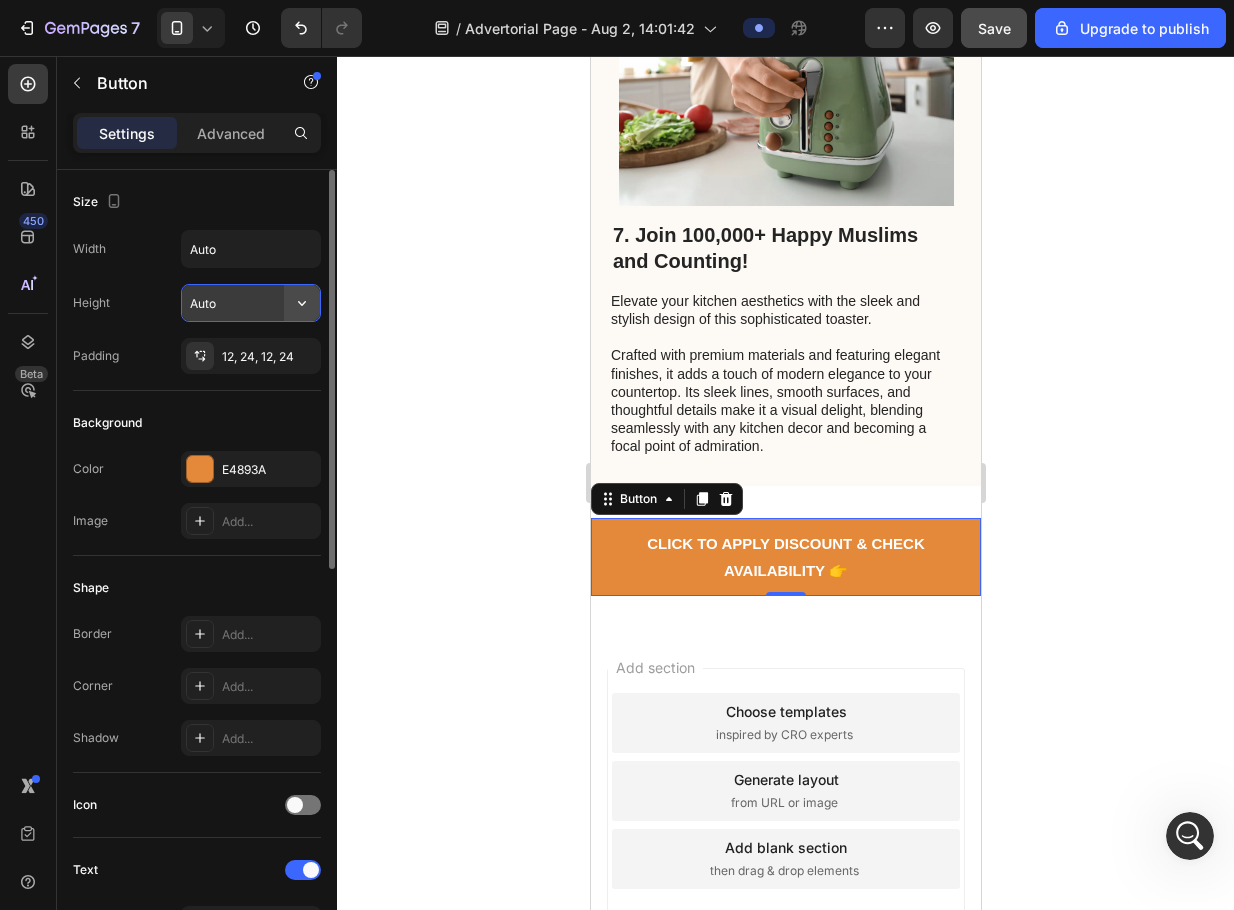 click 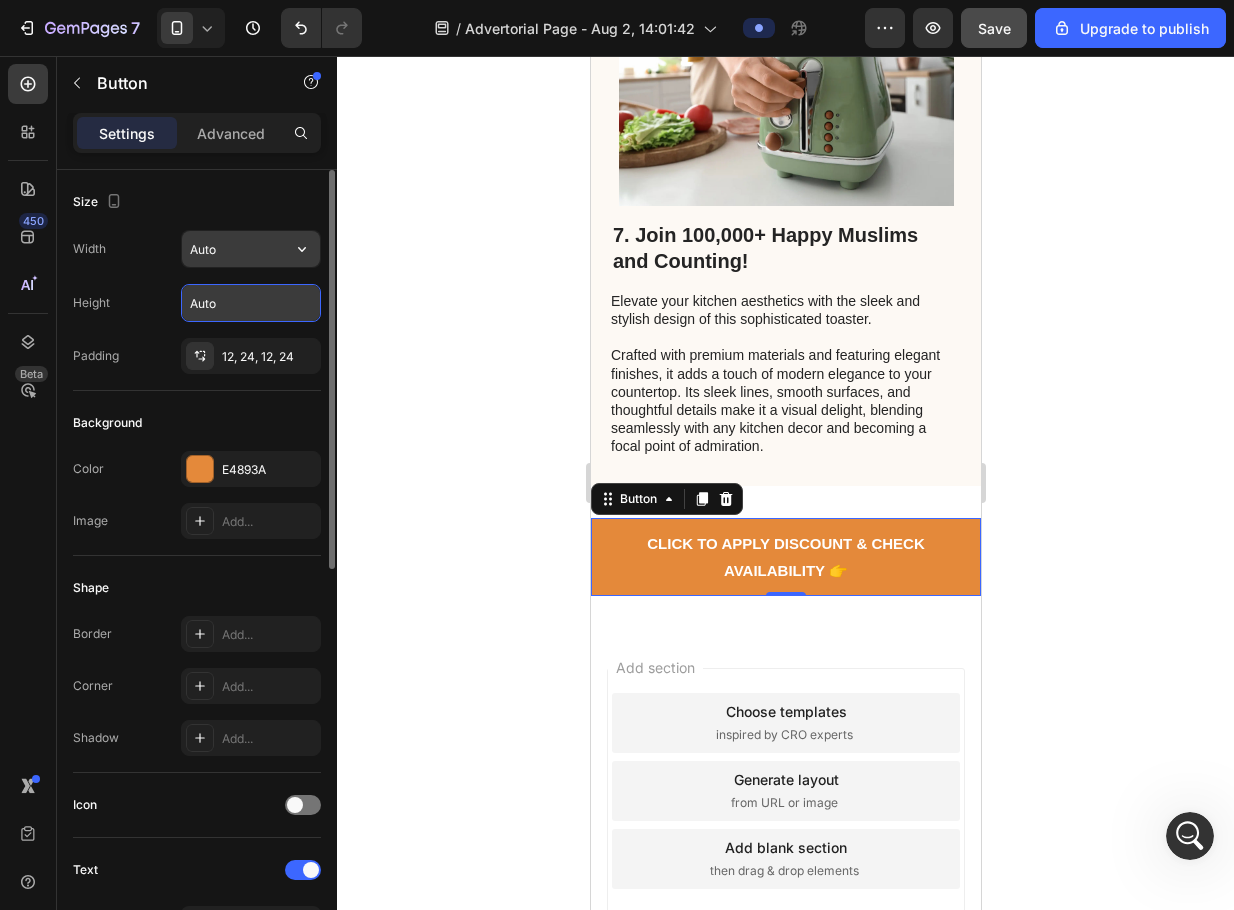 click 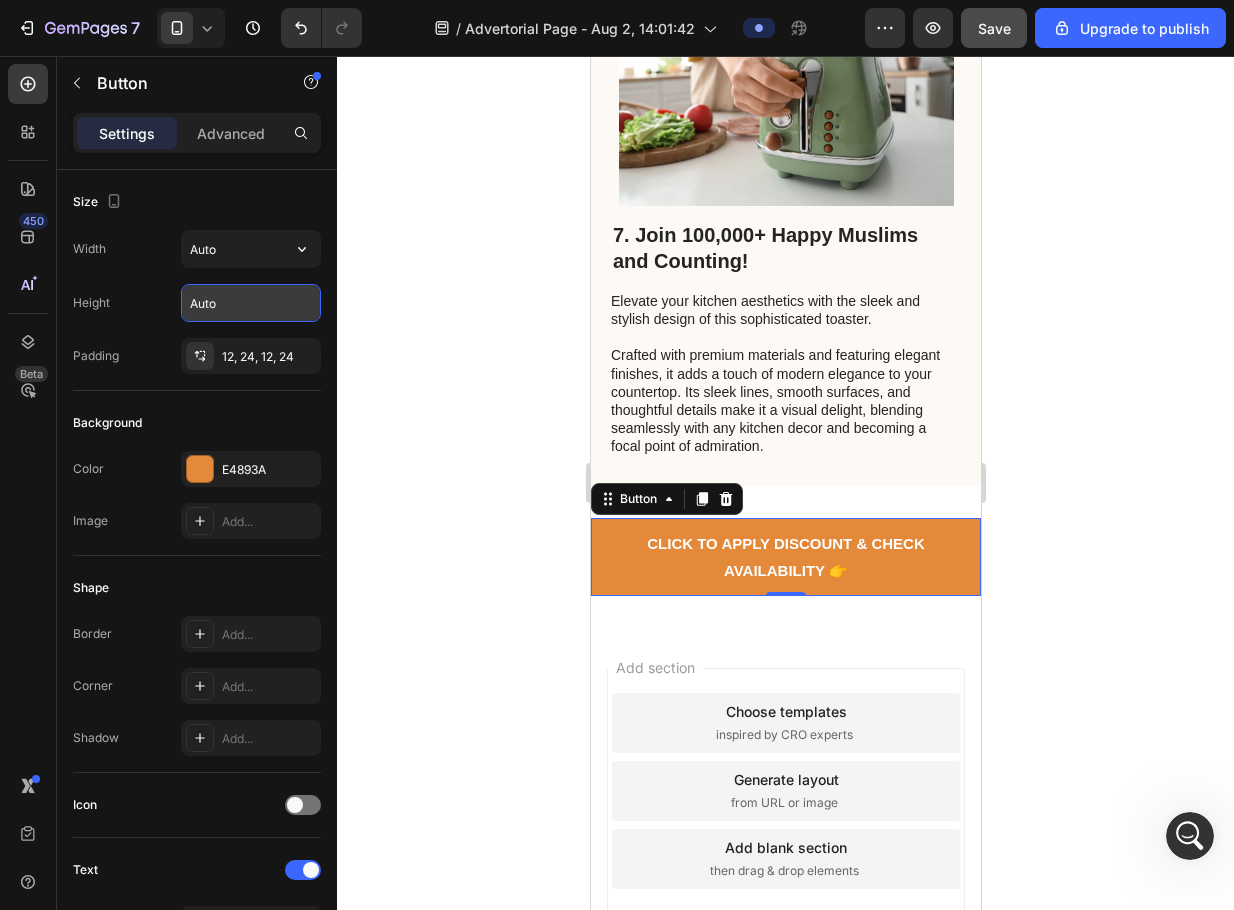 click 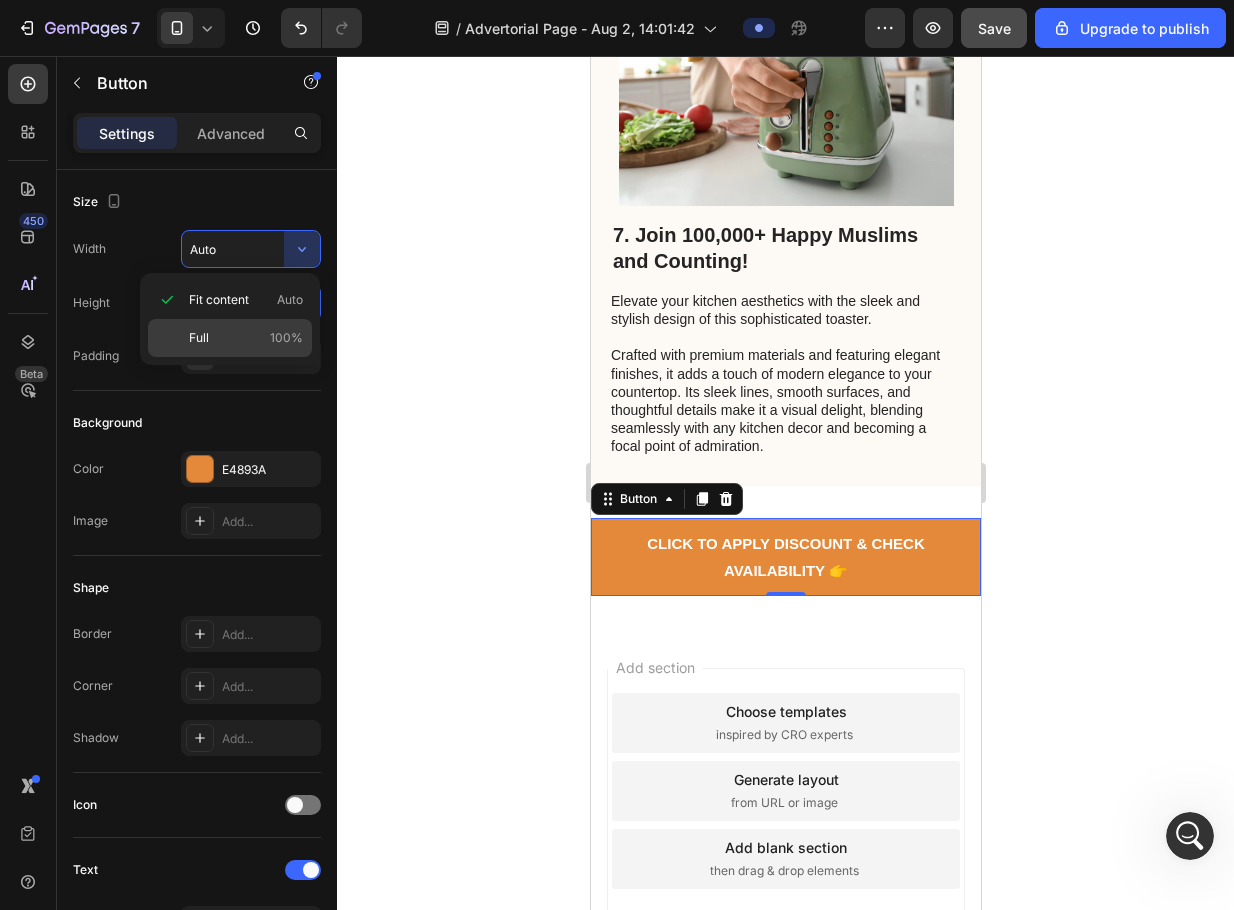 click on "Full 100%" at bounding box center [246, 338] 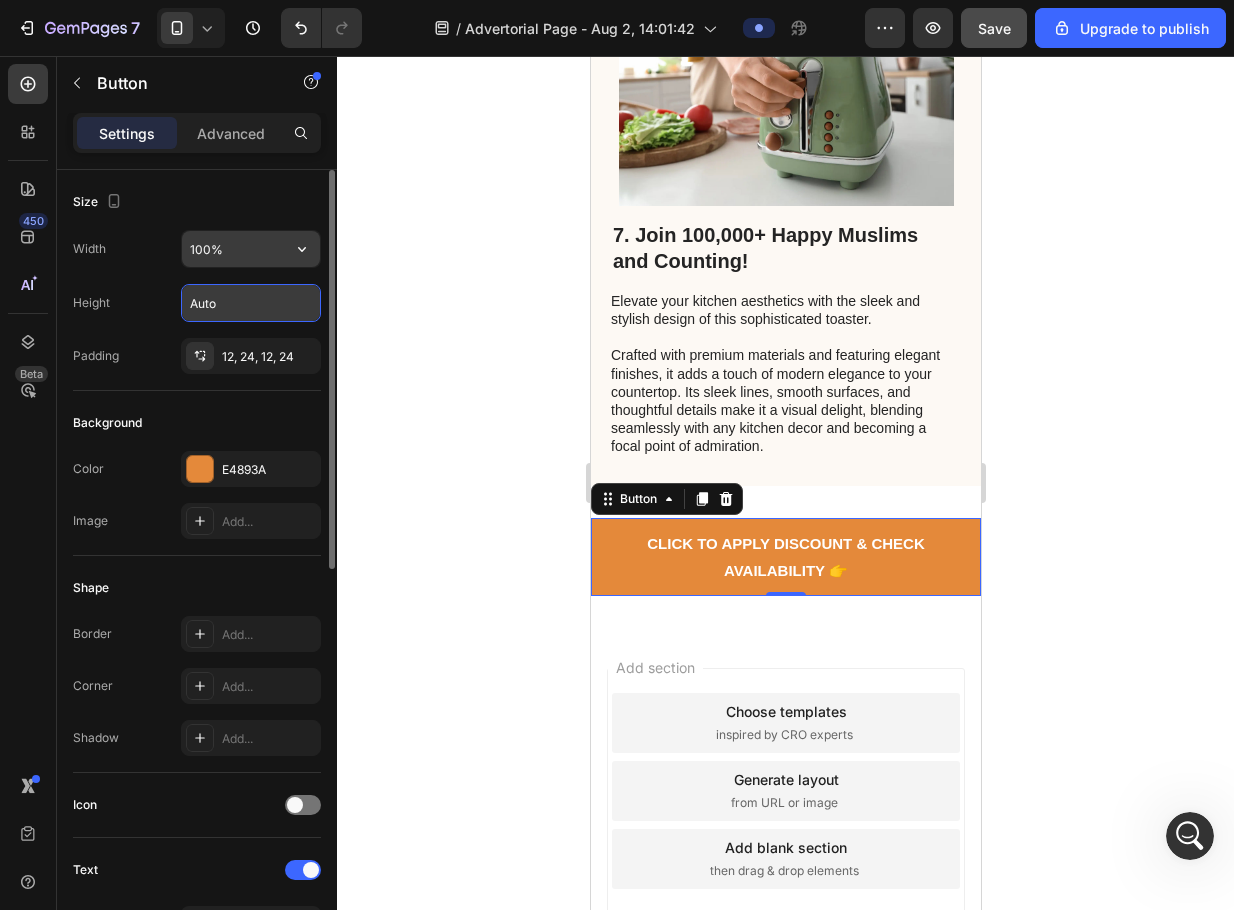click 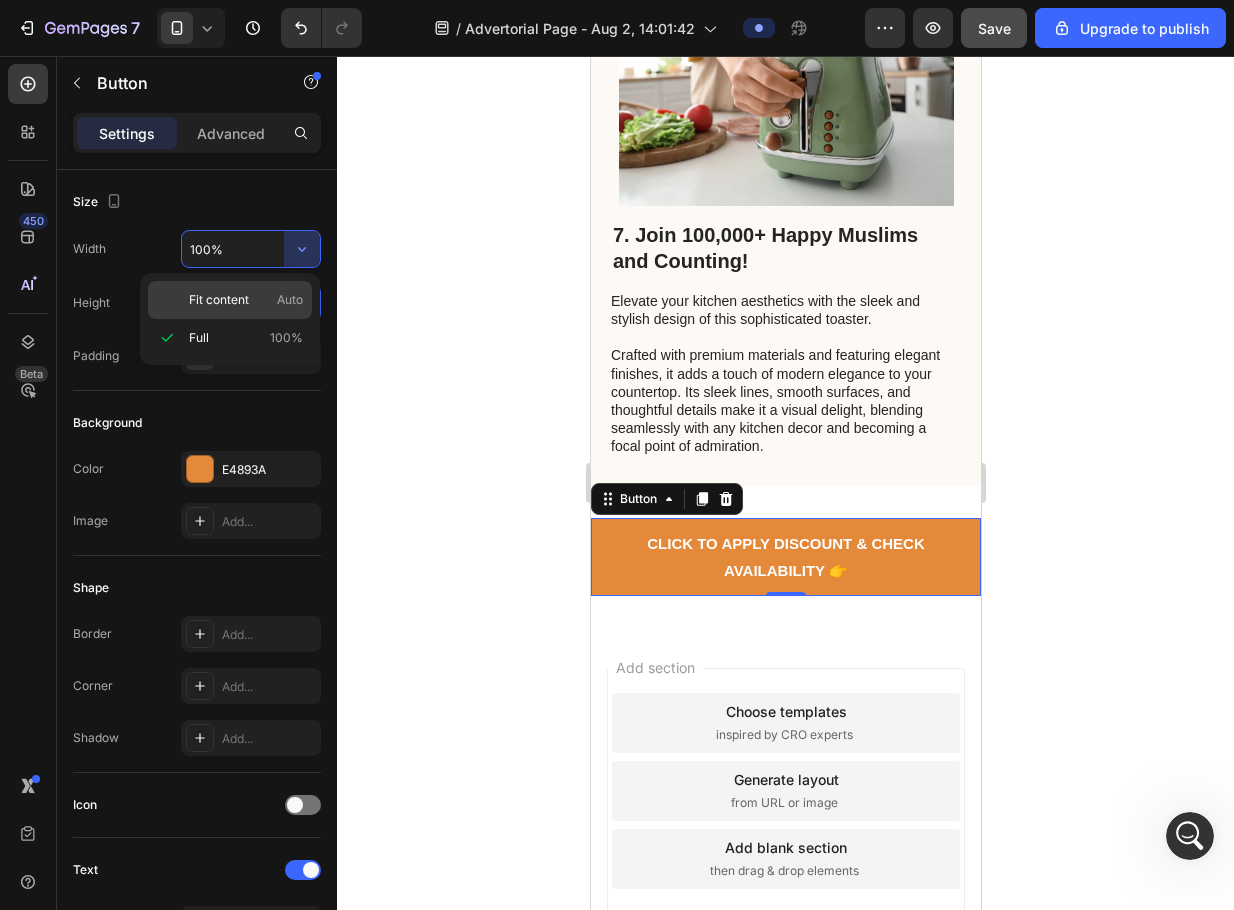 click on "Fit content Auto" at bounding box center [246, 300] 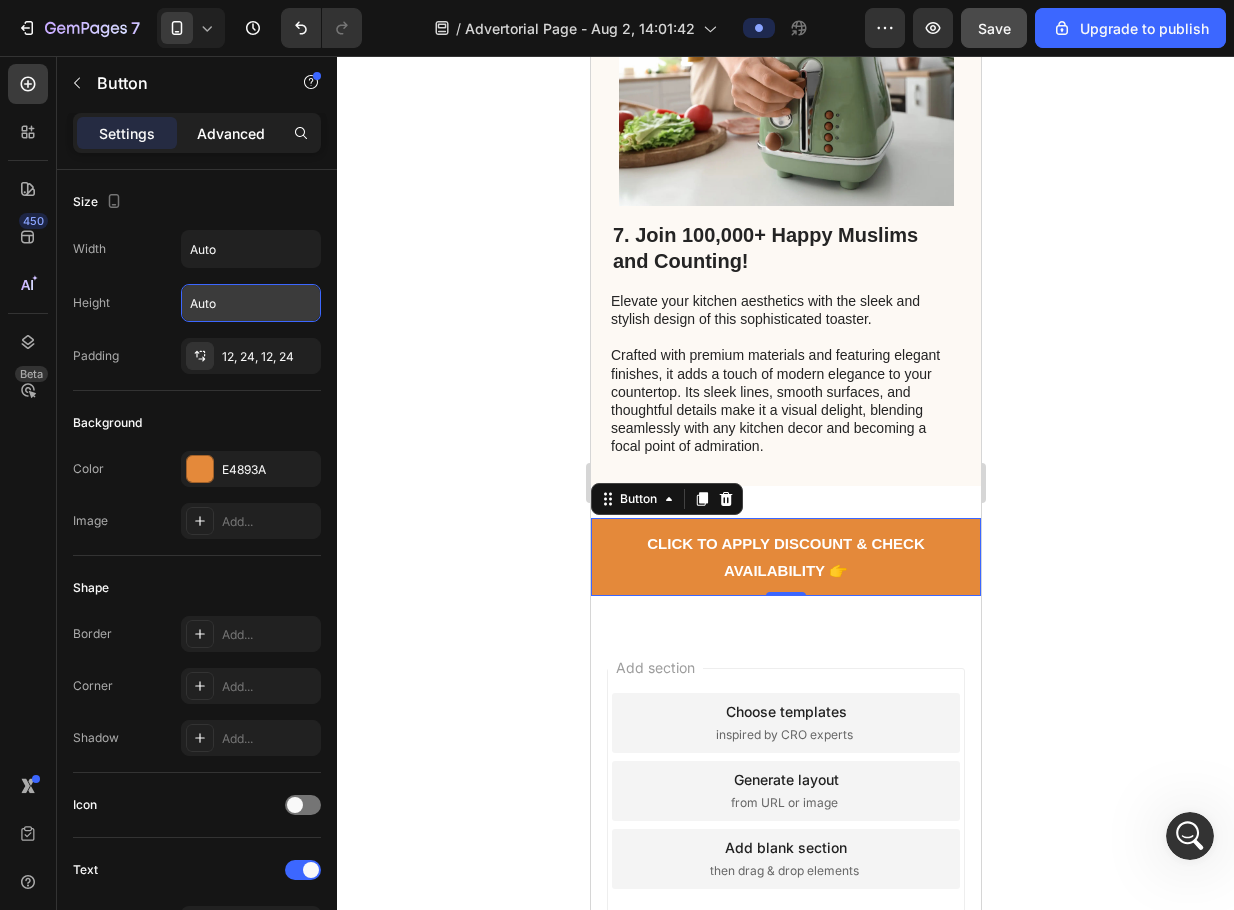 click on "Advanced" at bounding box center [231, 133] 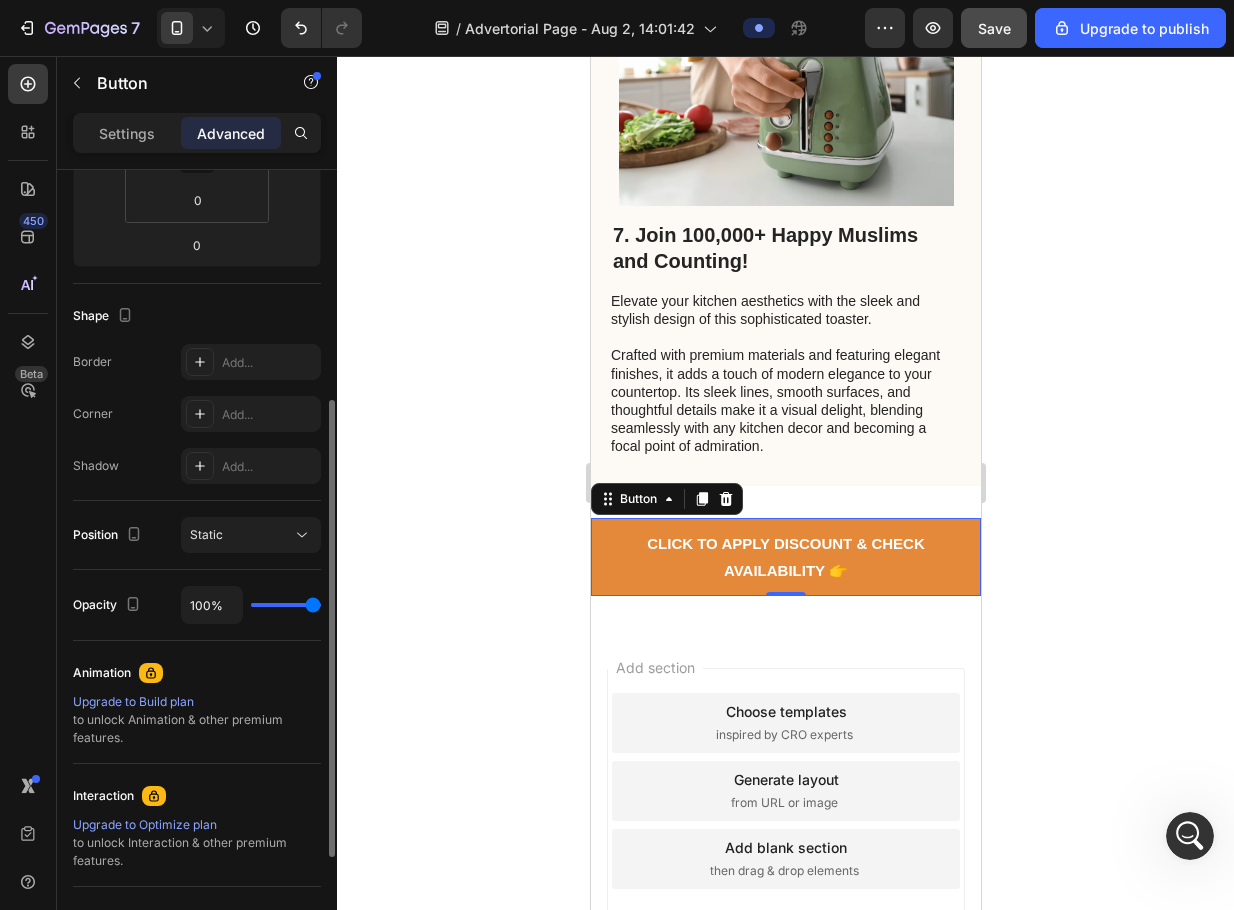 scroll, scrollTop: 591, scrollLeft: 0, axis: vertical 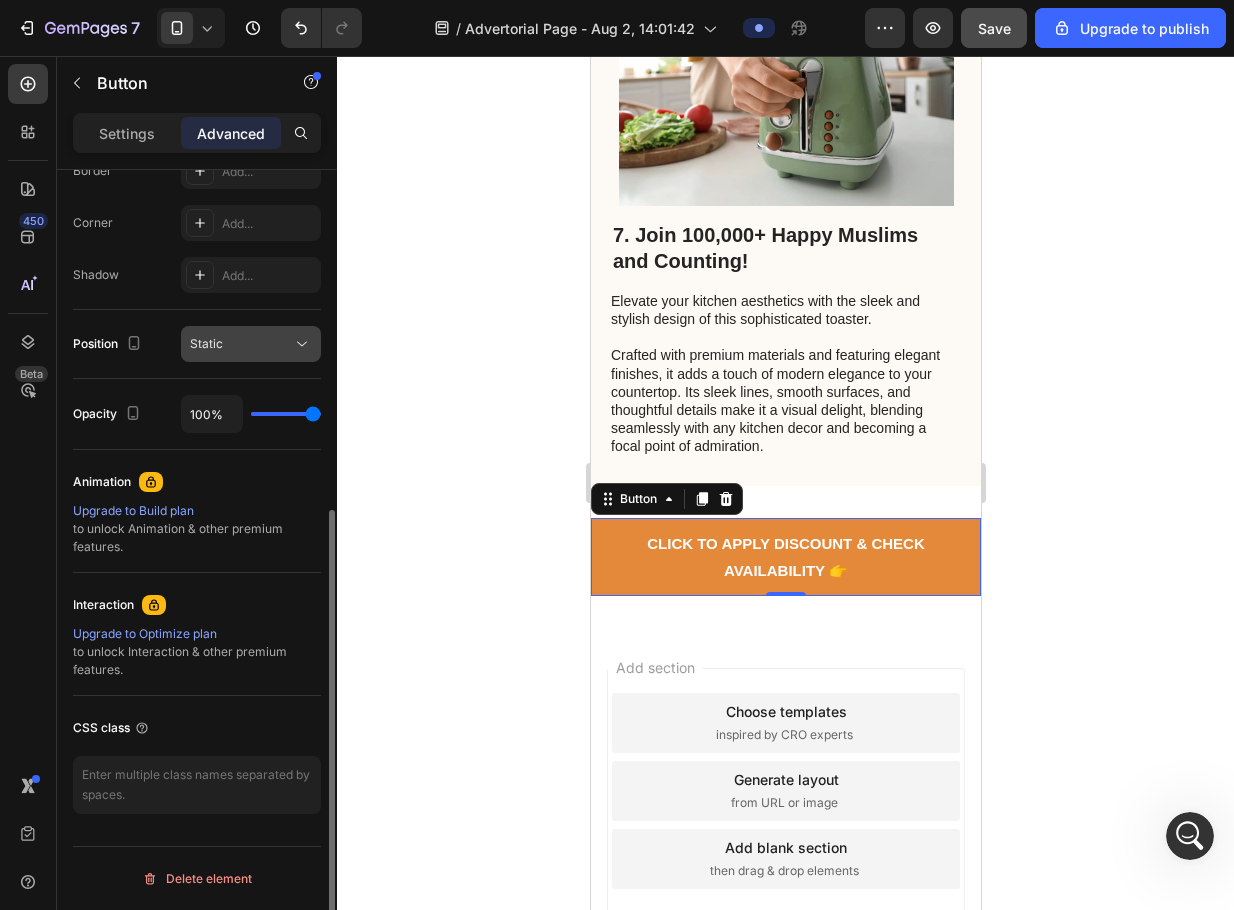 click 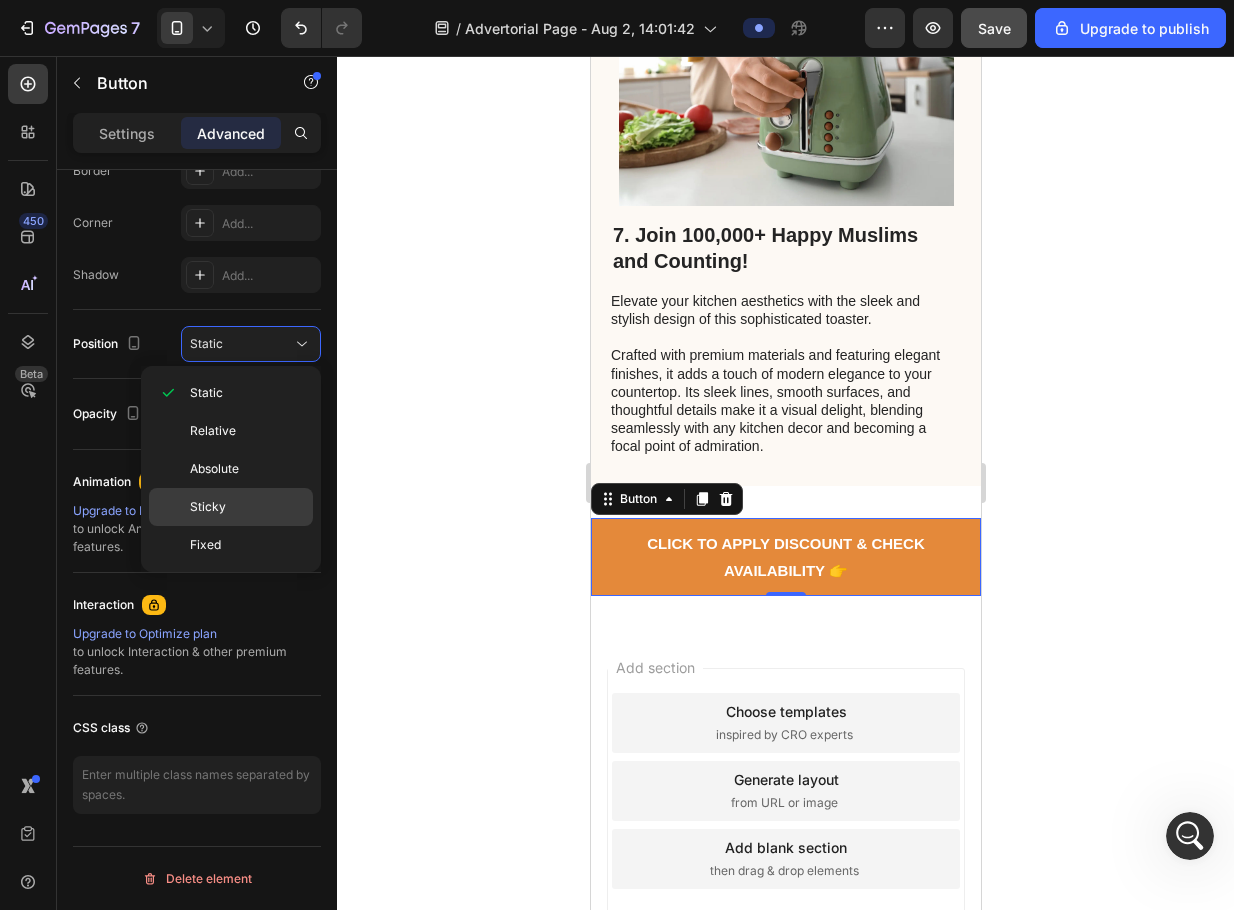 drag, startPoint x: 250, startPoint y: 498, endPoint x: 47, endPoint y: 544, distance: 208.14658 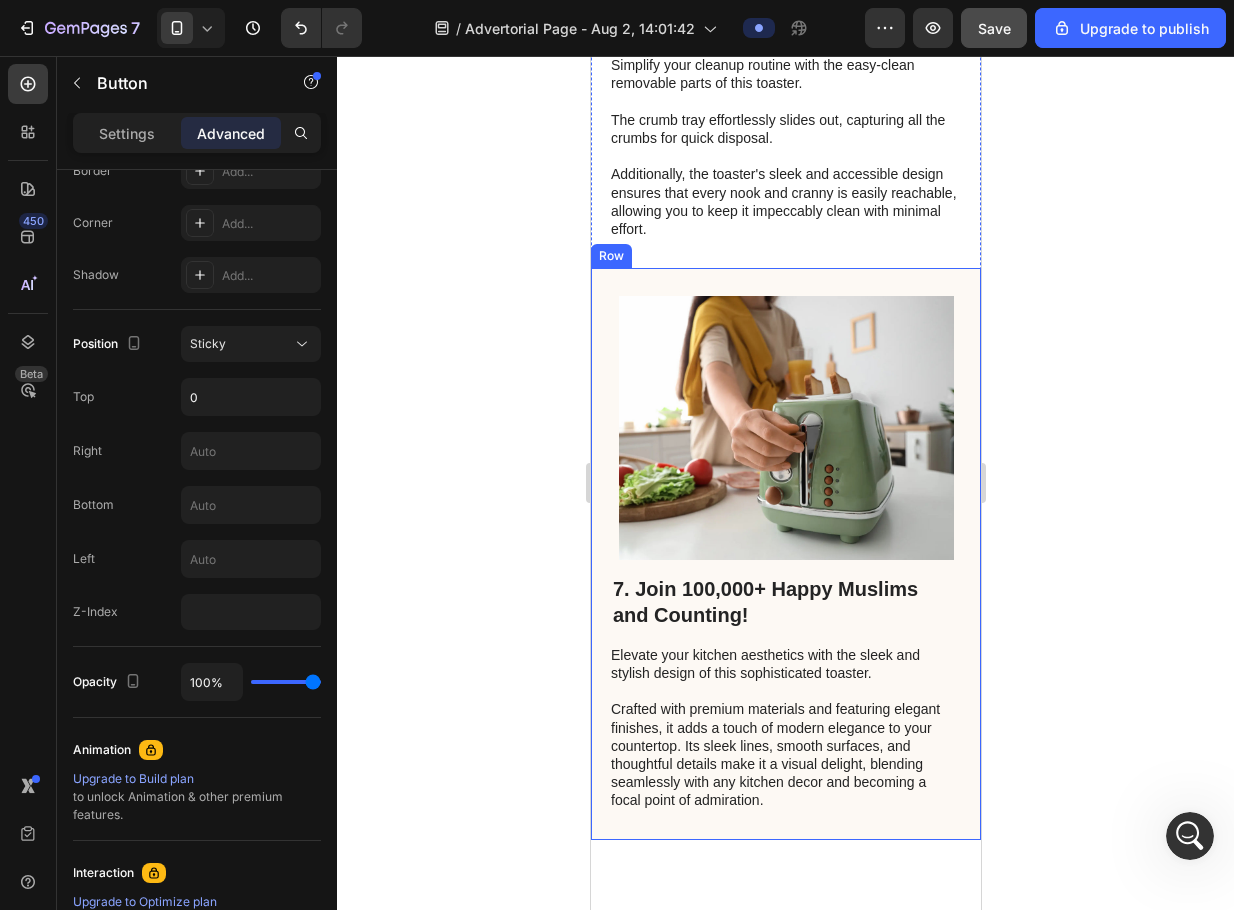scroll, scrollTop: 3390, scrollLeft: 0, axis: vertical 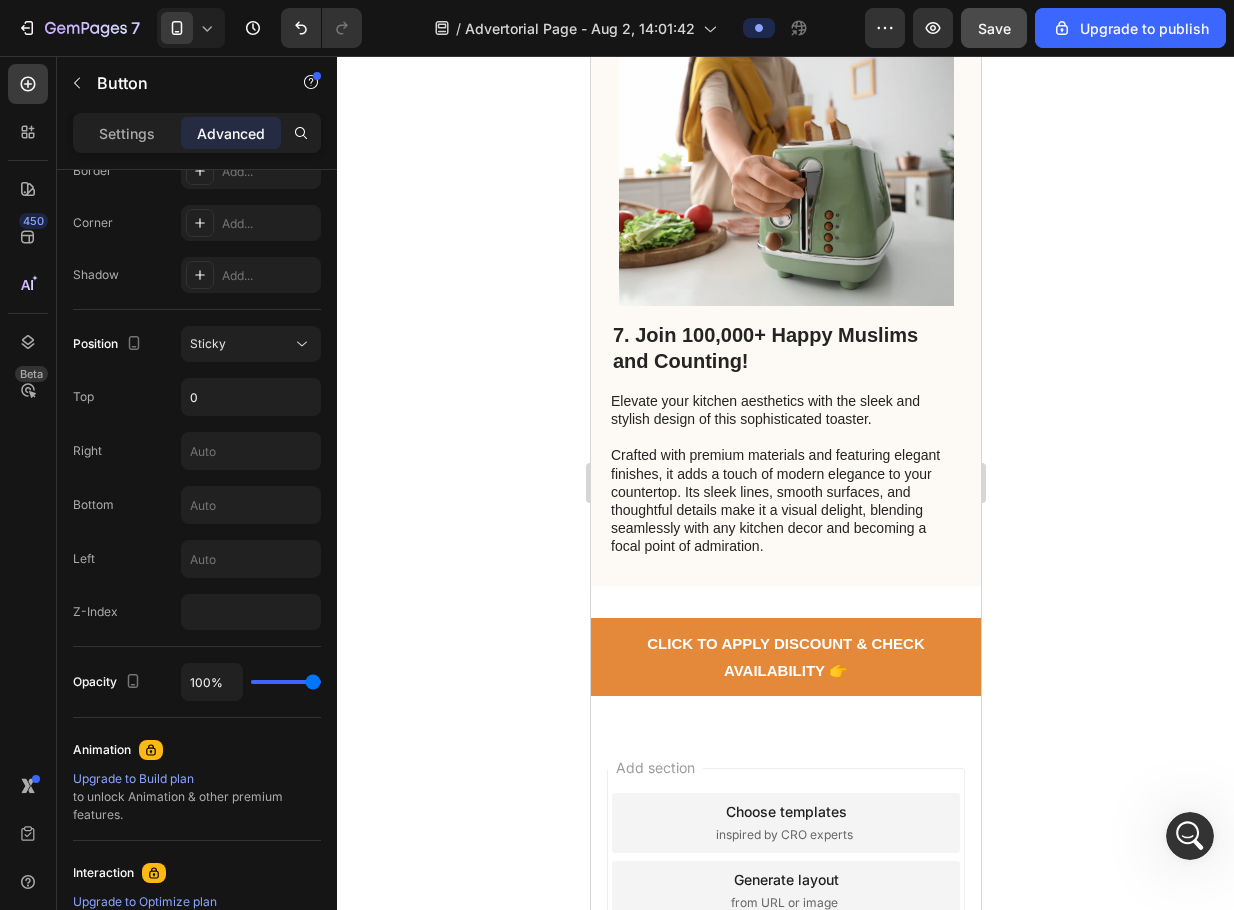 click on "CLICK TO APPLY DISCOUNT & CHECK AVAILABILITY 👉" at bounding box center [785, 657] 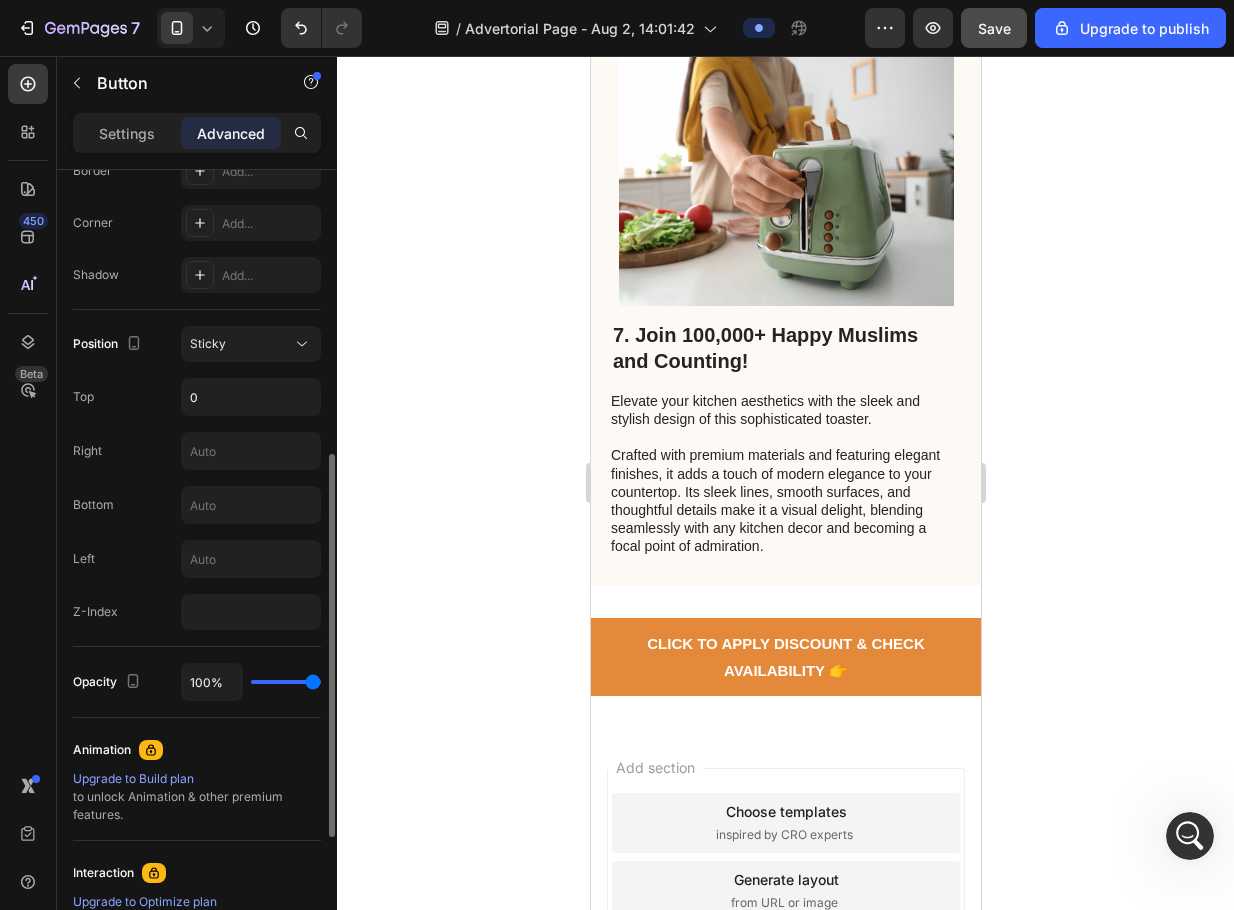 click on "Position Sticky Top 0 Right Bottom Left Z-Index" at bounding box center [197, 478] 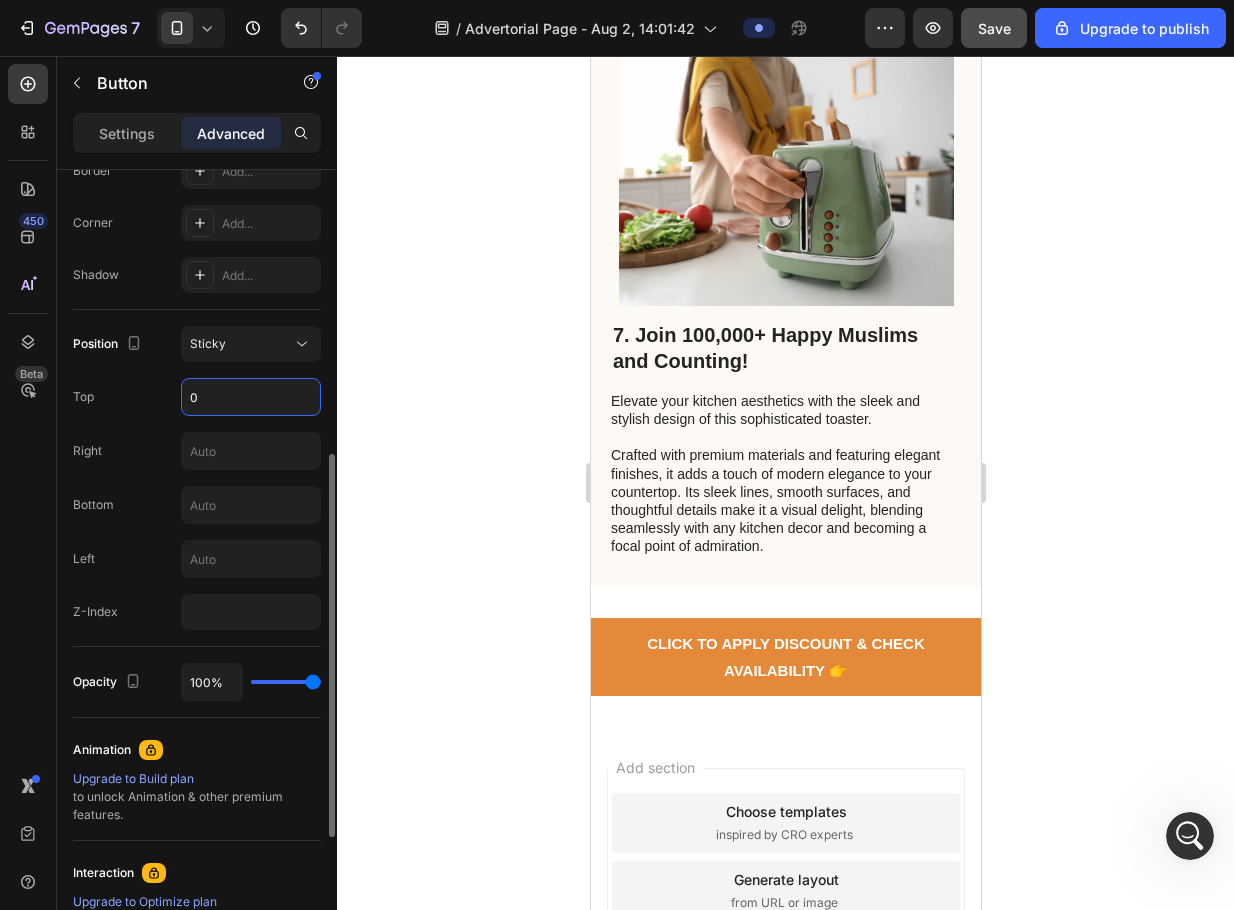 click on "0" at bounding box center [251, 397] 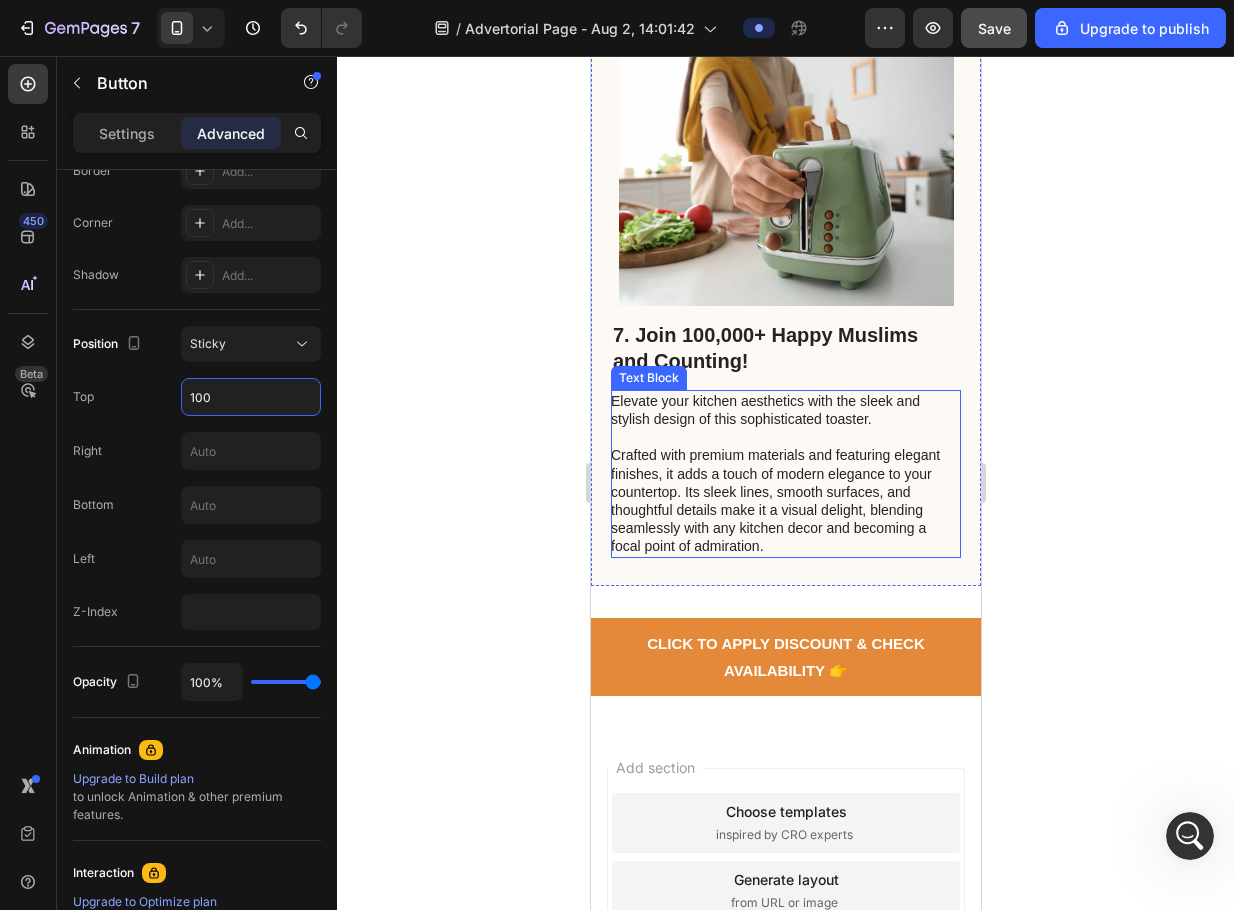 scroll, scrollTop: 3590, scrollLeft: 0, axis: vertical 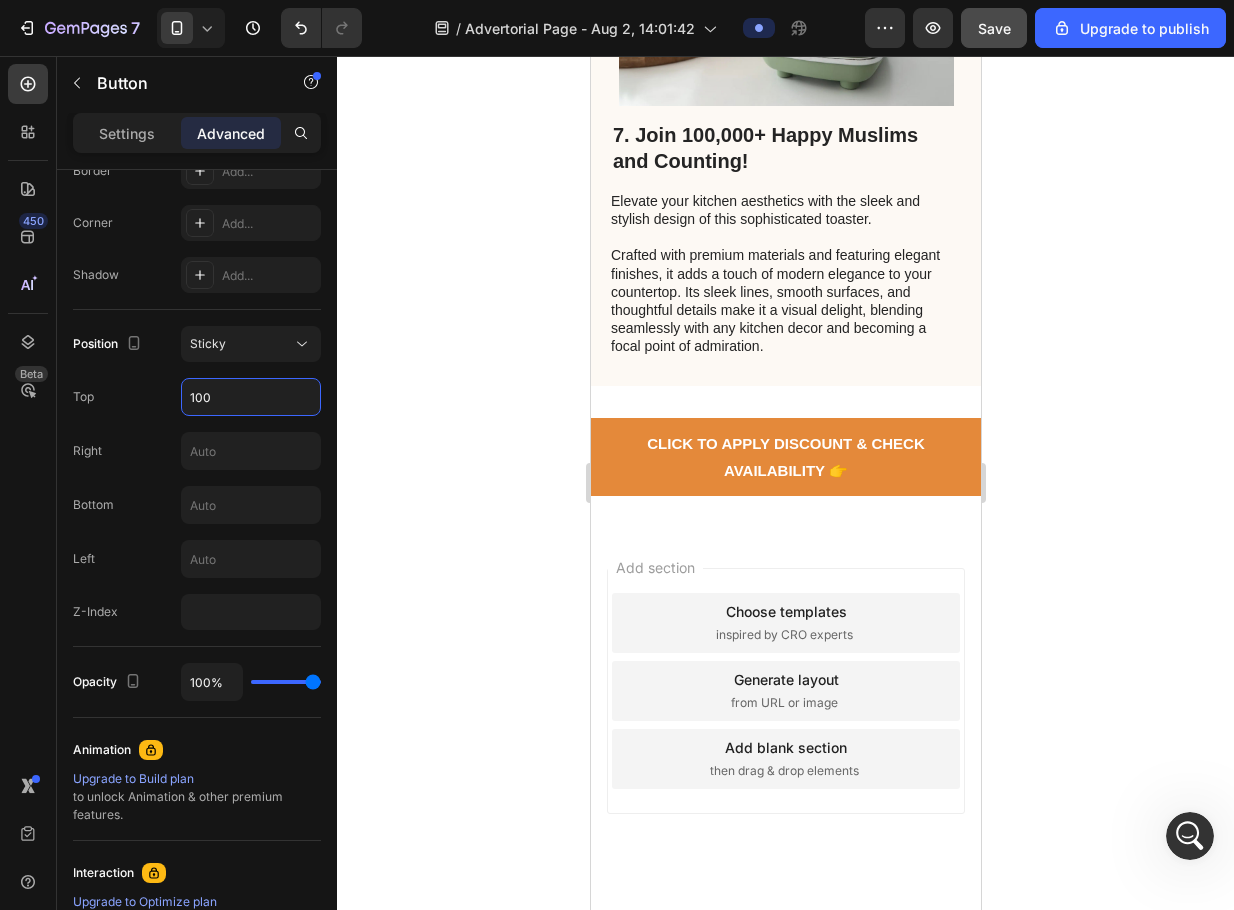 type on "100" 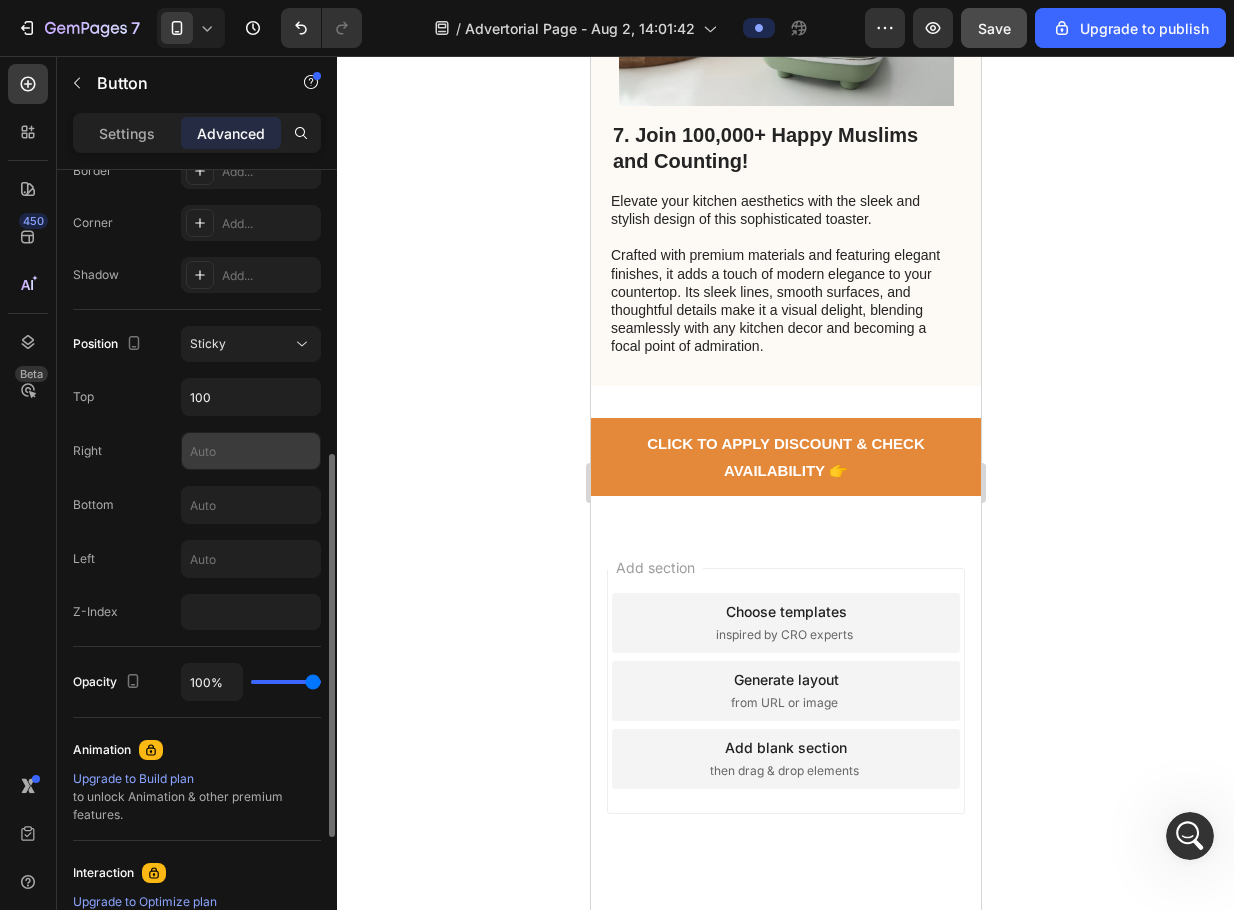 drag, startPoint x: 243, startPoint y: 450, endPoint x: 273, endPoint y: 453, distance: 30.149628 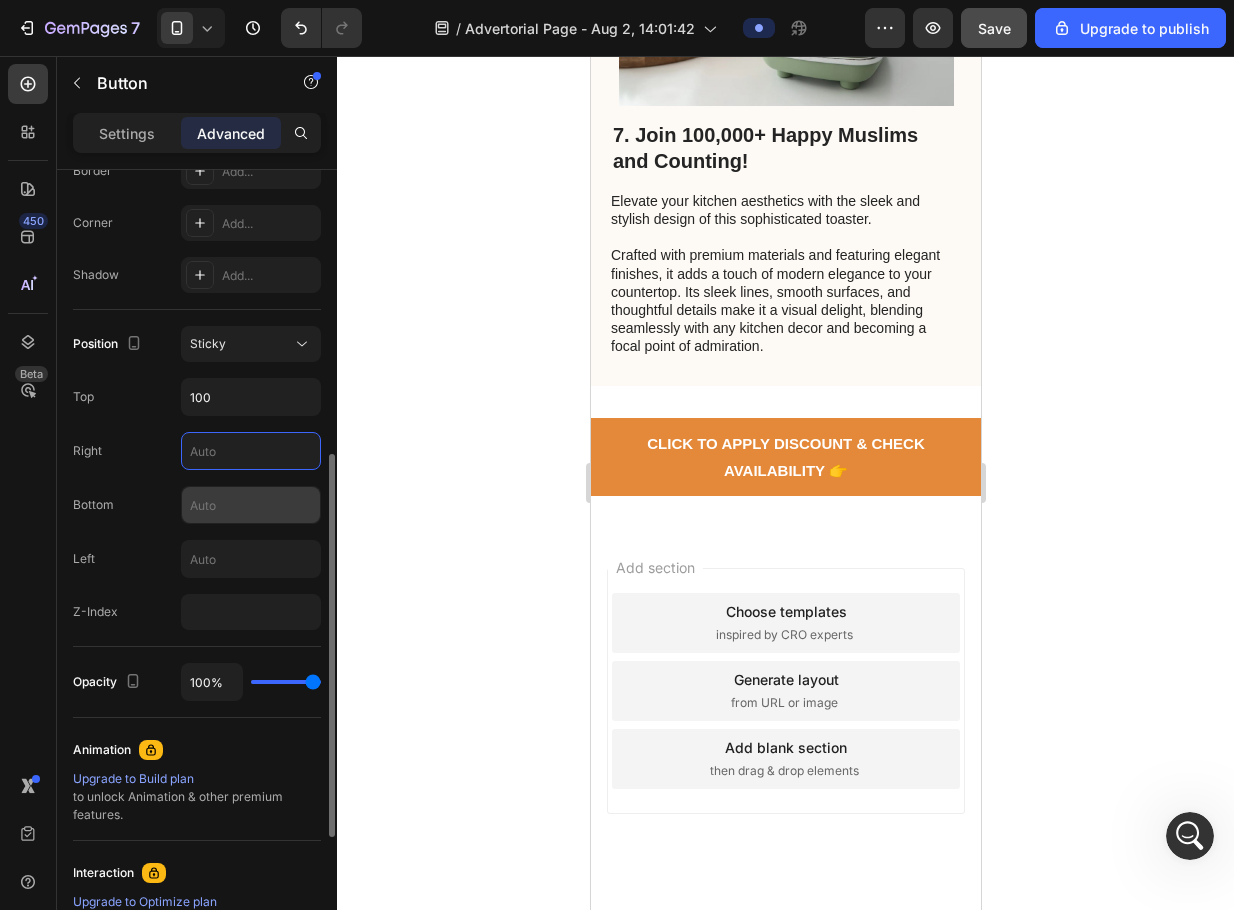 click at bounding box center [251, 505] 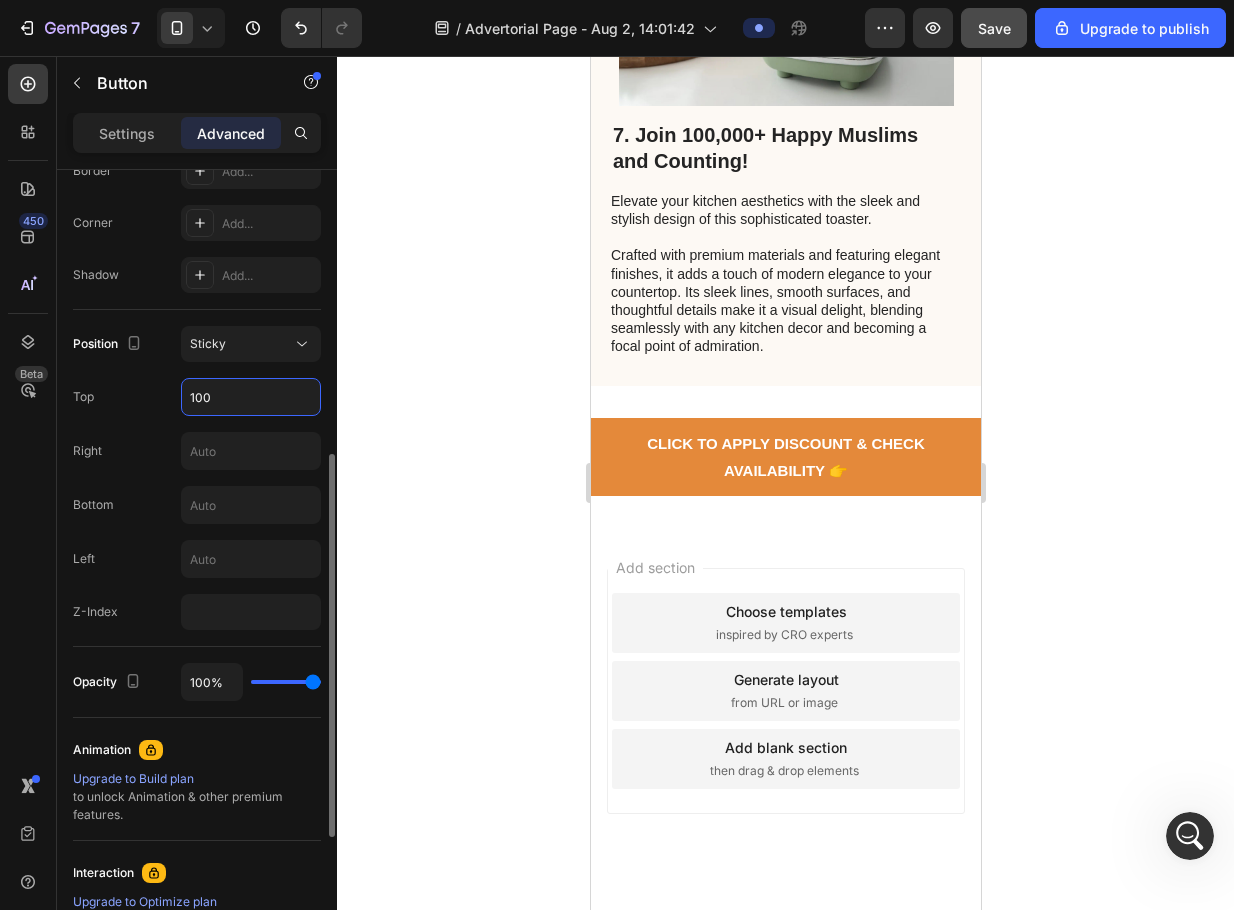 click on "100" at bounding box center [251, 397] 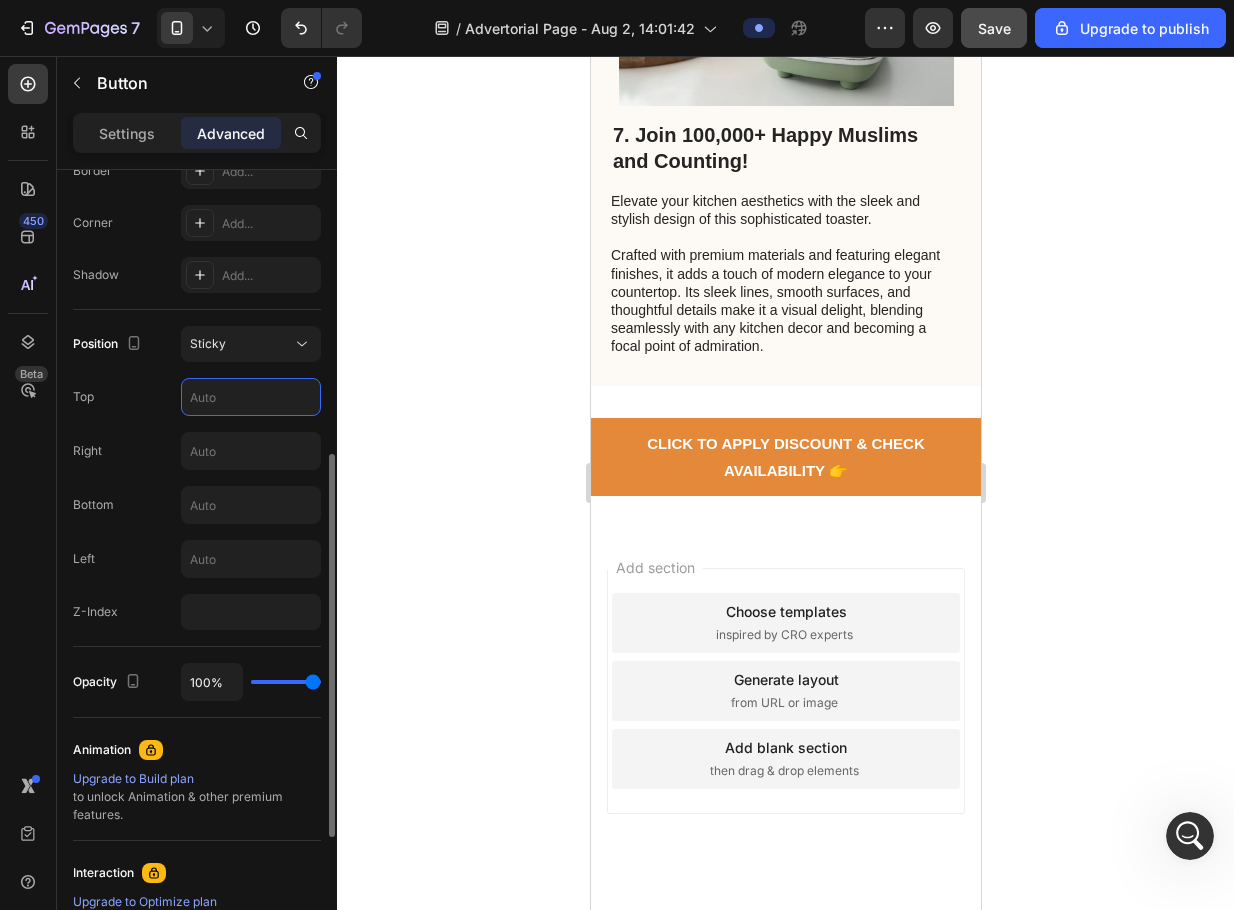 click on "Top" at bounding box center [197, 397] 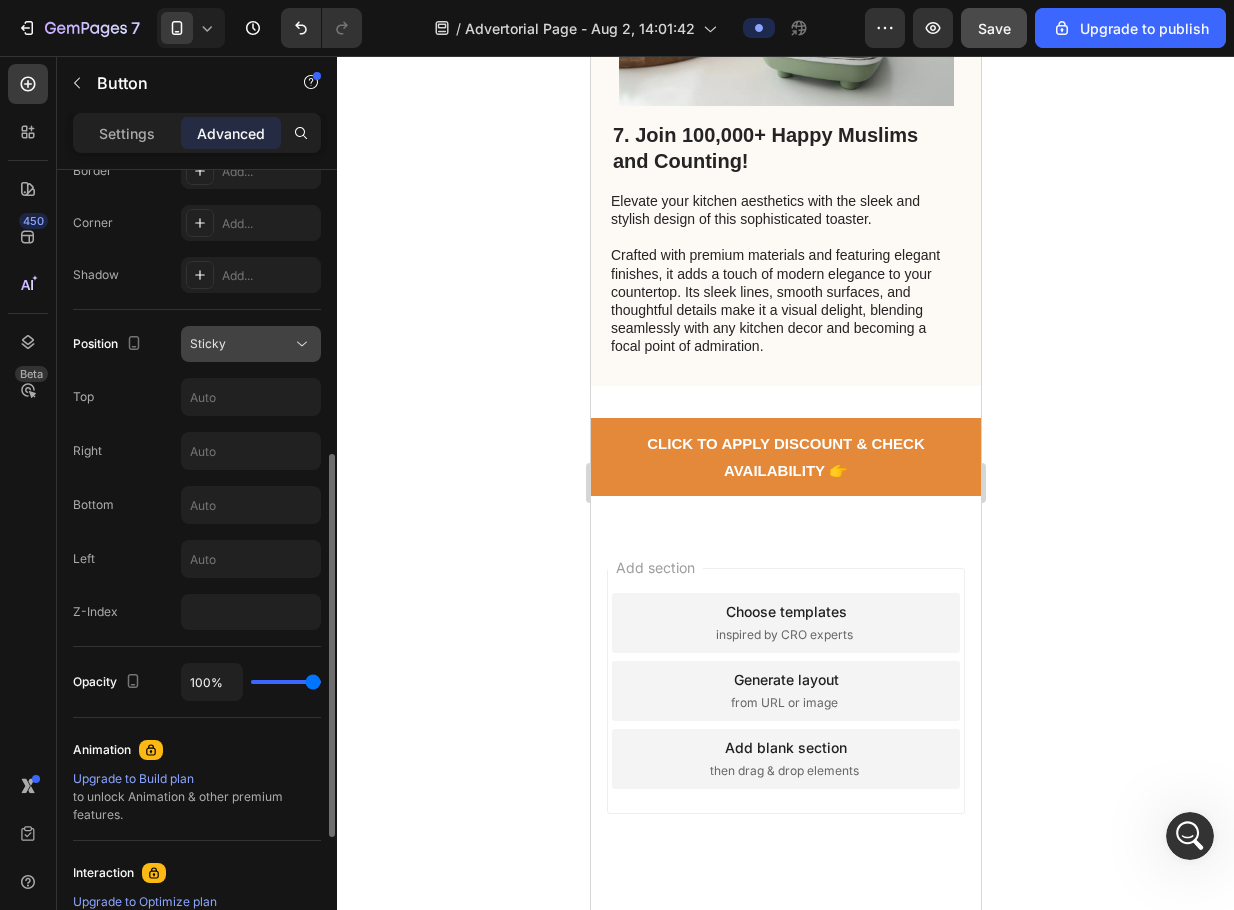 click on "Sticky" at bounding box center [241, 344] 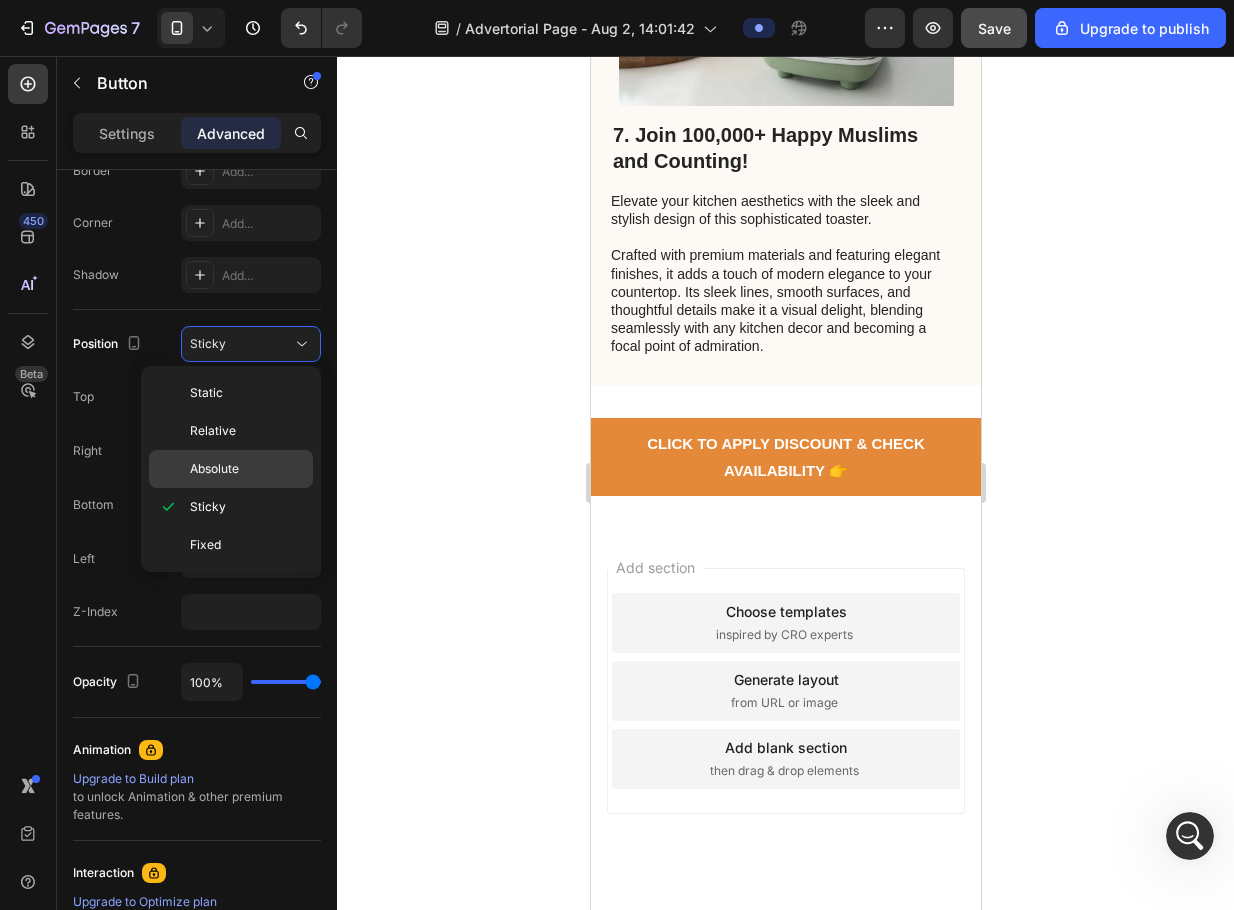click on "Absolute" at bounding box center [214, 469] 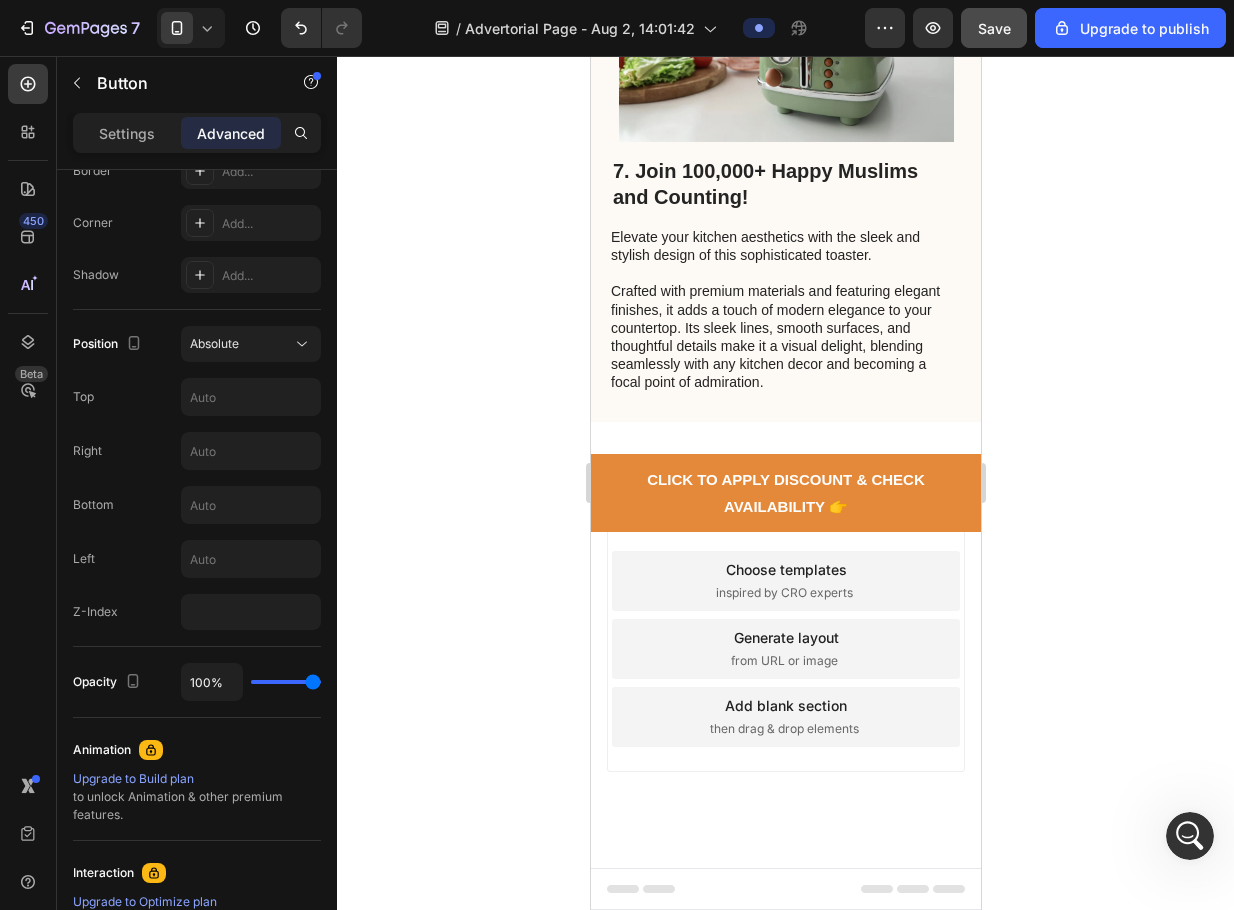 scroll, scrollTop: 3554, scrollLeft: 0, axis: vertical 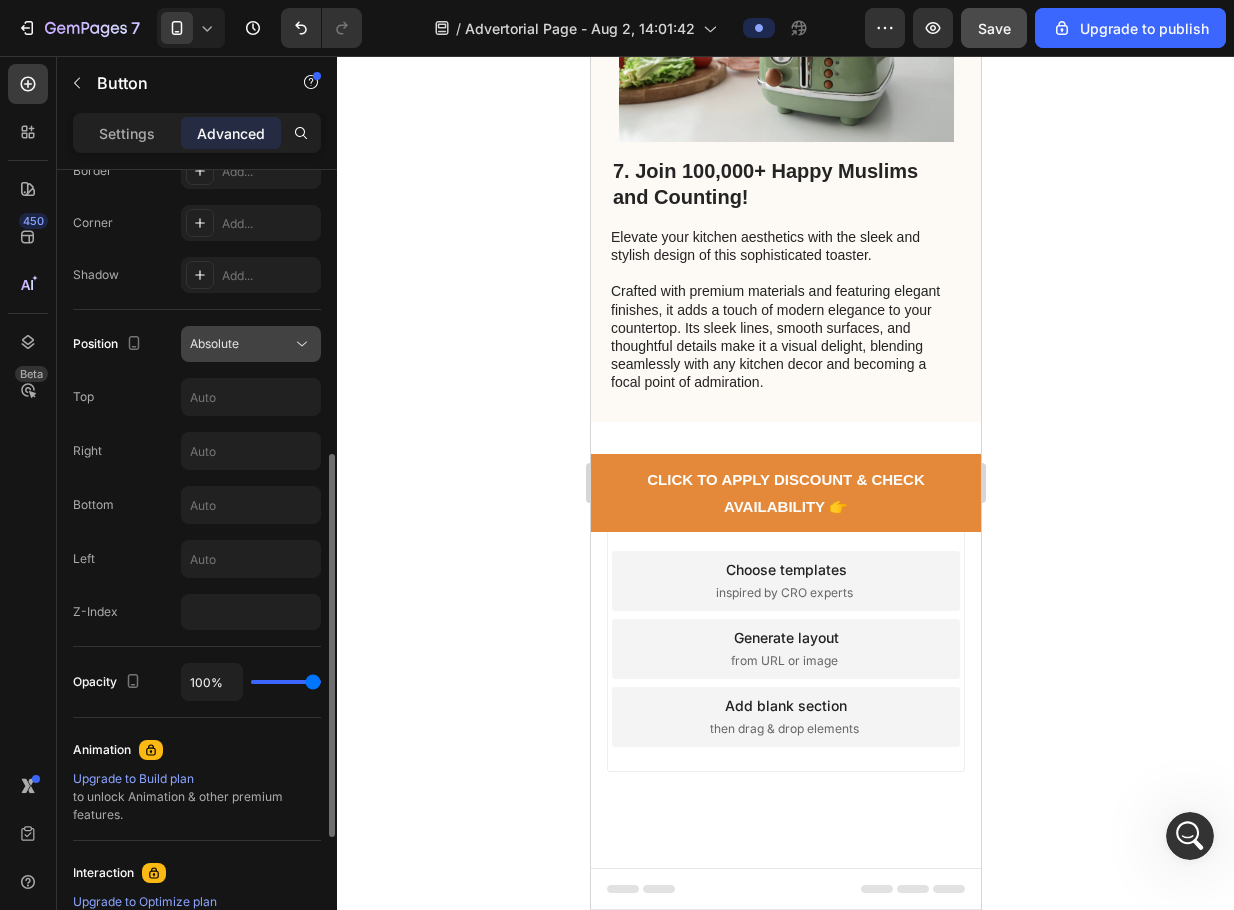 click on "Absolute" at bounding box center (251, 344) 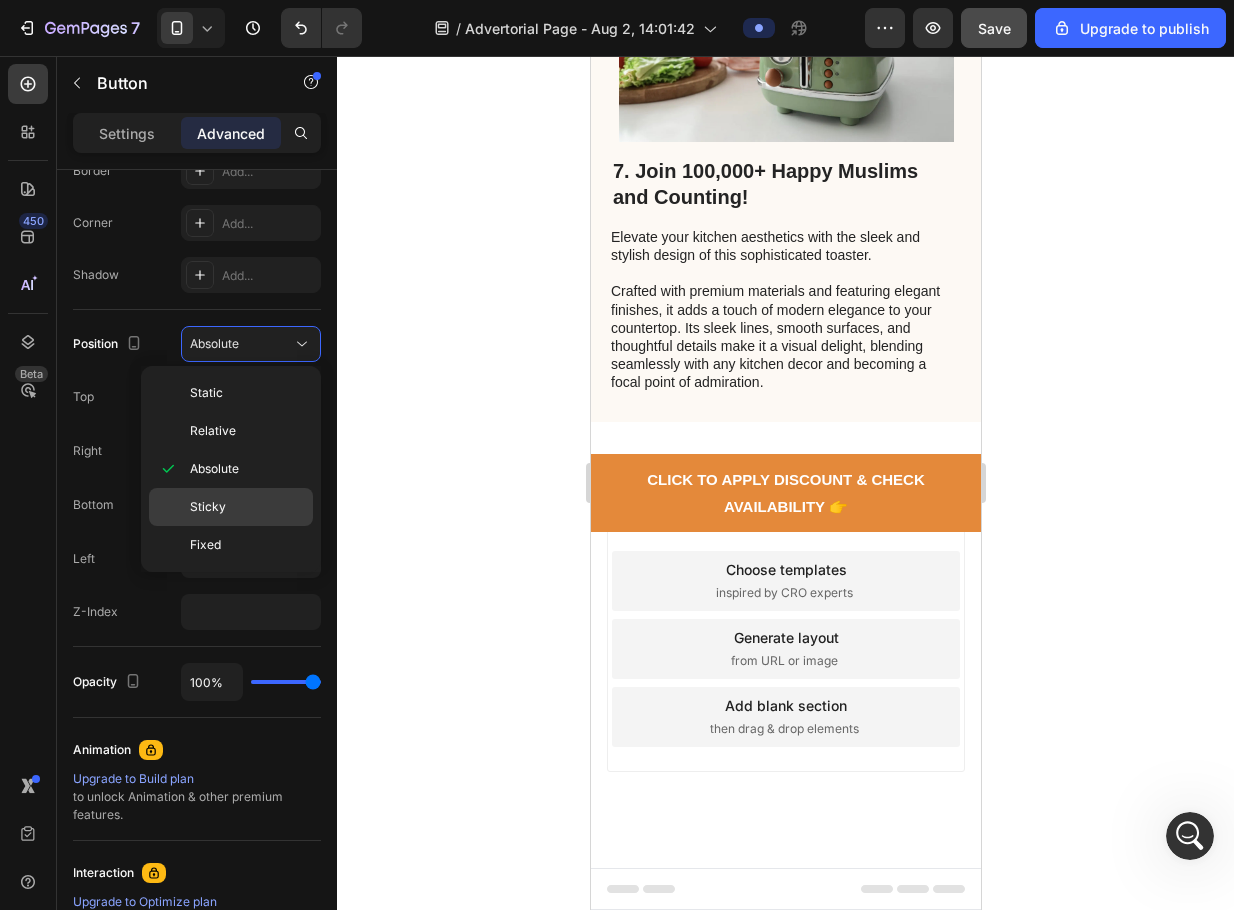 click on "Sticky" 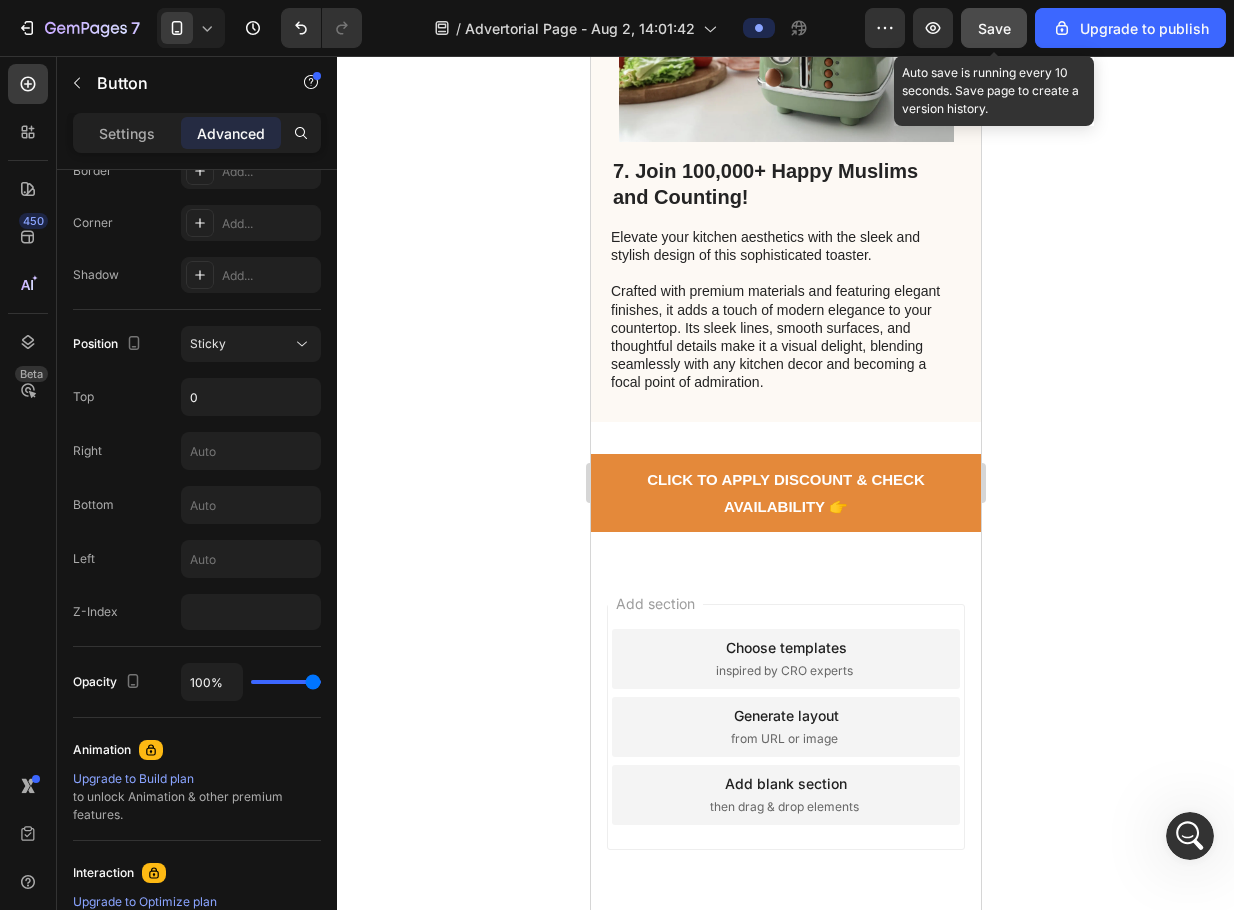 click on "Save" 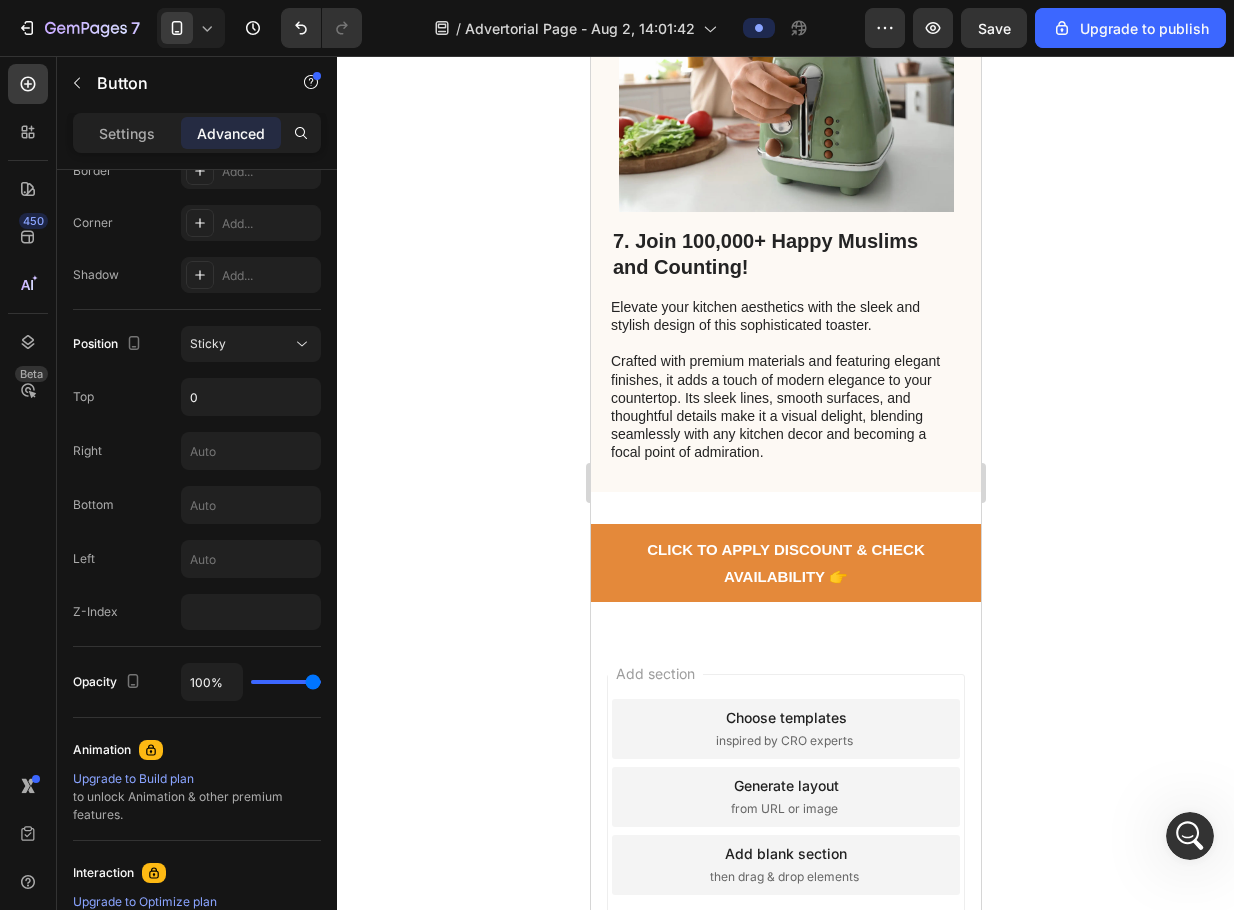 scroll, scrollTop: 3600, scrollLeft: 0, axis: vertical 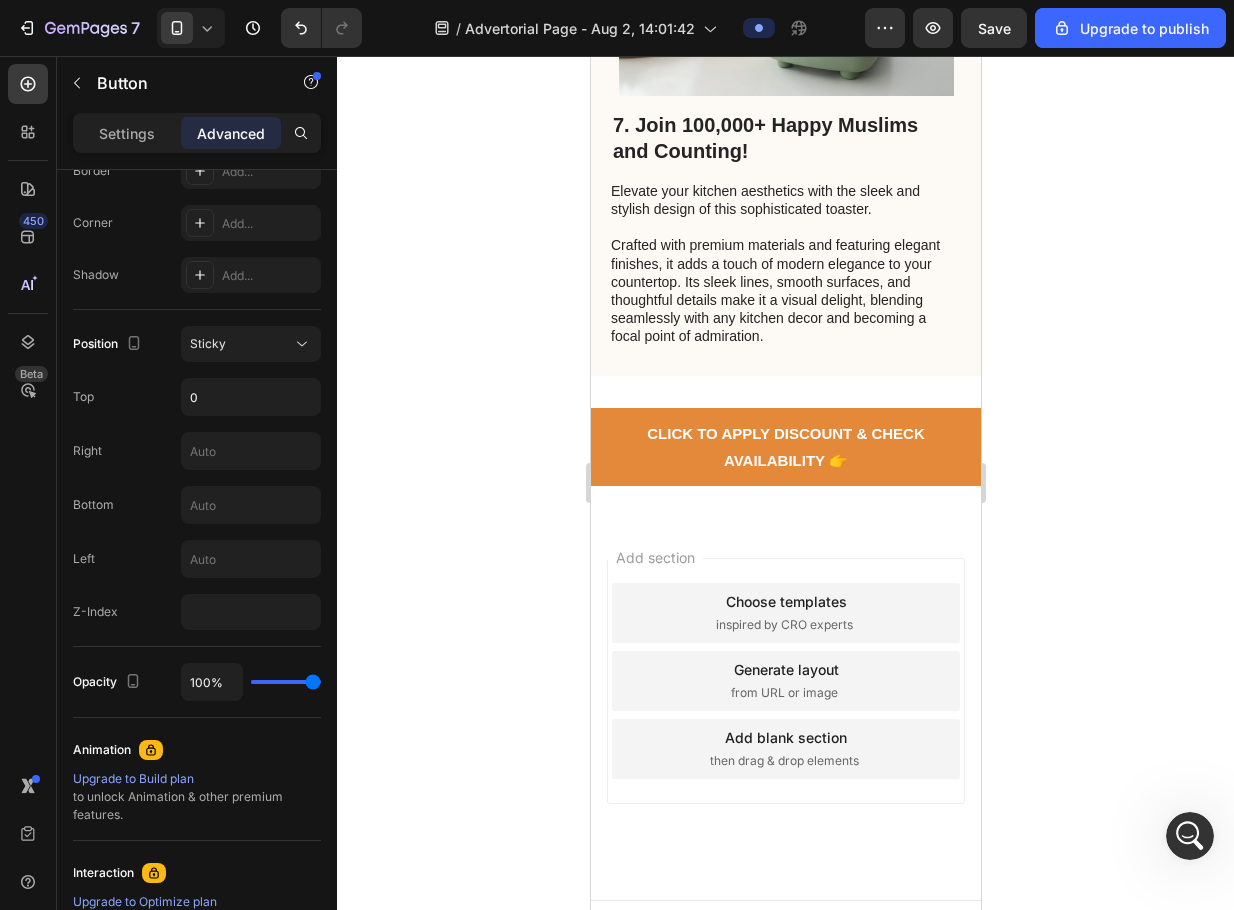 click on "CLICK TO APPLY DISCOUNT & CHECK AVAILABILITY 👉" at bounding box center [785, 447] 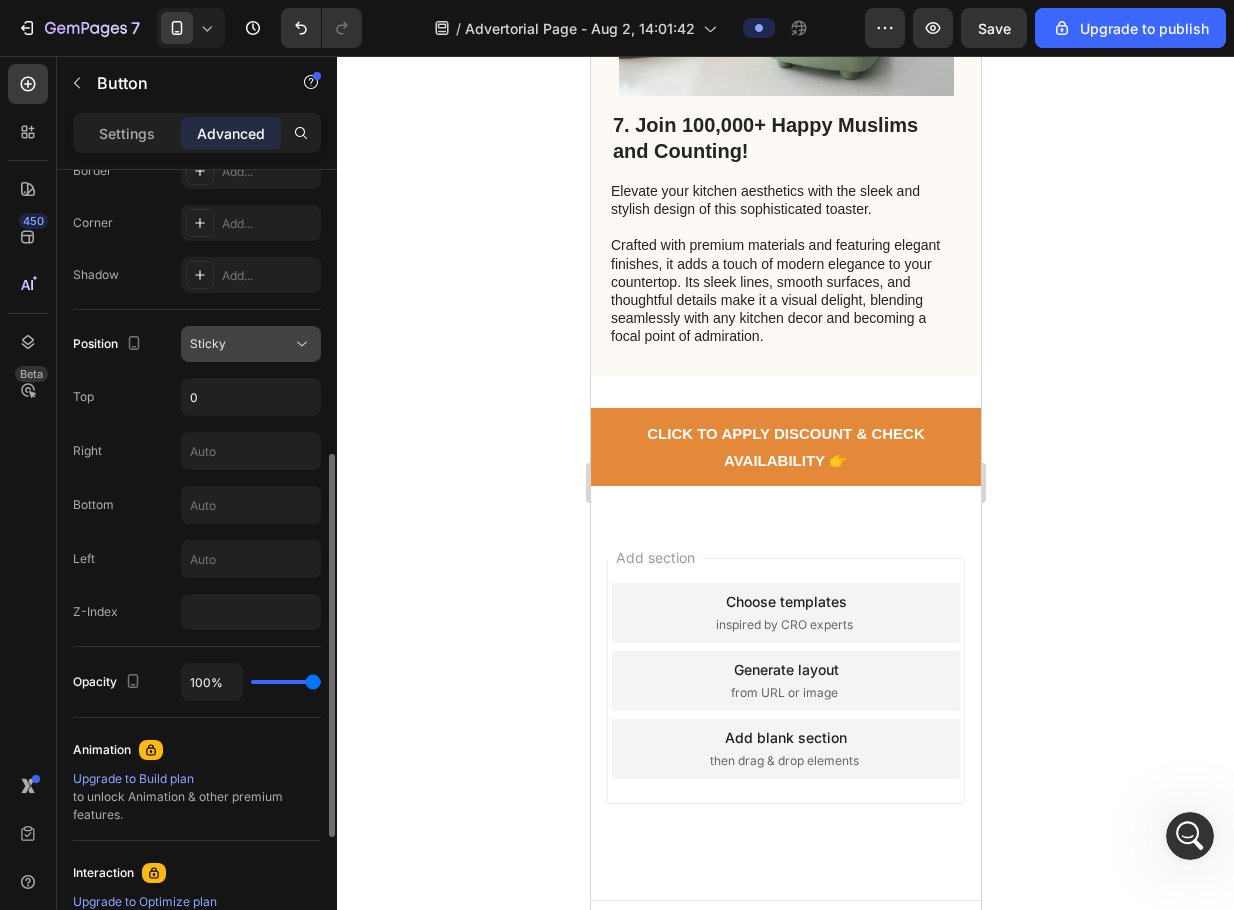 click on "Sticky" at bounding box center [241, 344] 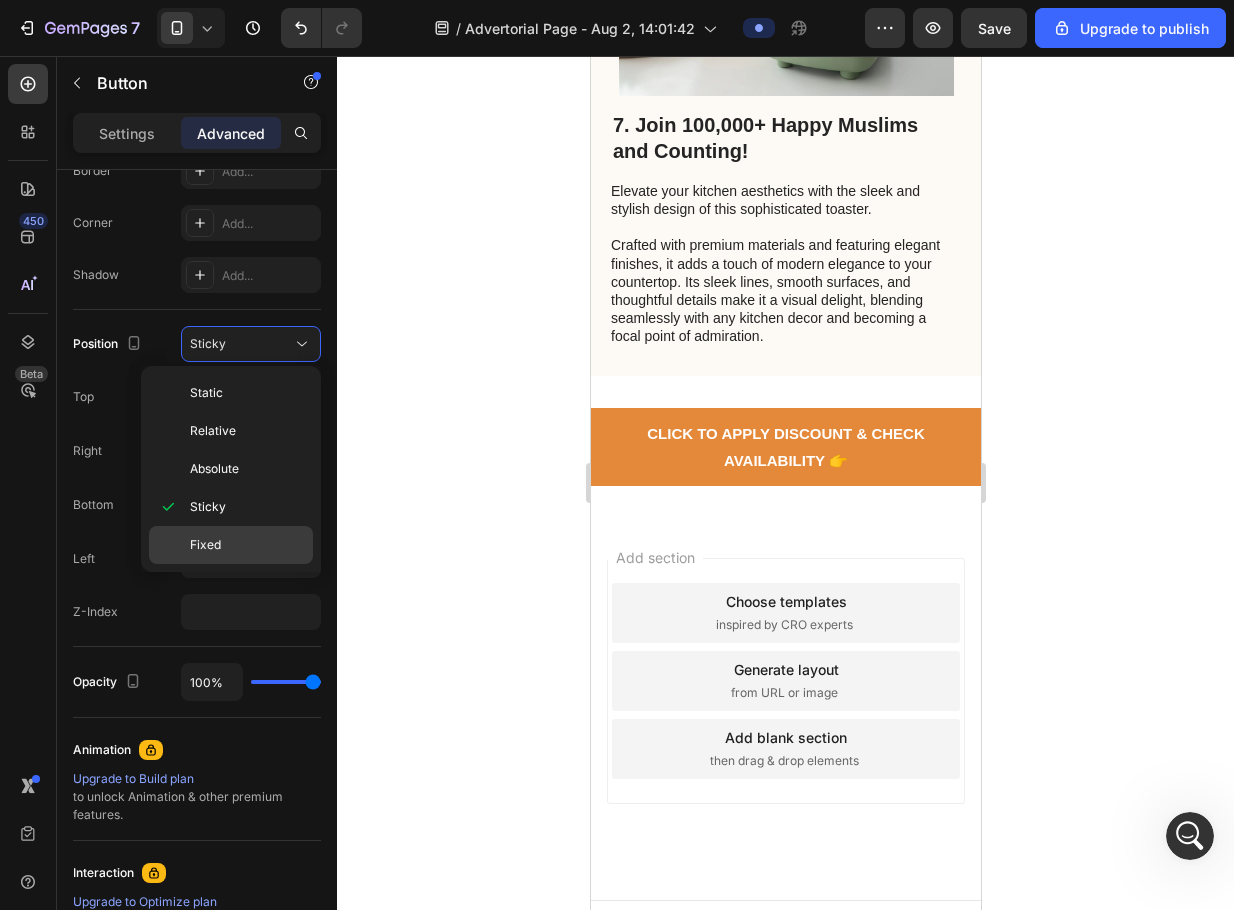 click on "Fixed" at bounding box center [247, 545] 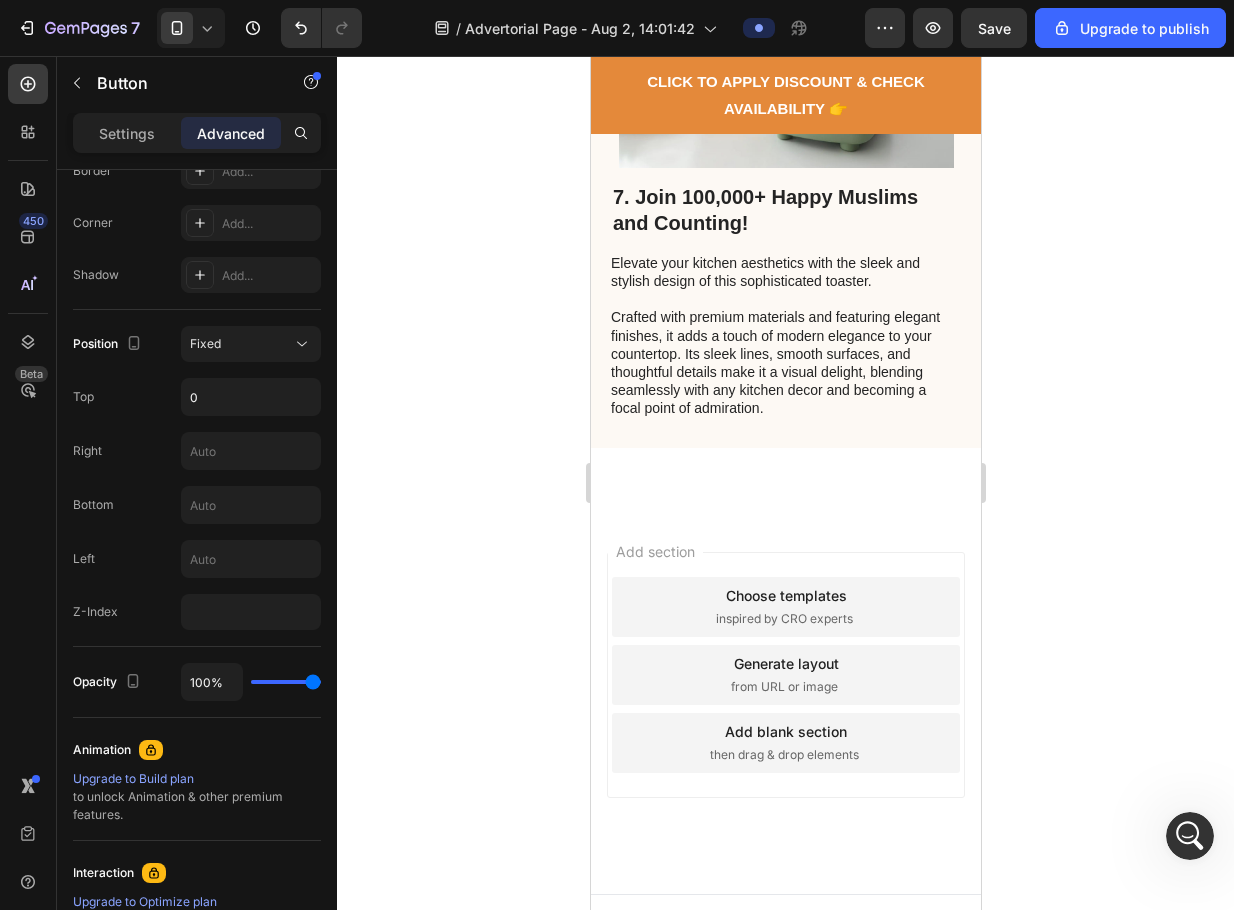scroll, scrollTop: 3554, scrollLeft: 0, axis: vertical 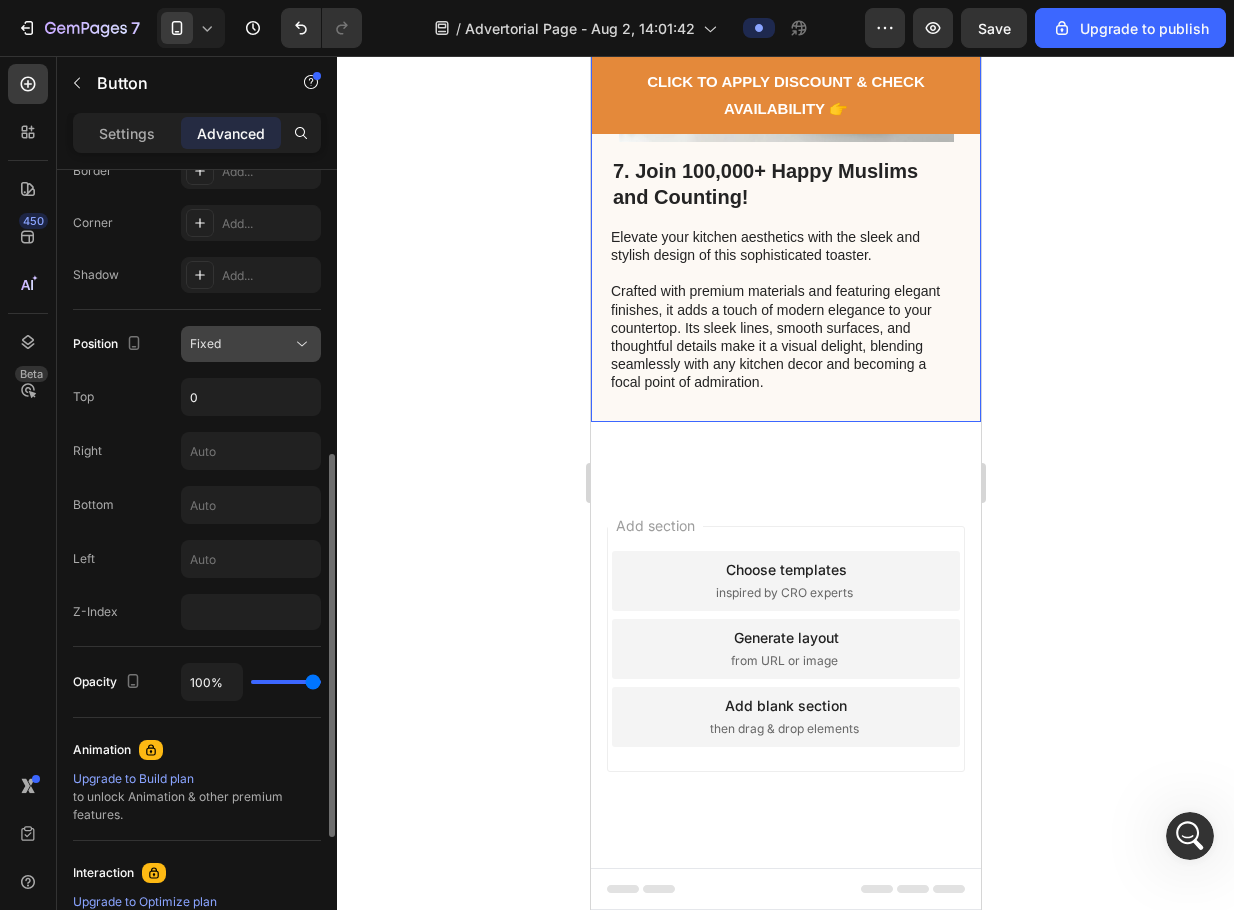 click on "Fixed" at bounding box center [241, 344] 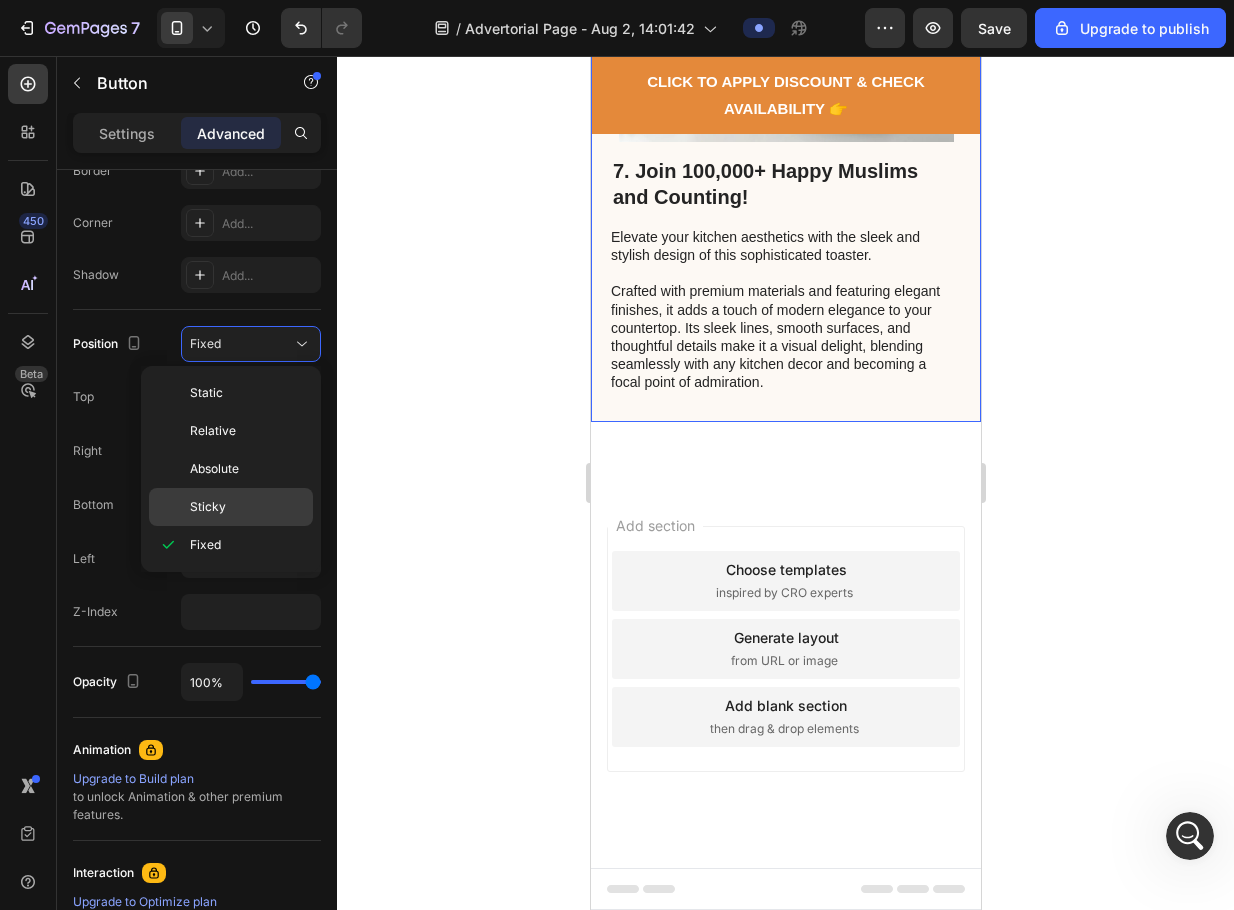 click on "Sticky" 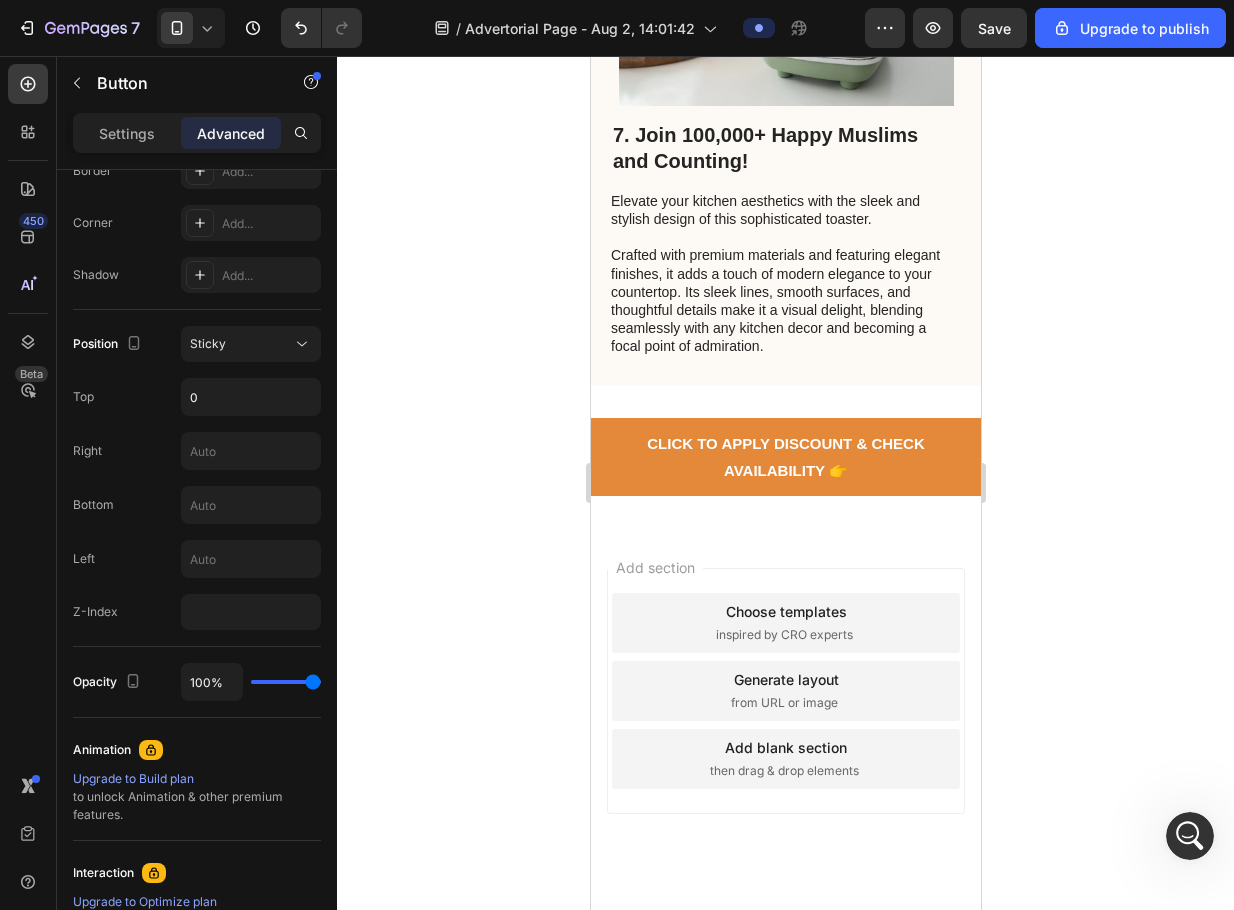 scroll, scrollTop: 3632, scrollLeft: 0, axis: vertical 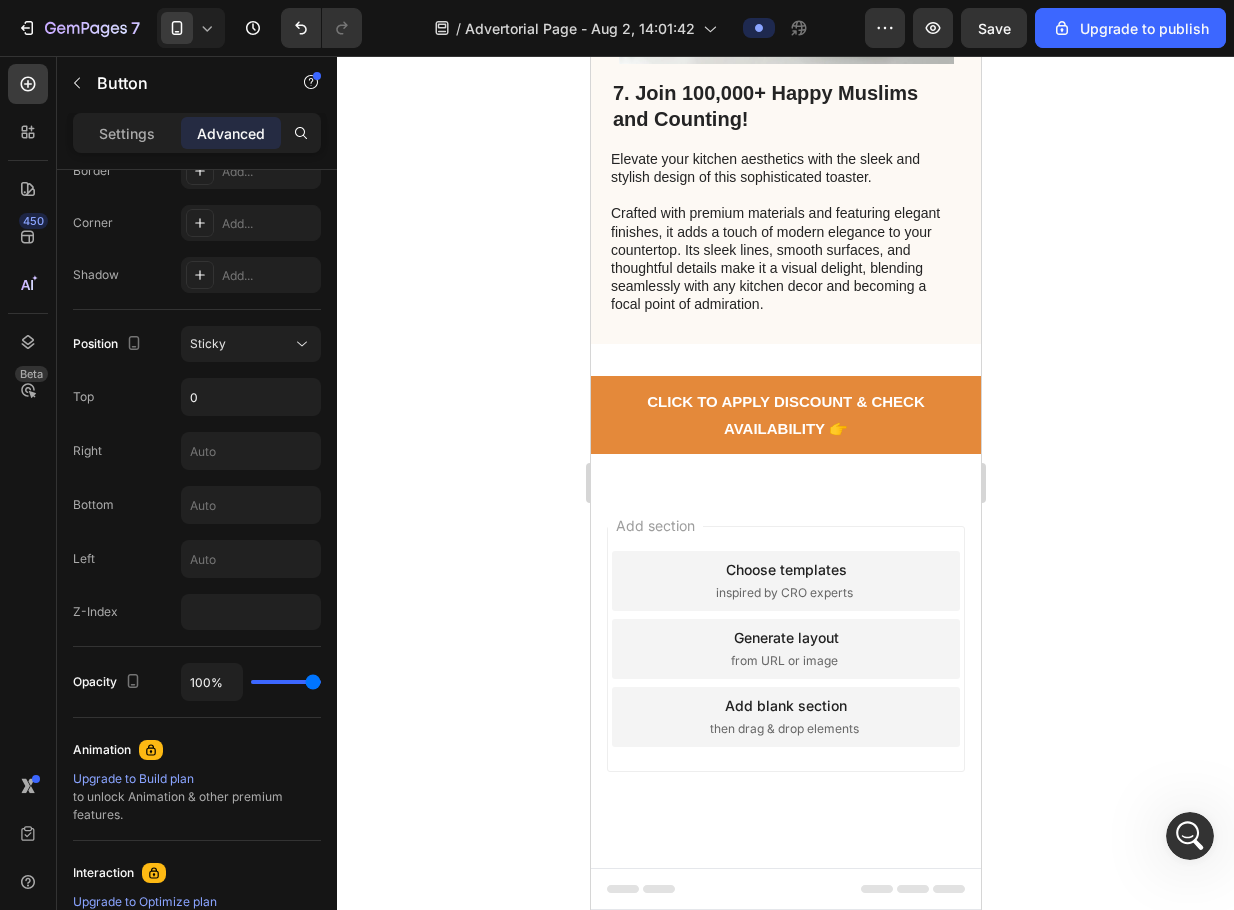 click on "CLICK TO APPLY DISCOUNT & CHECK AVAILABILITY 👉" at bounding box center (785, 415) 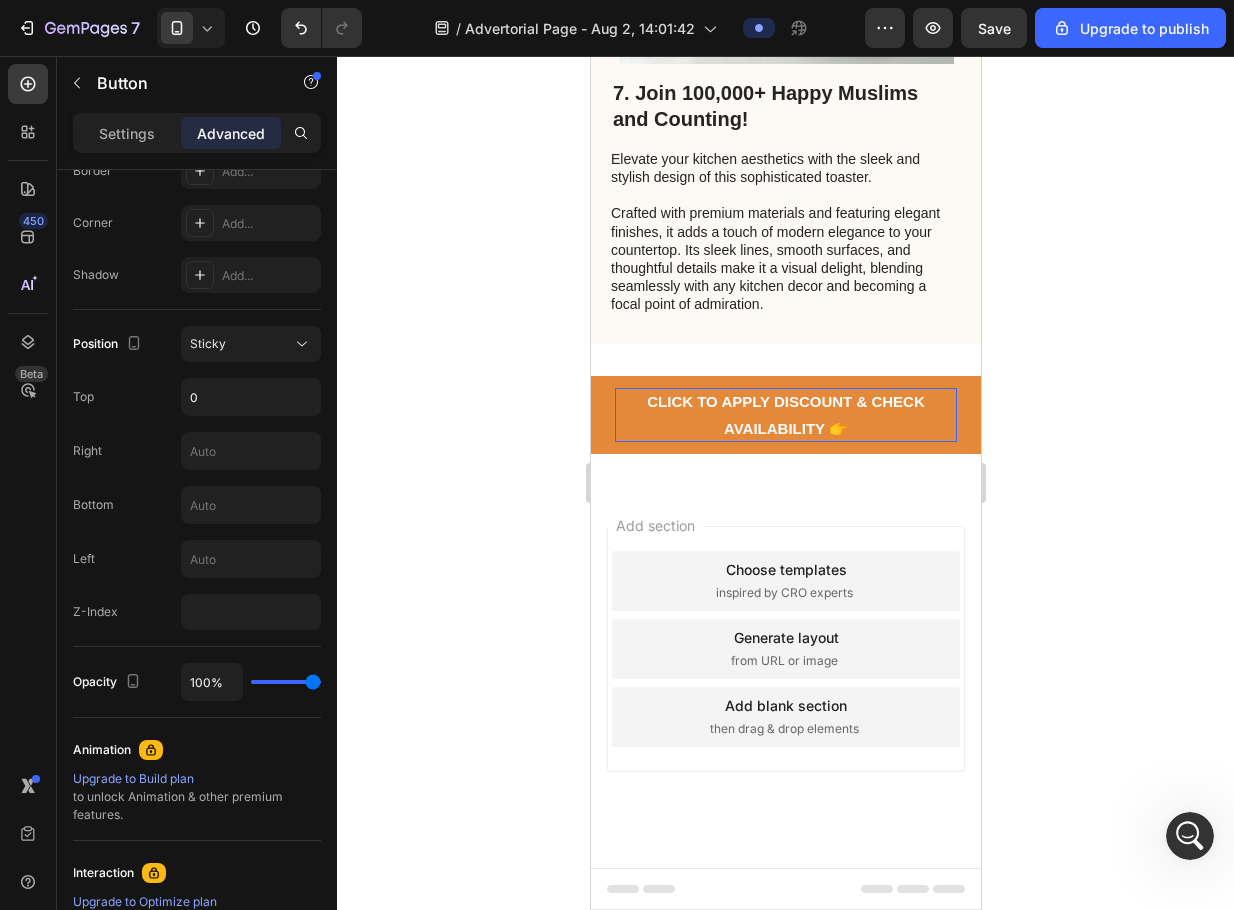 click on "CLICK TO APPLY DISCOUNT & CHECK AVAILABILITY 👉" at bounding box center [785, 415] 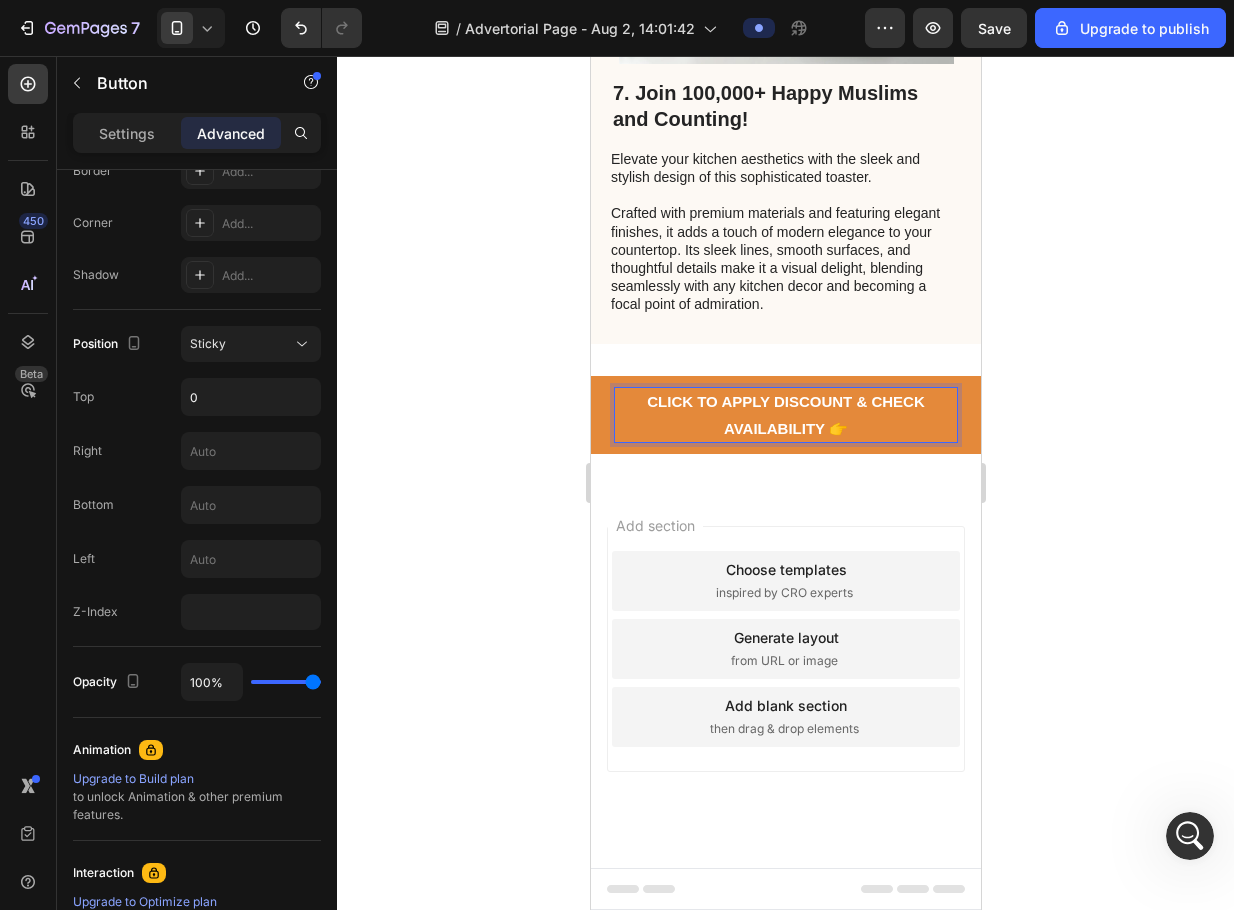 click on "CLICK TO APPLY DISCOUNT & CHECK AVAILABILITY 👉" at bounding box center [785, 415] 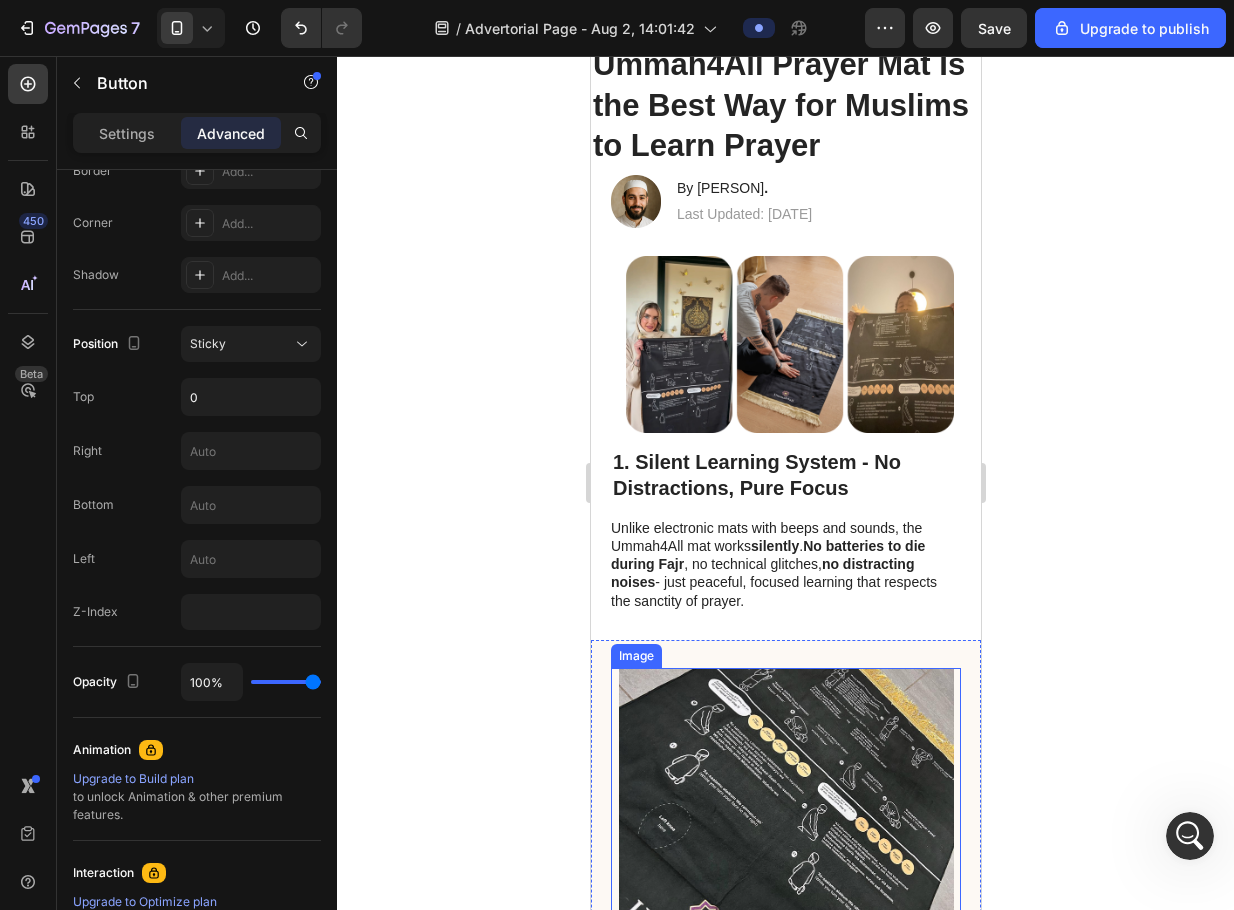 scroll, scrollTop: 0, scrollLeft: 0, axis: both 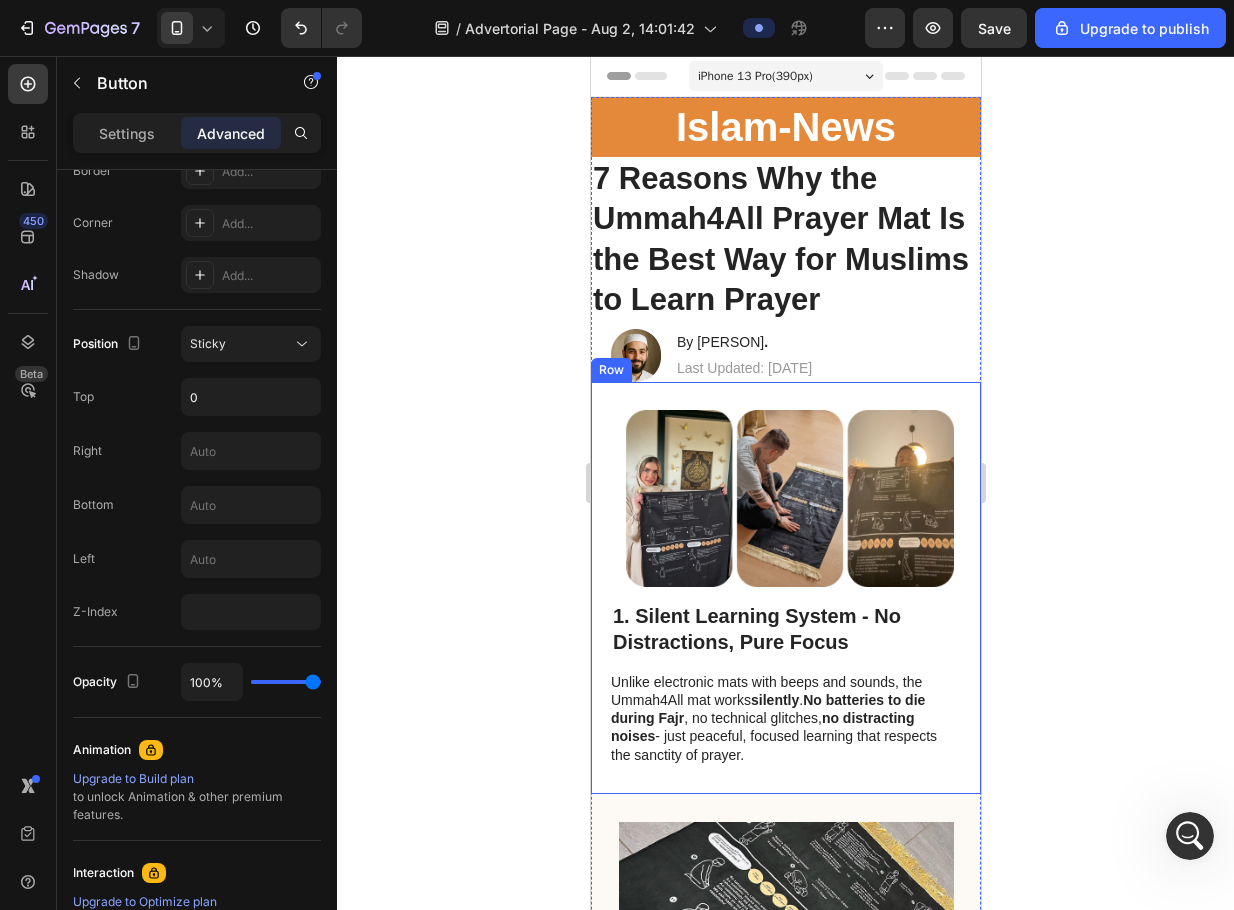 drag, startPoint x: 952, startPoint y: 435, endPoint x: 815, endPoint y: 783, distance: 373.996 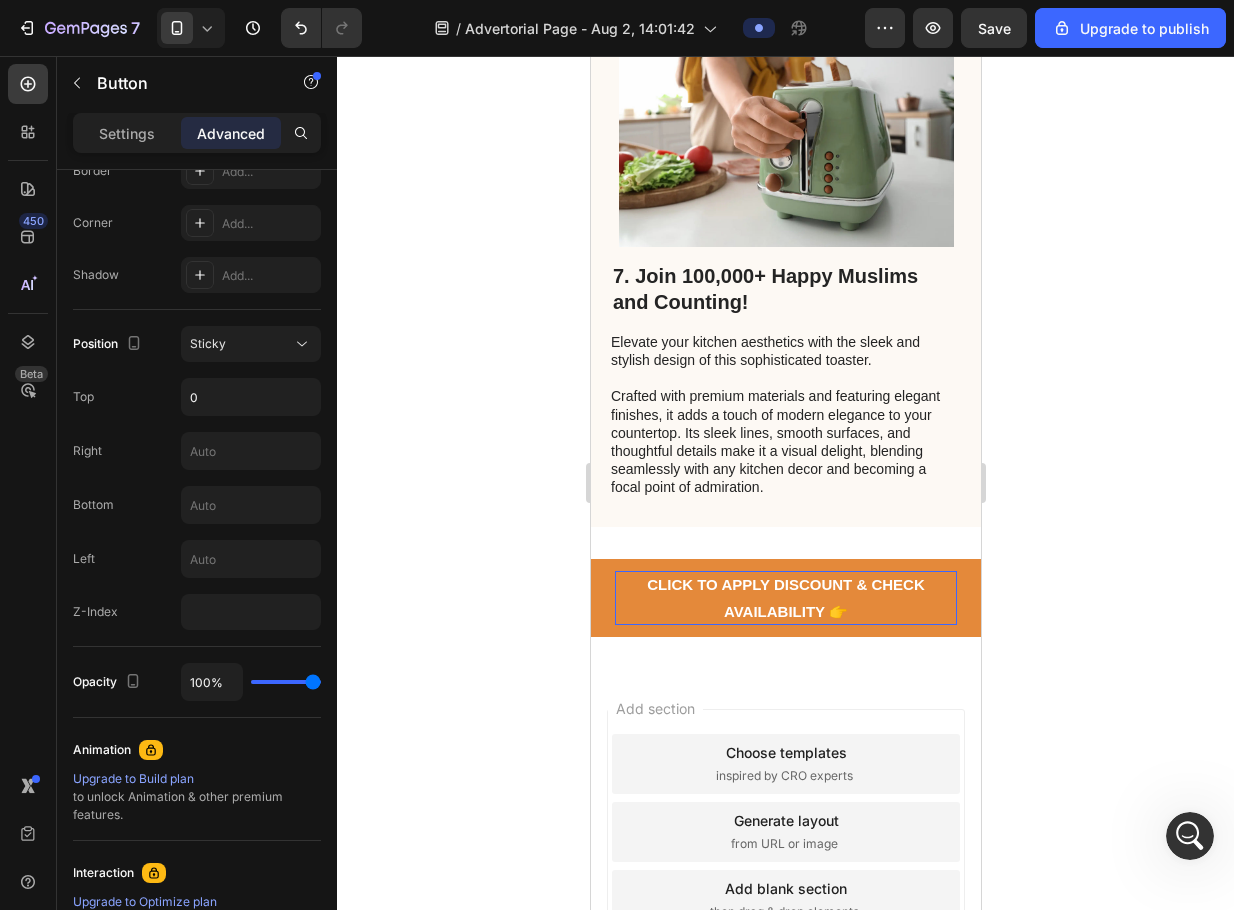scroll, scrollTop: 3332, scrollLeft: 0, axis: vertical 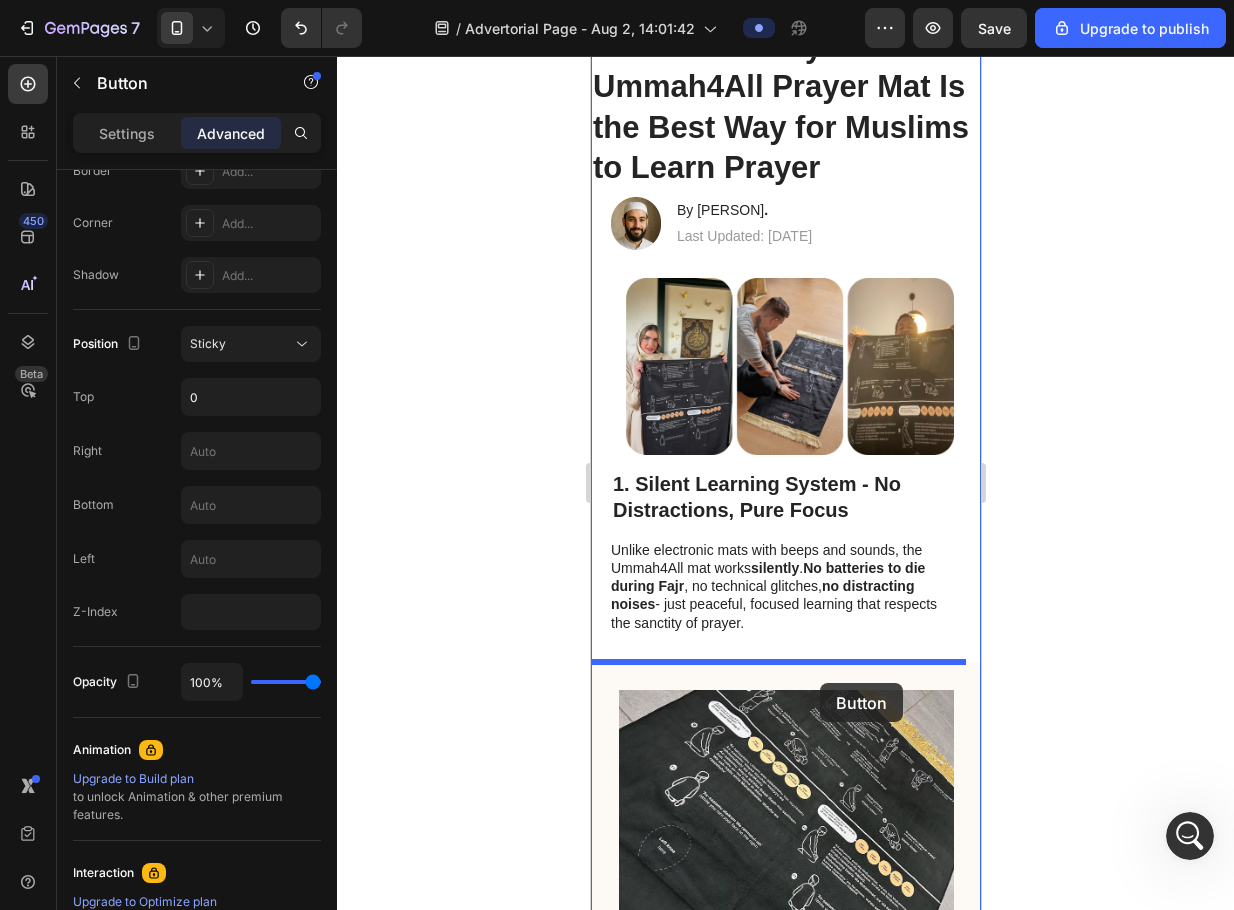 drag, startPoint x: 950, startPoint y: 734, endPoint x: 819, endPoint y: 683, distance: 140.57738 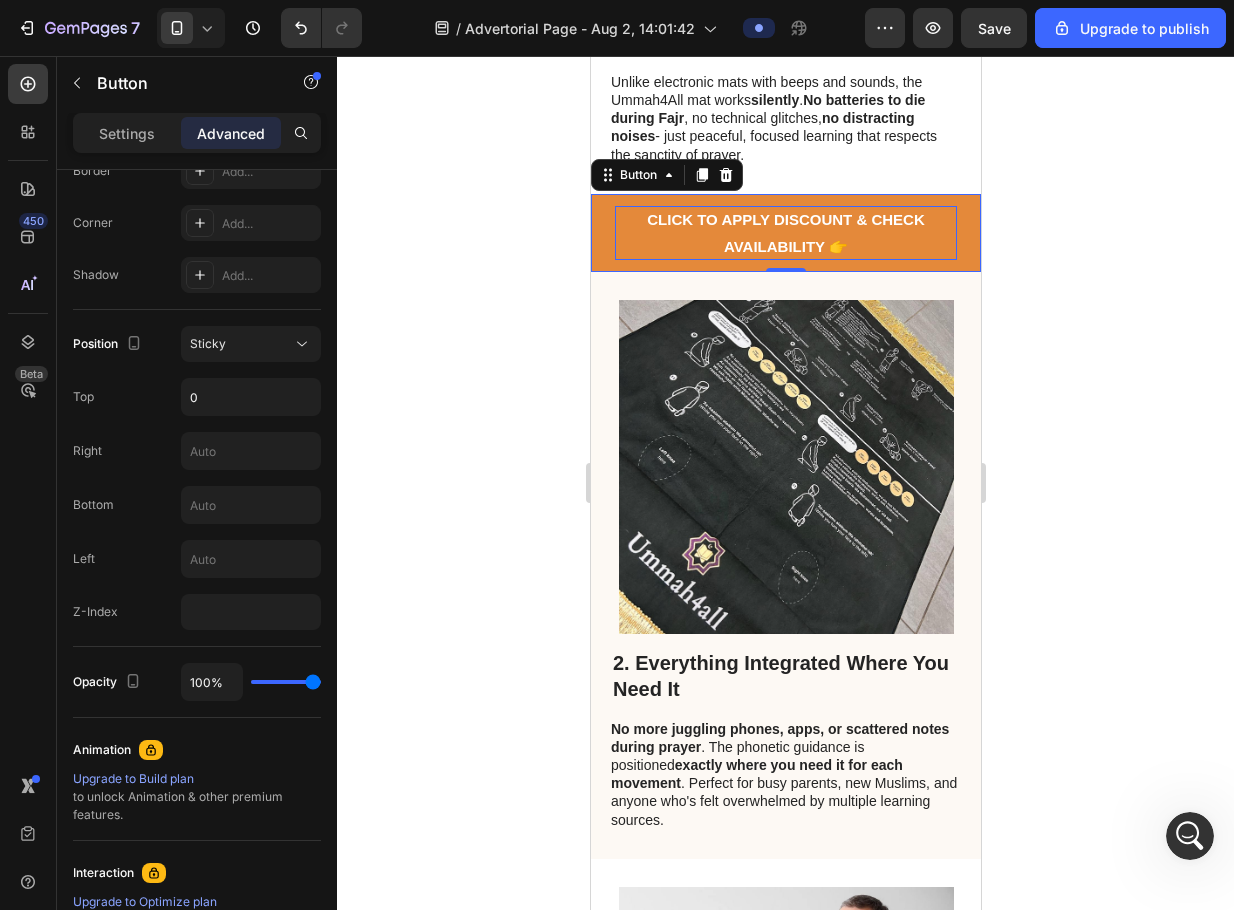 scroll, scrollTop: 100, scrollLeft: 0, axis: vertical 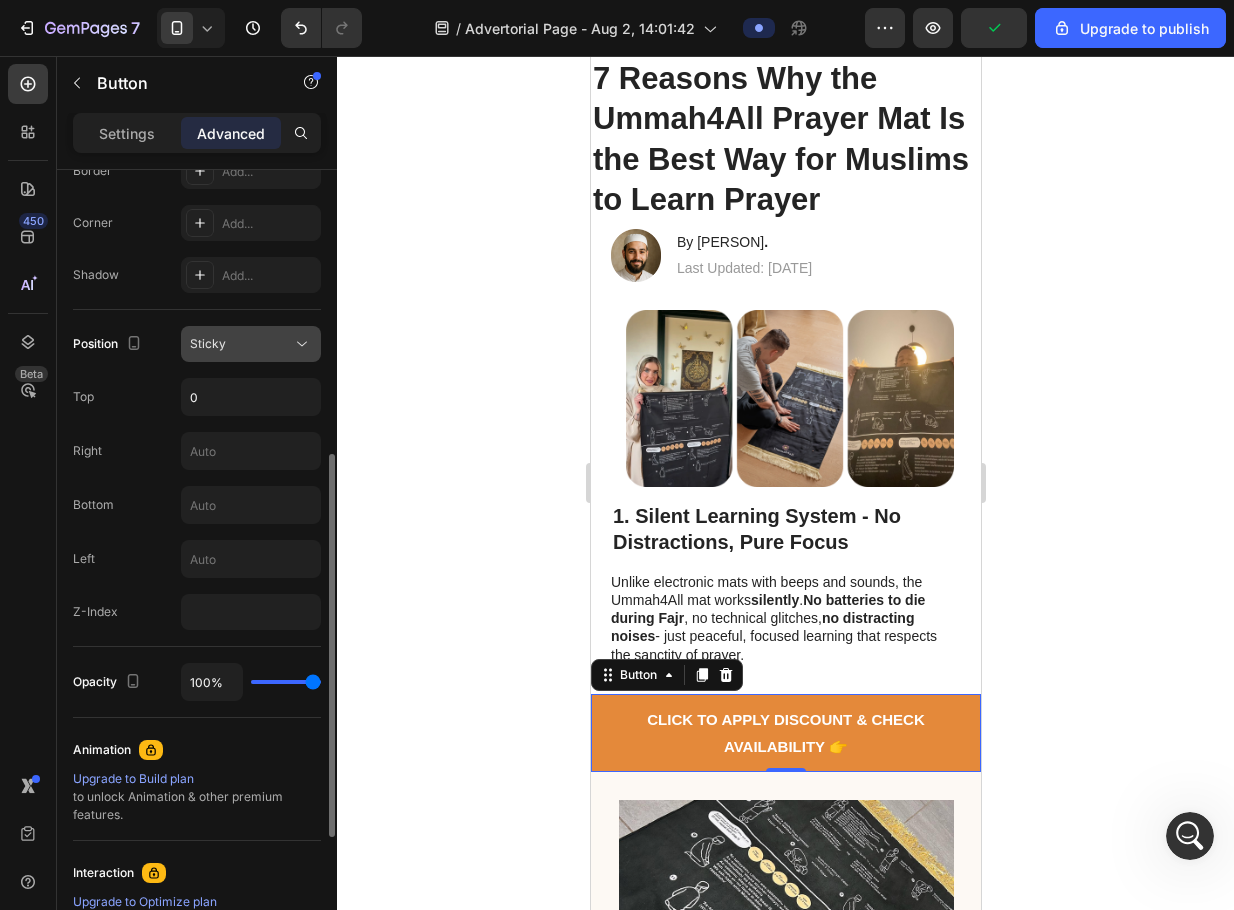 click on "Sticky" at bounding box center (208, 343) 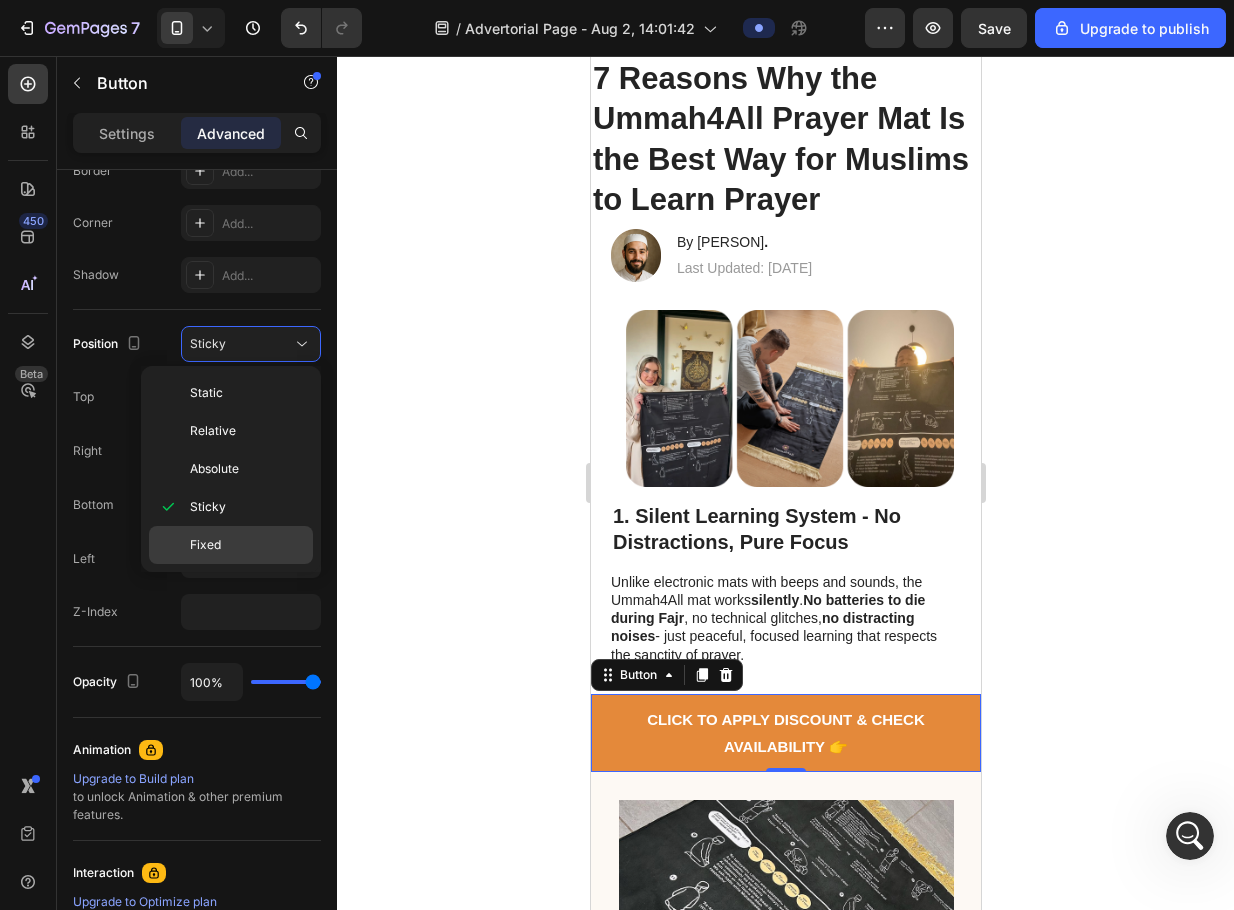 click on "Fixed" 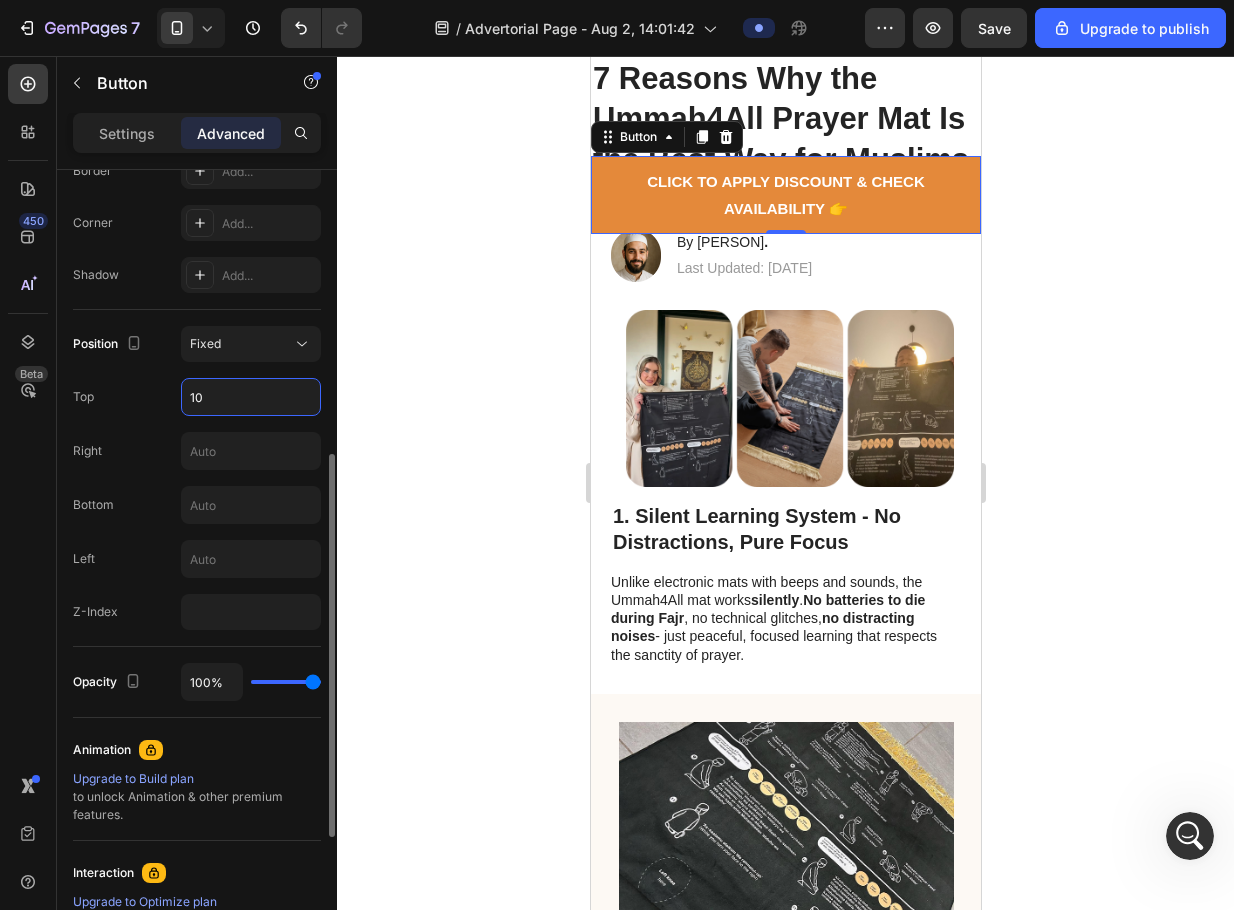 type on "1" 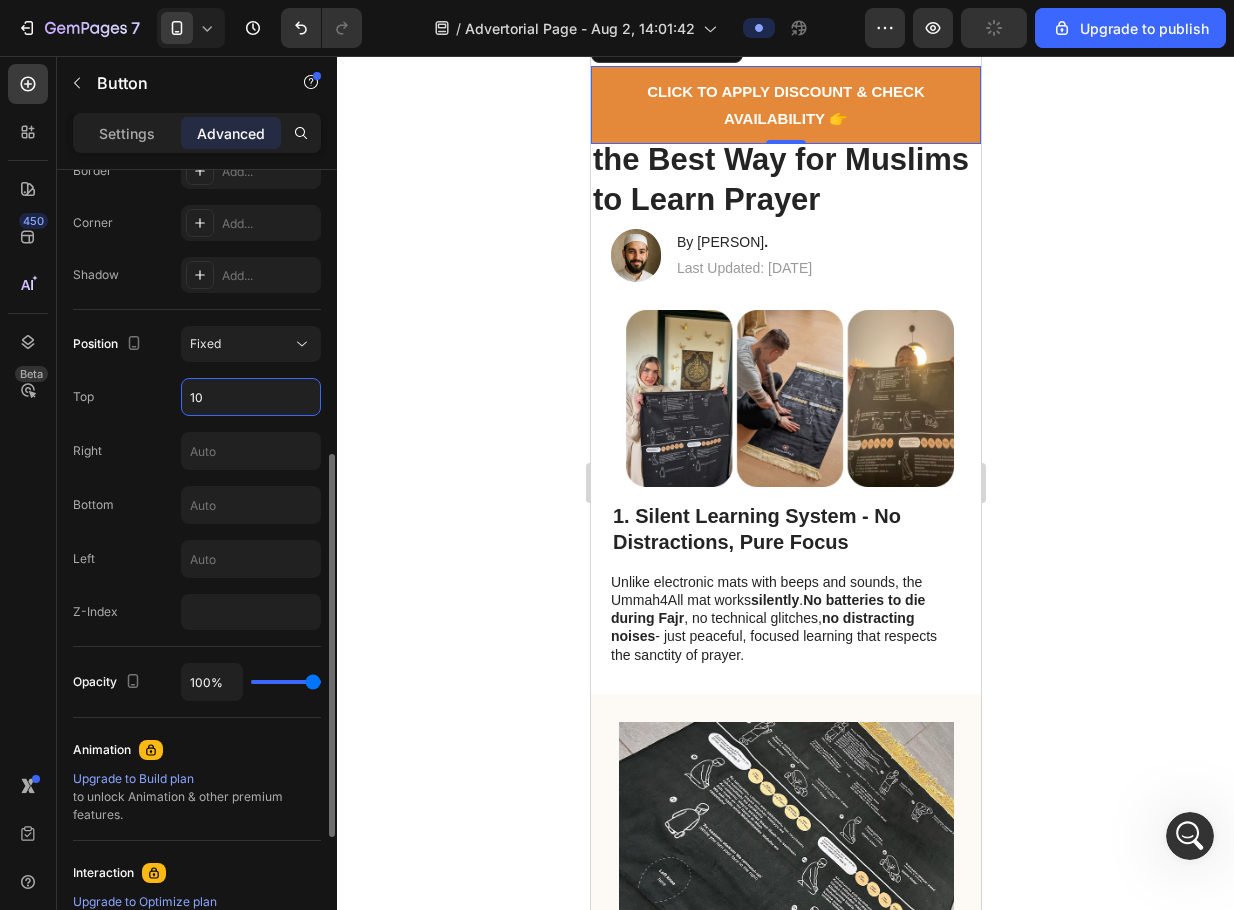 type on "1" 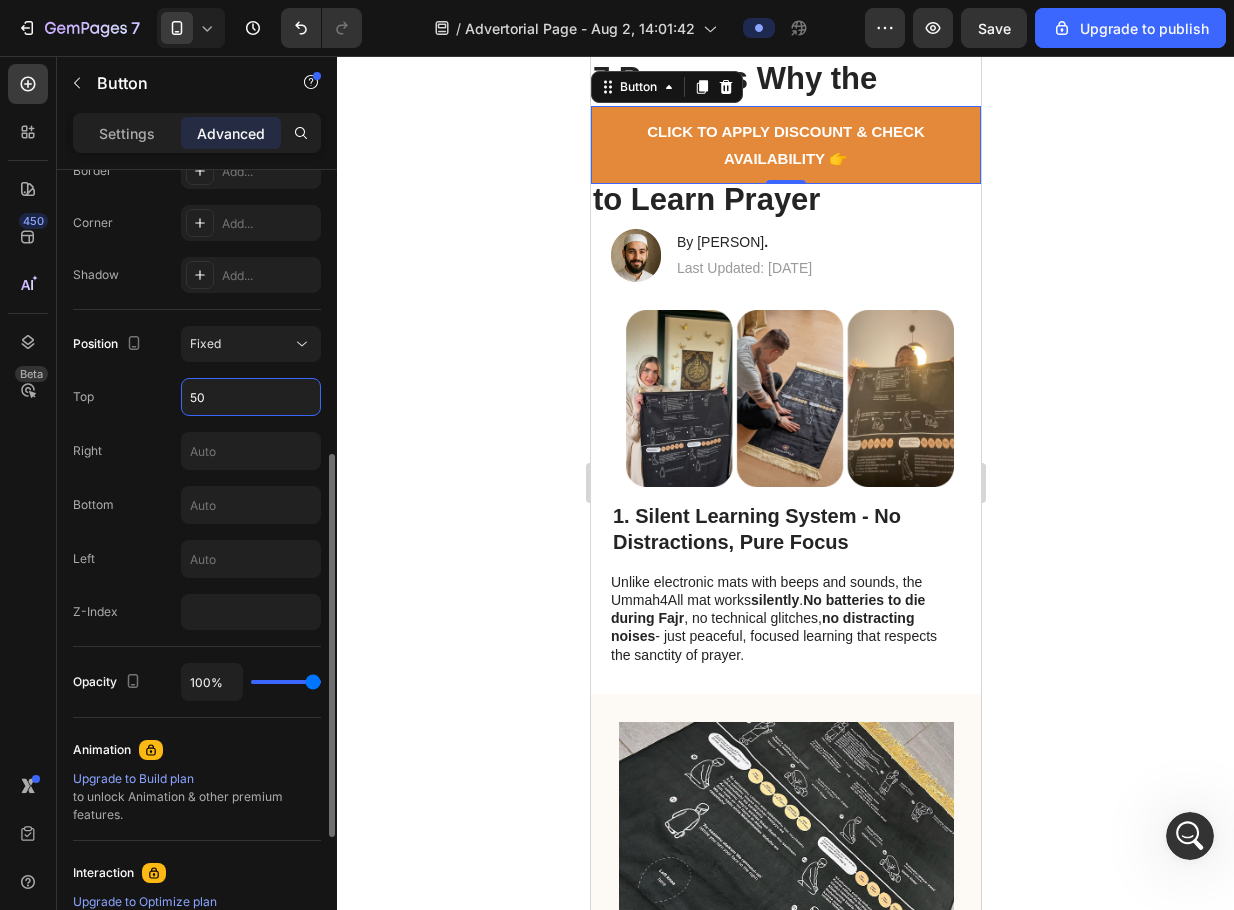 type on "5" 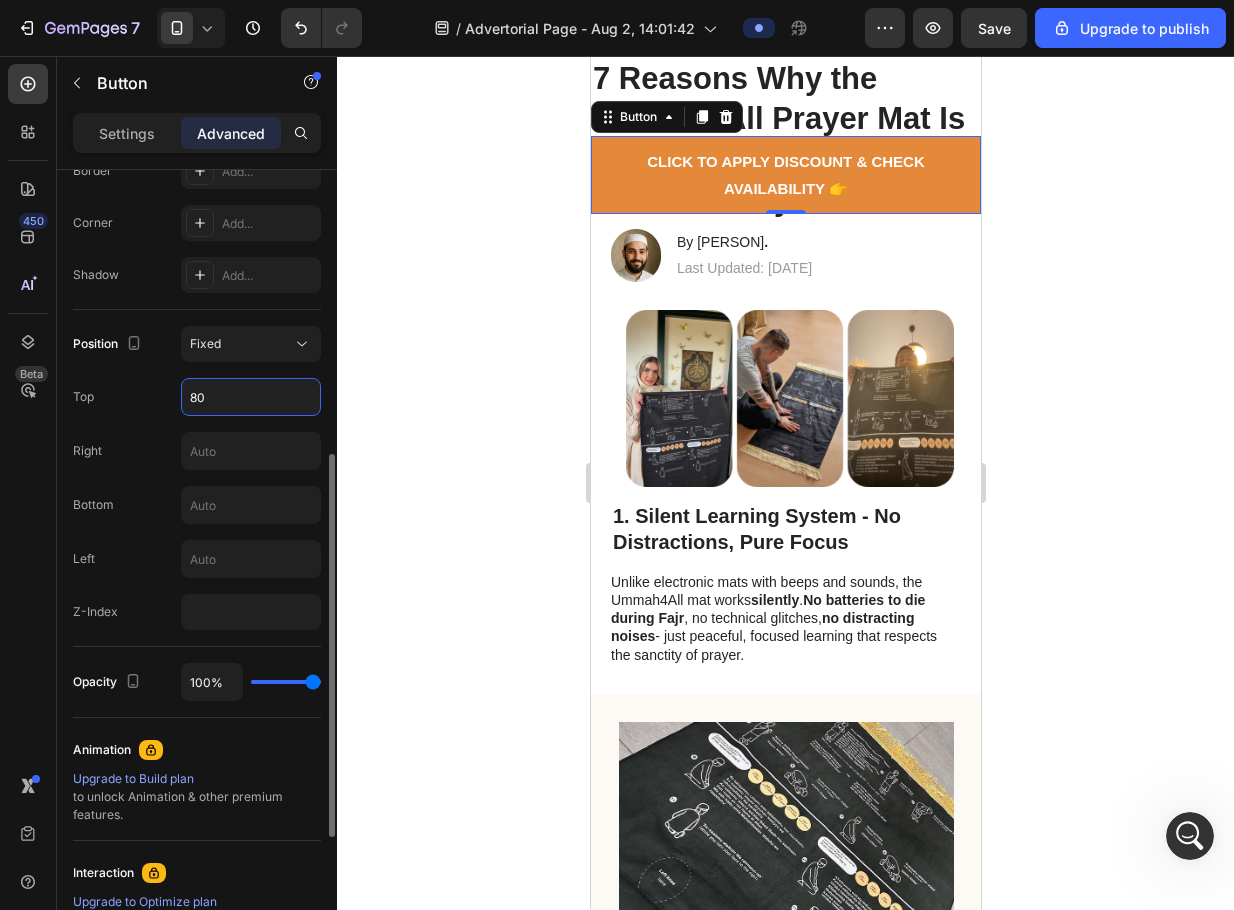 type on "8" 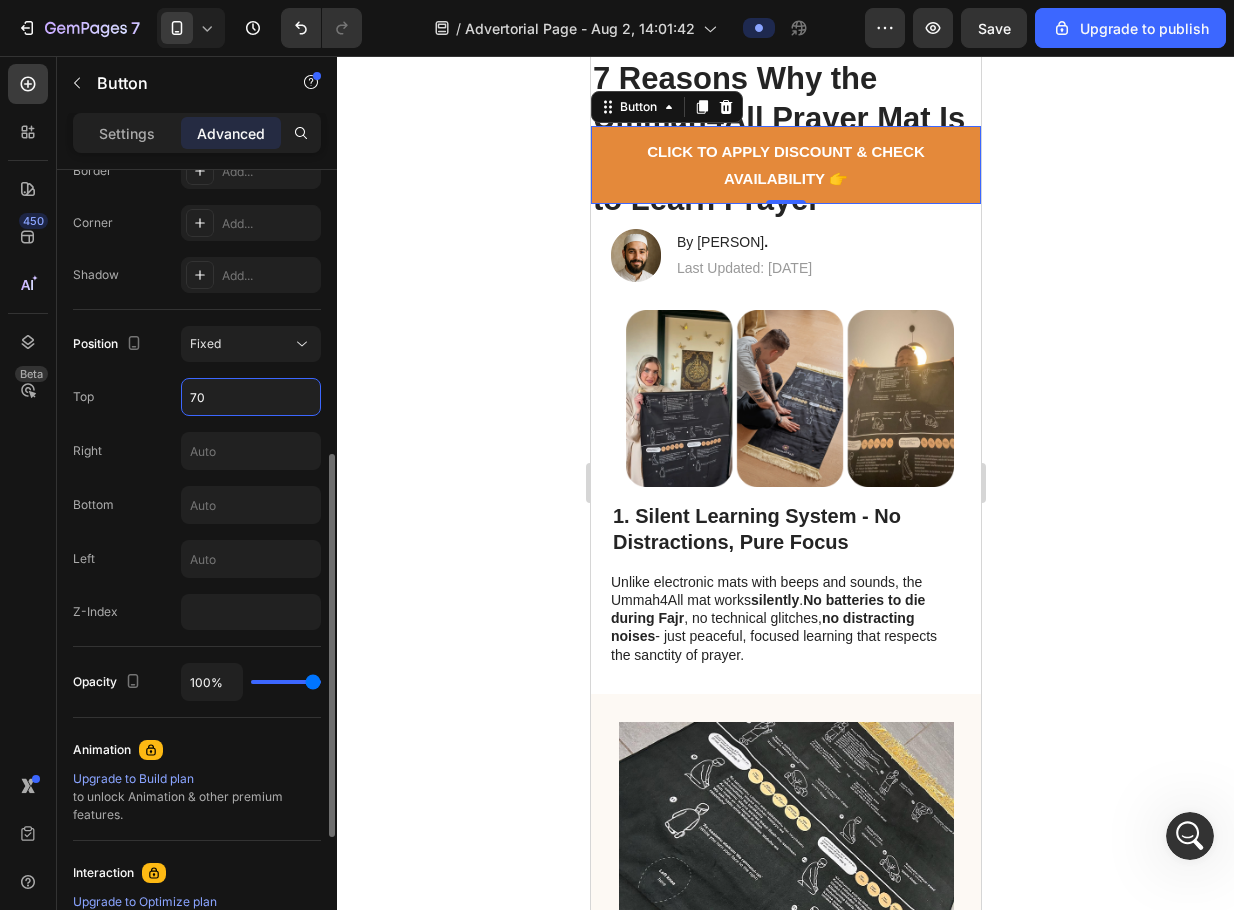 type on "7" 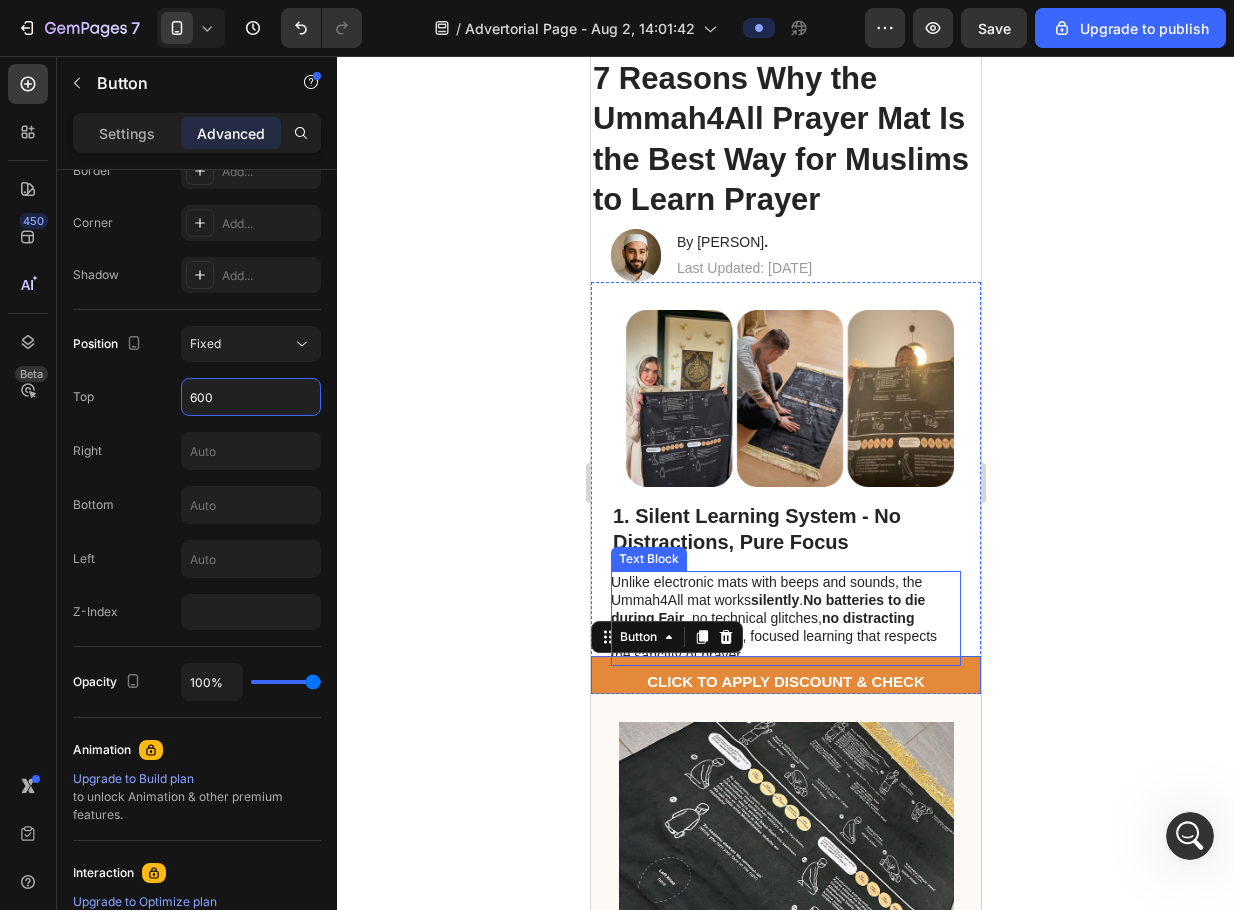 scroll, scrollTop: 0, scrollLeft: 0, axis: both 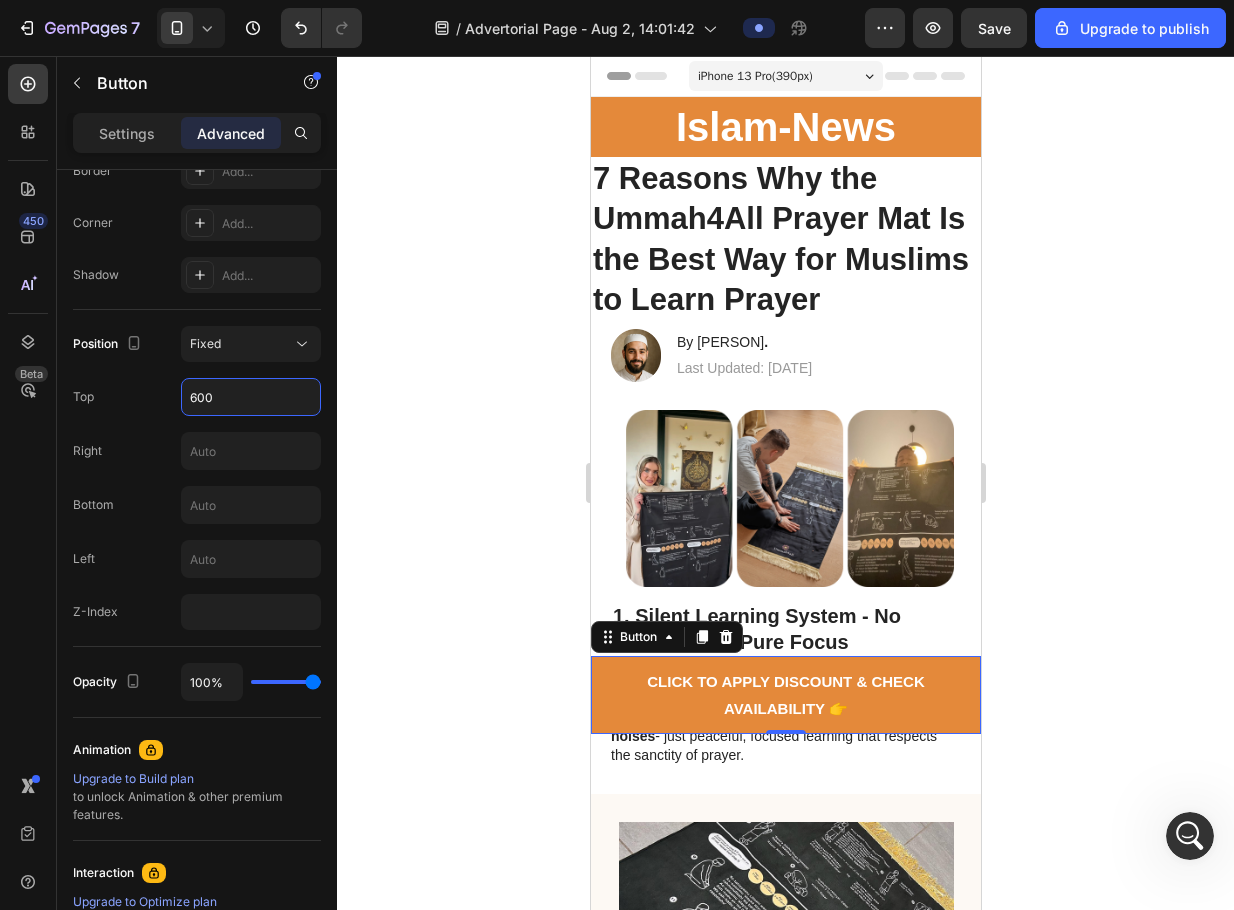 type on "600" 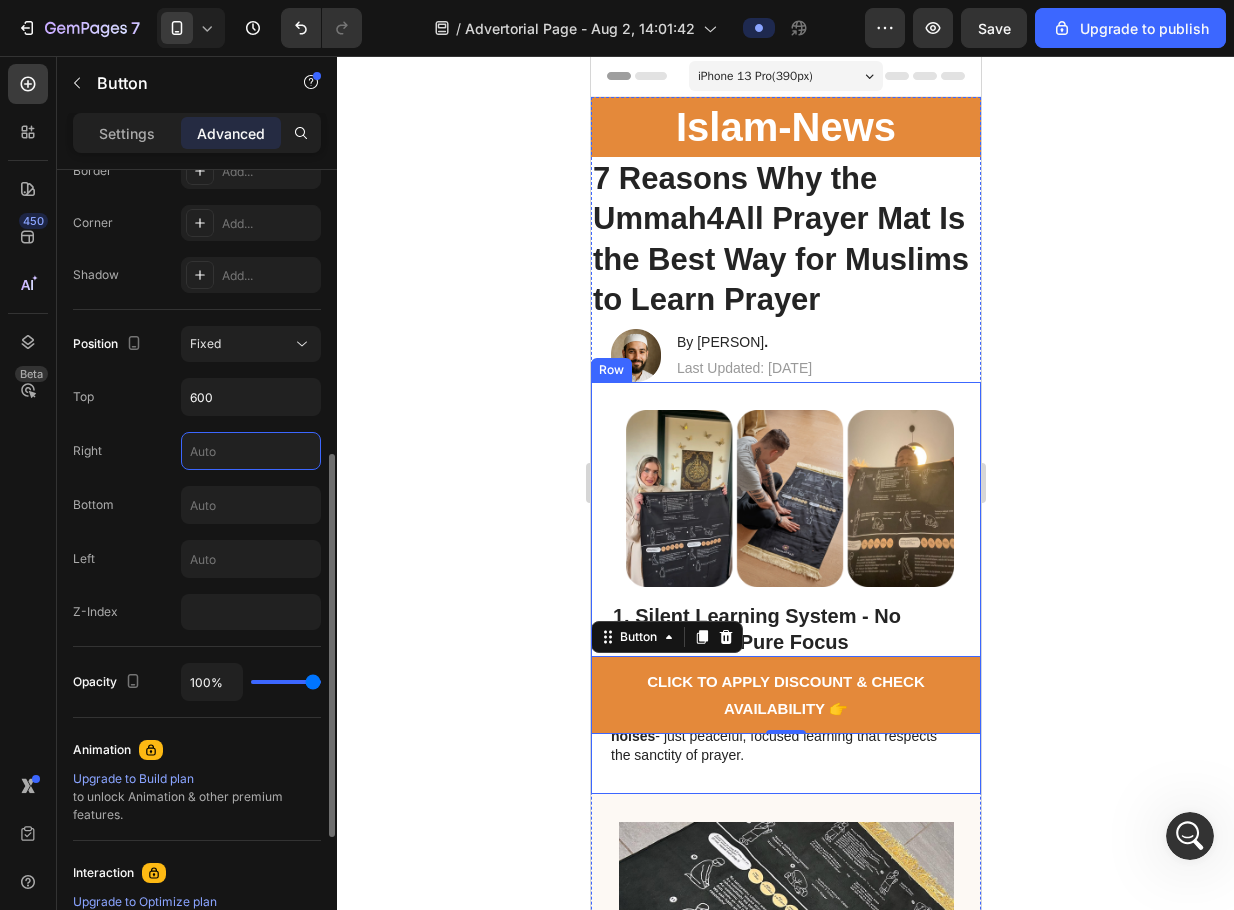 click at bounding box center [251, 451] 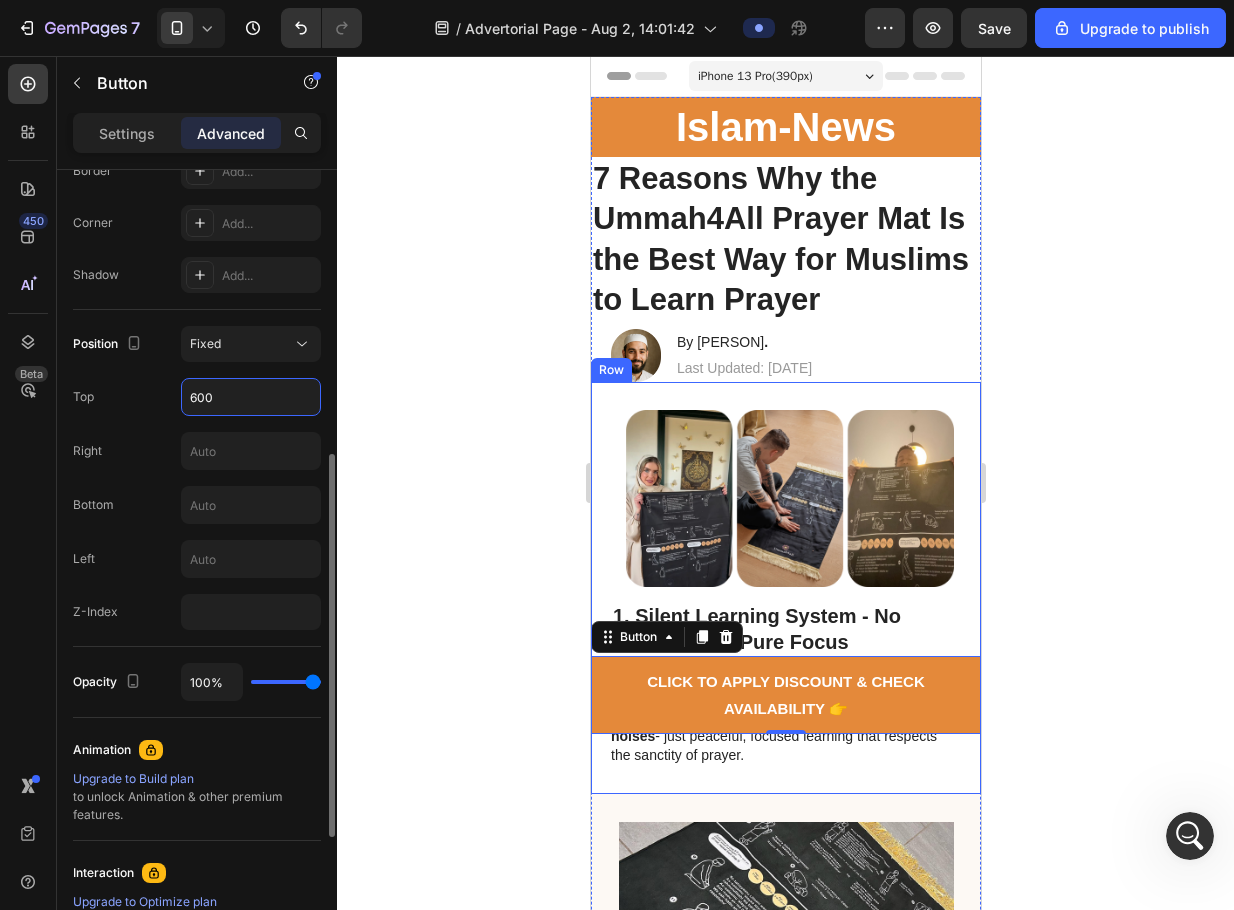 click on "600" at bounding box center (251, 397) 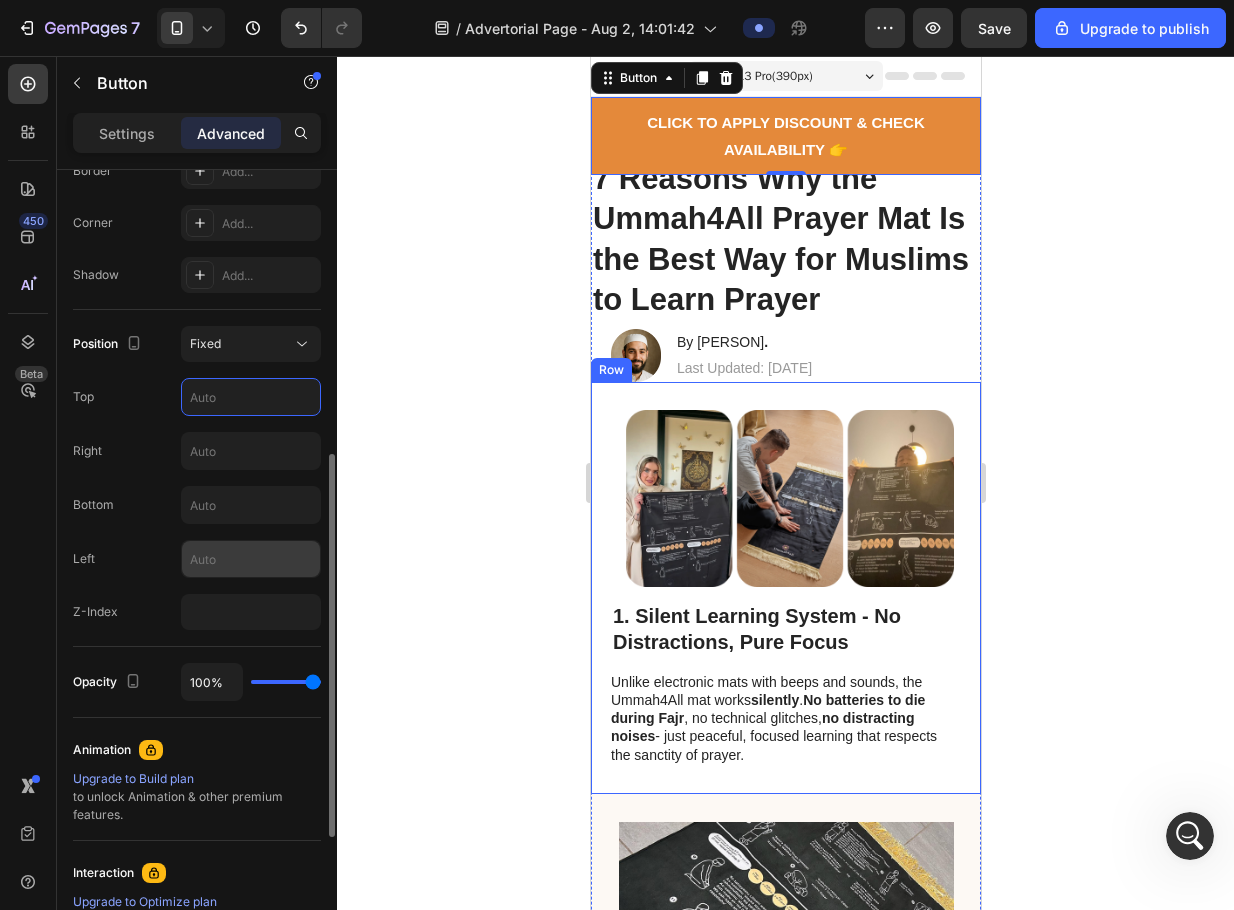 type 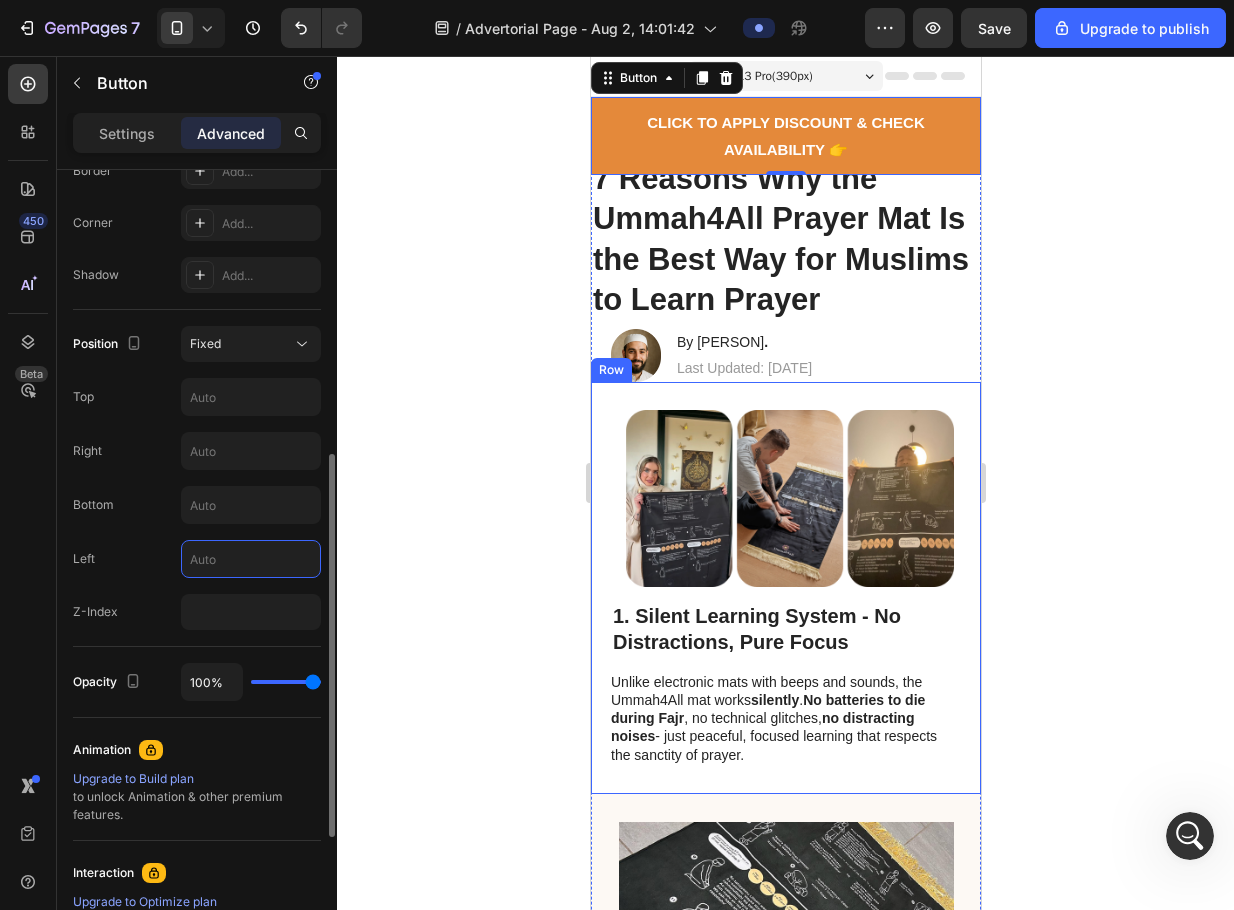 click at bounding box center (251, 559) 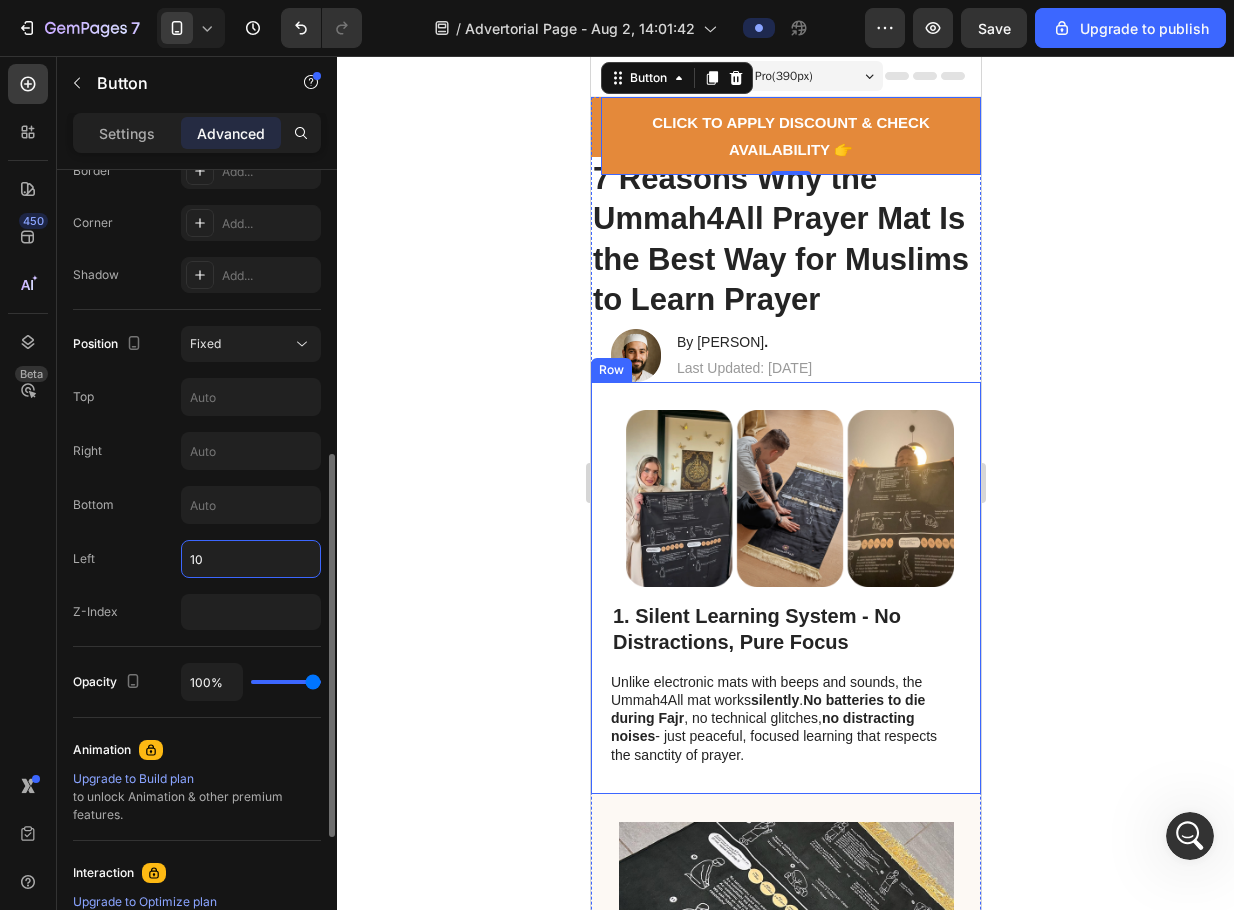 type on "1" 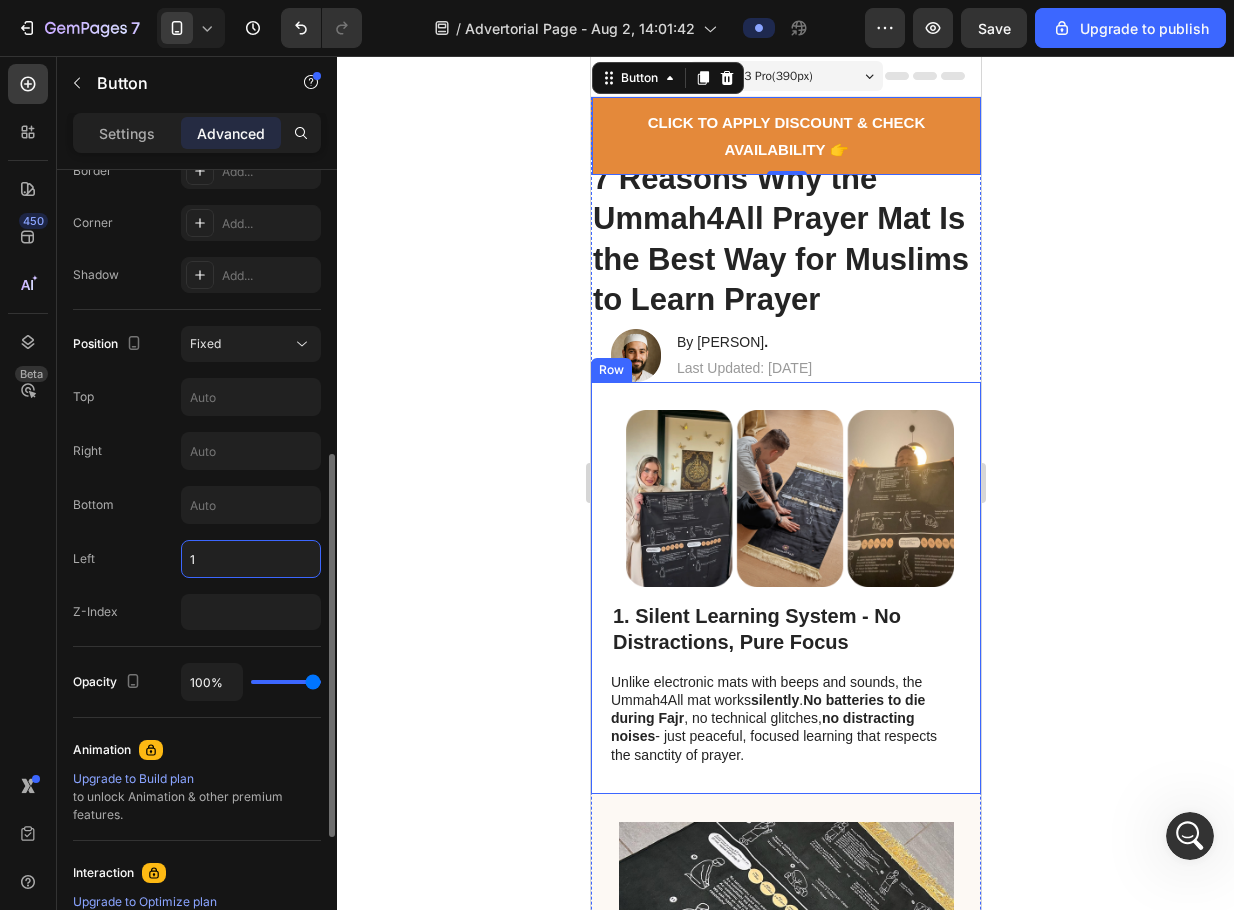 type 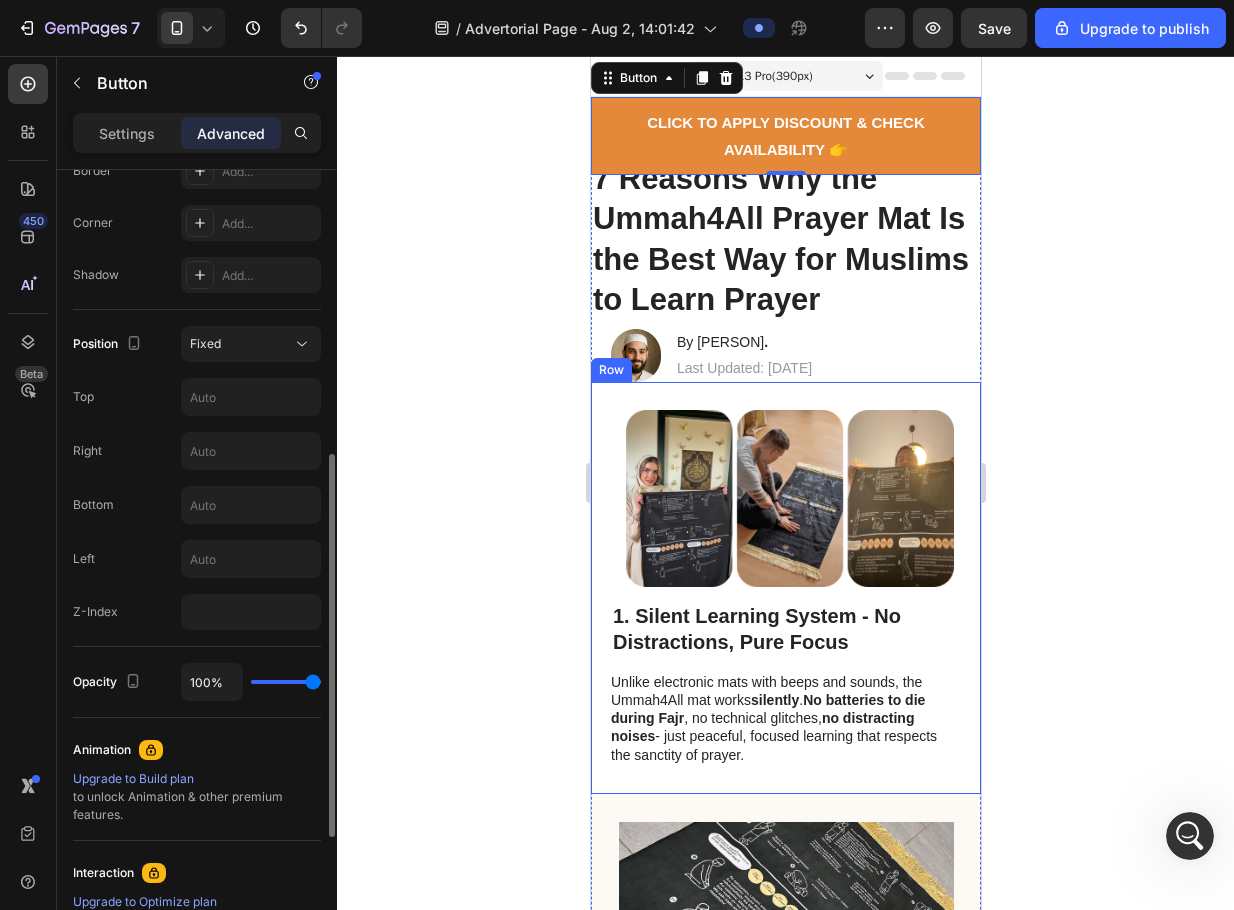 click on "Position Fixed Top Right Bottom Left Z-Index" at bounding box center [197, 478] 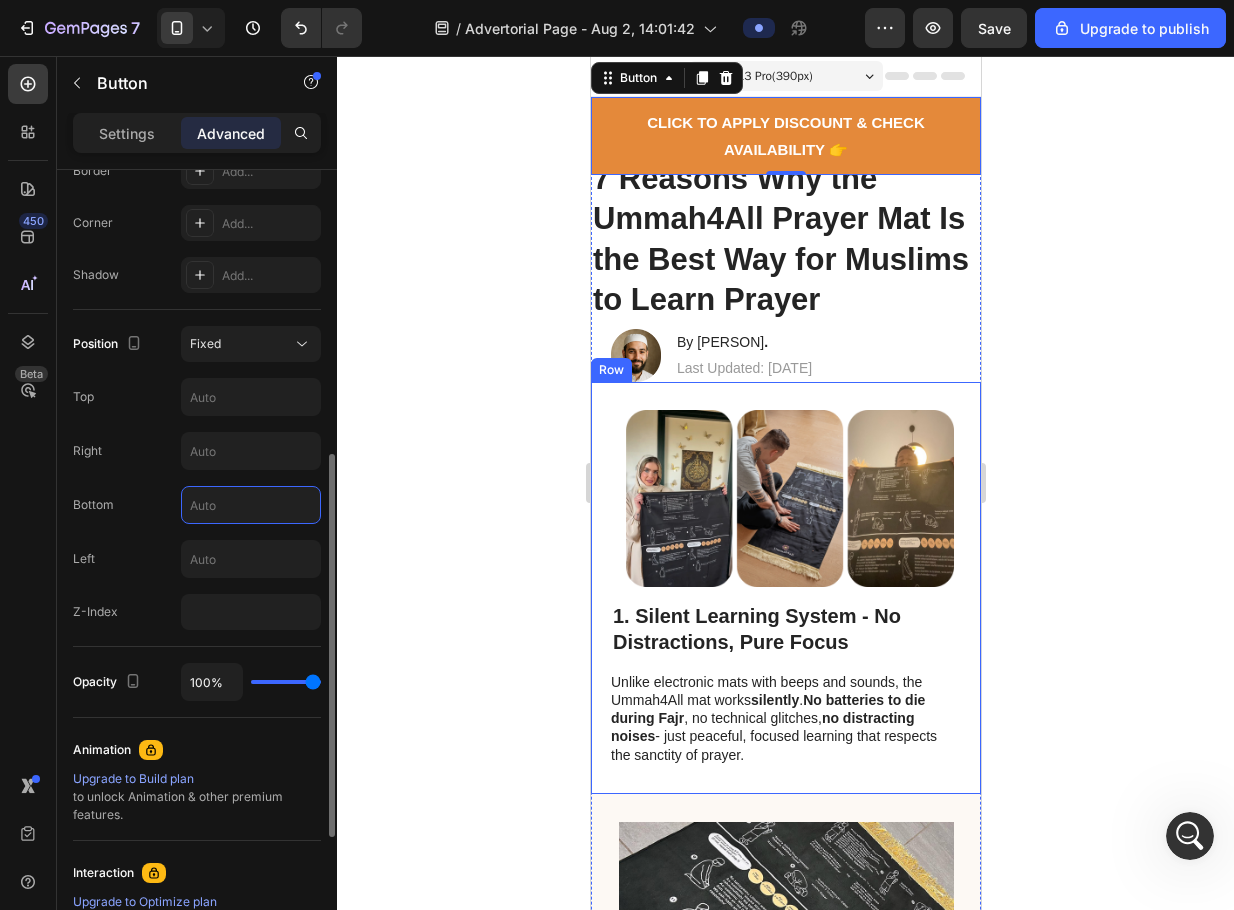 click at bounding box center (251, 505) 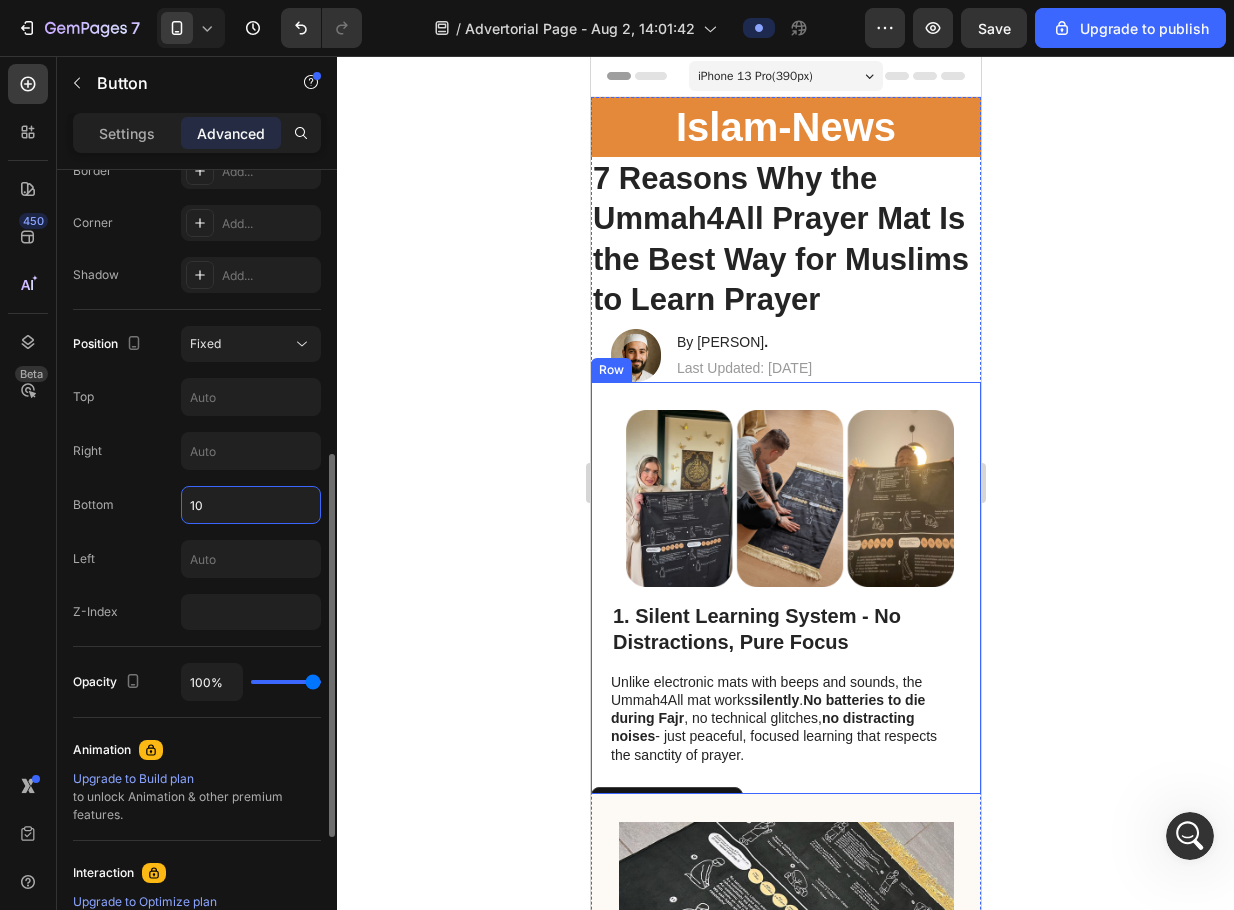 type on "1" 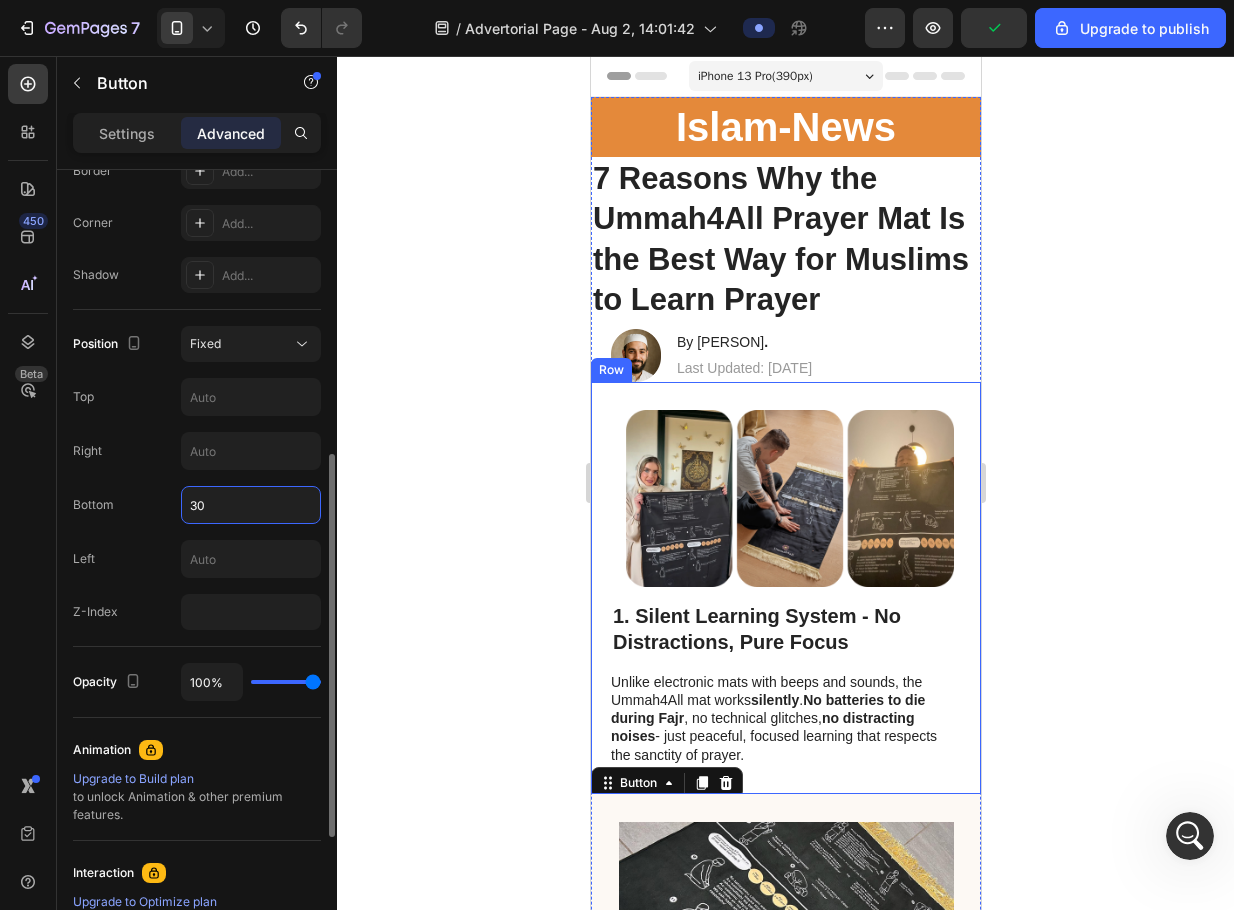 type on "3" 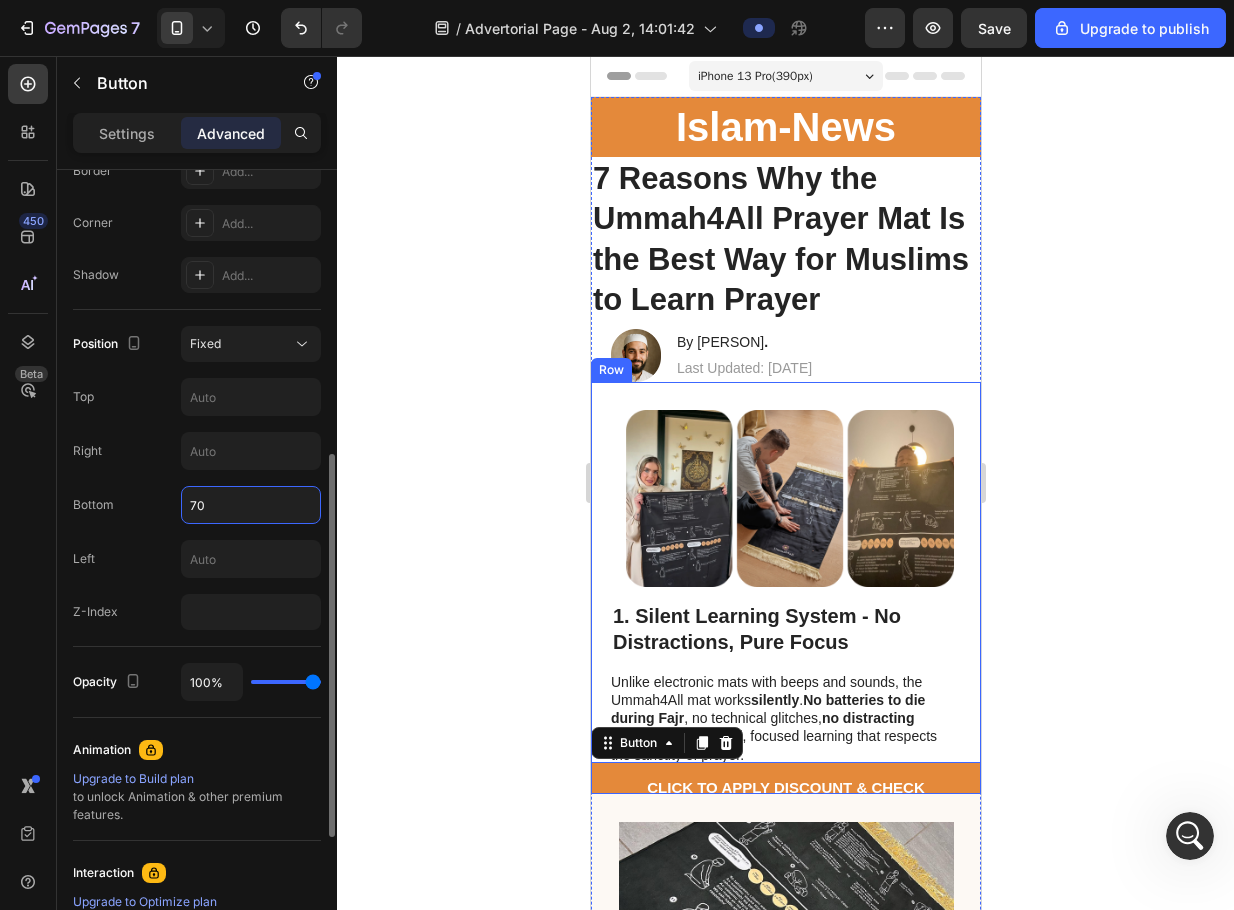 type on "7" 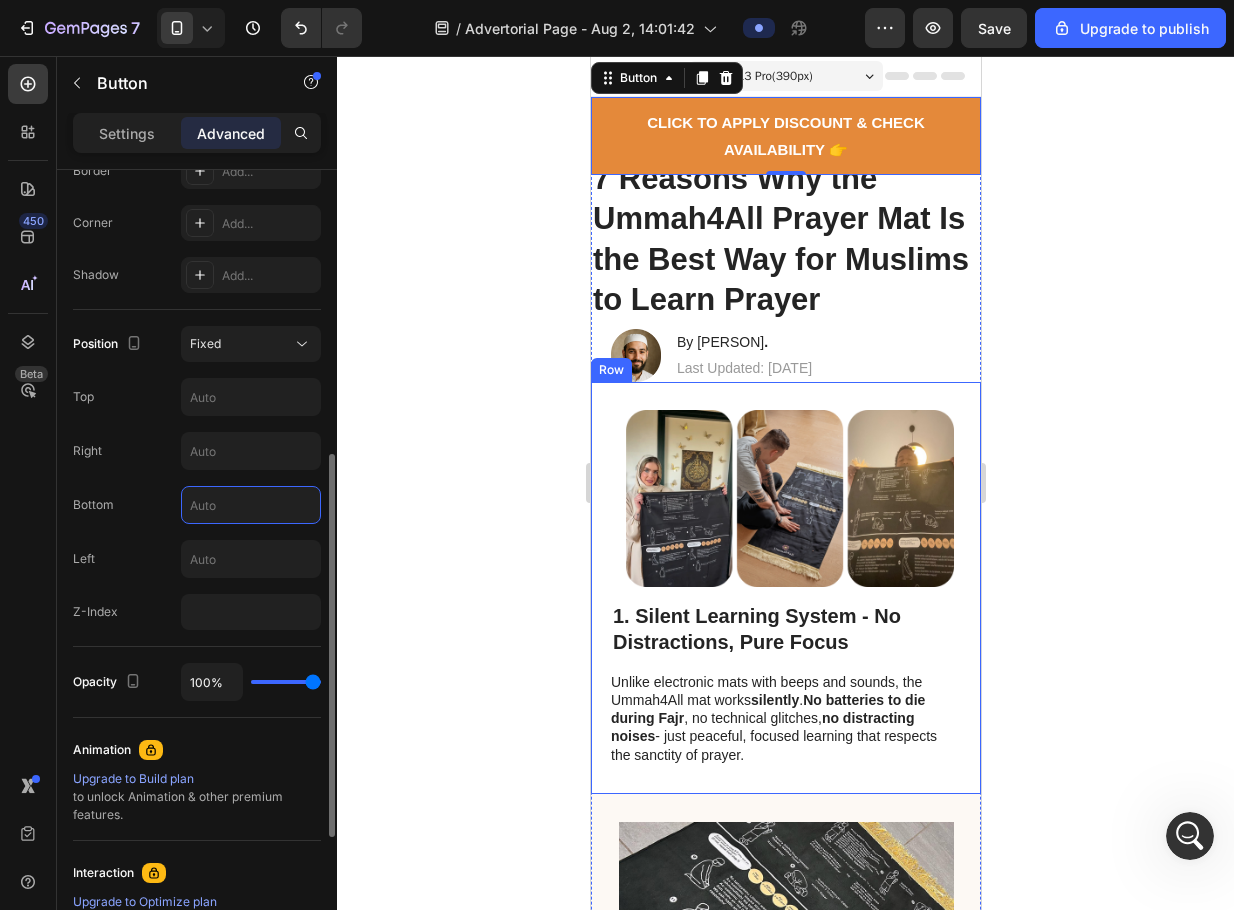 type on "1" 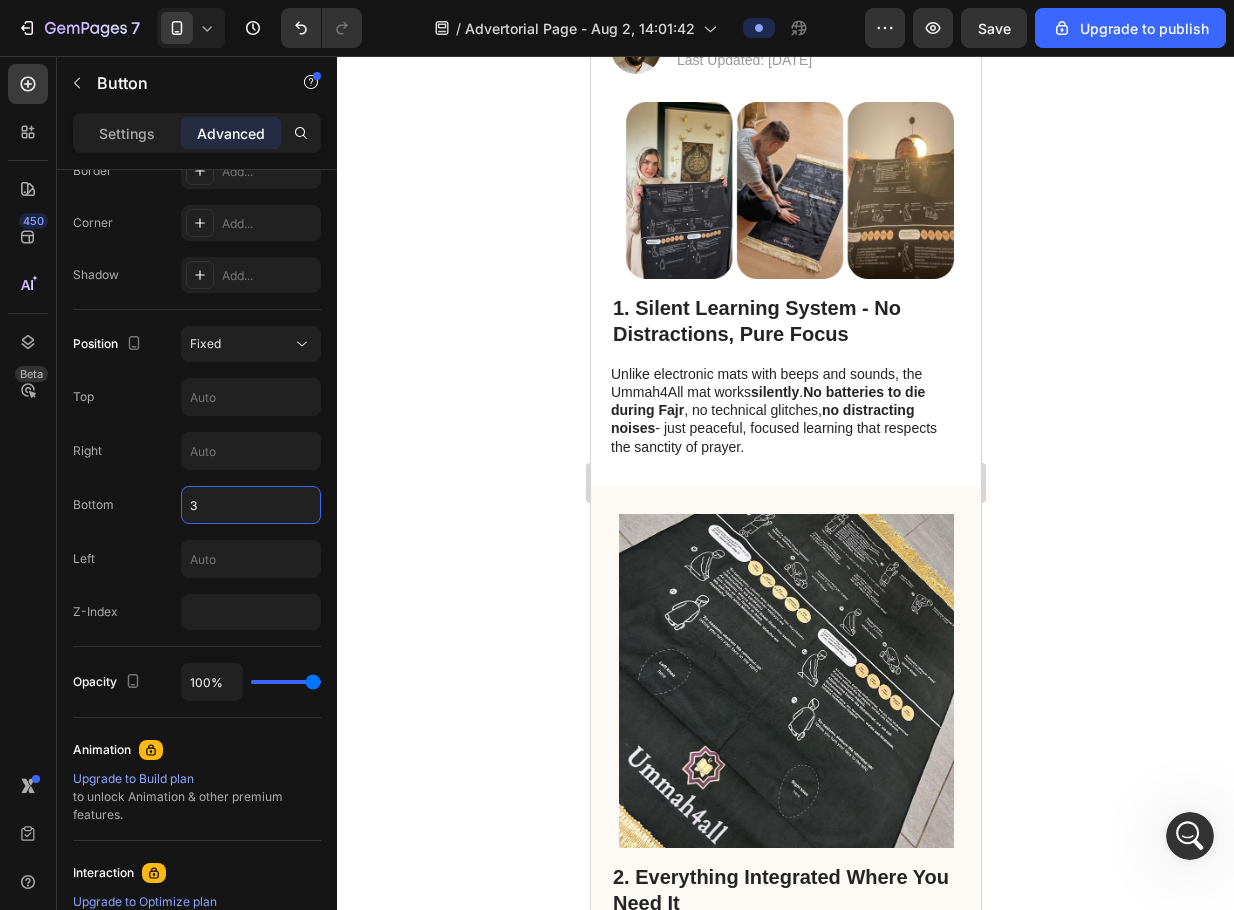 scroll, scrollTop: 0, scrollLeft: 0, axis: both 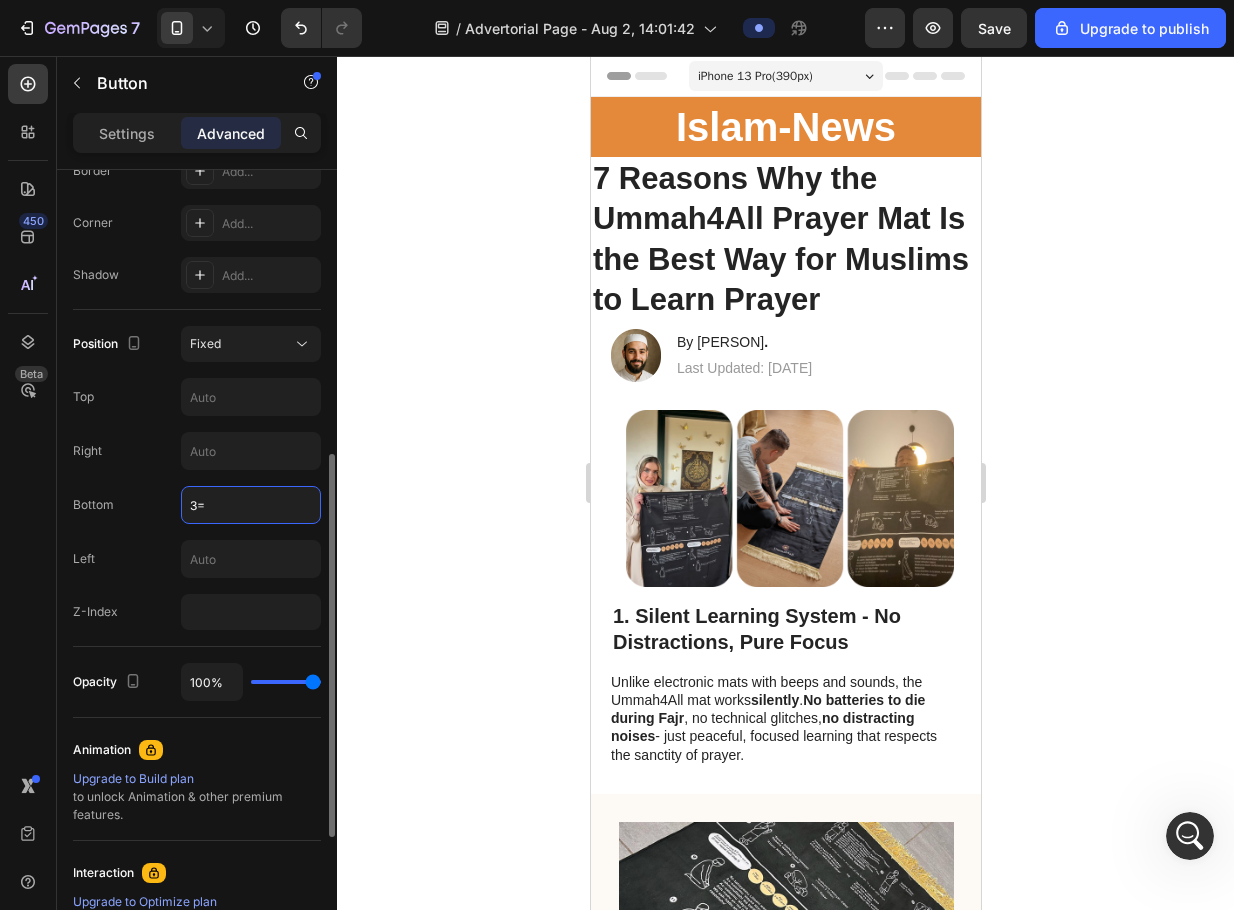 type on "3" 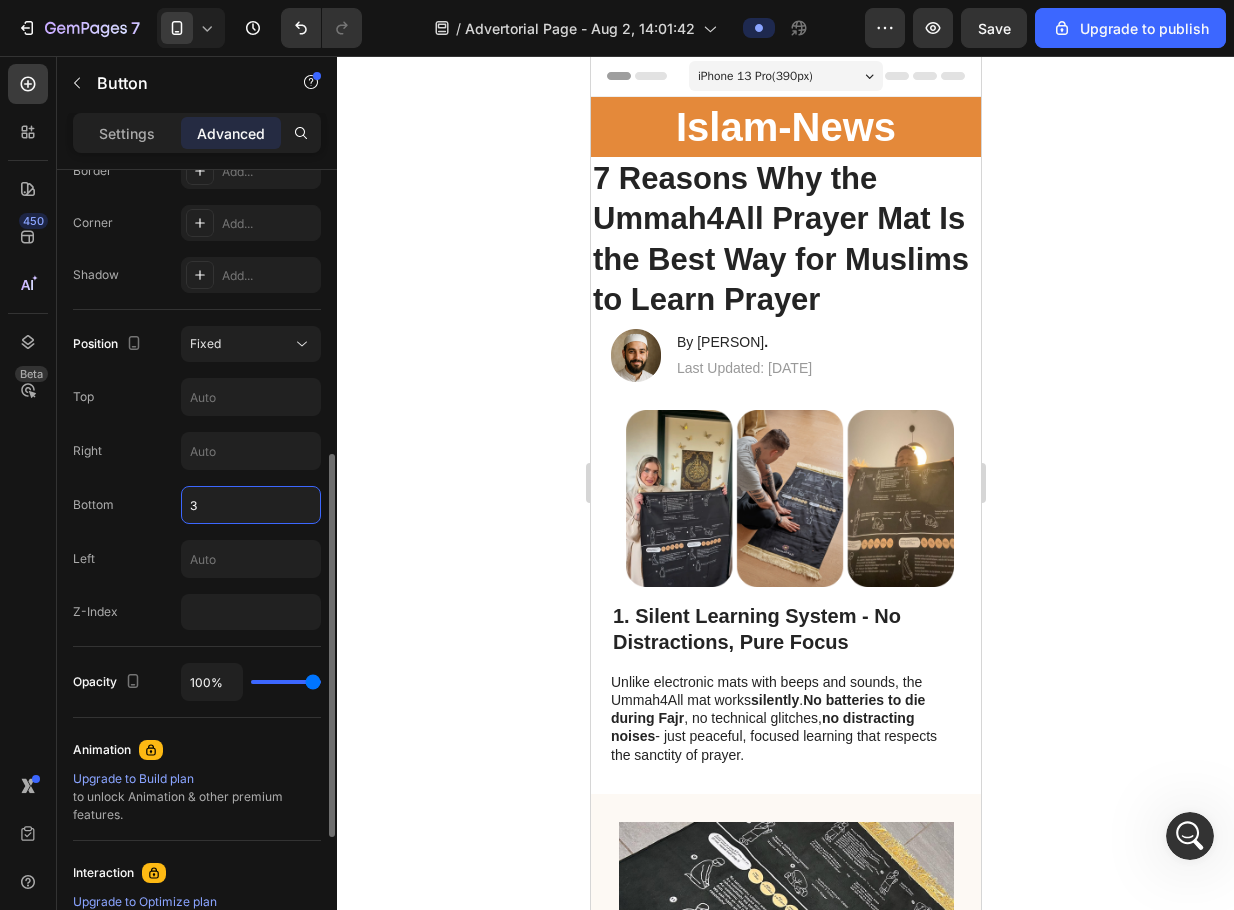 type 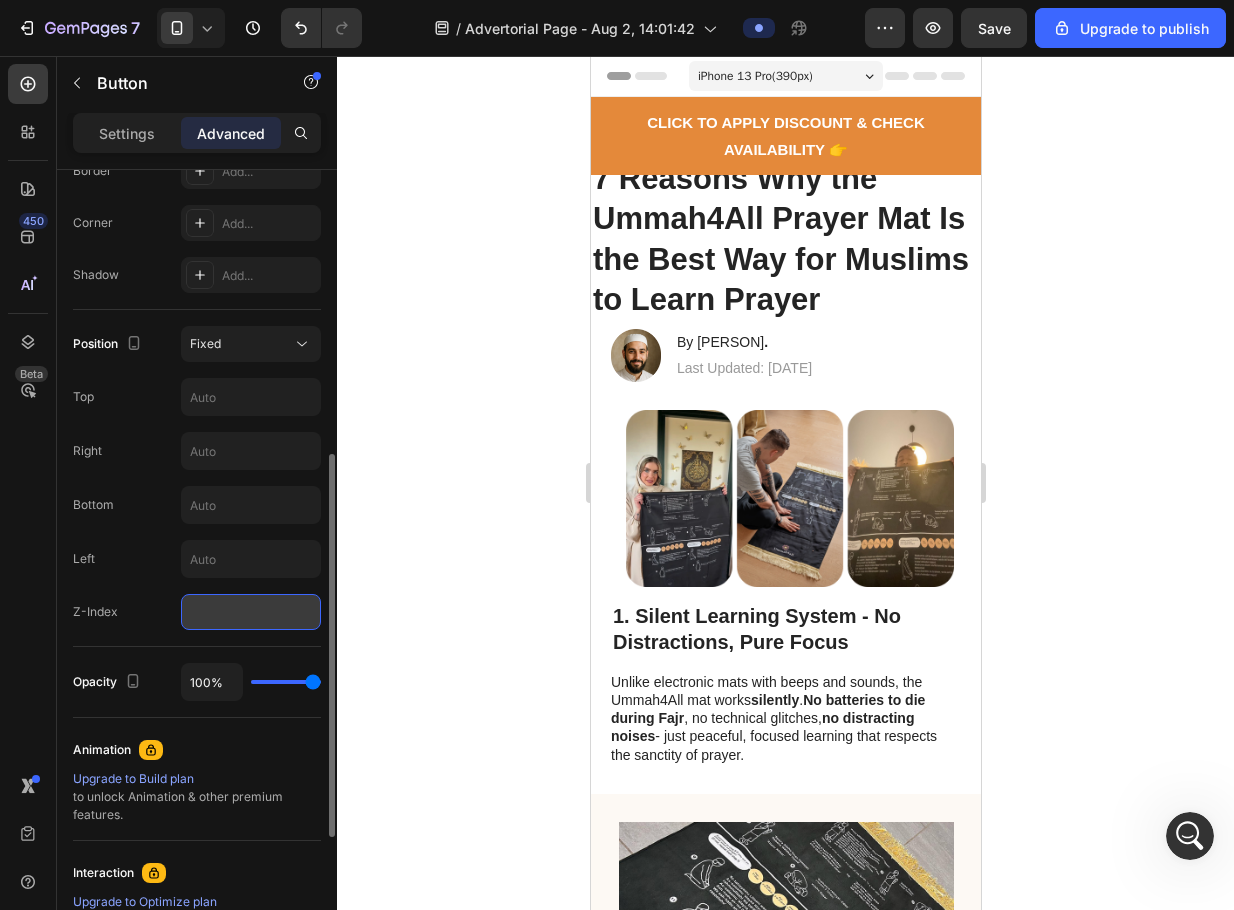 click at bounding box center (251, 612) 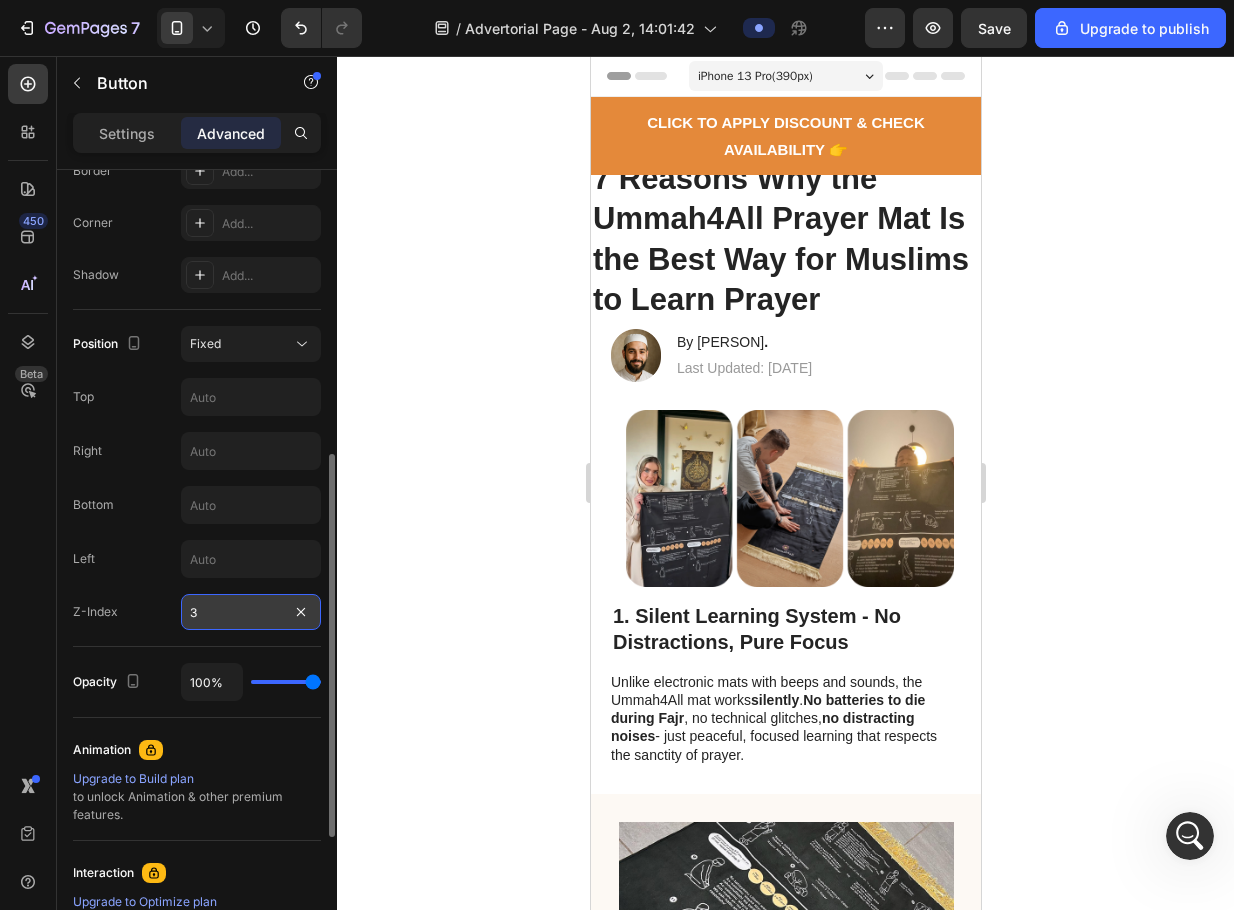type 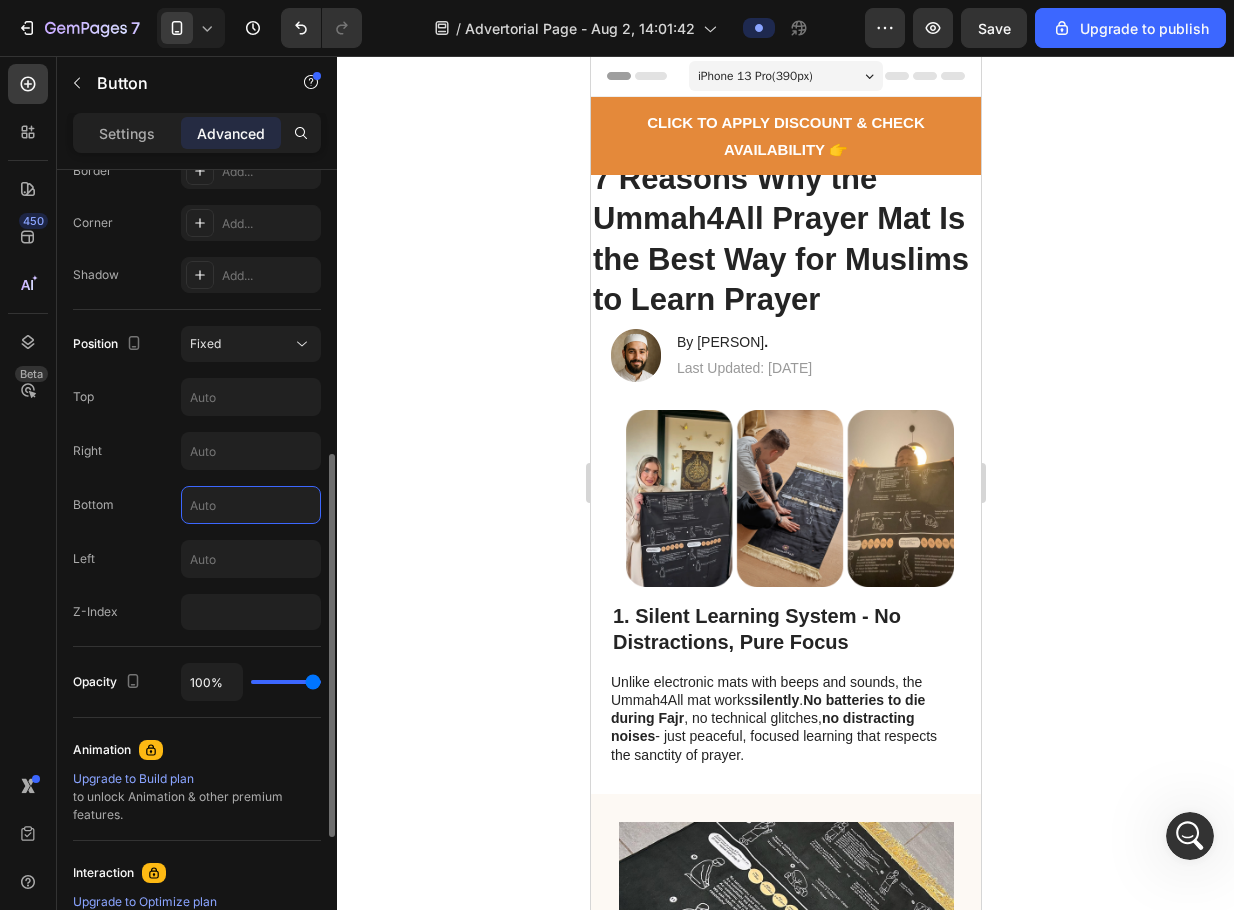 click at bounding box center [251, 505] 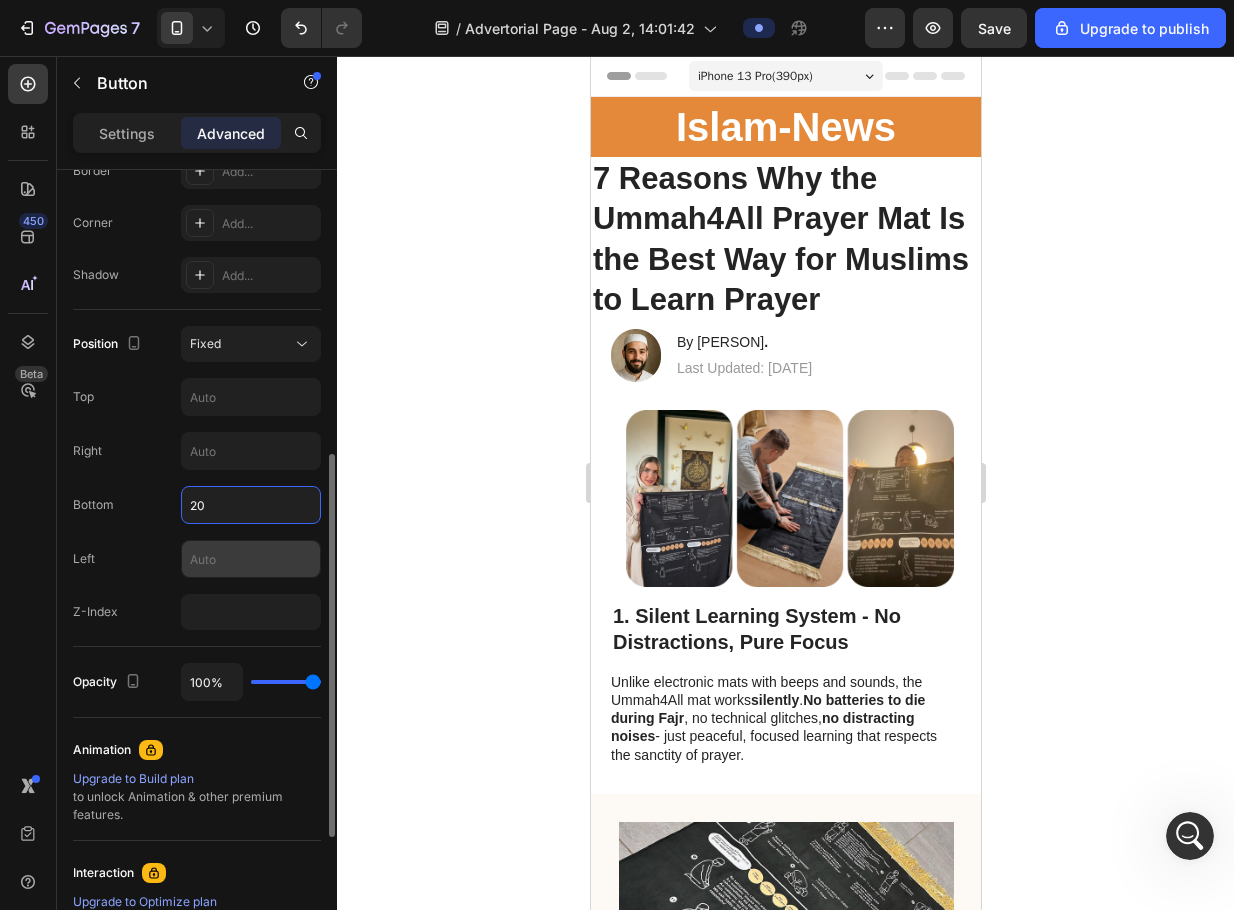 type on "20" 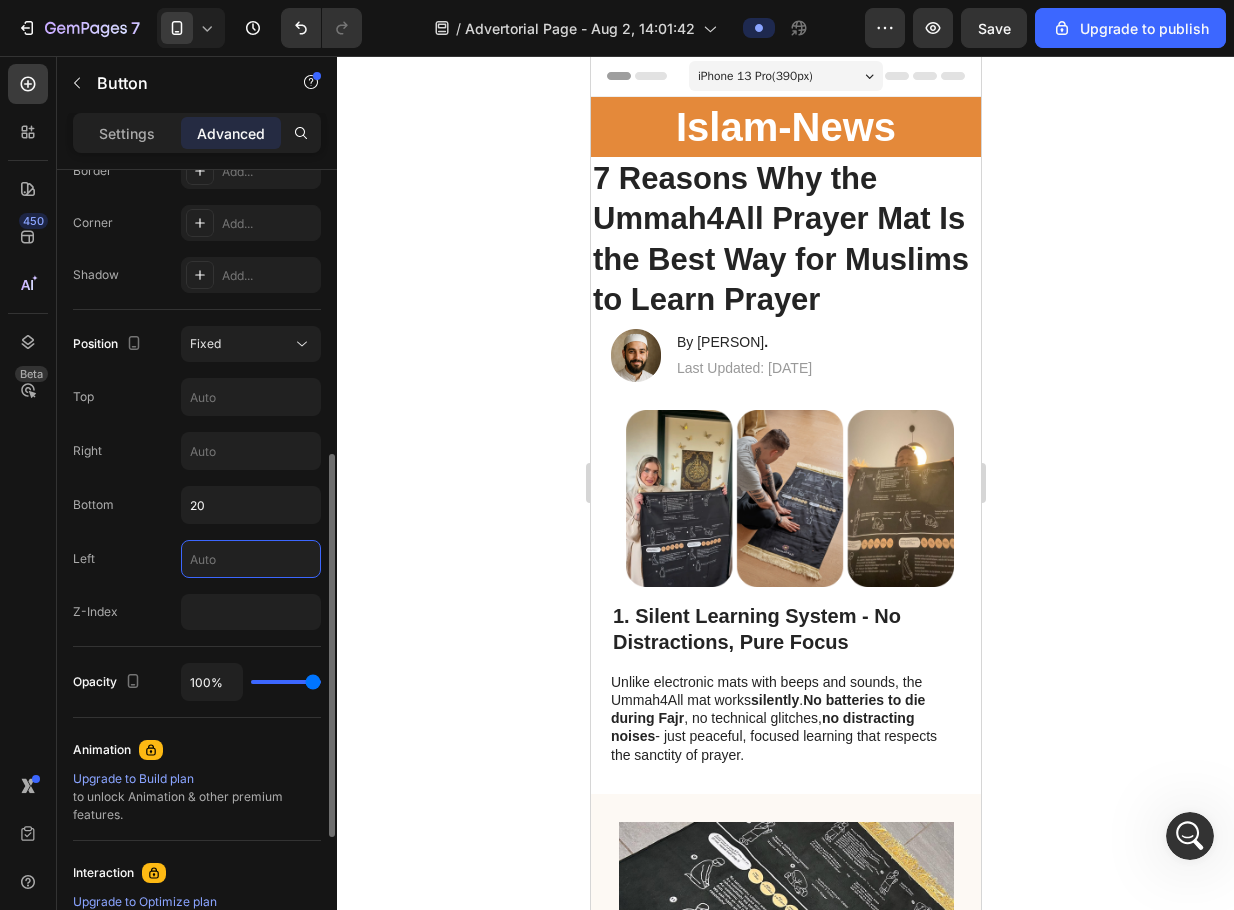 click at bounding box center (251, 559) 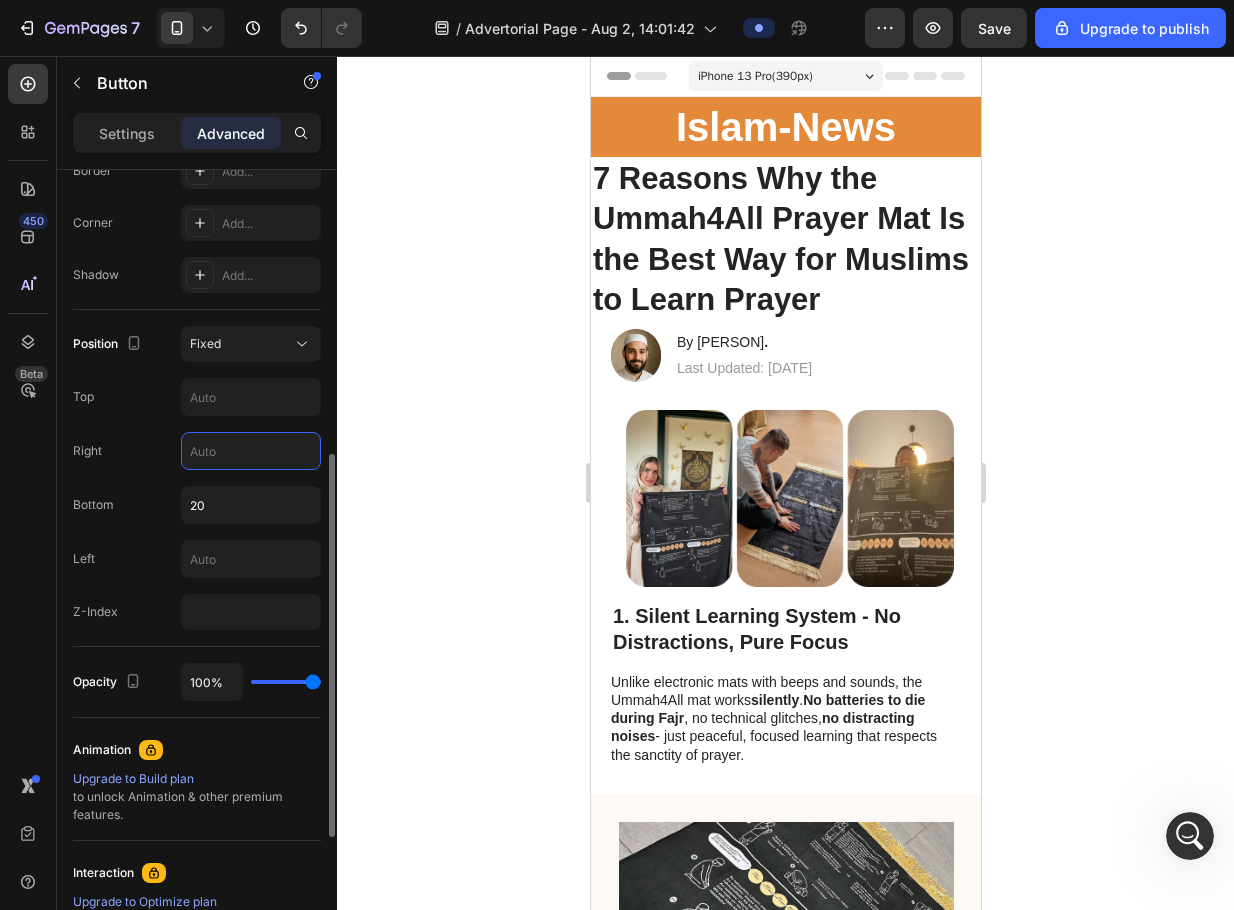 click at bounding box center (251, 451) 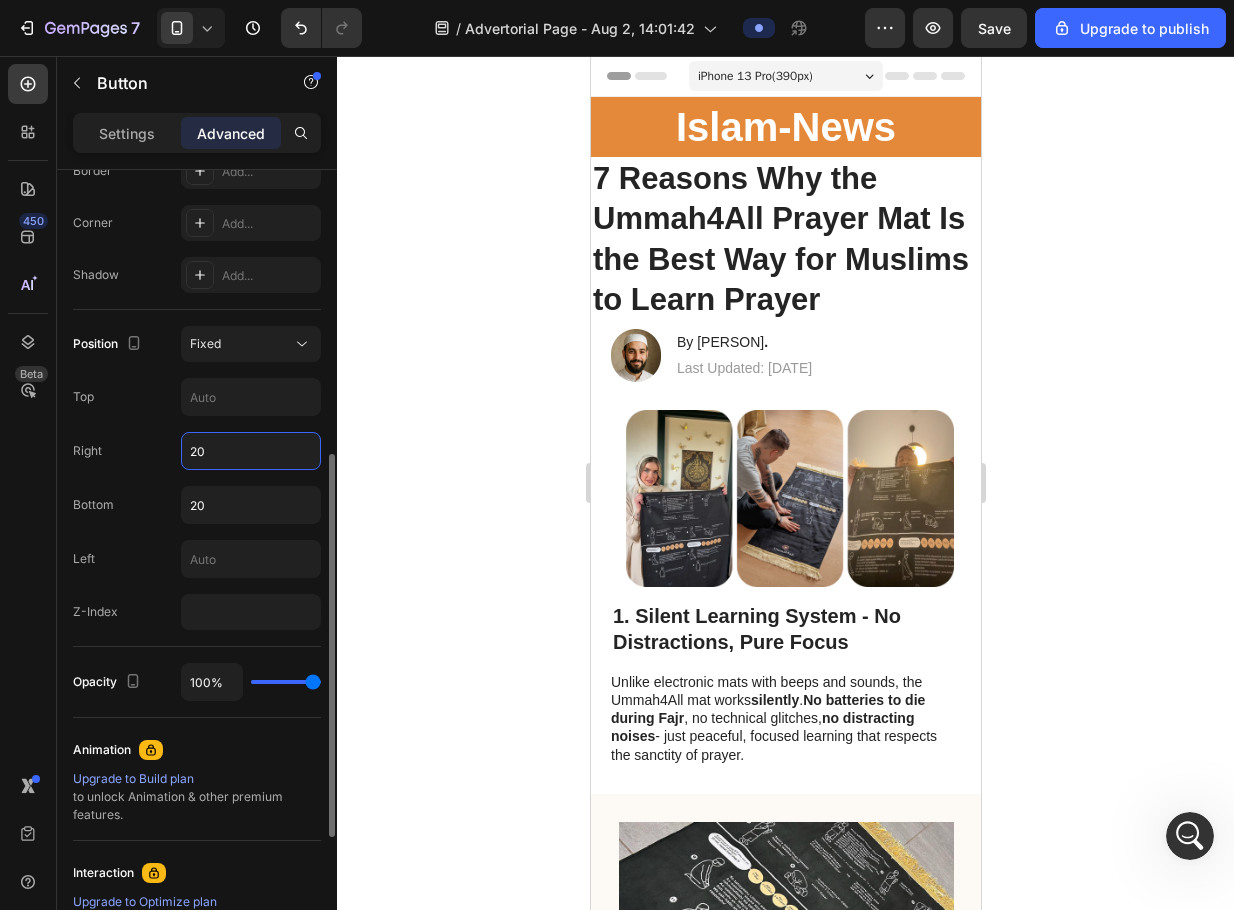 type on "2" 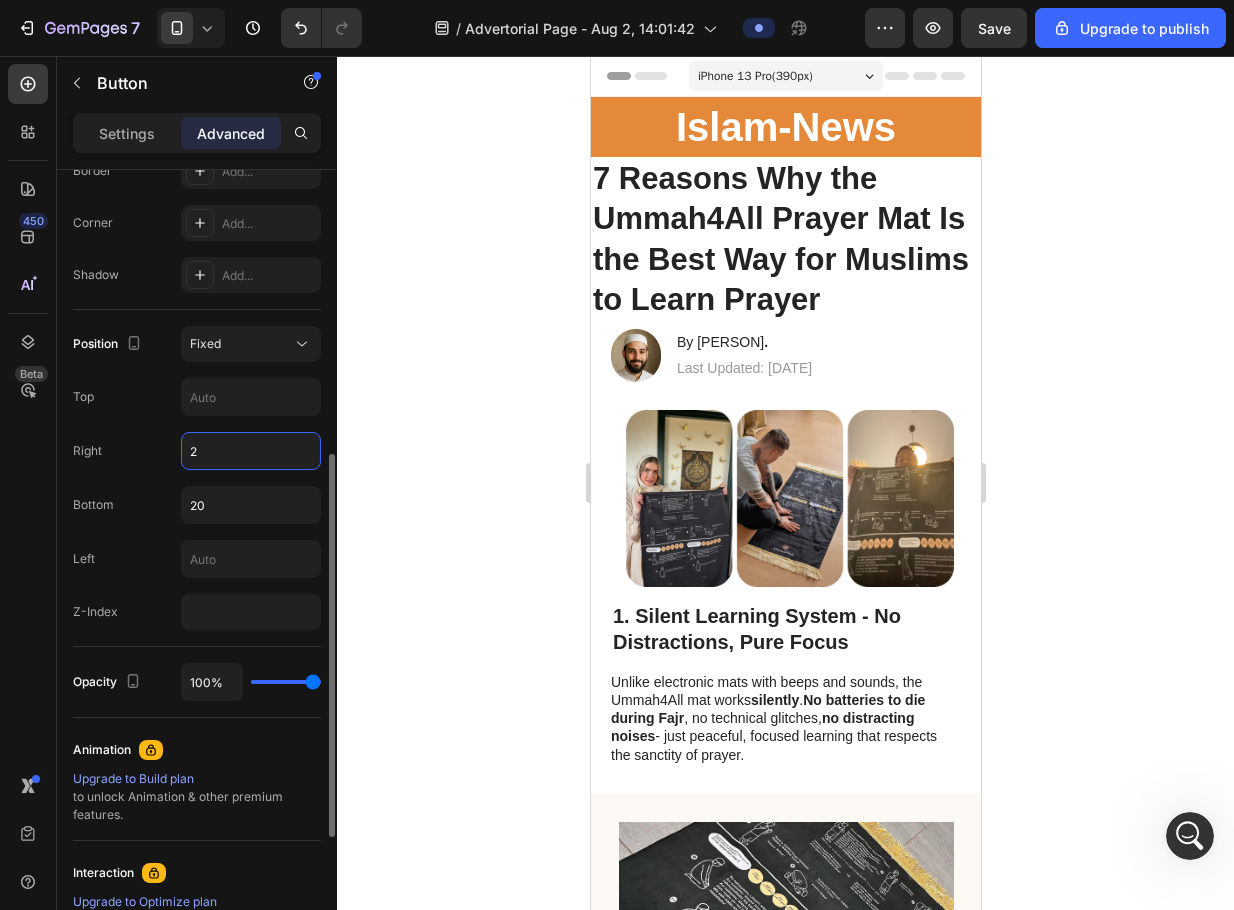 type 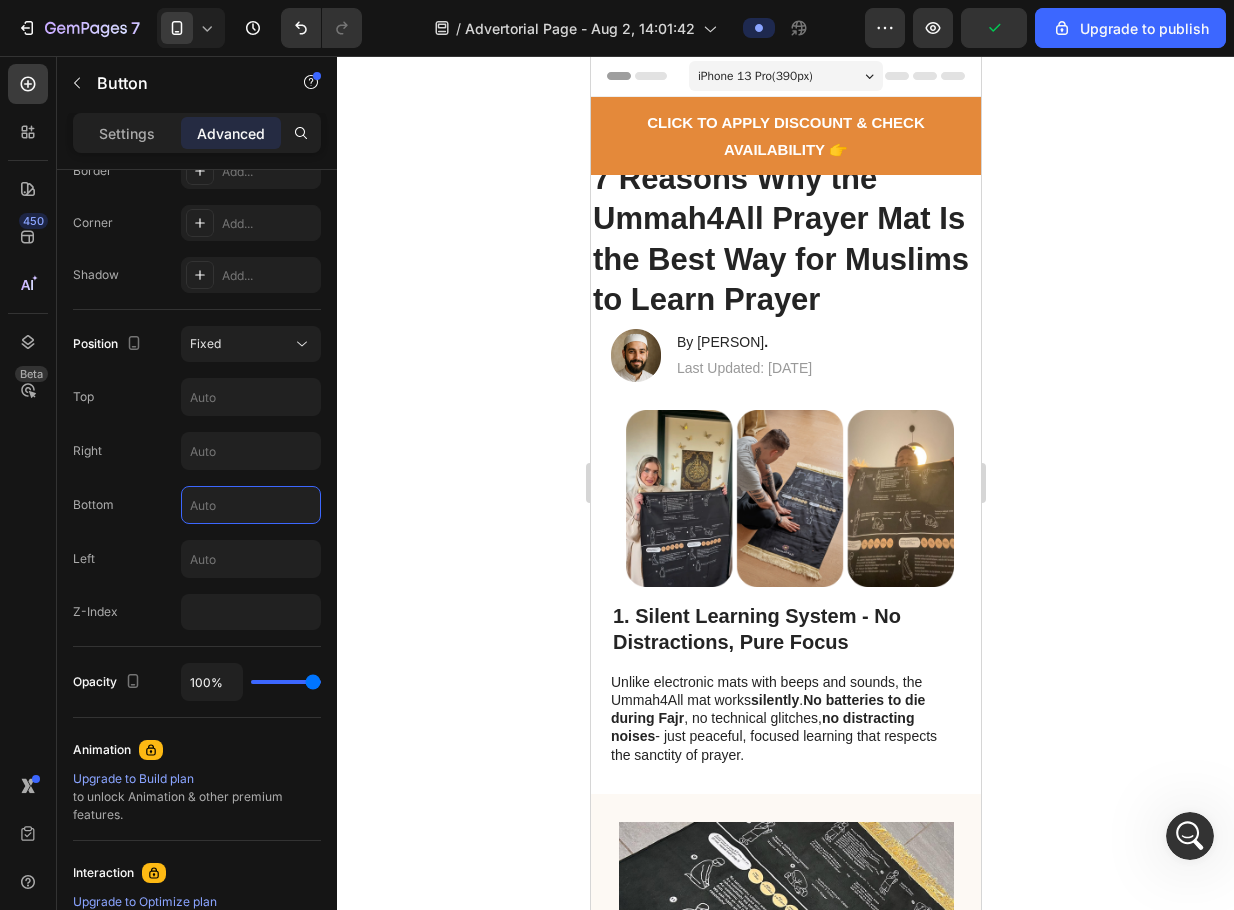 type 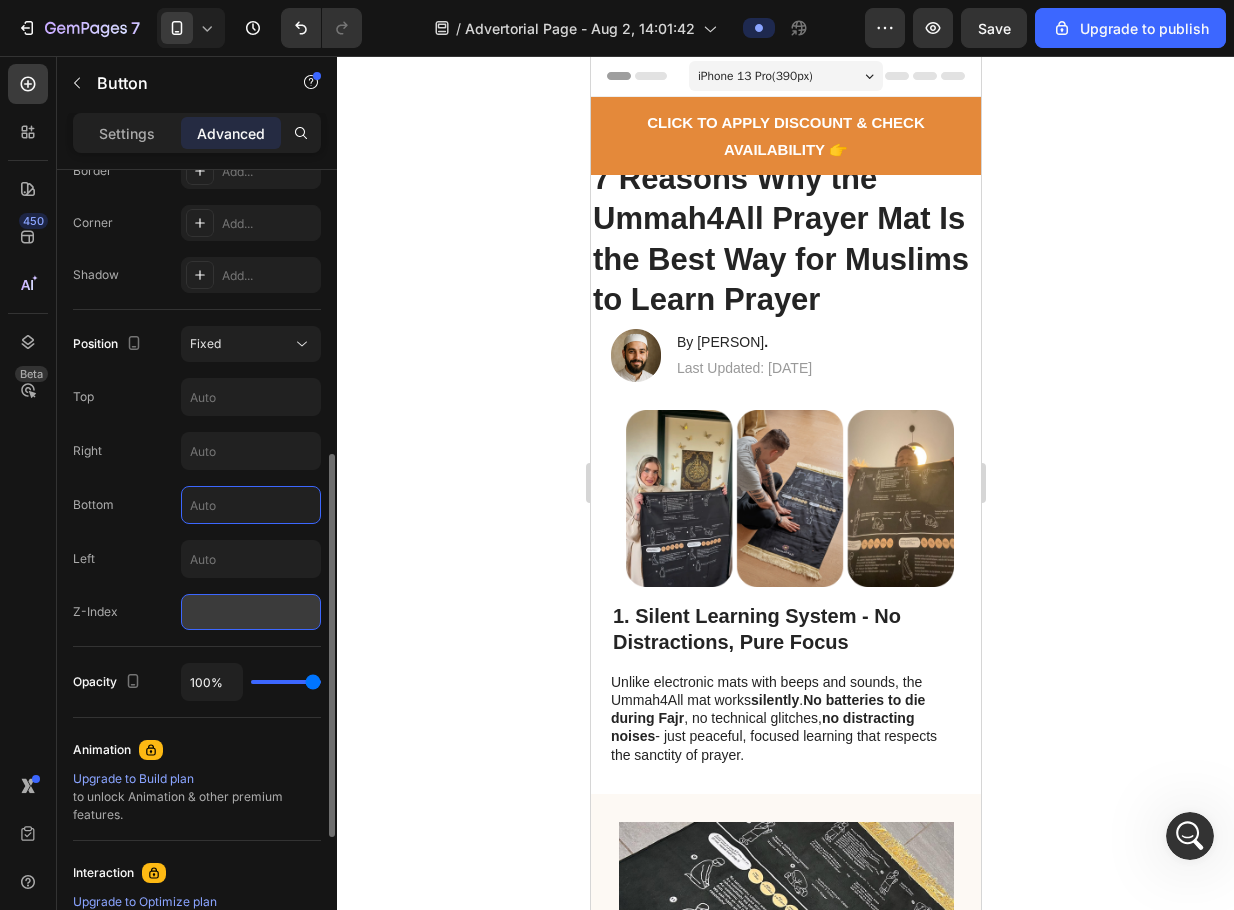 click at bounding box center [251, 612] 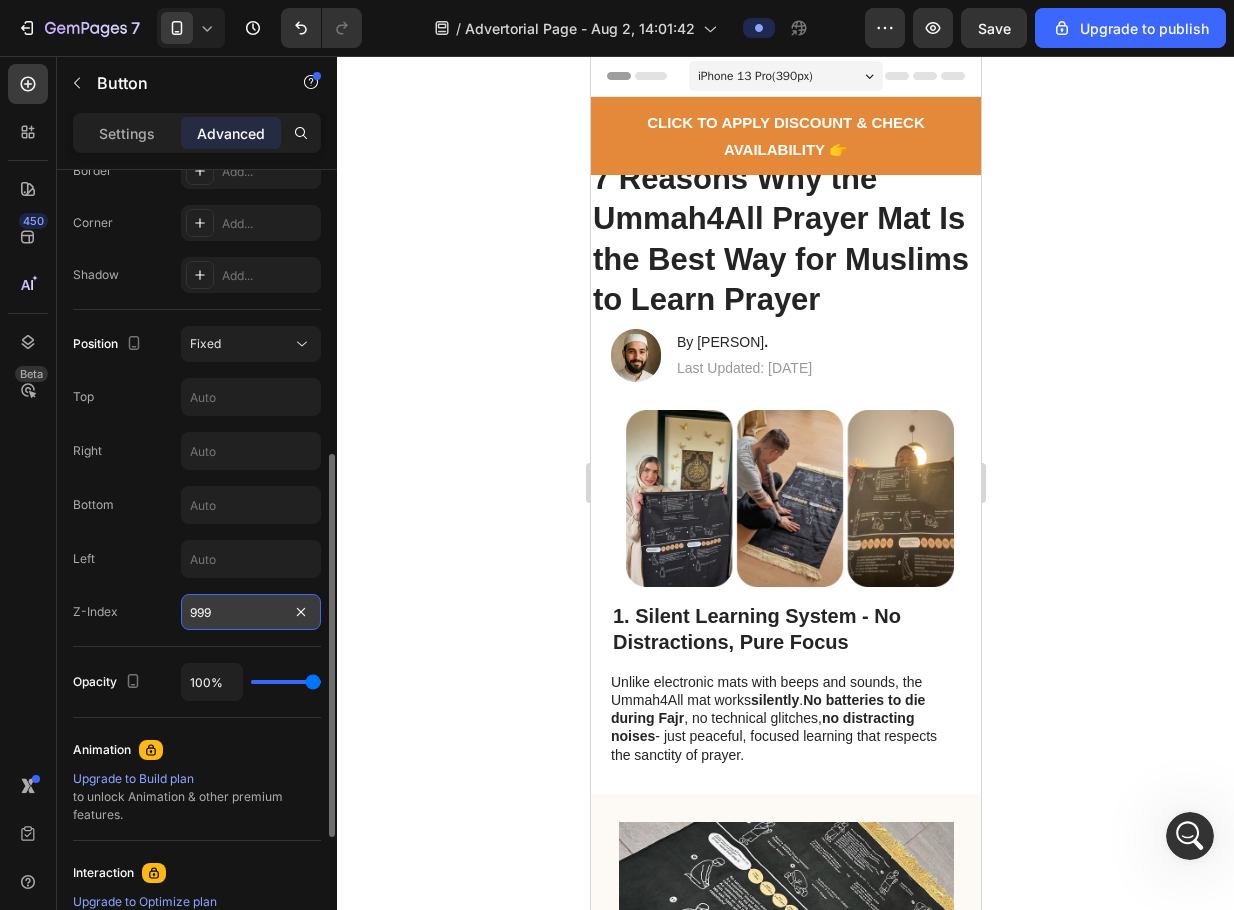 type on "9999" 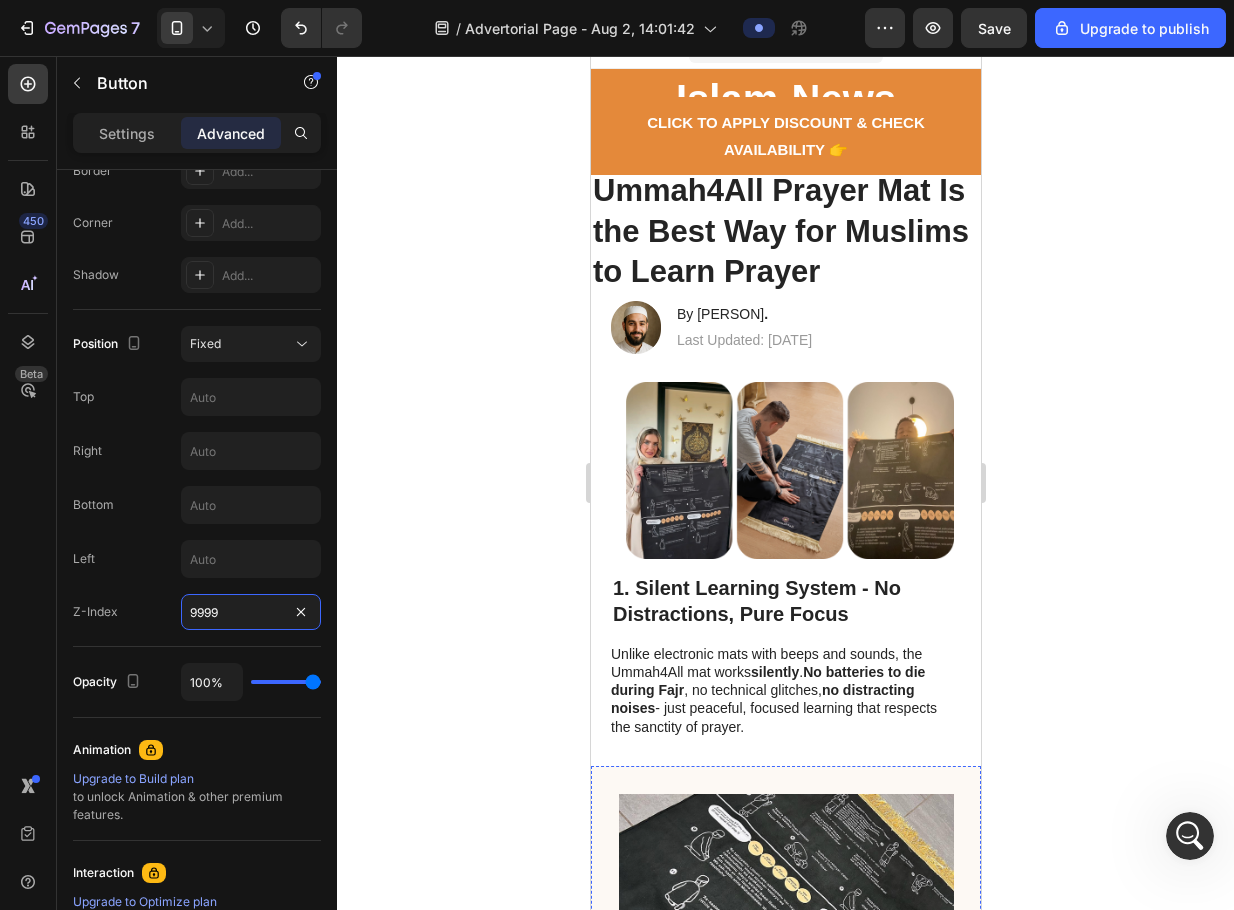 scroll, scrollTop: 0, scrollLeft: 0, axis: both 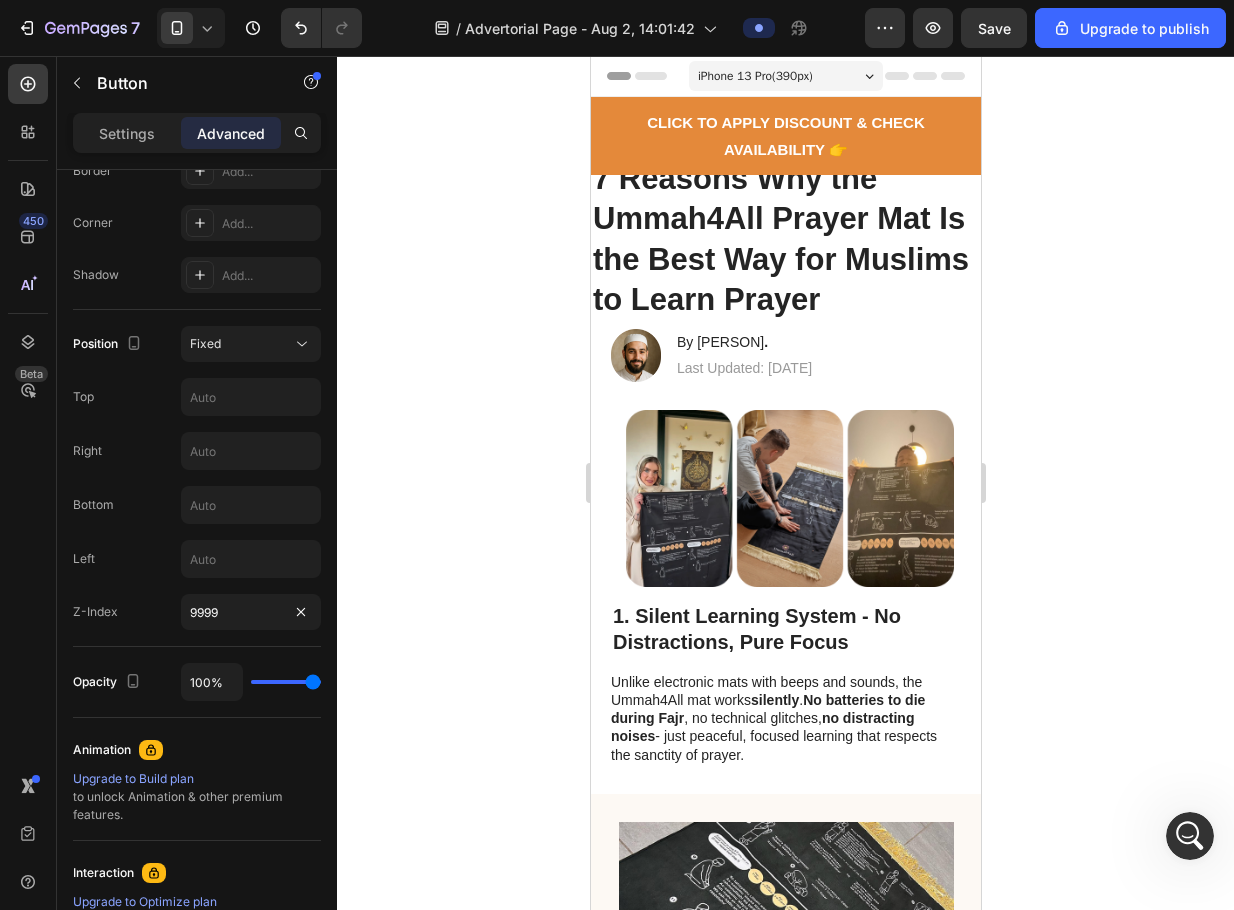 click 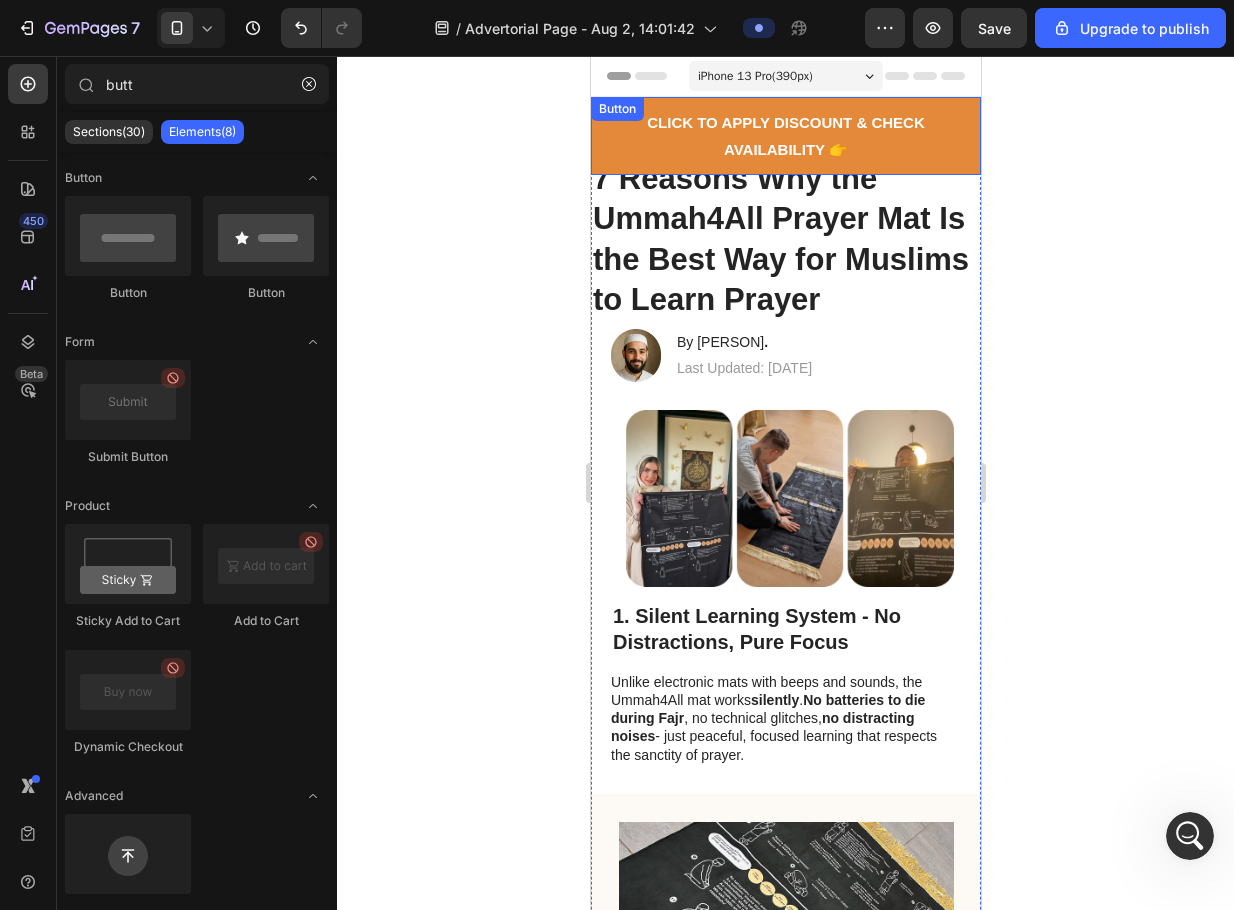 click on "CLICK TO APPLY DISCOUNT & CHECK AVAILABILITY 👉" at bounding box center (785, 136) 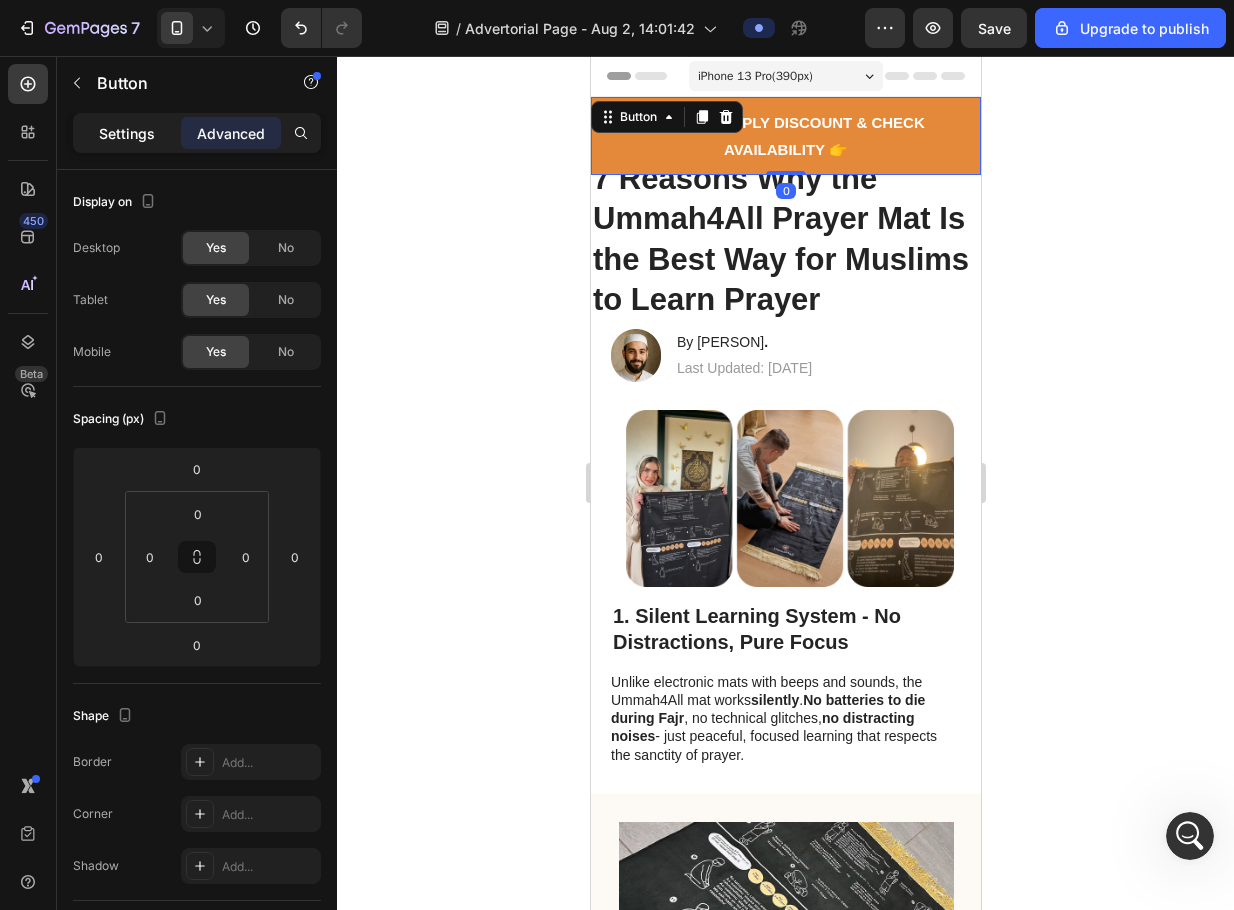 click on "Settings" at bounding box center [127, 133] 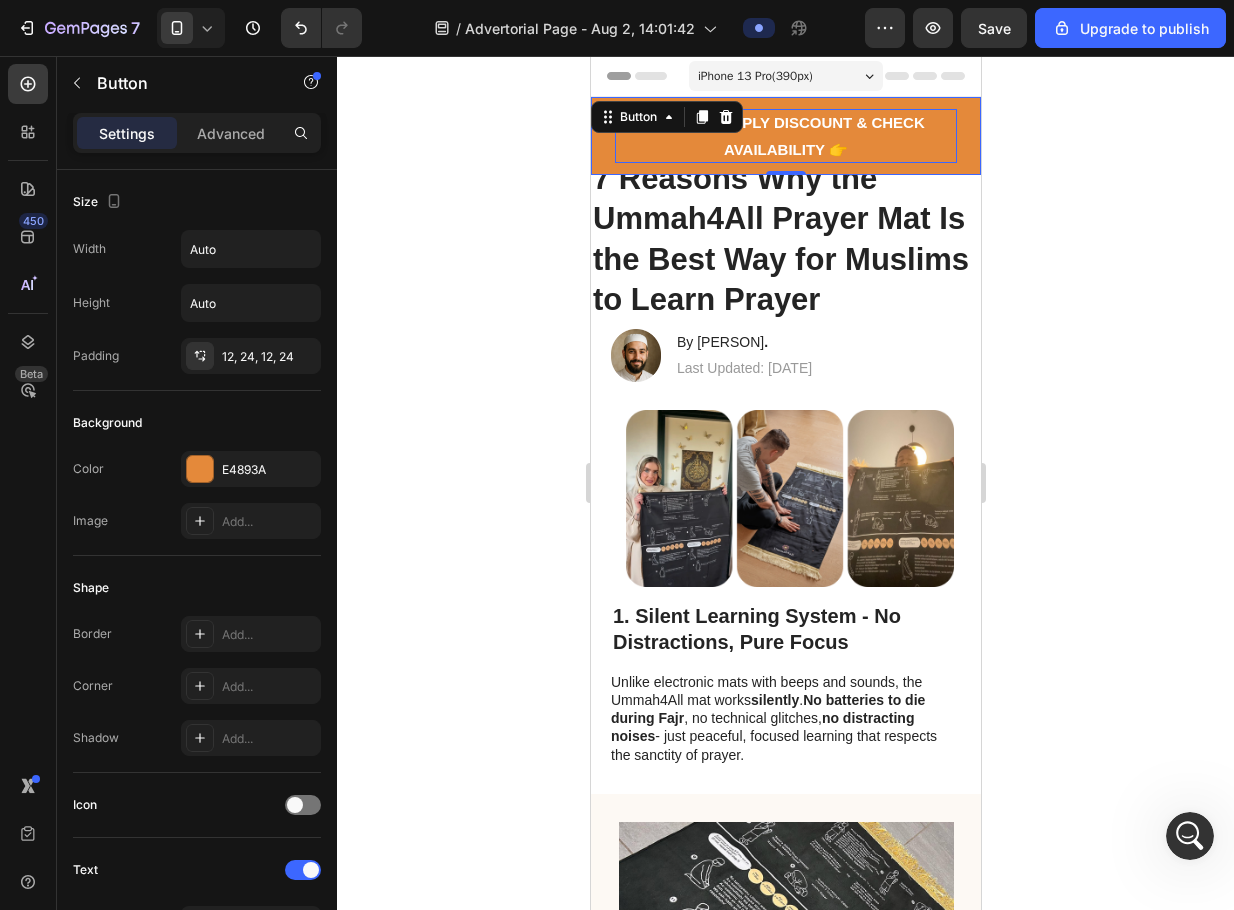 click on "CLICK TO APPLY DISCOUNT & CHECK AVAILABILITY 👉" at bounding box center (785, 136) 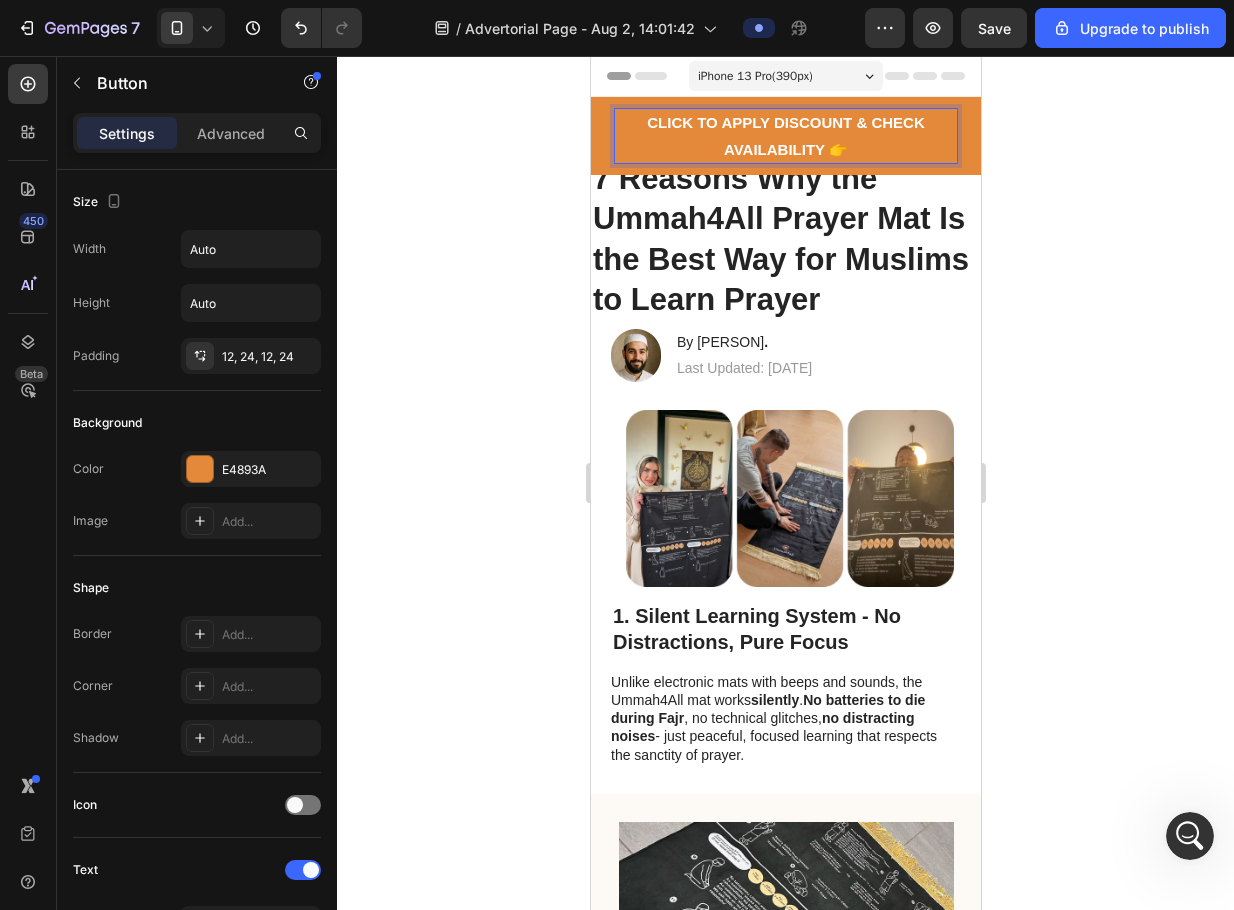 click on "CLICK TO APPLY DISCOUNT & CHECK AVAILABILITY 👉" at bounding box center [785, 136] 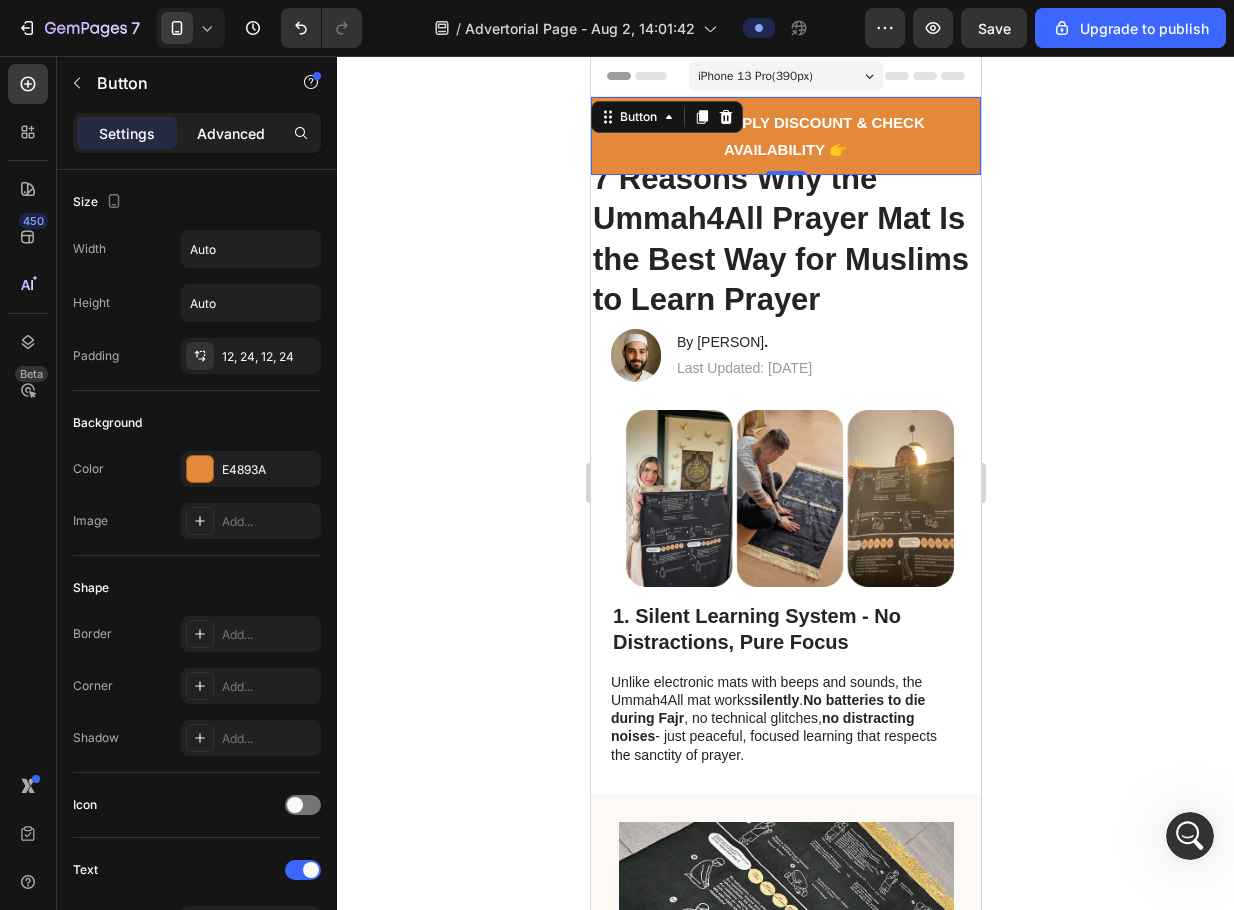 click on "Advanced" at bounding box center (231, 133) 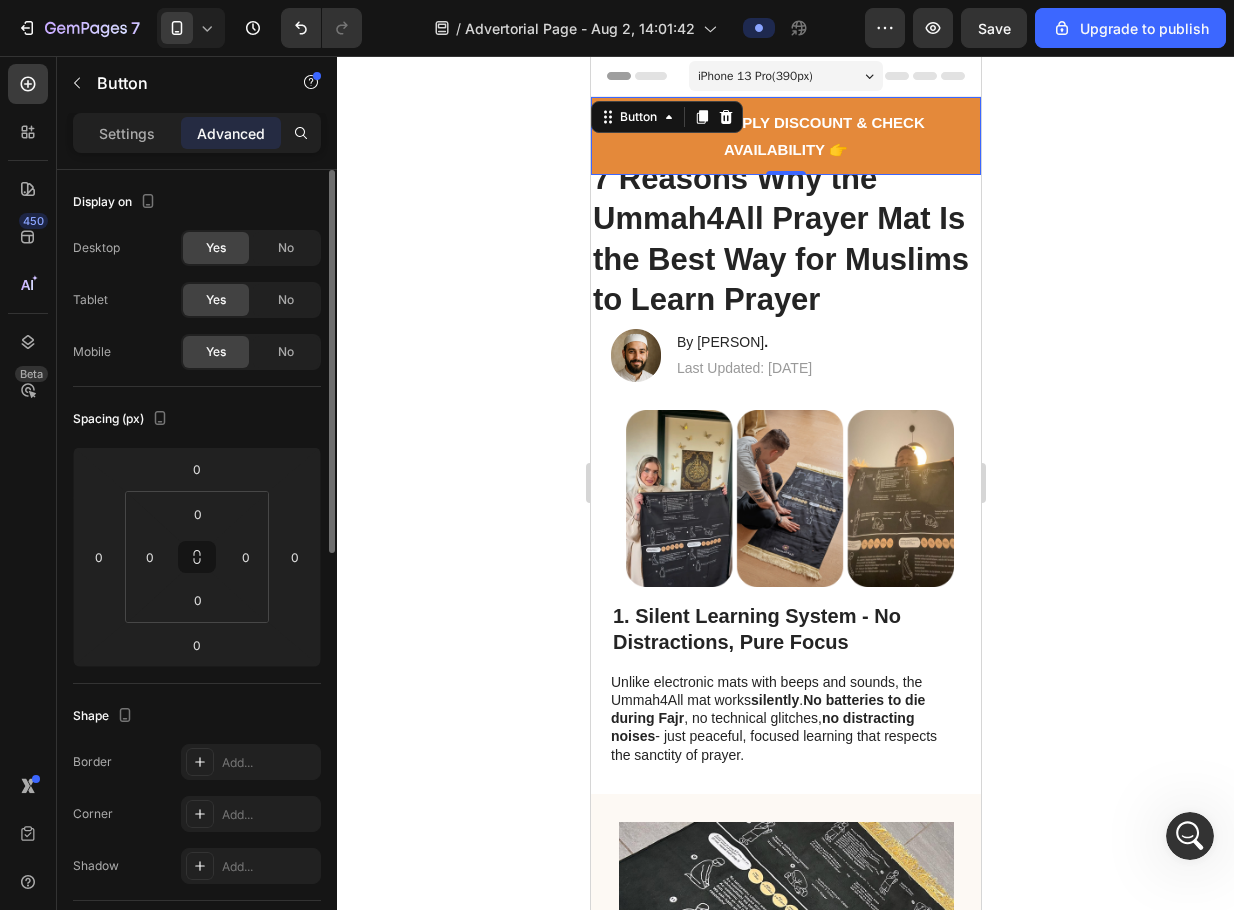 scroll, scrollTop: 500, scrollLeft: 0, axis: vertical 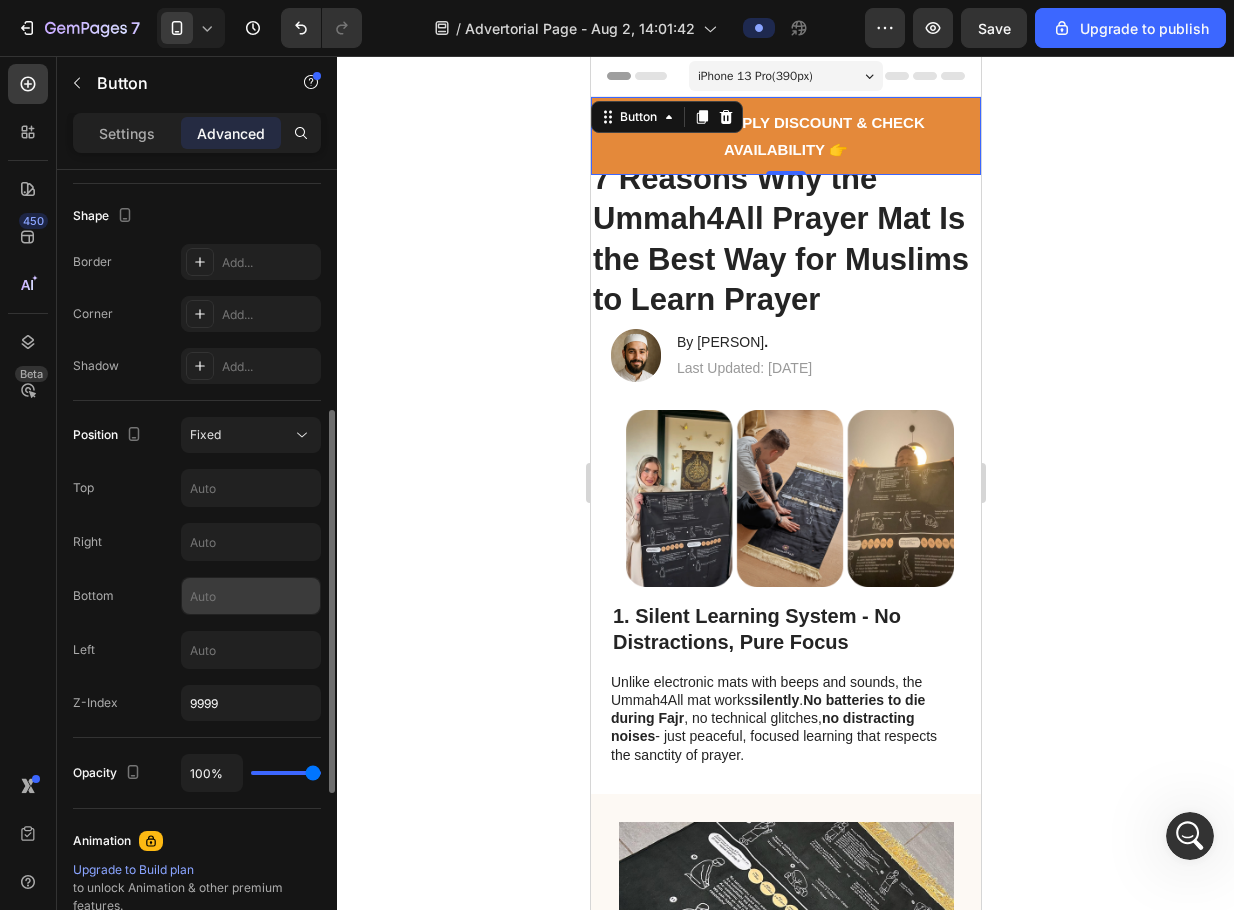 click at bounding box center [251, 596] 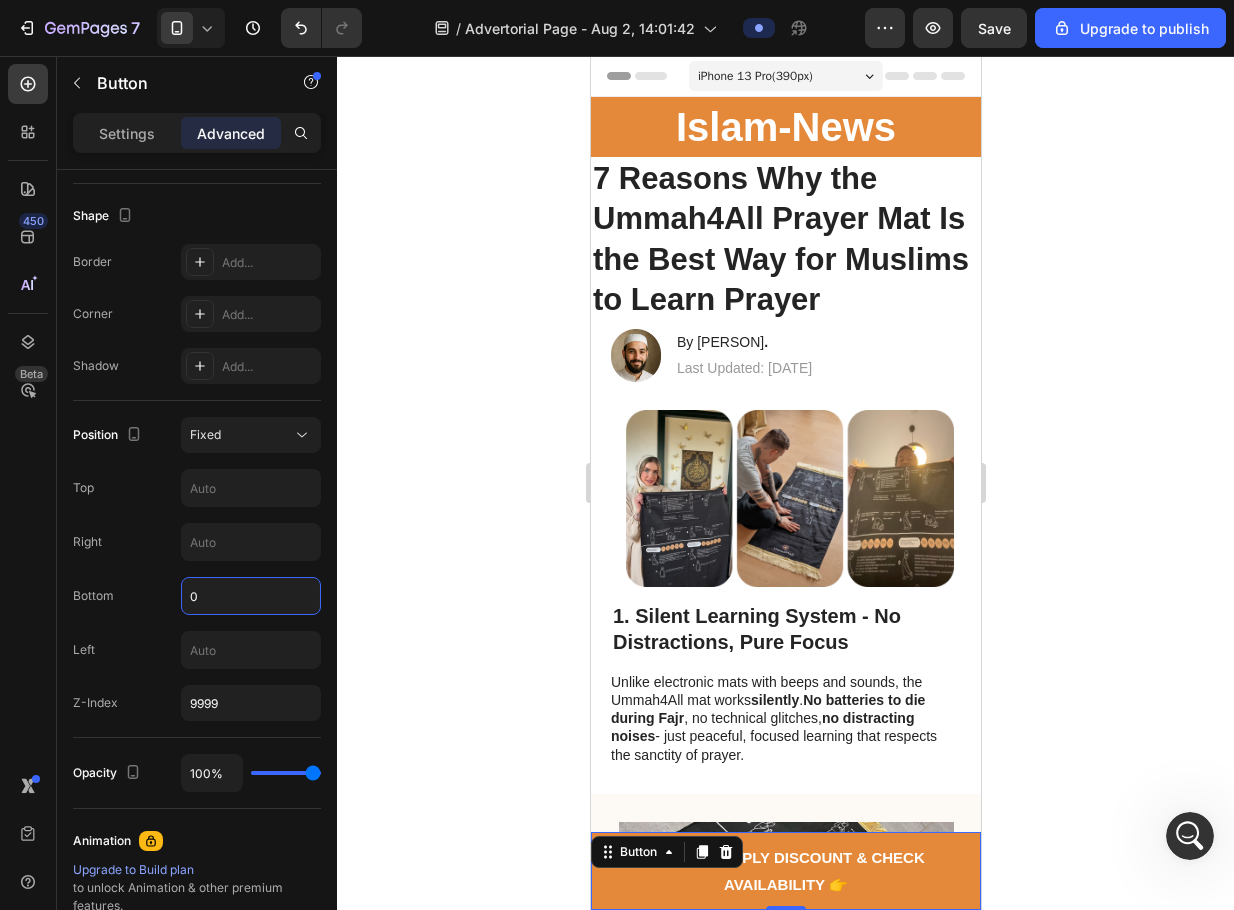 type on "0" 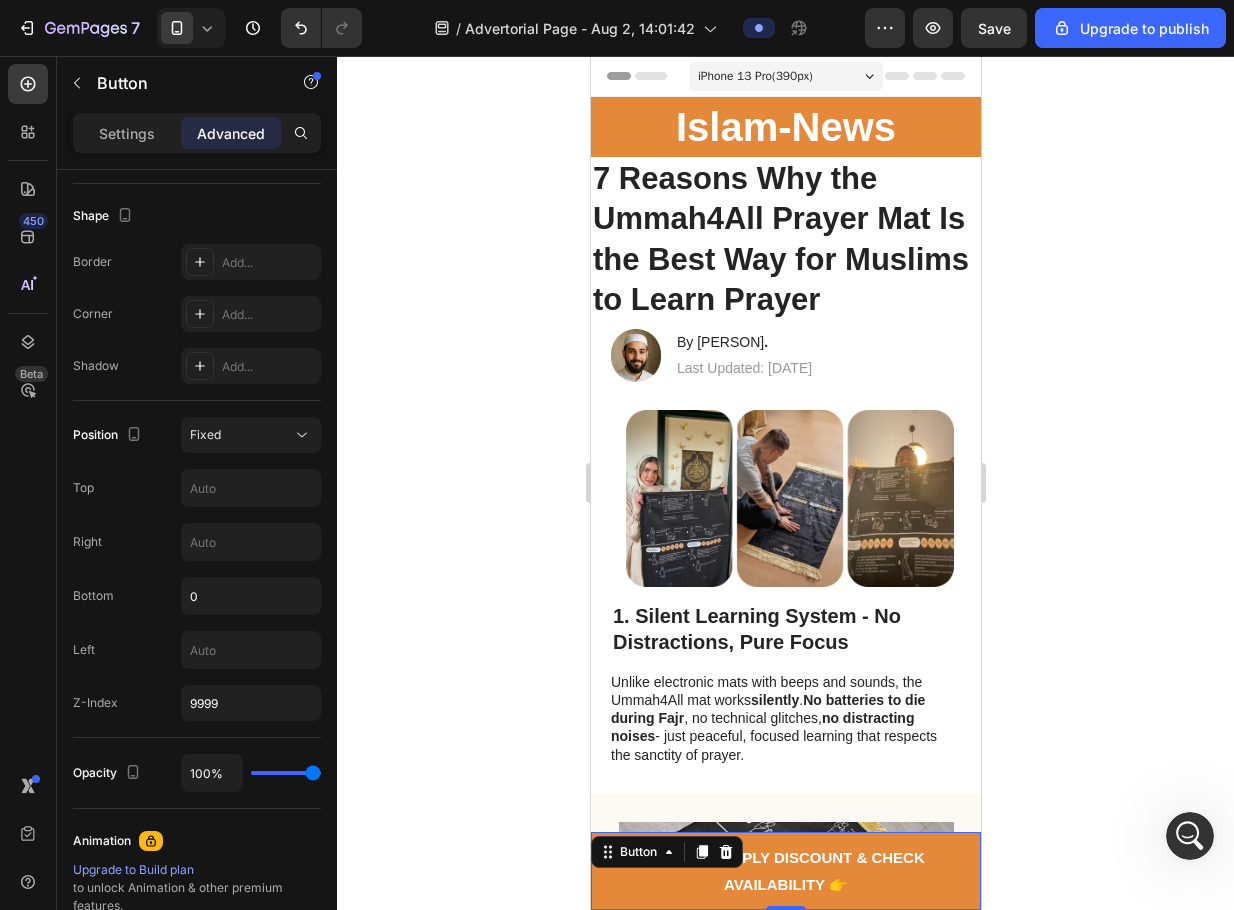 click 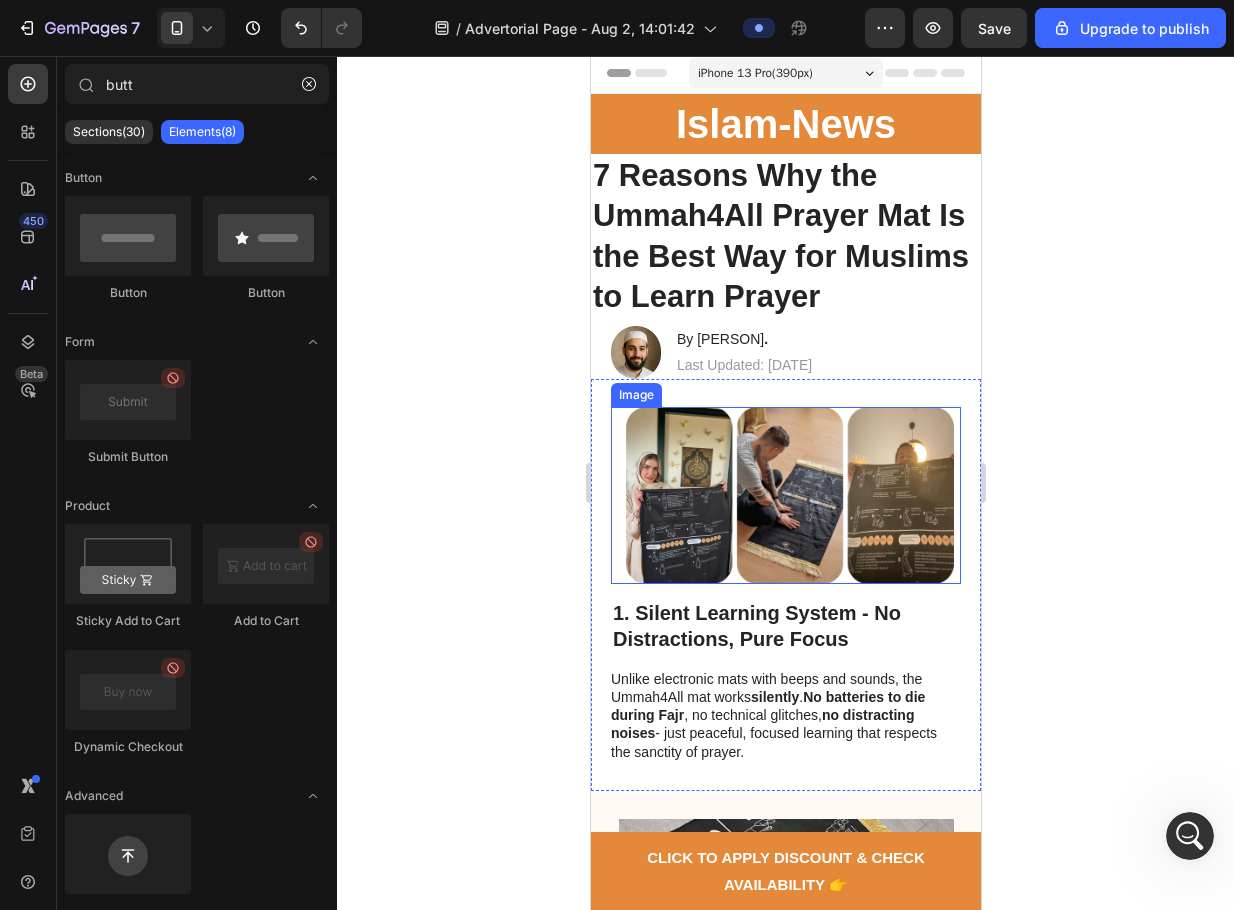 scroll, scrollTop: 0, scrollLeft: 0, axis: both 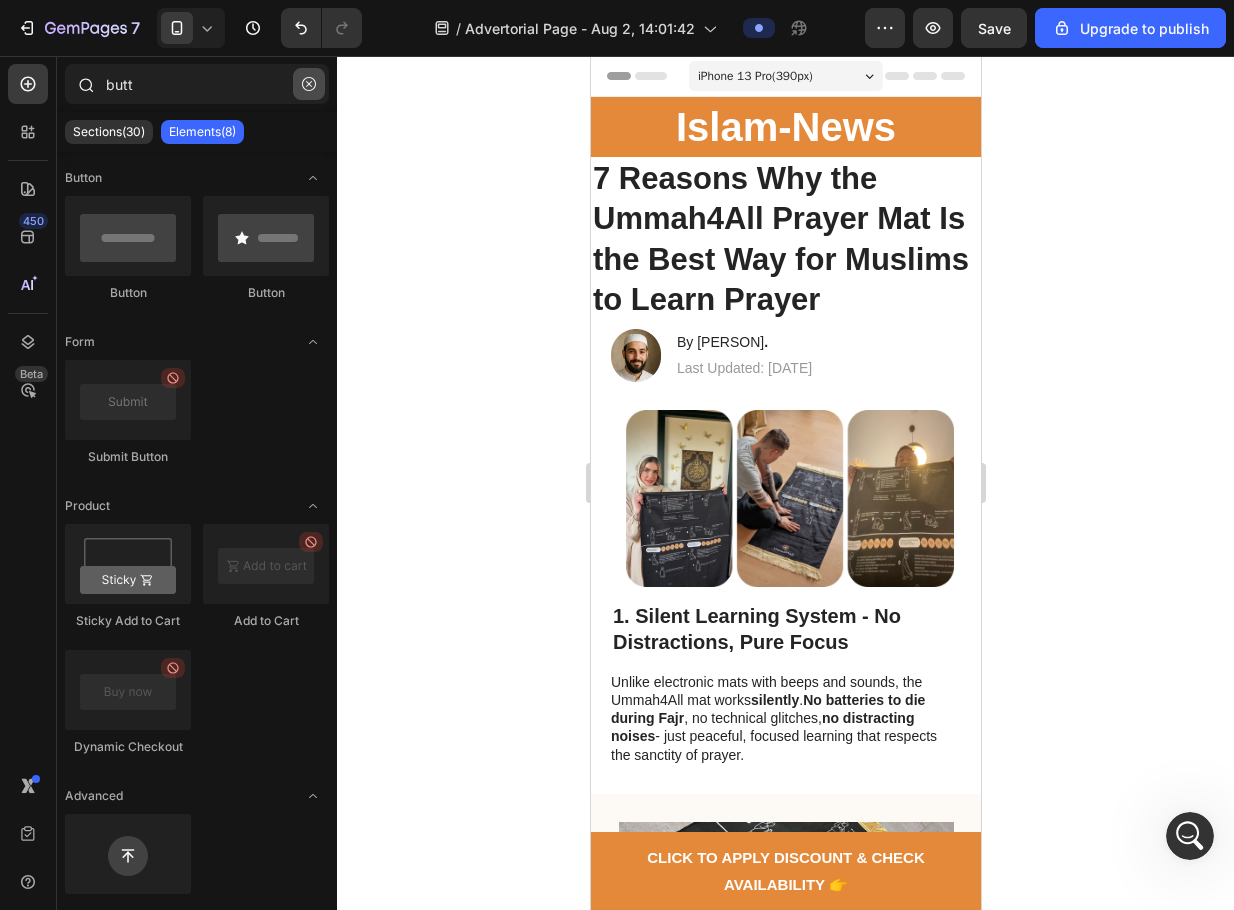 click 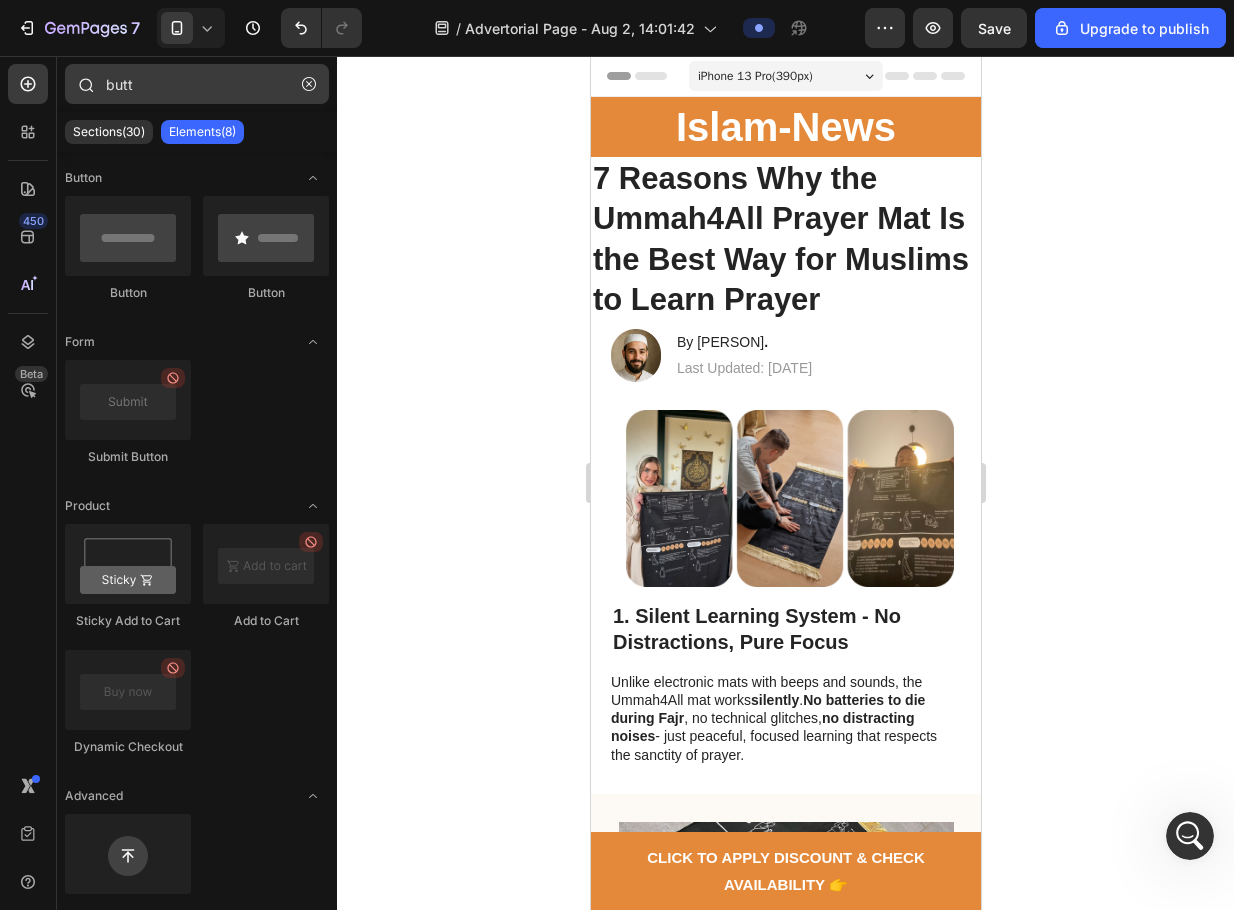 type 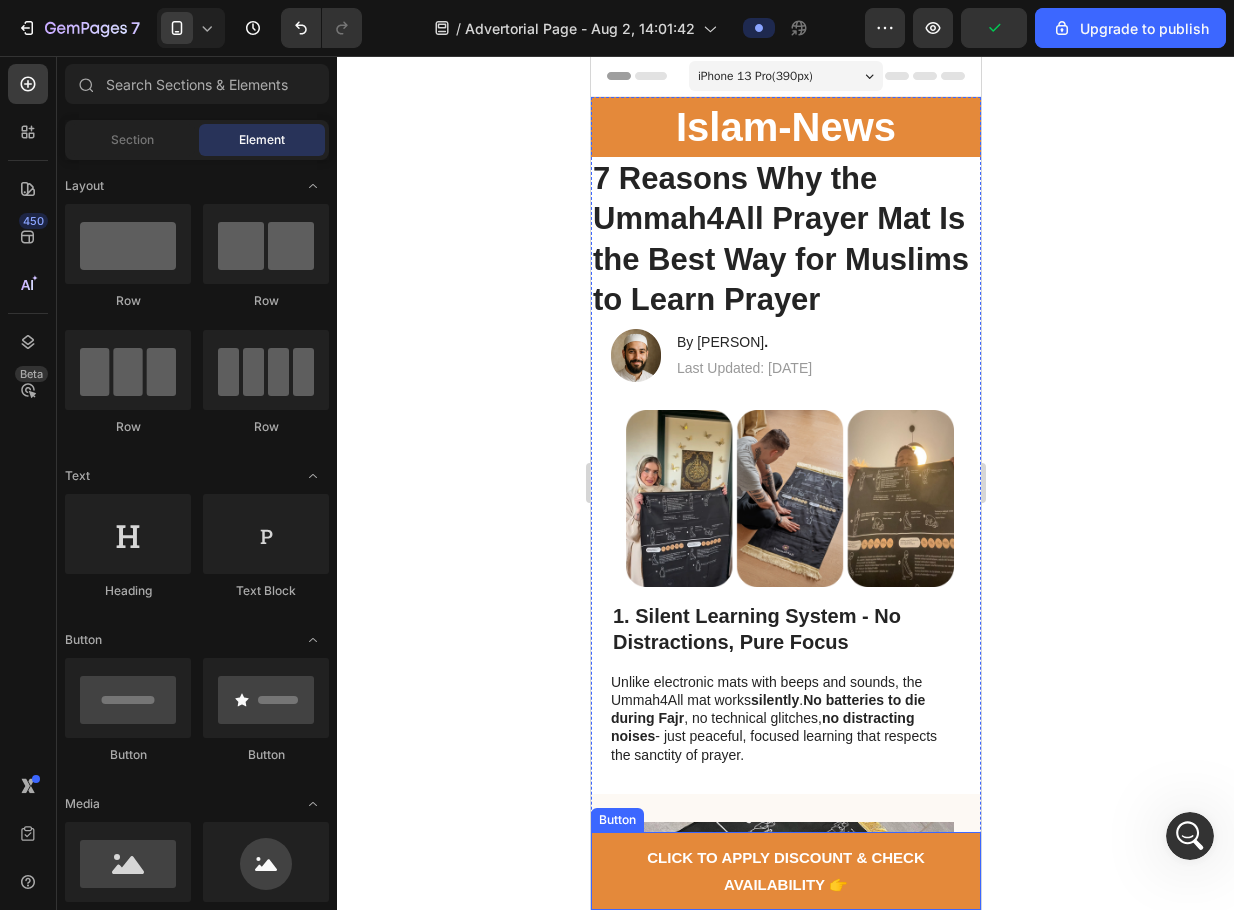 click on "CLICK TO APPLY DISCOUNT & CHECK AVAILABILITY 👉" at bounding box center (785, 871) 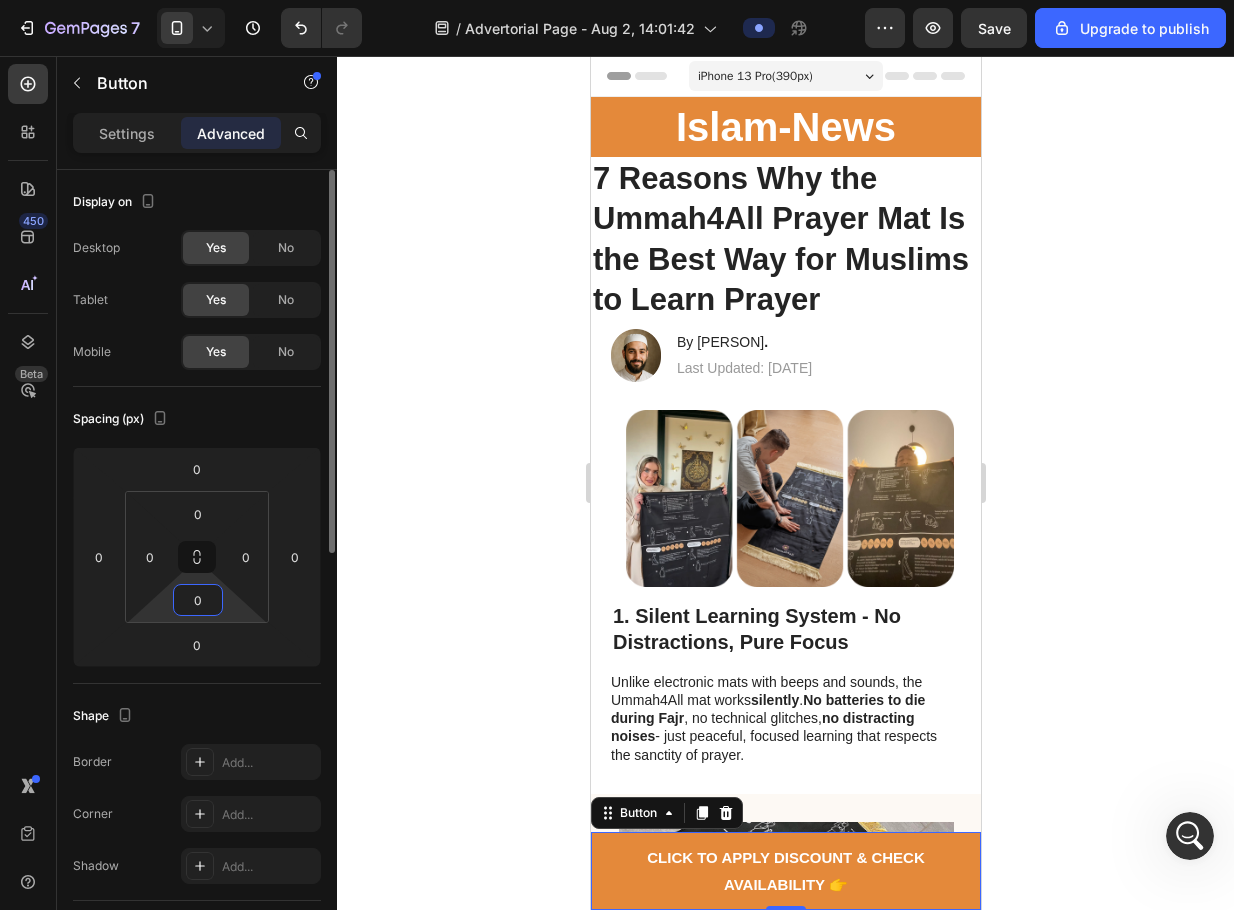 click on "0" at bounding box center (198, 600) 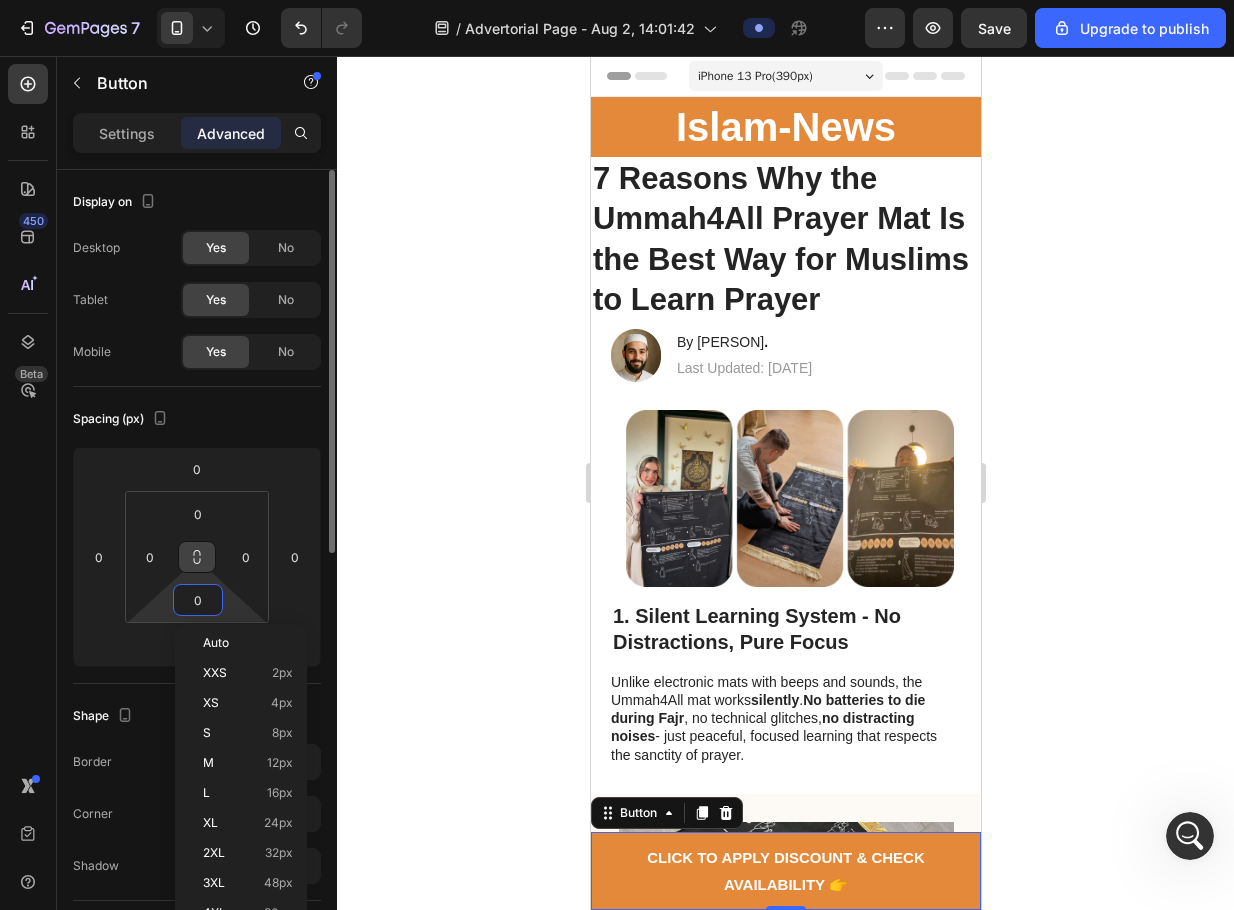 click at bounding box center (197, 557) 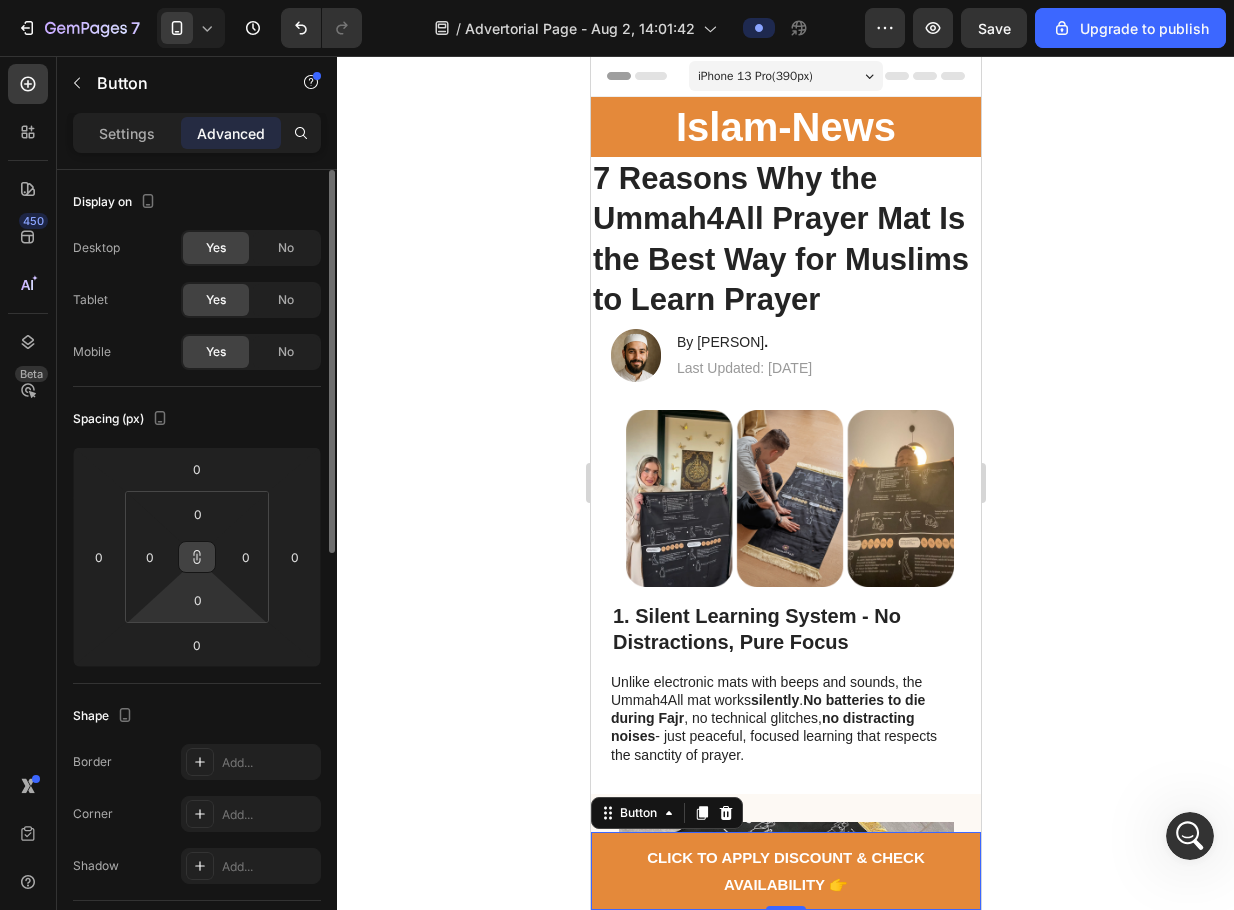 click at bounding box center [197, 557] 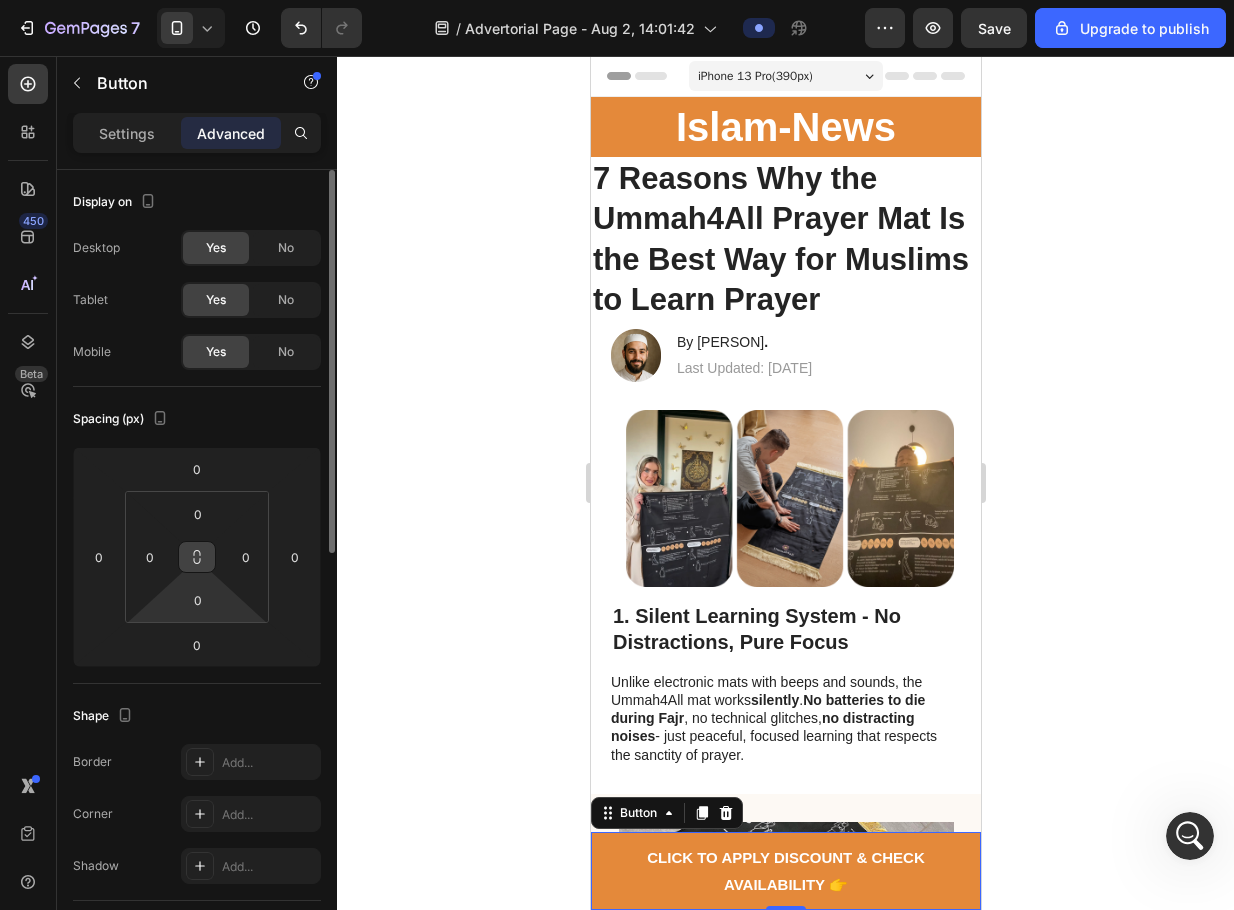 click at bounding box center (197, 557) 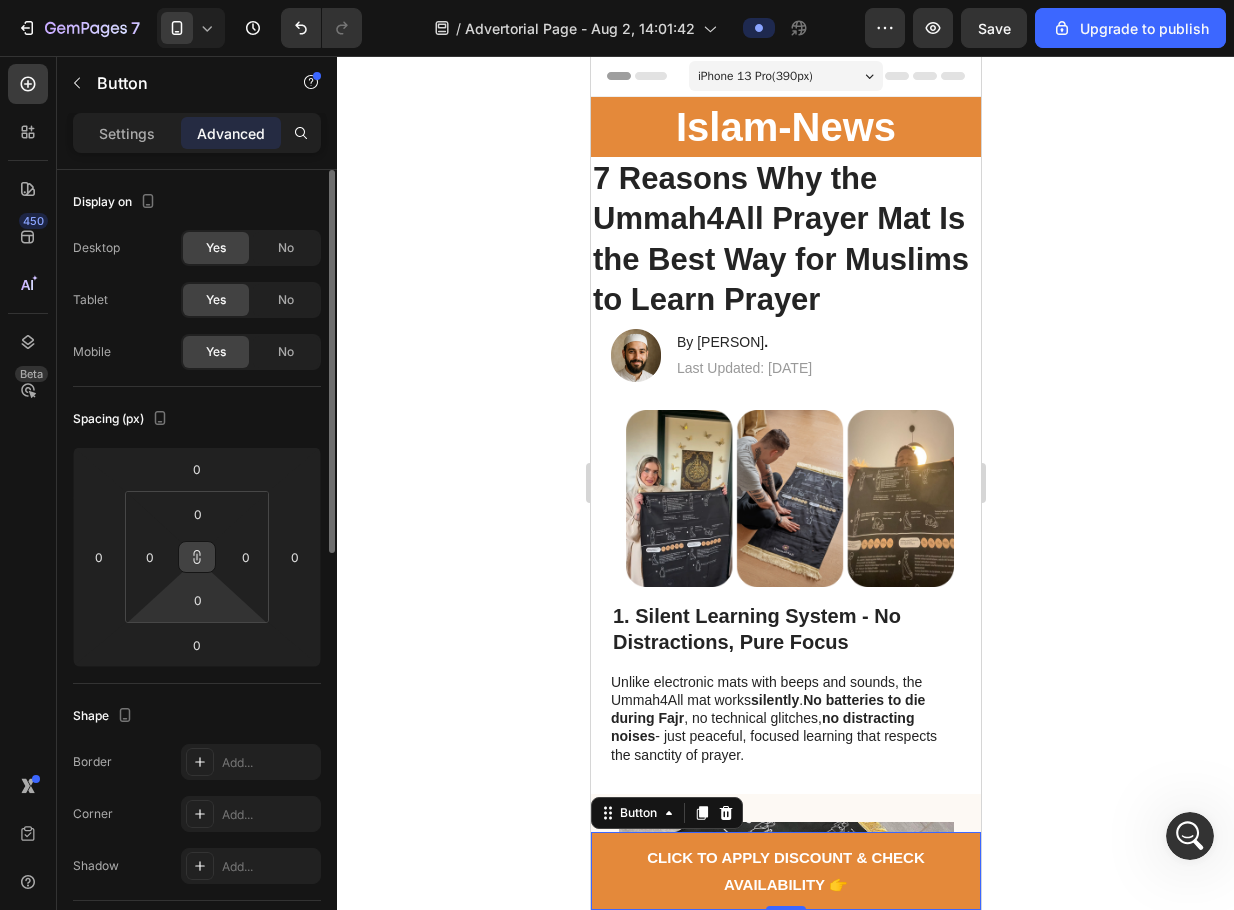 click at bounding box center (197, 557) 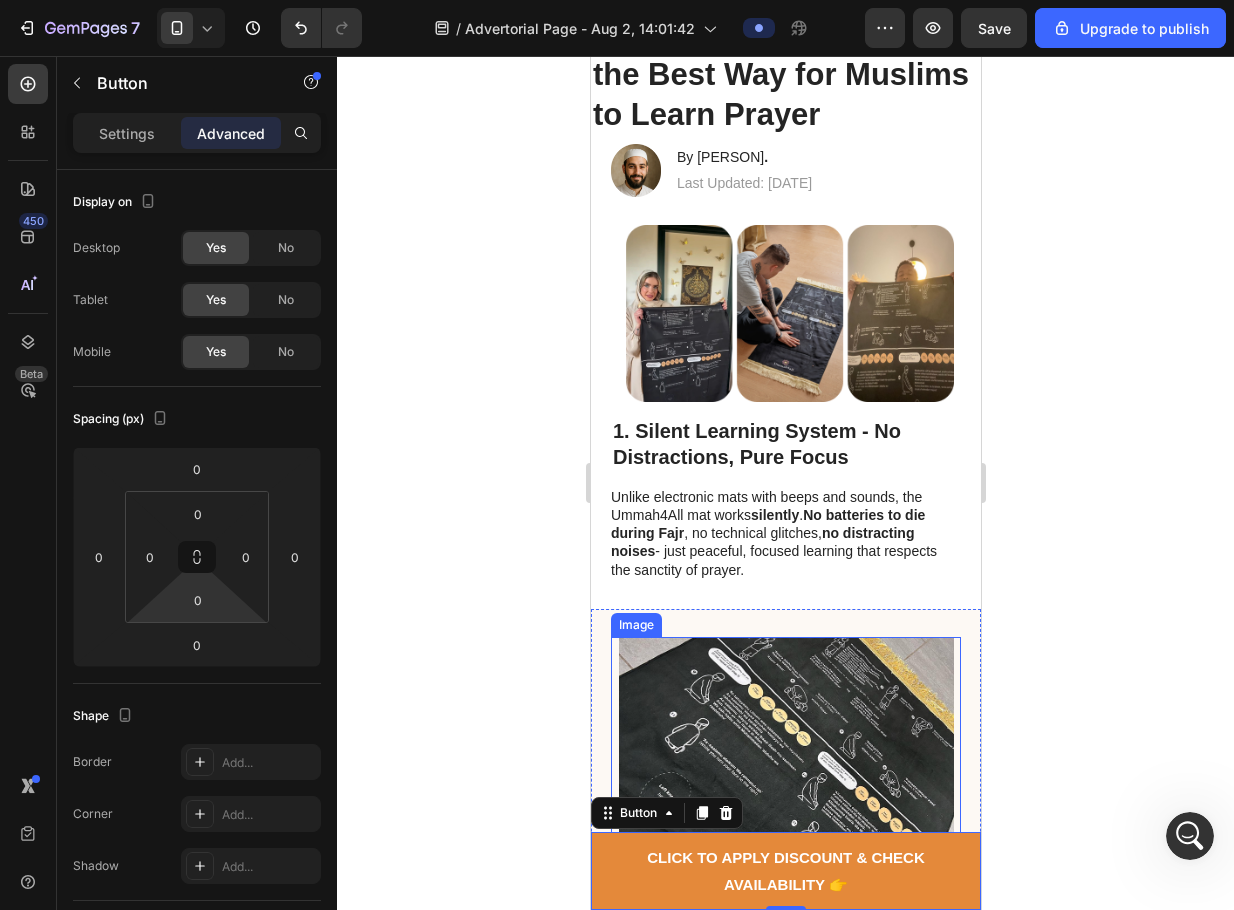 scroll, scrollTop: 0, scrollLeft: 0, axis: both 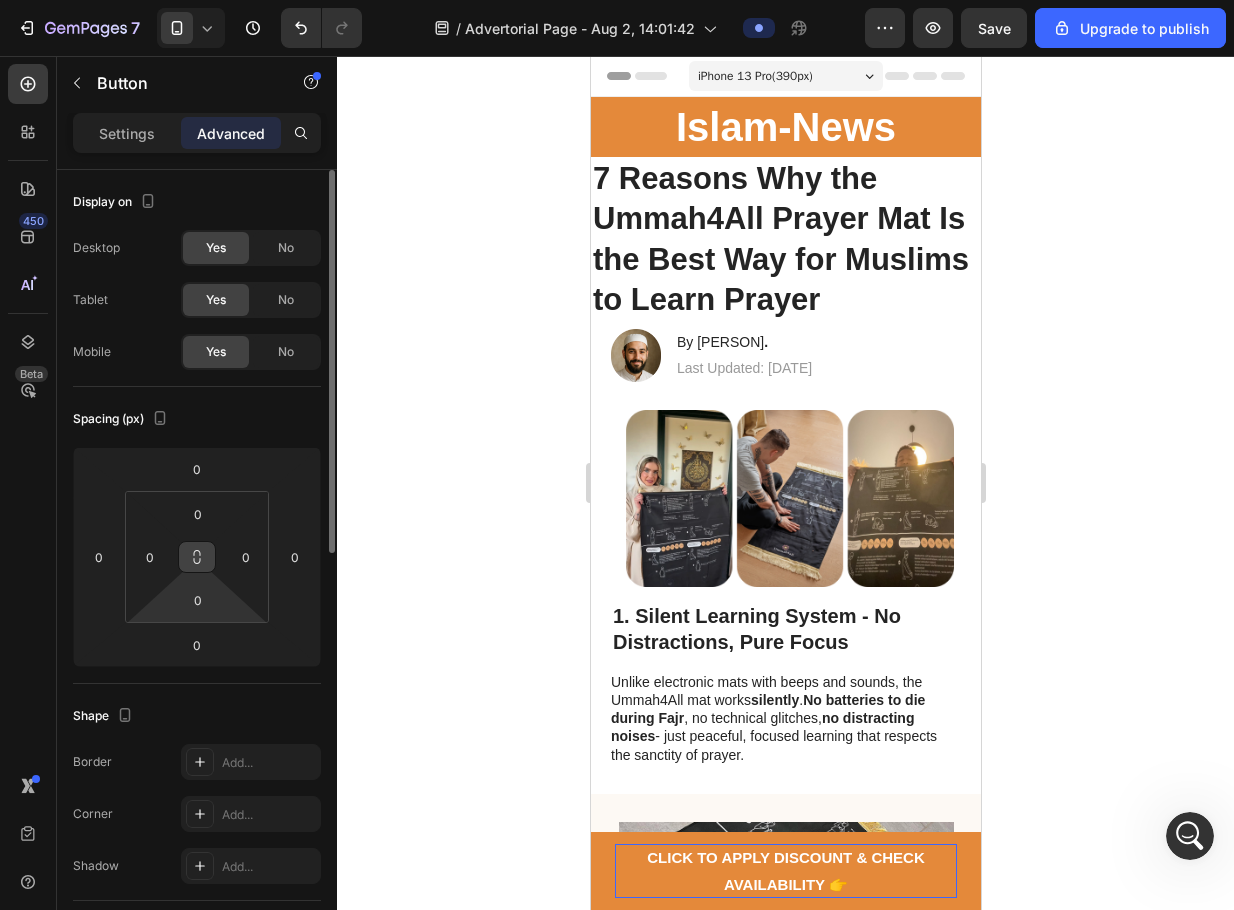 click 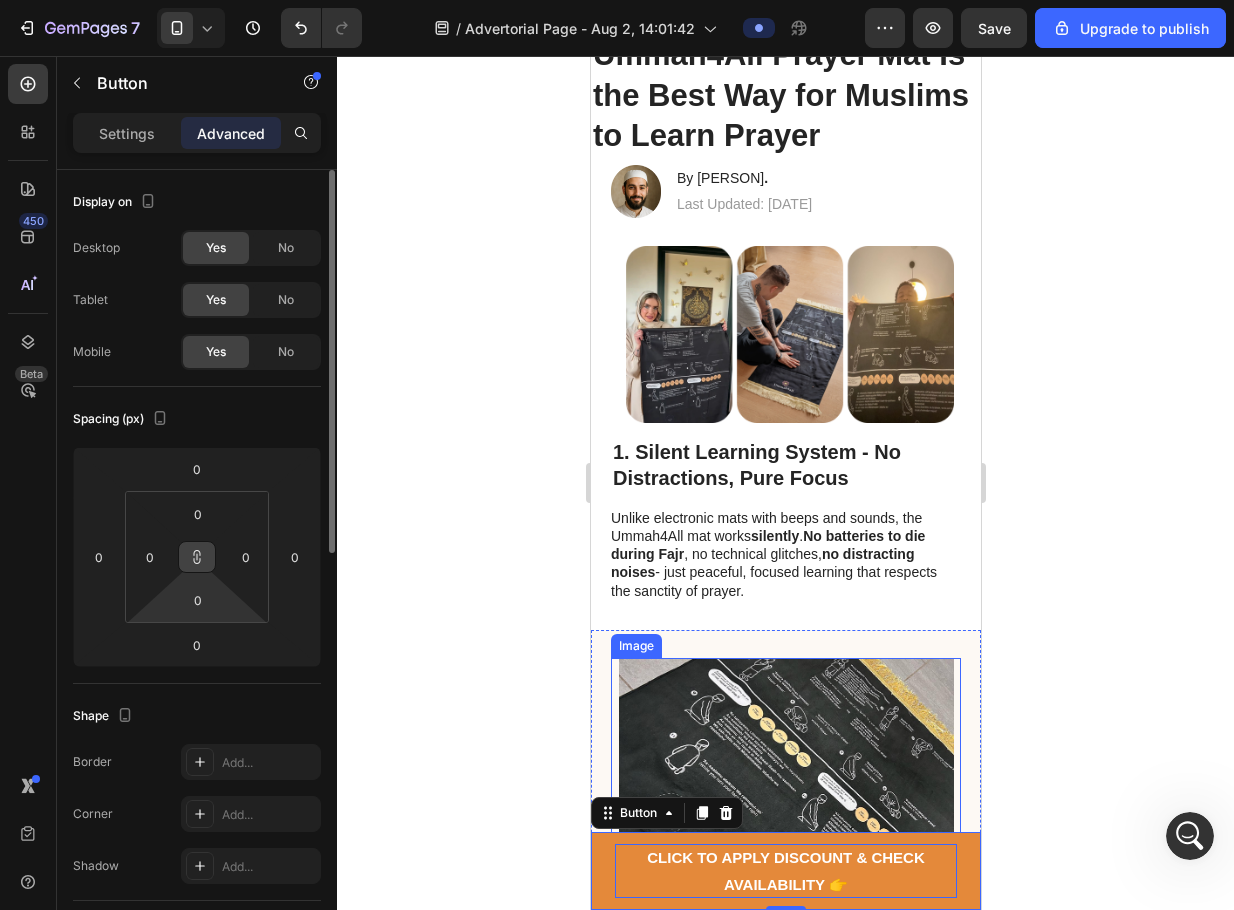 scroll, scrollTop: 0, scrollLeft: 0, axis: both 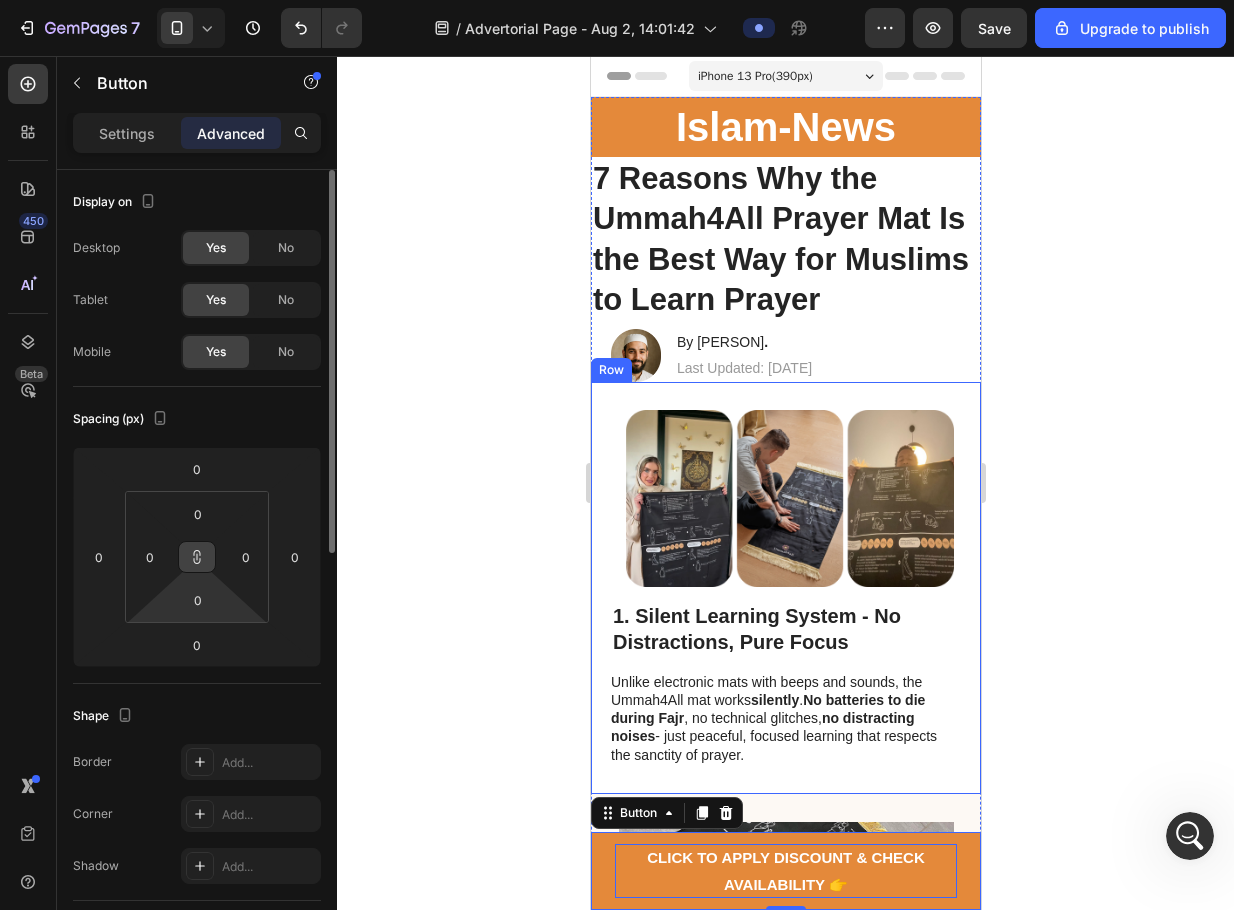 click 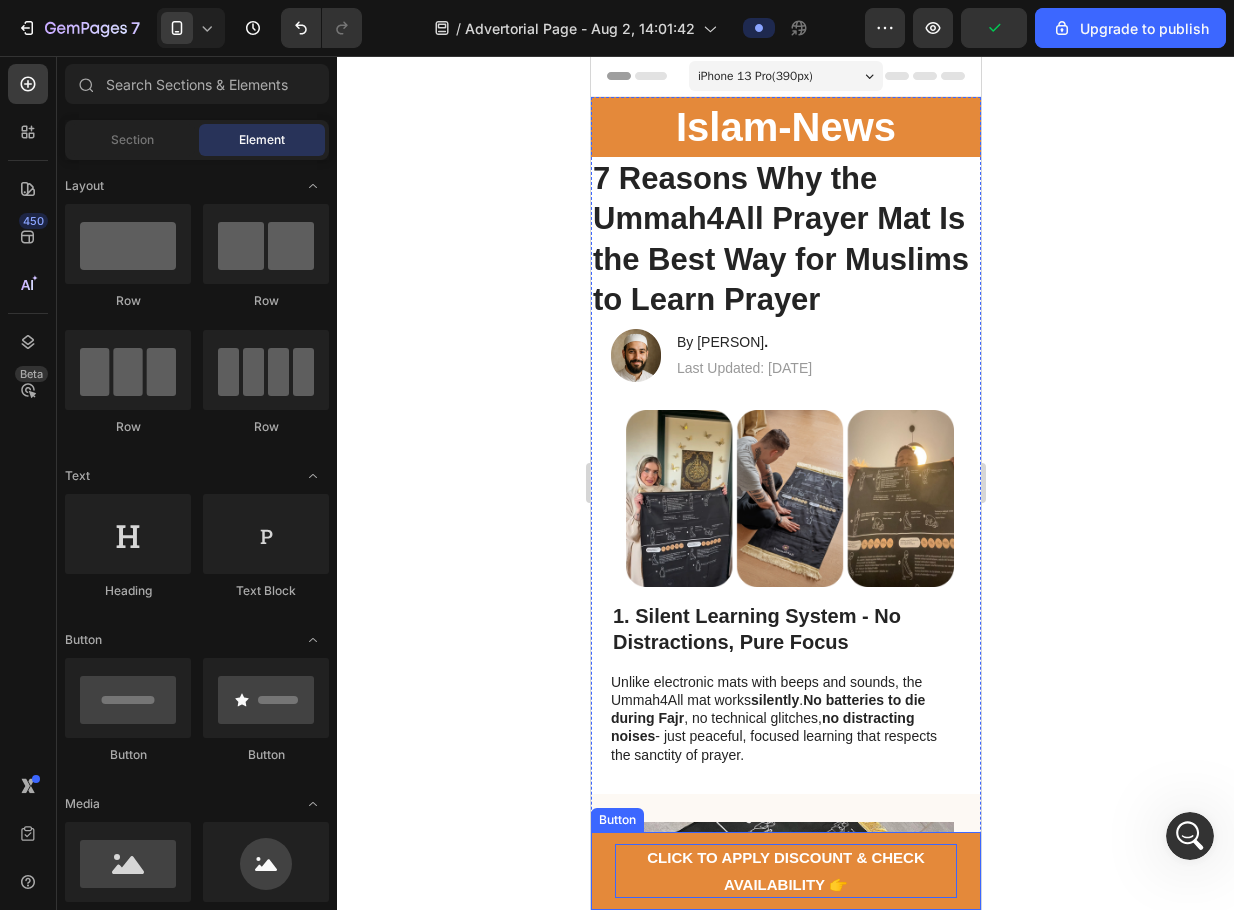 click on "CLICK TO APPLY DISCOUNT & CHECK AVAILABILITY 👉" at bounding box center (785, 871) 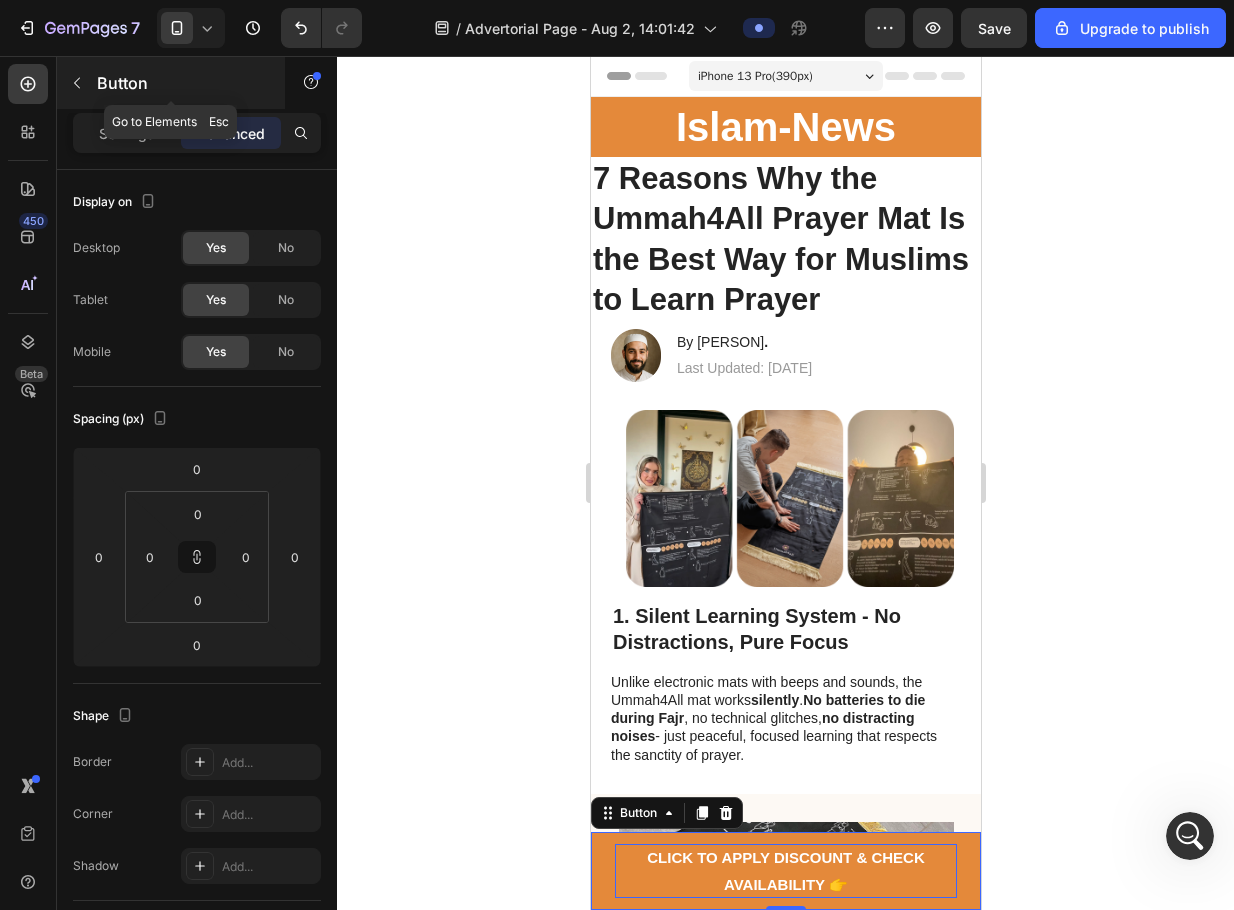 click at bounding box center (77, 83) 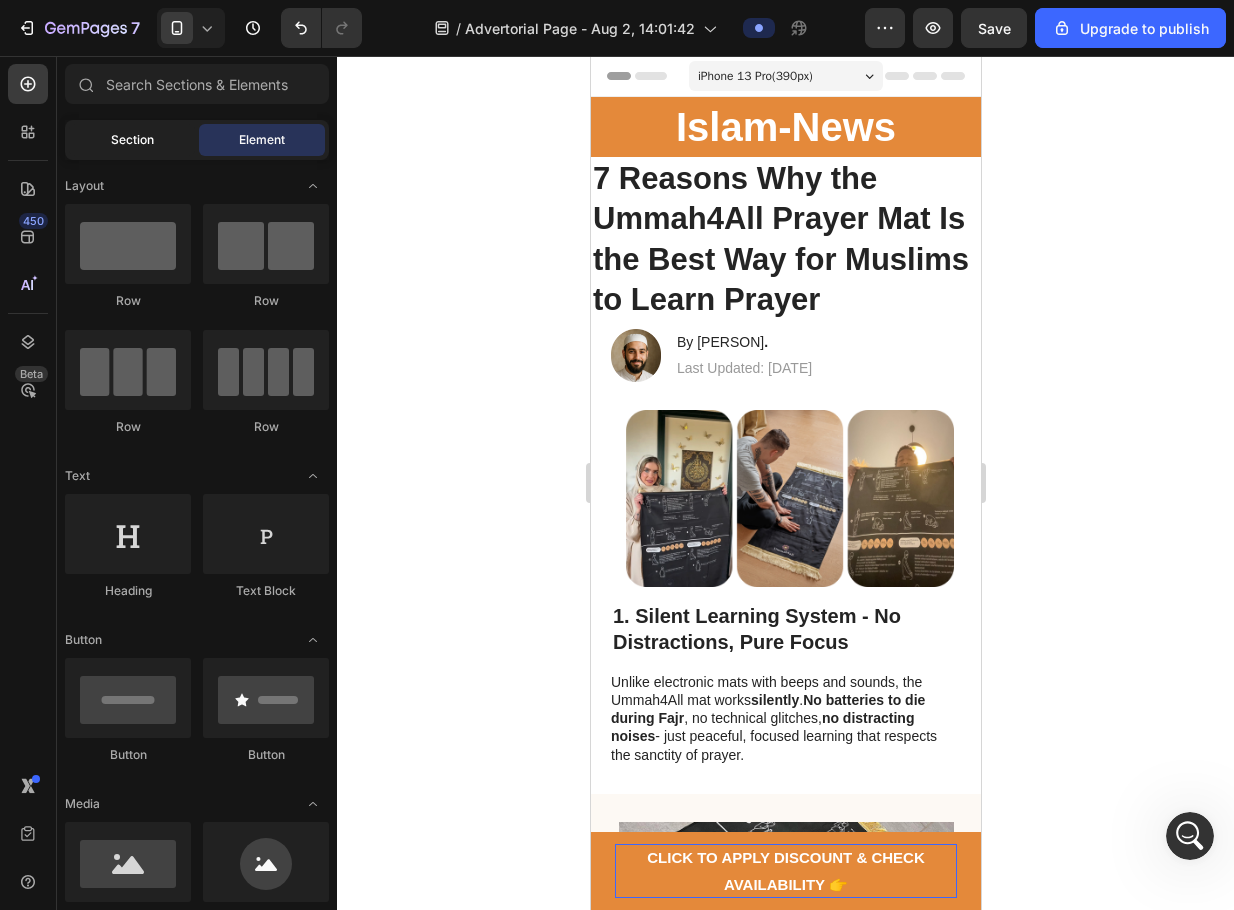 click on "Section" 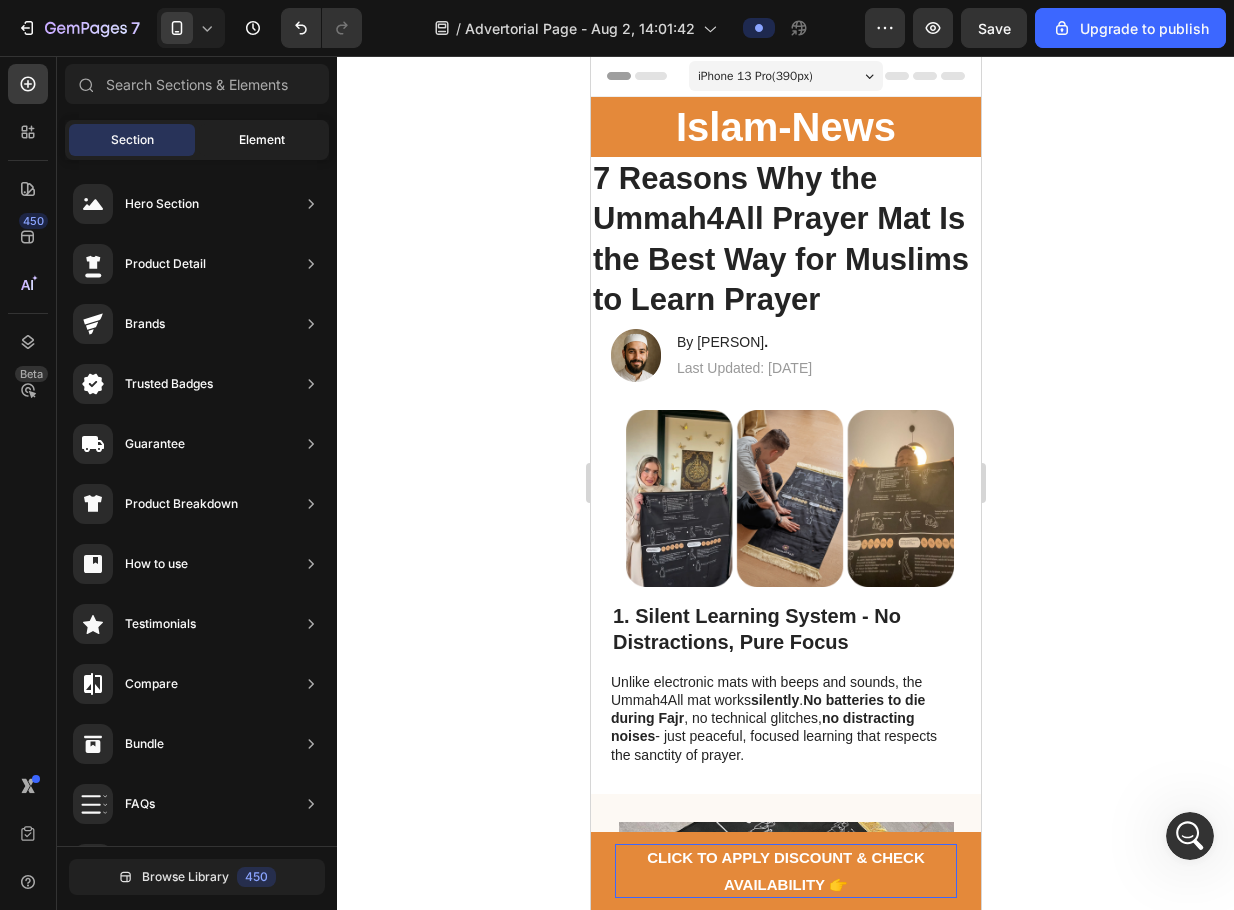 click on "Element" at bounding box center (262, 140) 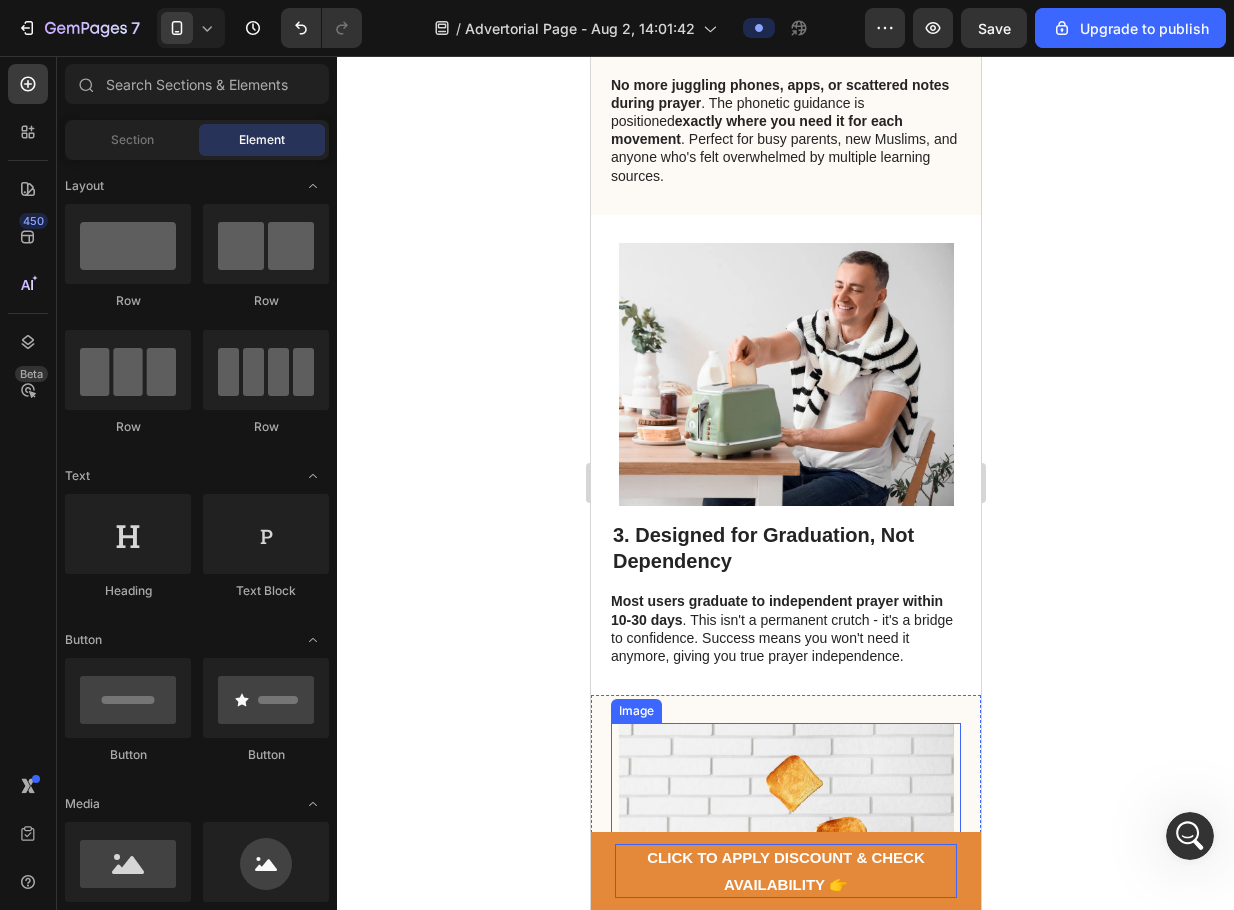 scroll, scrollTop: 1300, scrollLeft: 0, axis: vertical 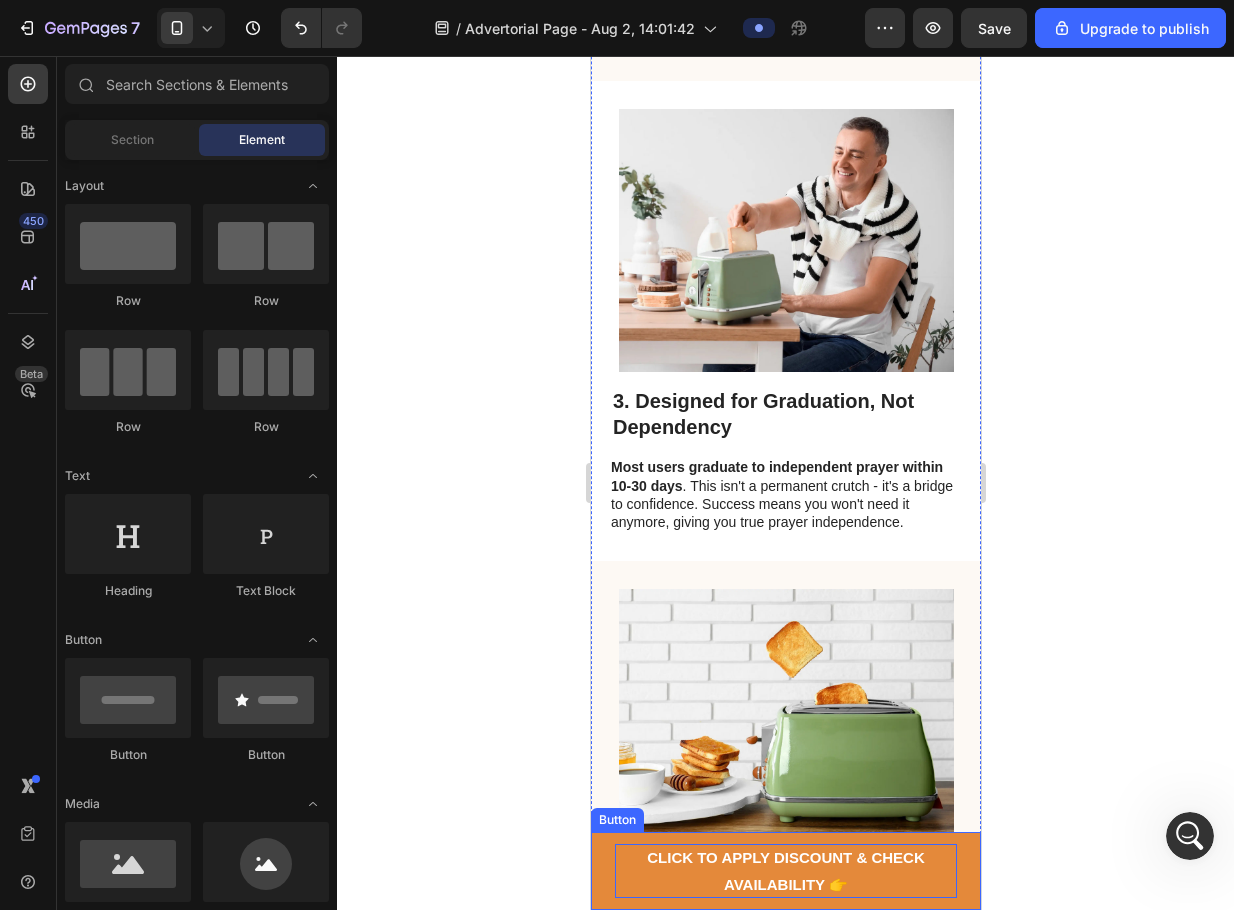 click on "CLICK TO APPLY DISCOUNT & CHECK AVAILABILITY 👉" at bounding box center [785, 871] 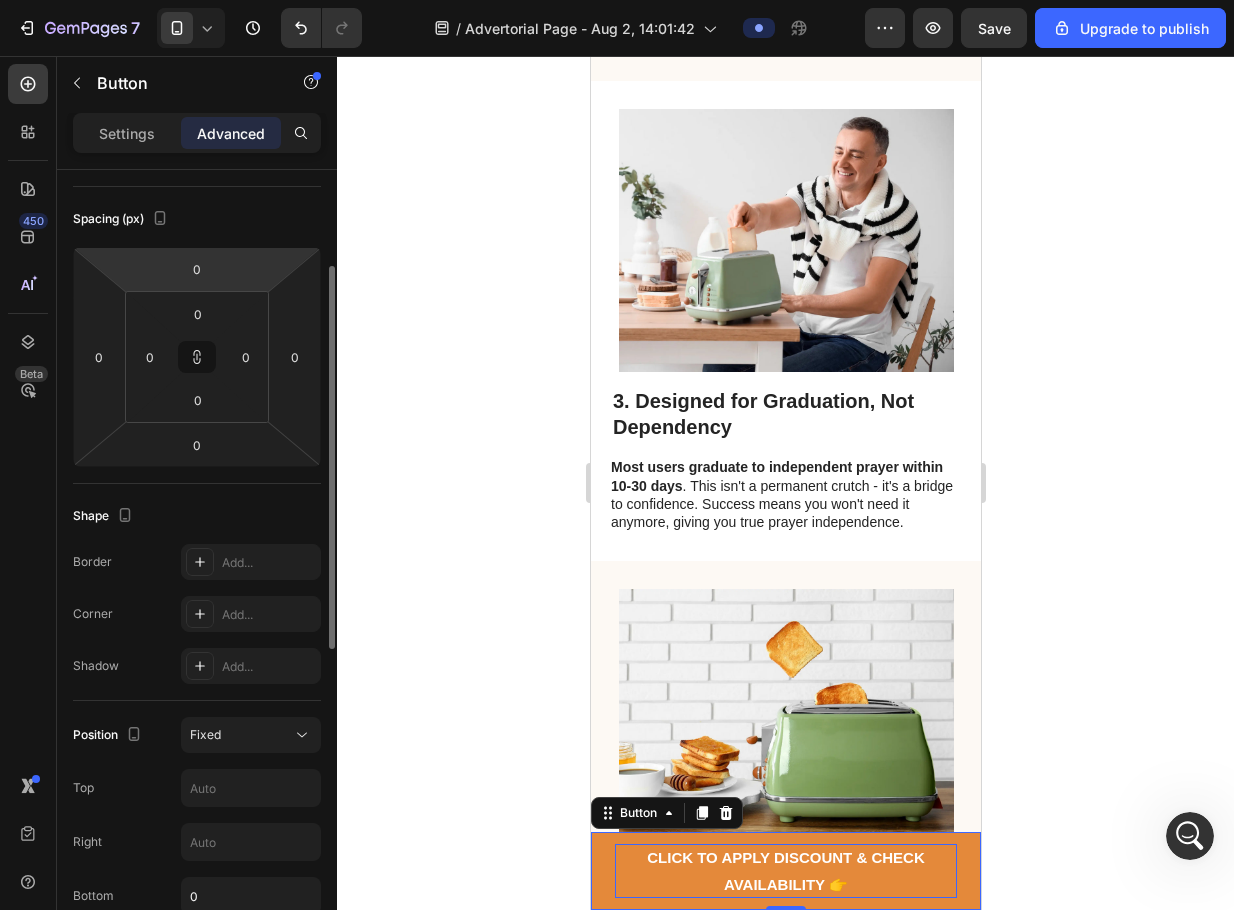 scroll, scrollTop: 0, scrollLeft: 0, axis: both 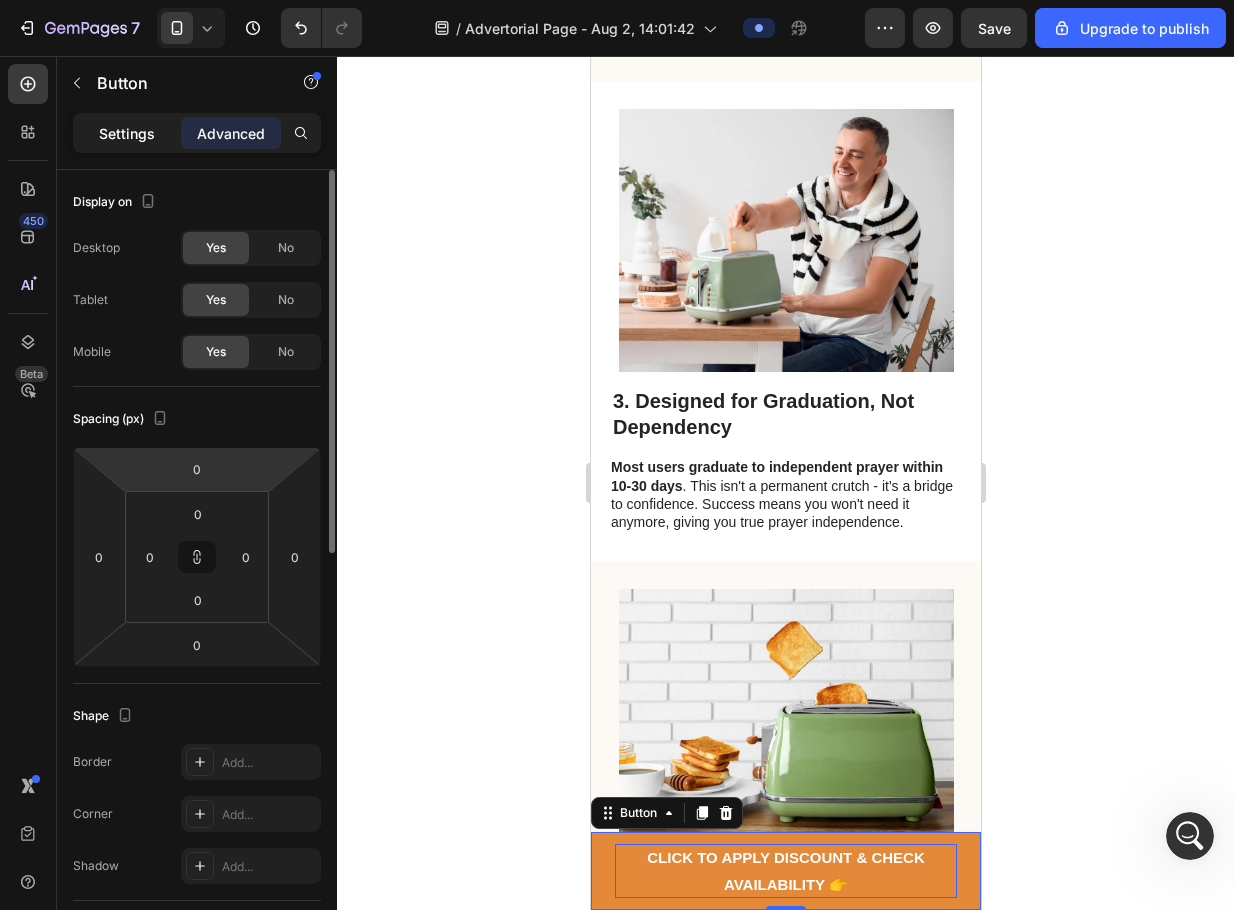 click on "Settings" at bounding box center (127, 133) 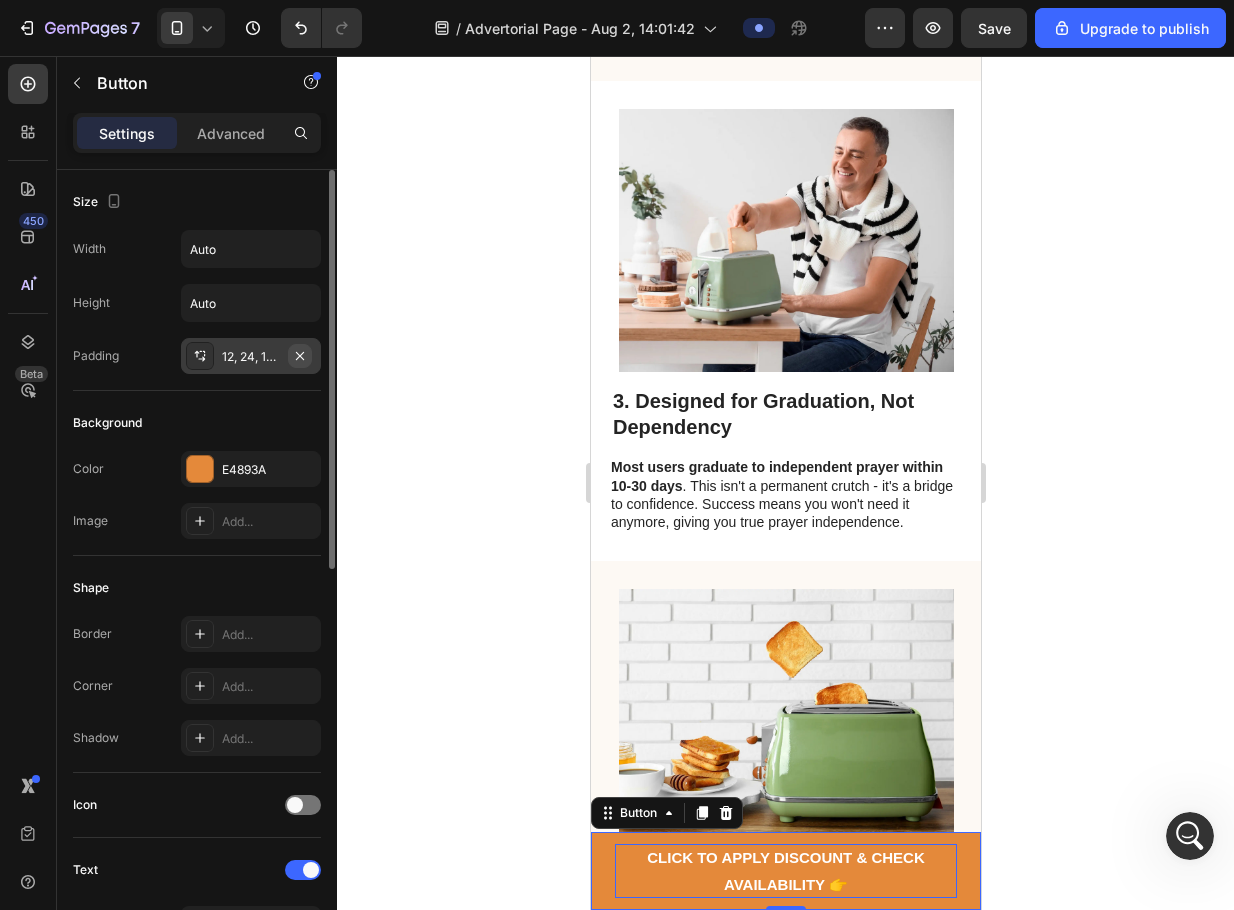 click 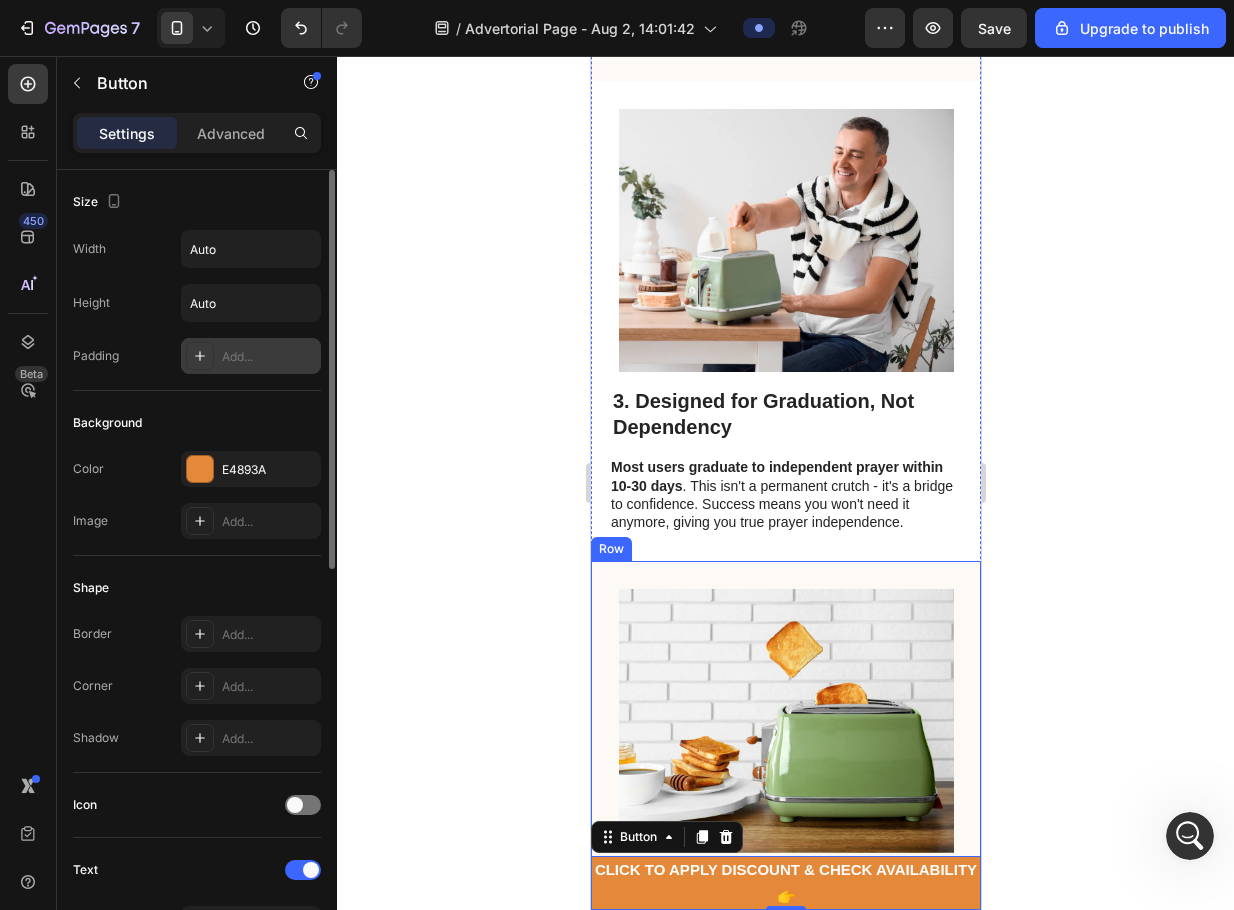 click 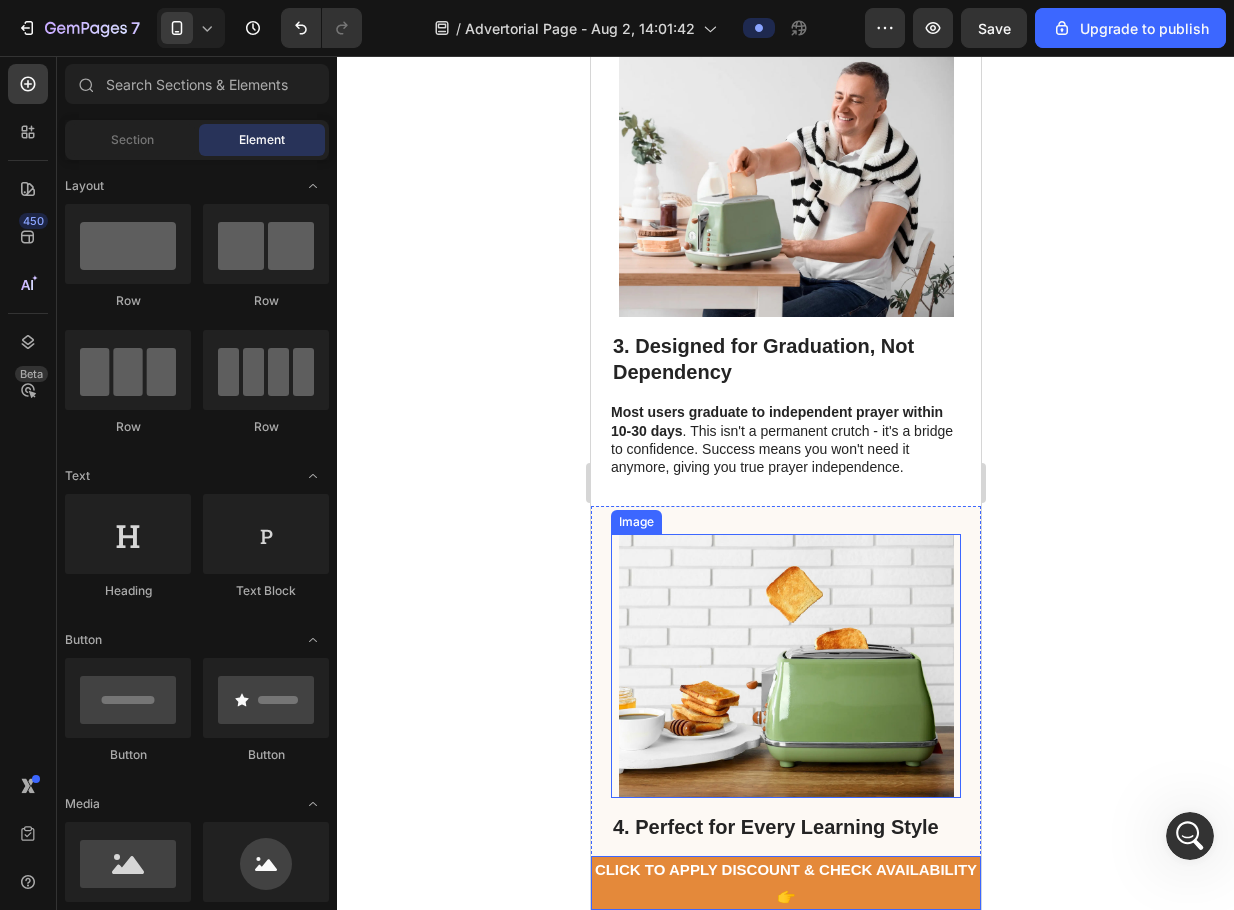scroll, scrollTop: 1100, scrollLeft: 0, axis: vertical 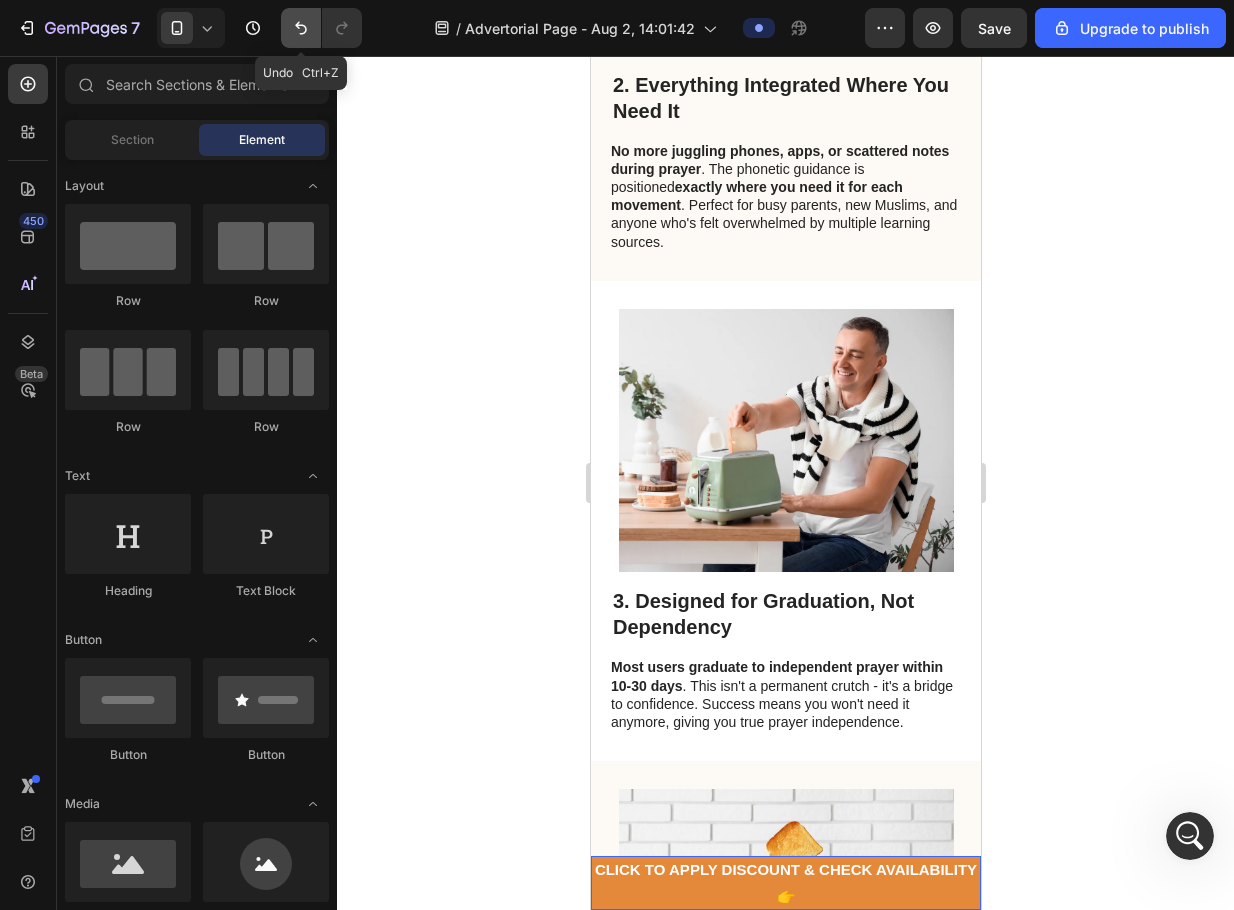 click 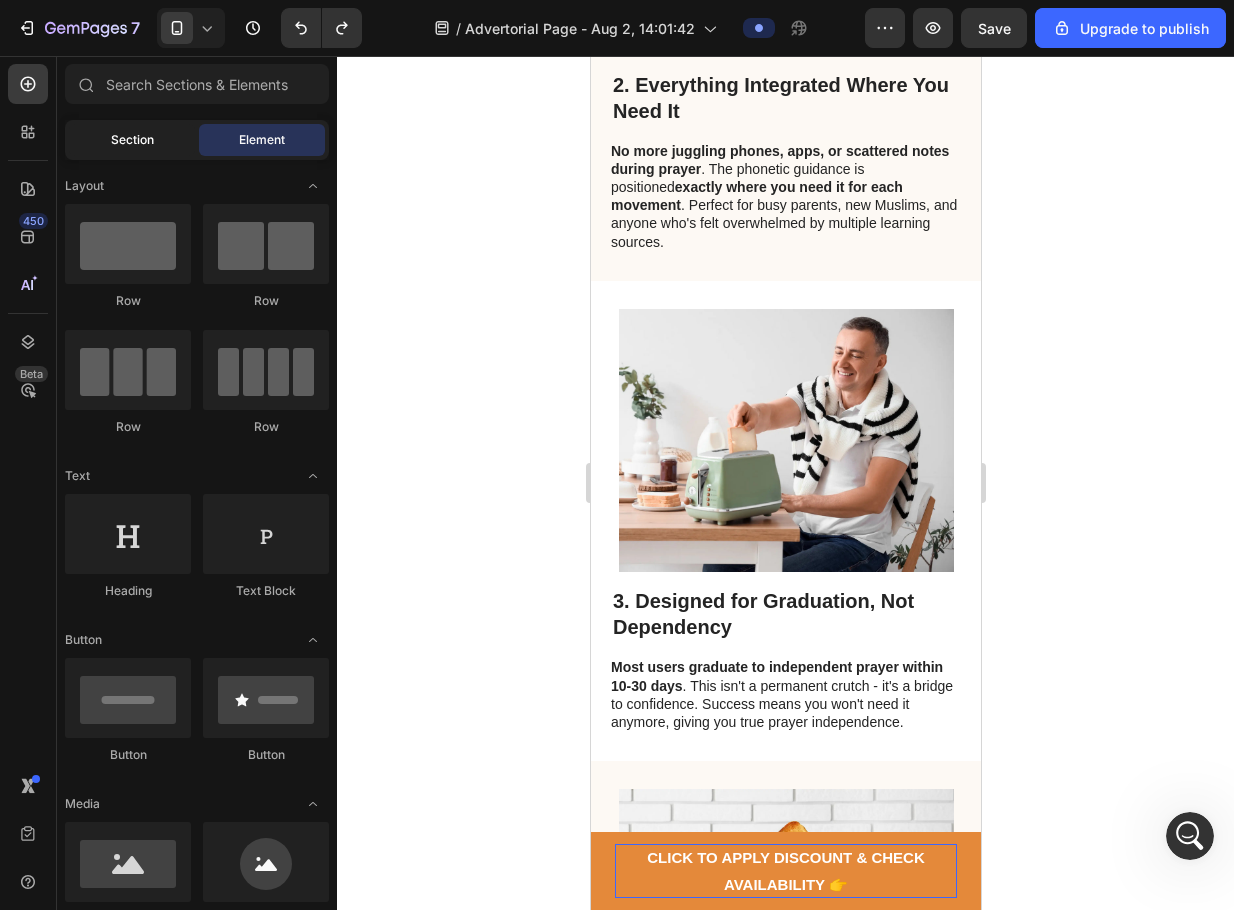 click on "Section" 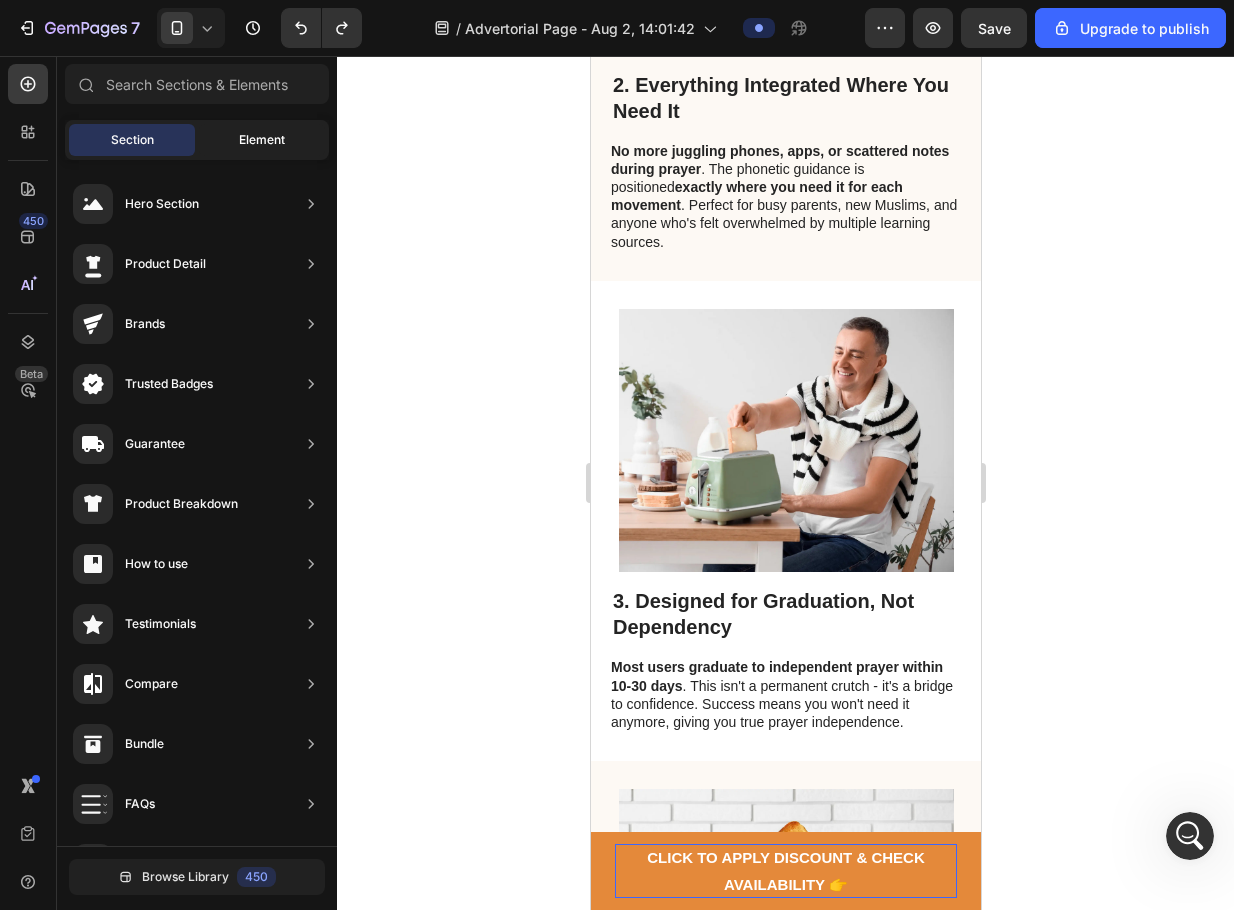 click on "Element" 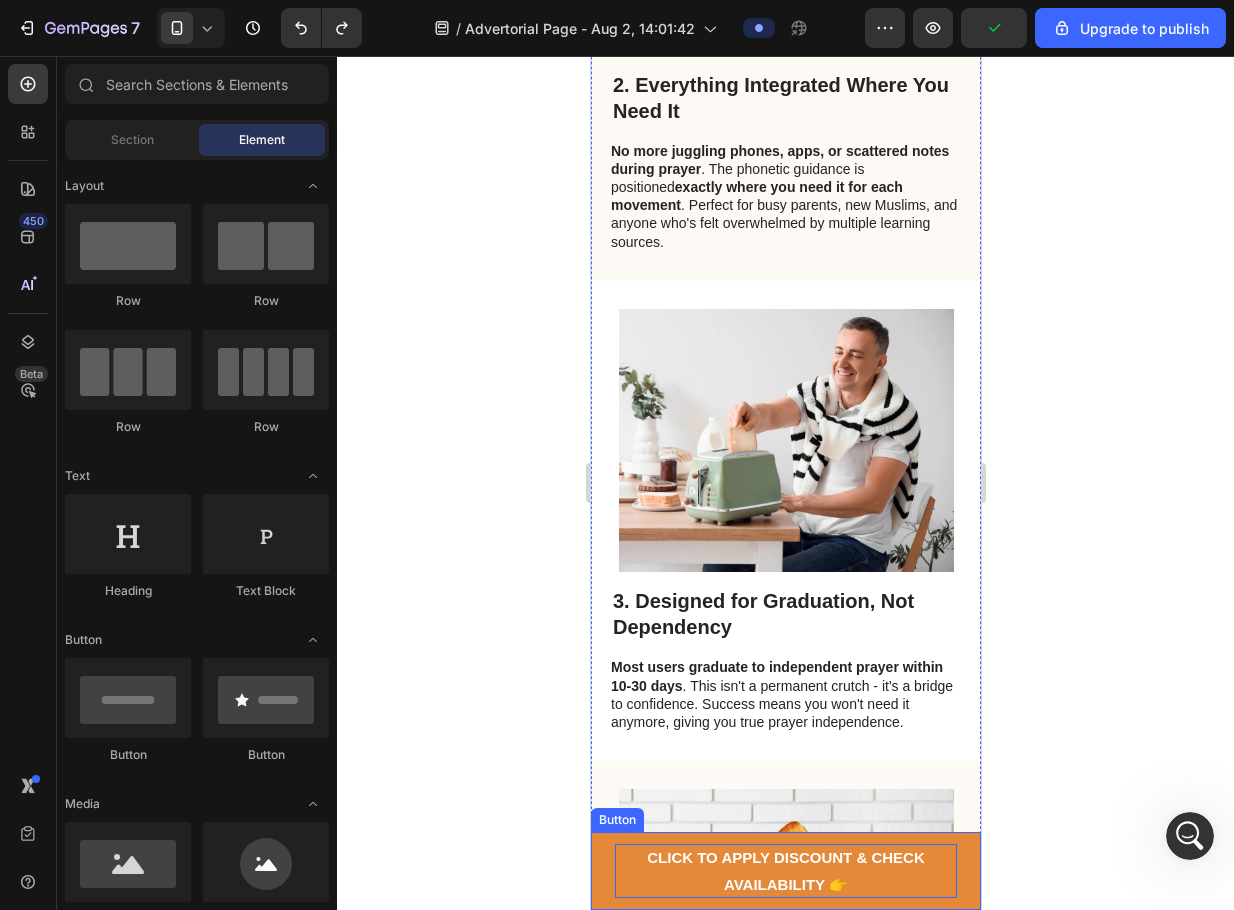 click on "CLICK TO APPLY DISCOUNT & CHECK AVAILABILITY 👉" at bounding box center (785, 871) 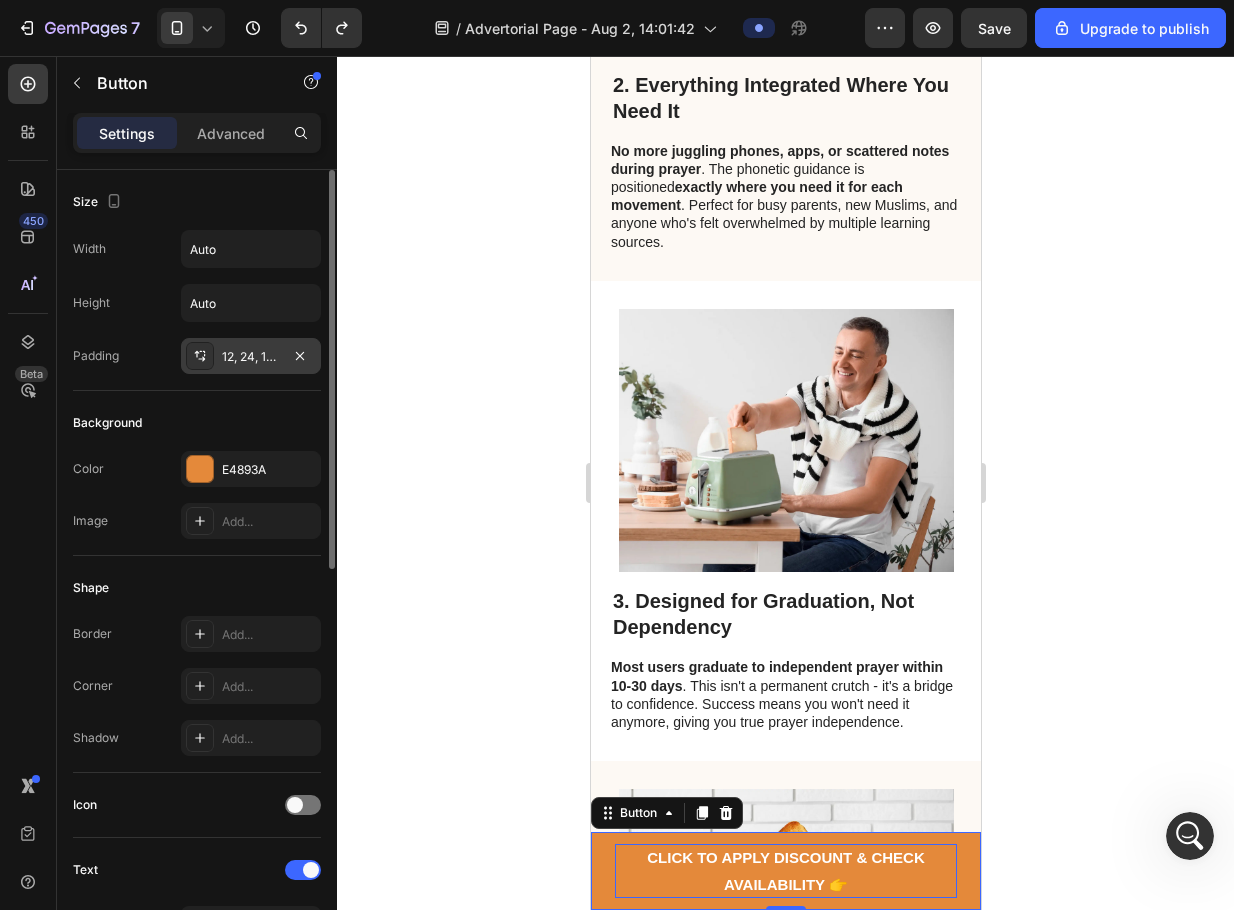 click 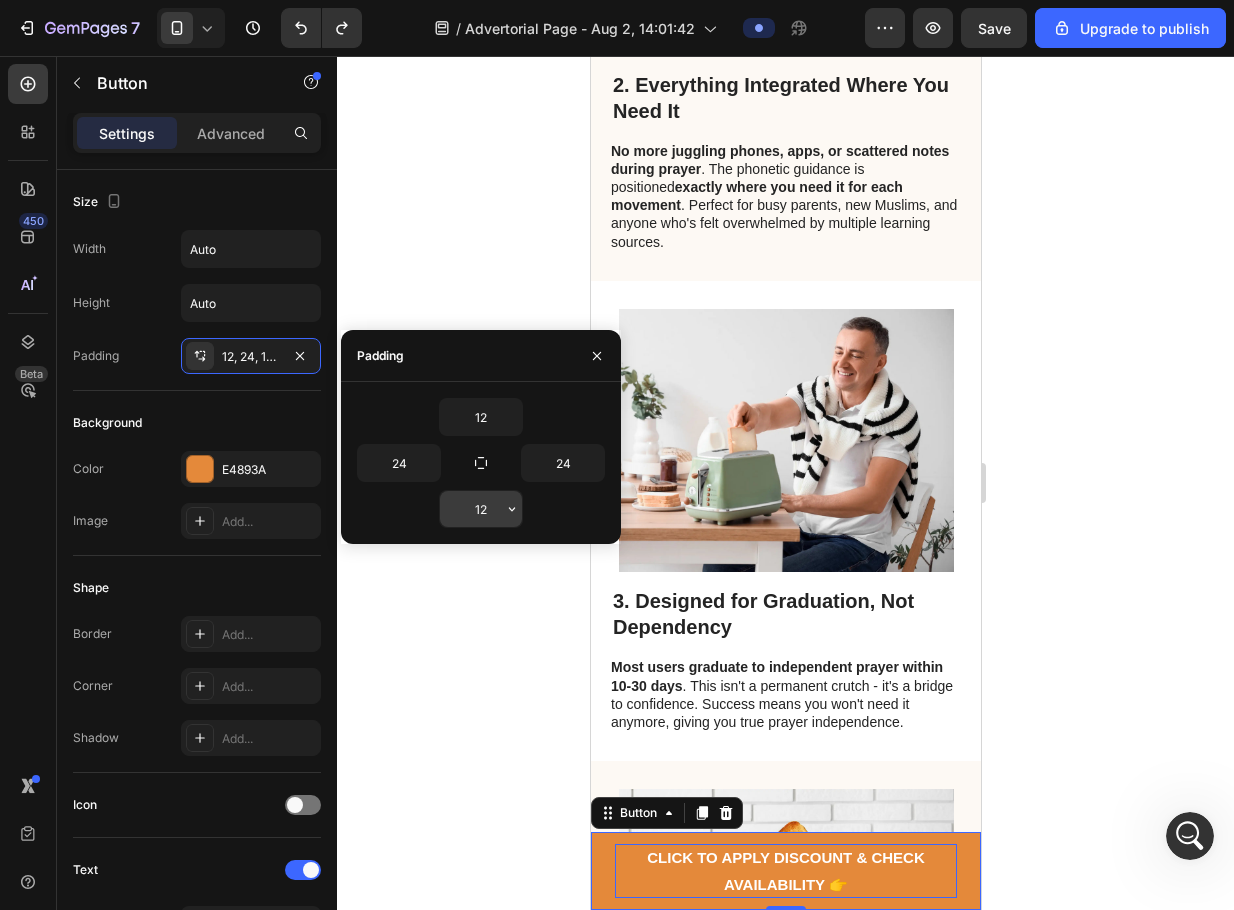 click on "12" at bounding box center (481, 509) 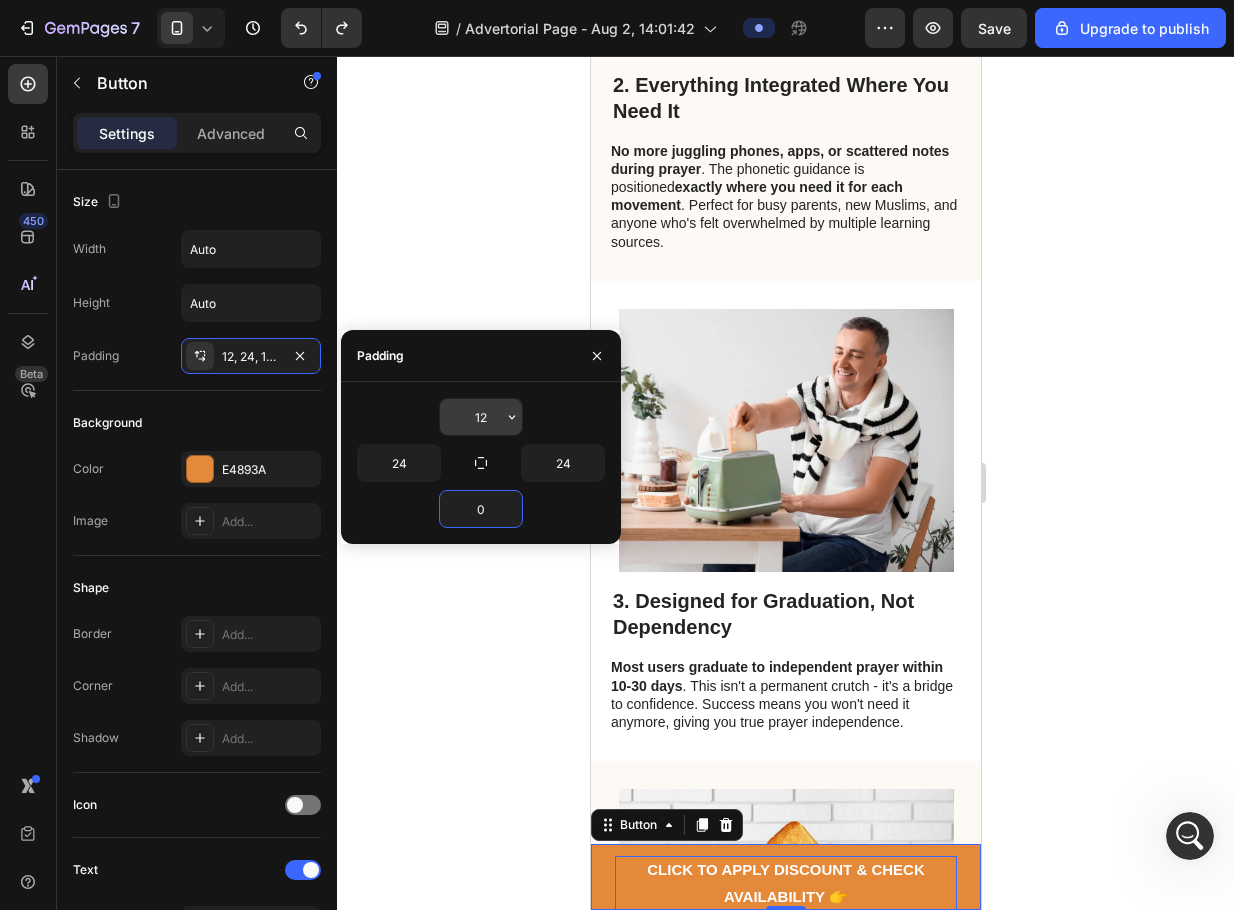type on "0" 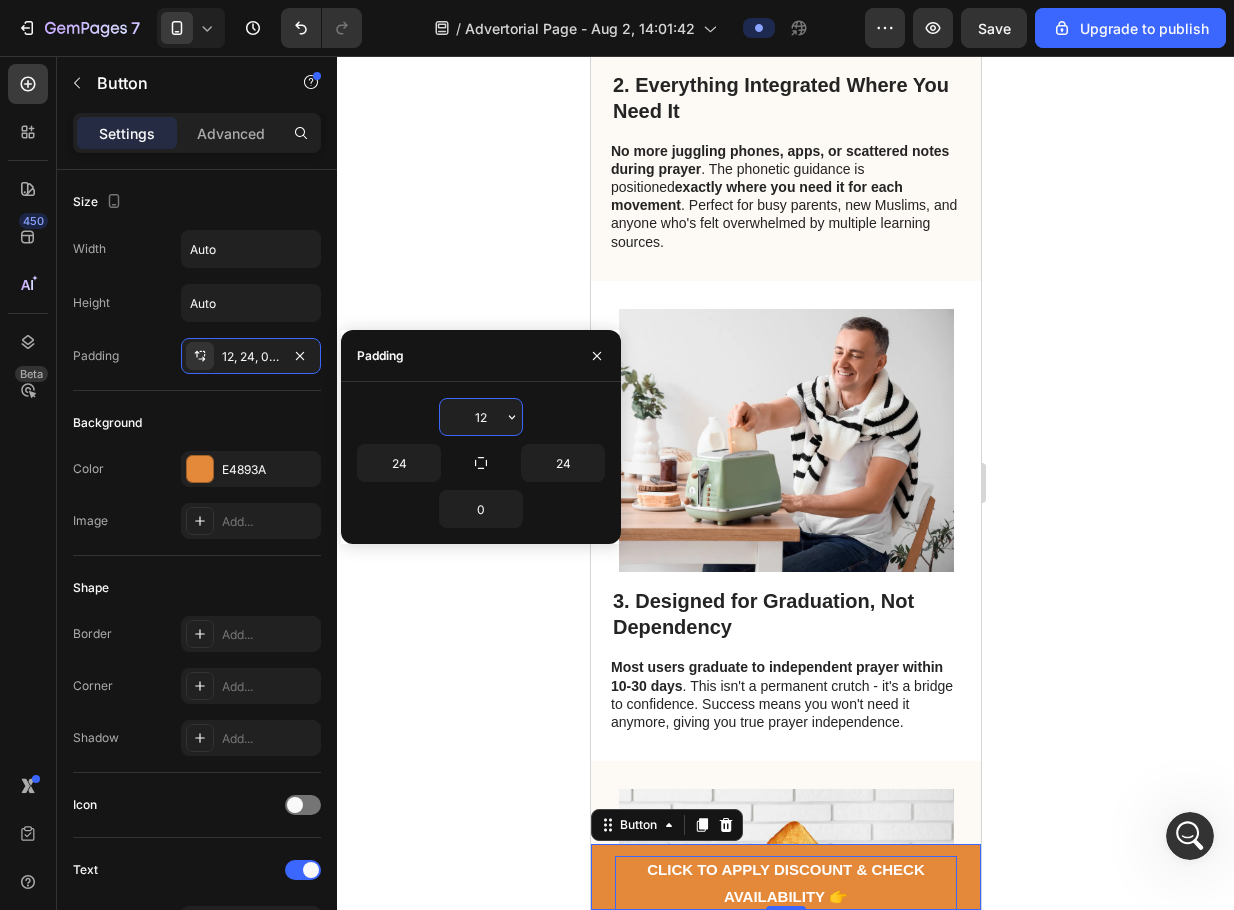 type on "0" 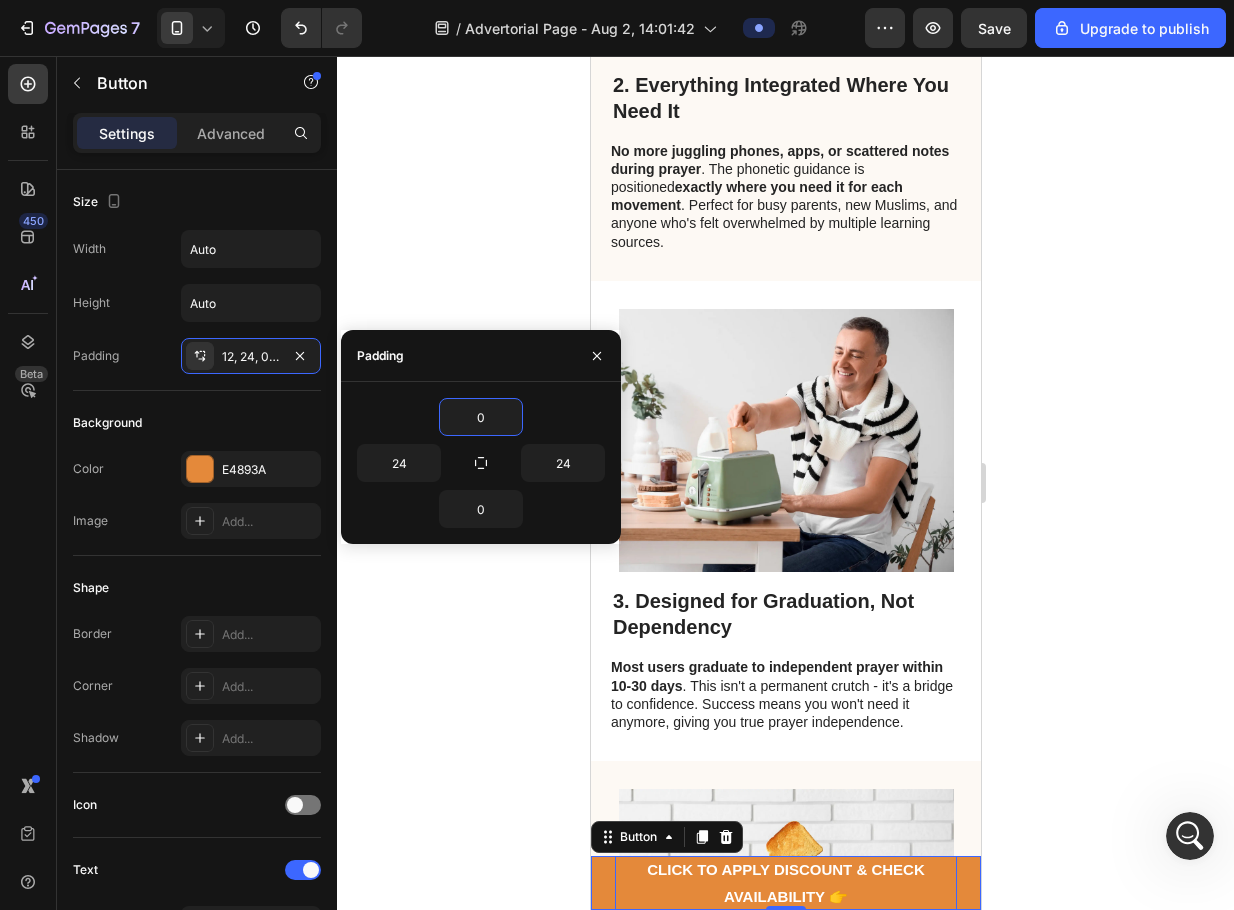 click 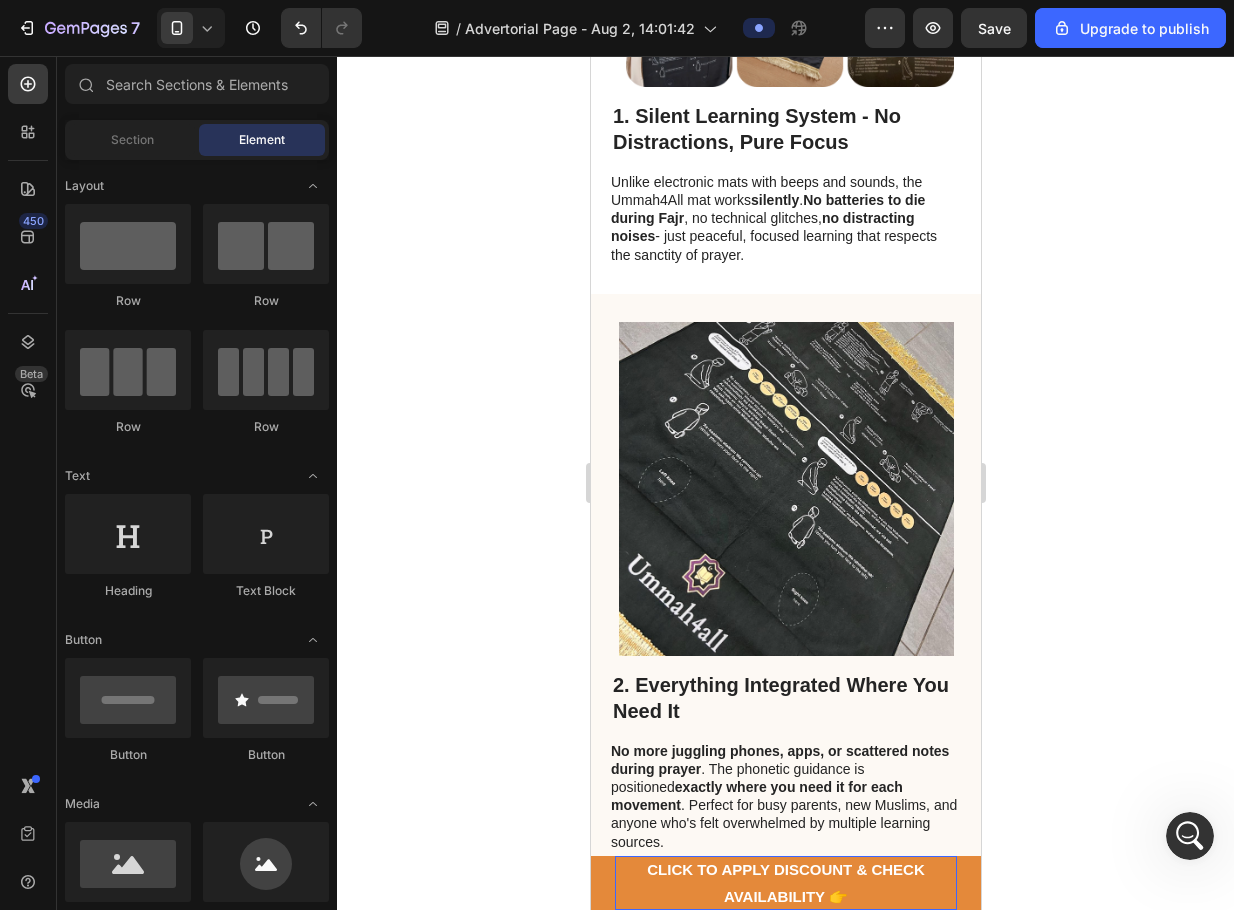 scroll, scrollTop: 800, scrollLeft: 0, axis: vertical 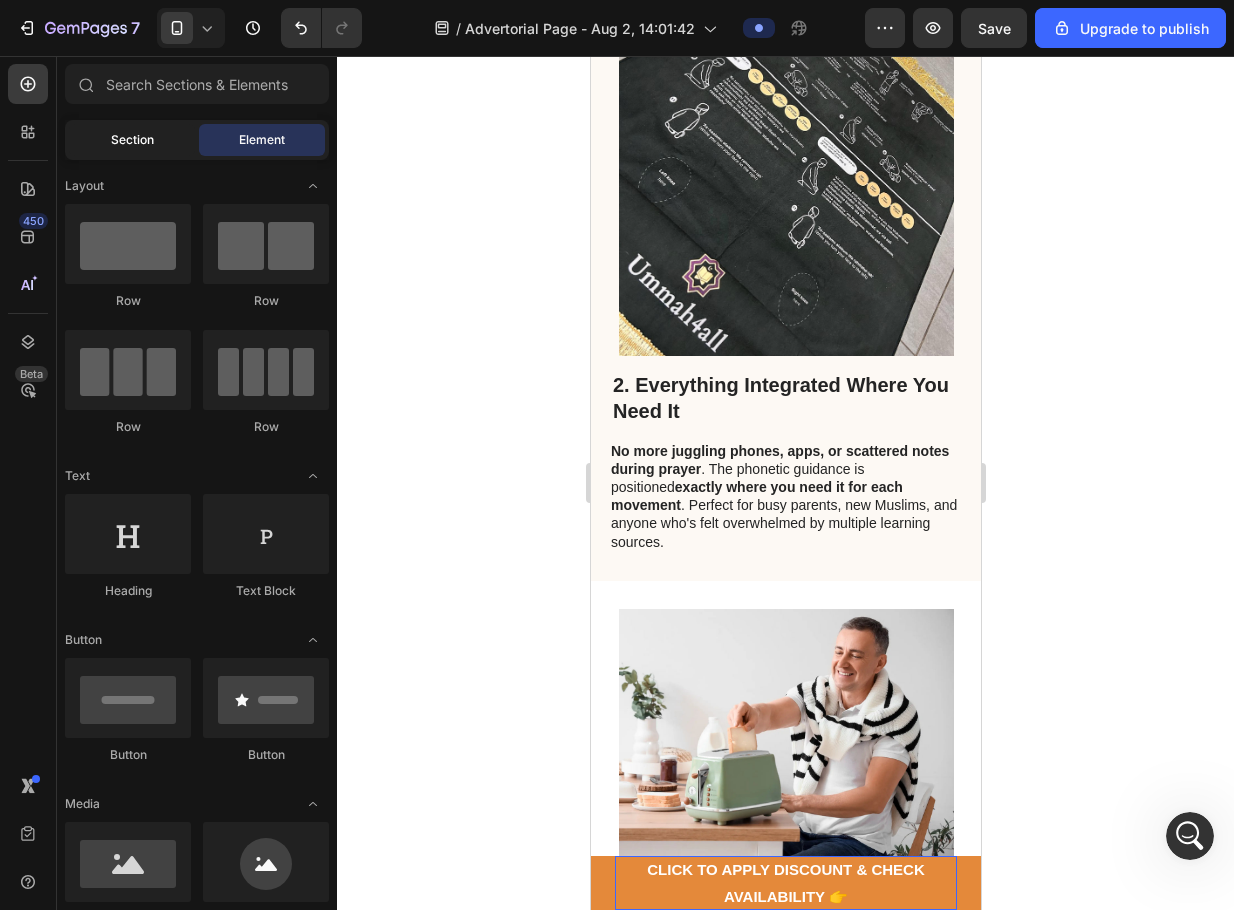 click on "Section" at bounding box center [132, 140] 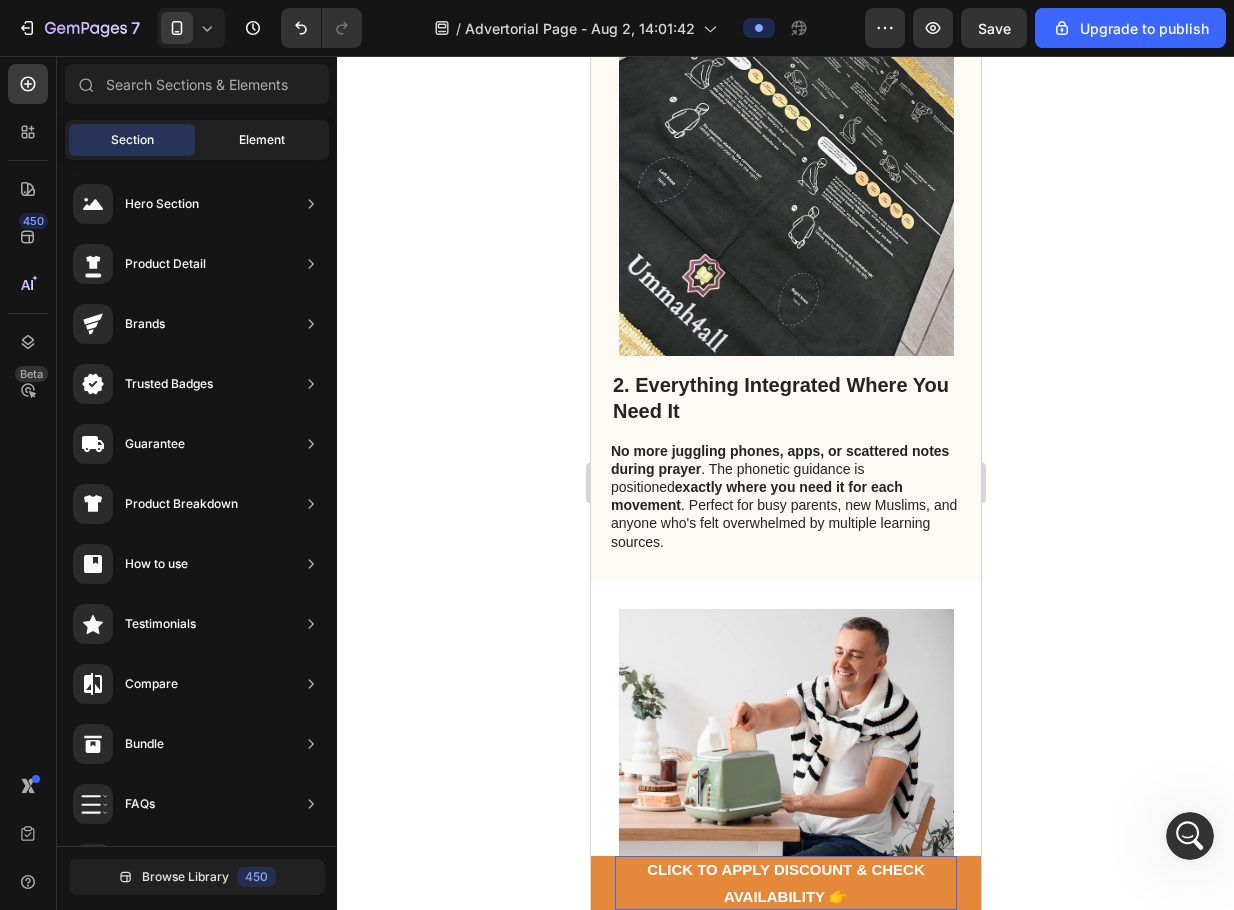 click on "Element" 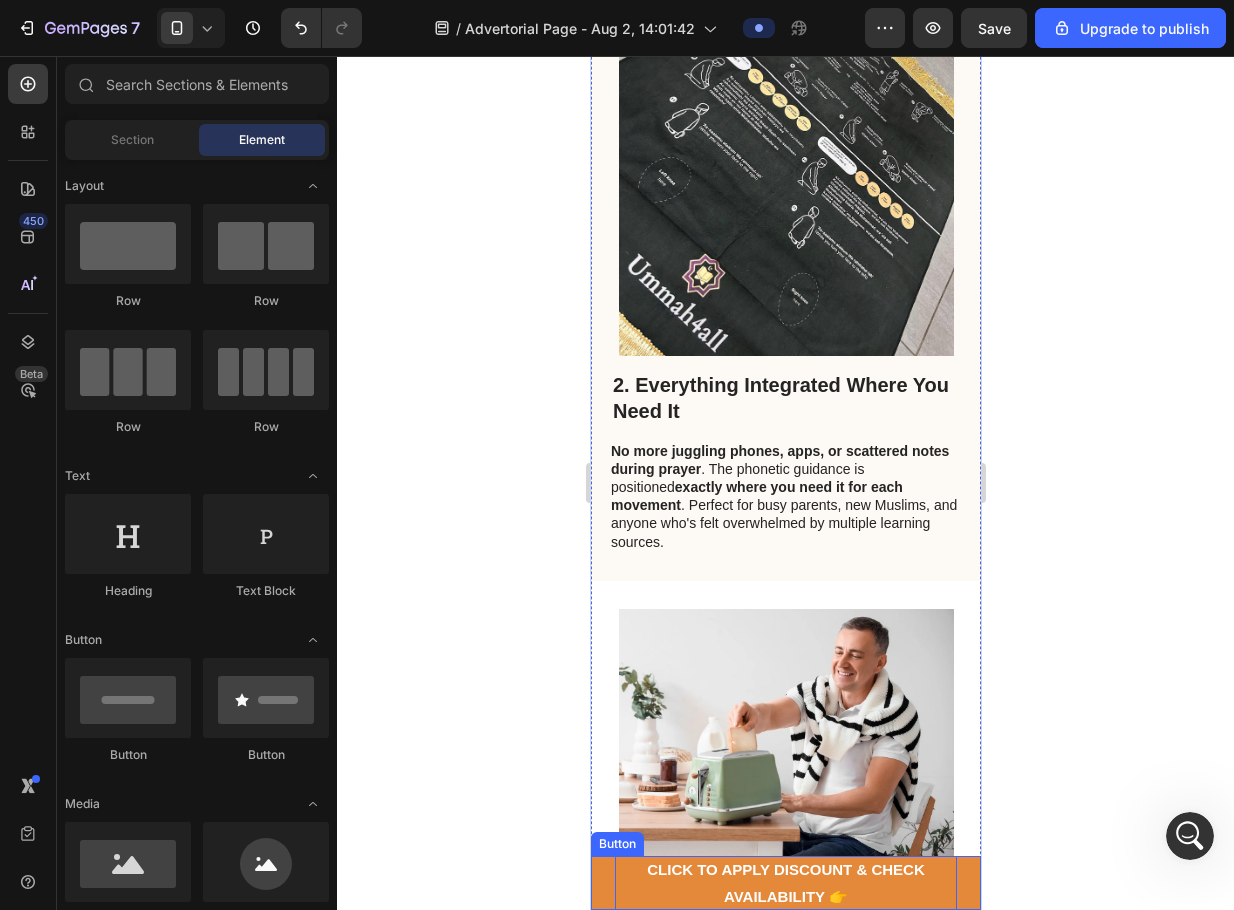 click on "CLICK TO APPLY DISCOUNT & CHECK AVAILABILITY 👉" at bounding box center (785, 883) 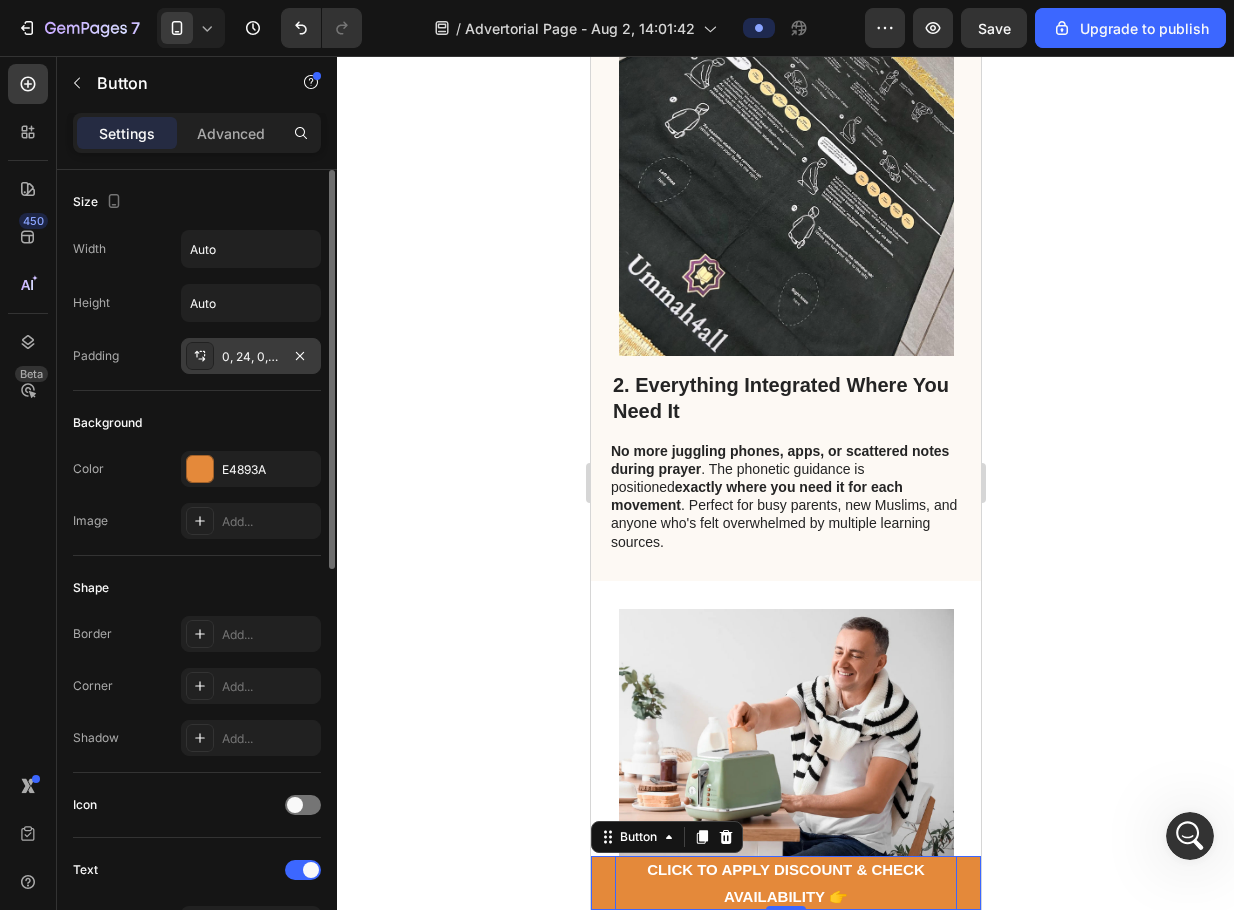click 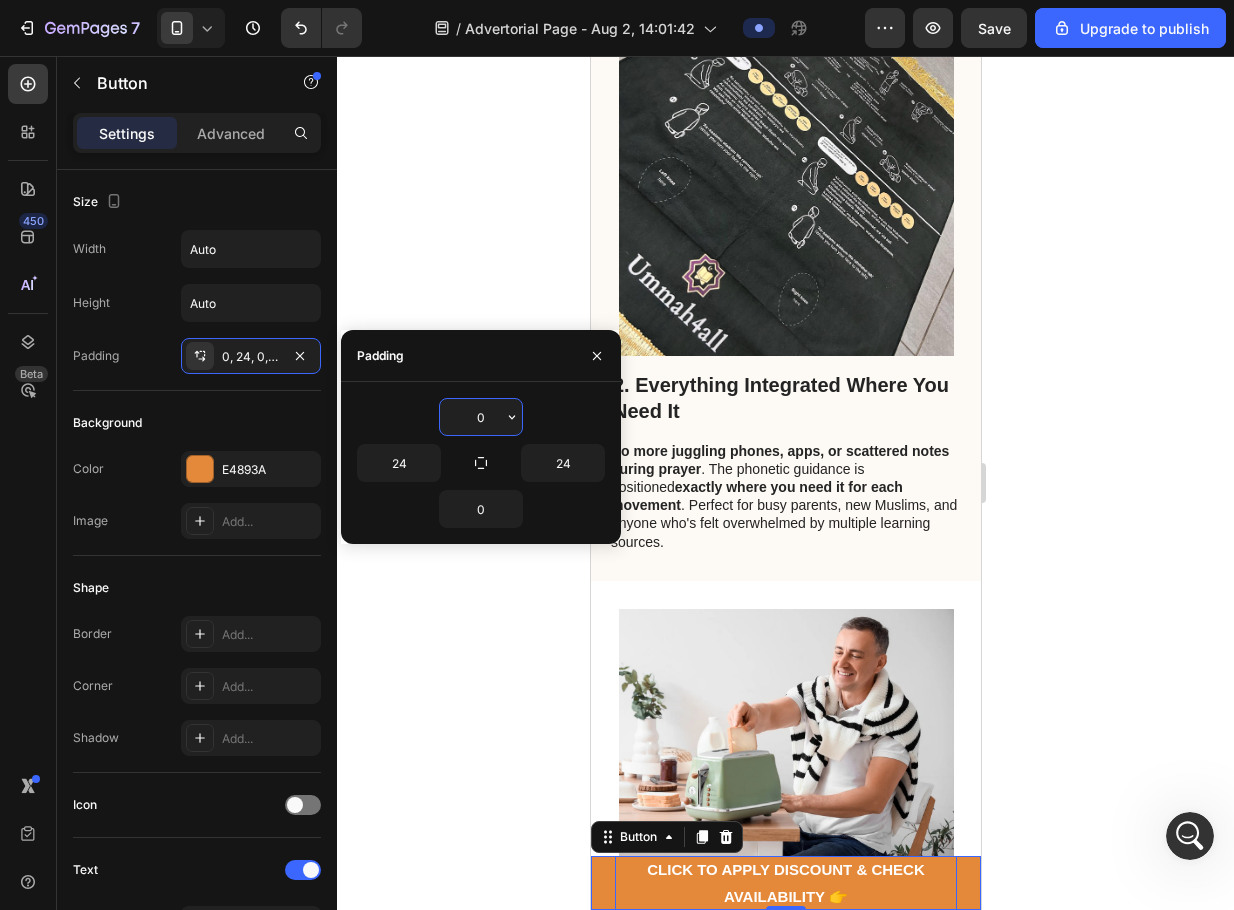 click on "0" at bounding box center [481, 417] 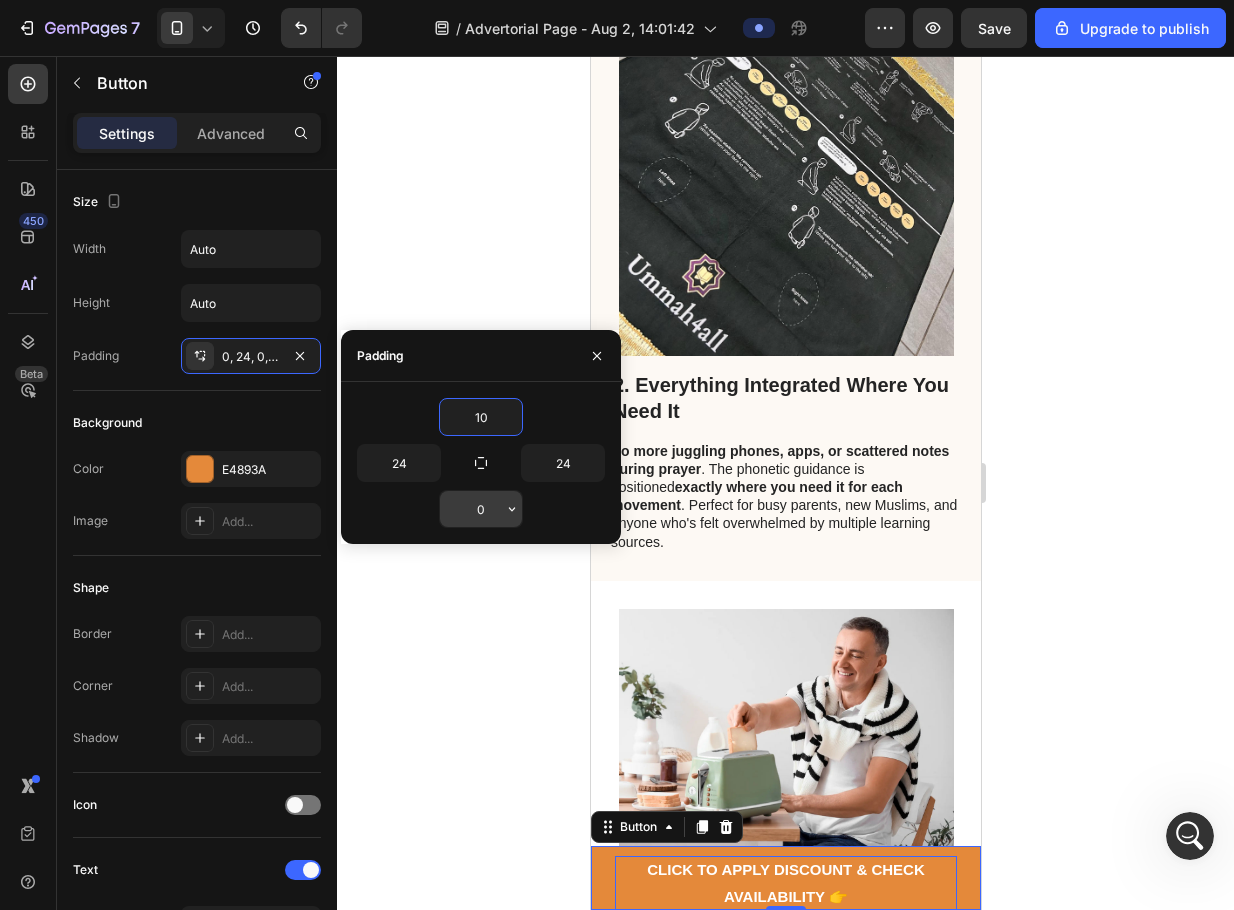 type on "10" 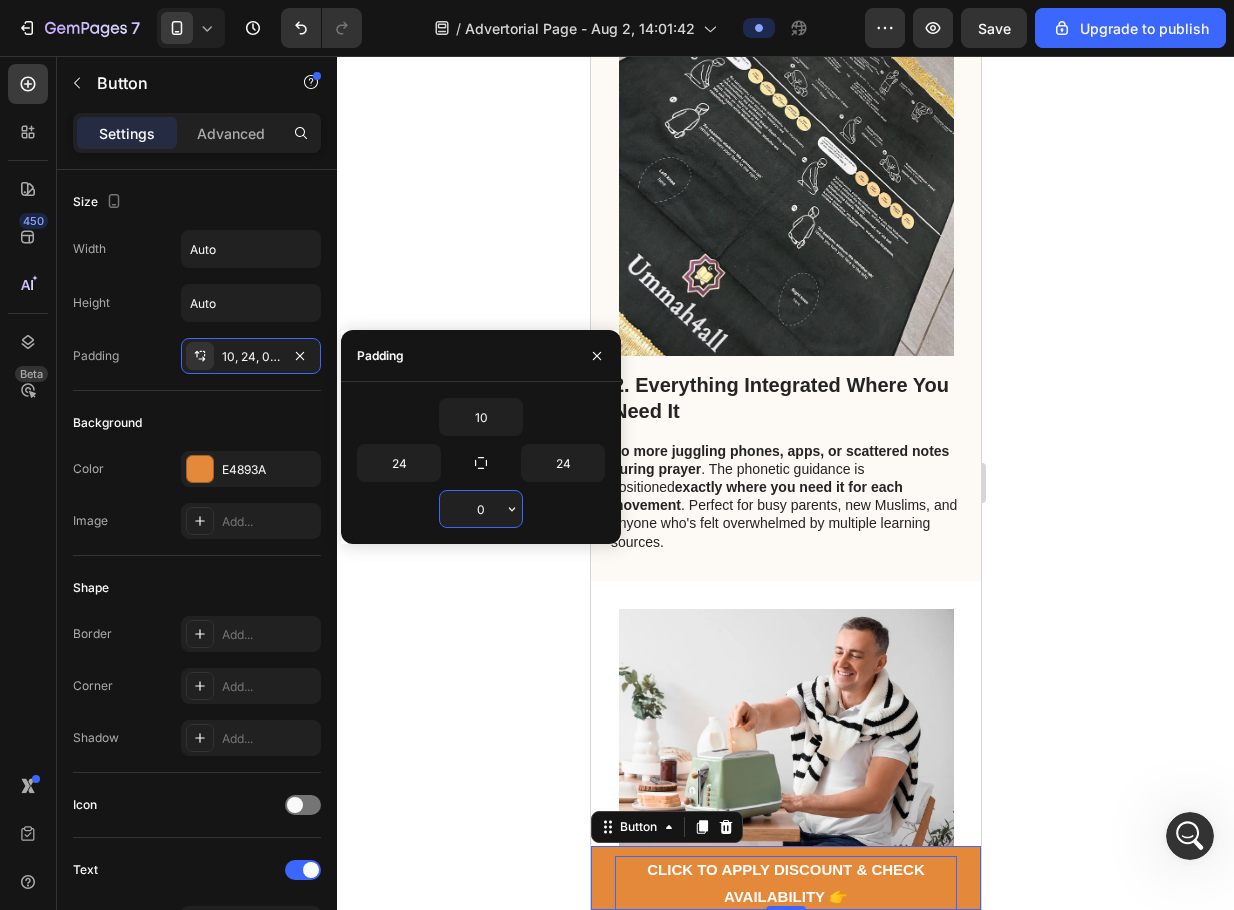 click on "0" at bounding box center [481, 509] 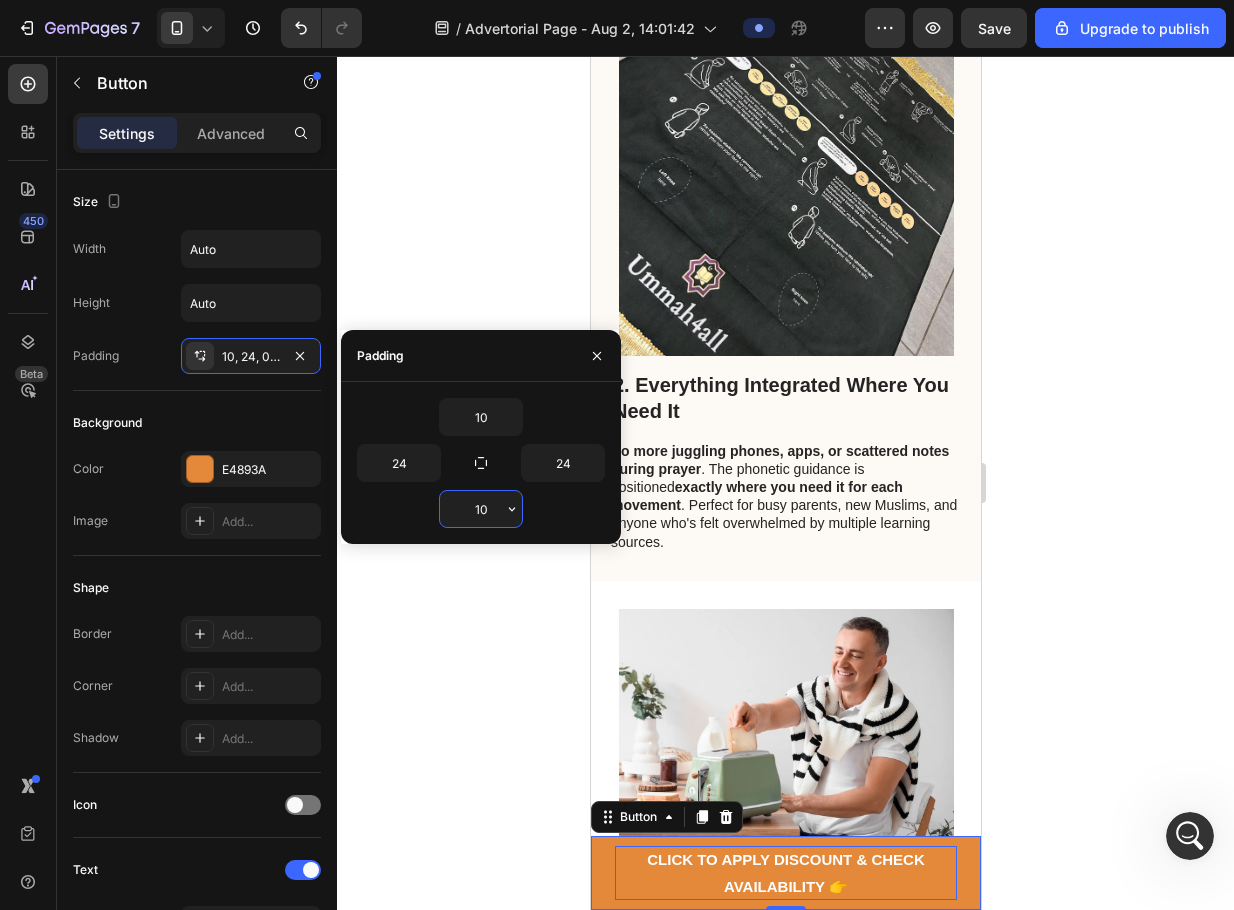 type on "1" 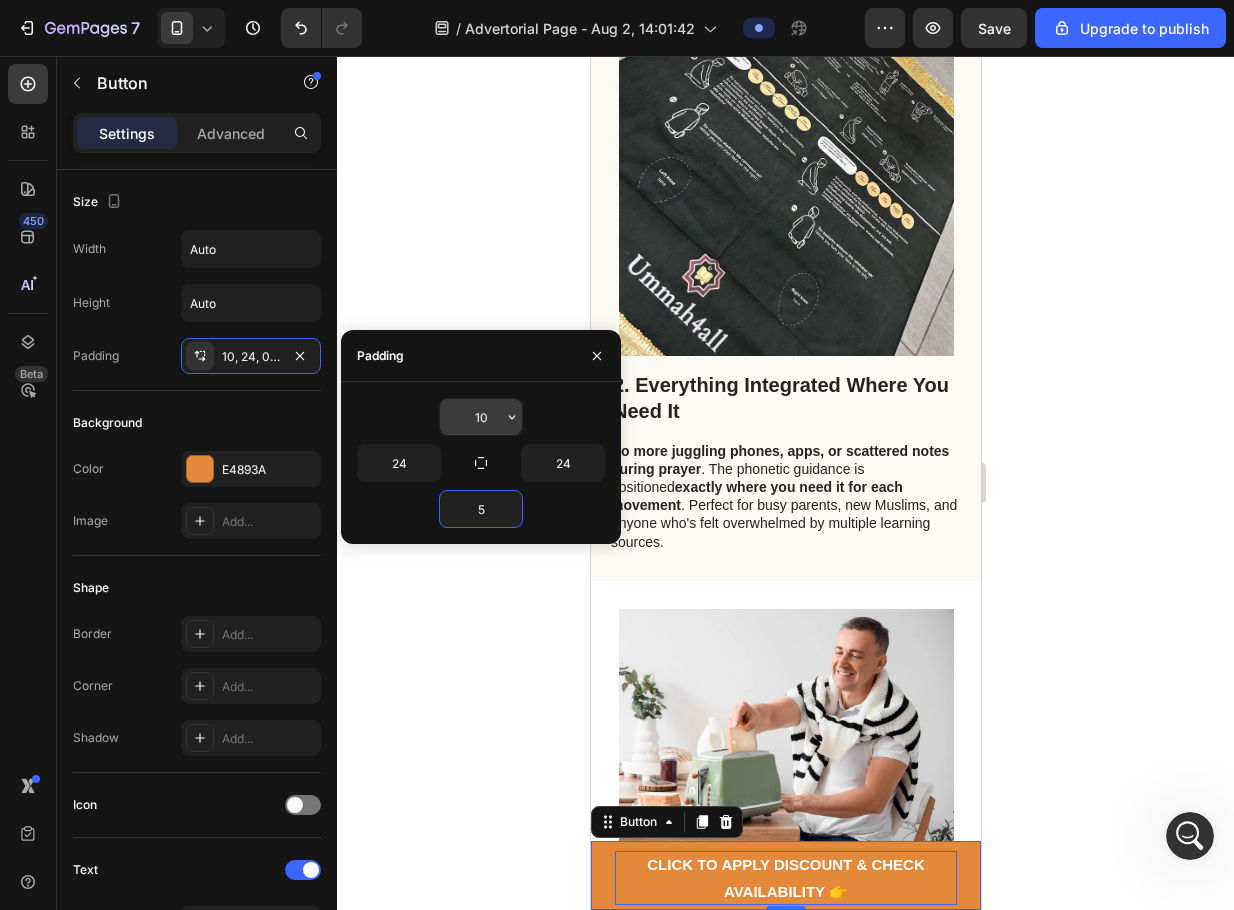 type on "5" 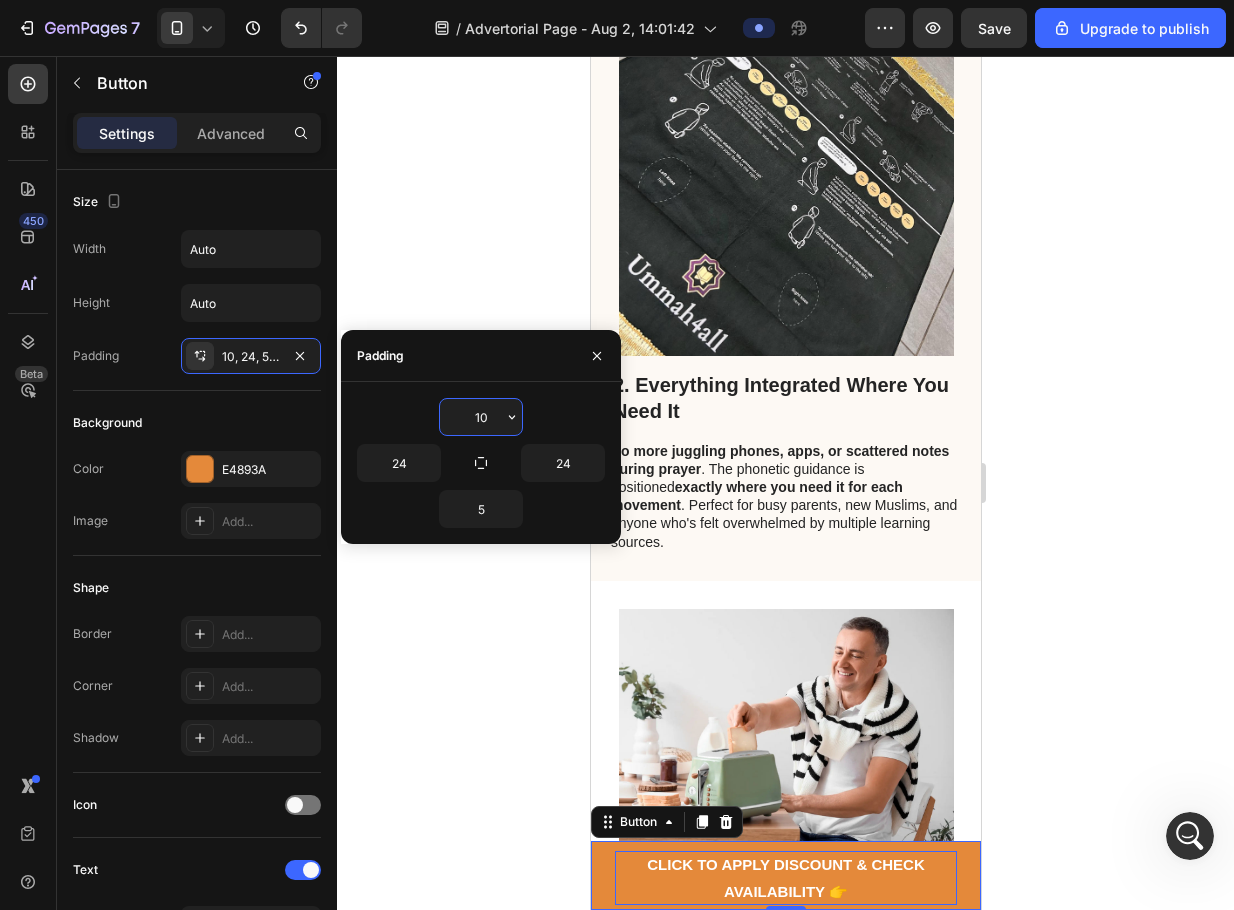 click on "10" at bounding box center (481, 417) 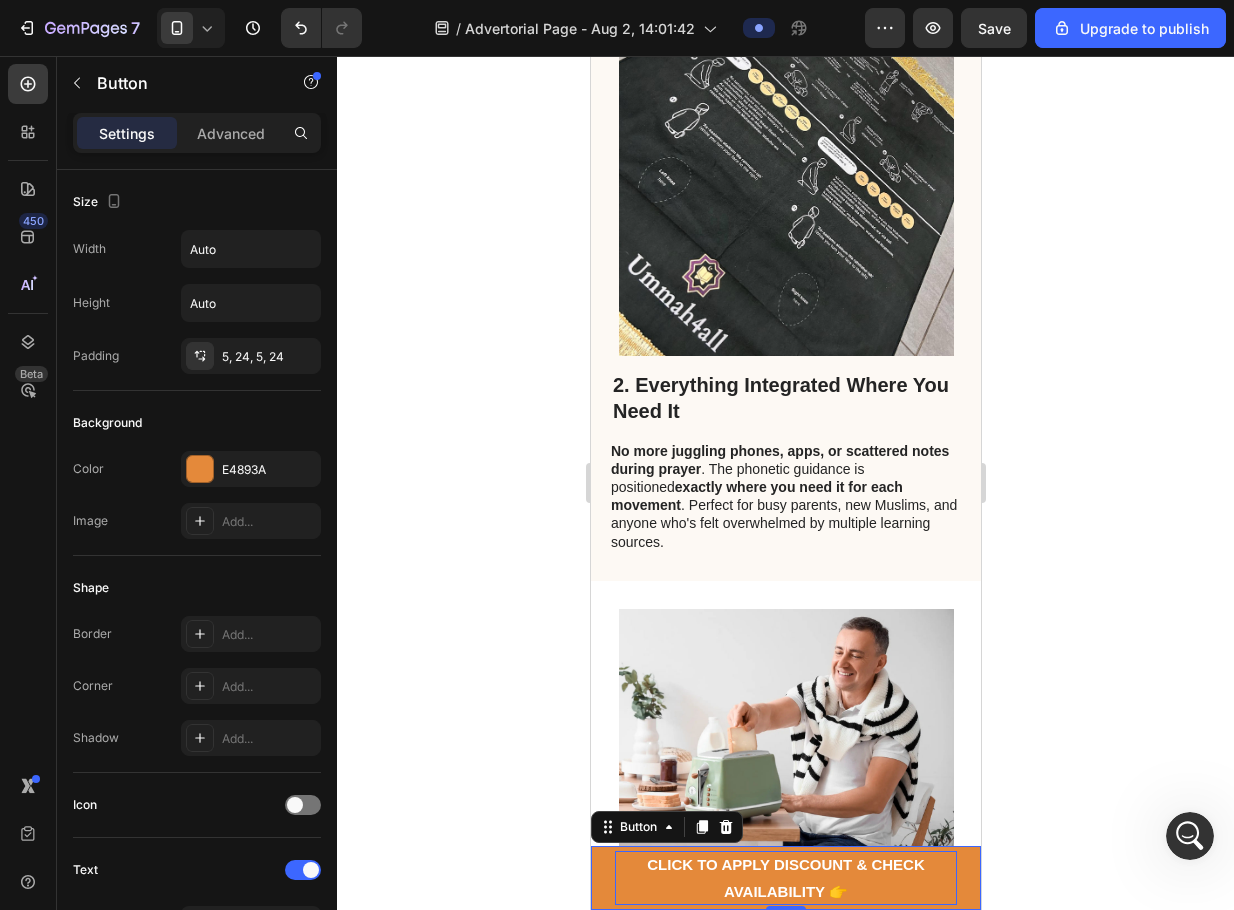 click 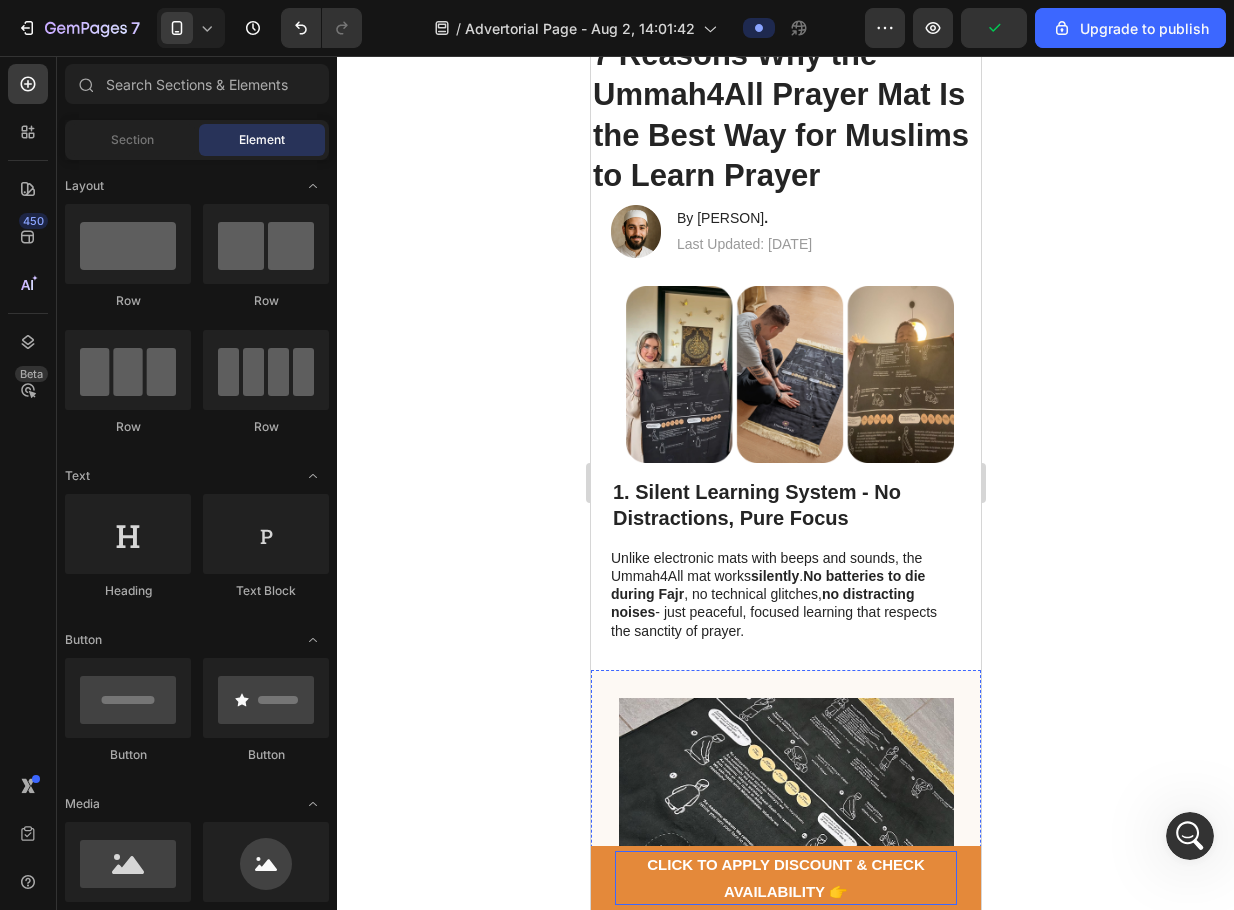 scroll, scrollTop: 0, scrollLeft: 0, axis: both 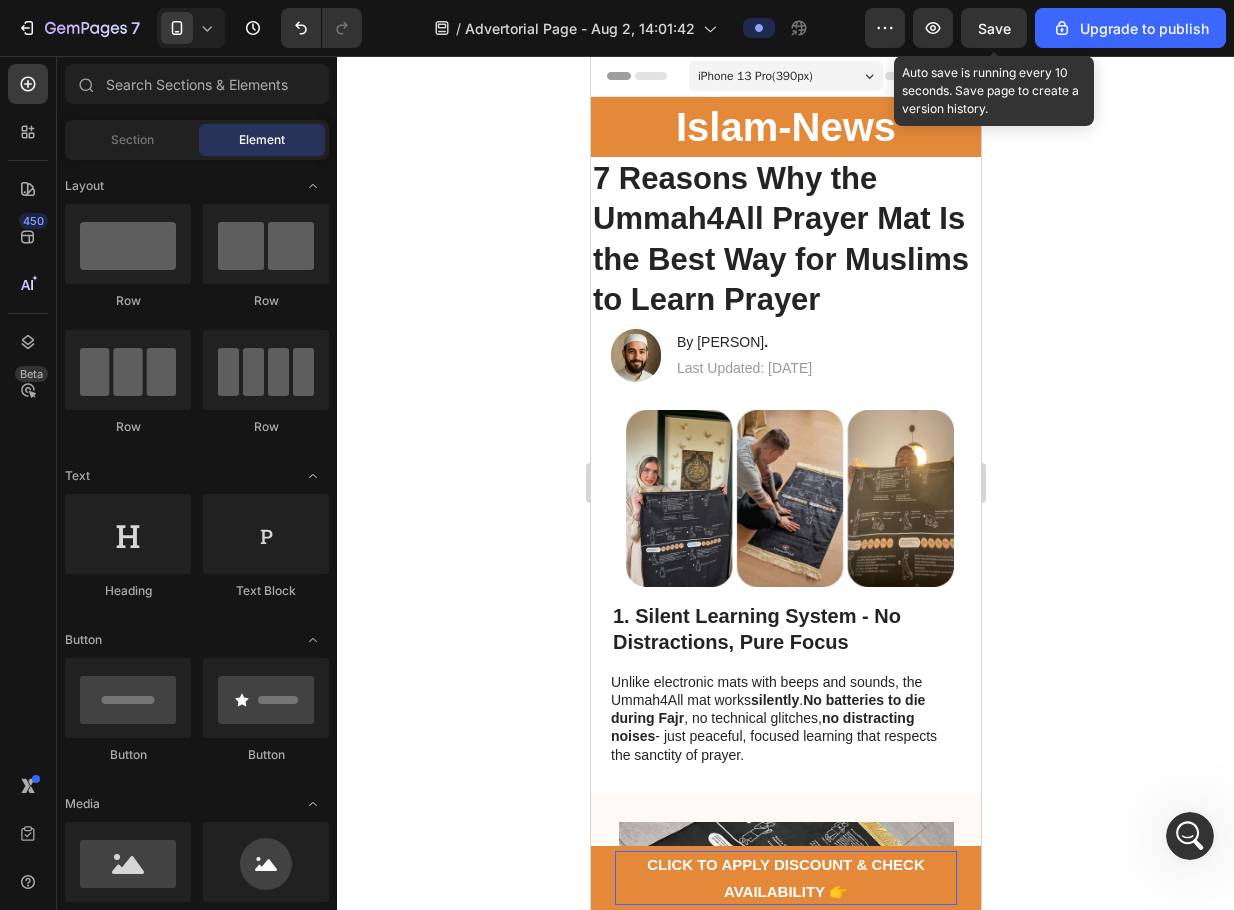 click on "Save" at bounding box center (994, 28) 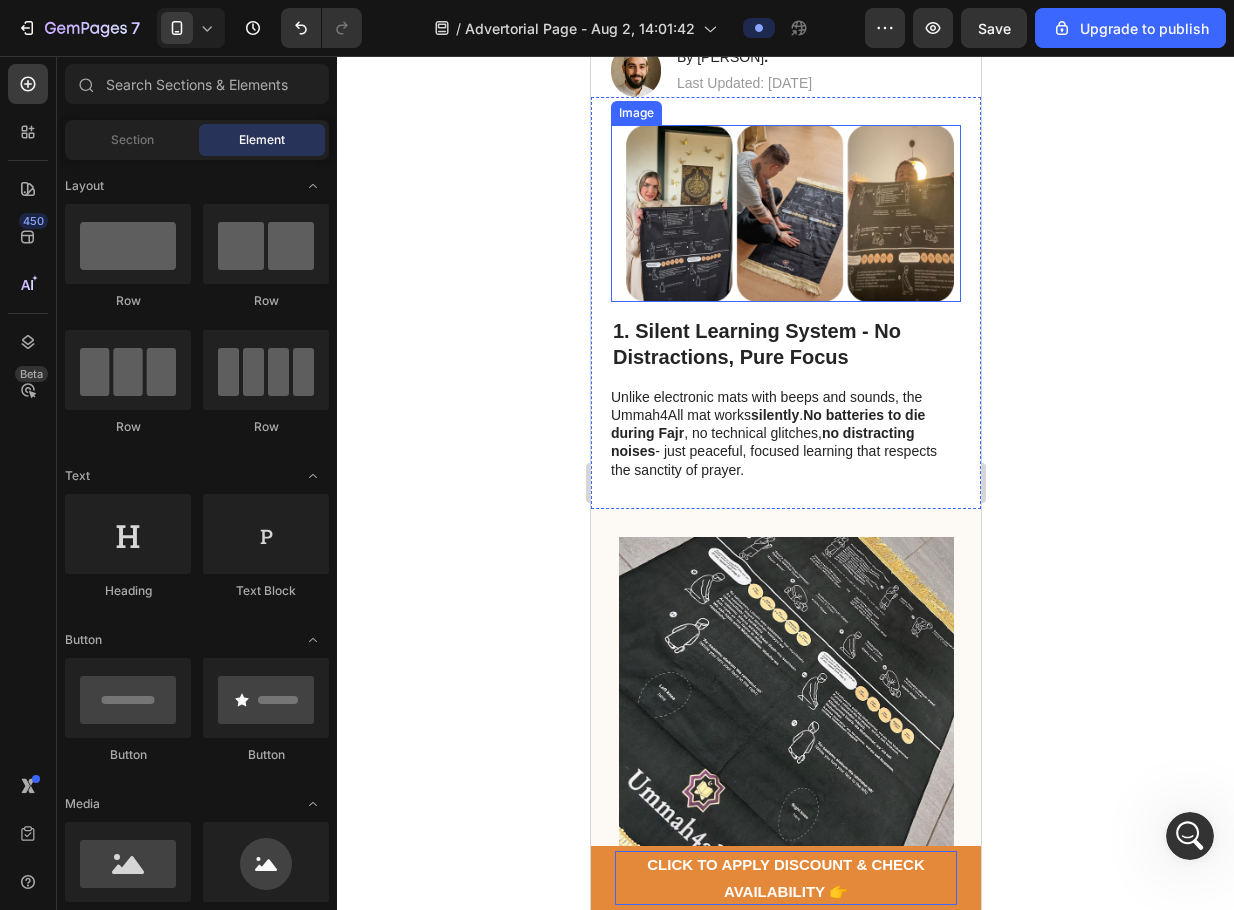 scroll, scrollTop: 0, scrollLeft: 0, axis: both 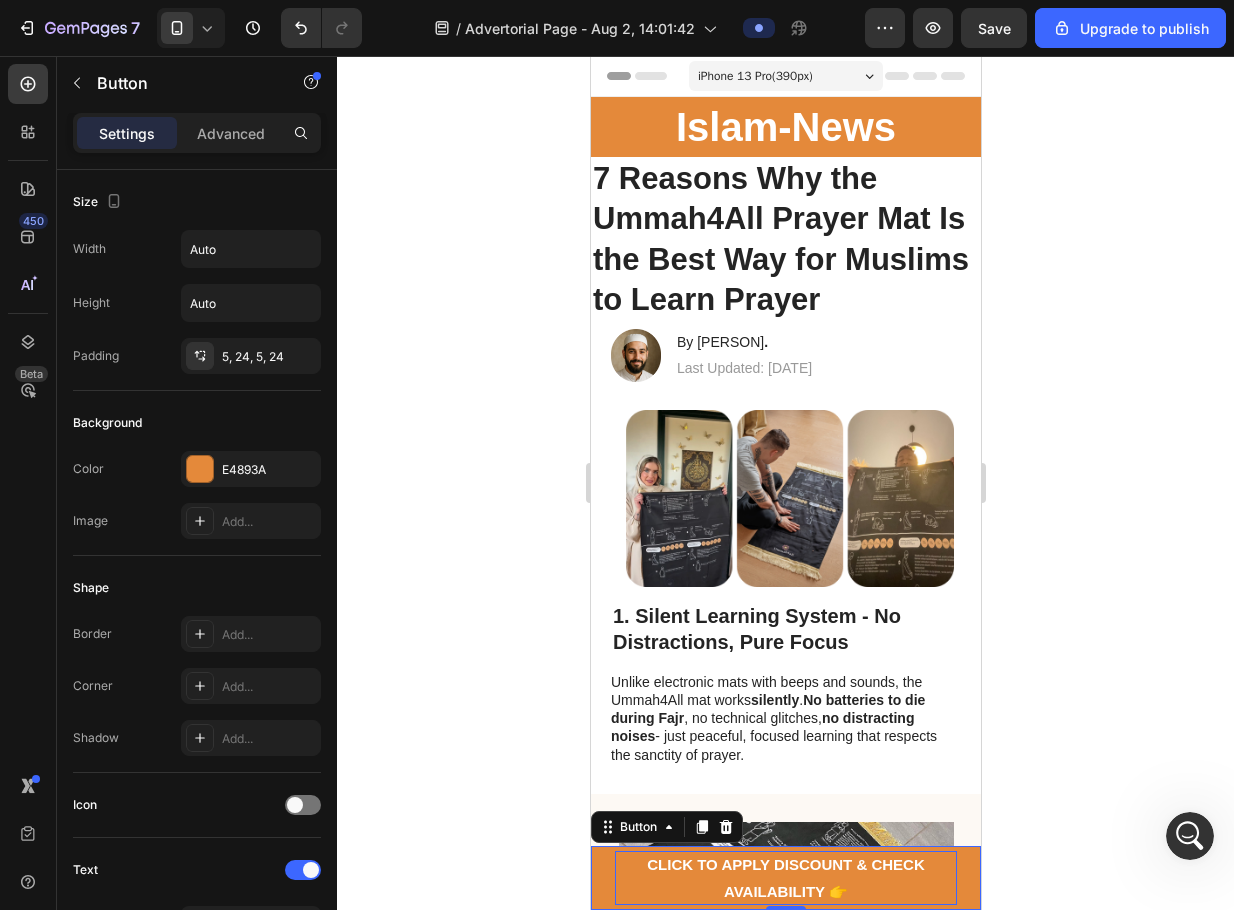 click on "CLICK TO APPLY DISCOUNT & CHECK AVAILABILITY 👉" at bounding box center (785, 878) 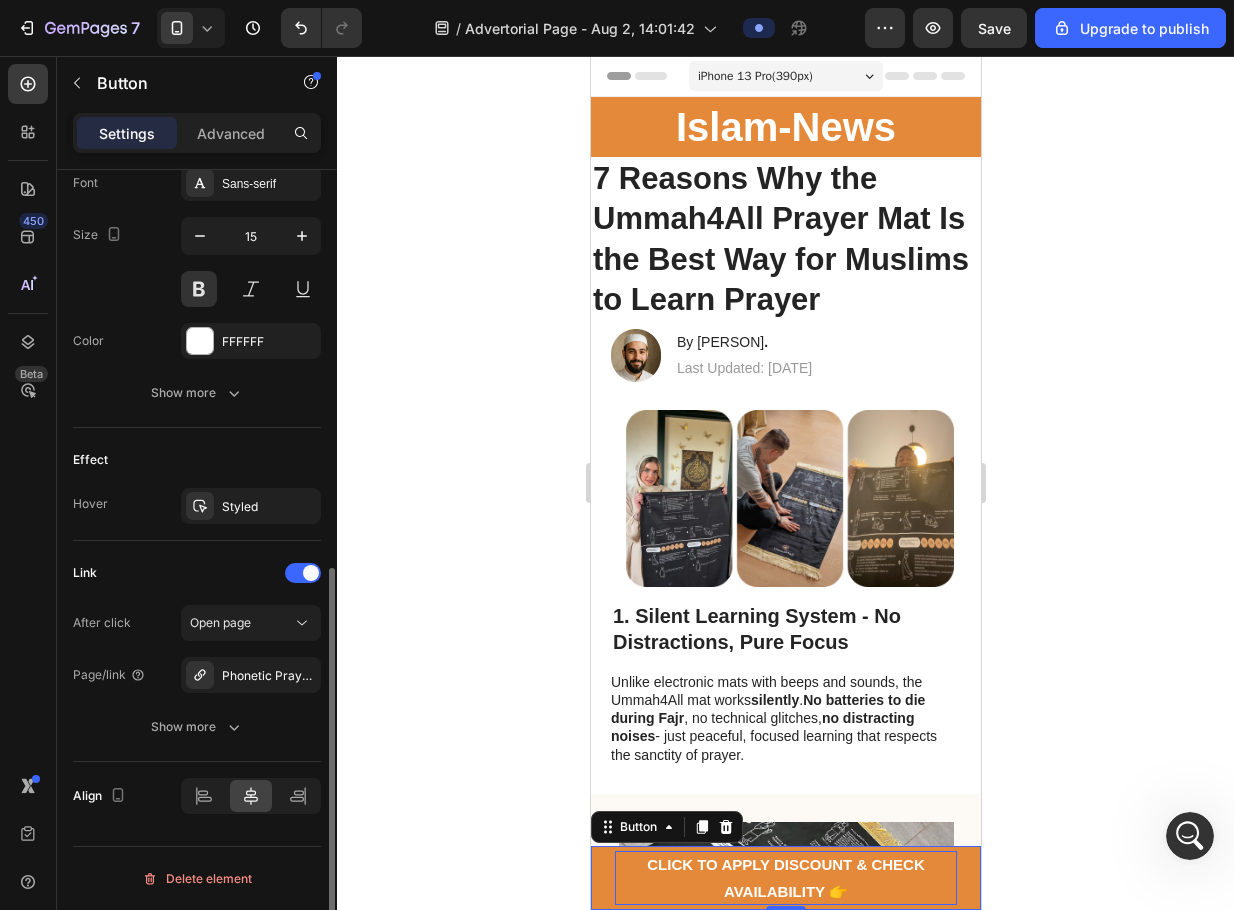 scroll, scrollTop: 0, scrollLeft: 0, axis: both 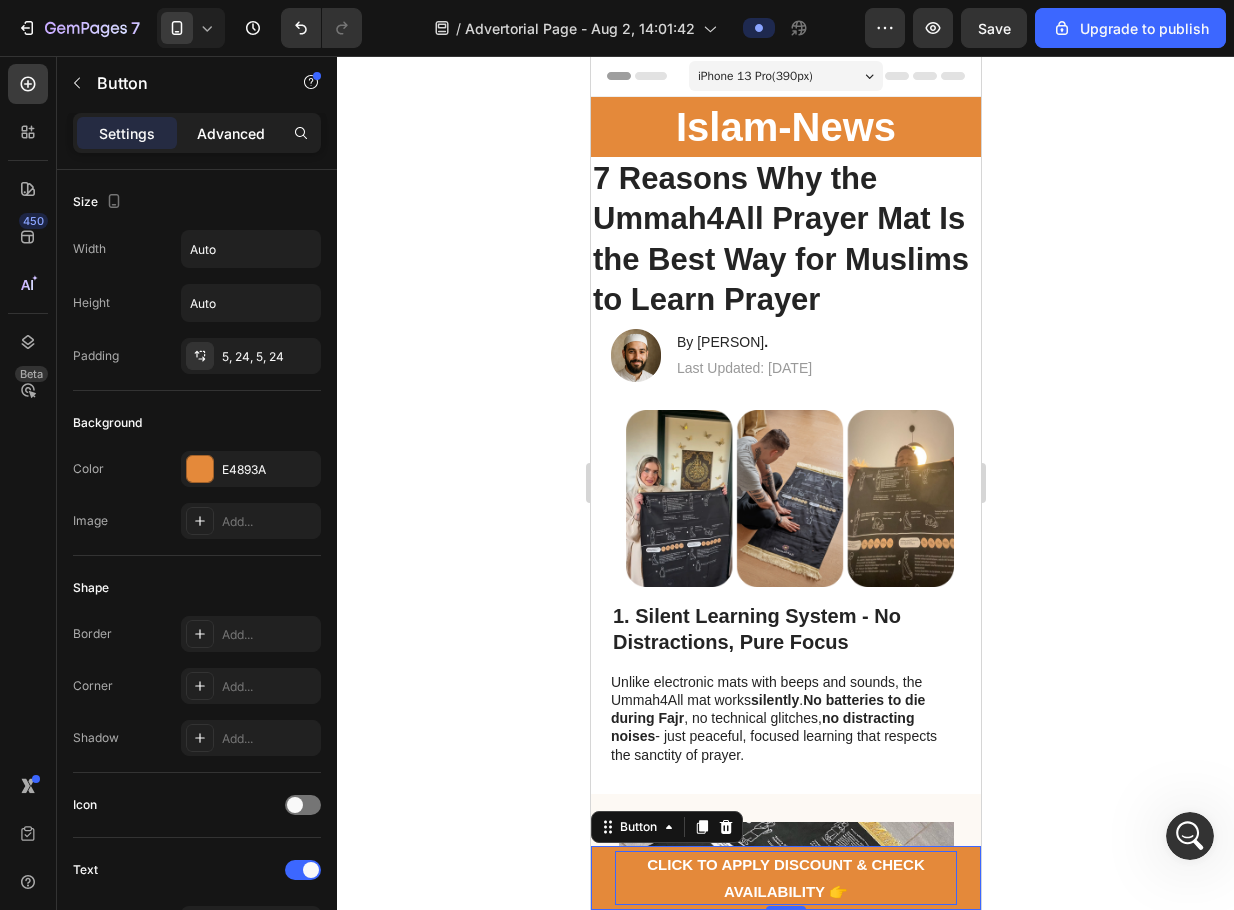 click on "Advanced" at bounding box center [231, 133] 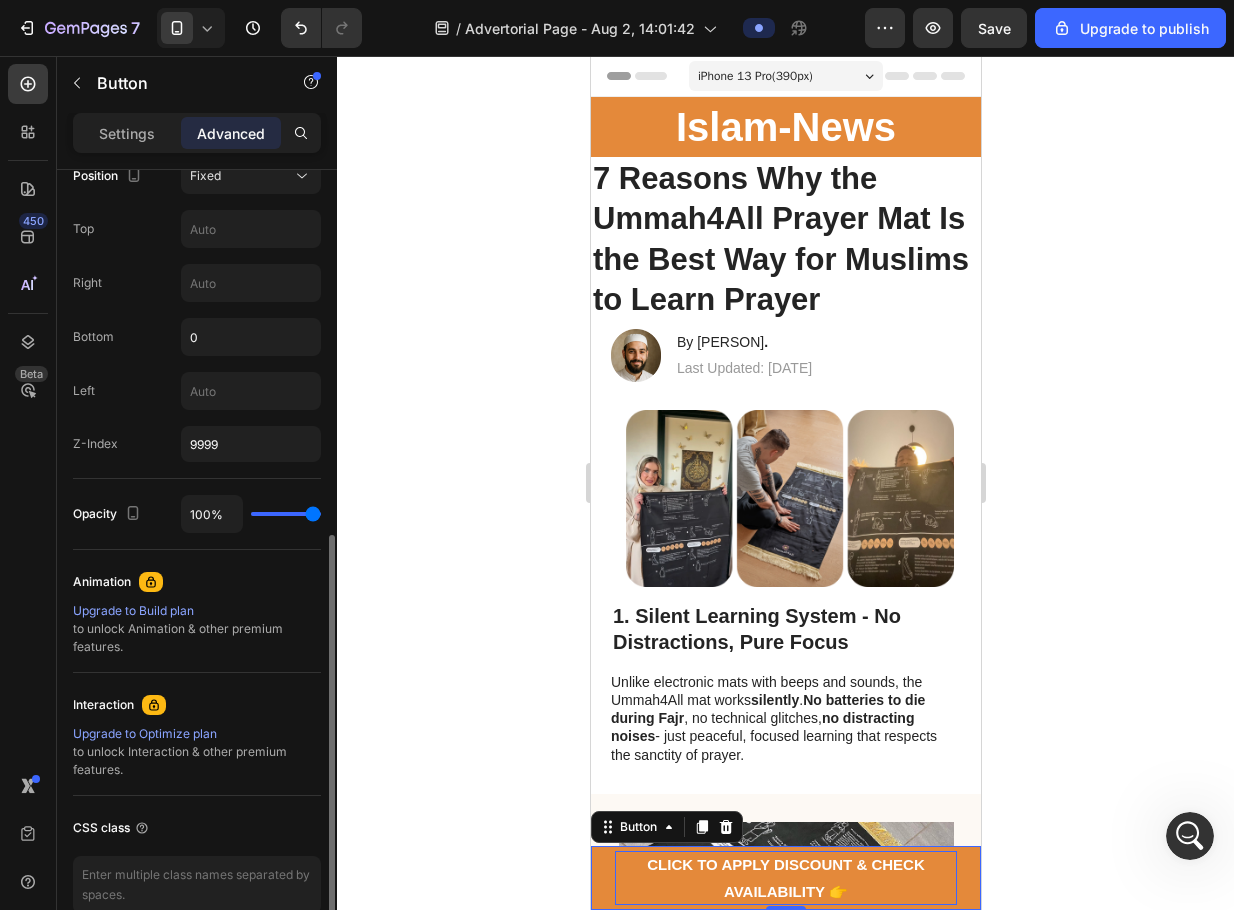 scroll, scrollTop: 859, scrollLeft: 0, axis: vertical 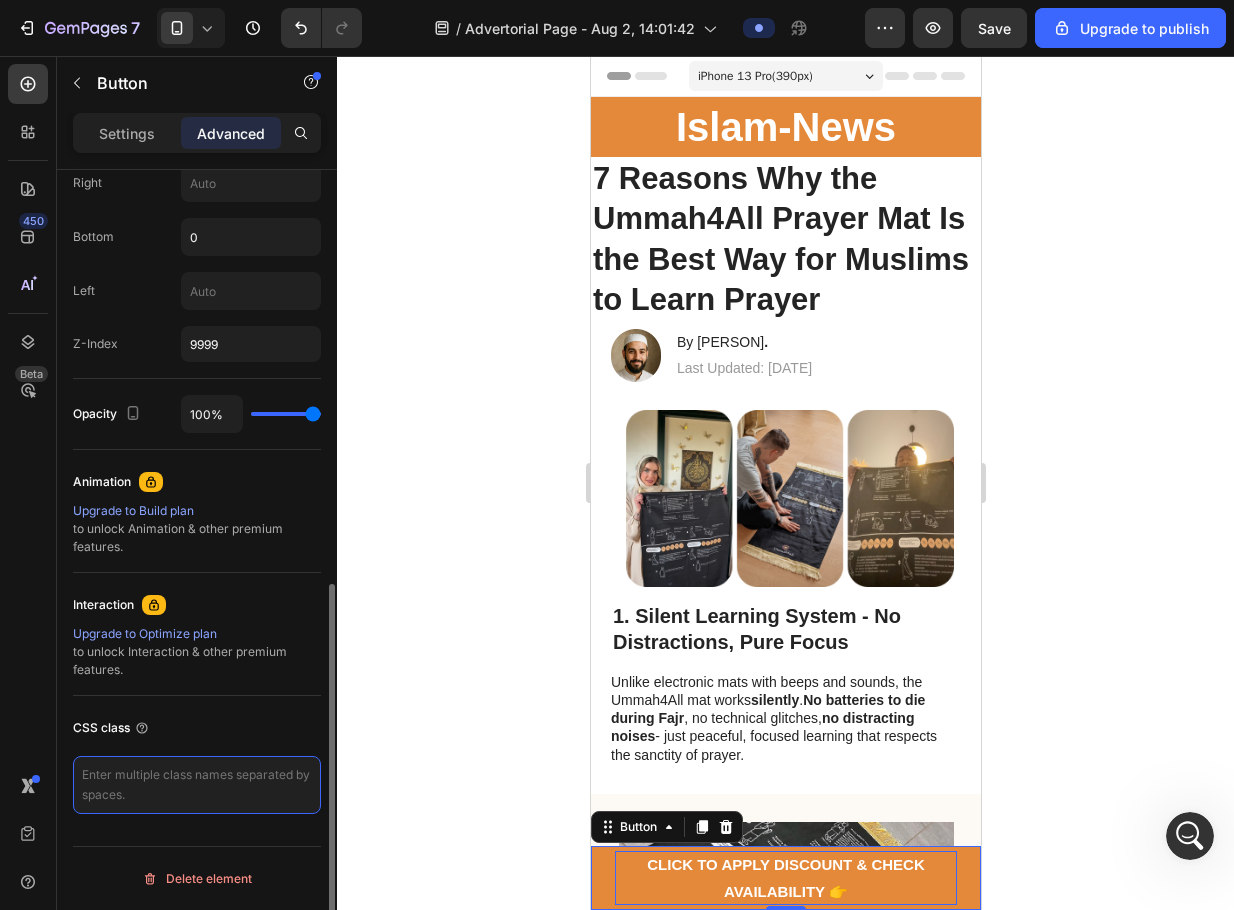 click at bounding box center [197, 785] 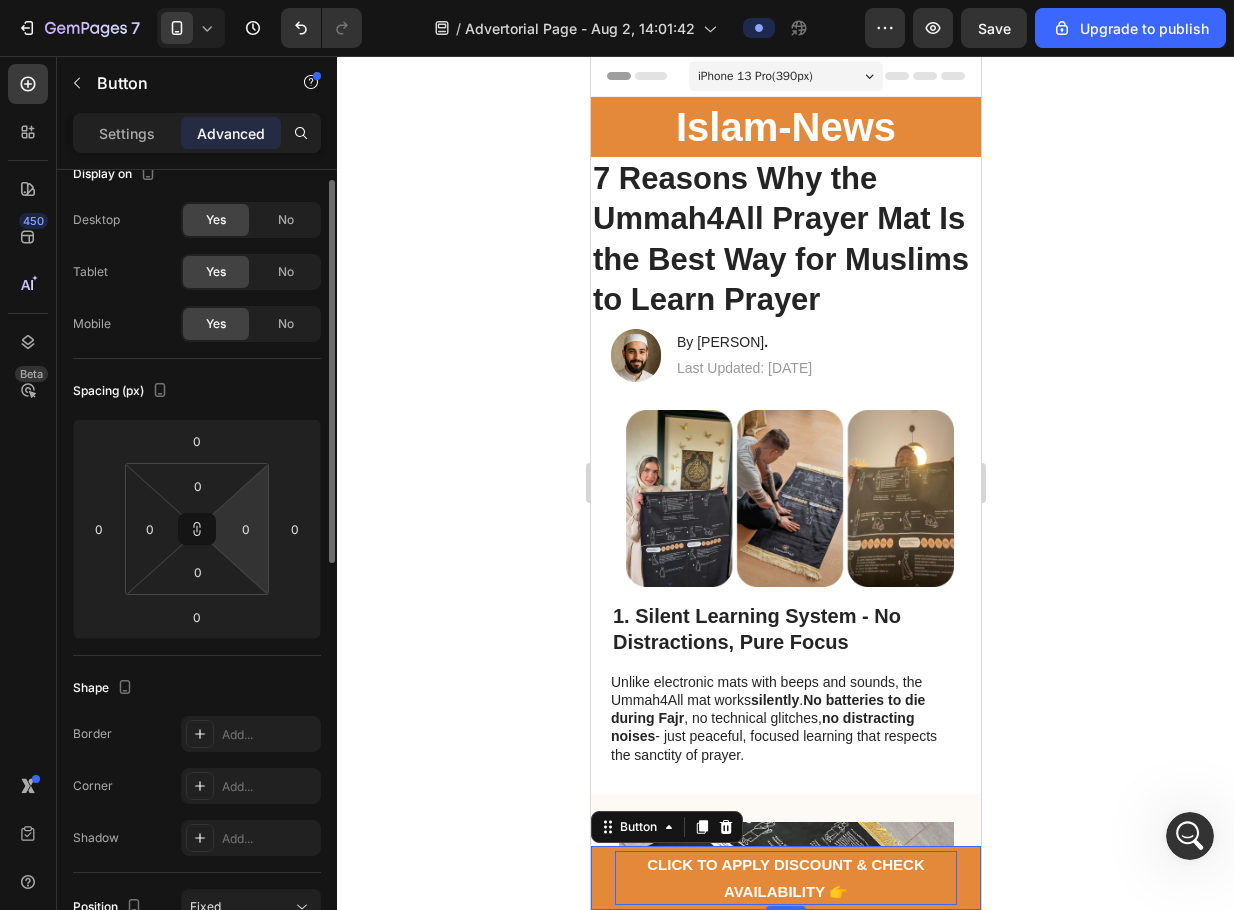 scroll, scrollTop: 0, scrollLeft: 0, axis: both 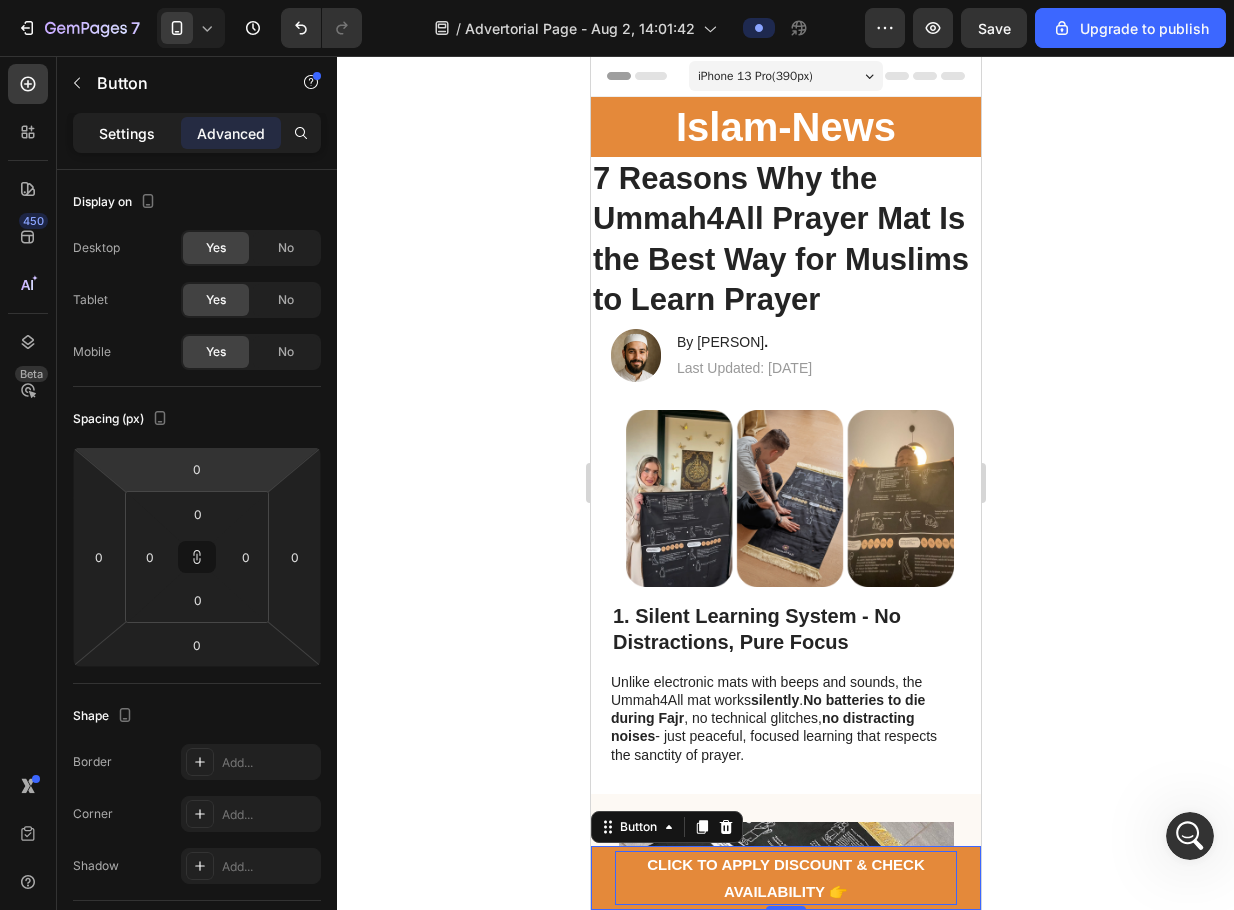 click on "Settings" 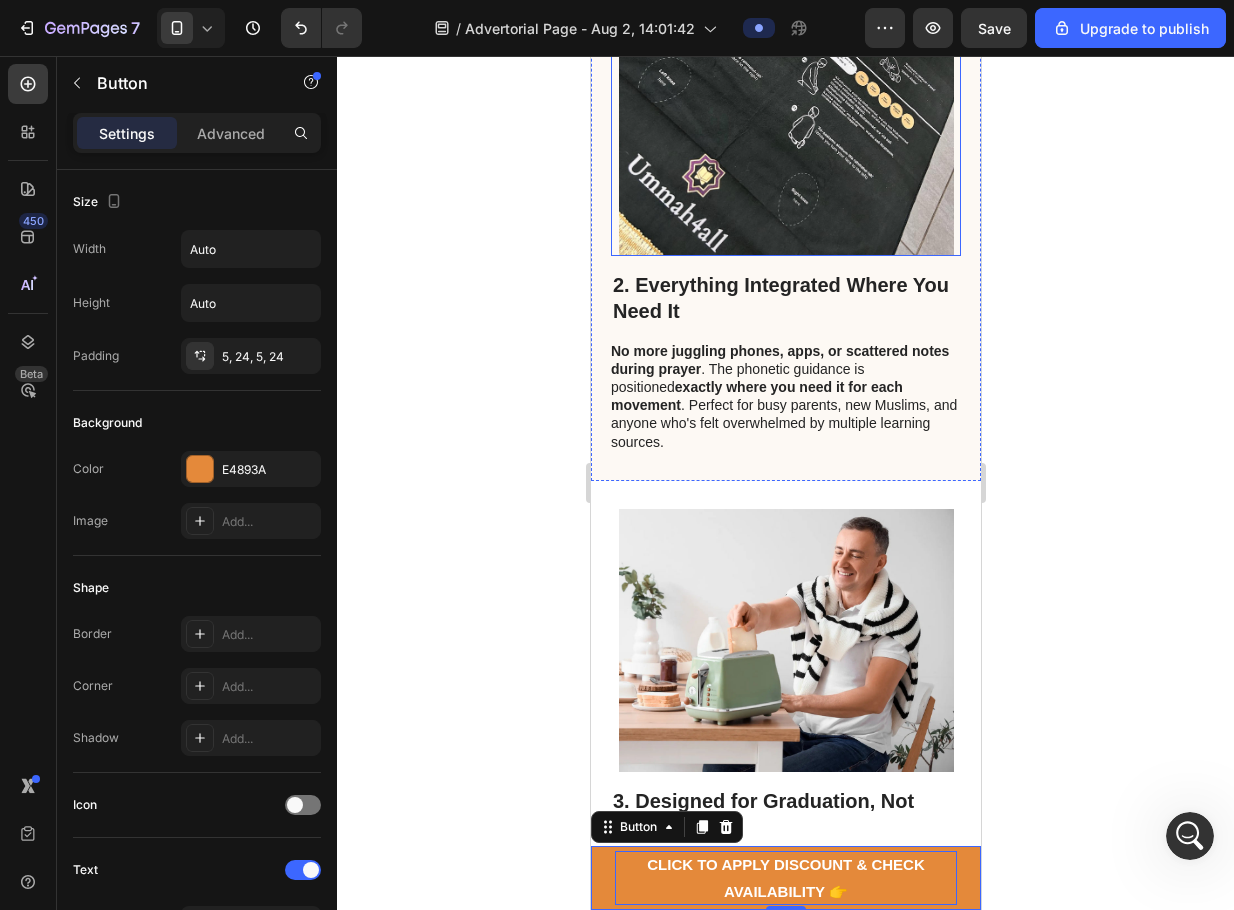 scroll, scrollTop: 1000, scrollLeft: 0, axis: vertical 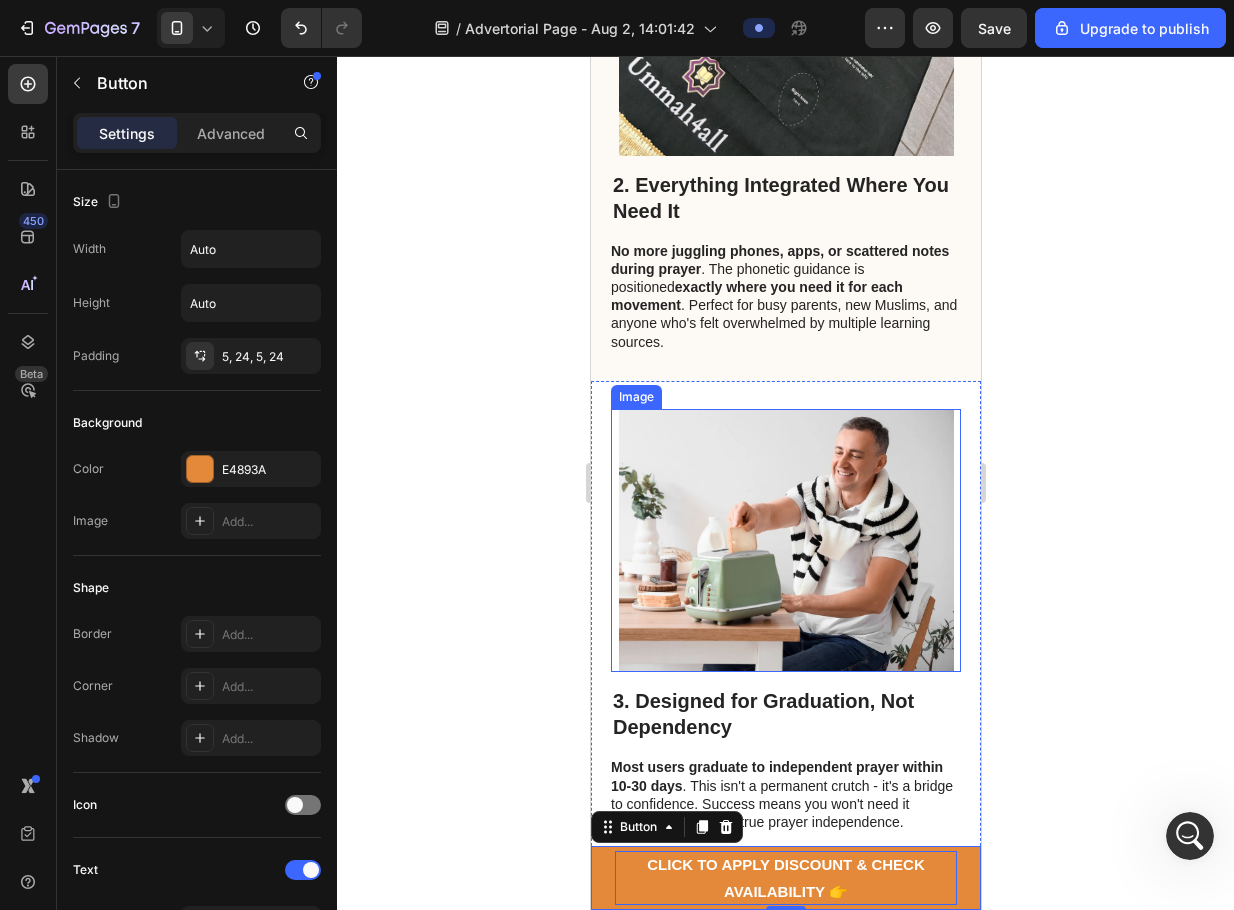 click at bounding box center (785, 541) 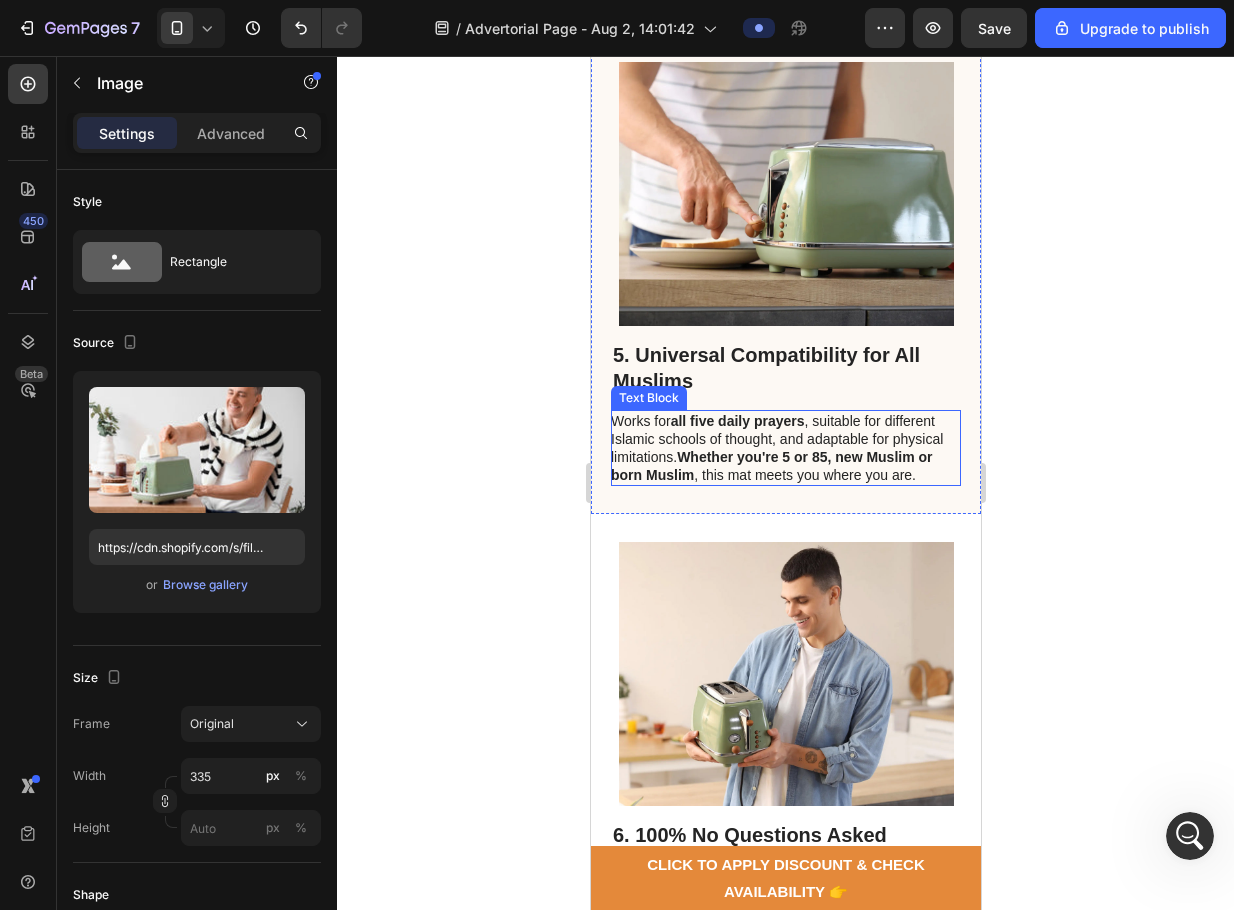 scroll, scrollTop: 2200, scrollLeft: 0, axis: vertical 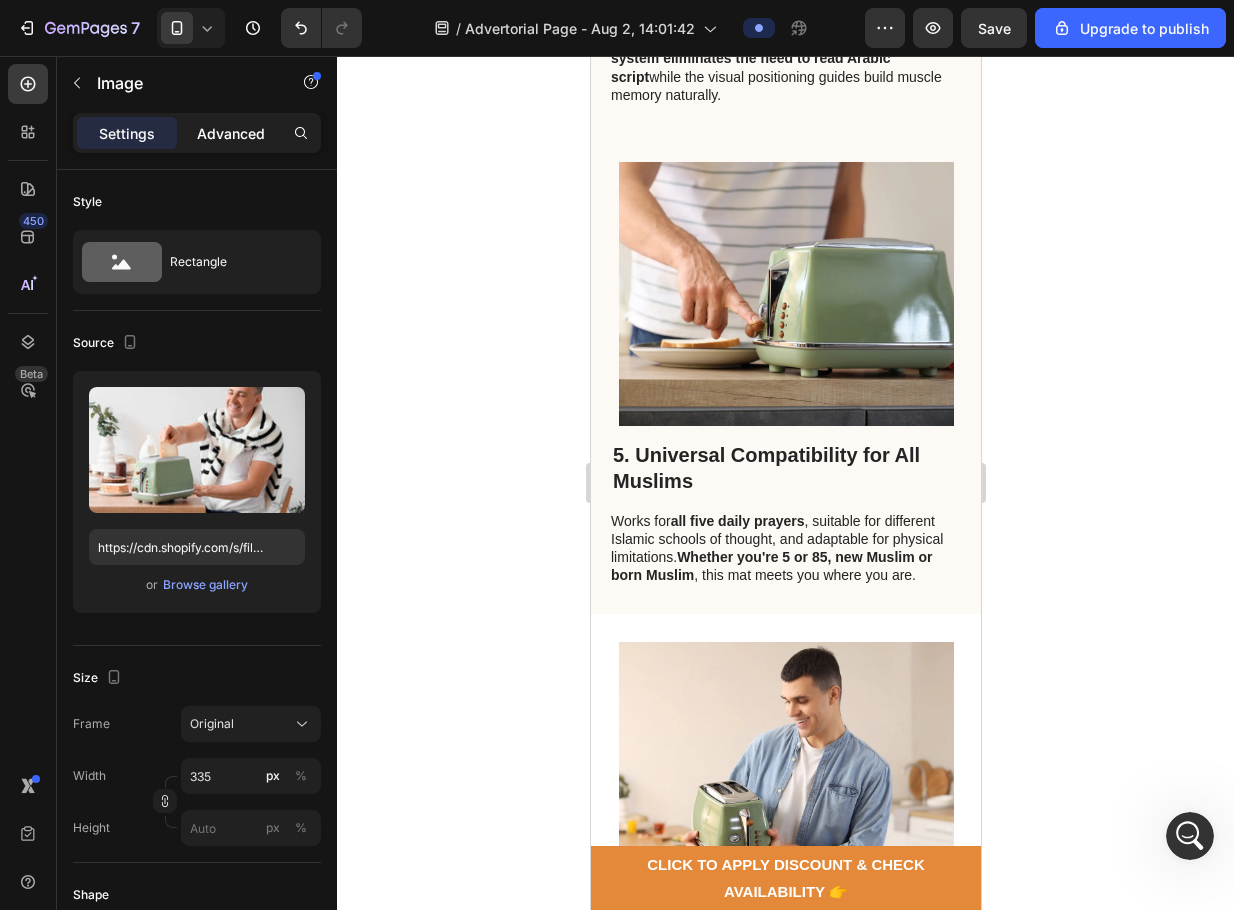 click on "Advanced" at bounding box center (231, 133) 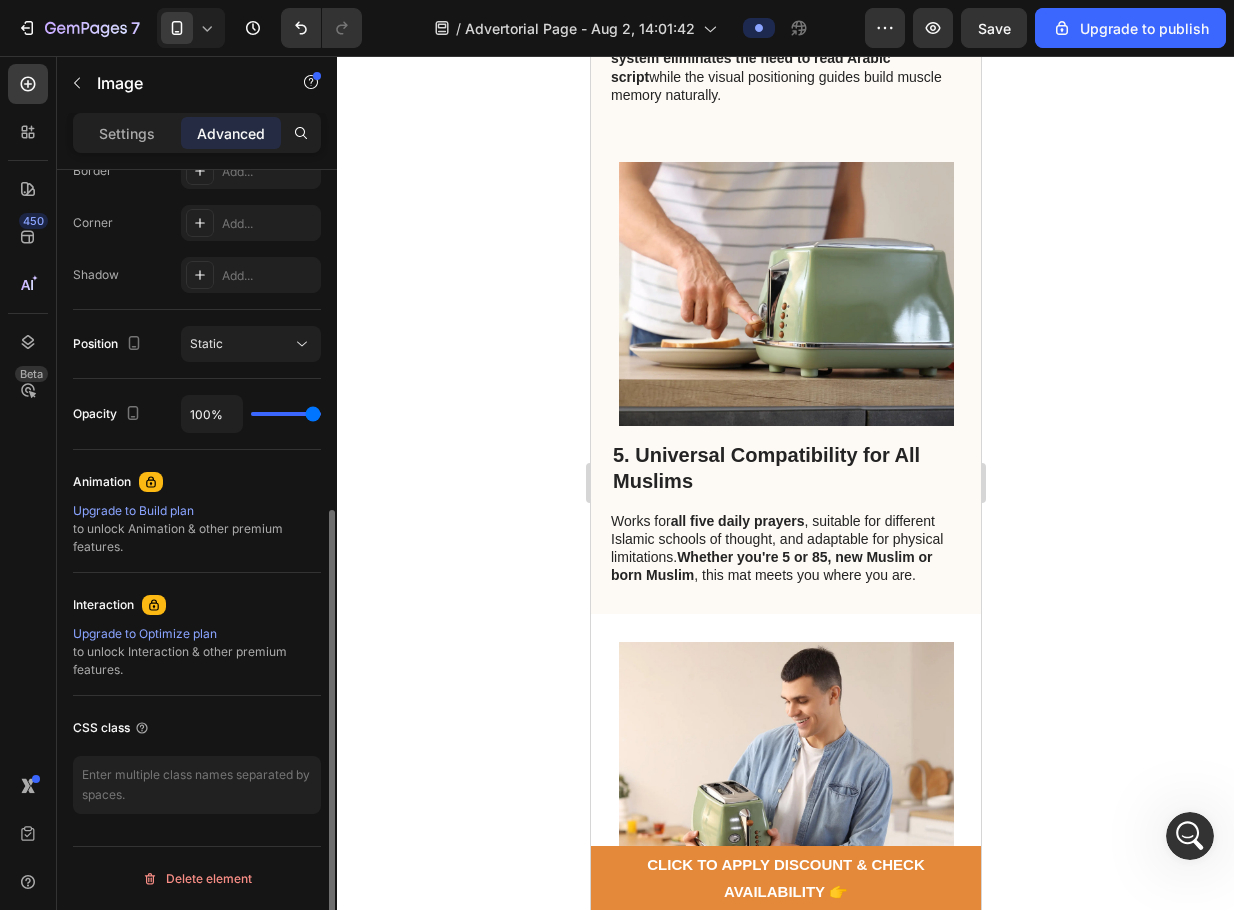scroll, scrollTop: 491, scrollLeft: 0, axis: vertical 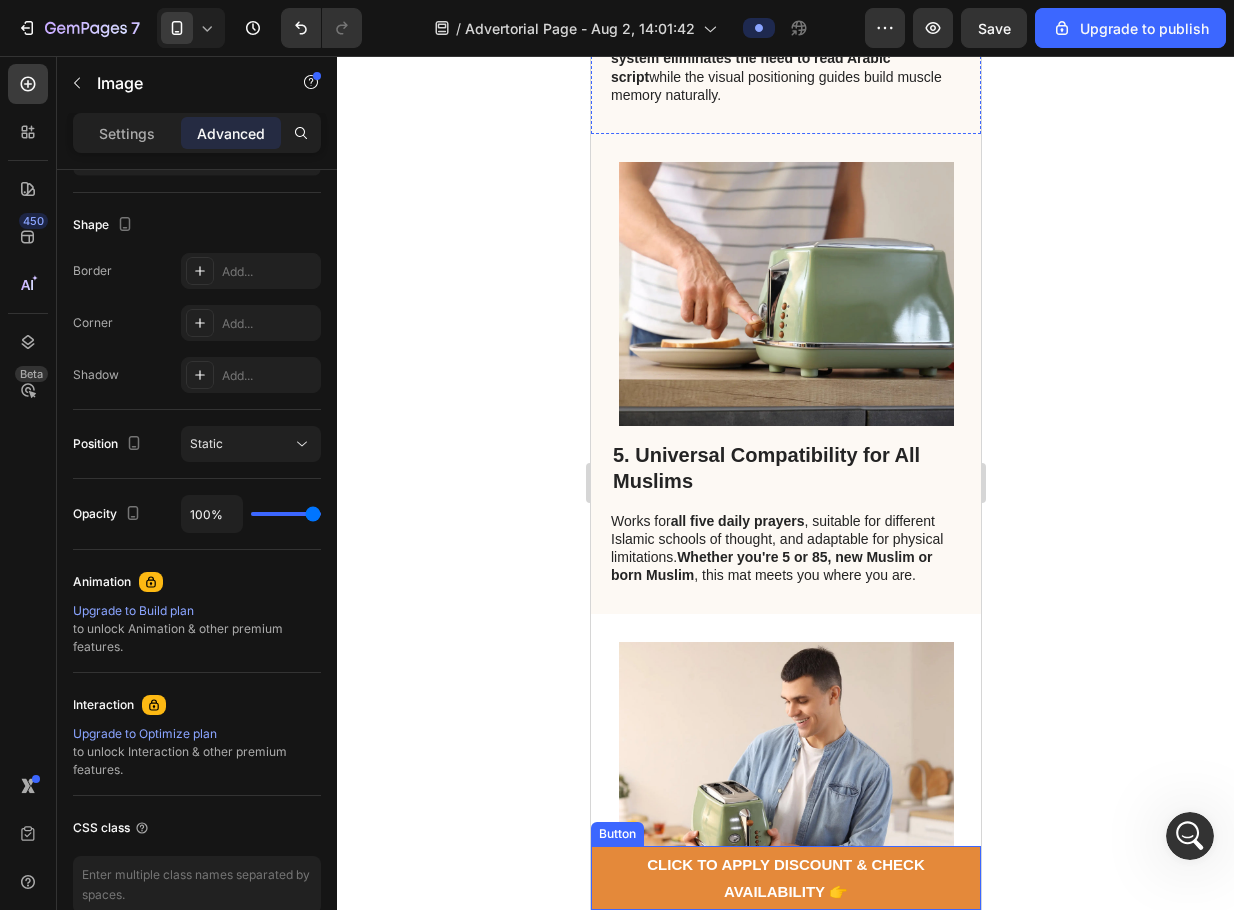 click on "CLICK TO APPLY DISCOUNT & CHECK AVAILABILITY 👉" at bounding box center (785, 878) 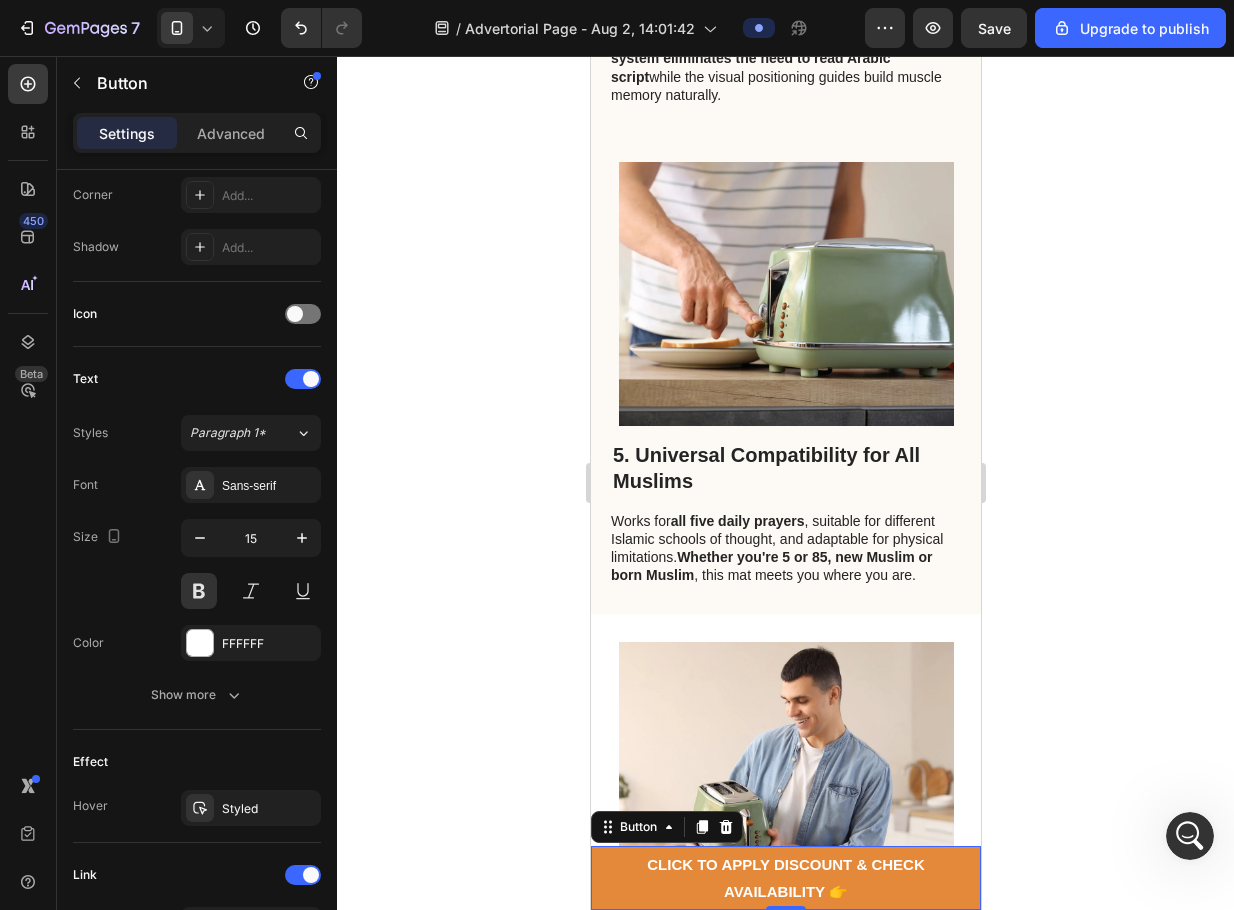scroll, scrollTop: 0, scrollLeft: 0, axis: both 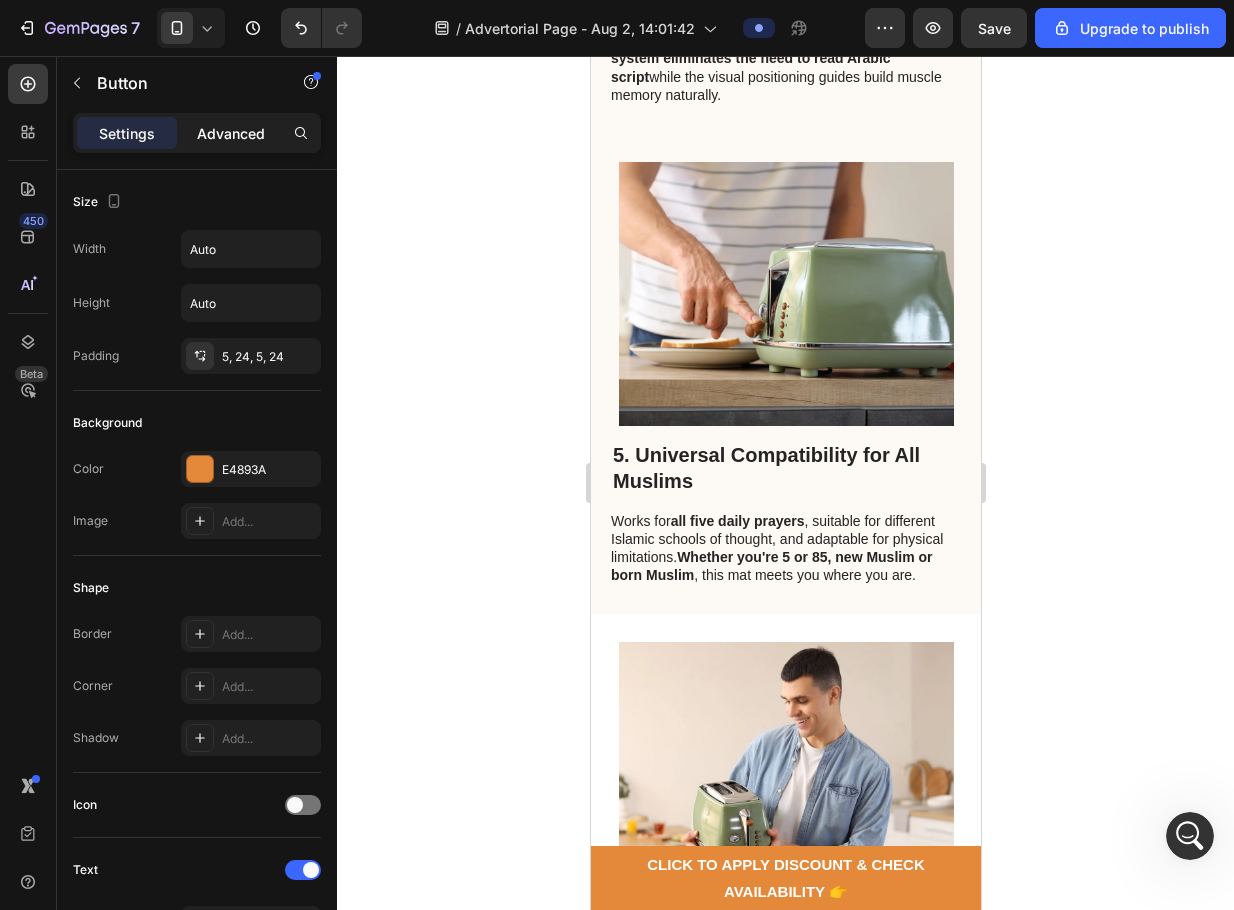 click on "Advanced" at bounding box center [231, 133] 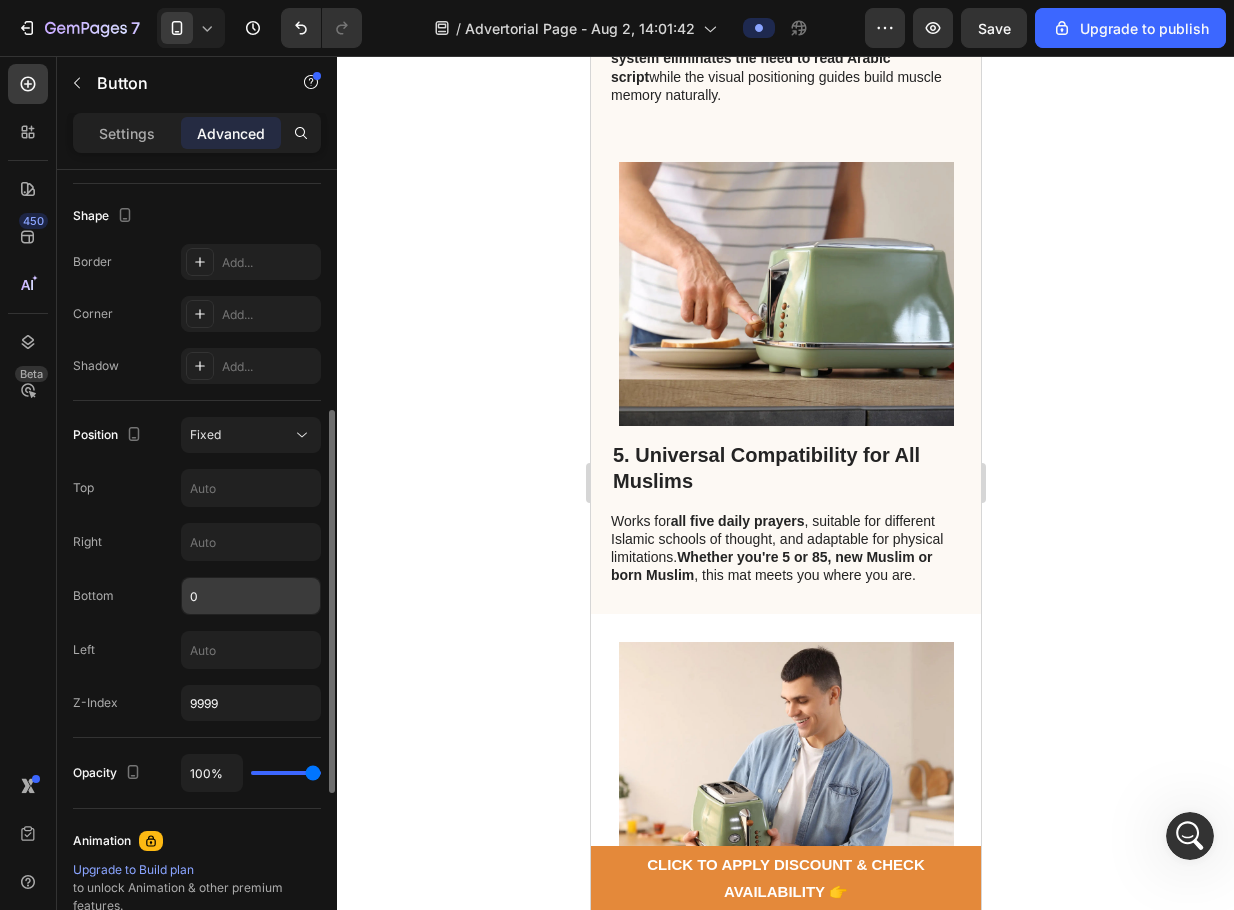 scroll, scrollTop: 600, scrollLeft: 0, axis: vertical 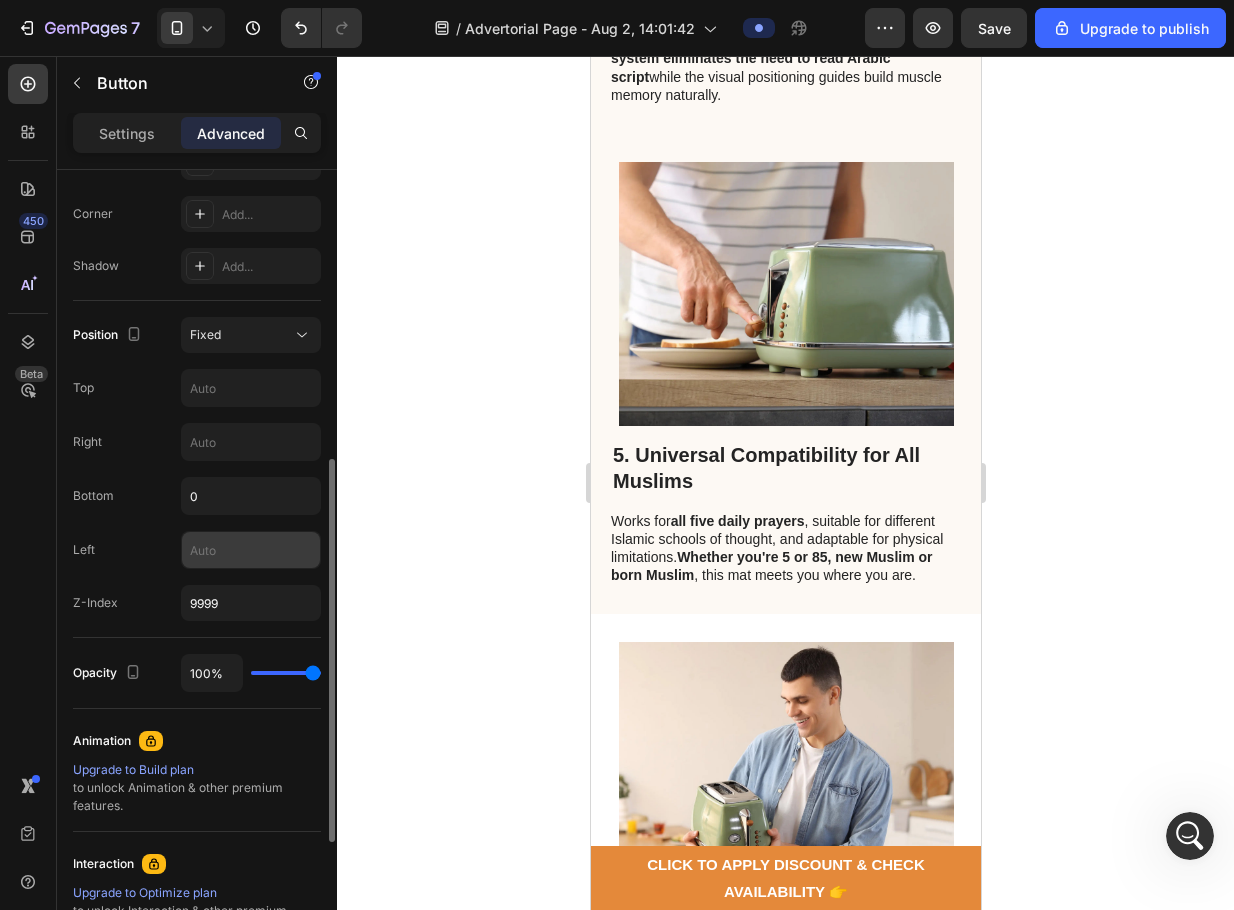 click at bounding box center [251, 550] 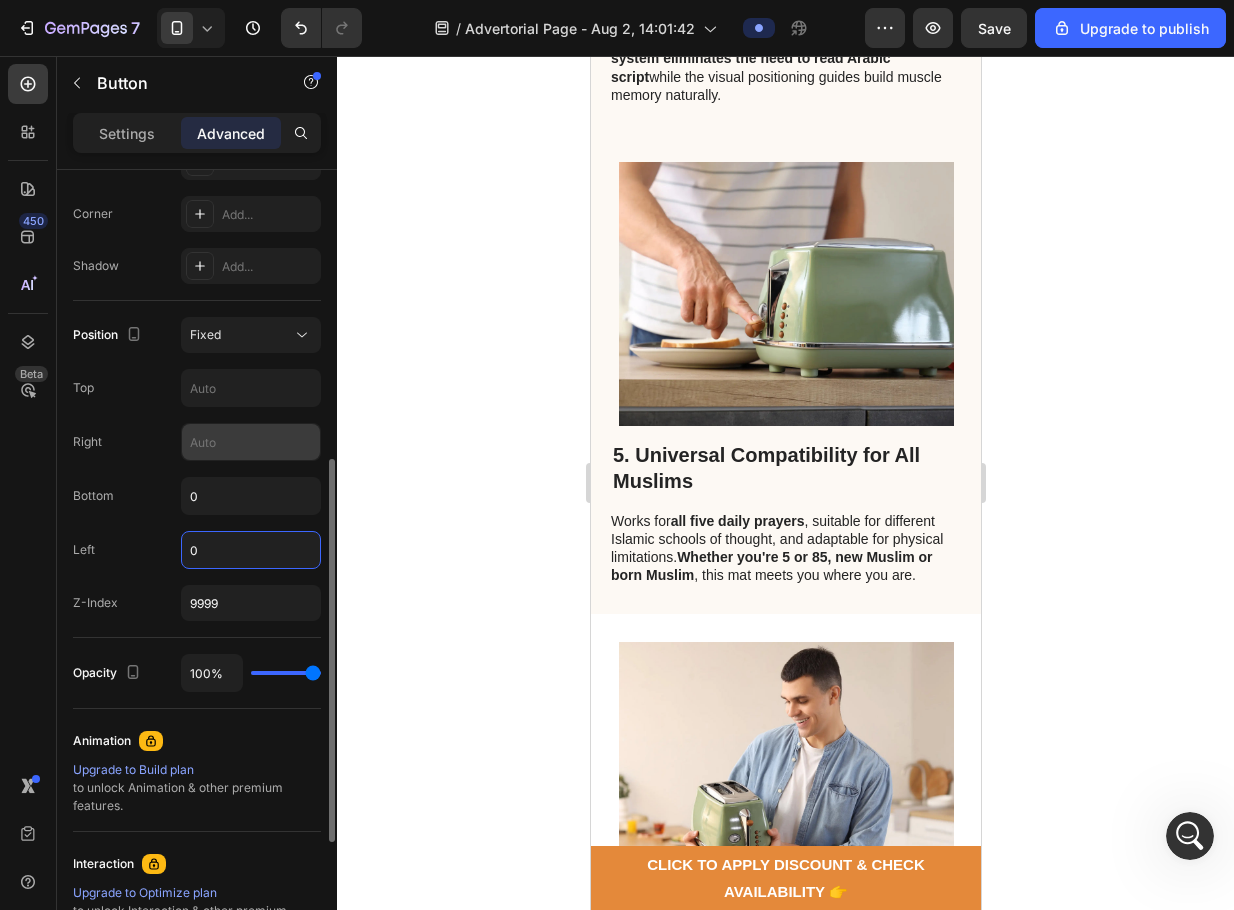 type on "0" 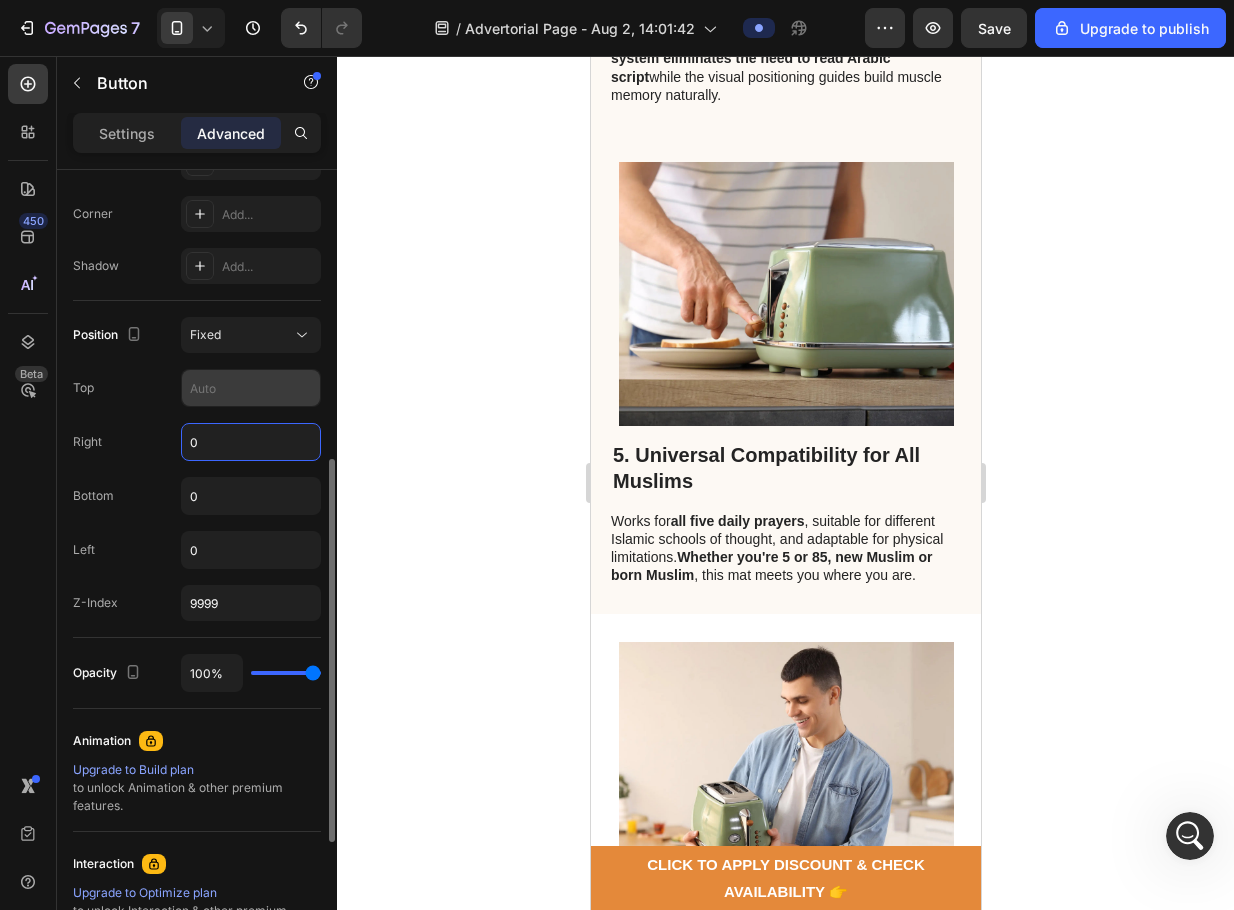 type on "0" 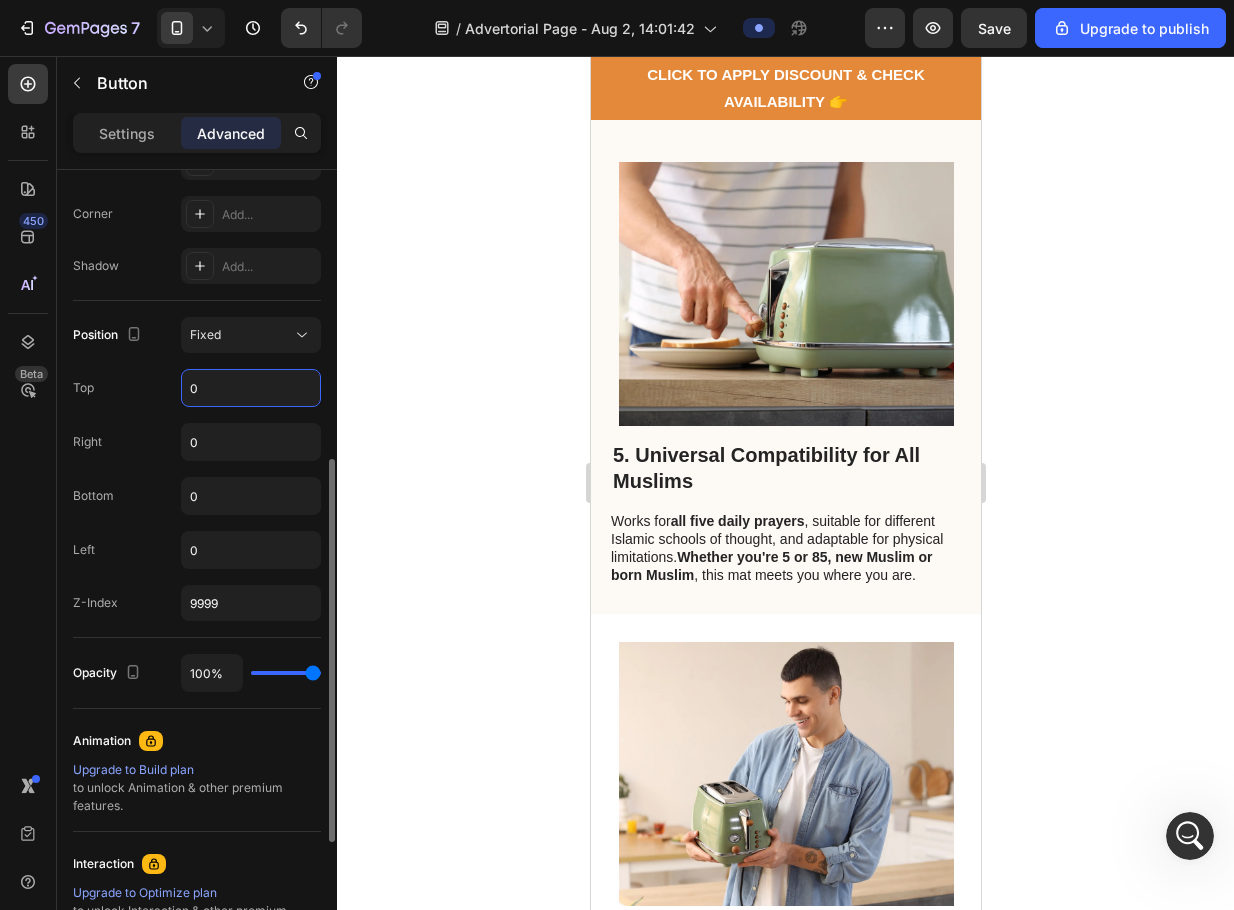 type 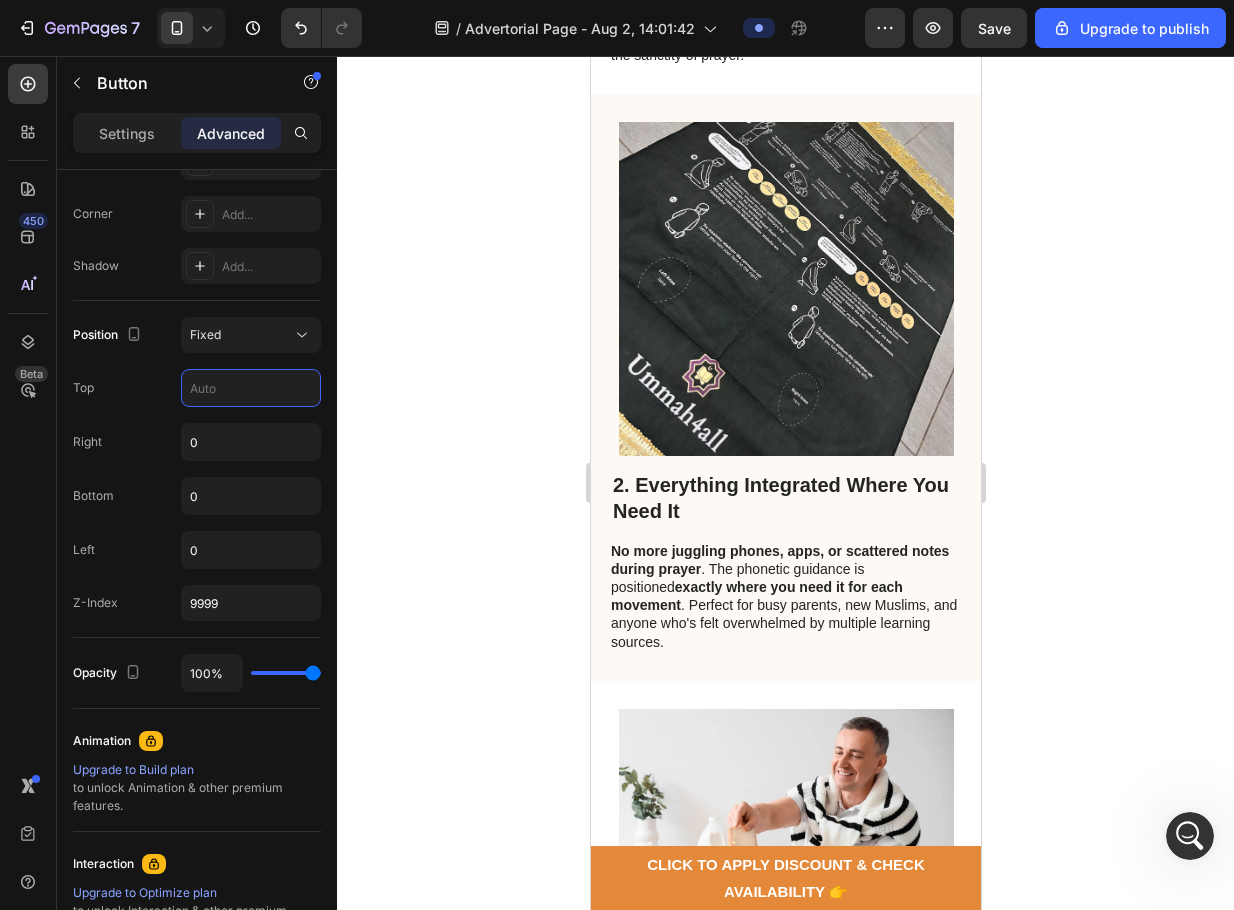 scroll, scrollTop: 1000, scrollLeft: 0, axis: vertical 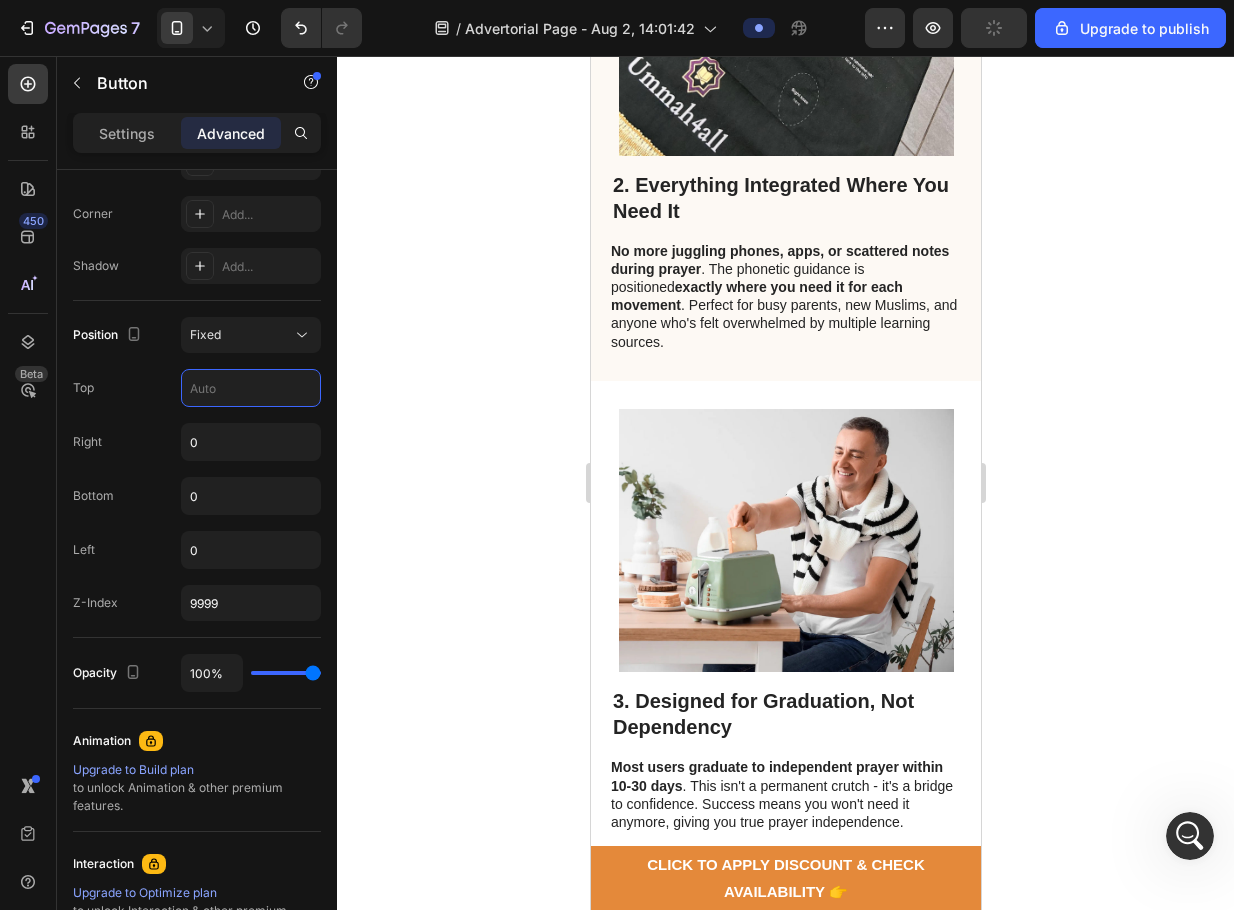 click 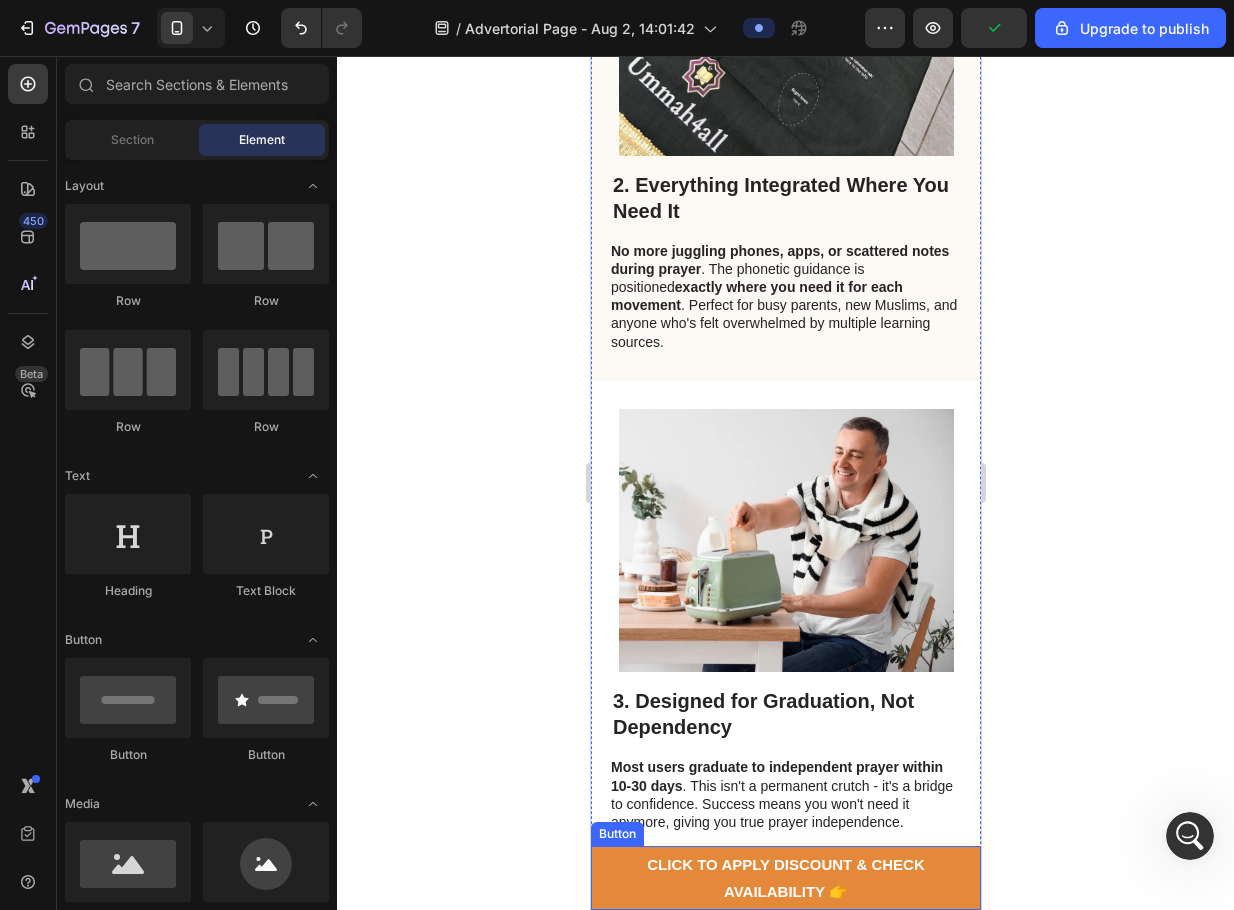 click on "CLICK TO APPLY DISCOUNT & CHECK AVAILABILITY 👉" at bounding box center [785, 878] 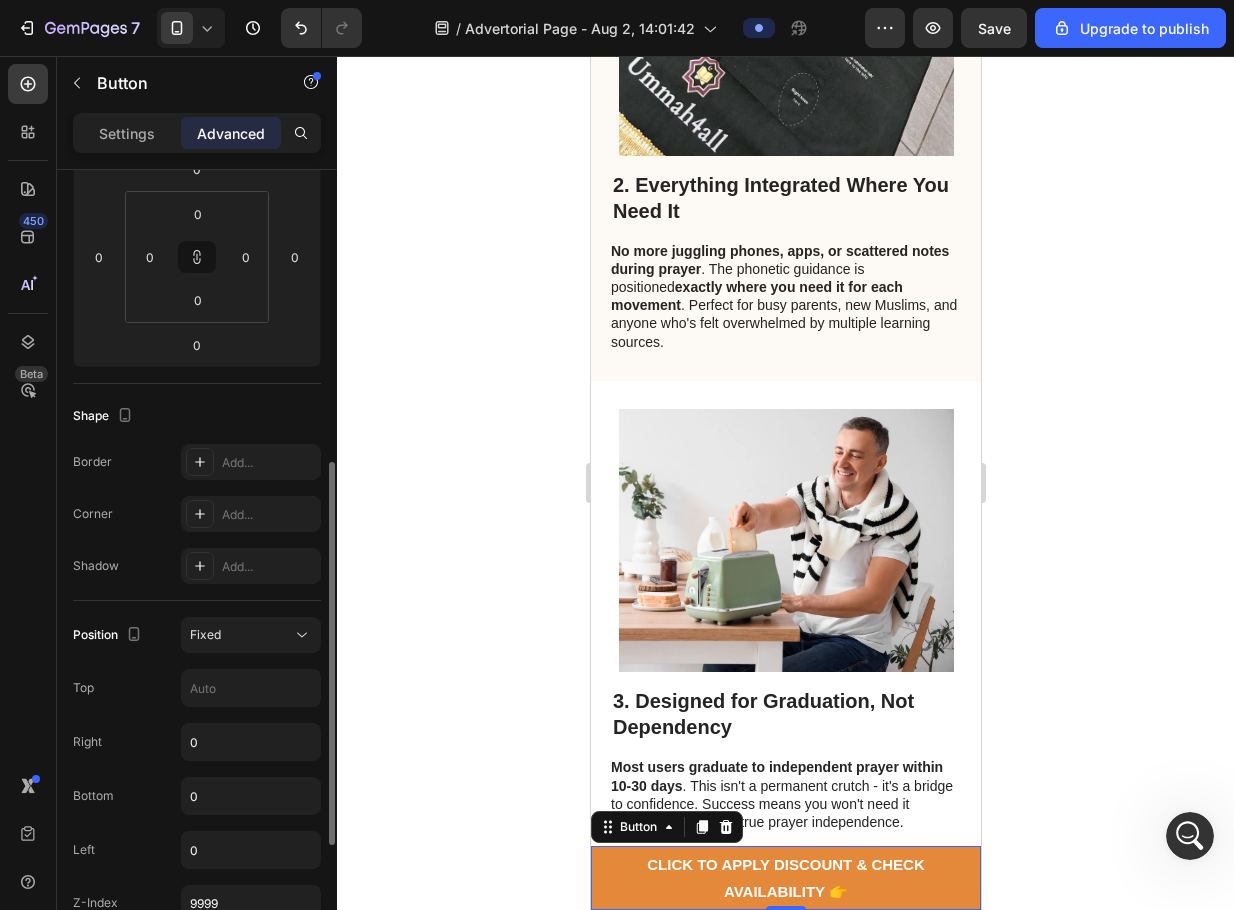 scroll, scrollTop: 700, scrollLeft: 0, axis: vertical 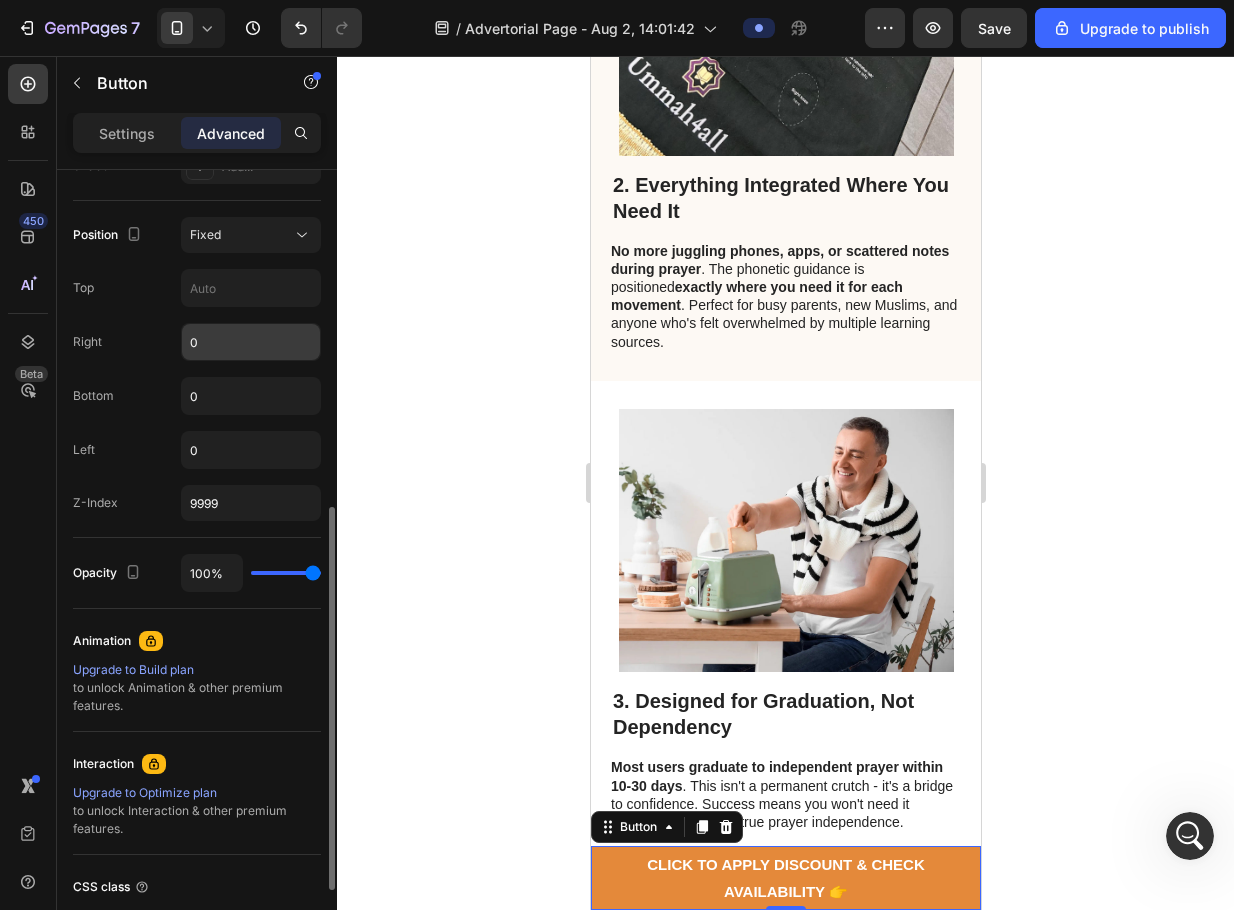 click on "0" at bounding box center [251, 342] 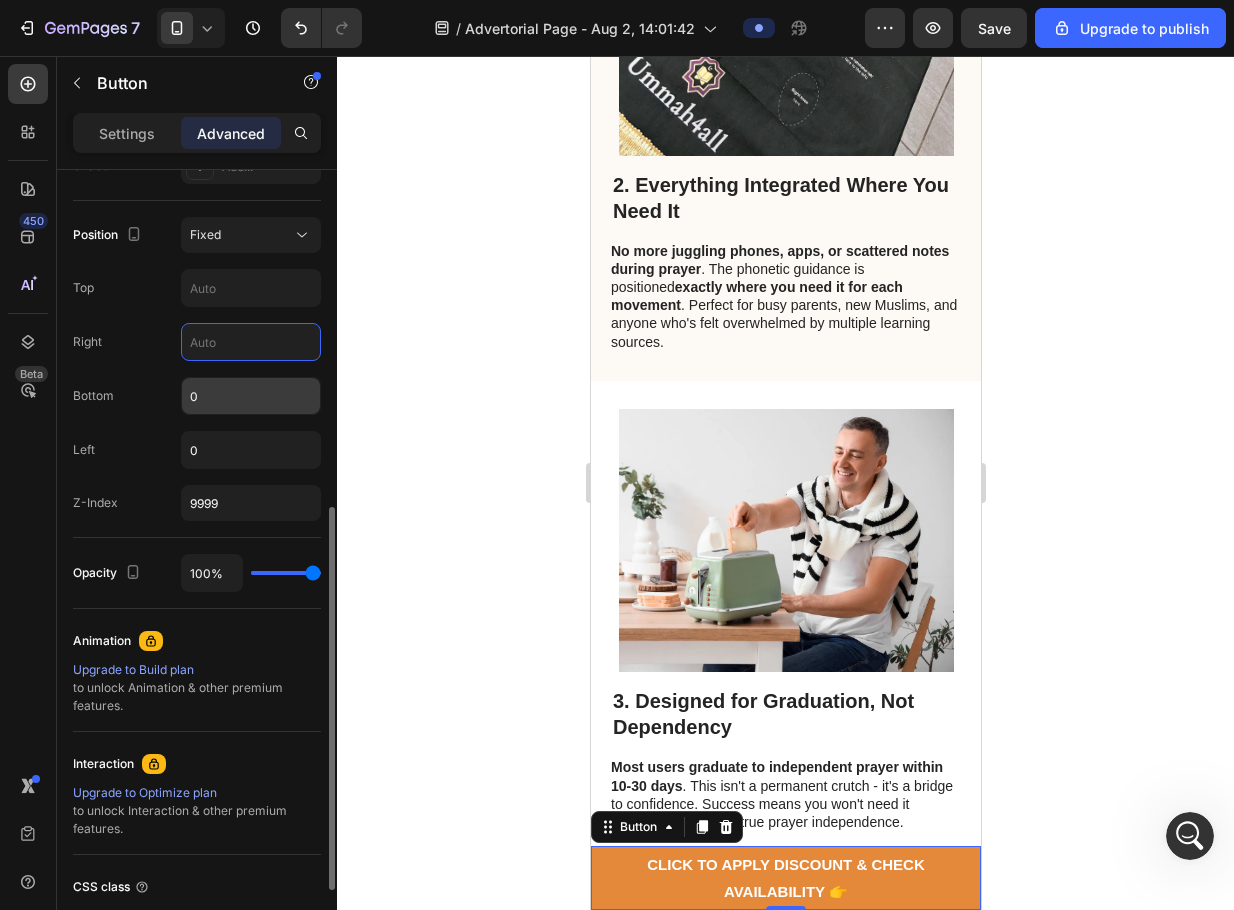 type 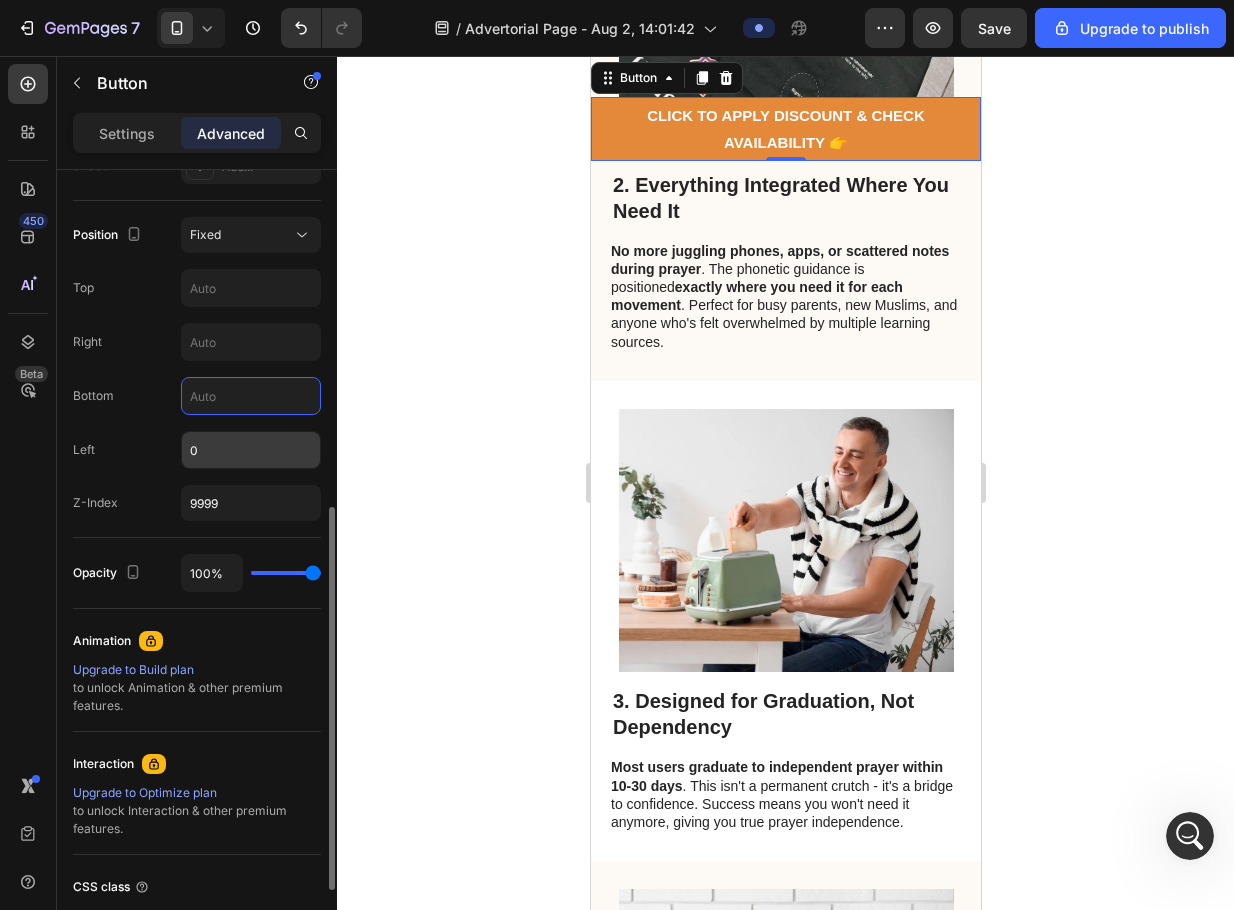 type 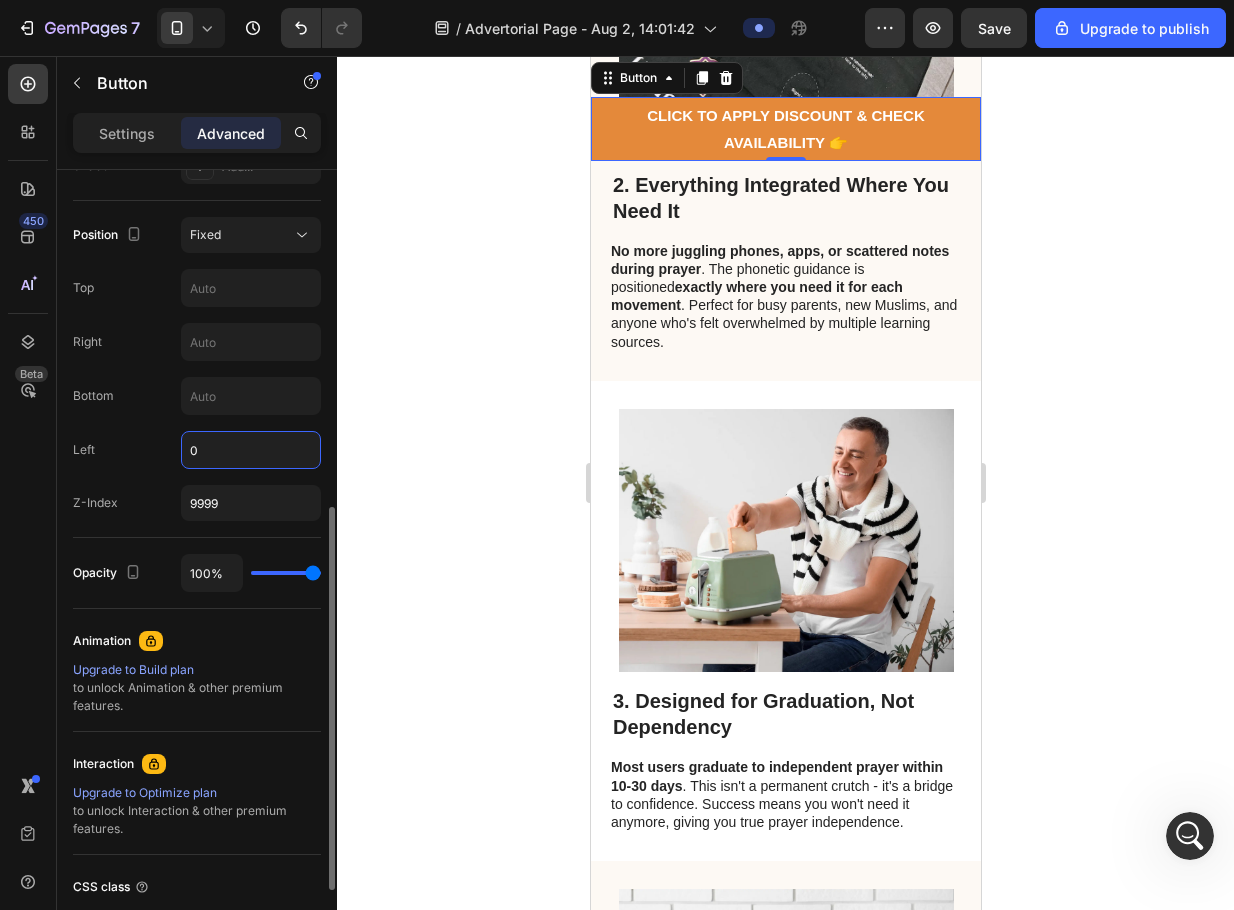 click on "0" at bounding box center (251, 450) 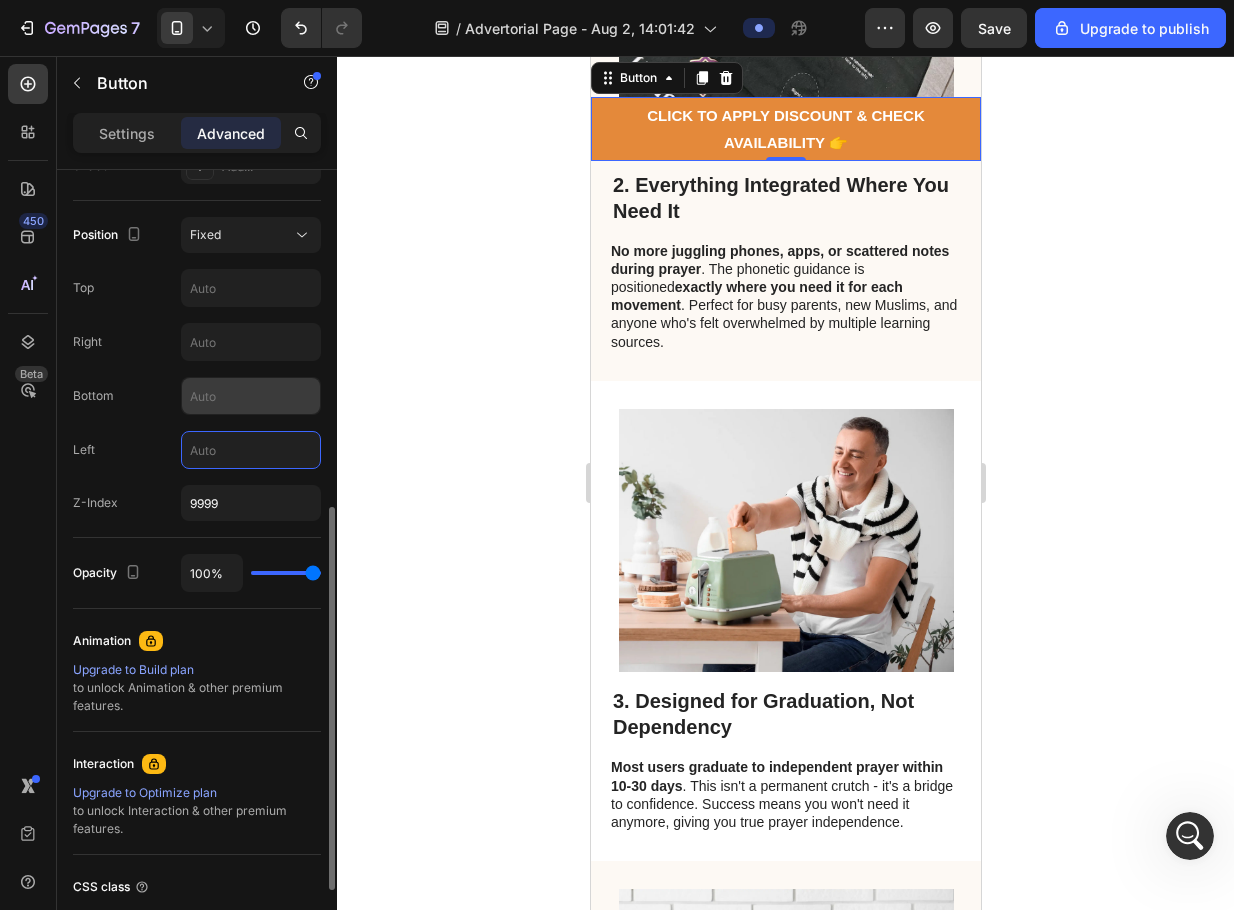 type 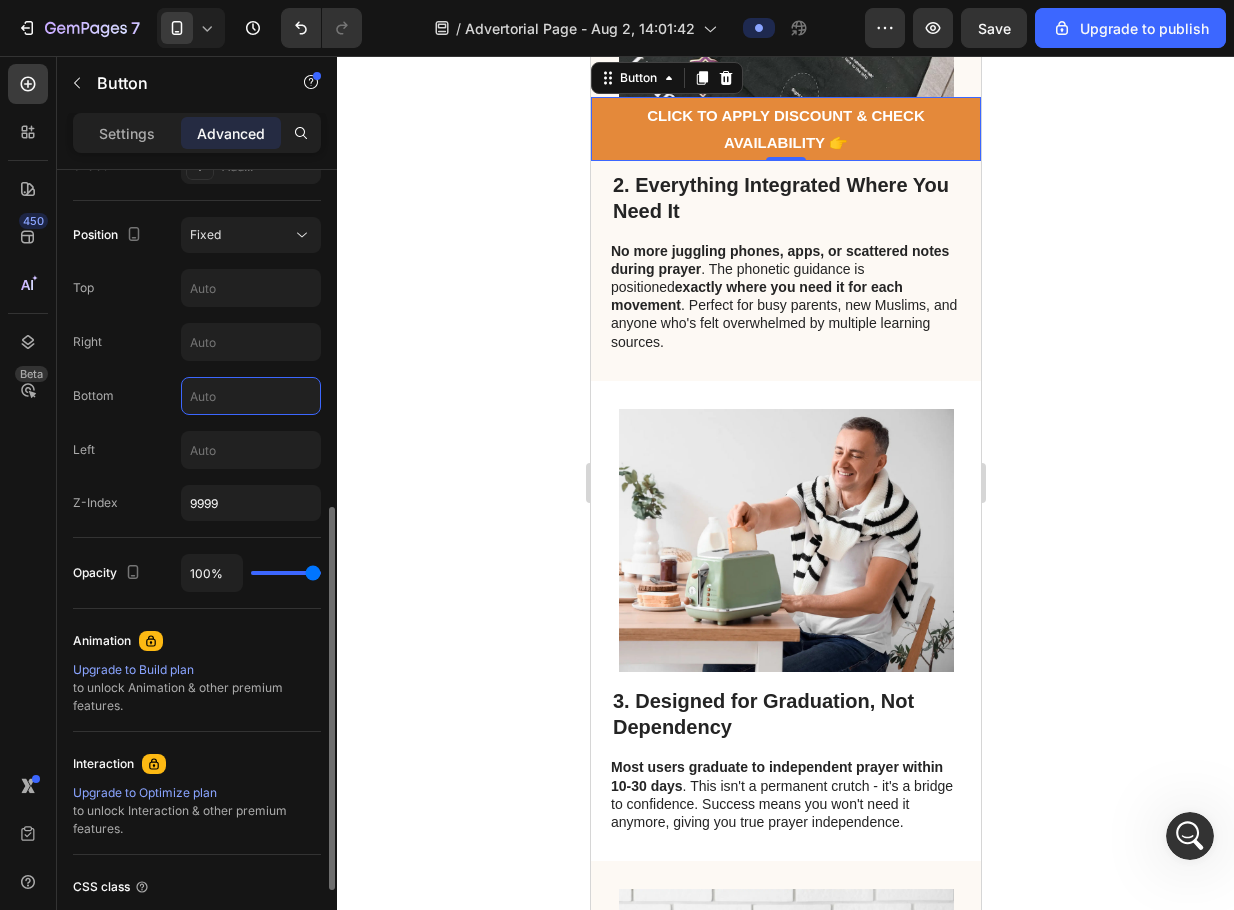 type on "0" 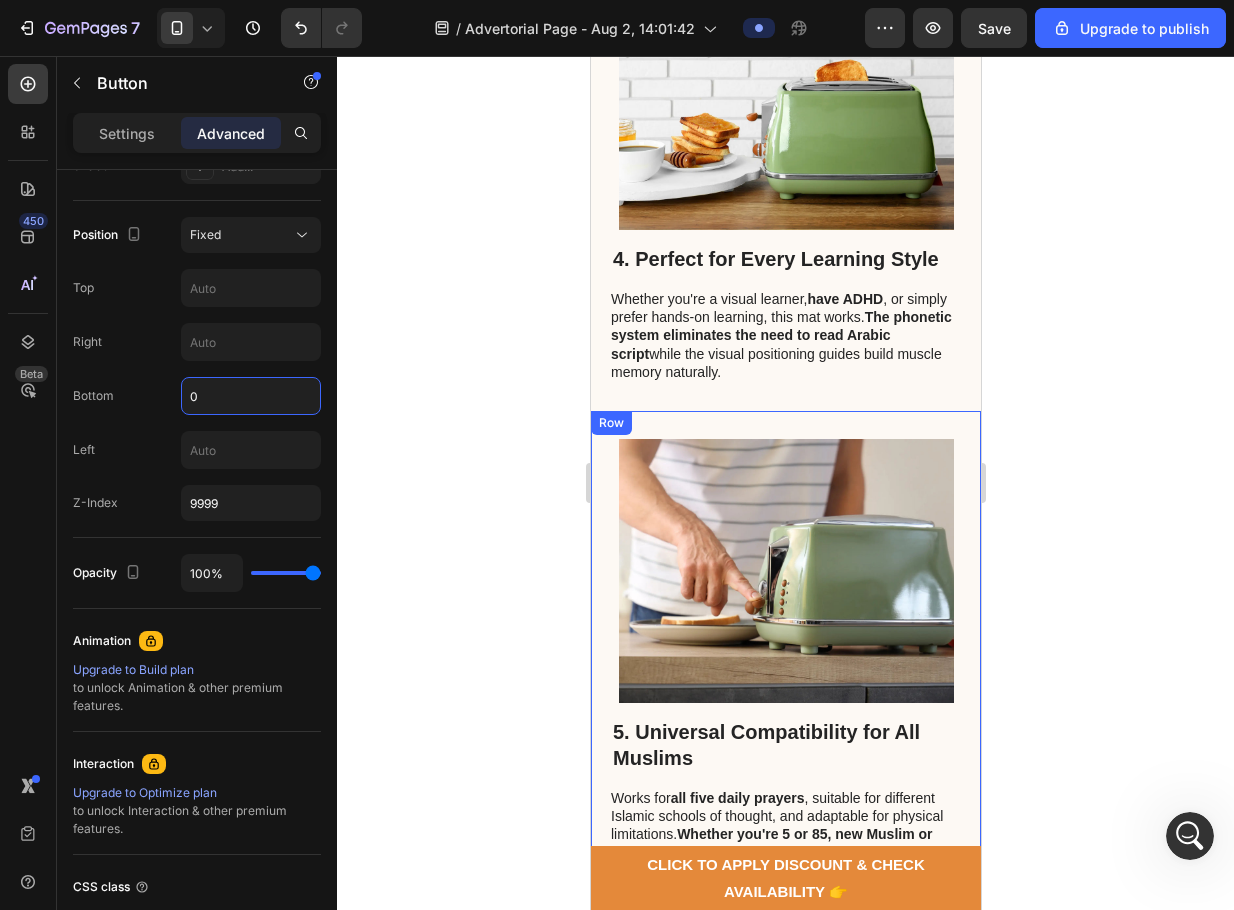 scroll, scrollTop: 1914, scrollLeft: 0, axis: vertical 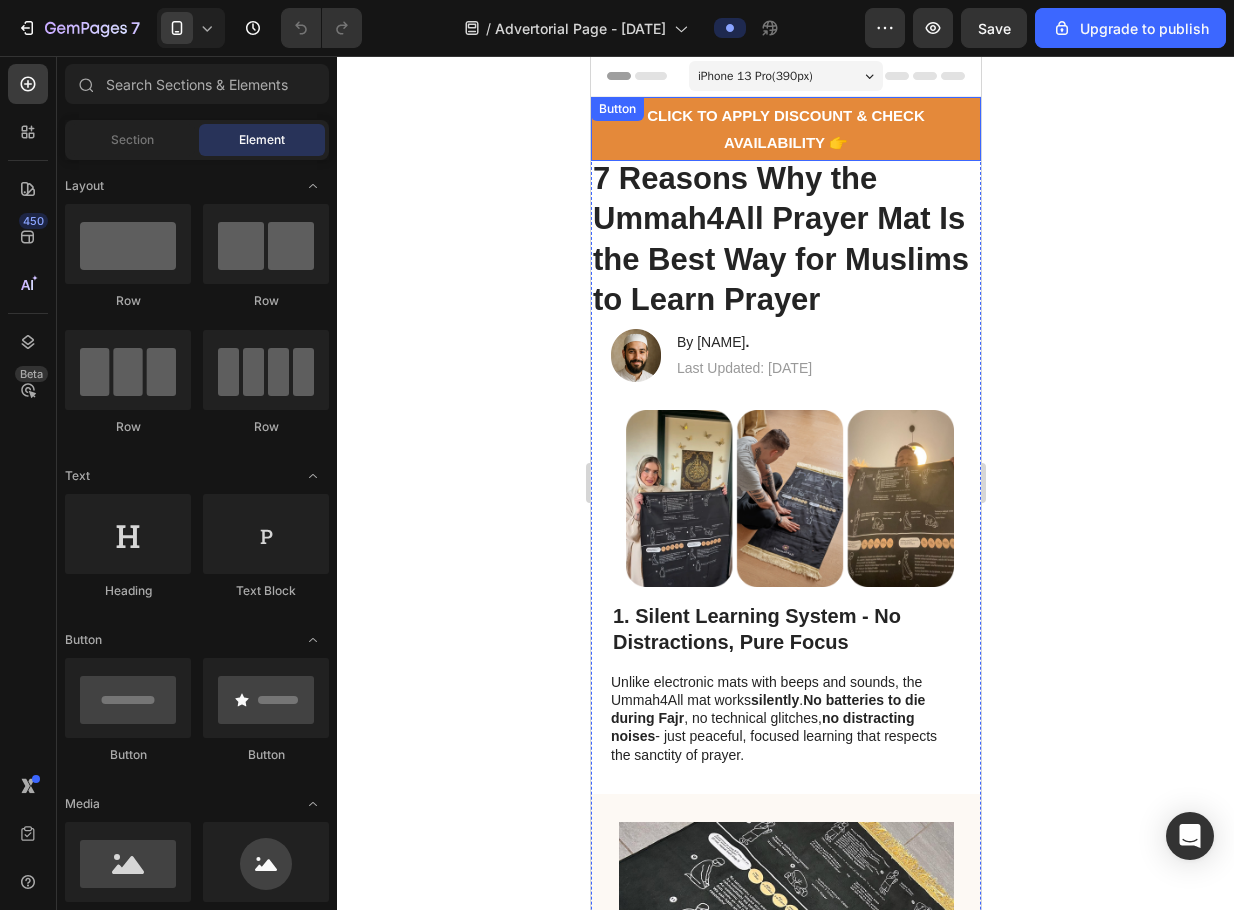 click on "CLICK TO APPLY DISCOUNT & CHECK AVAILABILITY 👉" at bounding box center (785, 129) 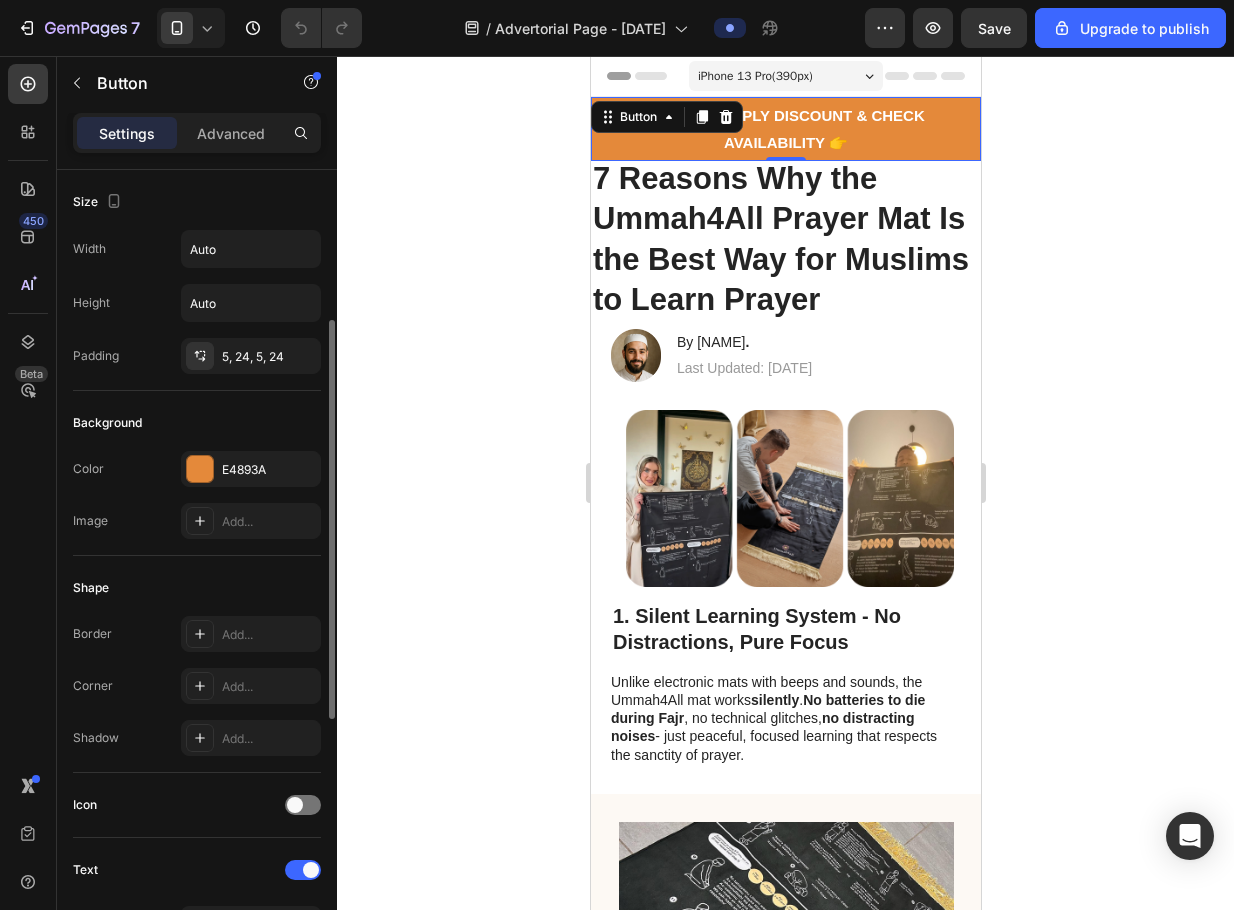 scroll, scrollTop: 300, scrollLeft: 0, axis: vertical 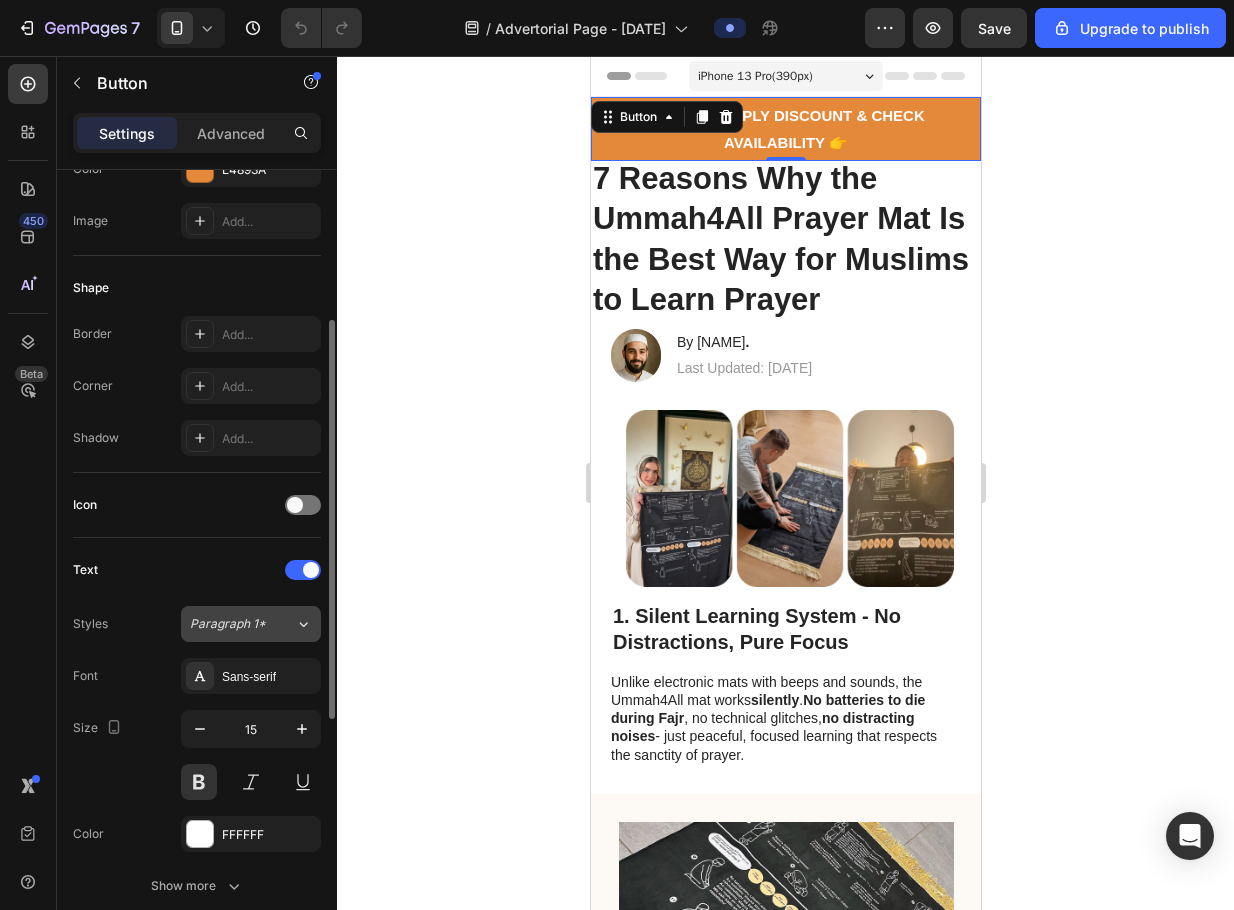 click on "Paragraph 1*" 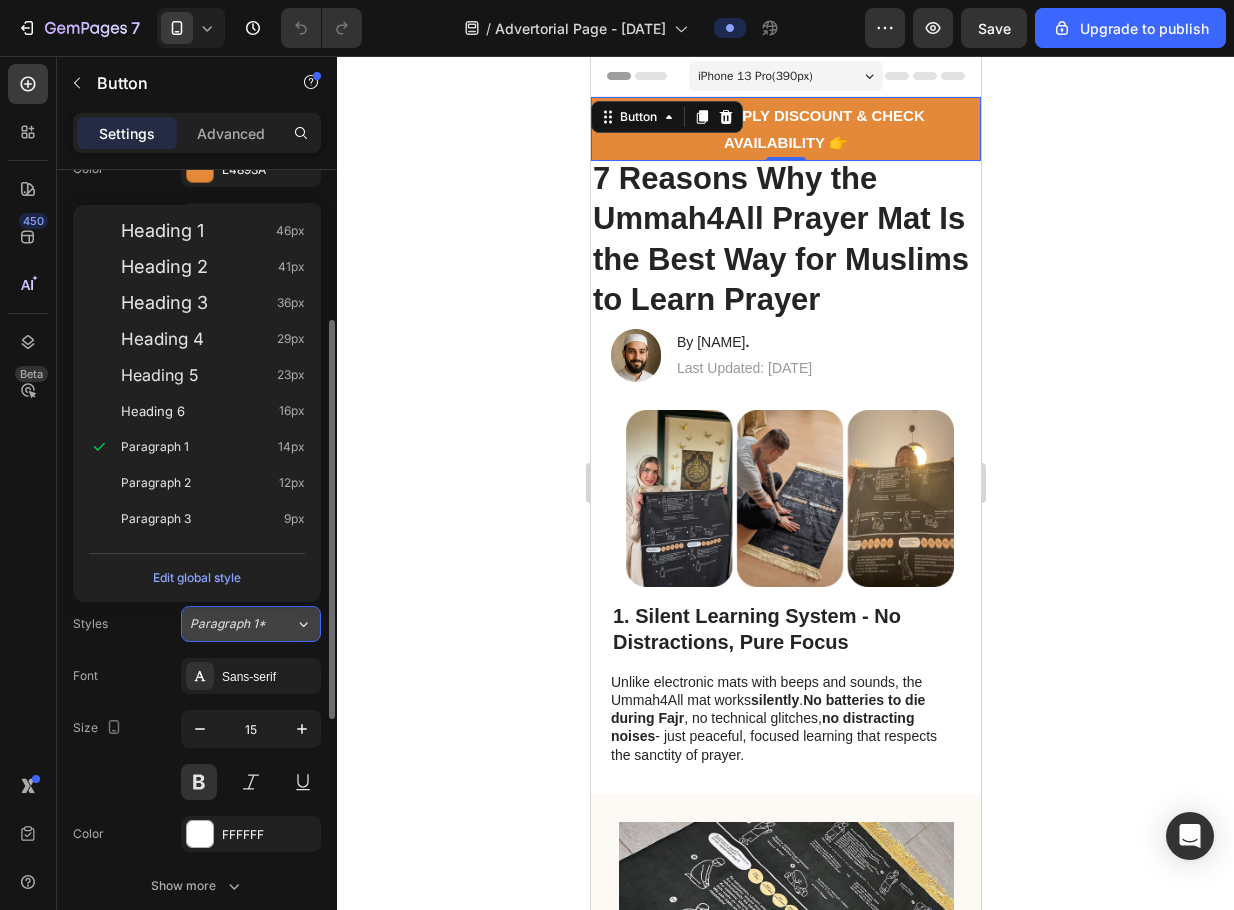 click on "Paragraph 1*" 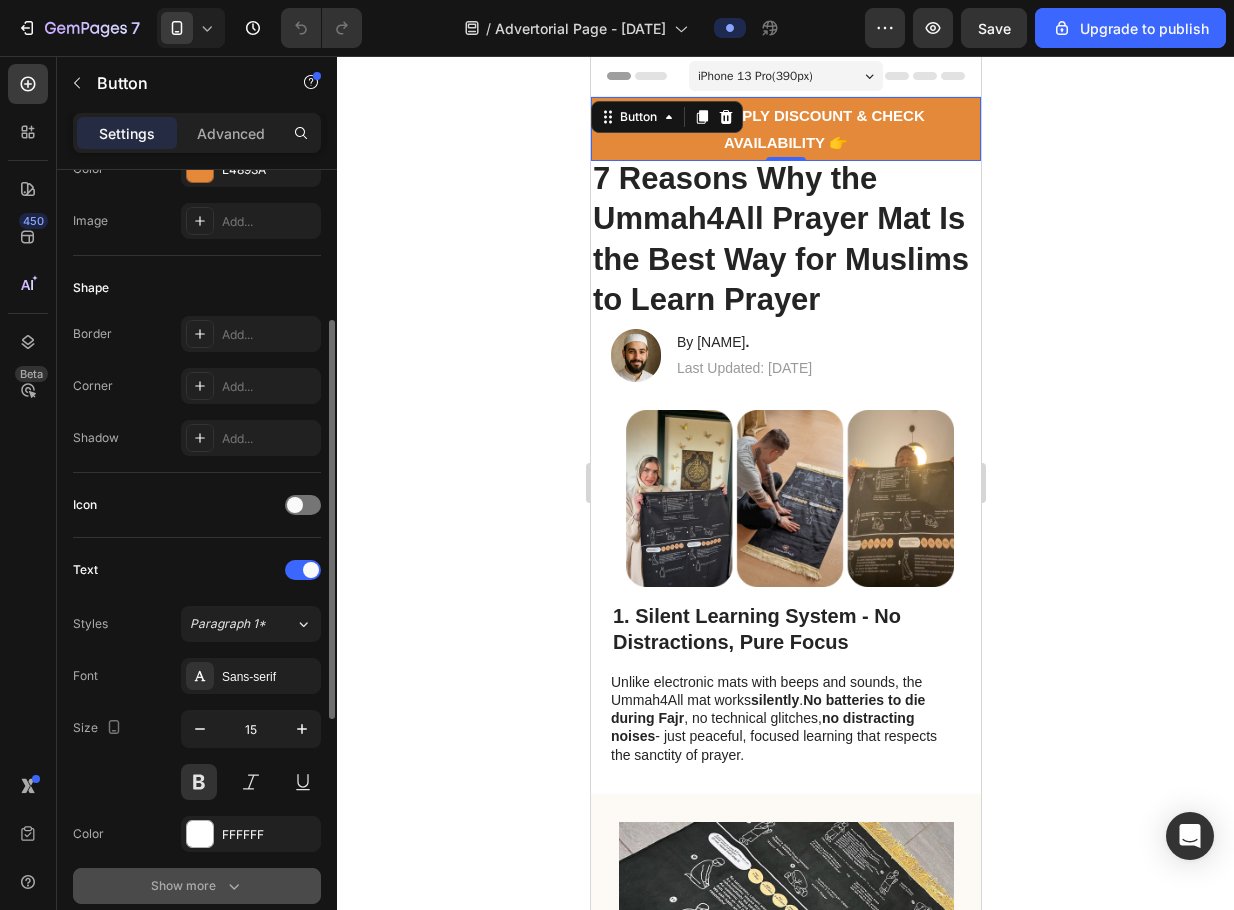 click on "Show more" at bounding box center [197, 886] 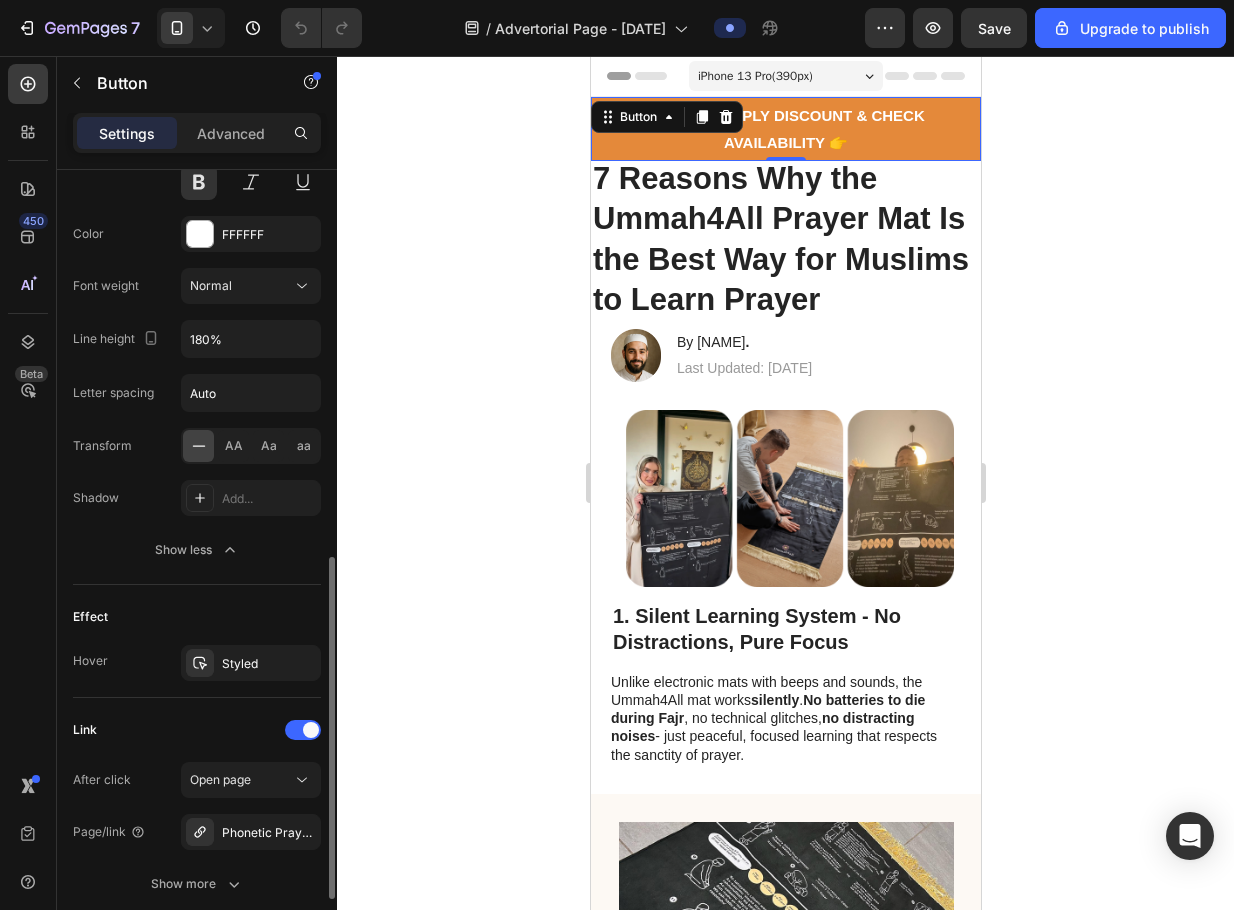 scroll, scrollTop: 1000, scrollLeft: 0, axis: vertical 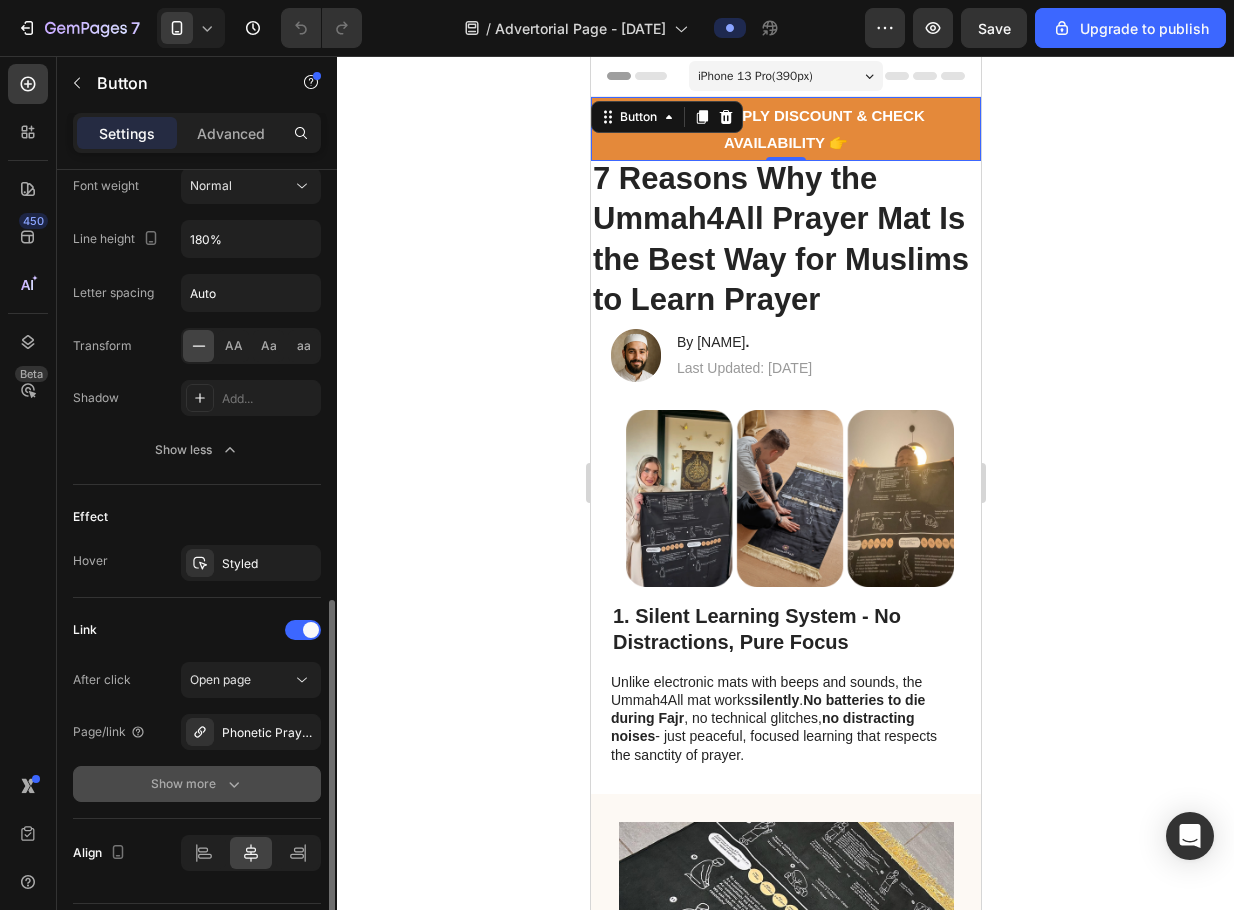 click on "Show more" at bounding box center [197, 784] 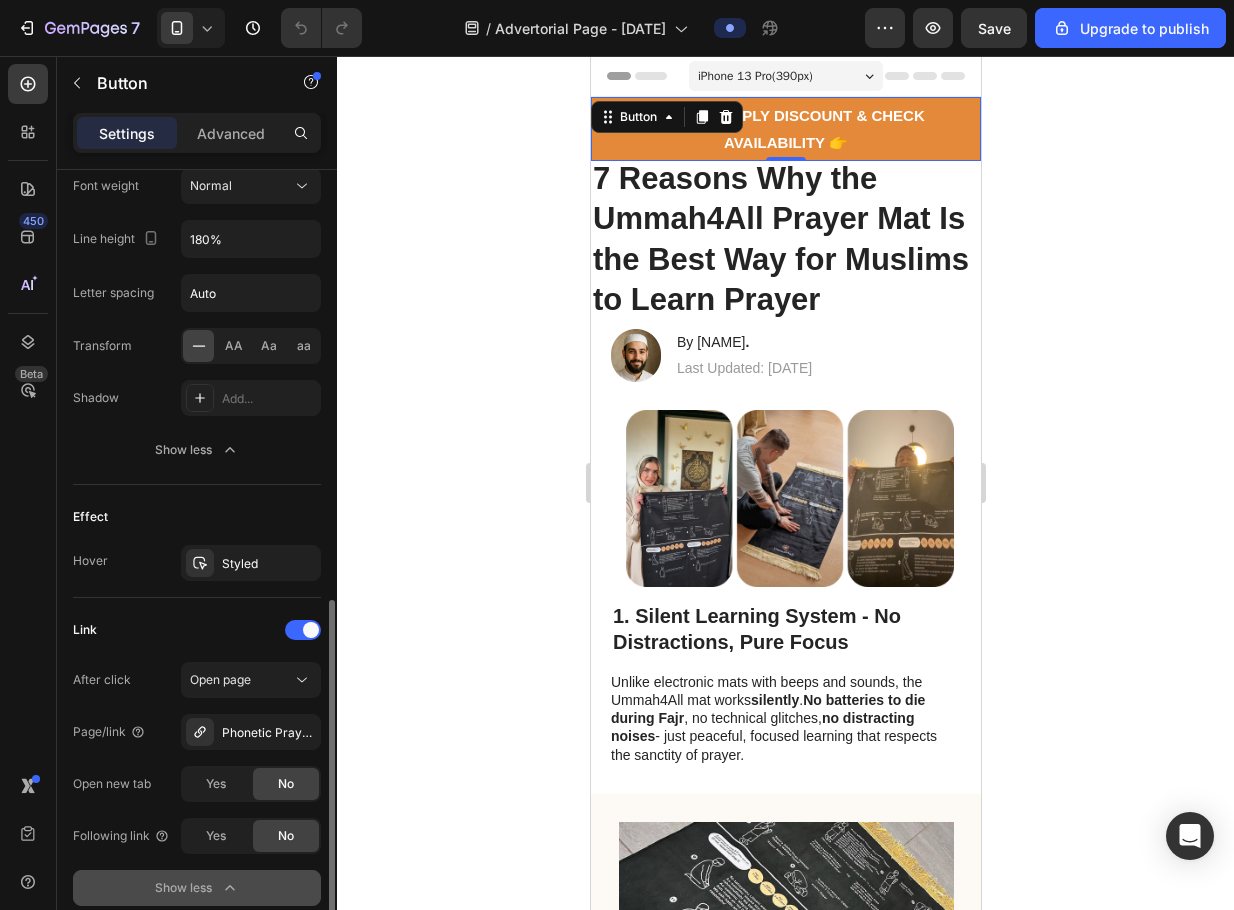 scroll, scrollTop: 1161, scrollLeft: 0, axis: vertical 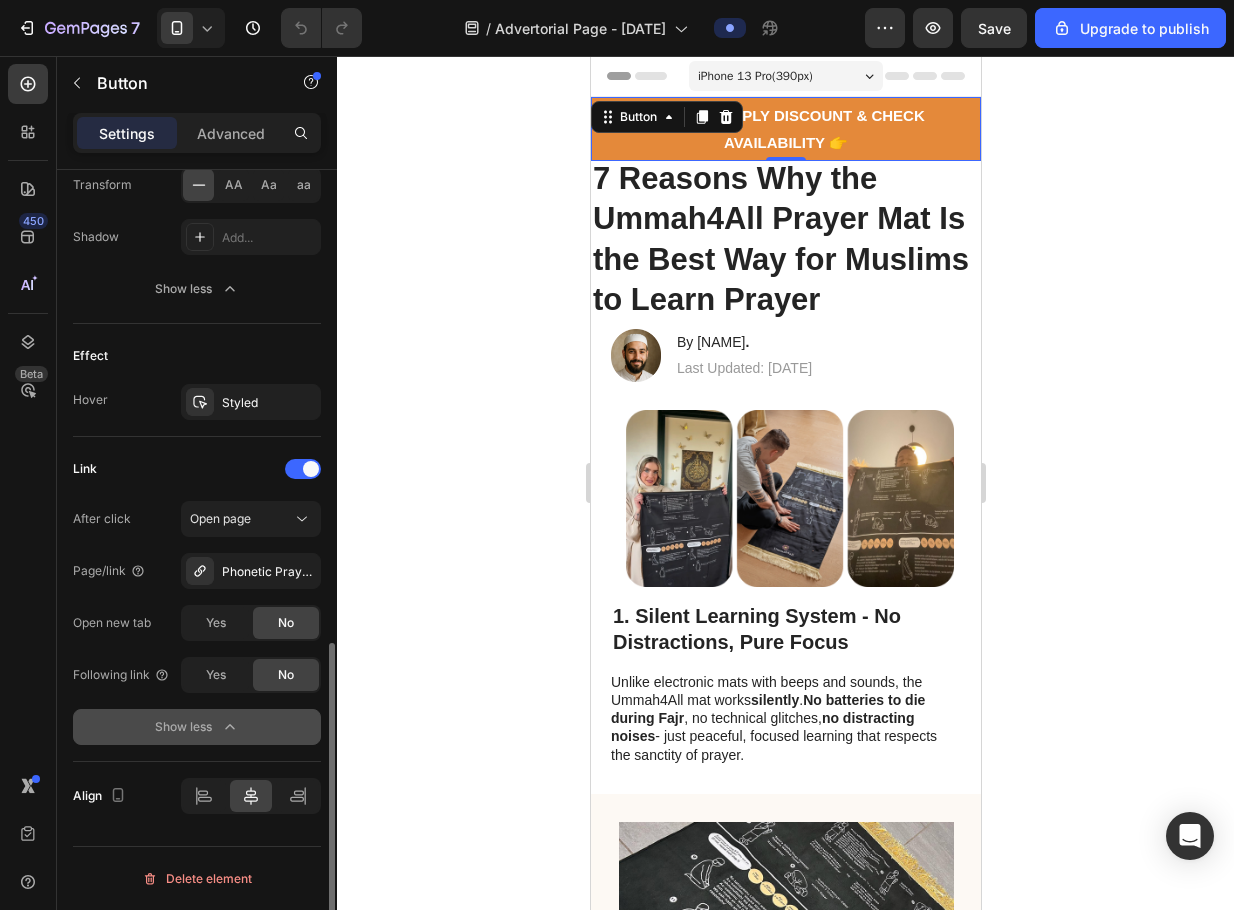 click 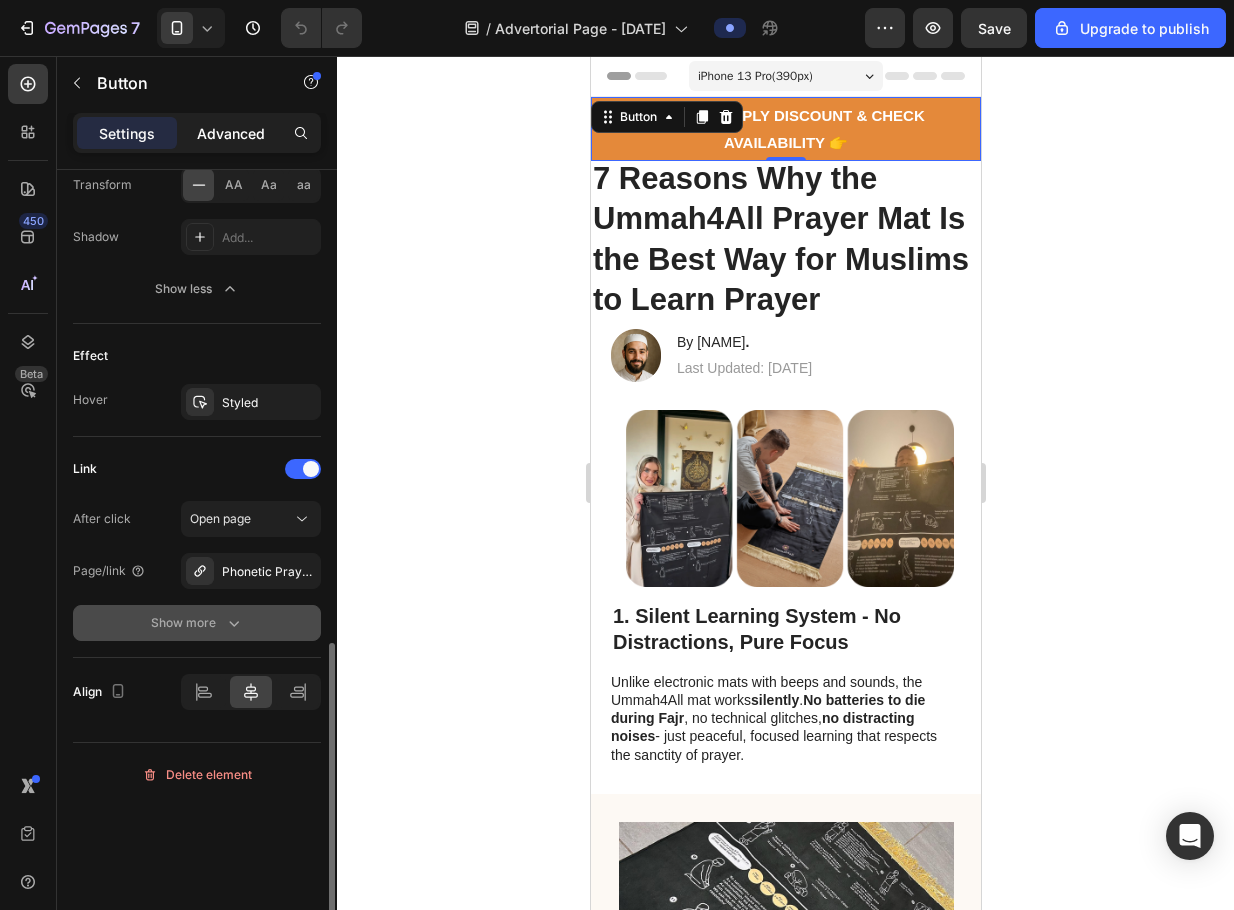 click on "Advanced" at bounding box center [231, 133] 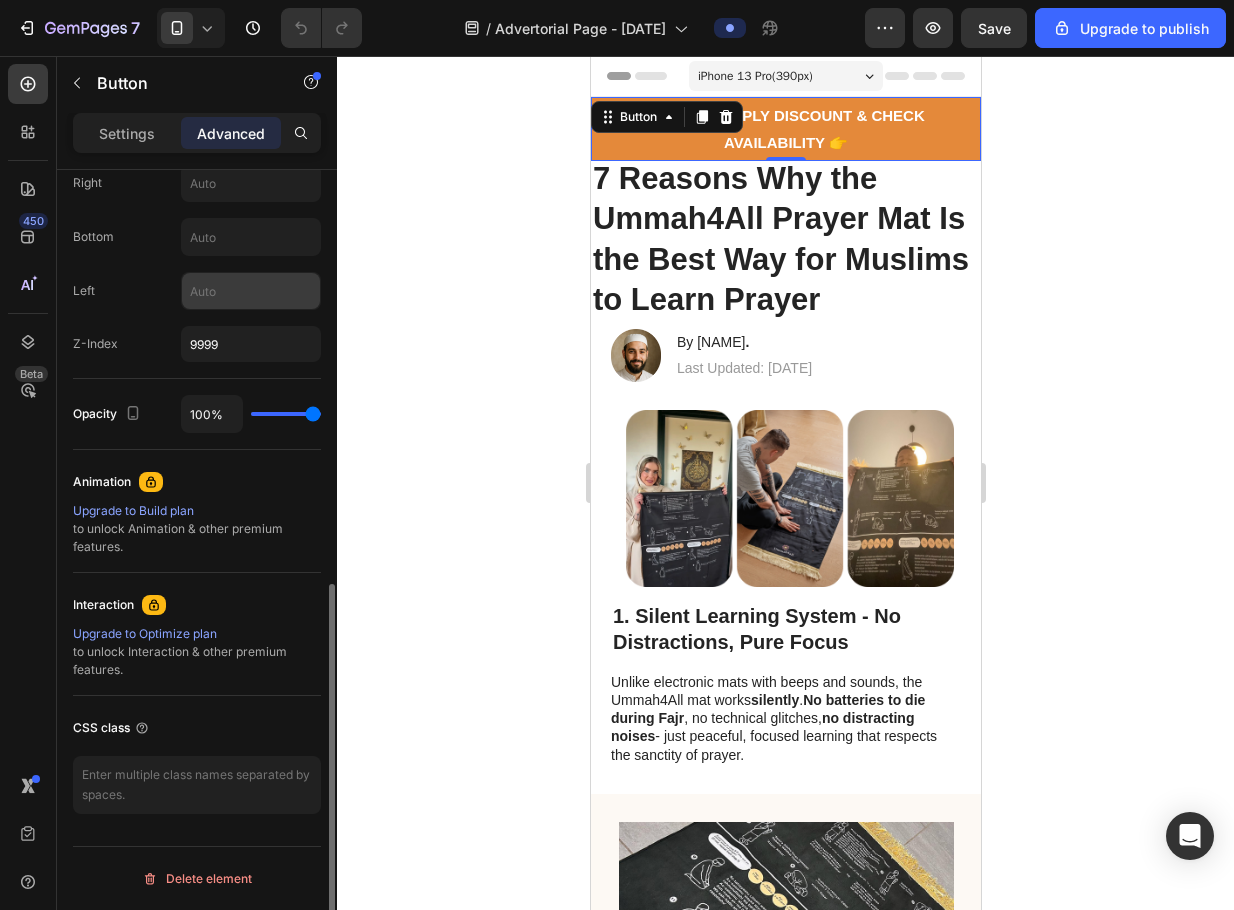 scroll, scrollTop: 759, scrollLeft: 0, axis: vertical 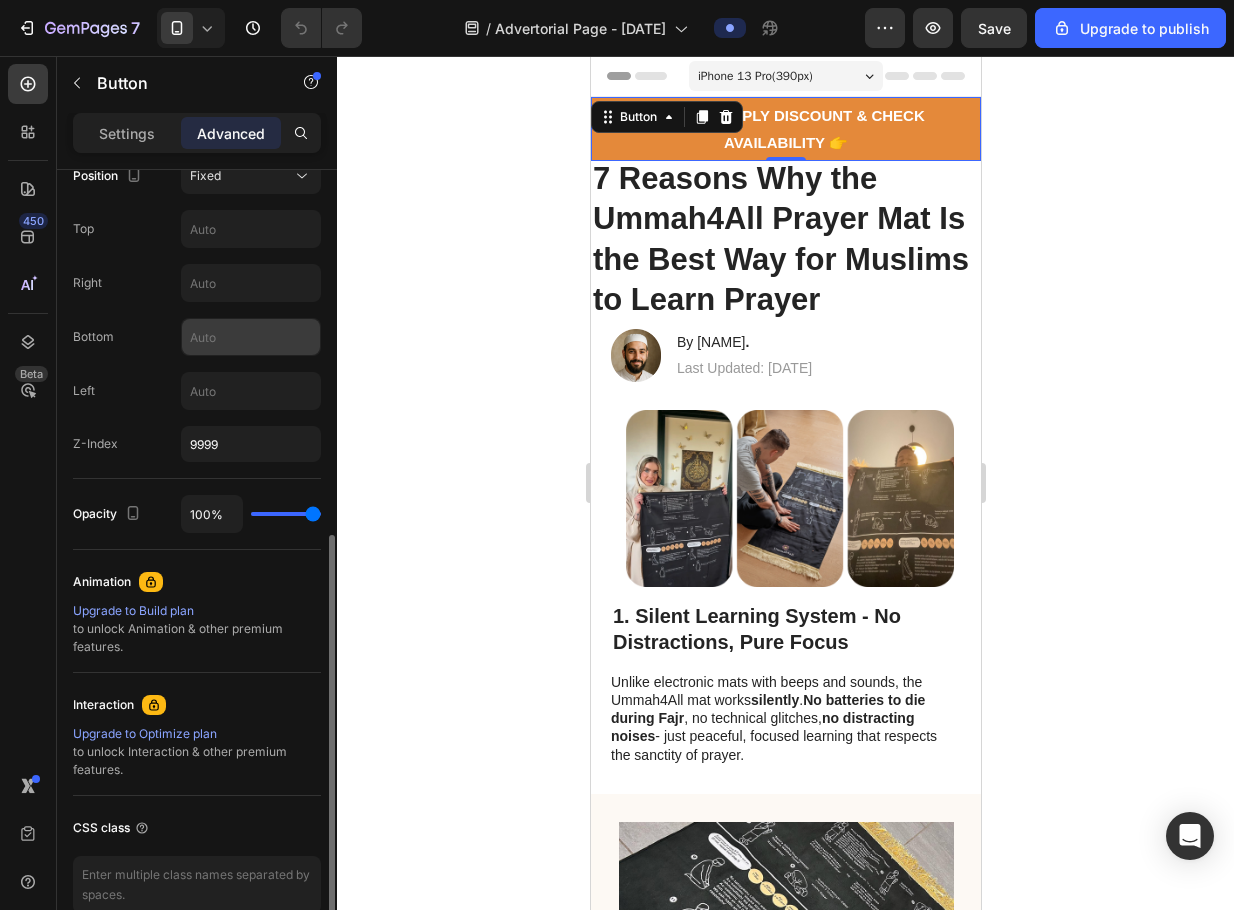 click at bounding box center (251, 337) 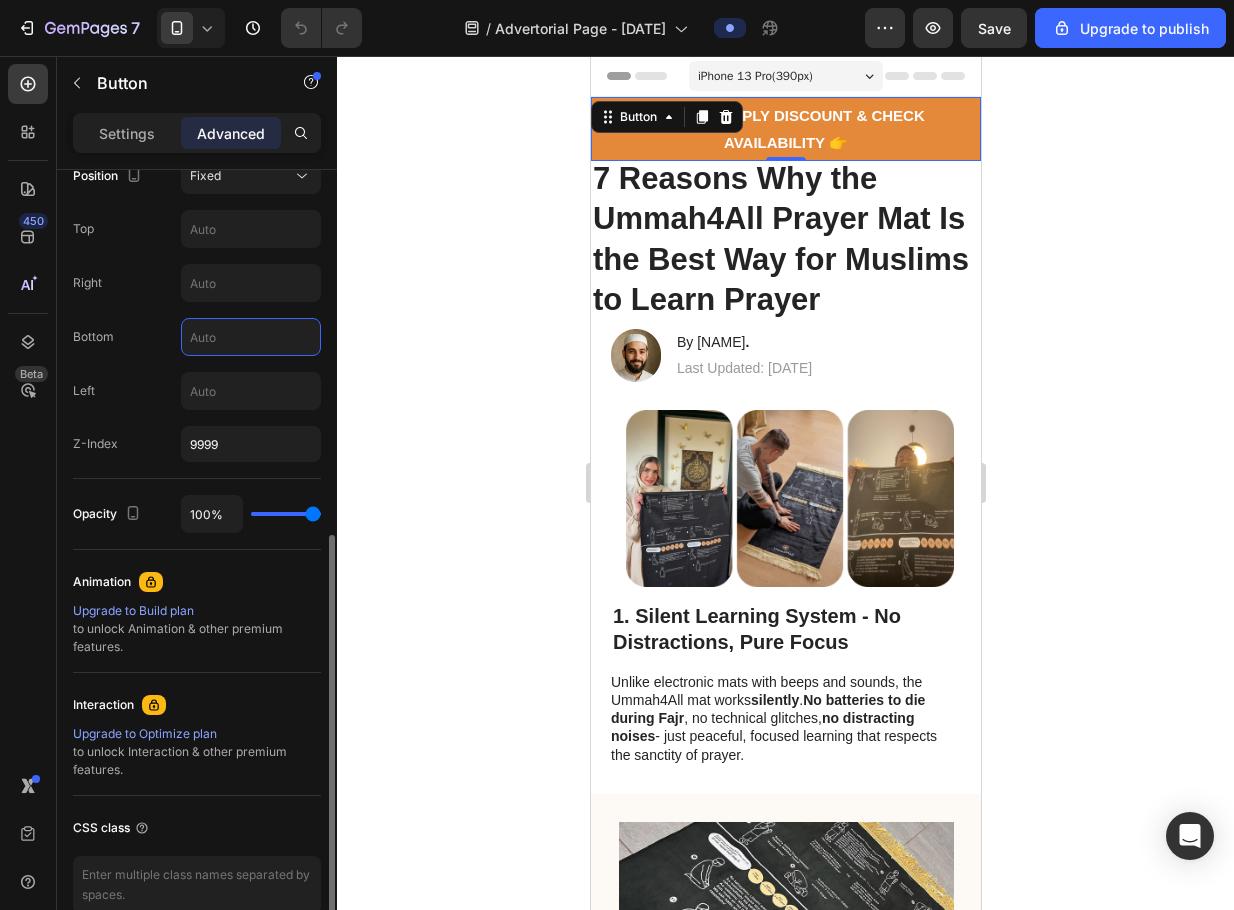 type on "1" 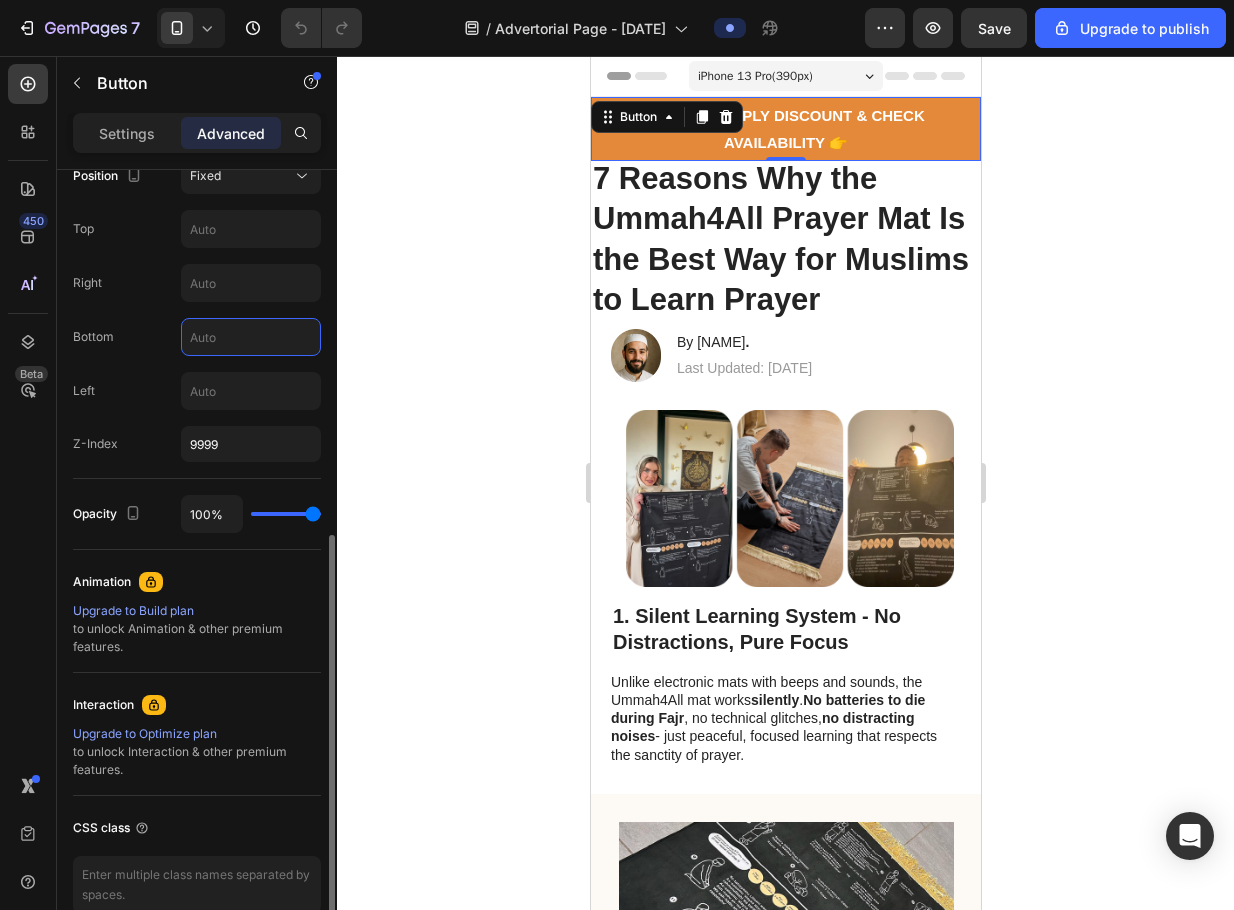 type on "2" 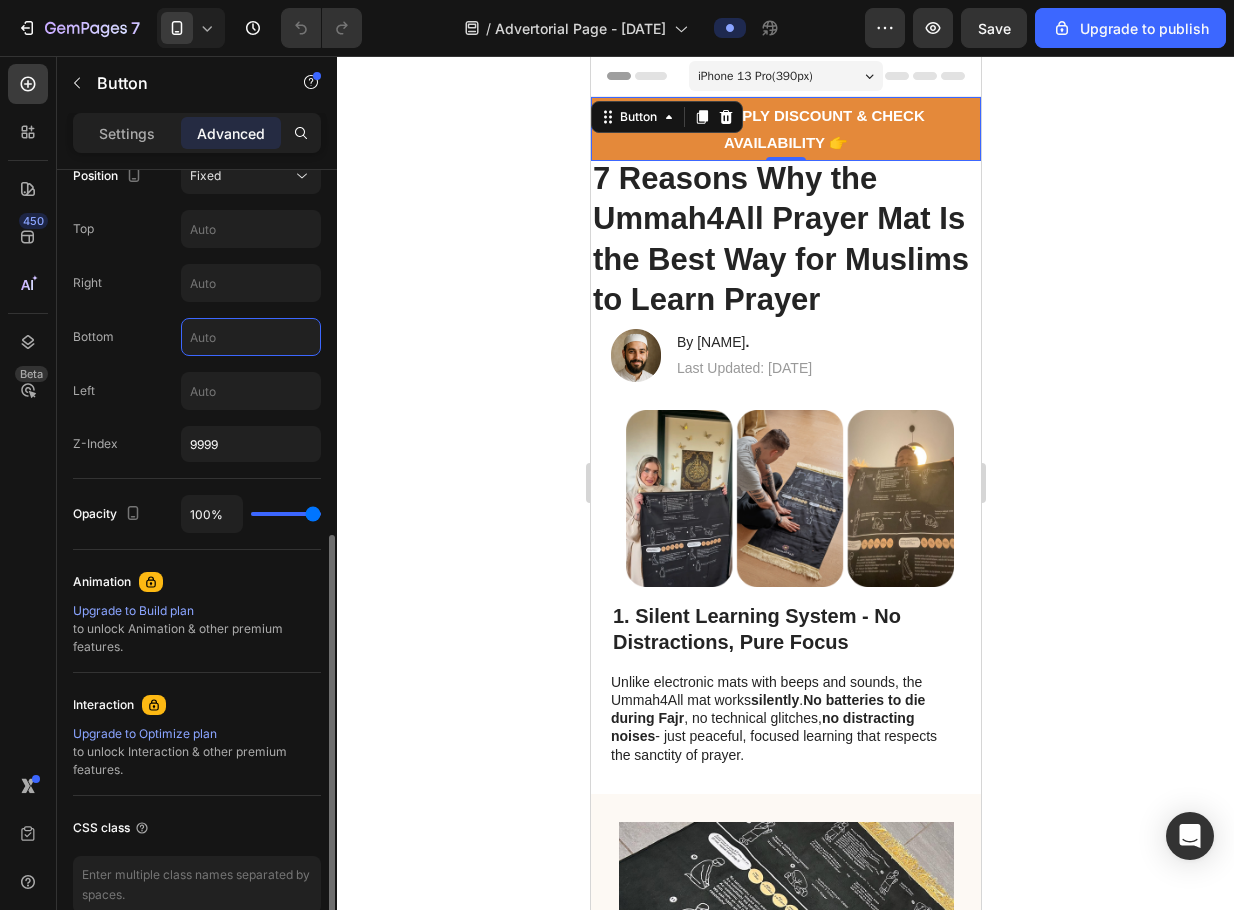 type on "3" 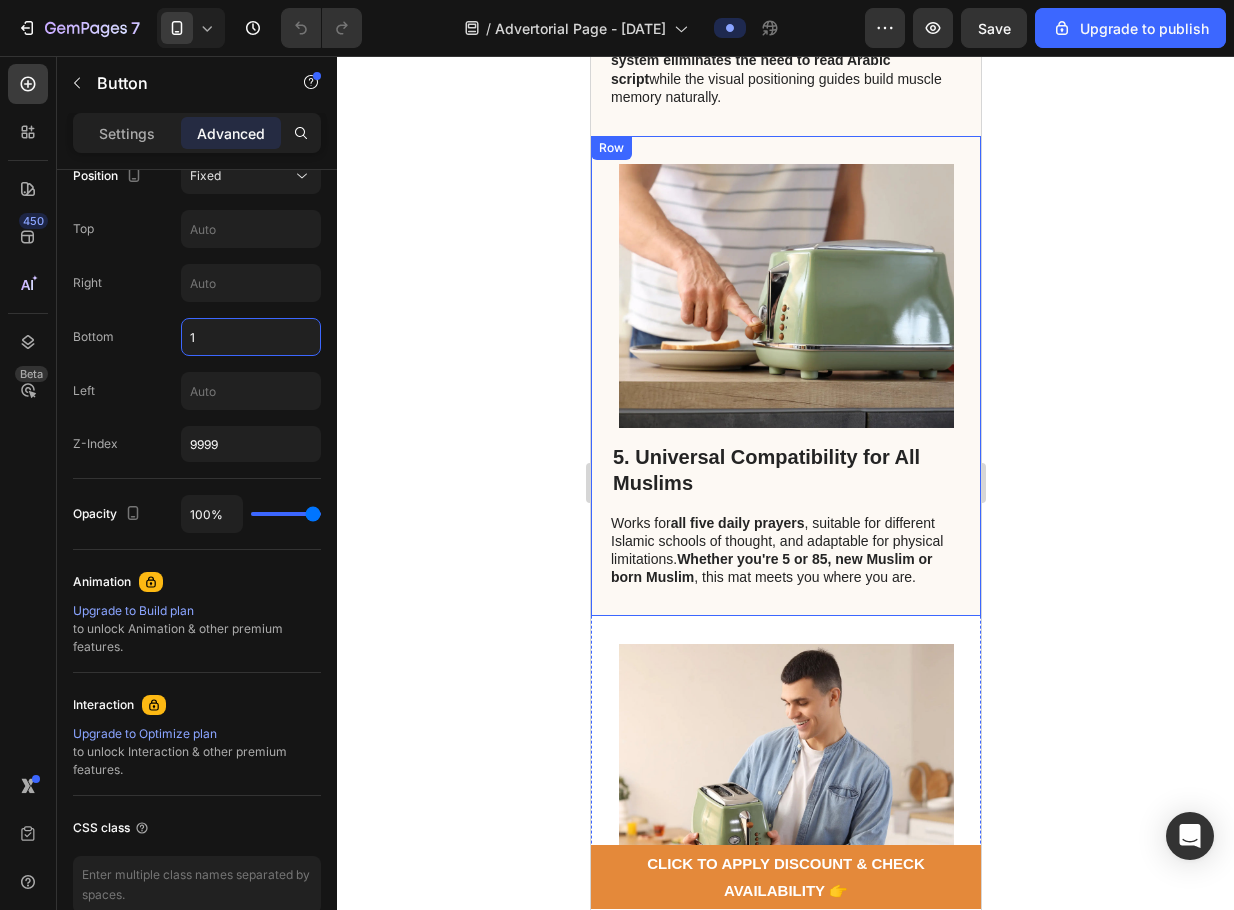 scroll, scrollTop: 2100, scrollLeft: 0, axis: vertical 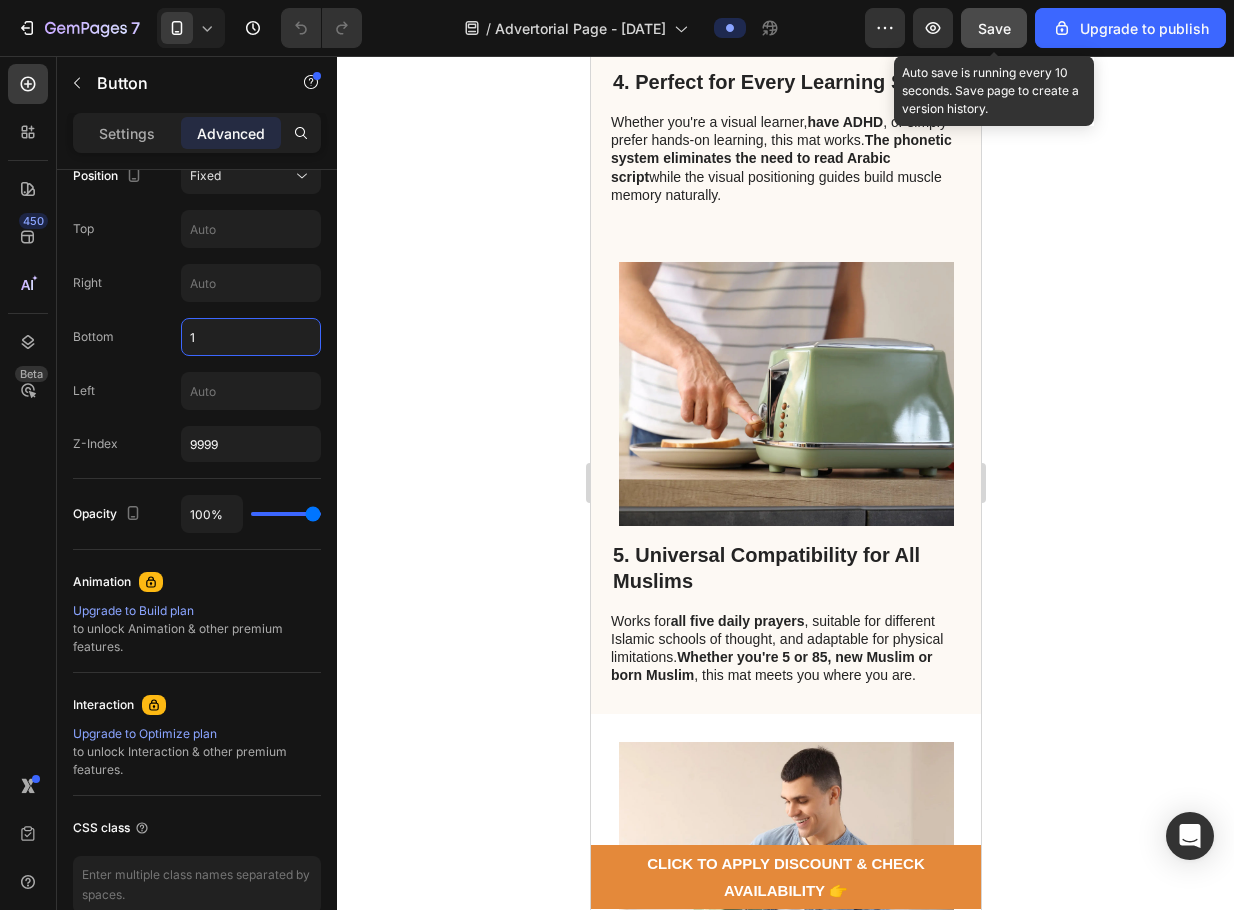 type on "1" 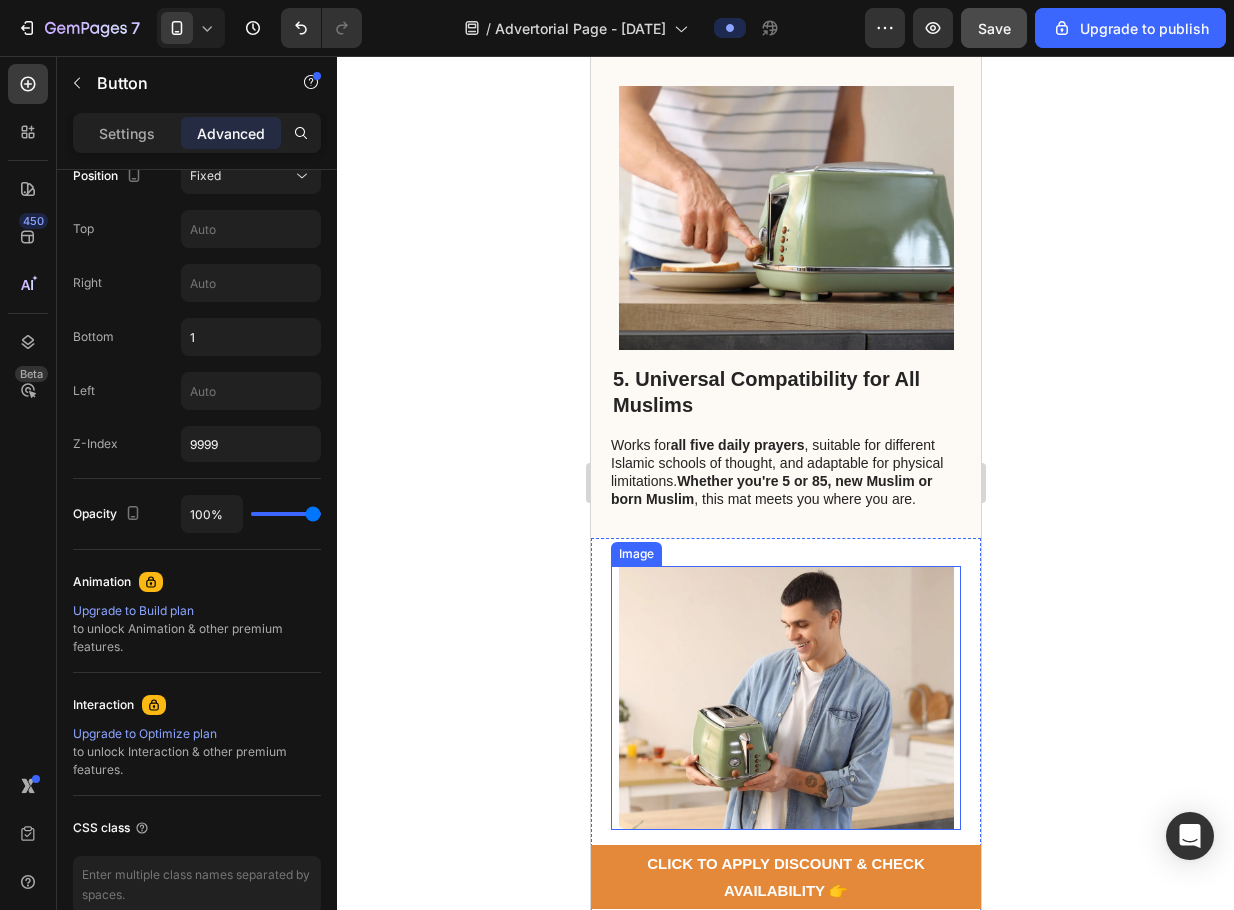 scroll, scrollTop: 2275, scrollLeft: 0, axis: vertical 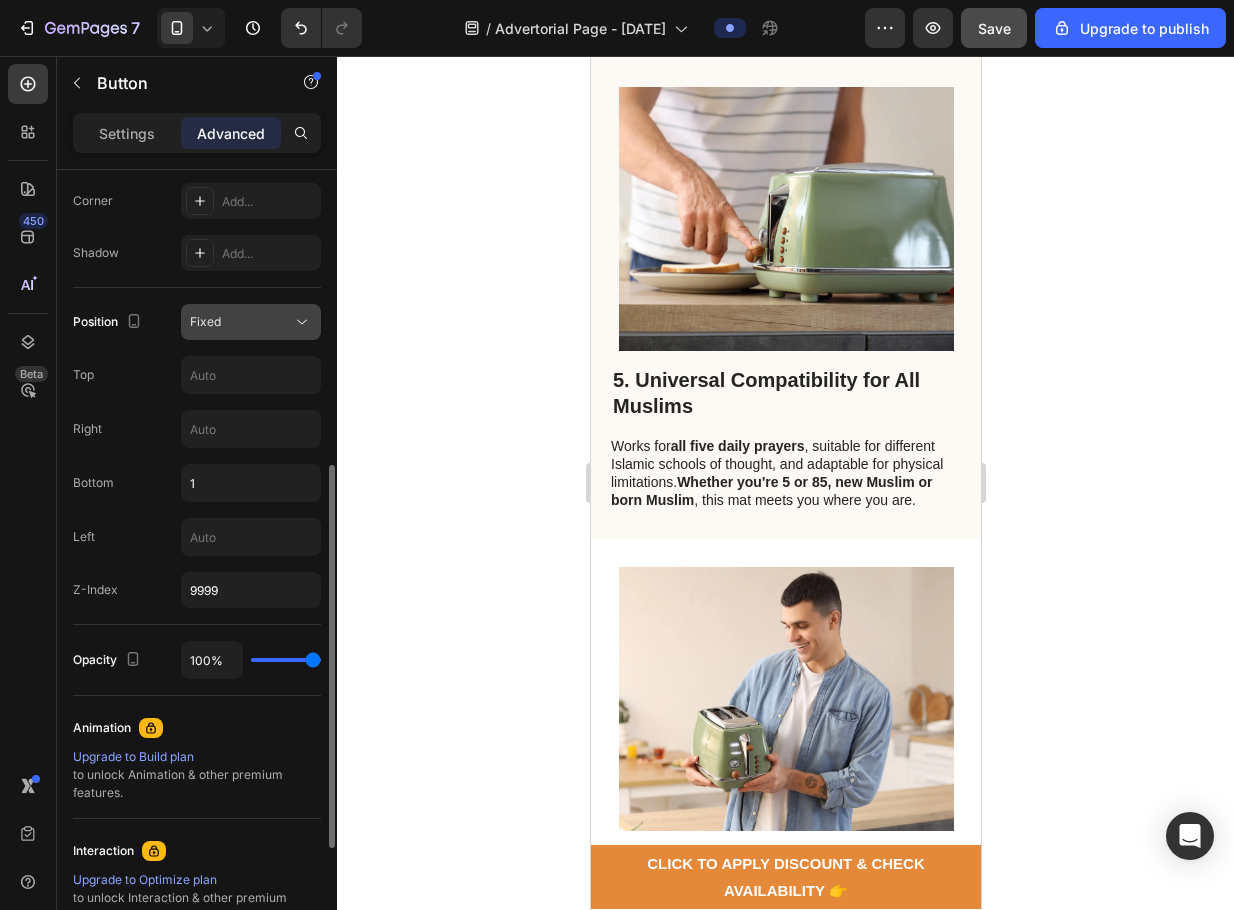 click on "Fixed" at bounding box center (251, 322) 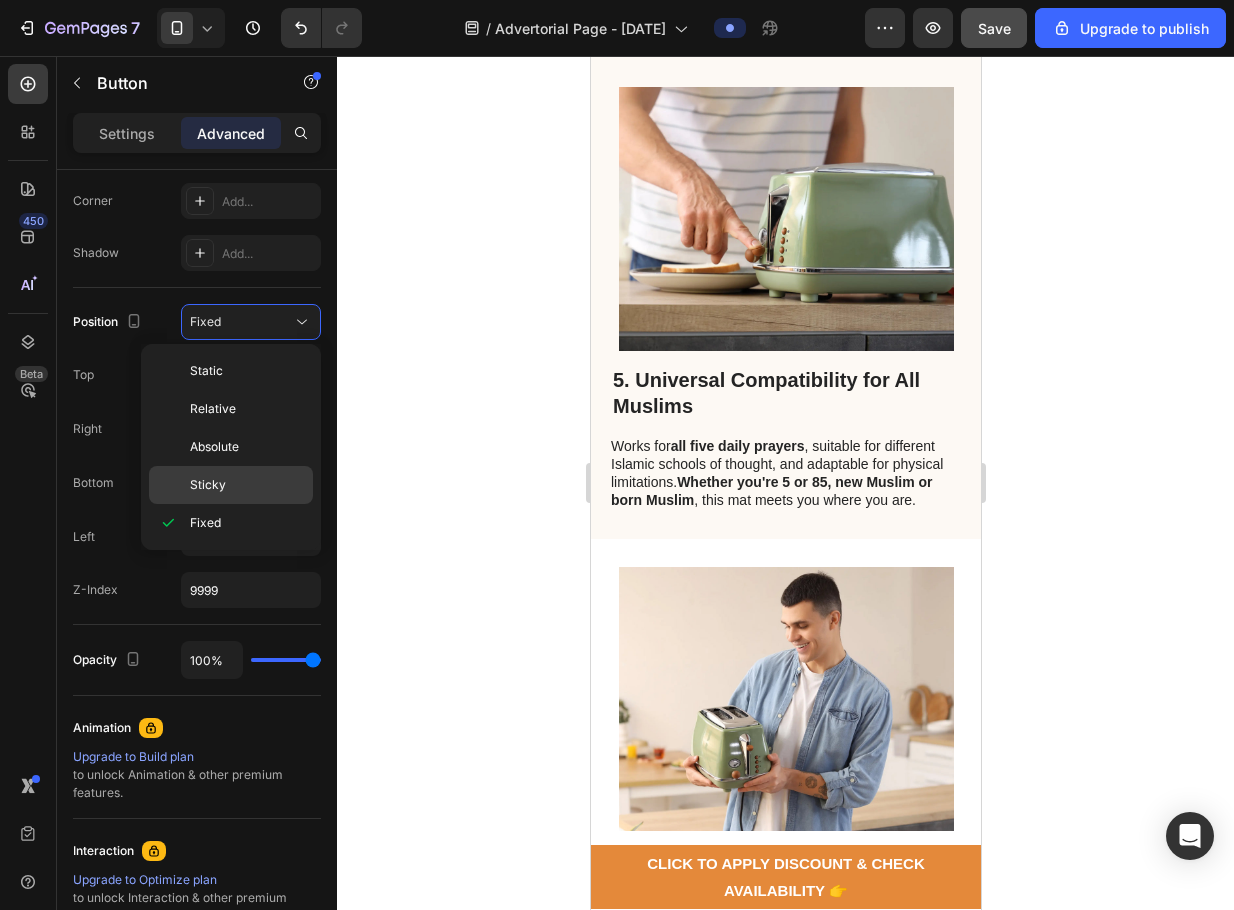 click on "Sticky" at bounding box center [247, 485] 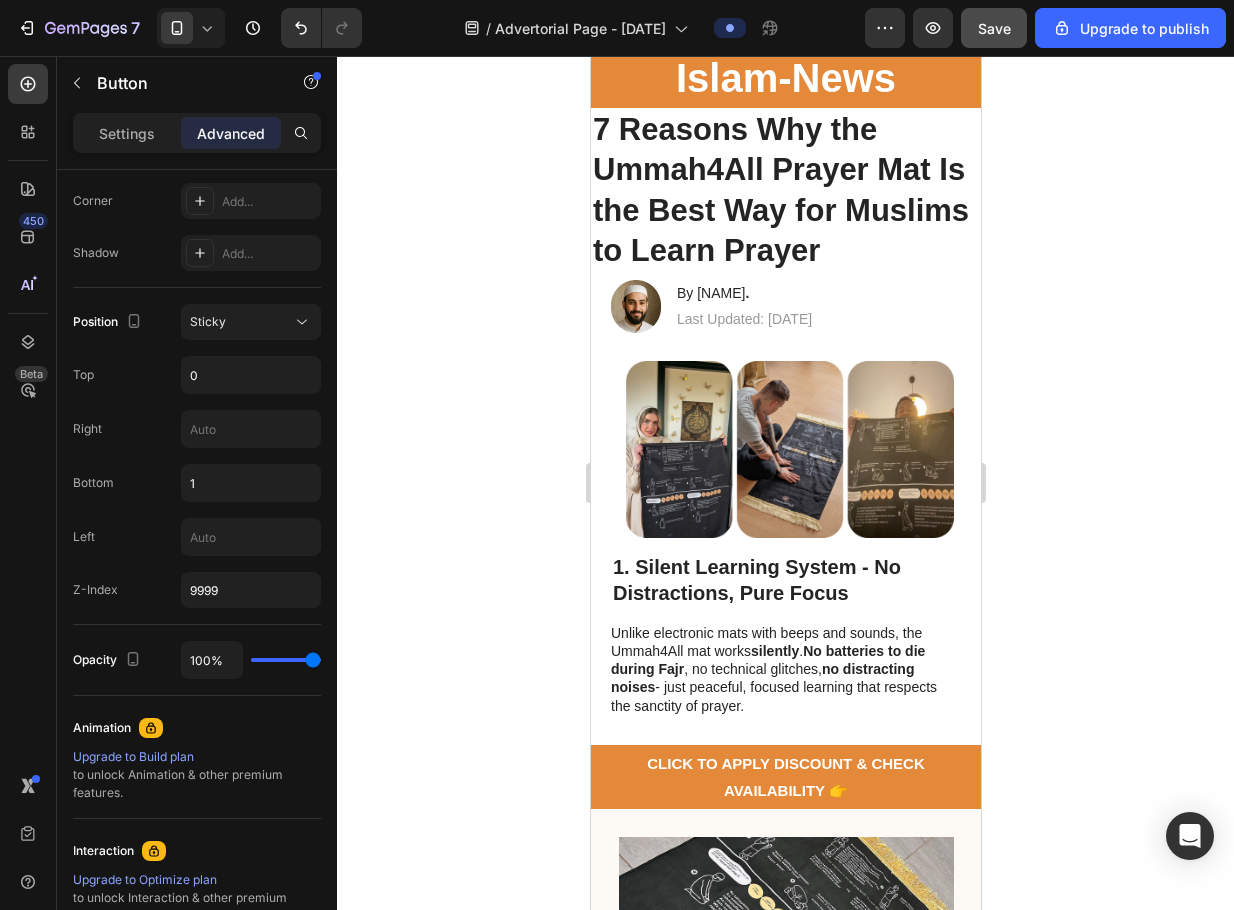 scroll, scrollTop: 0, scrollLeft: 0, axis: both 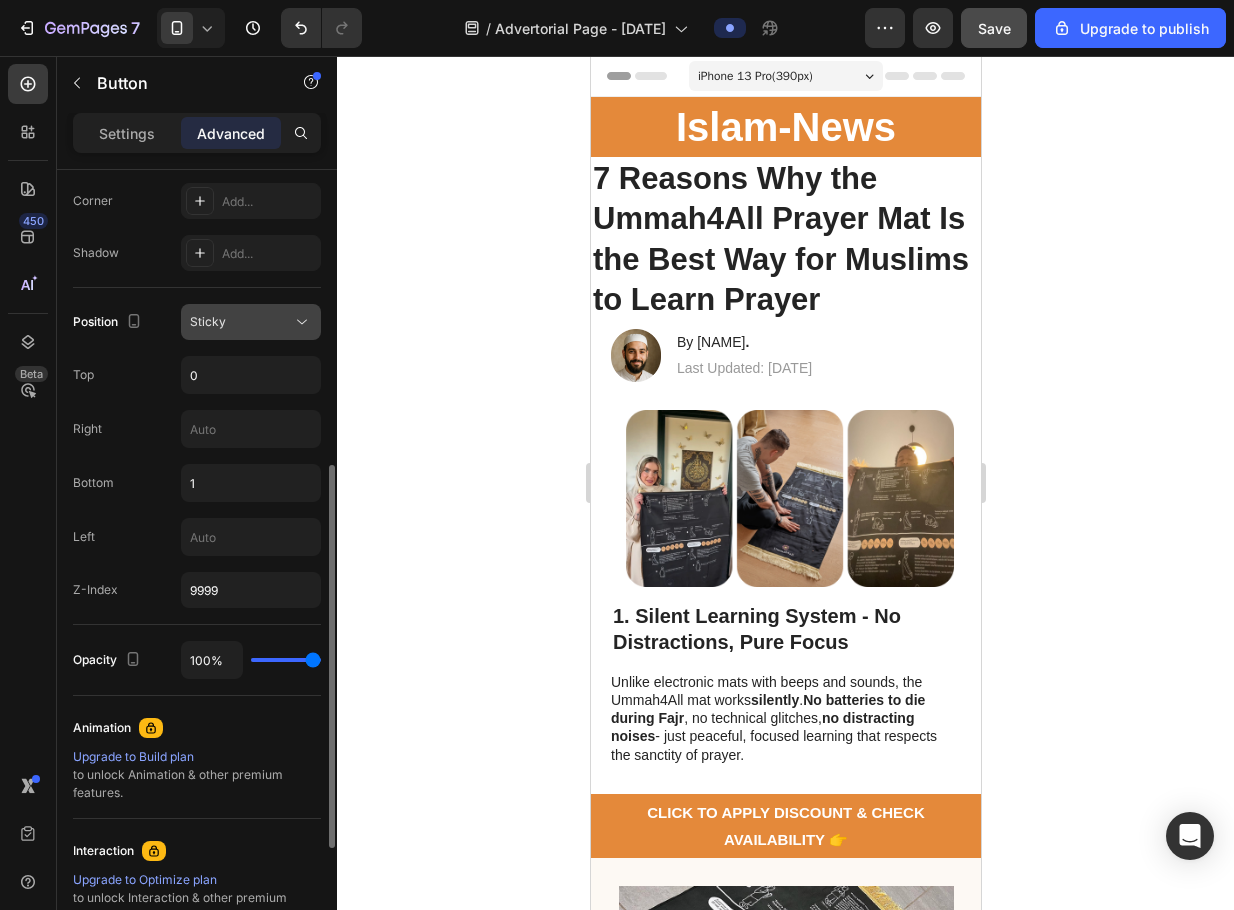 click on "Sticky" at bounding box center [241, 322] 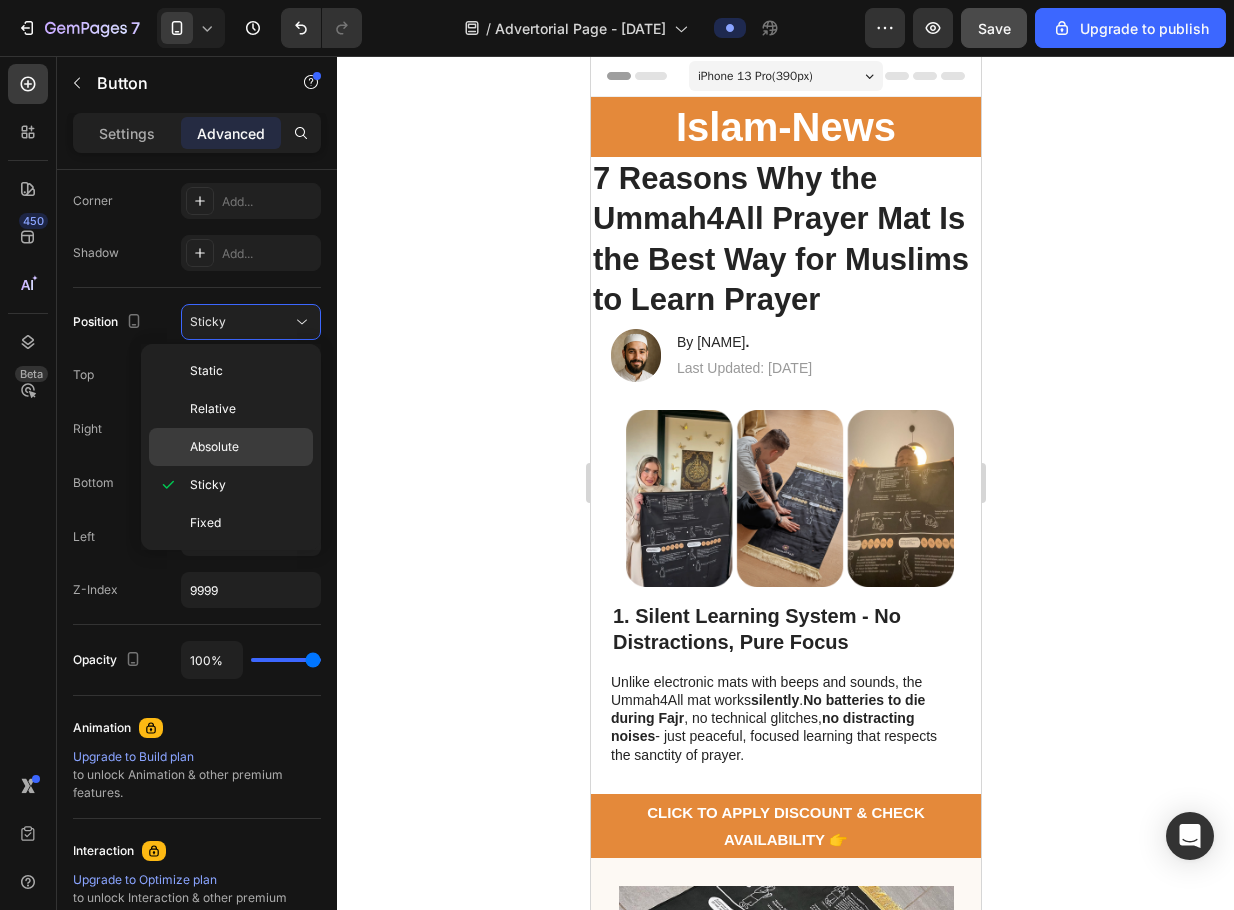 click on "Absolute" at bounding box center [247, 447] 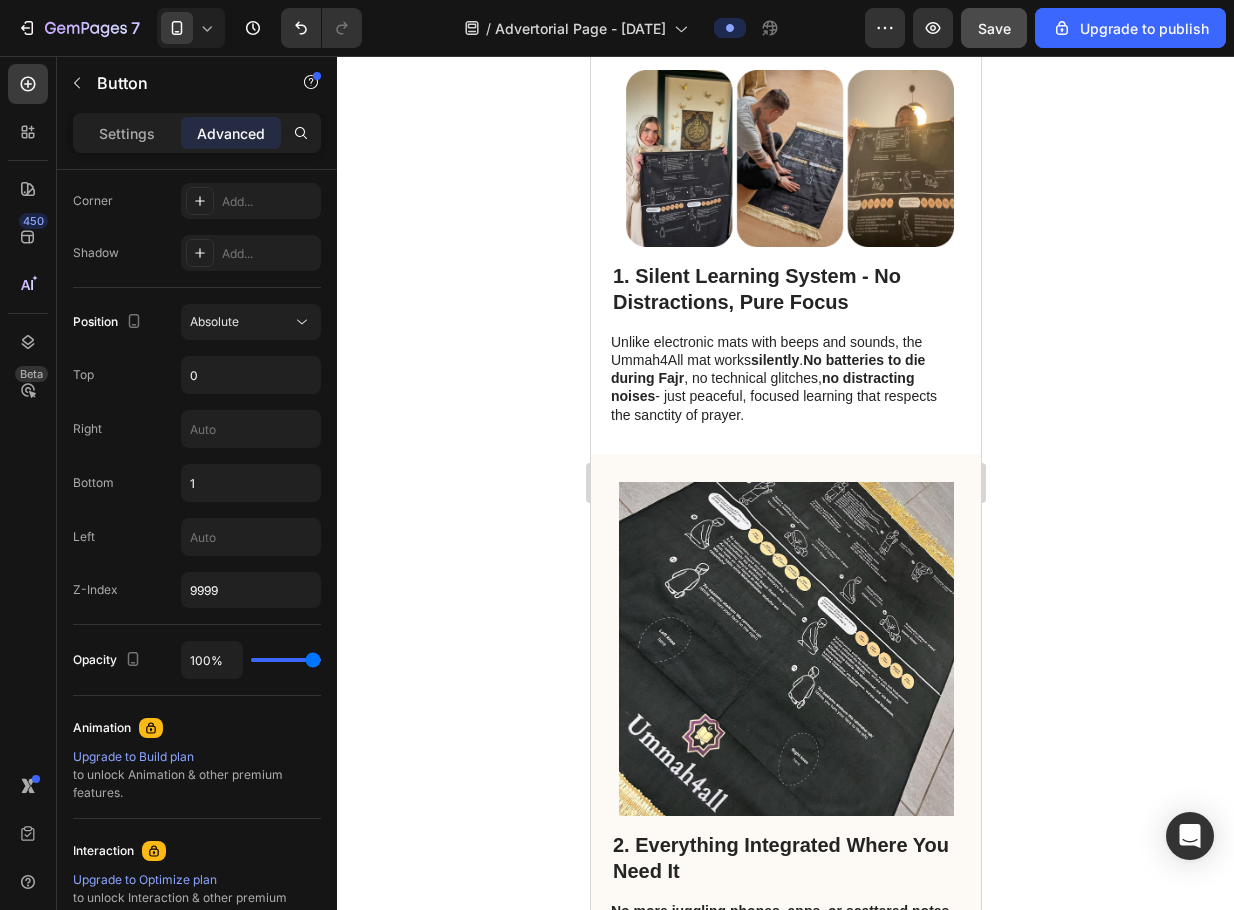scroll, scrollTop: 157, scrollLeft: 0, axis: vertical 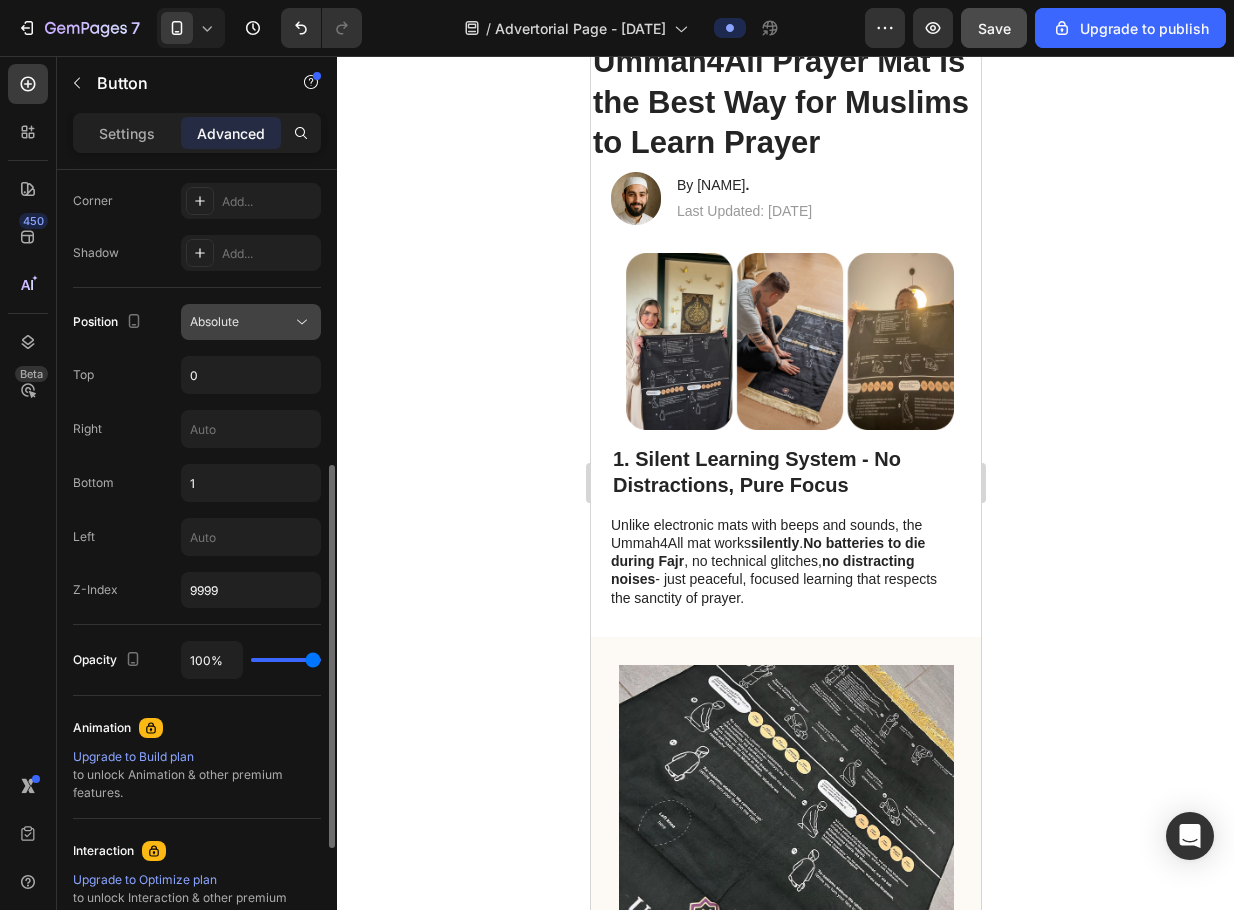click on "Absolute" at bounding box center (214, 321) 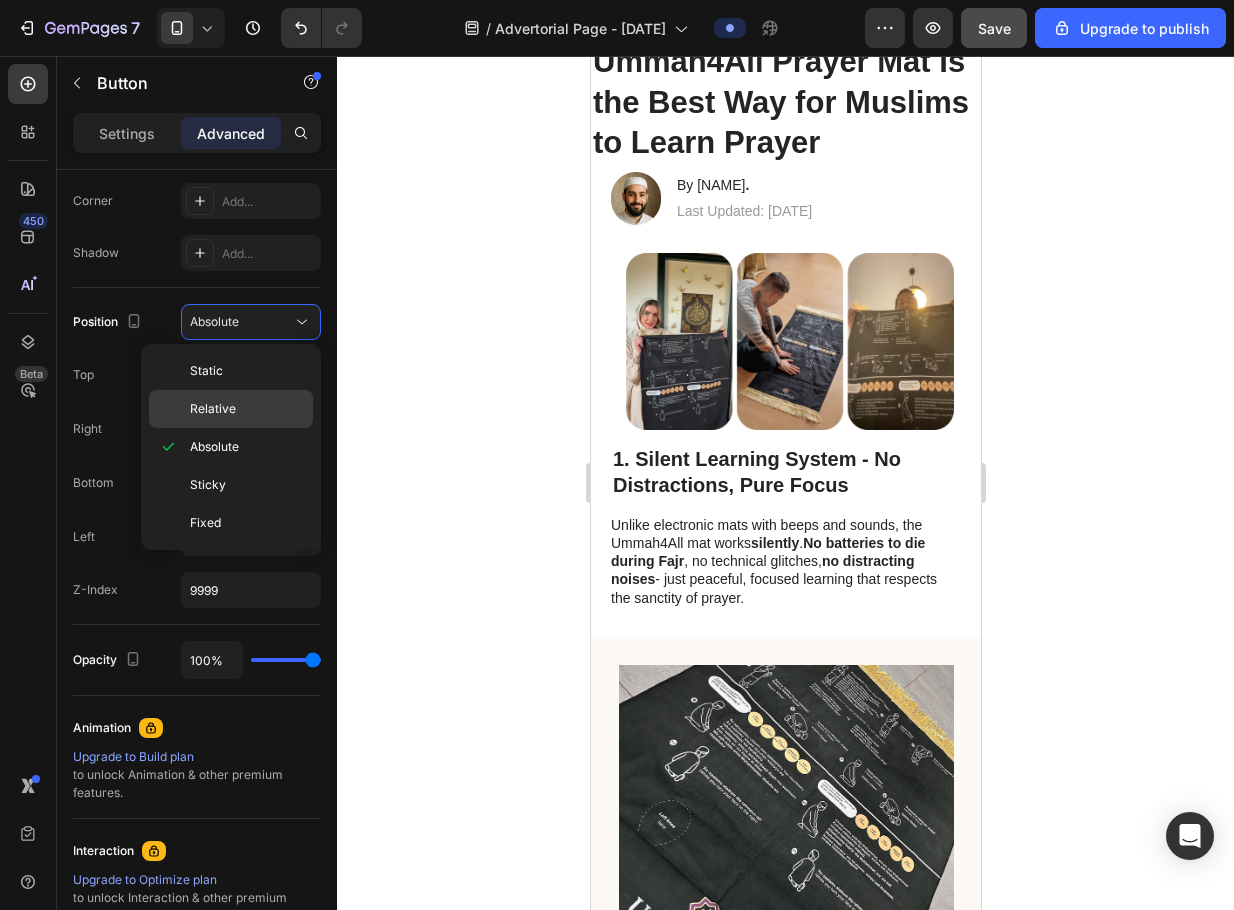 click on "Relative" at bounding box center [247, 409] 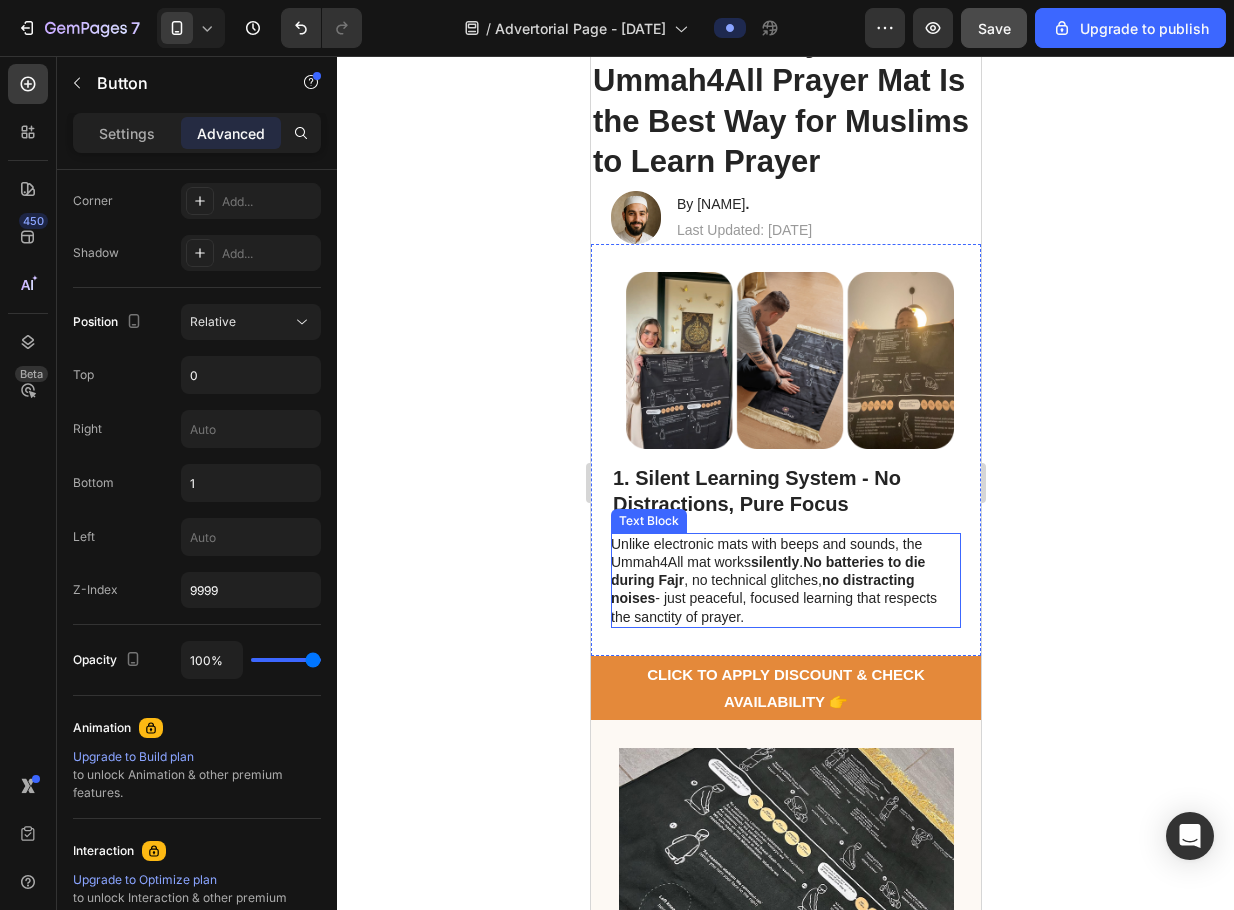 scroll, scrollTop: 0, scrollLeft: 0, axis: both 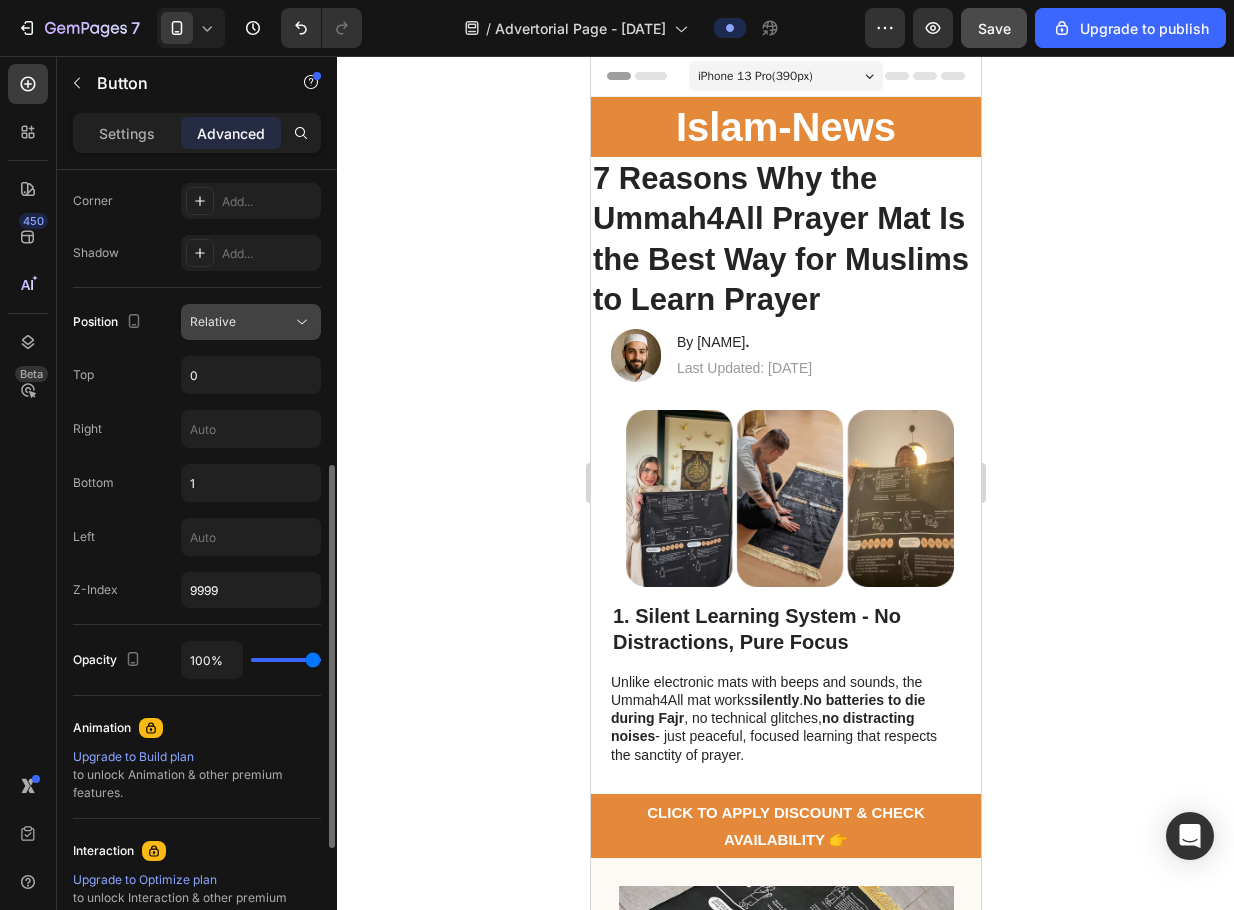 click on "Relative" at bounding box center [241, 322] 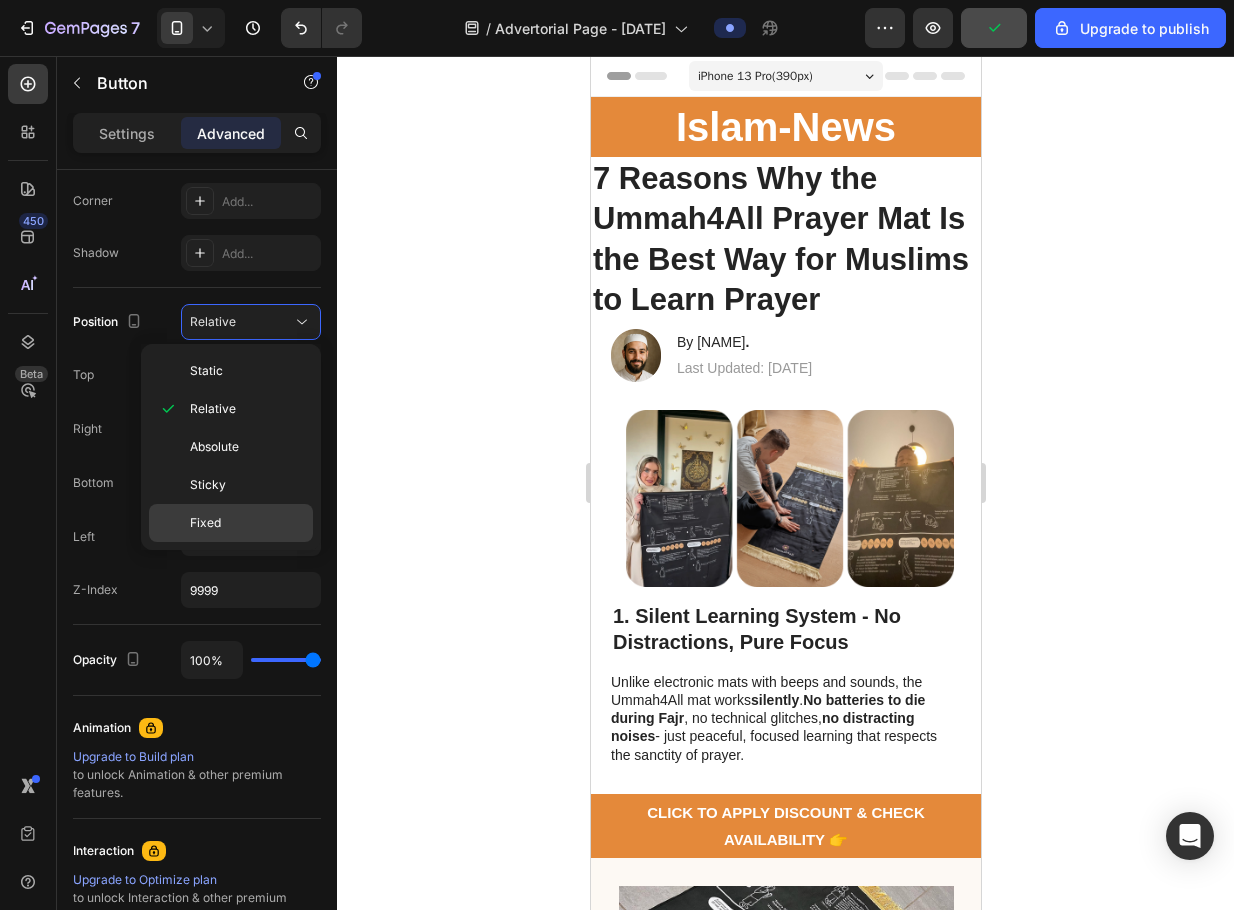 click on "Fixed" 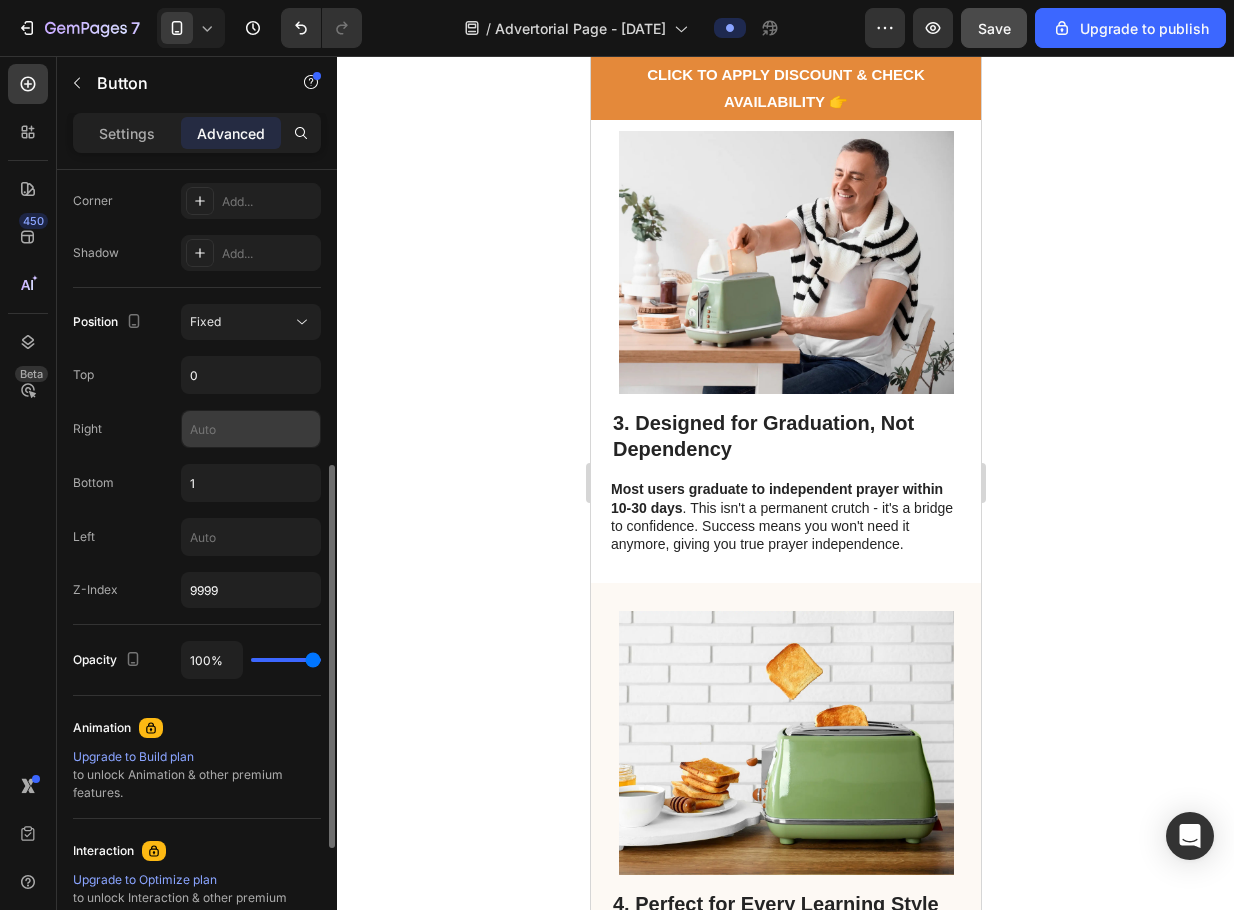scroll, scrollTop: 1279, scrollLeft: 0, axis: vertical 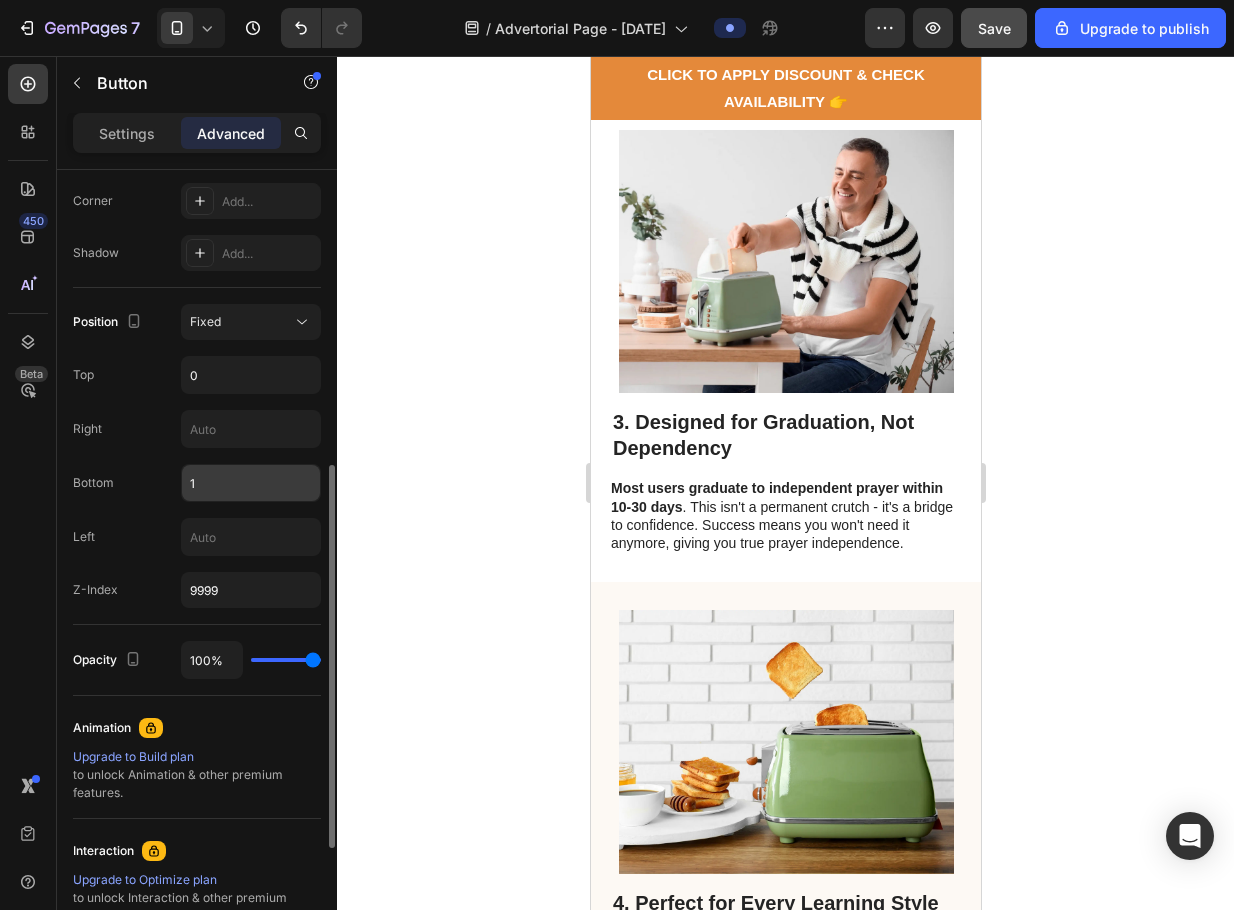 click on "1" at bounding box center (251, 483) 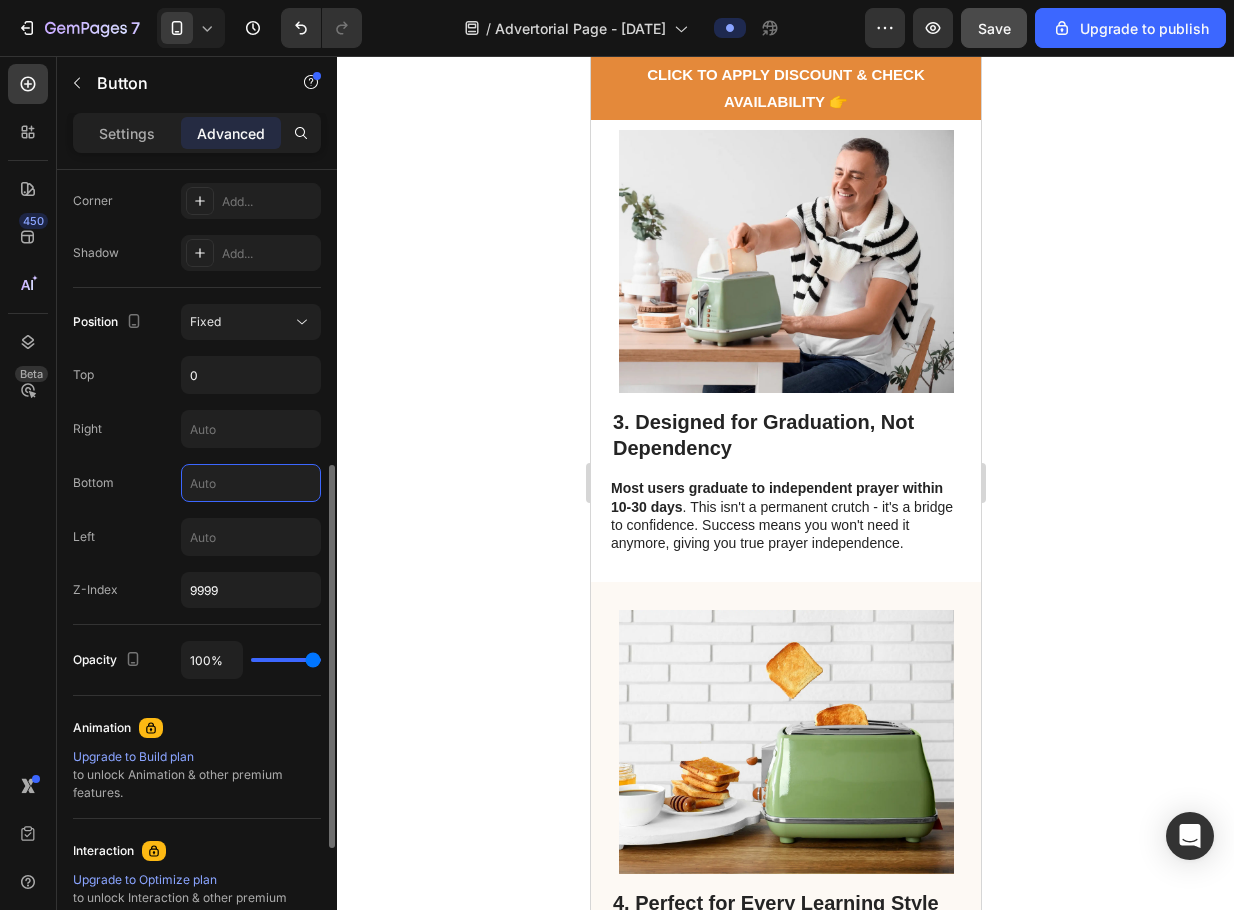 type on "1" 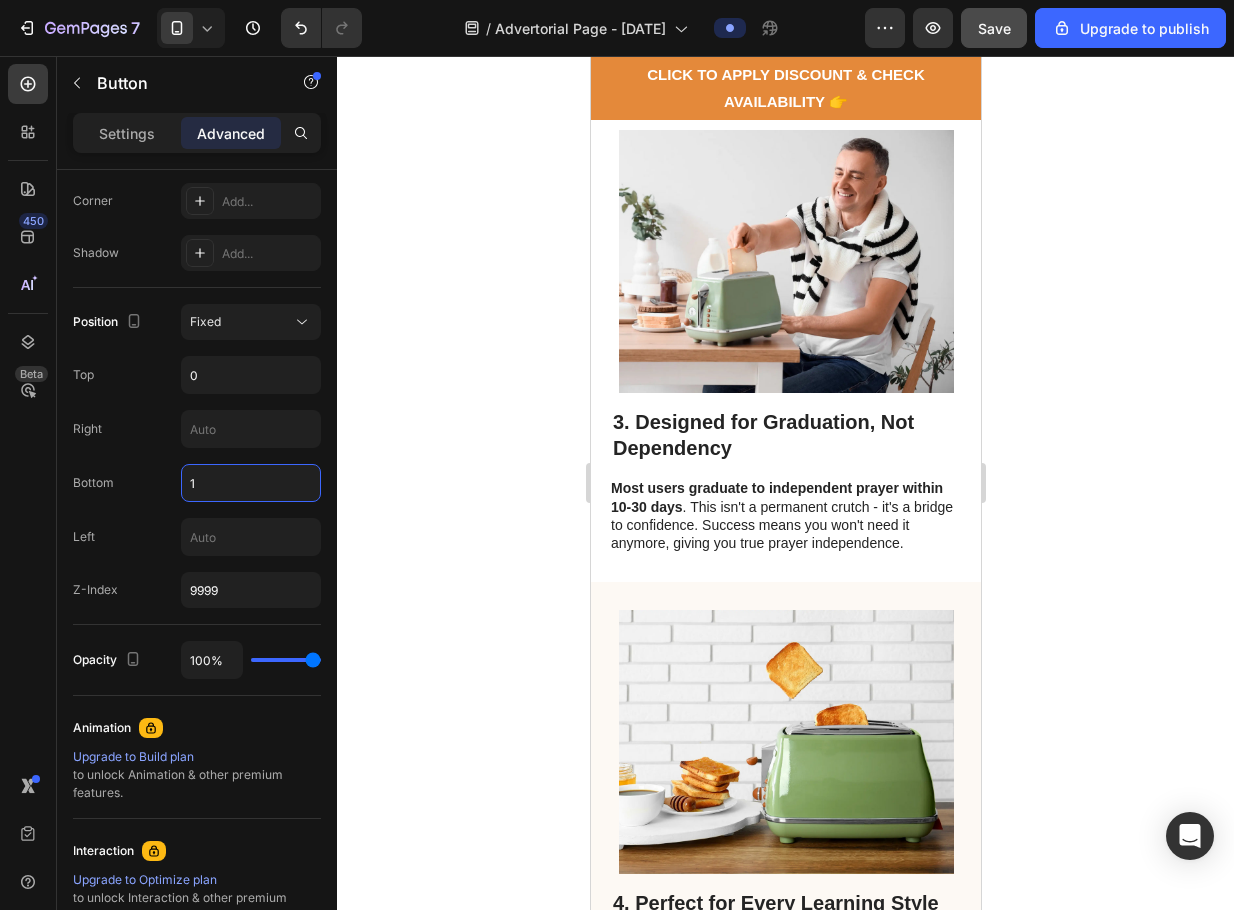 click 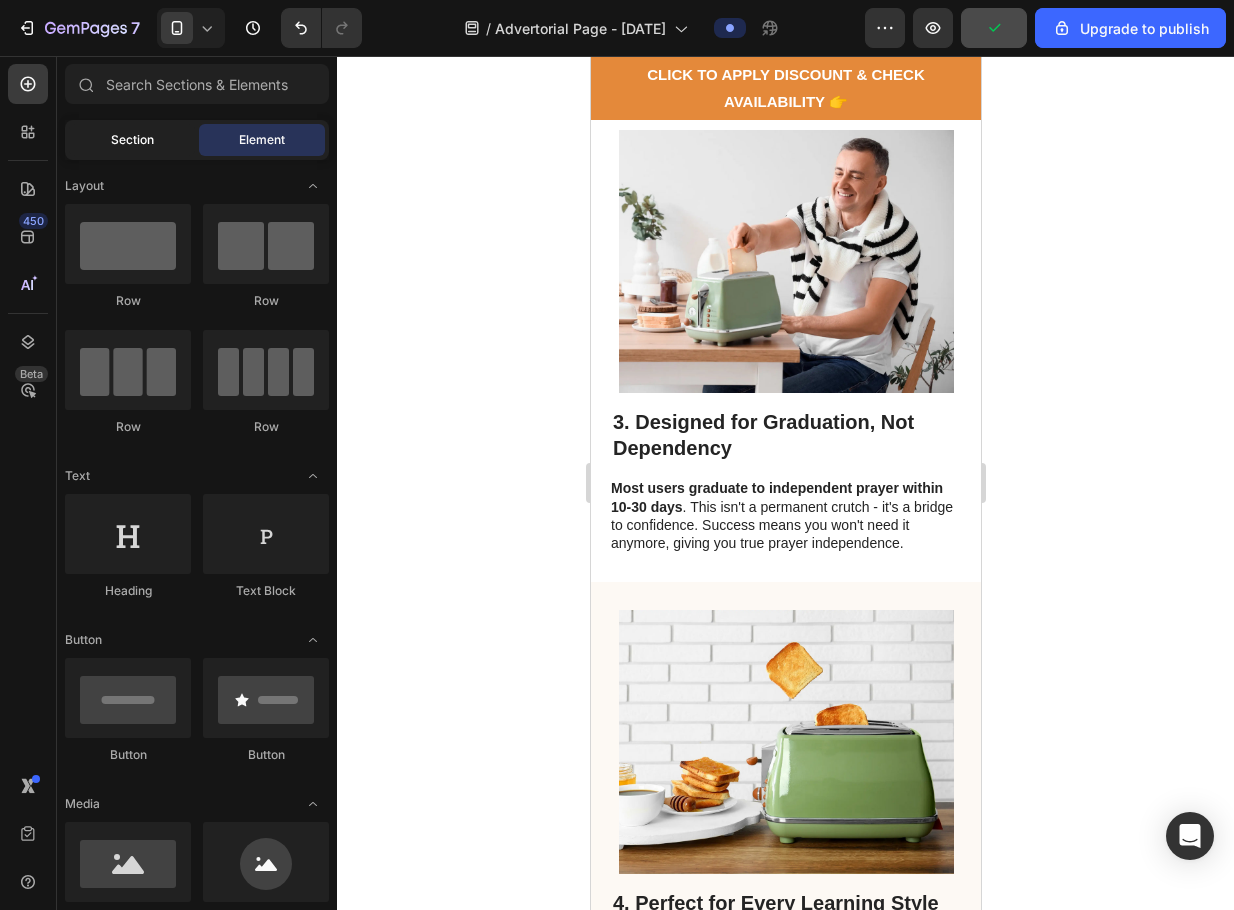click on "Section" at bounding box center [132, 140] 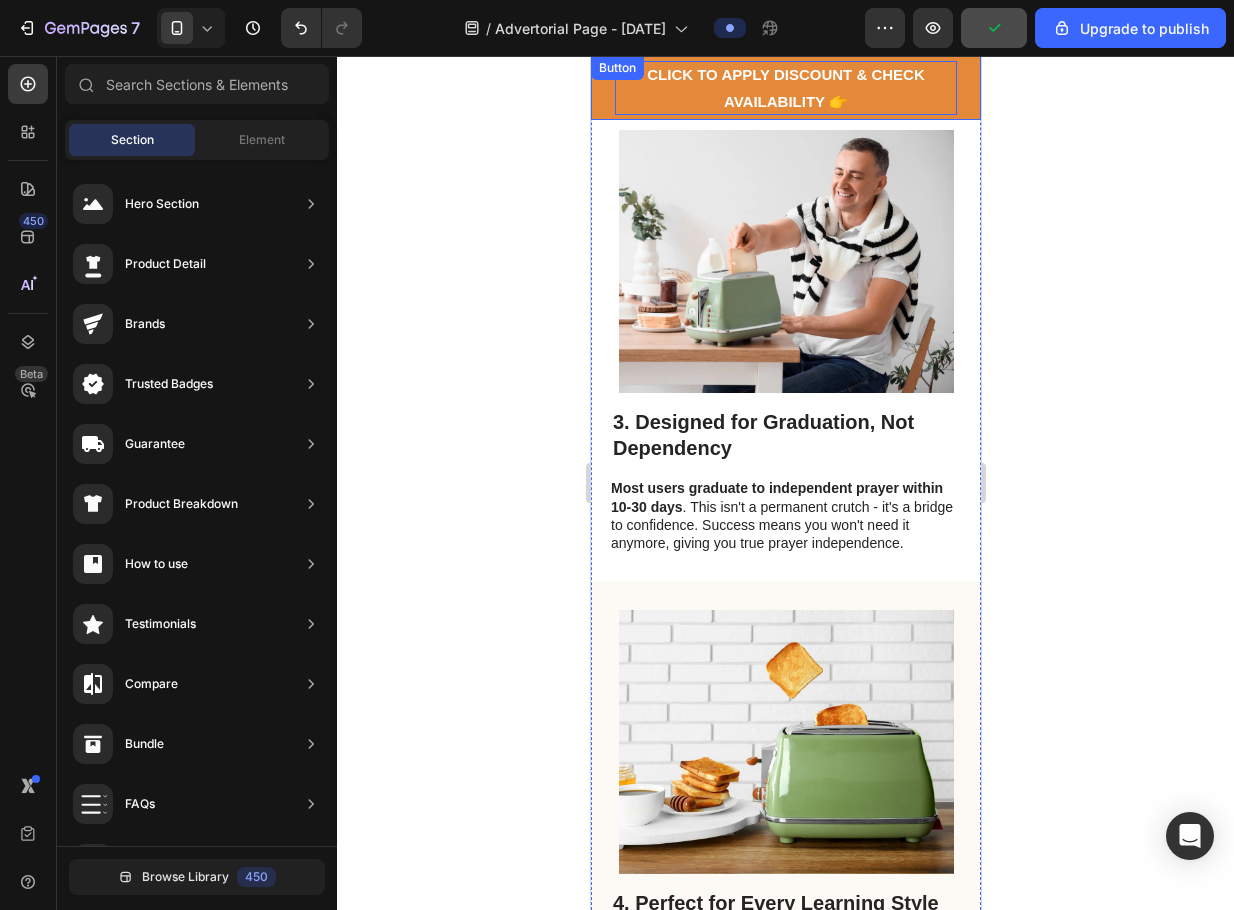 click on "CLICK TO APPLY DISCOUNT & CHECK AVAILABILITY 👉" at bounding box center [785, 88] 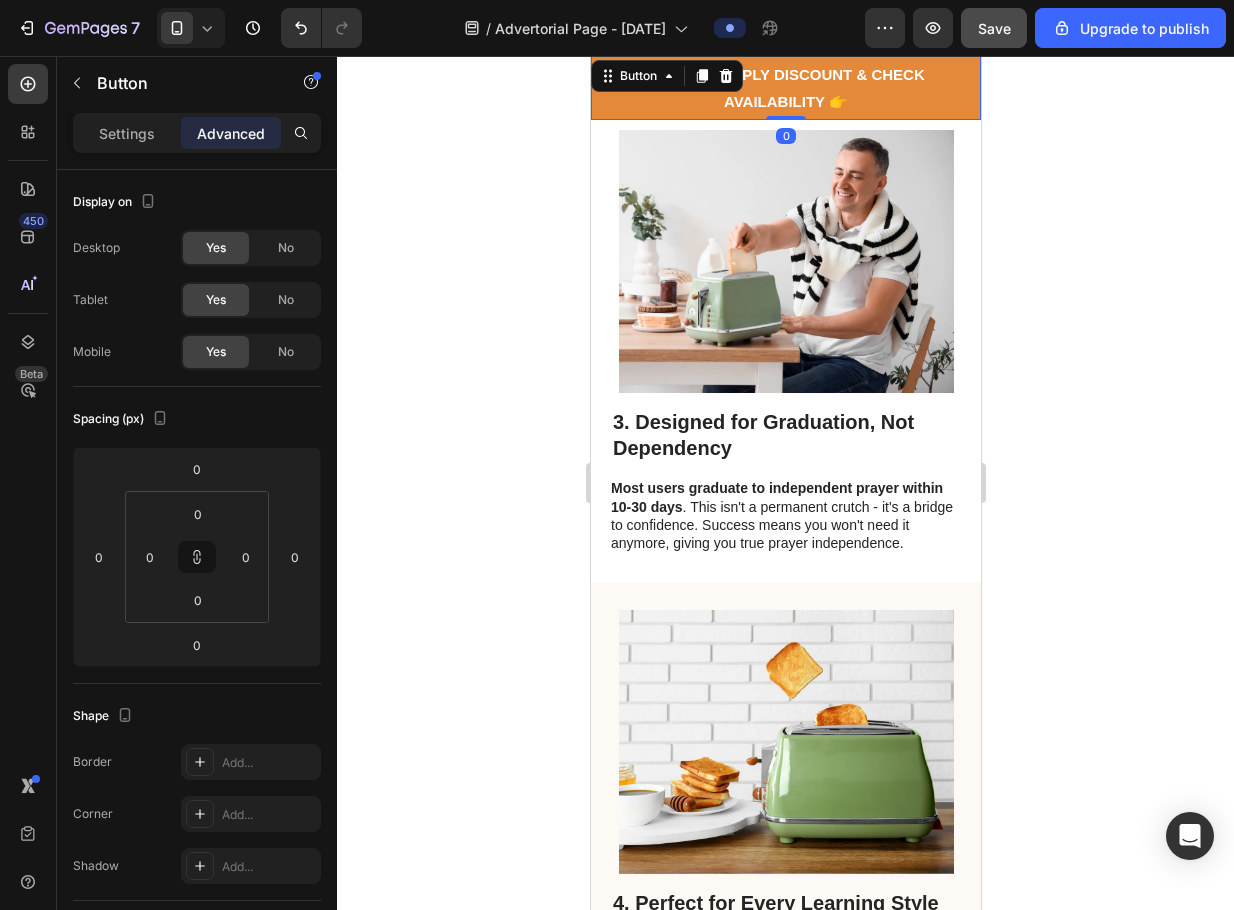 click on "CLICK TO APPLY DISCOUNT & CHECK AVAILABILITY 👉" at bounding box center (785, 88) 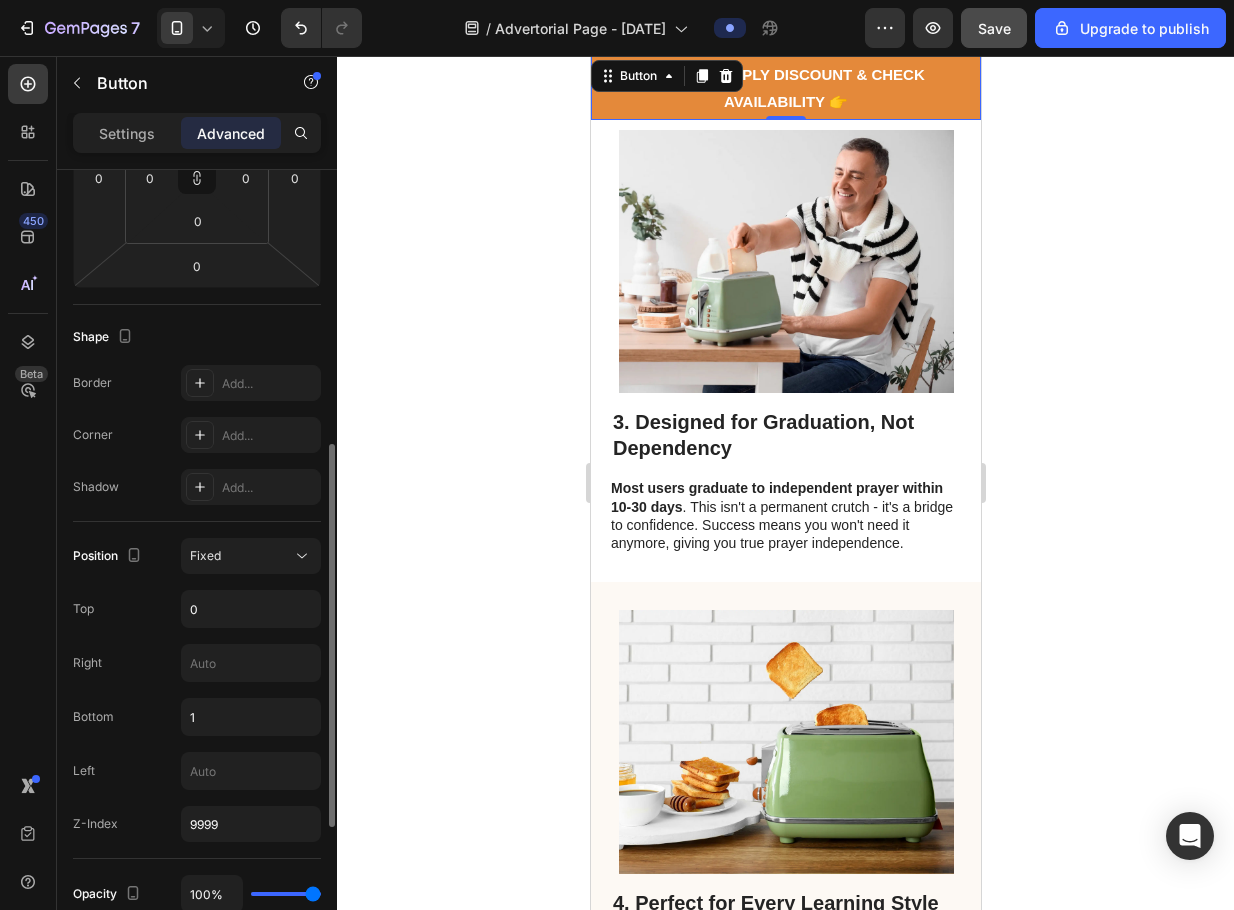 scroll, scrollTop: 442, scrollLeft: 0, axis: vertical 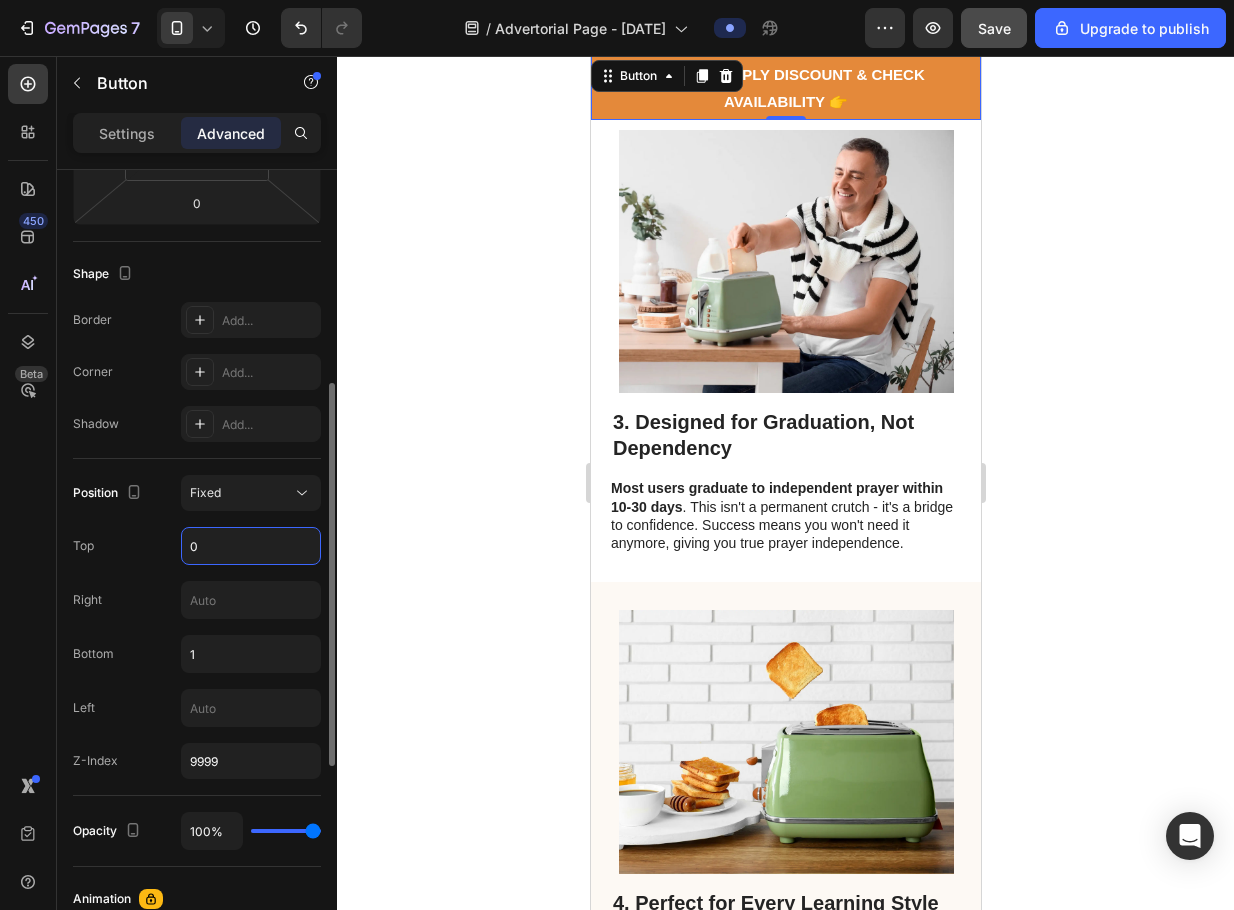 click on "0" at bounding box center (251, 546) 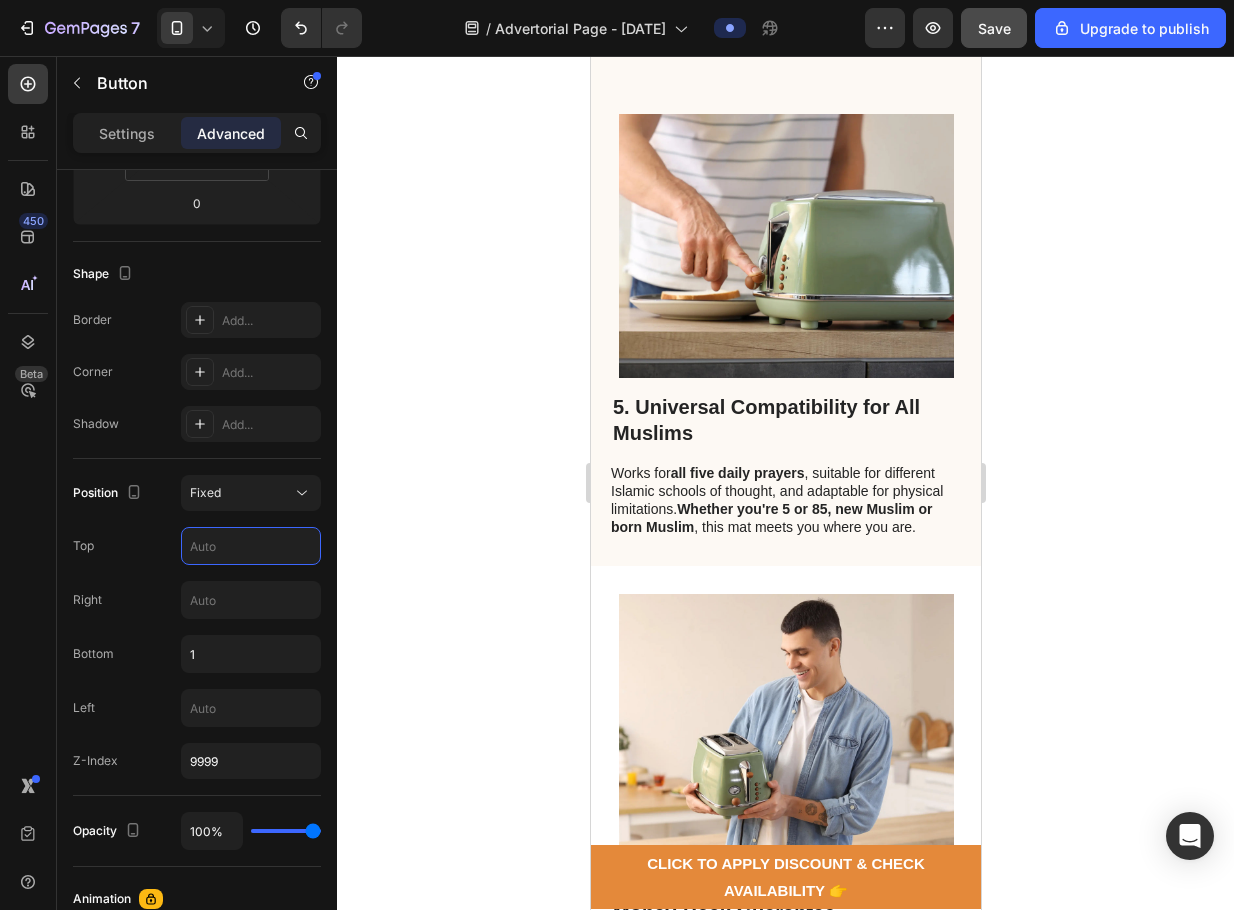 scroll, scrollTop: 2247, scrollLeft: 0, axis: vertical 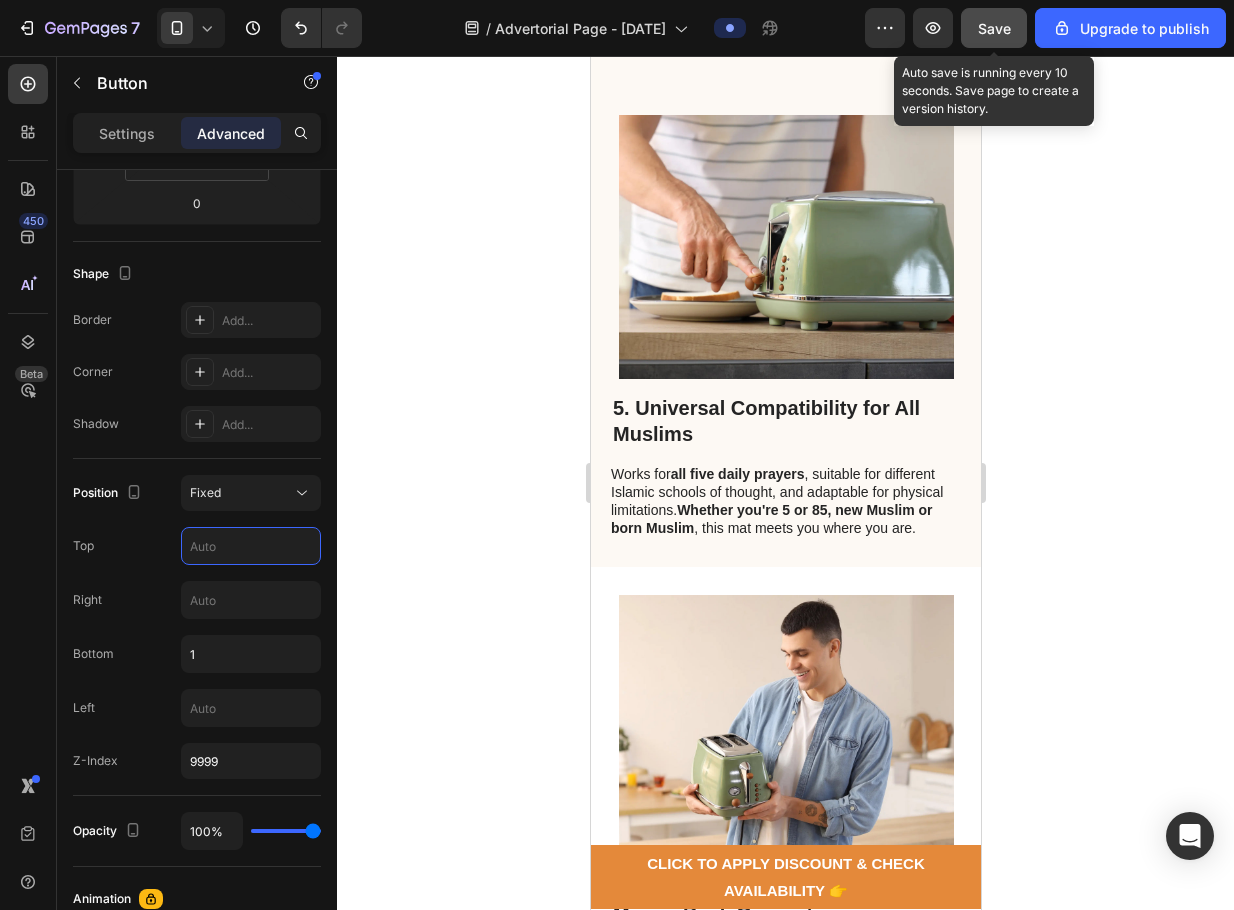 type 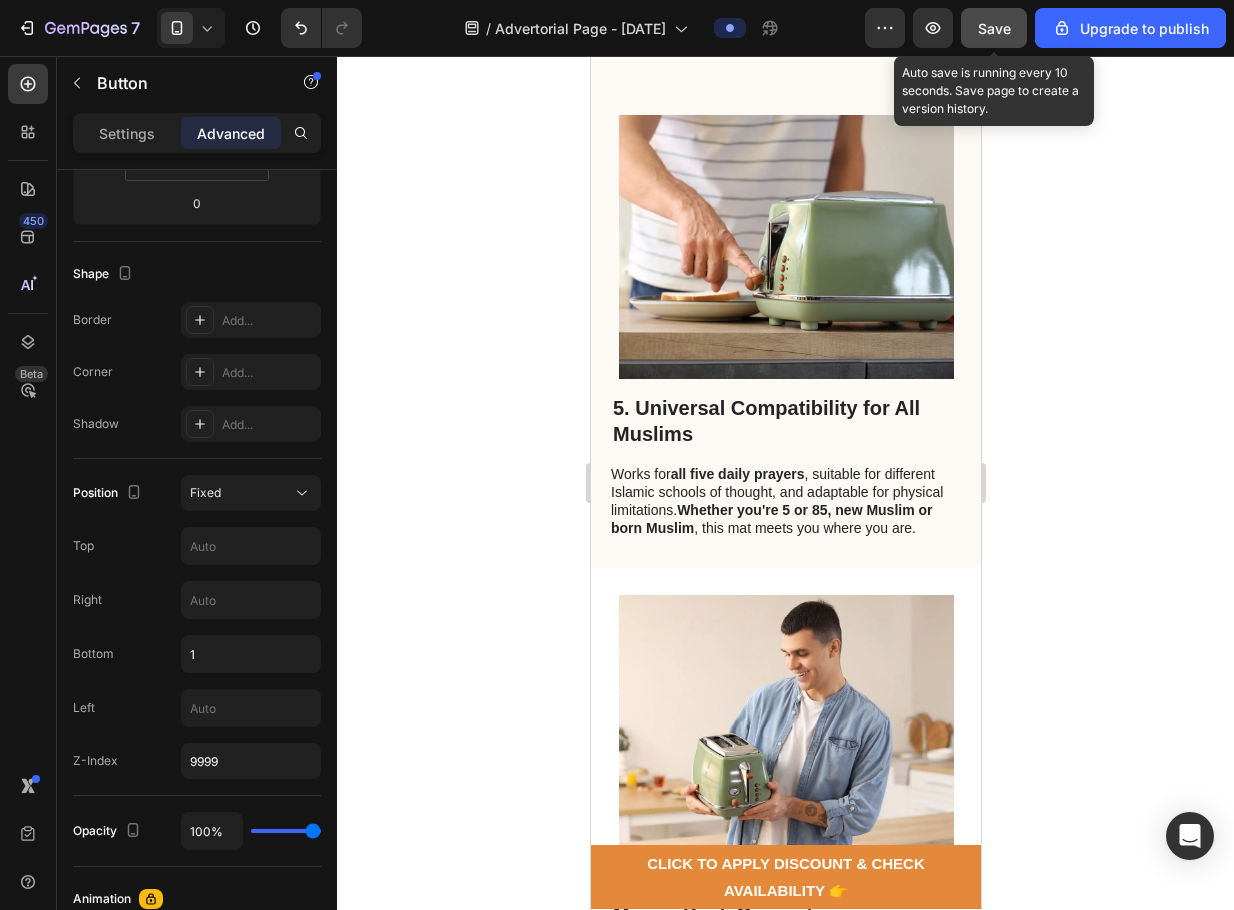 click on "Save" 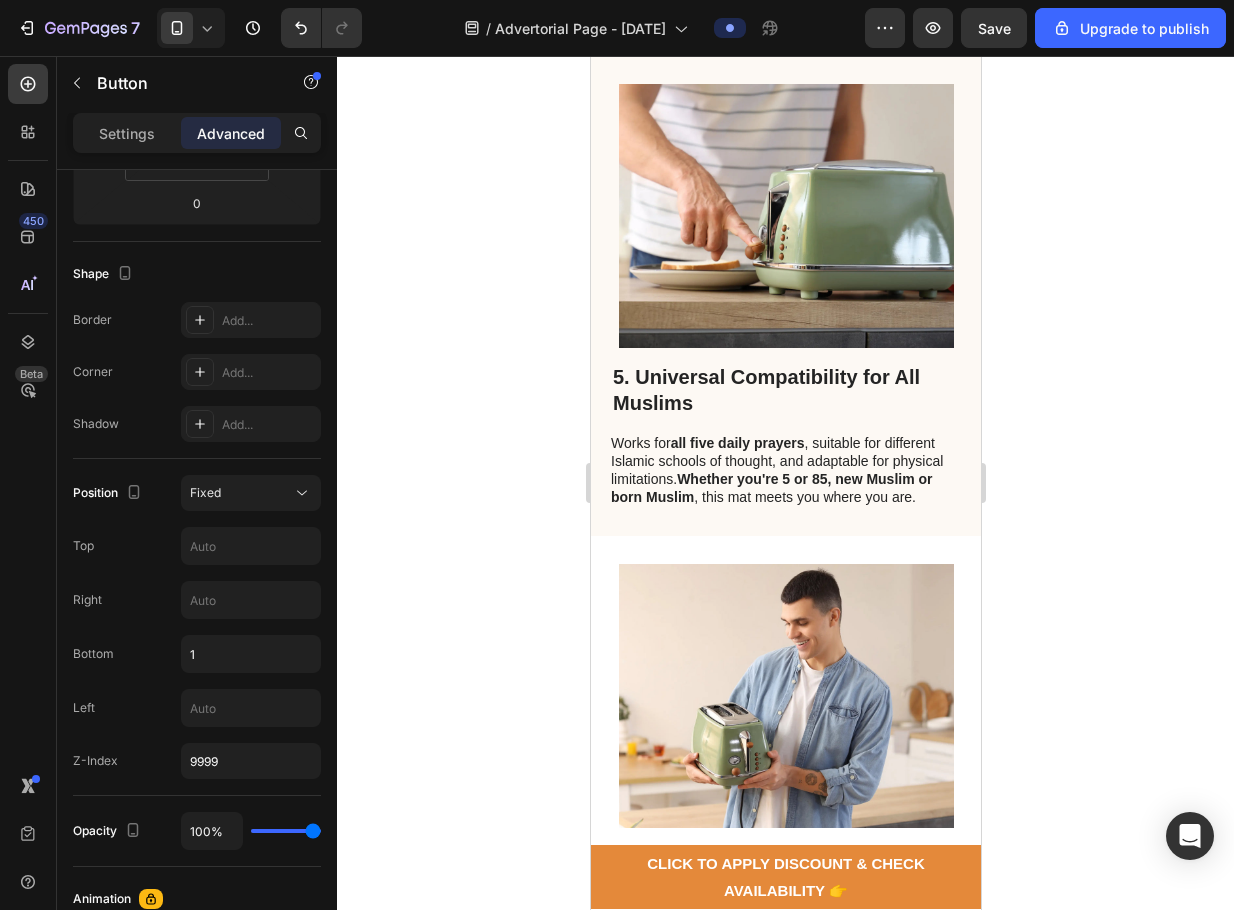 scroll, scrollTop: 2199, scrollLeft: 0, axis: vertical 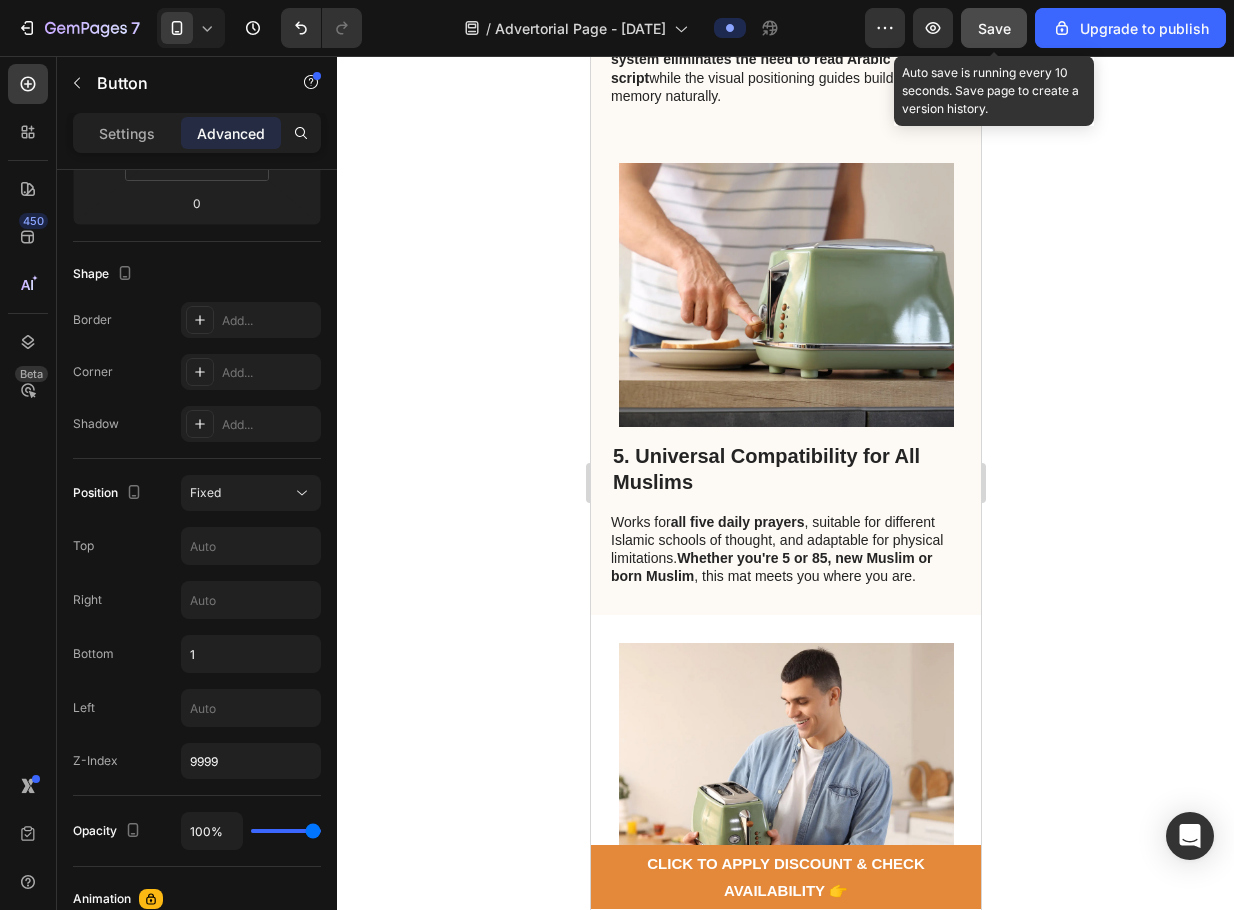 click on "Save" 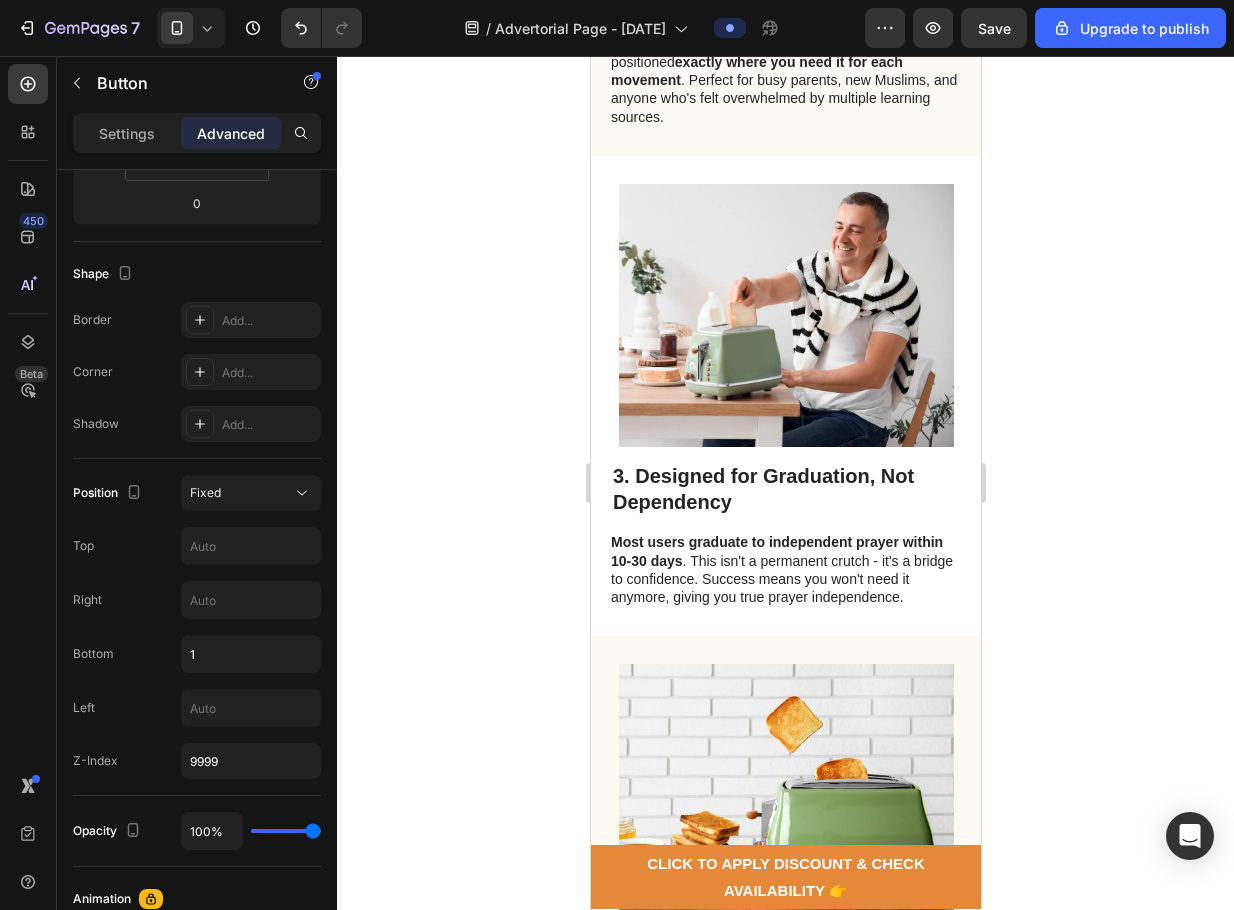 scroll, scrollTop: 1226, scrollLeft: 0, axis: vertical 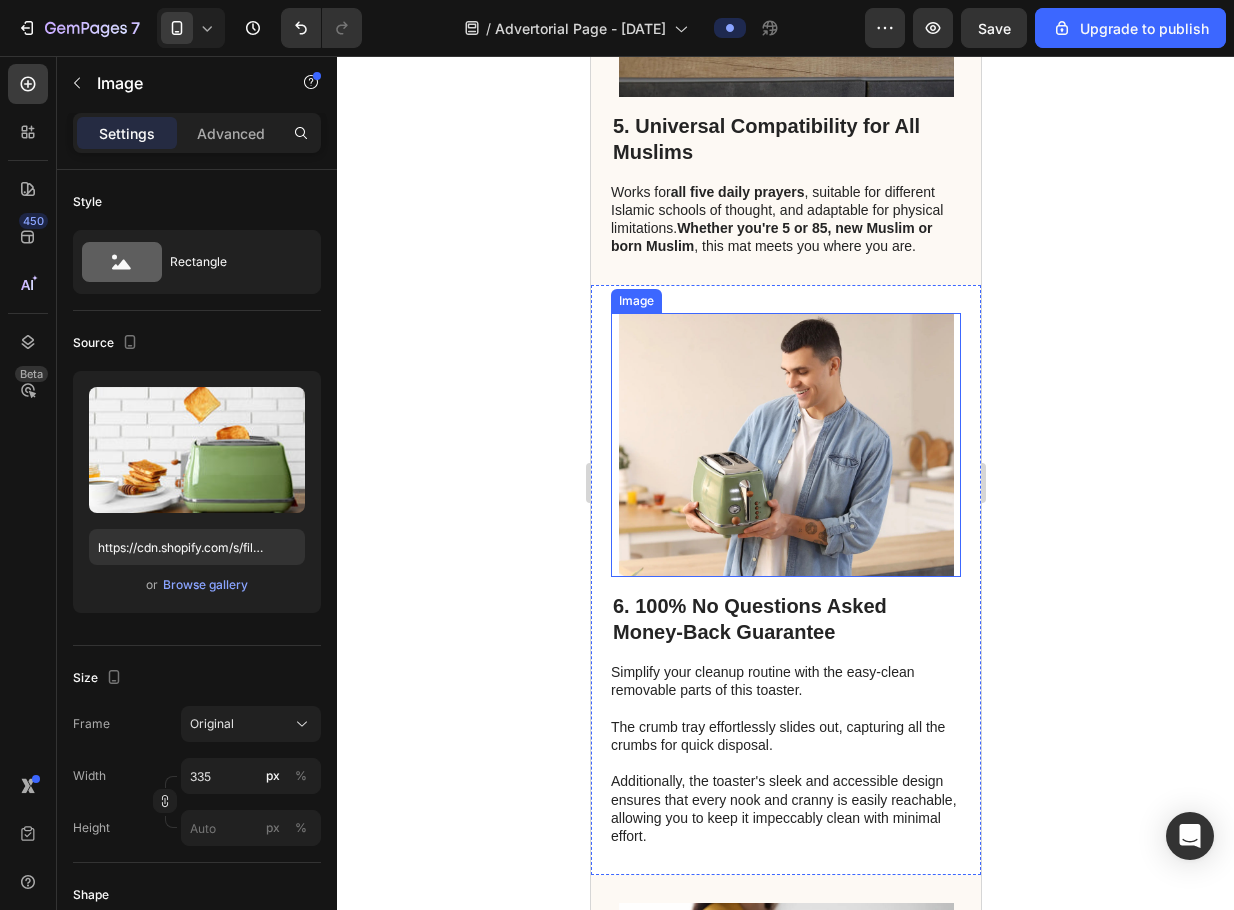 click at bounding box center [785, 445] 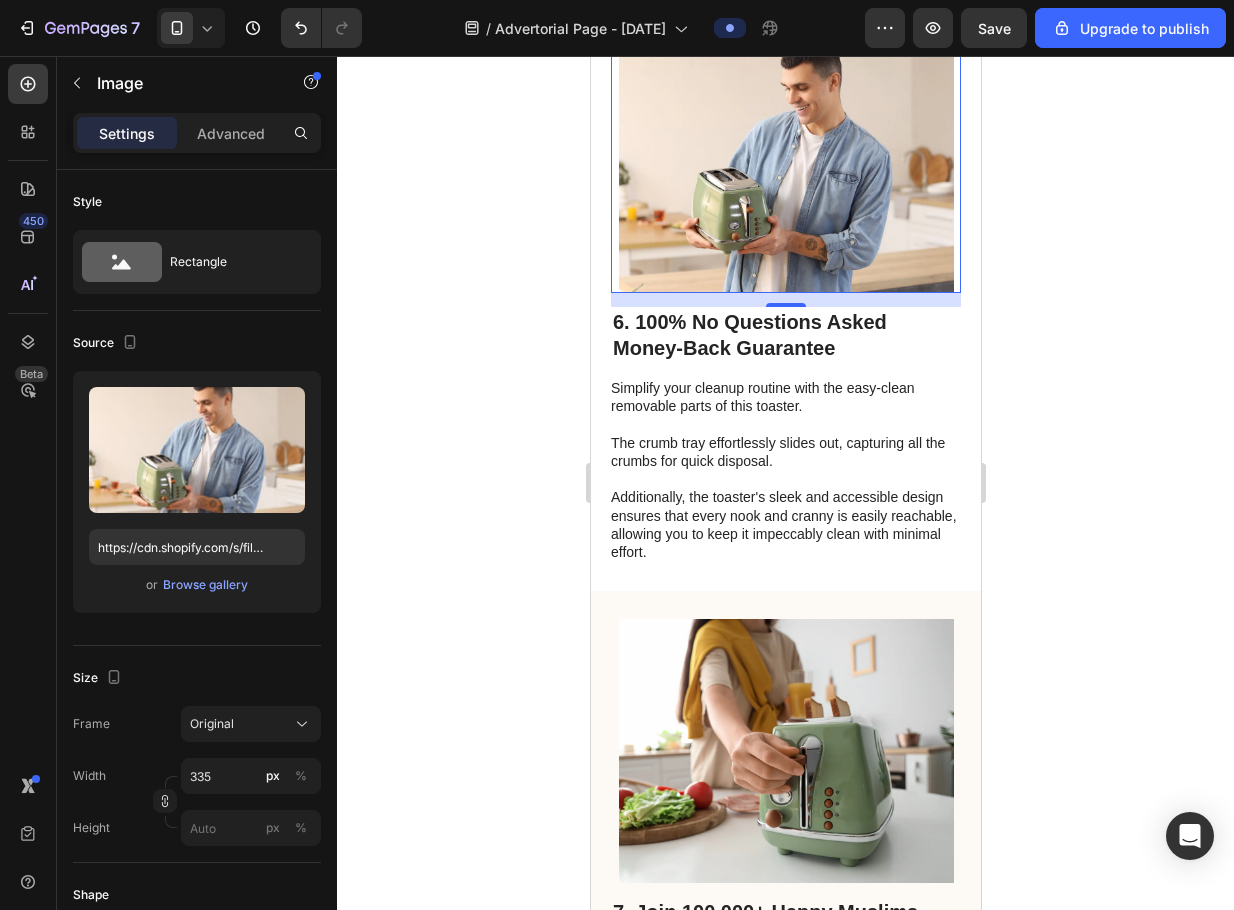 scroll, scrollTop: 3038, scrollLeft: 0, axis: vertical 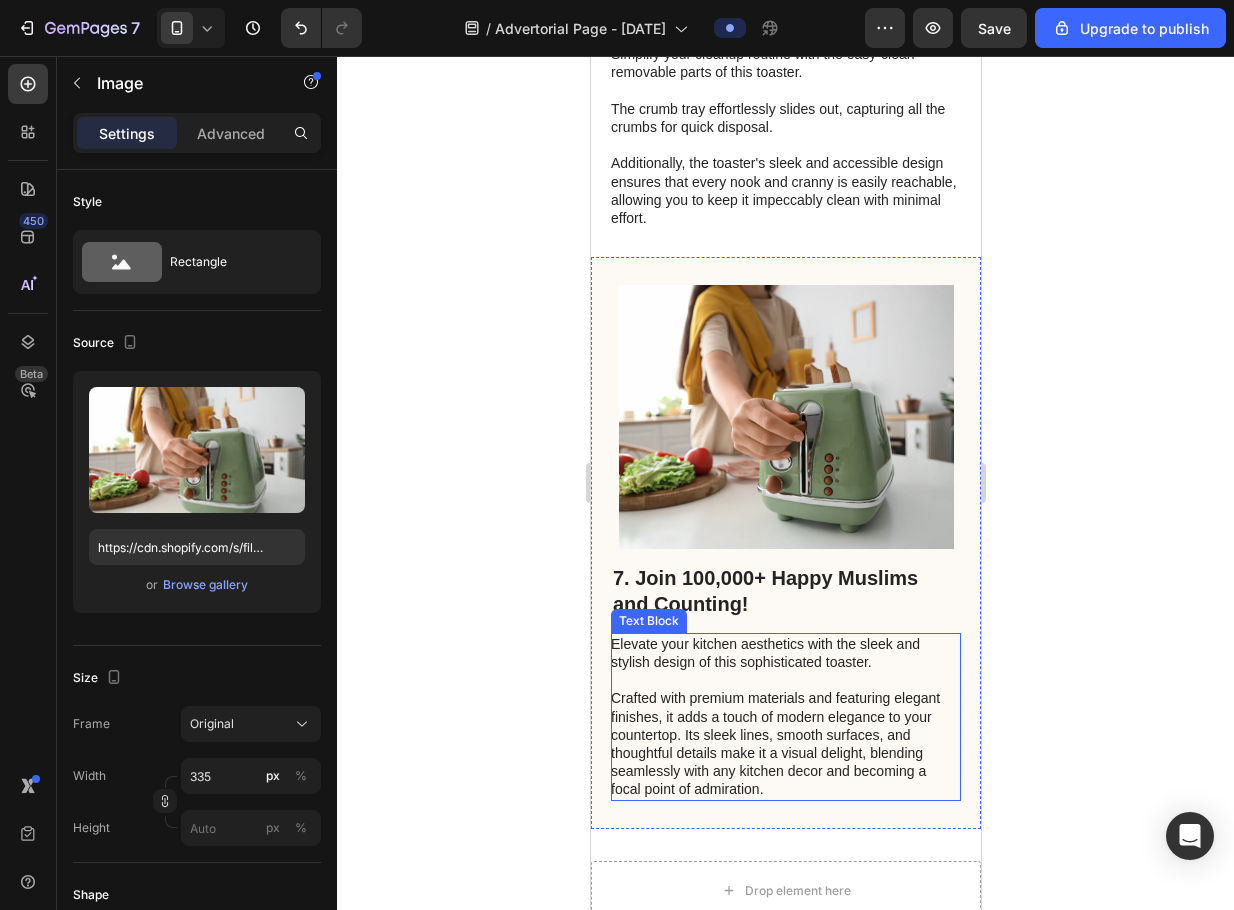 click at bounding box center [785, 417] 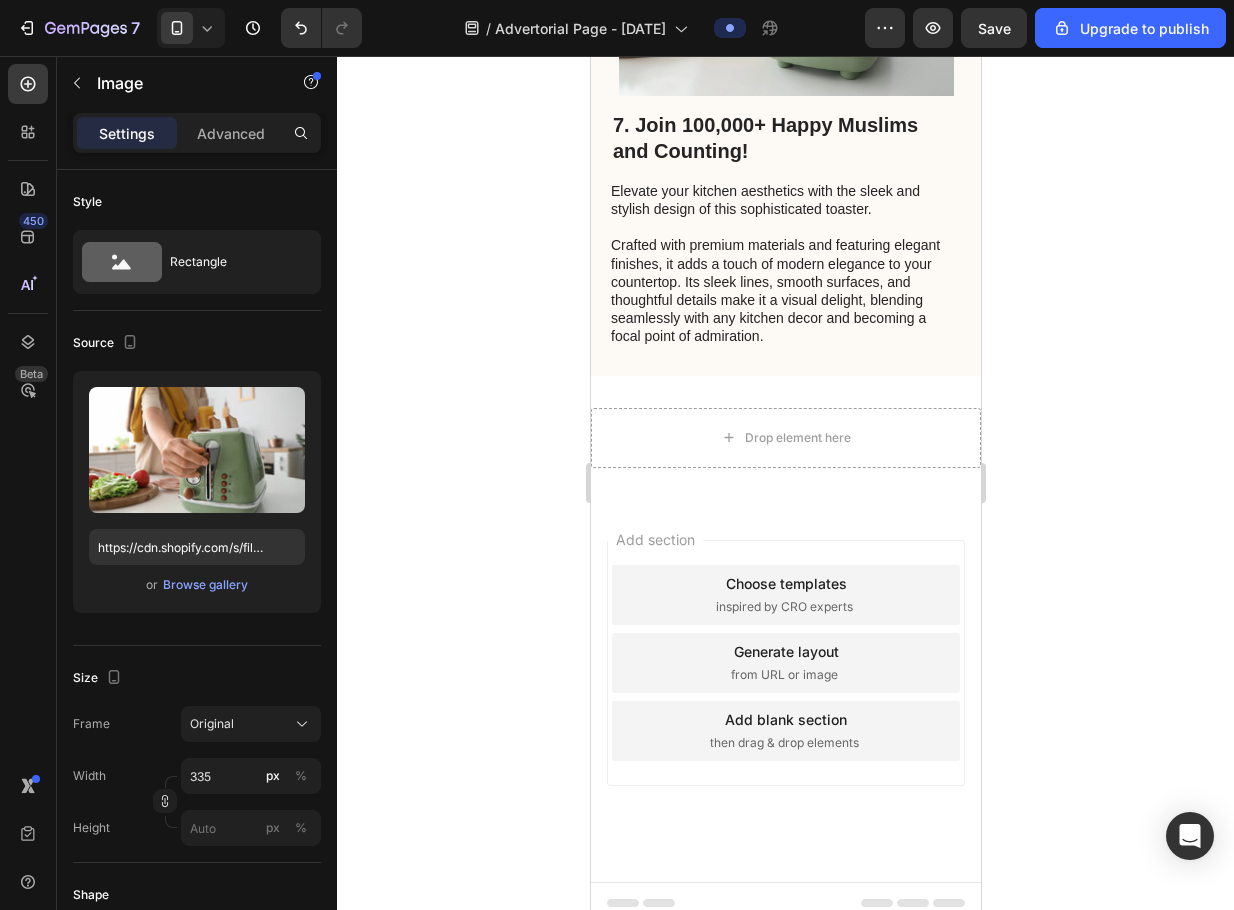 scroll, scrollTop: 3200, scrollLeft: 0, axis: vertical 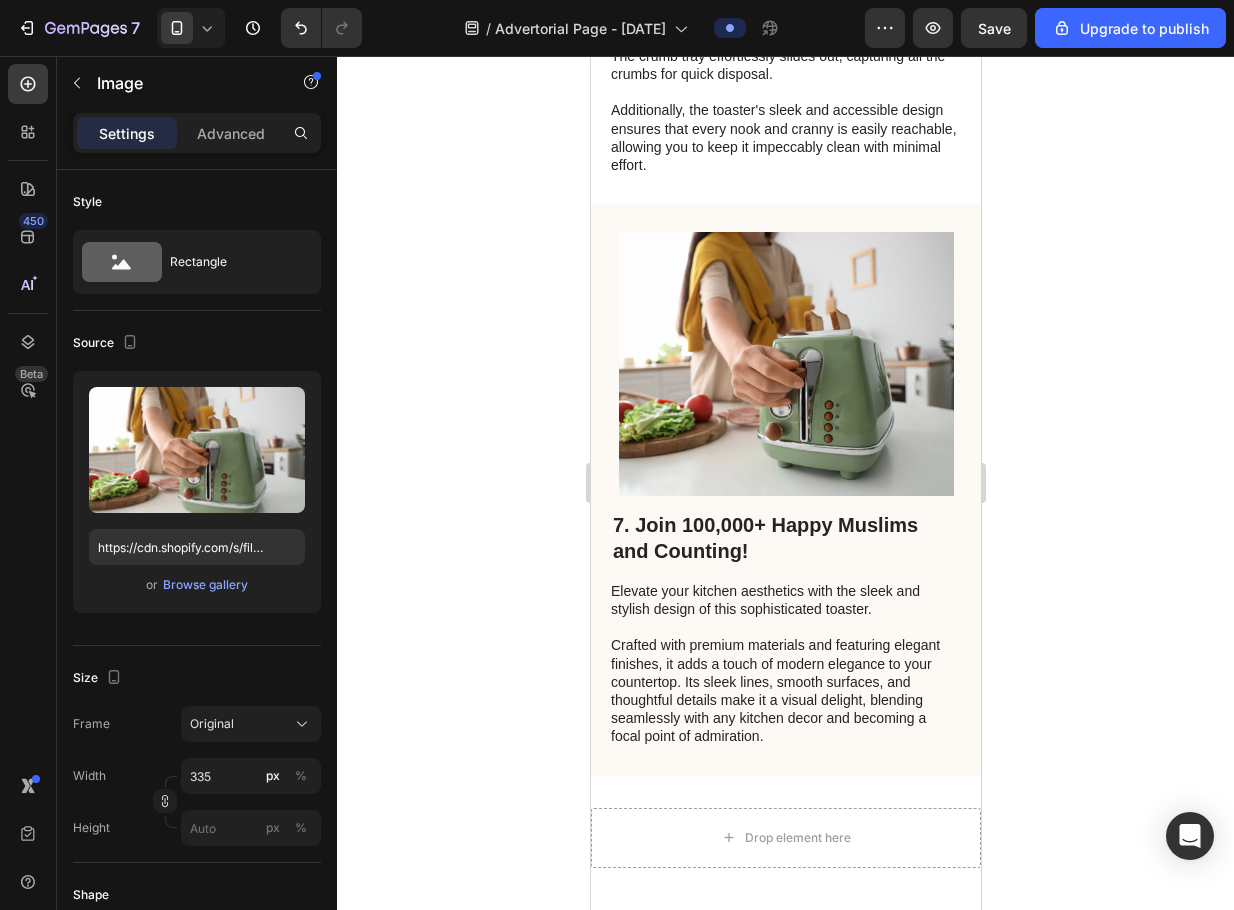 click at bounding box center [785, 364] 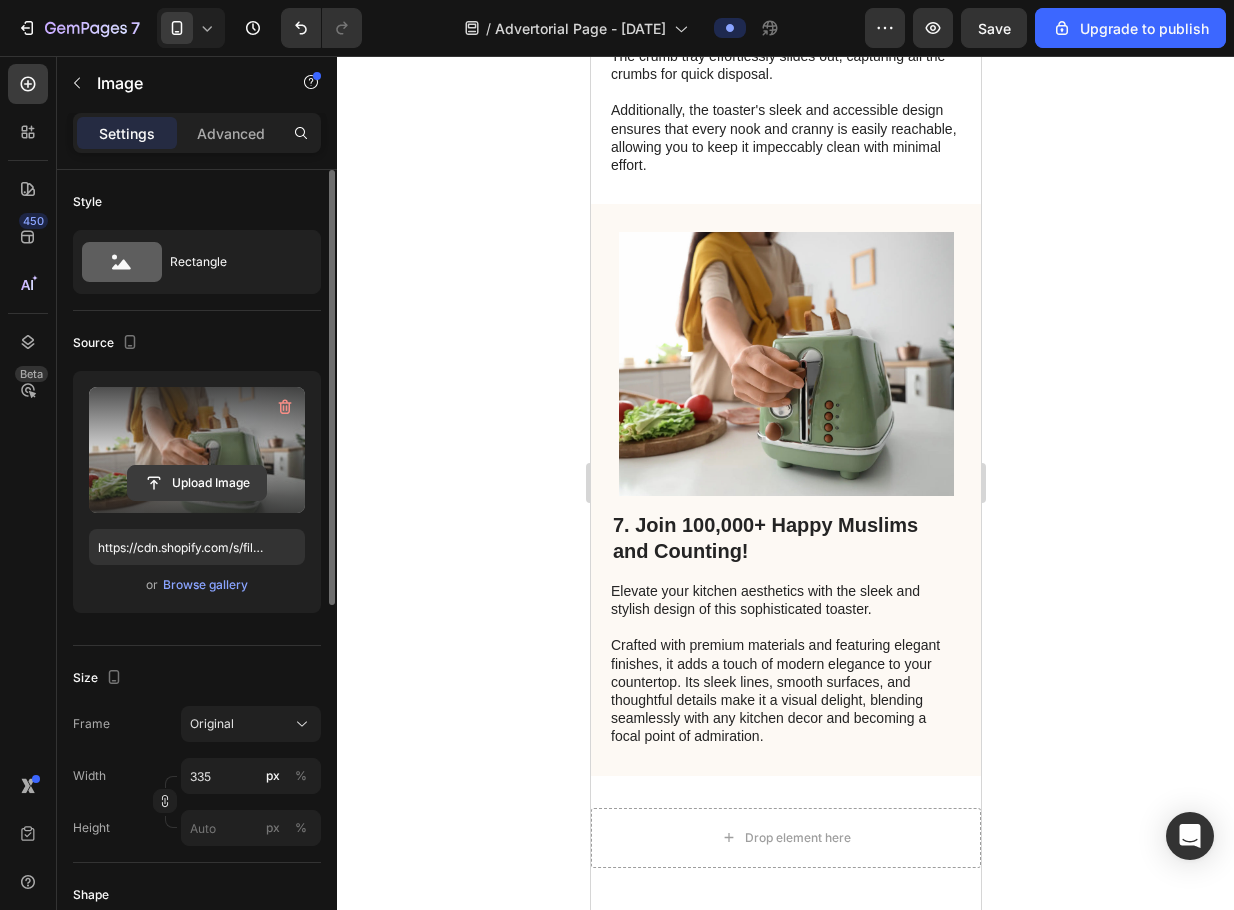 click 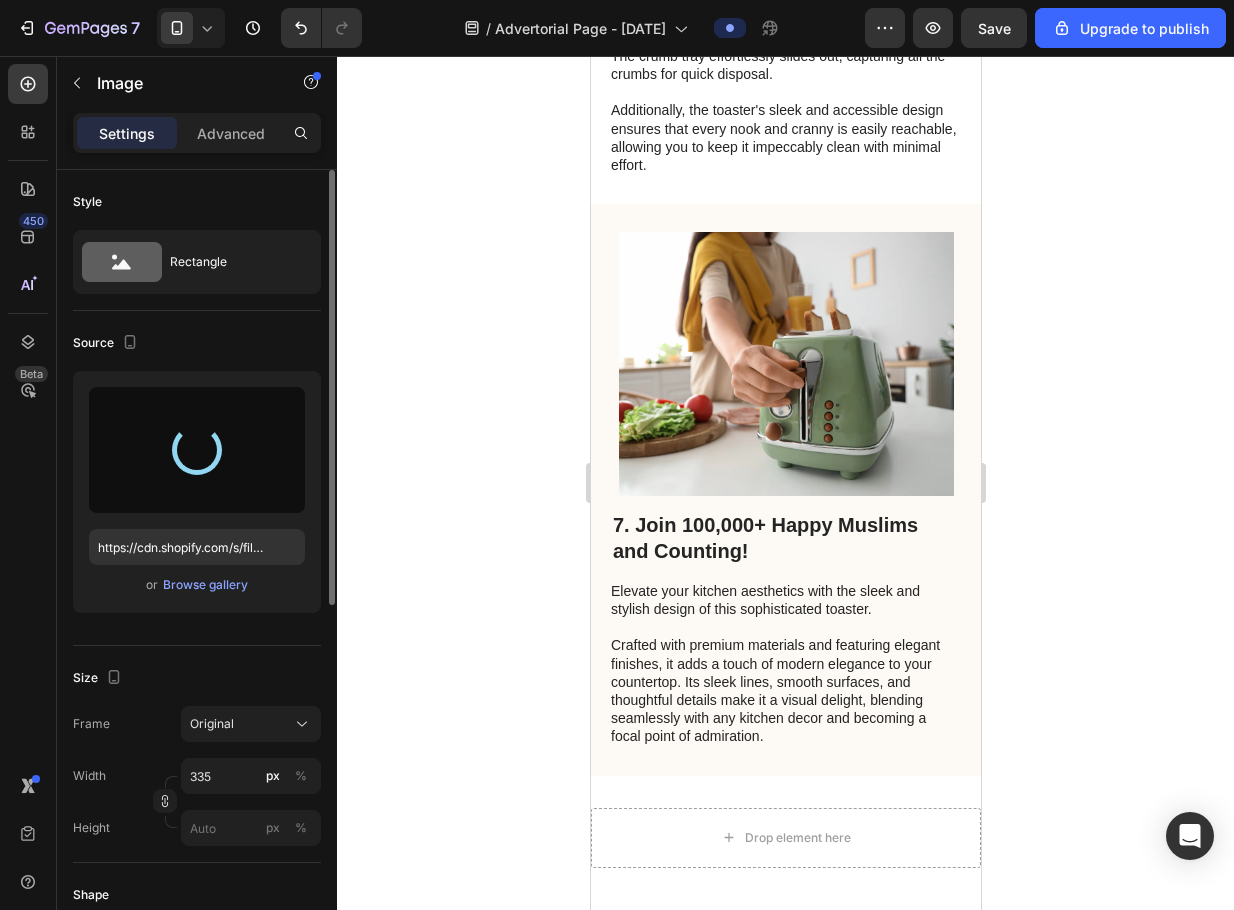type on "https://cdn.shopify.com/s/files/1/0870/9075/7980/files/gempages_570040103099958424-71efdf9f-4f7c-49b4-93d6-09b78012fe3c.png" 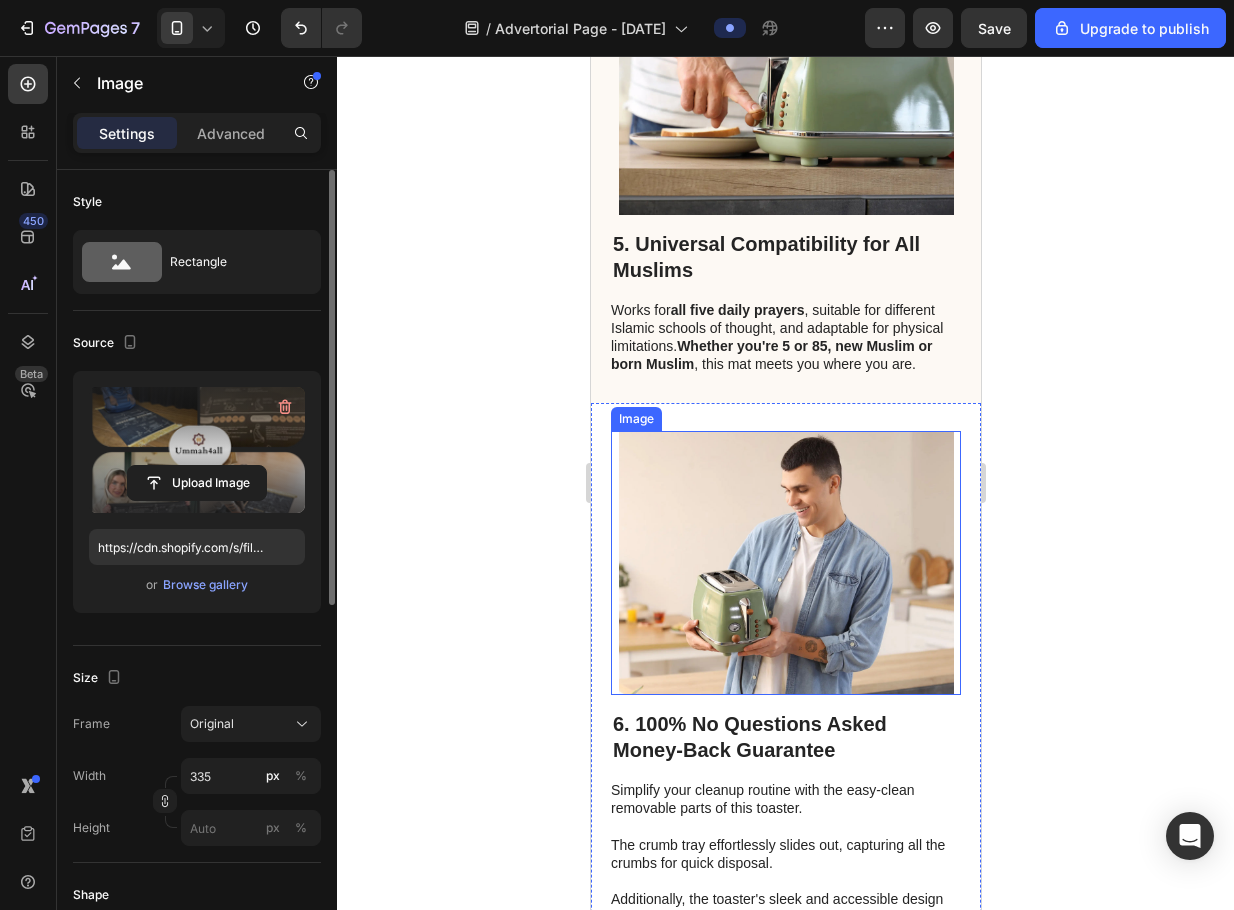 scroll, scrollTop: 2611, scrollLeft: 0, axis: vertical 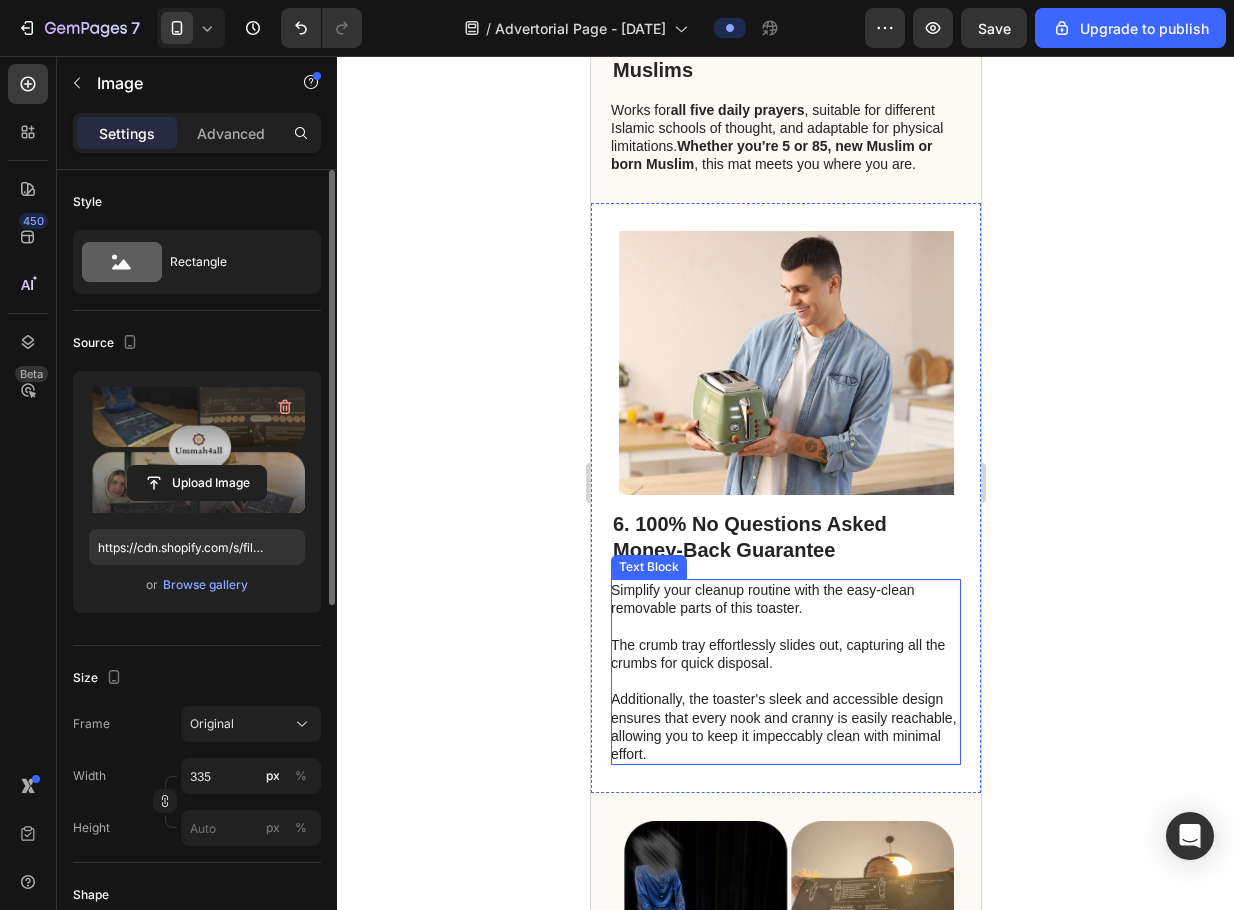 click on "Simplify your cleanup routine with the easy-clean removable parts of this toaster.  The crumb tray effortlessly slides out, capturing all the crumbs for quick disposal.  Additionally, the toaster's sleek and accessible design ensures that every nook and cranny is easily reachable, allowing you to keep it impeccably clean with minimal effort." at bounding box center [784, 672] 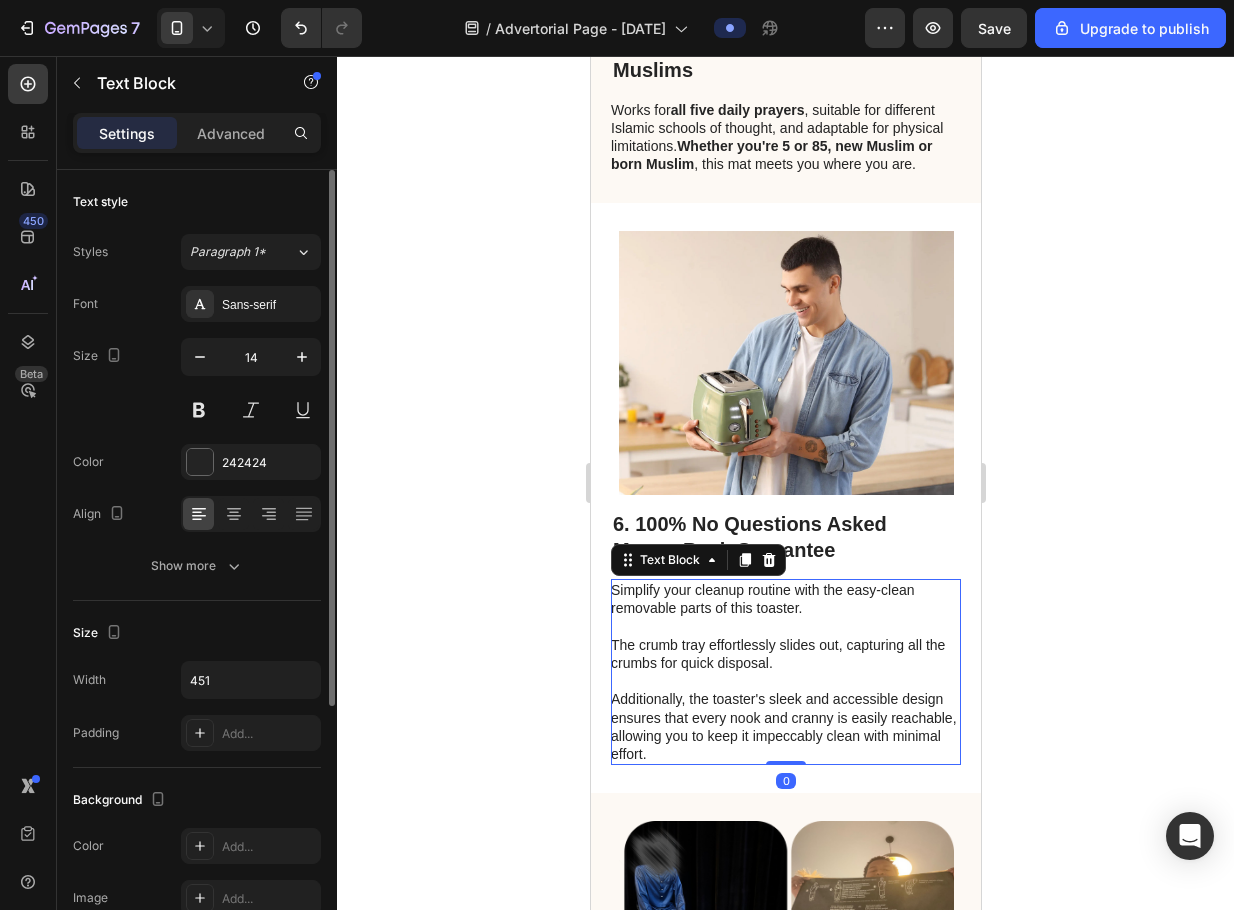 click on "Simplify your cleanup routine with the easy-clean removable parts of this toaster.  The crumb tray effortlessly slides out, capturing all the crumbs for quick disposal.  Additionally, the toaster's sleek and accessible design ensures that every nook and cranny is easily reachable, allowing you to keep it impeccably clean with minimal effort." at bounding box center (784, 672) 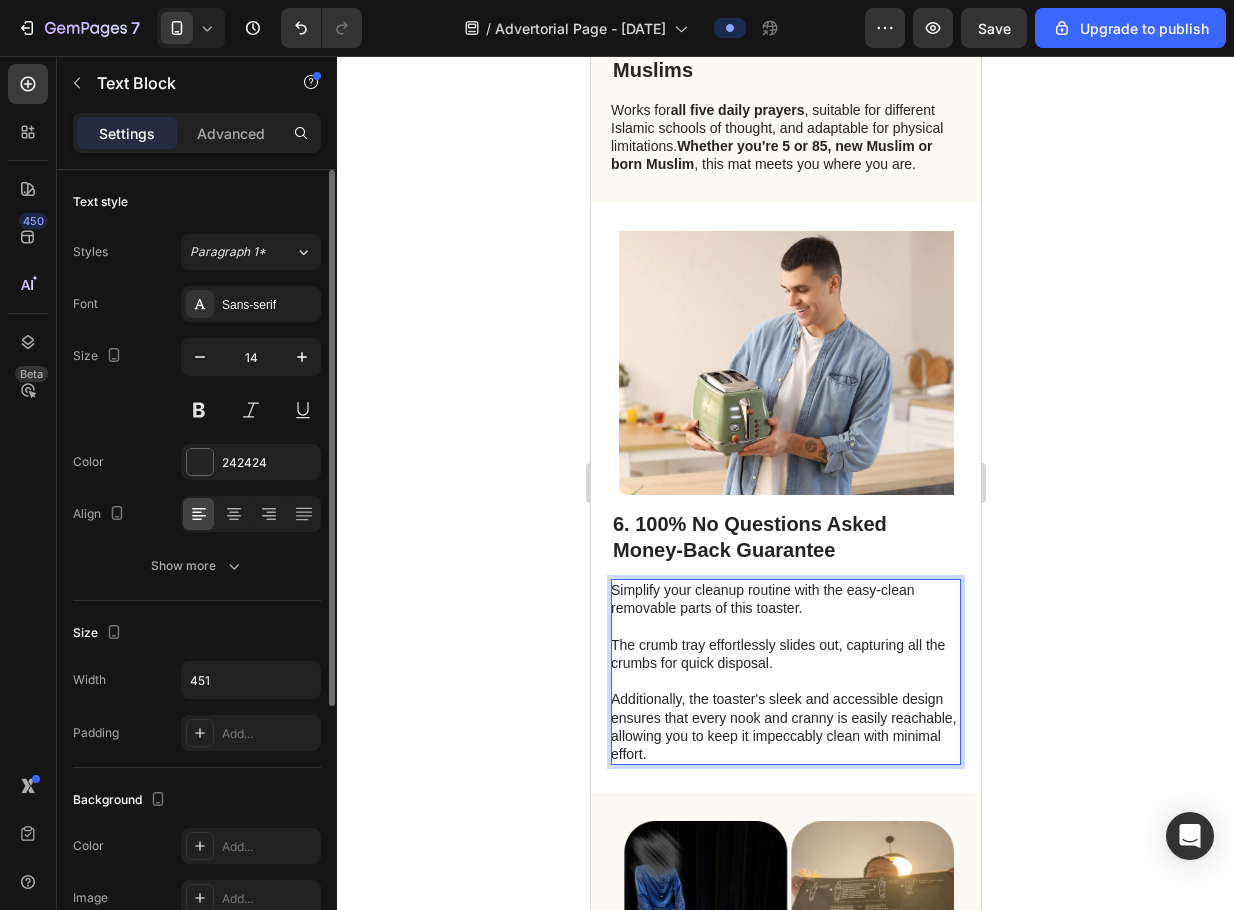 click on "Simplify your cleanup routine with the easy-clean removable parts of this toaster.  The crumb tray effortlessly slides out, capturing all the crumbs for quick disposal.  Additionally, the toaster's sleek and accessible design ensures that every nook and cranny is easily reachable, allowing you to keep it impeccably clean with minimal effort." at bounding box center [784, 672] 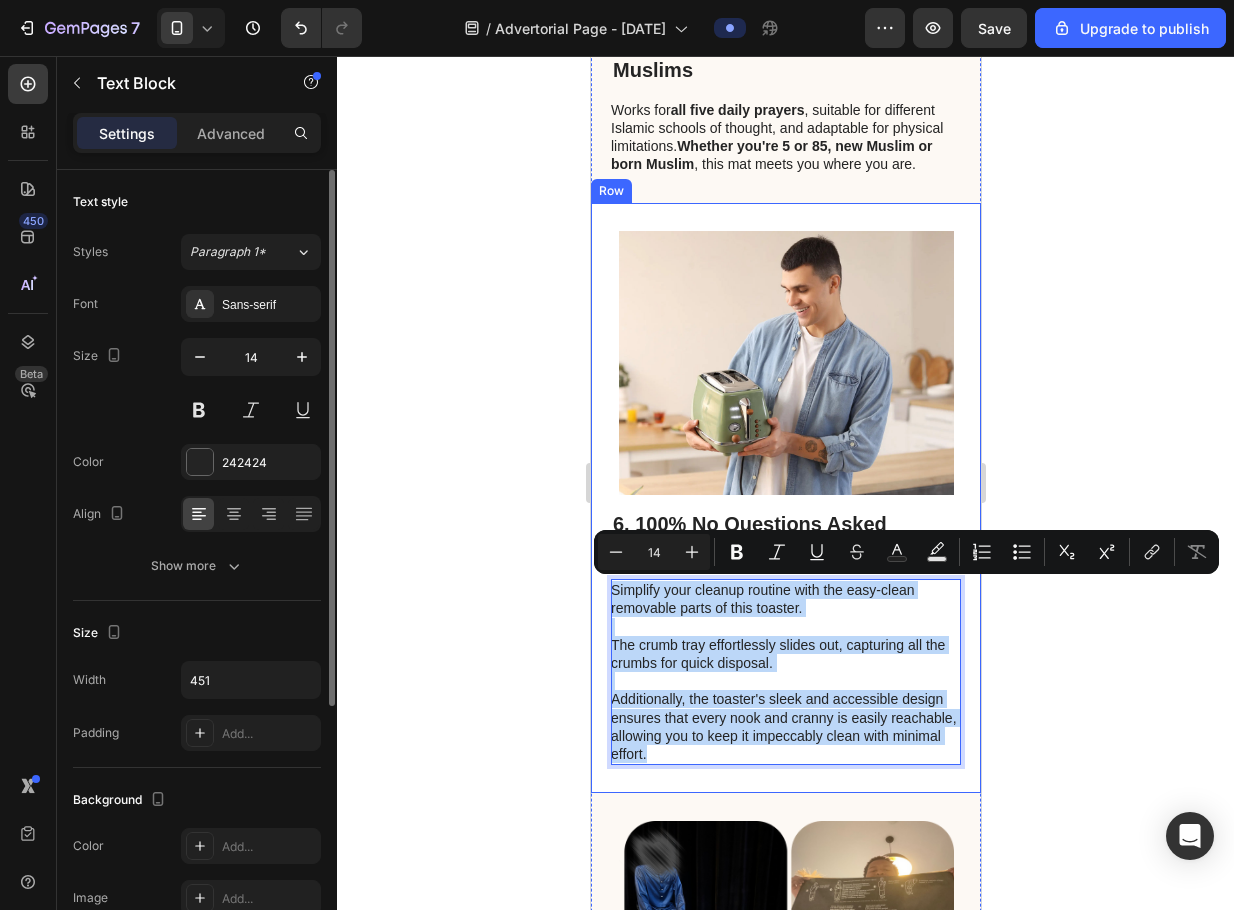 drag, startPoint x: 733, startPoint y: 752, endPoint x: 612, endPoint y: 574, distance: 215.23244 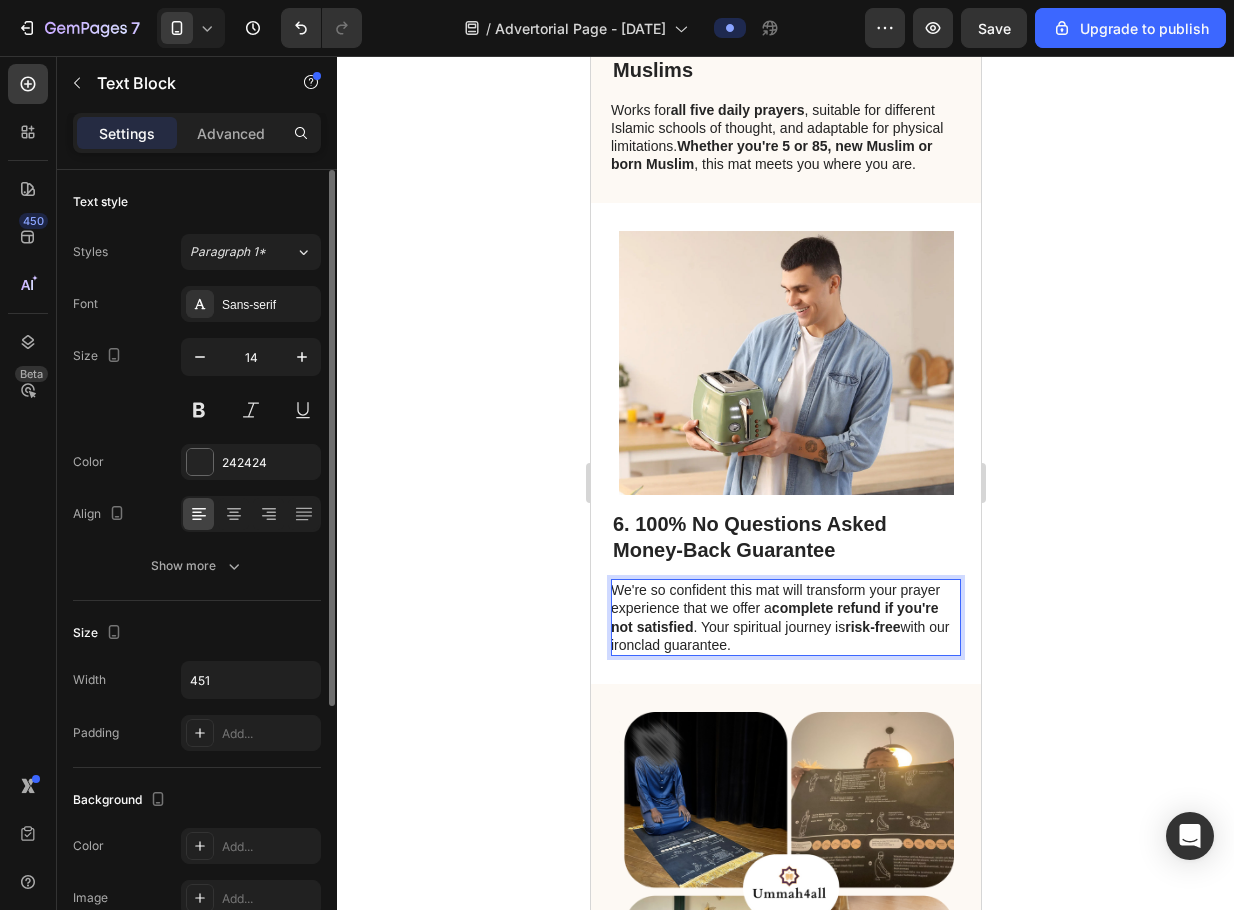 click 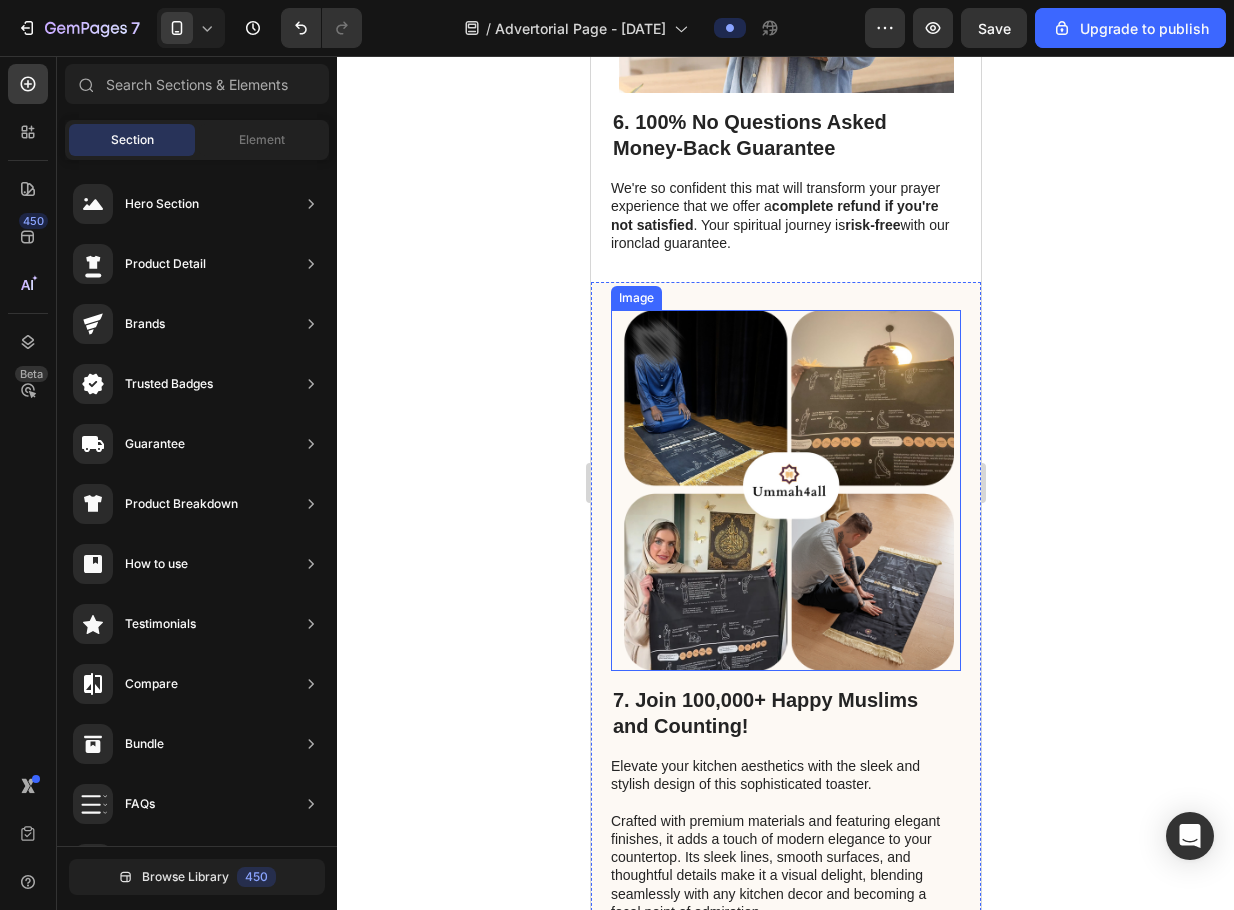 scroll, scrollTop: 3111, scrollLeft: 0, axis: vertical 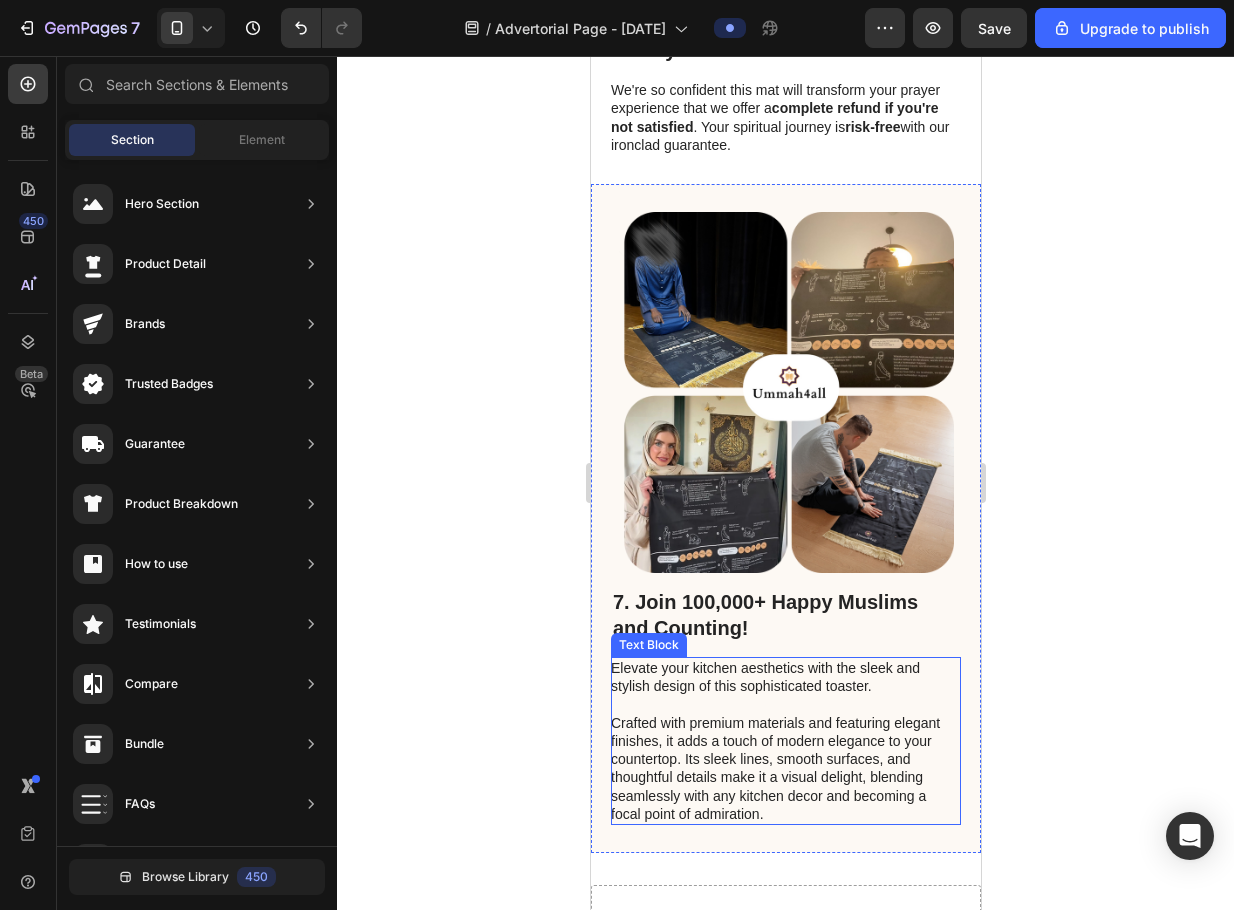 click on "Elevate your kitchen aesthetics with the sleek and stylish design of this sophisticated toaster.  Crafted with premium materials and featuring elegant finishes, it adds a touch of modern elegance to your countertop. Its sleek lines, smooth surfaces, and thoughtful details make it a visual delight, blending seamlessly with any kitchen decor and becoming a focal point of admiration." at bounding box center (784, 741) 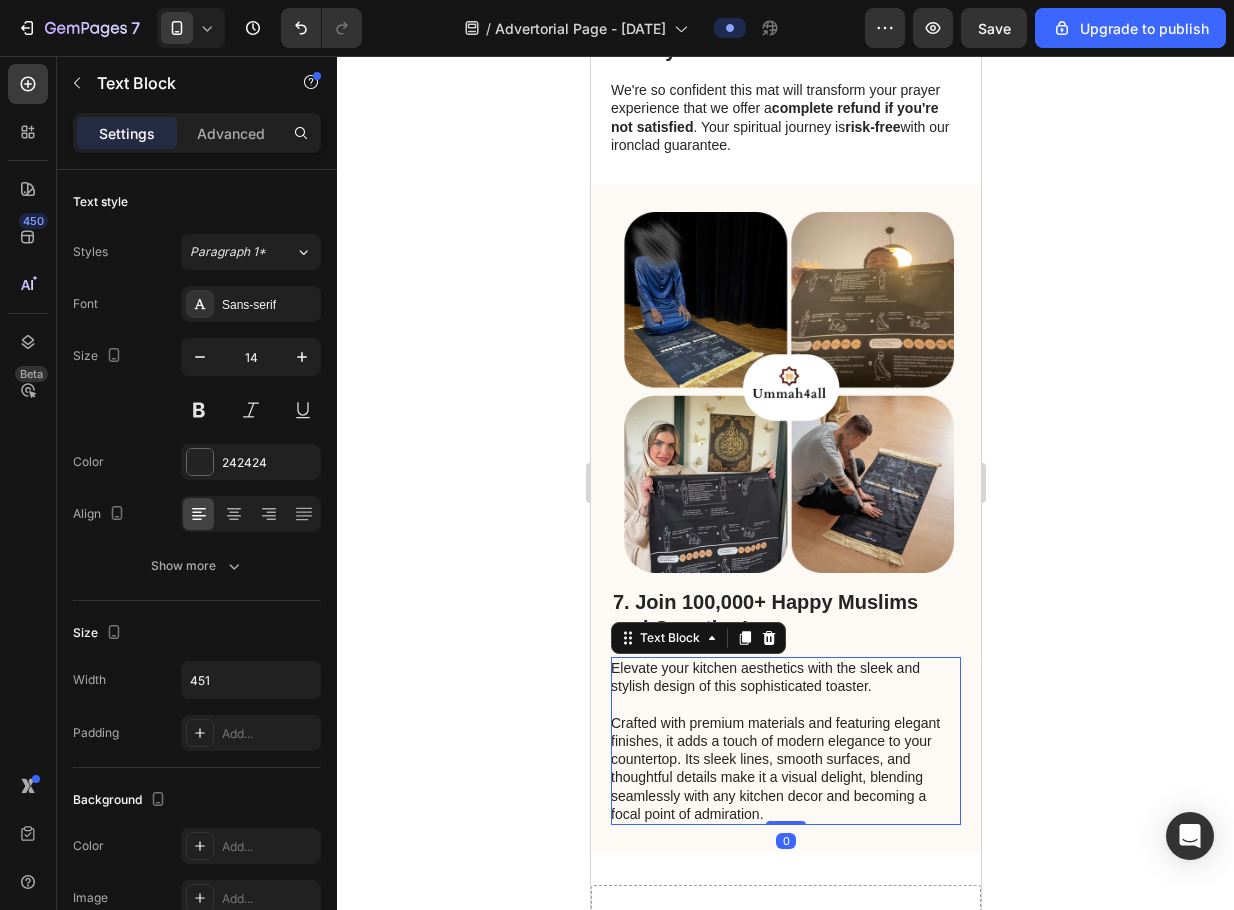 click on "Elevate your kitchen aesthetics with the sleek and stylish design of this sophisticated toaster.  Crafted with premium materials and featuring elegant finishes, it adds a touch of modern elegance to your countertop. Its sleek lines, smooth surfaces, and thoughtful details make it a visual delight, blending seamlessly with any kitchen decor and becoming a focal point of admiration." at bounding box center (784, 741) 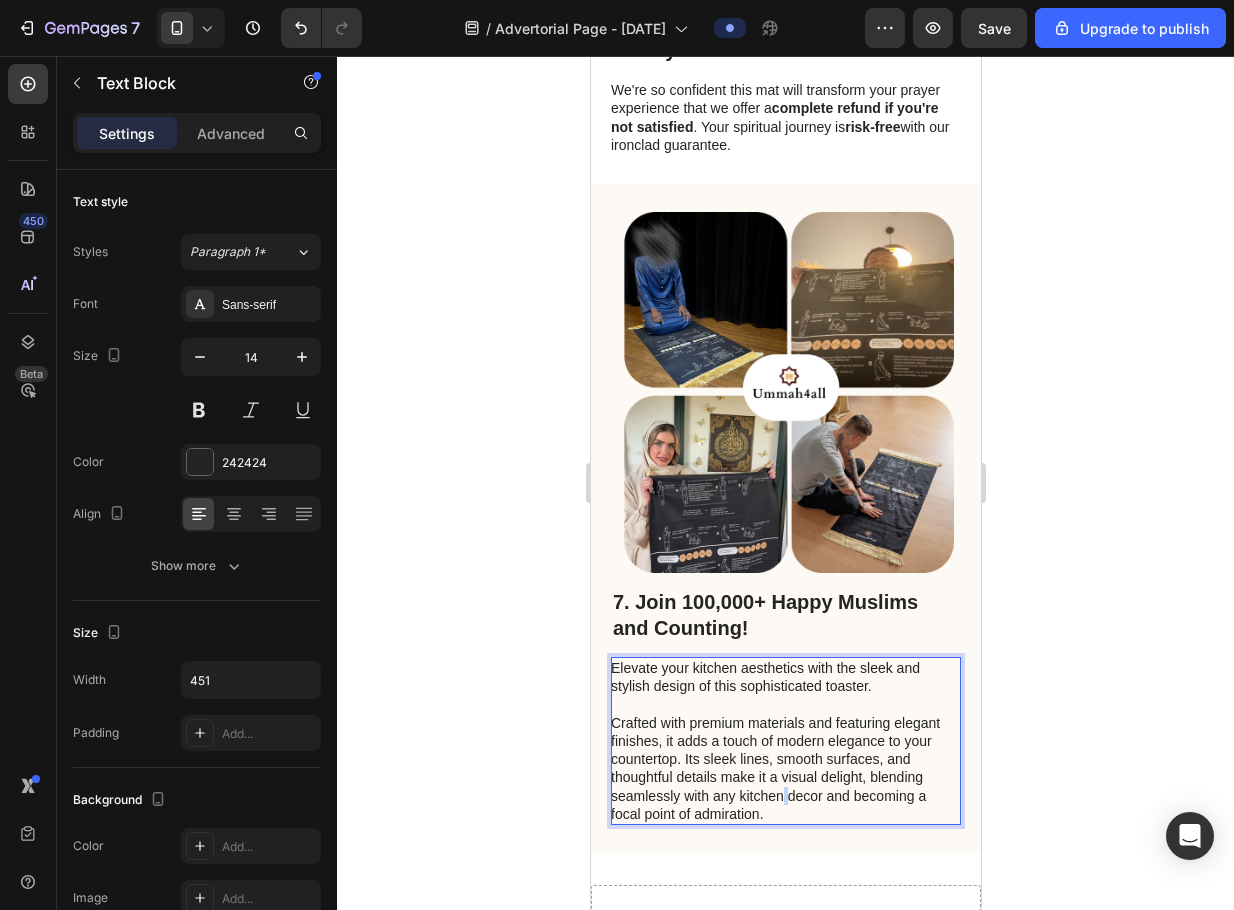 click on "Elevate your kitchen aesthetics with the sleek and stylish design of this sophisticated toaster.  Crafted with premium materials and featuring elegant finishes, it adds a touch of modern elegance to your countertop. Its sleek lines, smooth surfaces, and thoughtful details make it a visual delight, blending seamlessly with any kitchen decor and becoming a focal point of admiration." at bounding box center (784, 741) 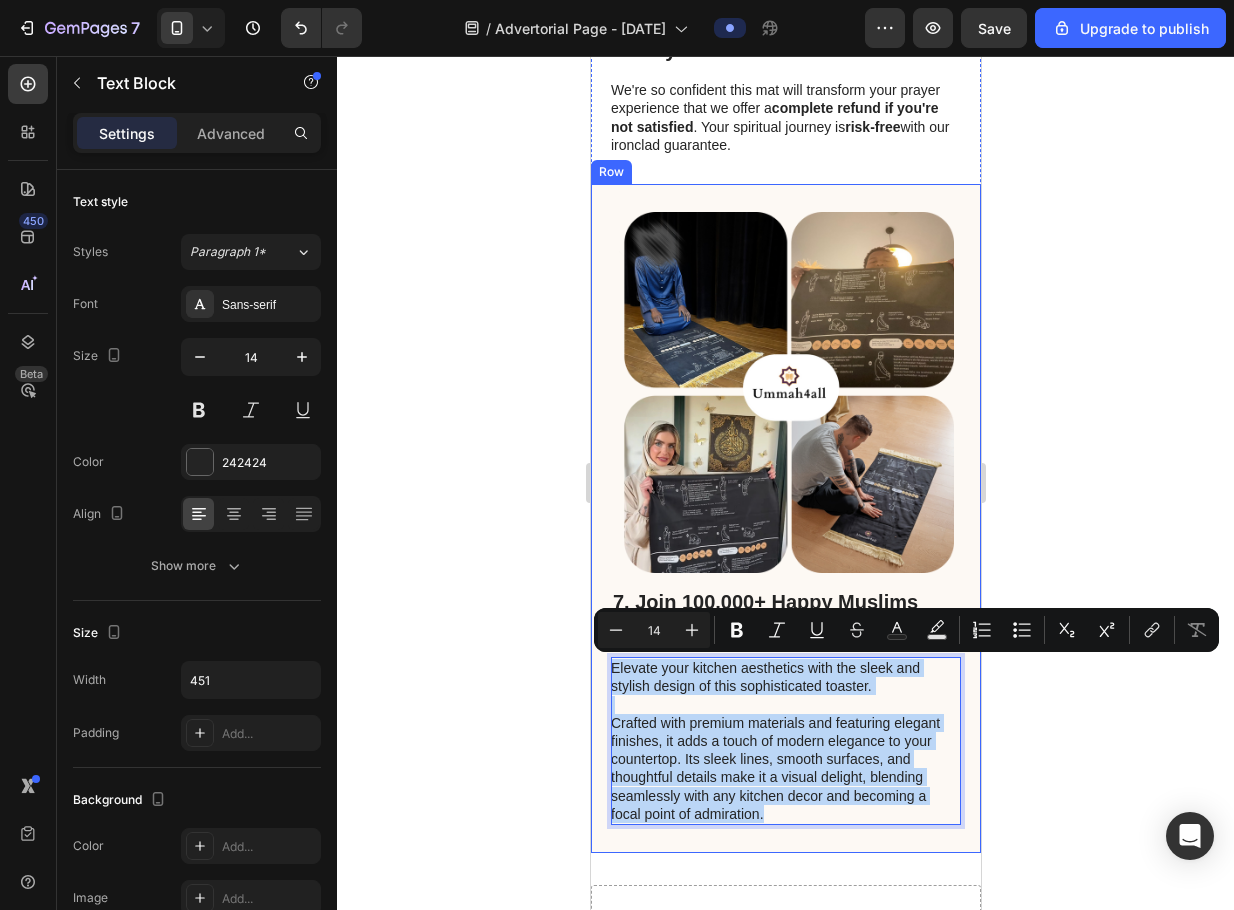 drag, startPoint x: 773, startPoint y: 813, endPoint x: 606, endPoint y: 669, distance: 220.51077 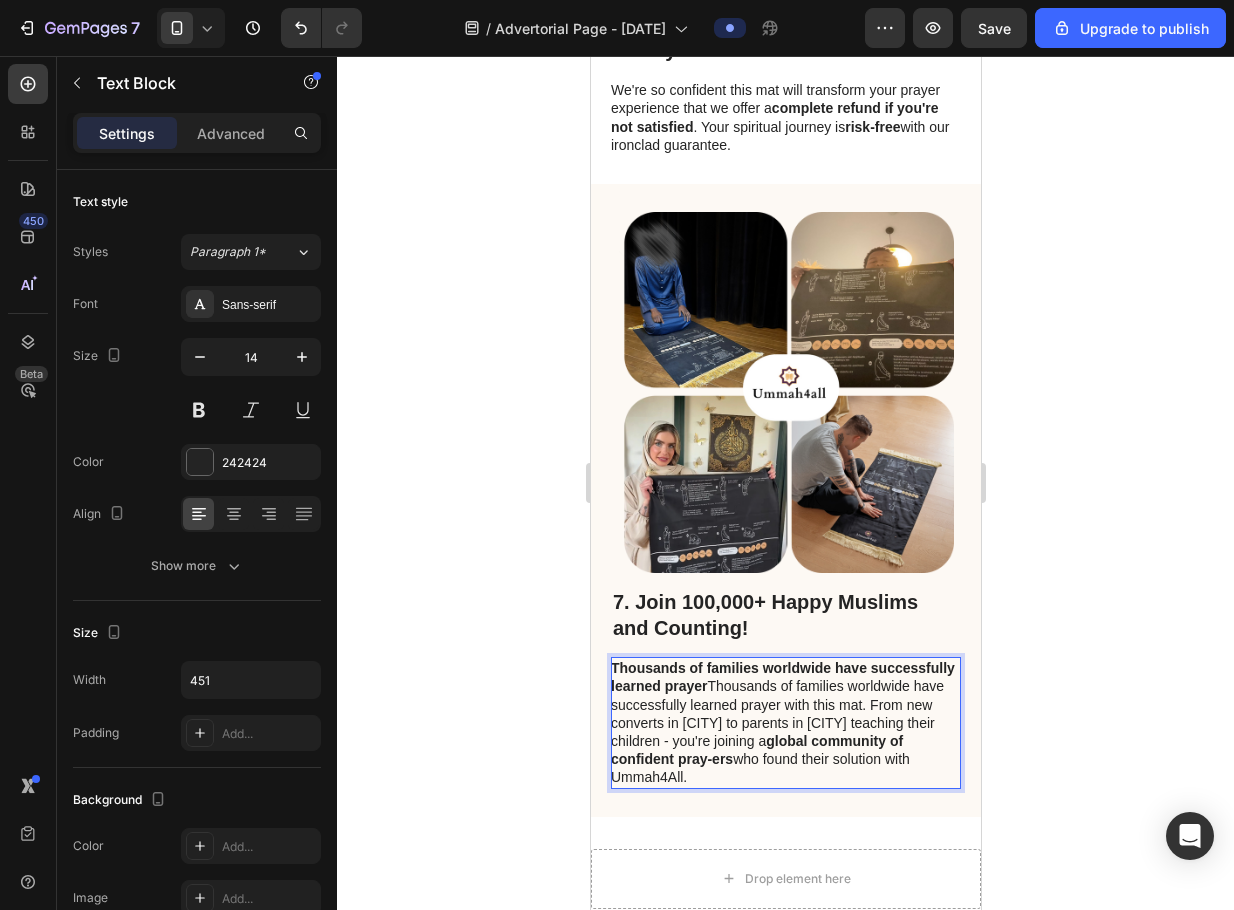 click 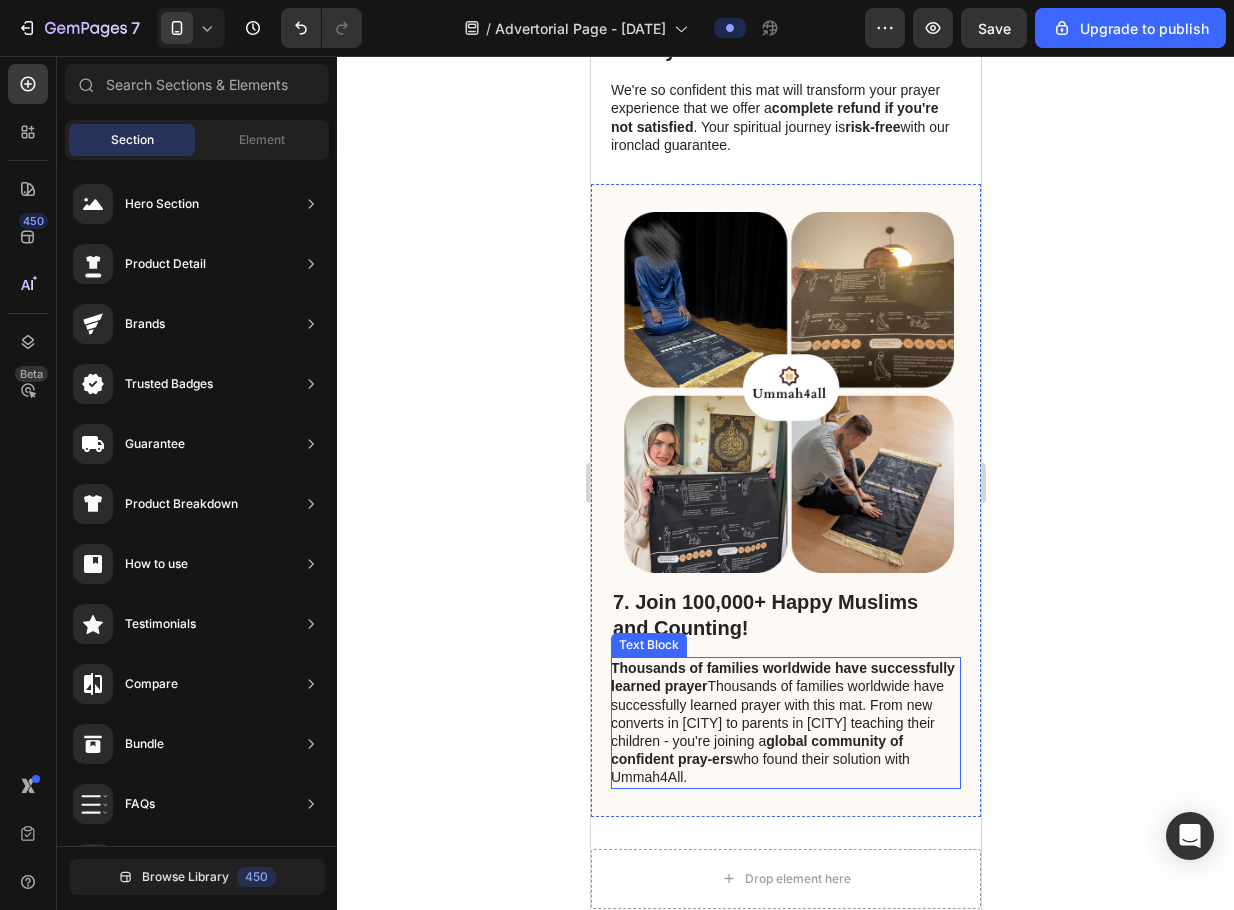 click on "global community of confident pray-ers" at bounding box center (756, 750) 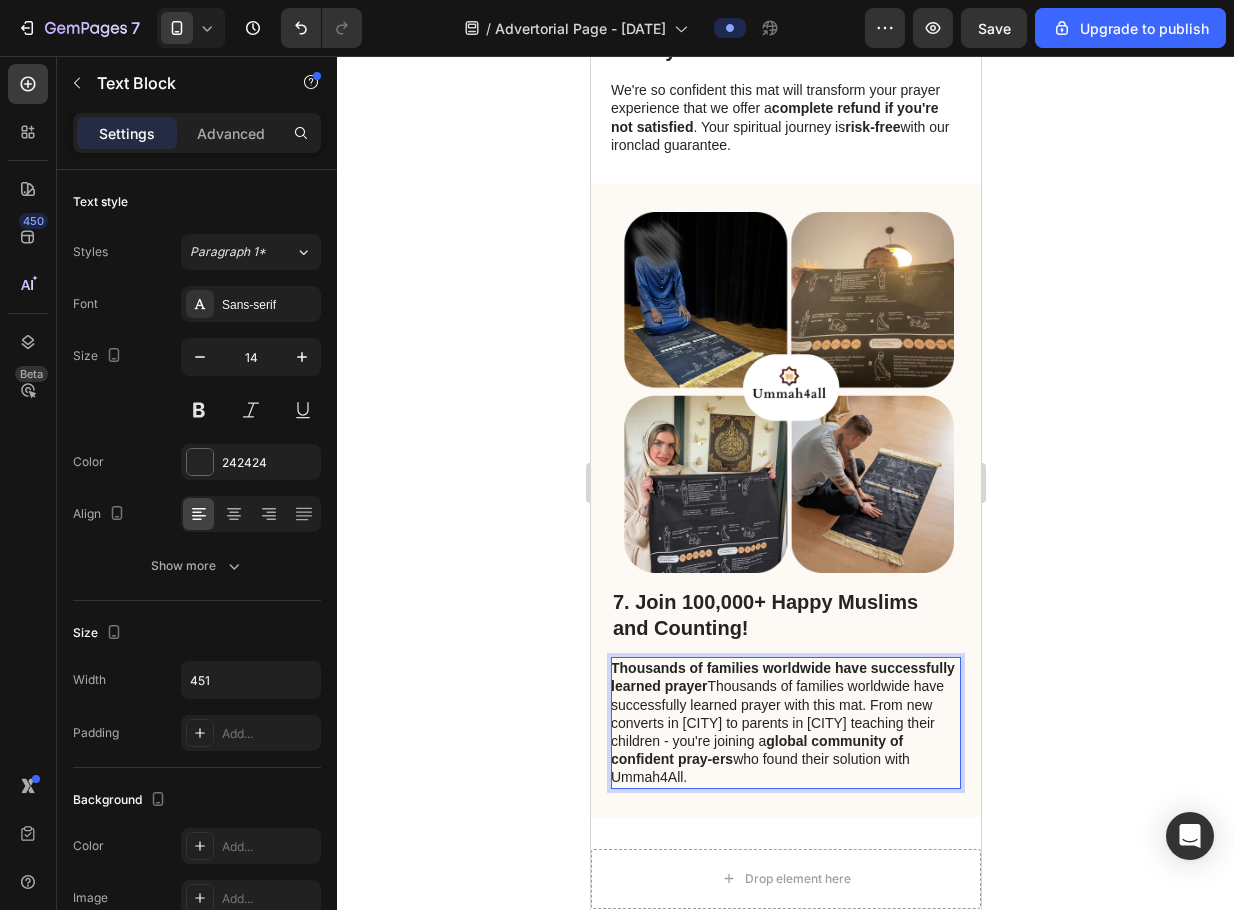 click on "global community of confident pray-ers" at bounding box center [756, 750] 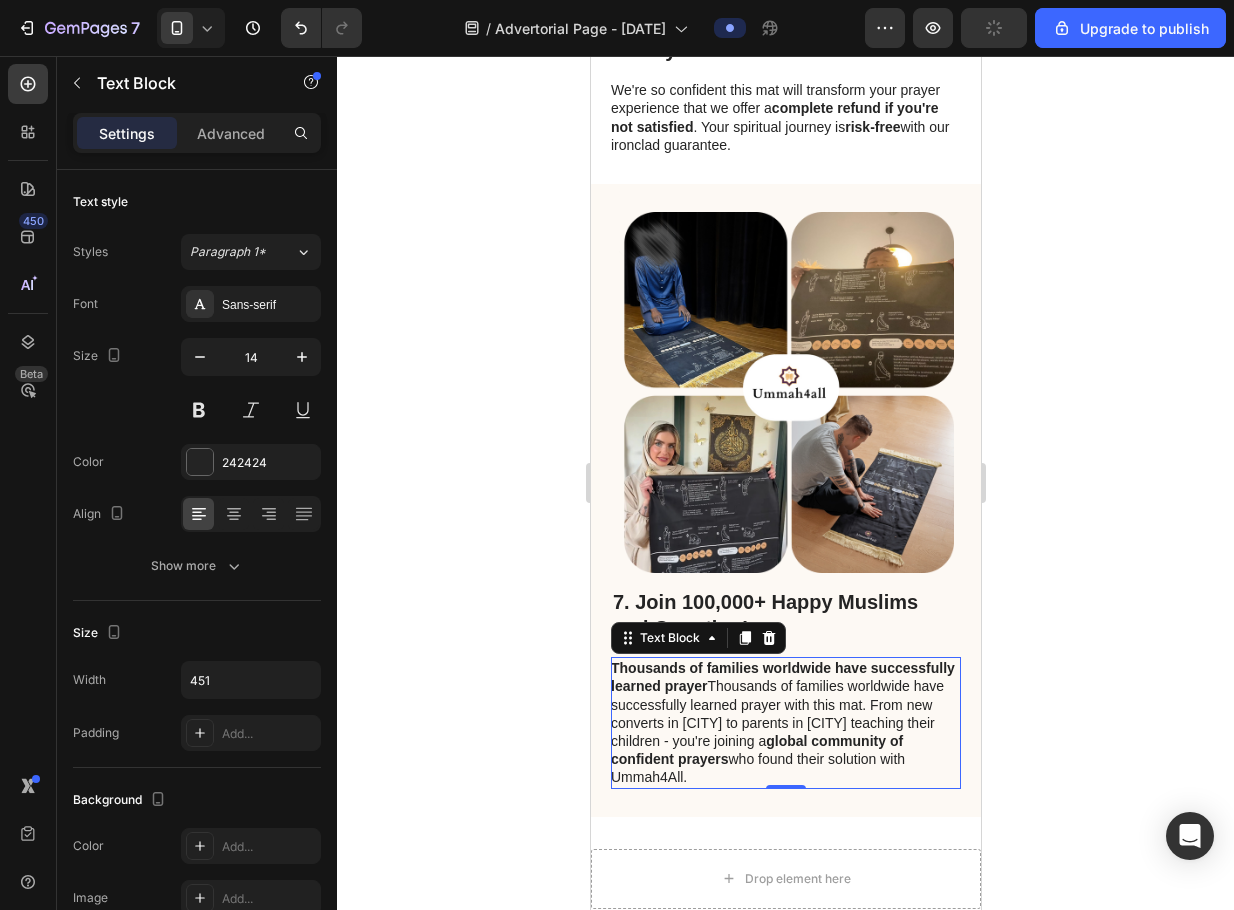 click 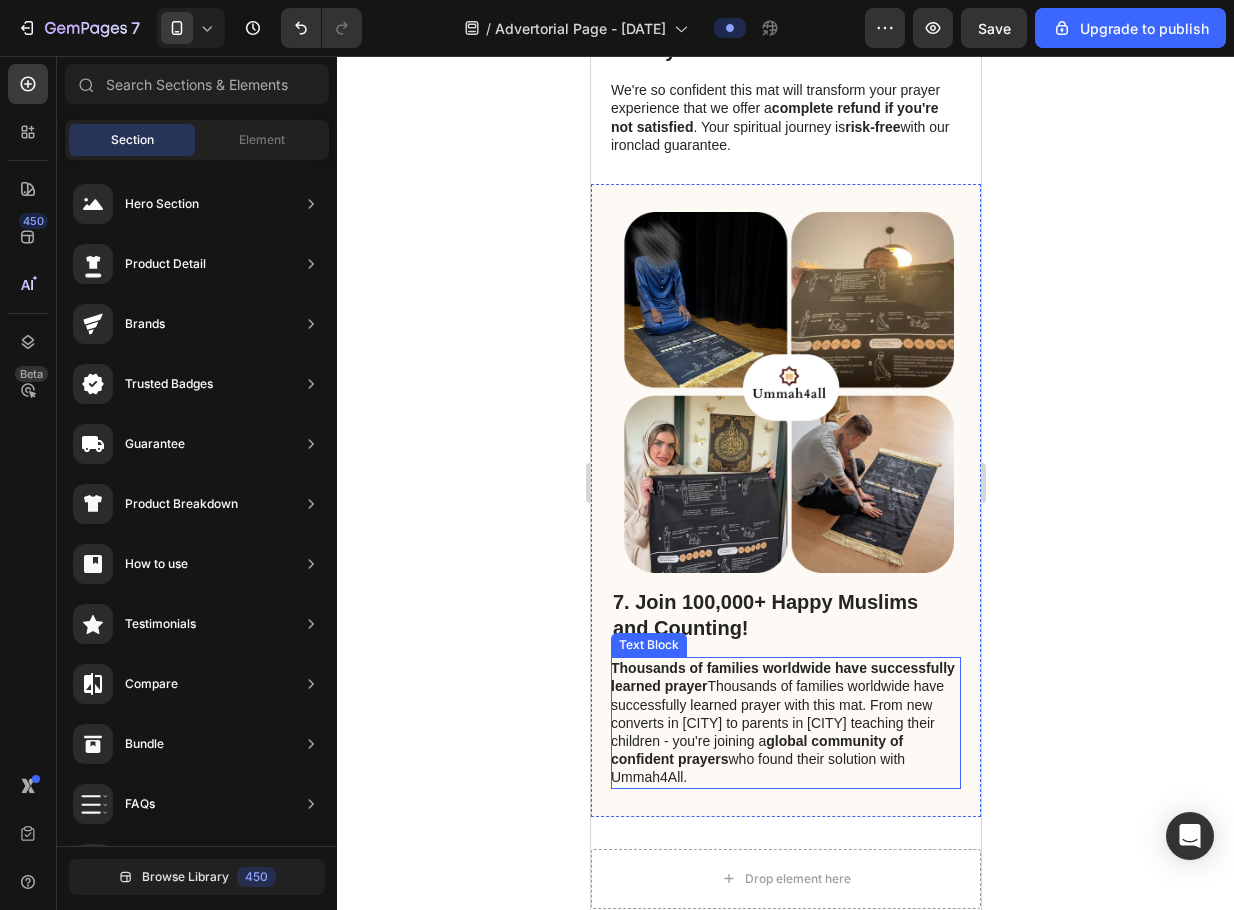 click on "global community of confident prayers" at bounding box center [756, 750] 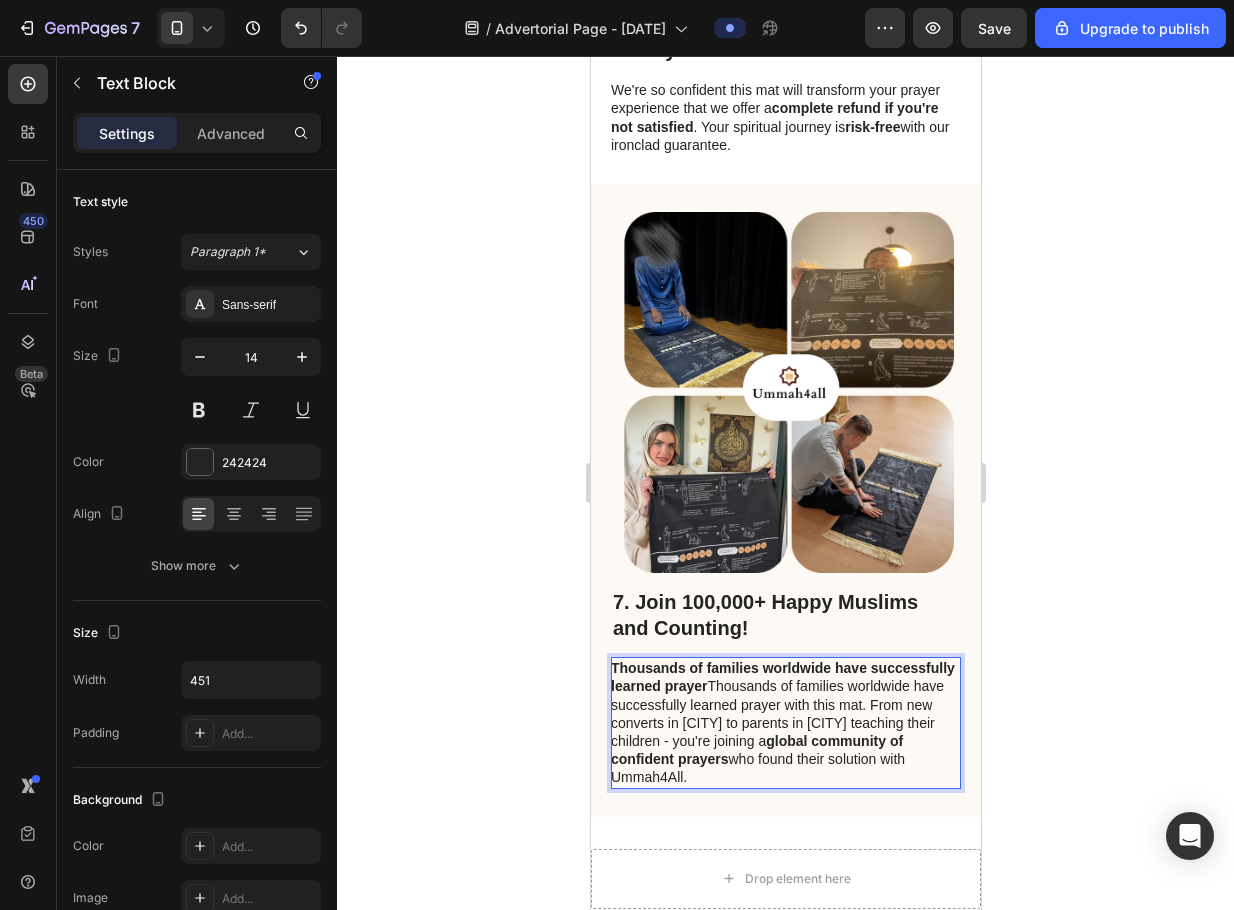 click on "global community of confident prayers" at bounding box center [756, 750] 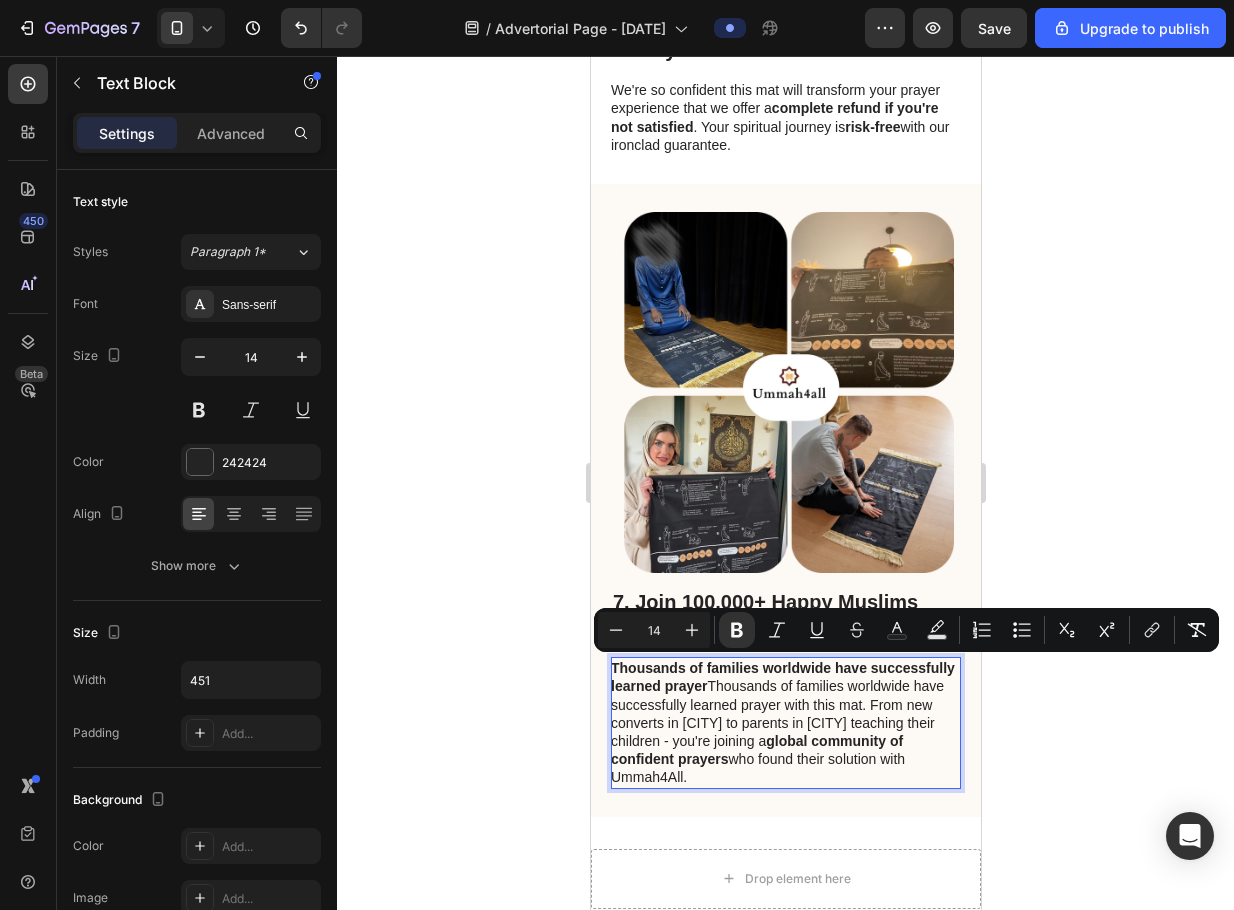 click on "global community of confident prayers" at bounding box center (756, 750) 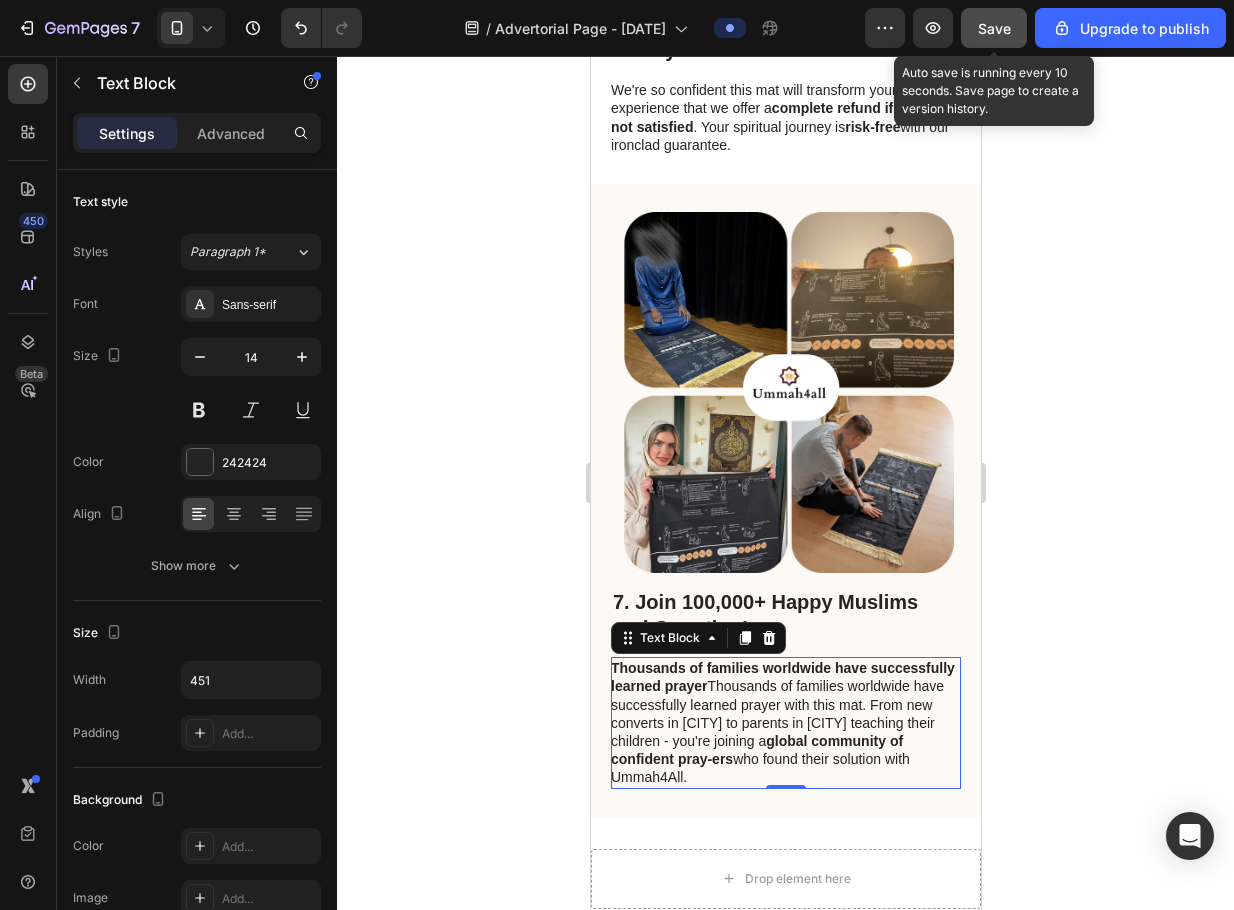 click on "Save" 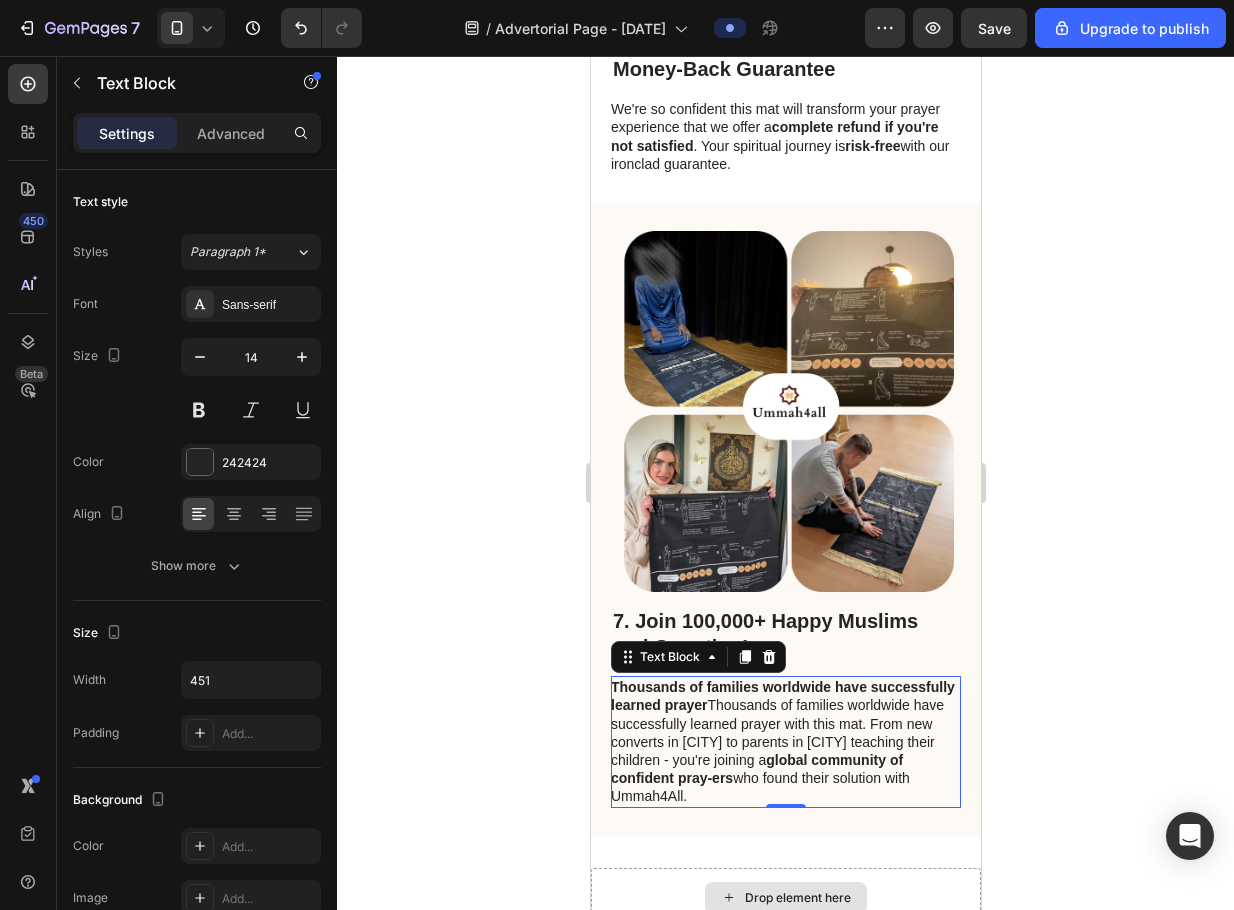 scroll, scrollTop: 3011, scrollLeft: 0, axis: vertical 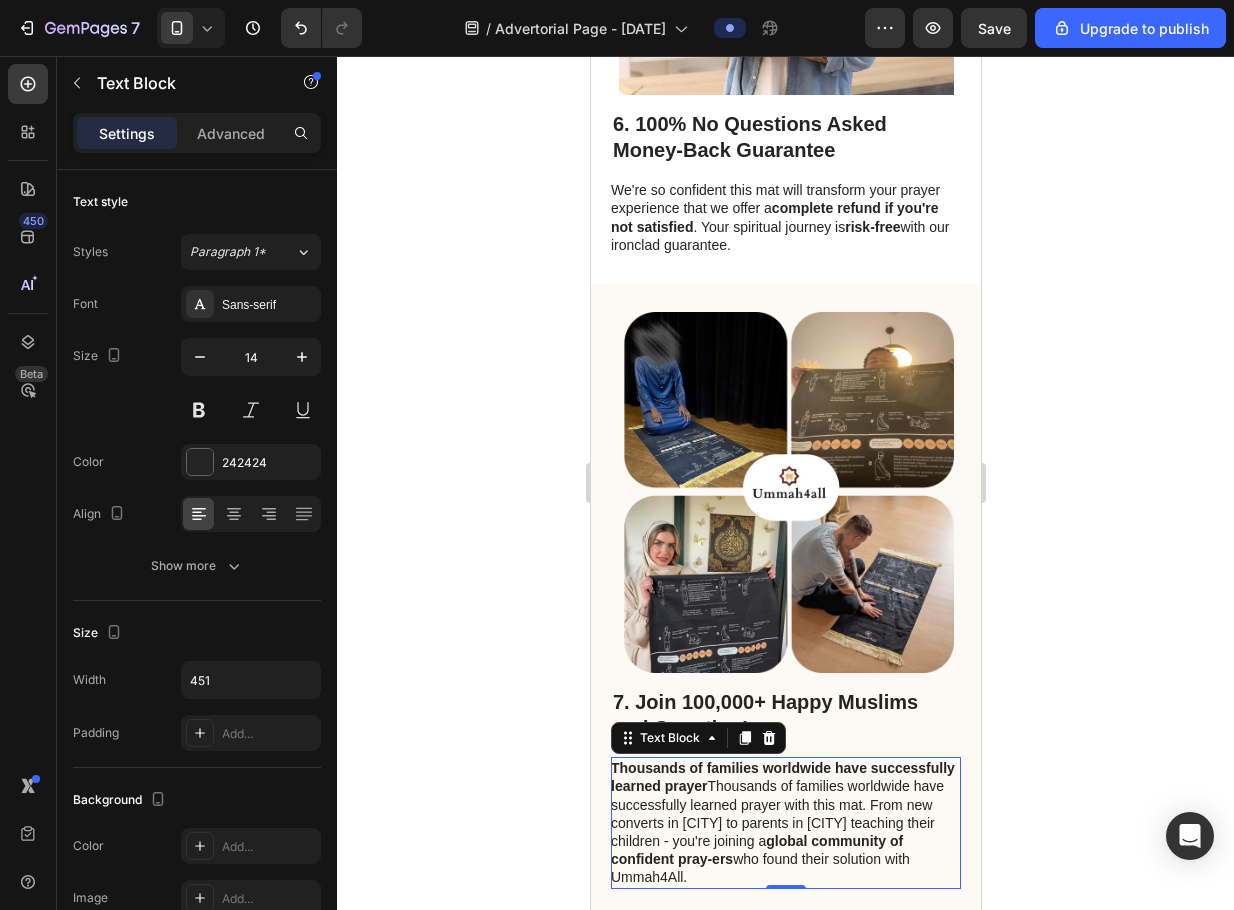 click 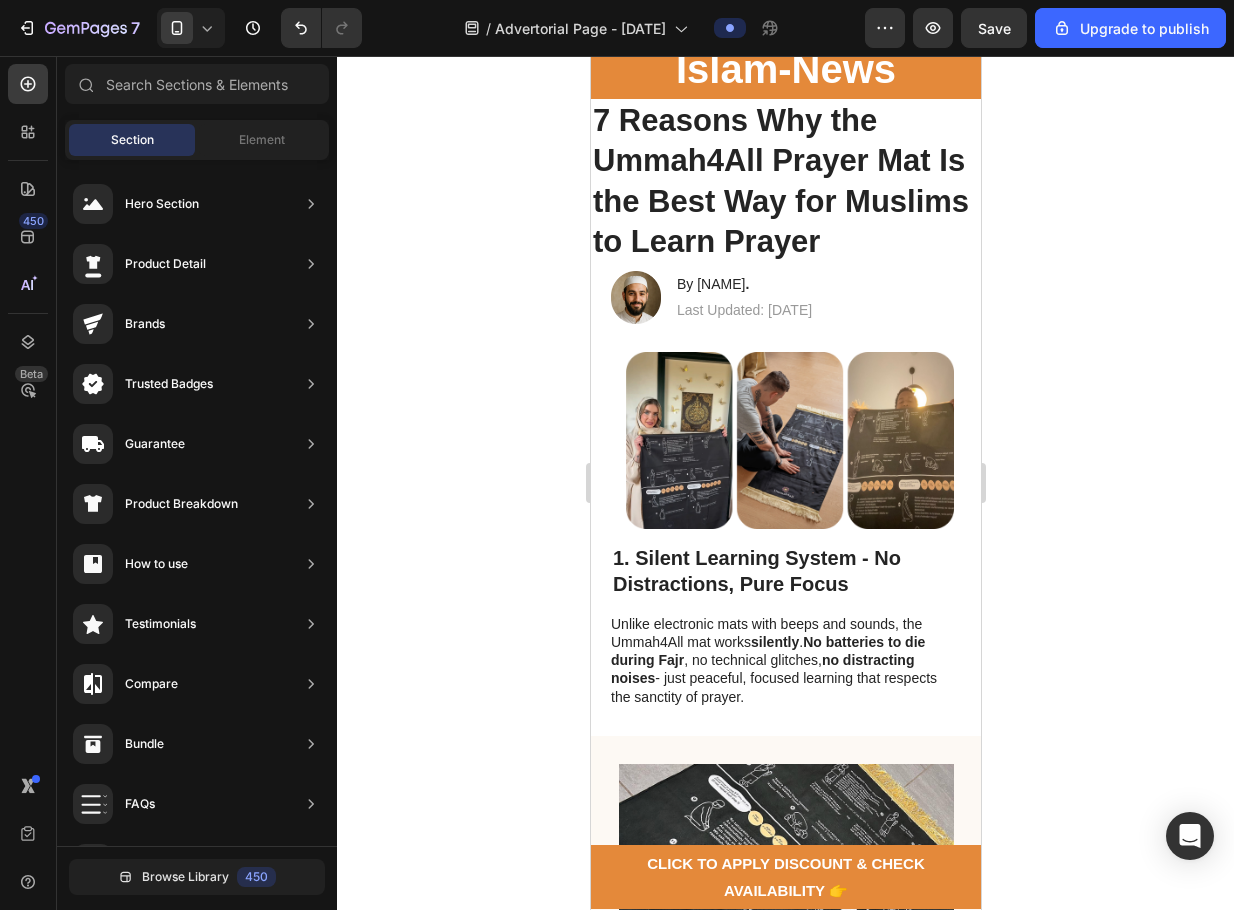 scroll, scrollTop: 0, scrollLeft: 0, axis: both 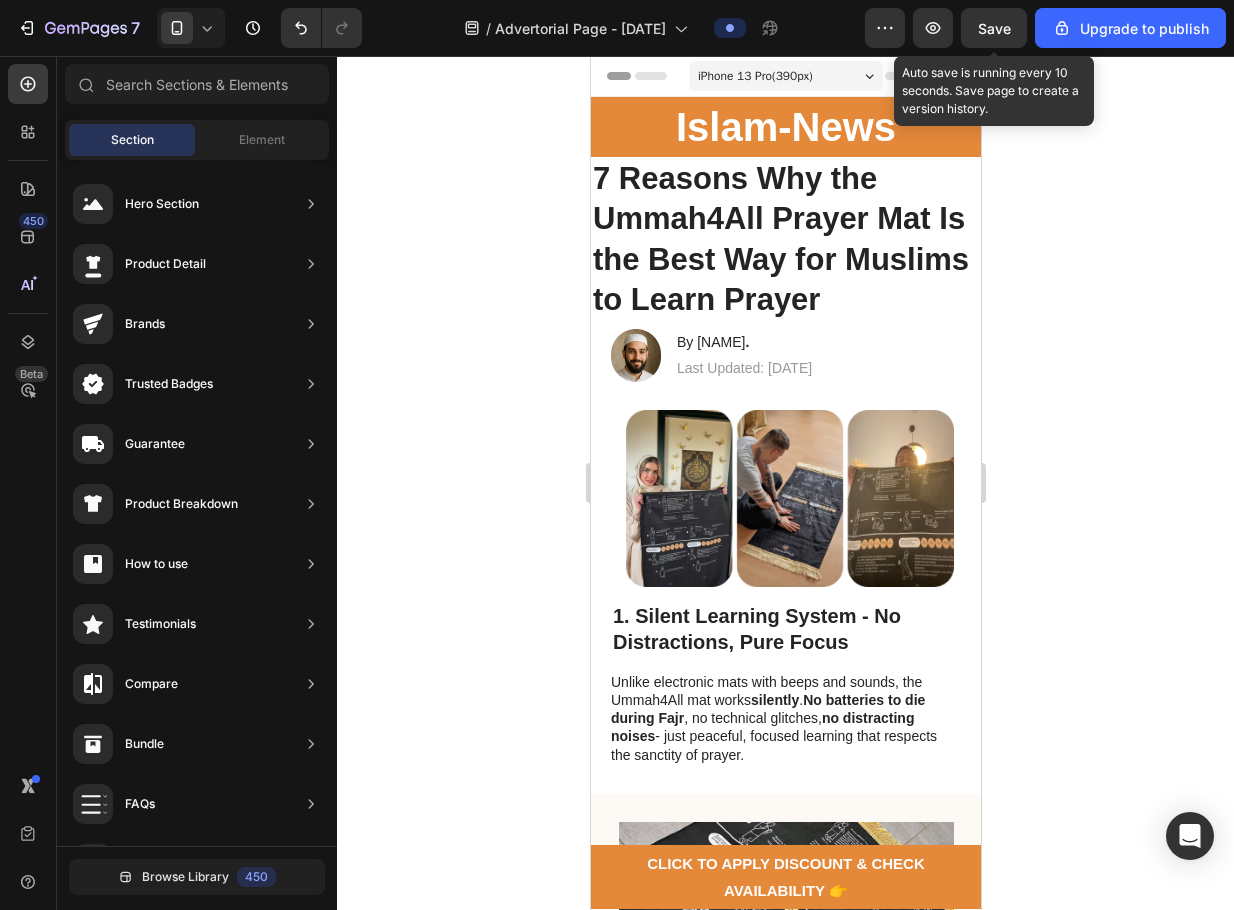 click on "Save" at bounding box center [994, 28] 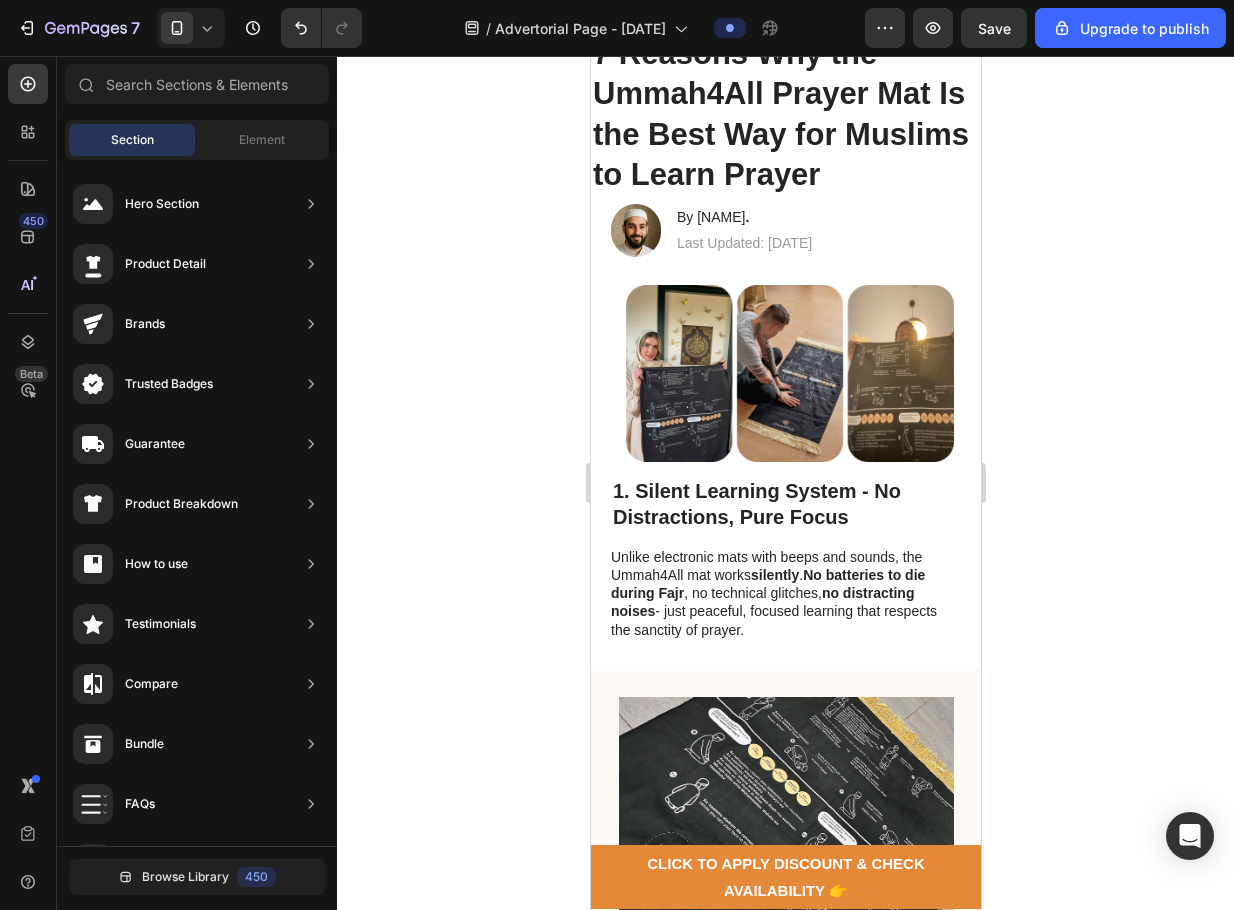 scroll, scrollTop: 0, scrollLeft: 0, axis: both 